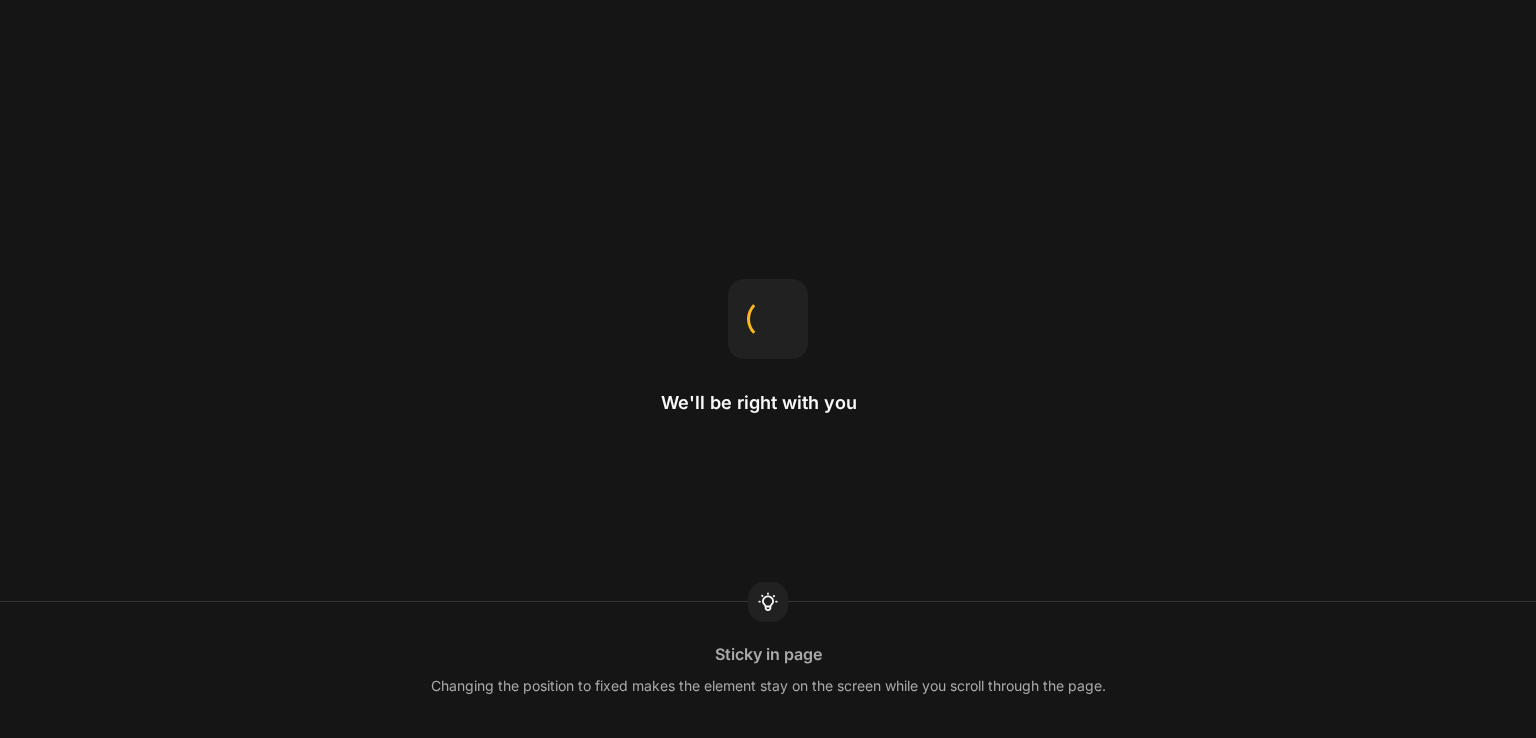 scroll, scrollTop: 0, scrollLeft: 0, axis: both 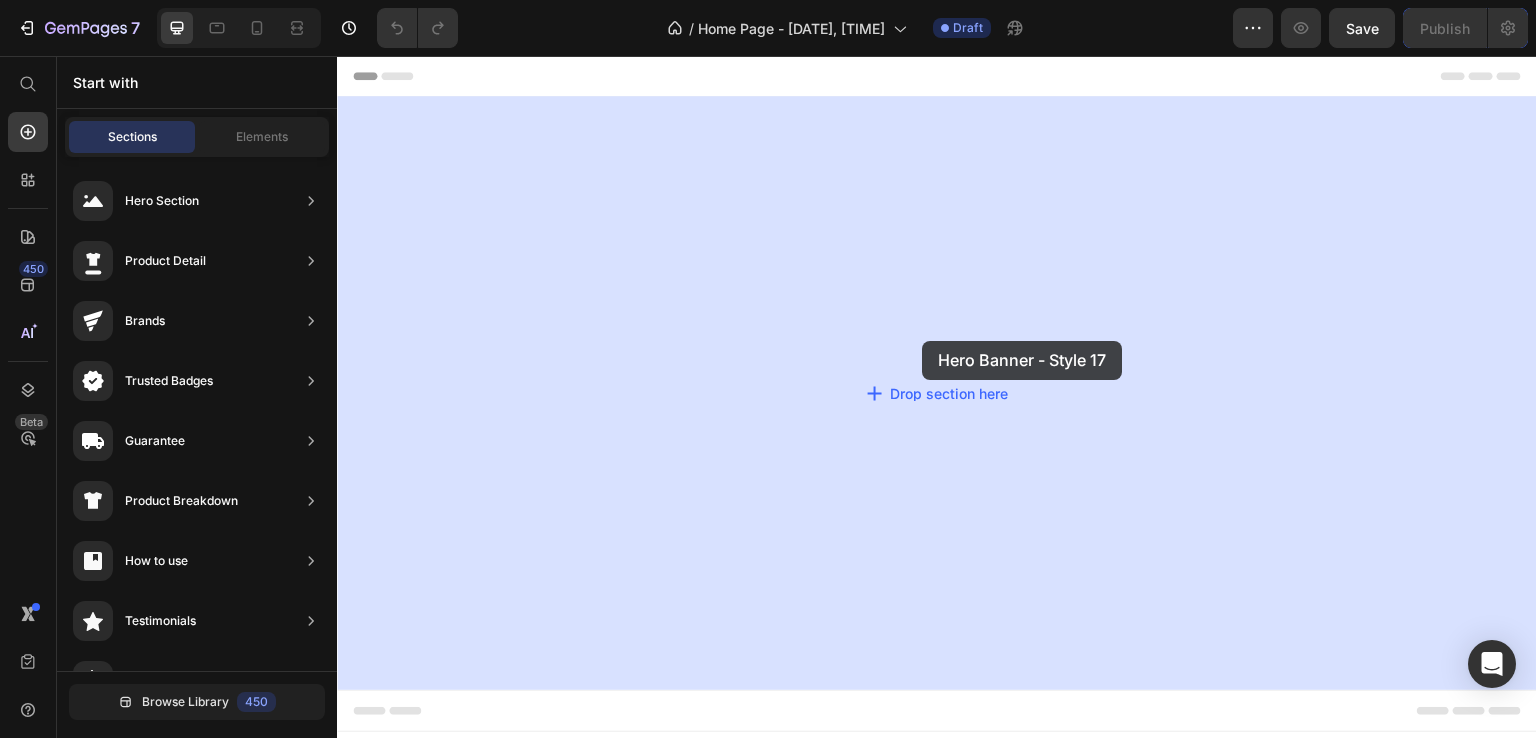 drag, startPoint x: 788, startPoint y: 479, endPoint x: 922, endPoint y: 341, distance: 192.35384 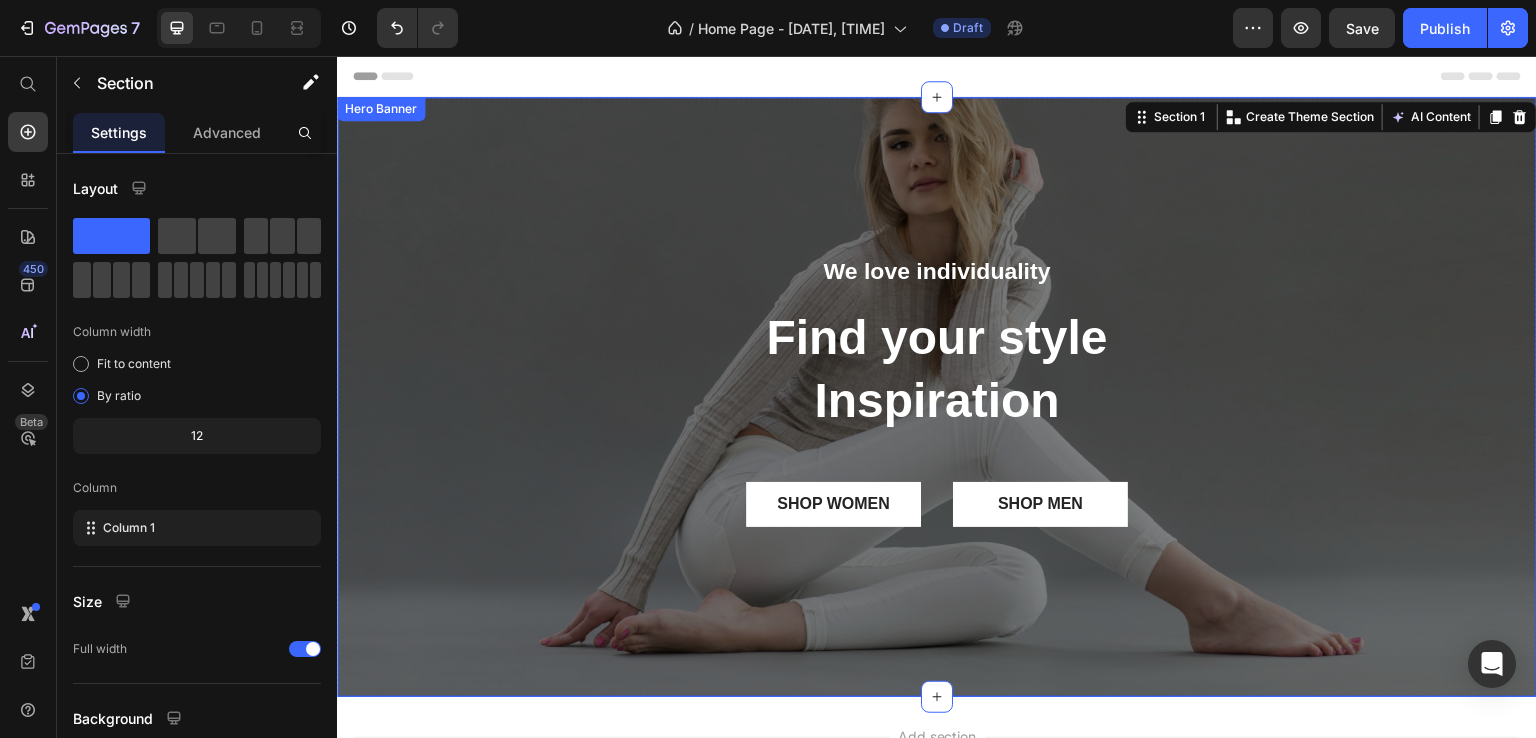 click at bounding box center [937, 397] 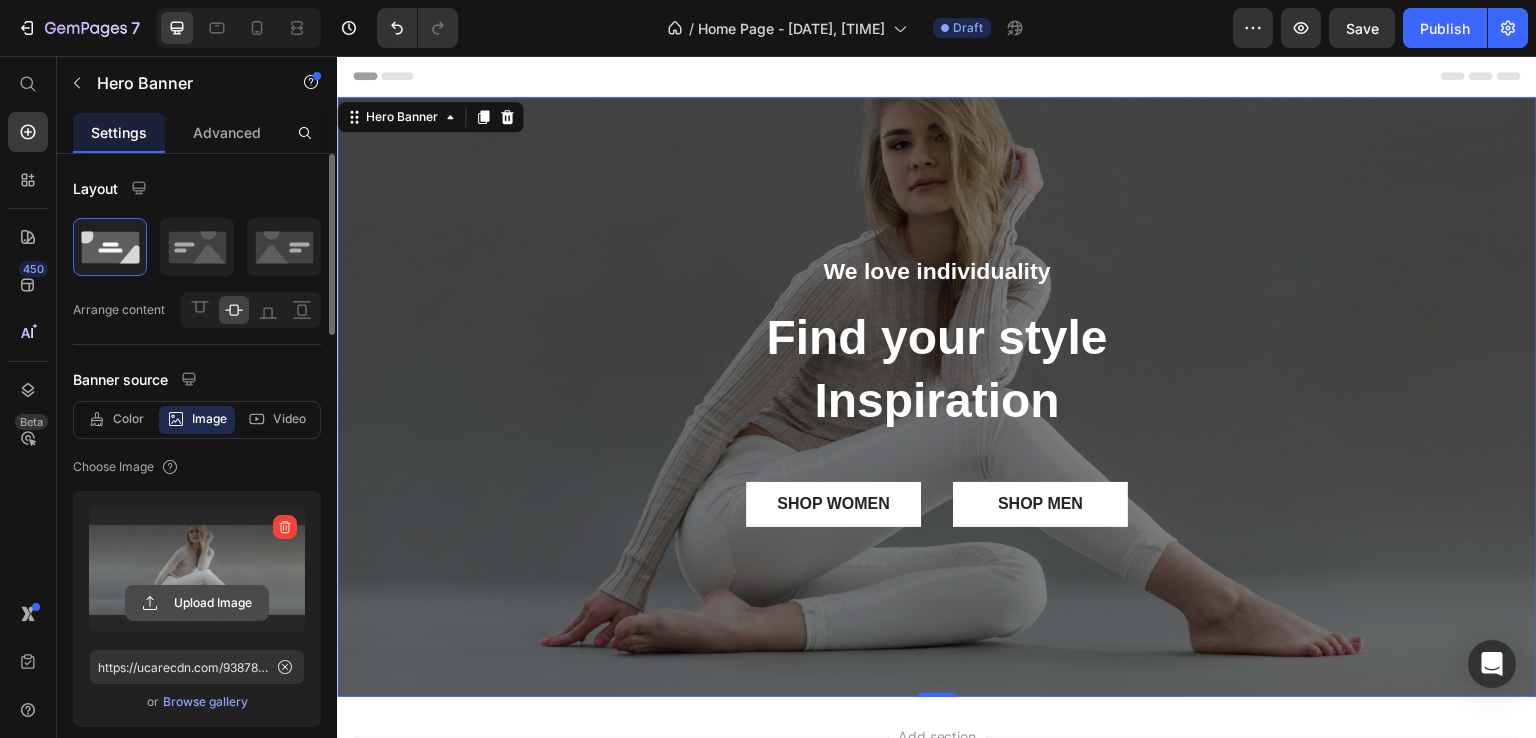 click 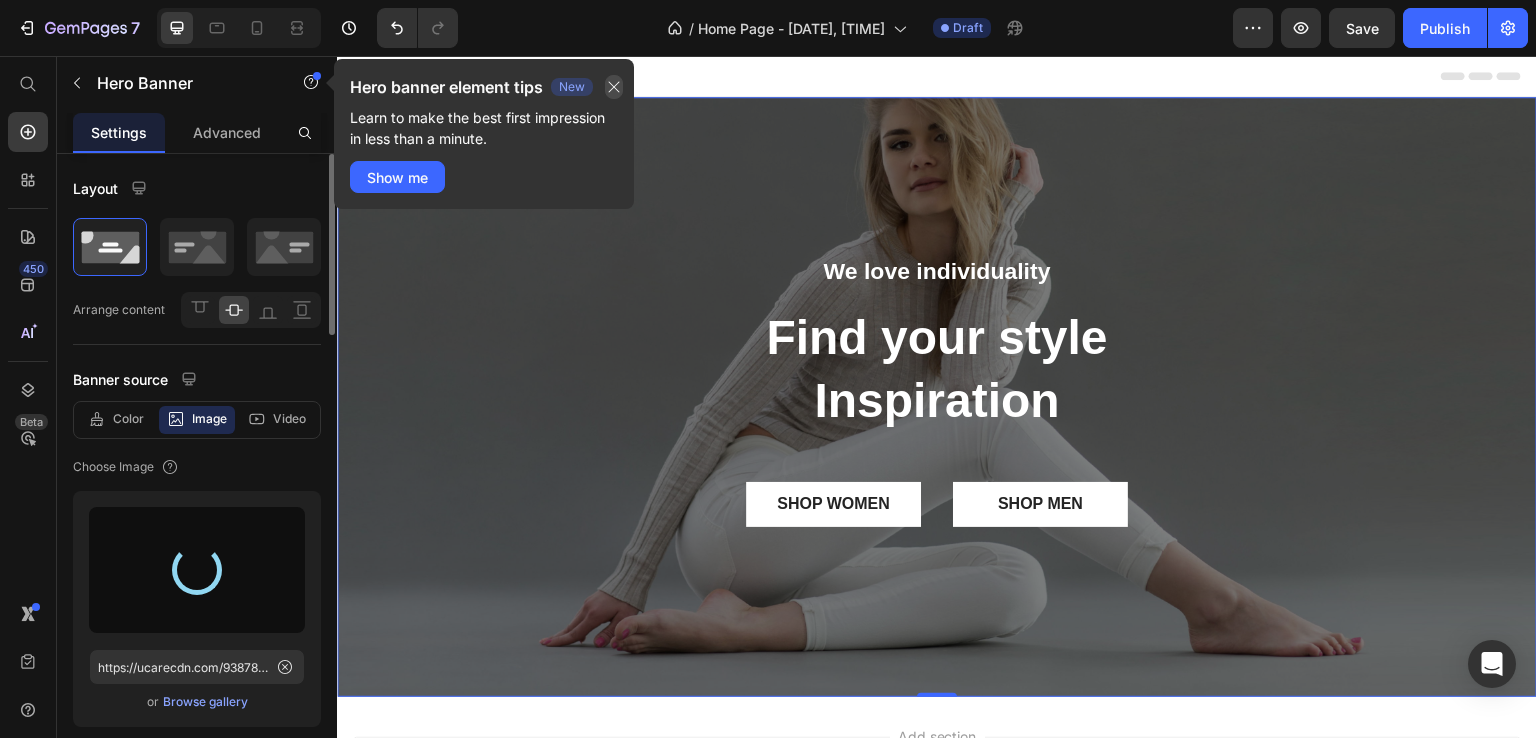 click 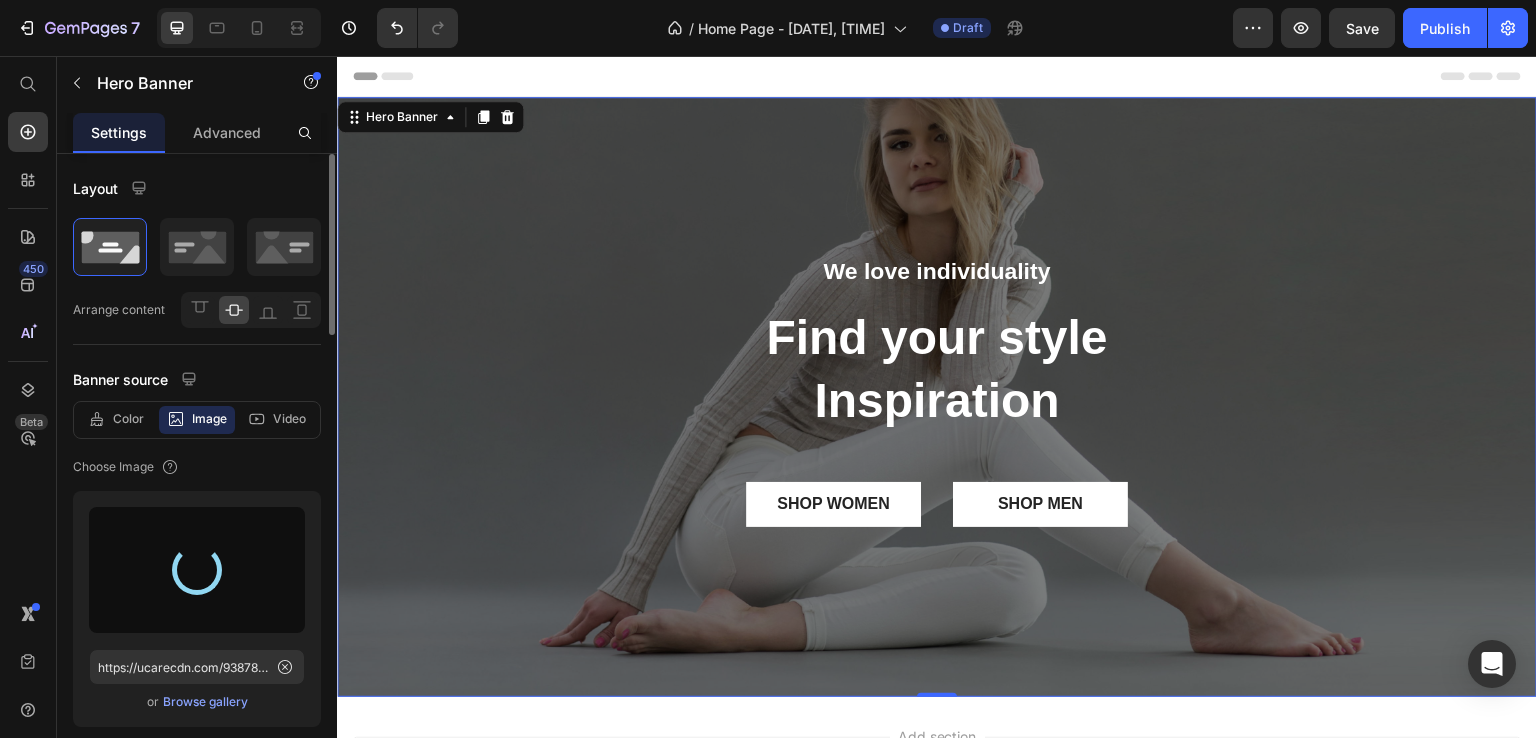 type on "https://cdn.shopify.com/s/files/1/0767/9174/2685/files/gempages_575002341565006960-679449d2-1169-45ce-9407-5025fcf41d1e.jpg" 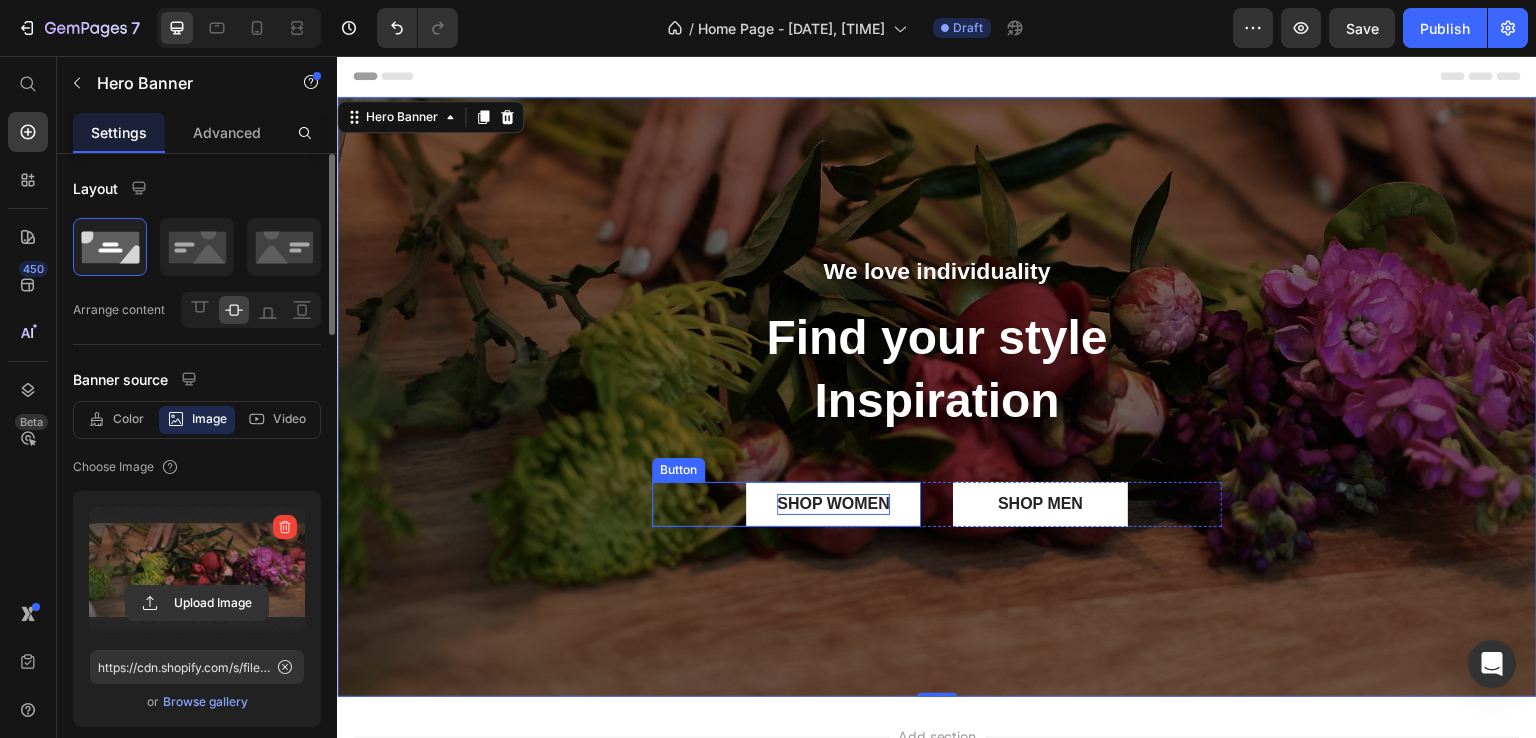 click on "SHOP WOMEN" at bounding box center (833, 504) 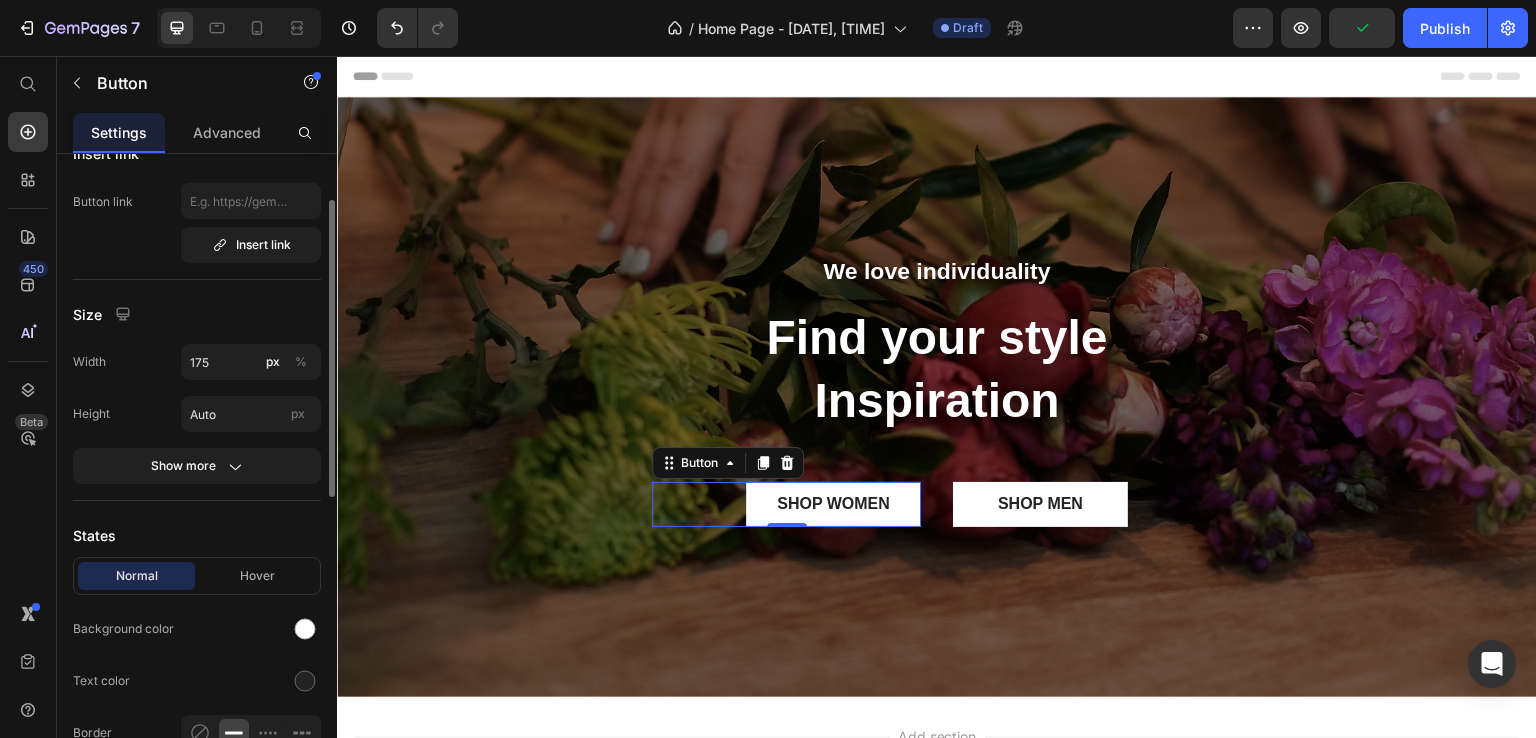 scroll, scrollTop: 300, scrollLeft: 0, axis: vertical 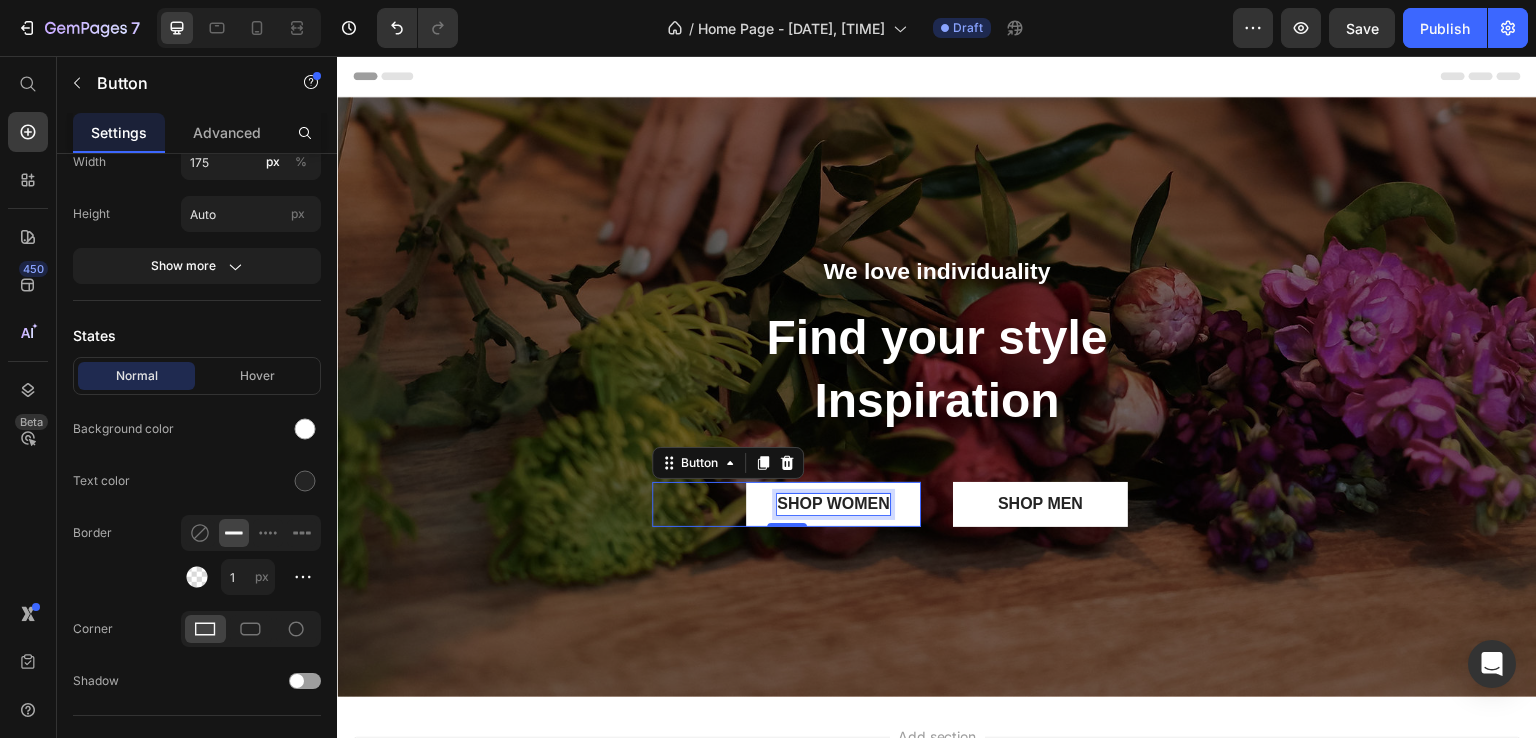 click on "SHOP WOMEN" at bounding box center (833, 504) 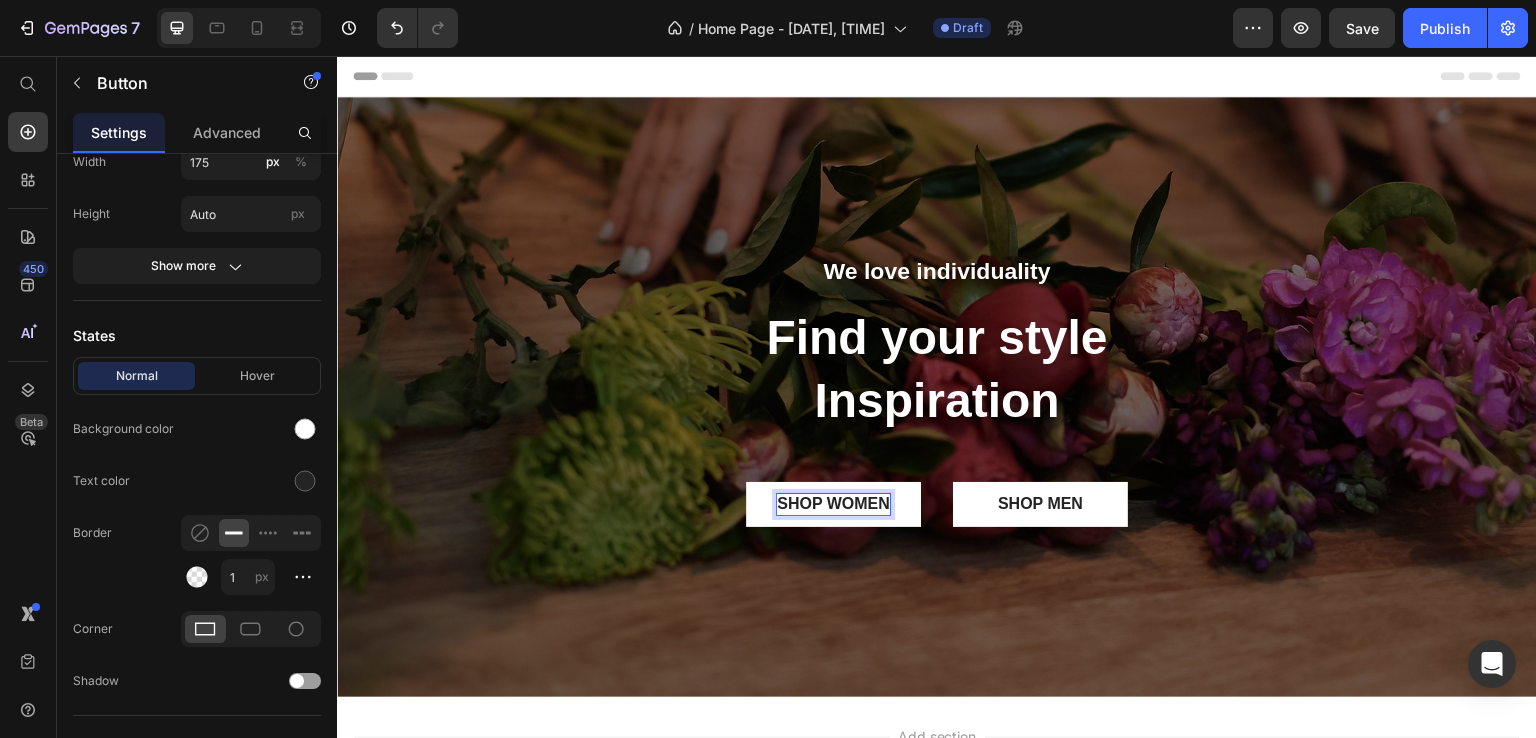 click on "SHOP WOMEN" at bounding box center [833, 504] 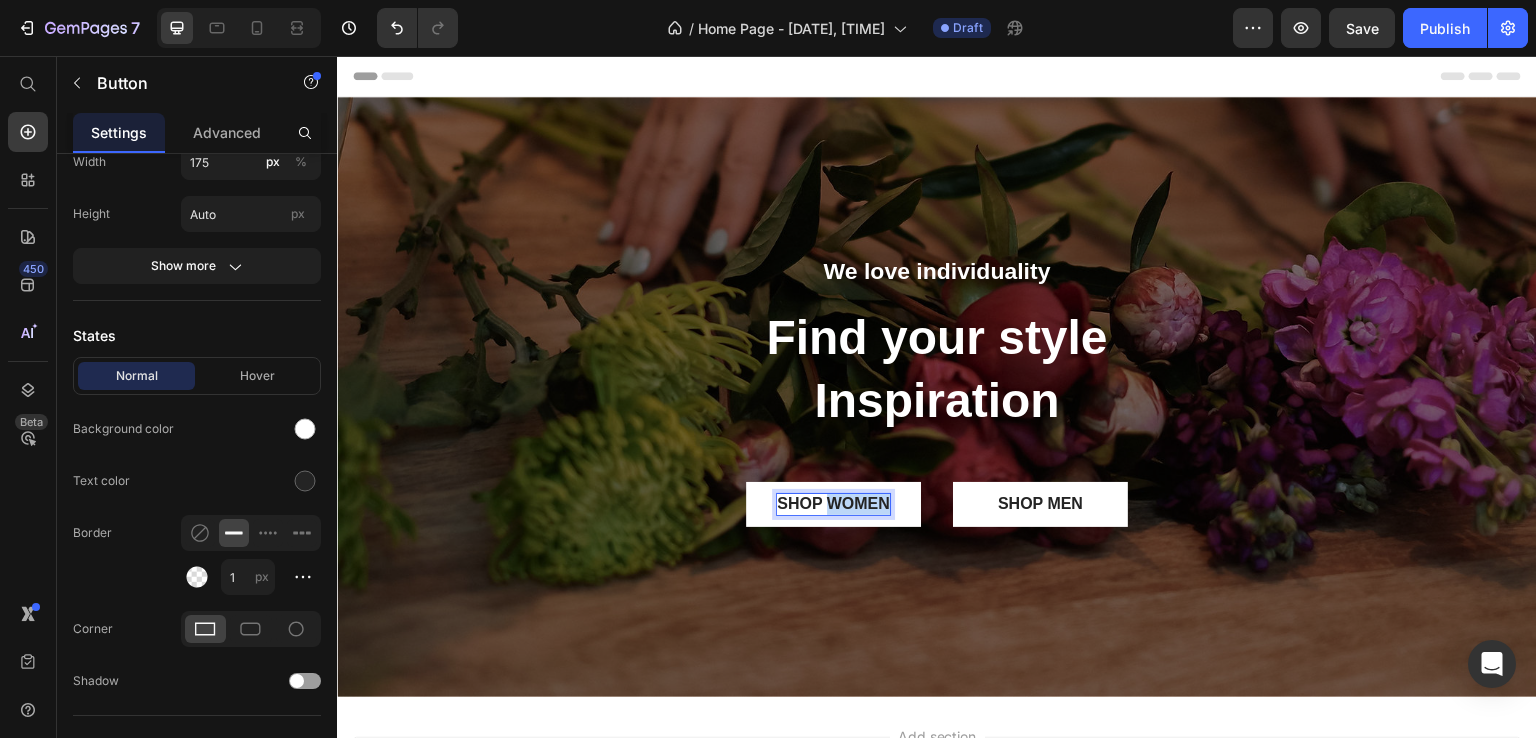 click on "SHOP WOMEN" at bounding box center (833, 504) 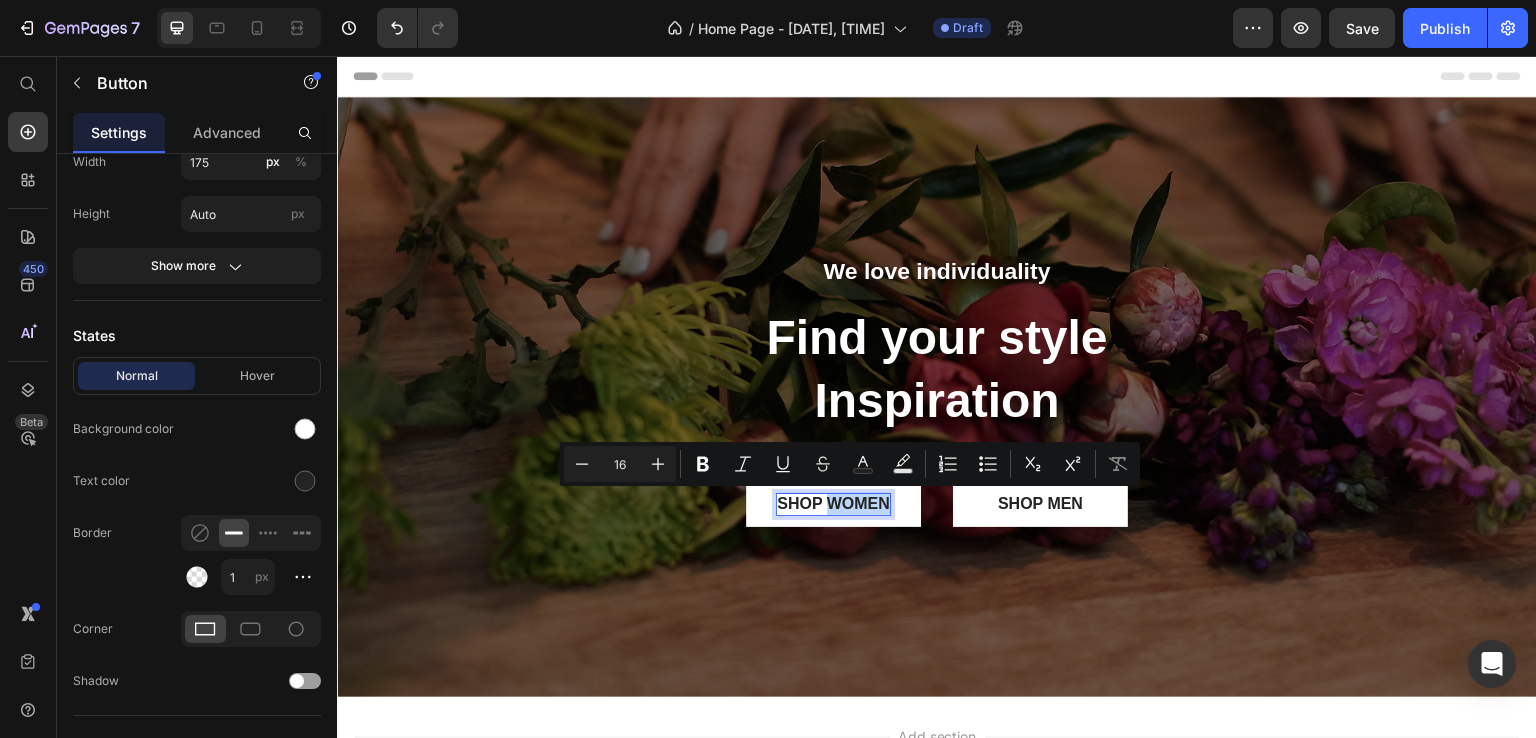 click on "SHOP WOMEN" at bounding box center (833, 504) 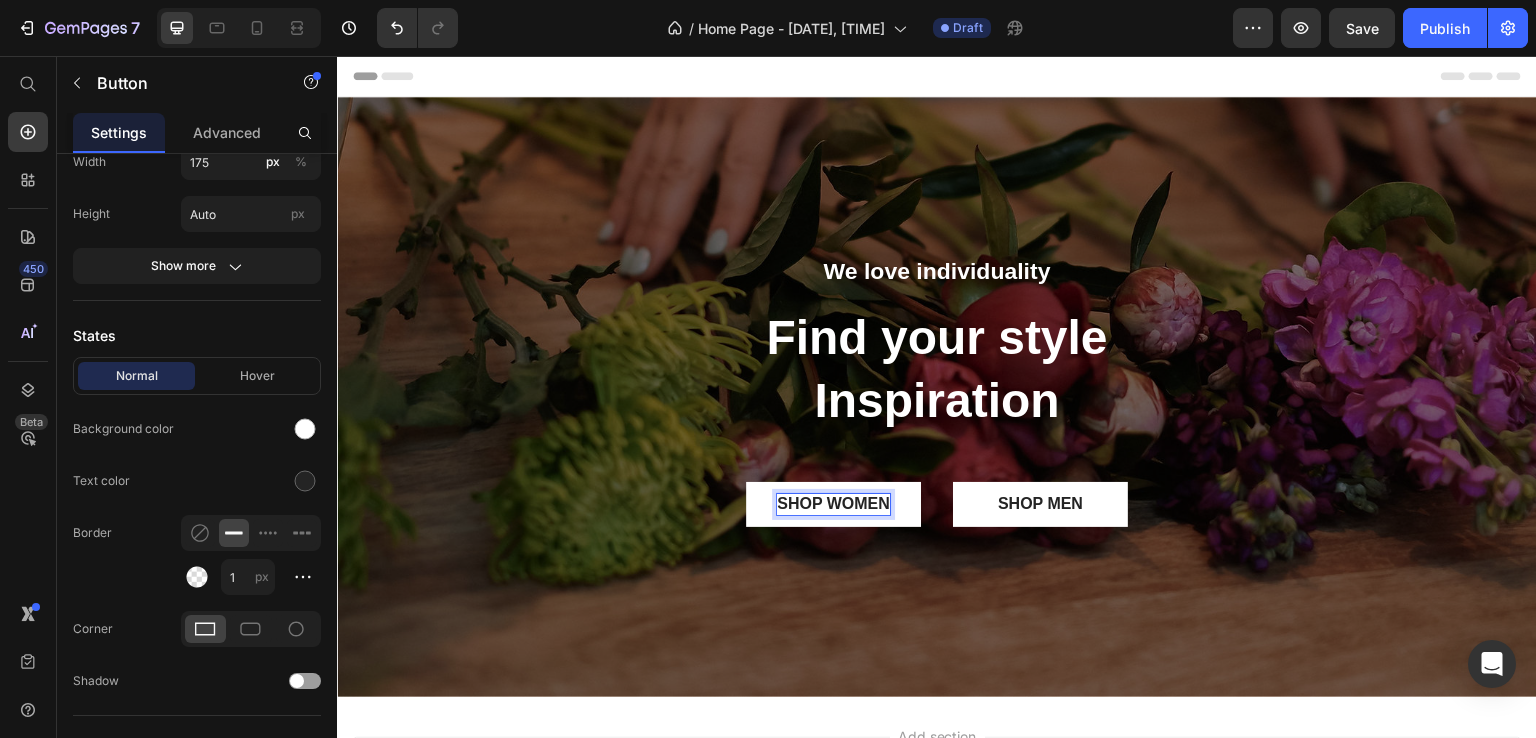click on "SHOP WOMEN" at bounding box center [833, 504] 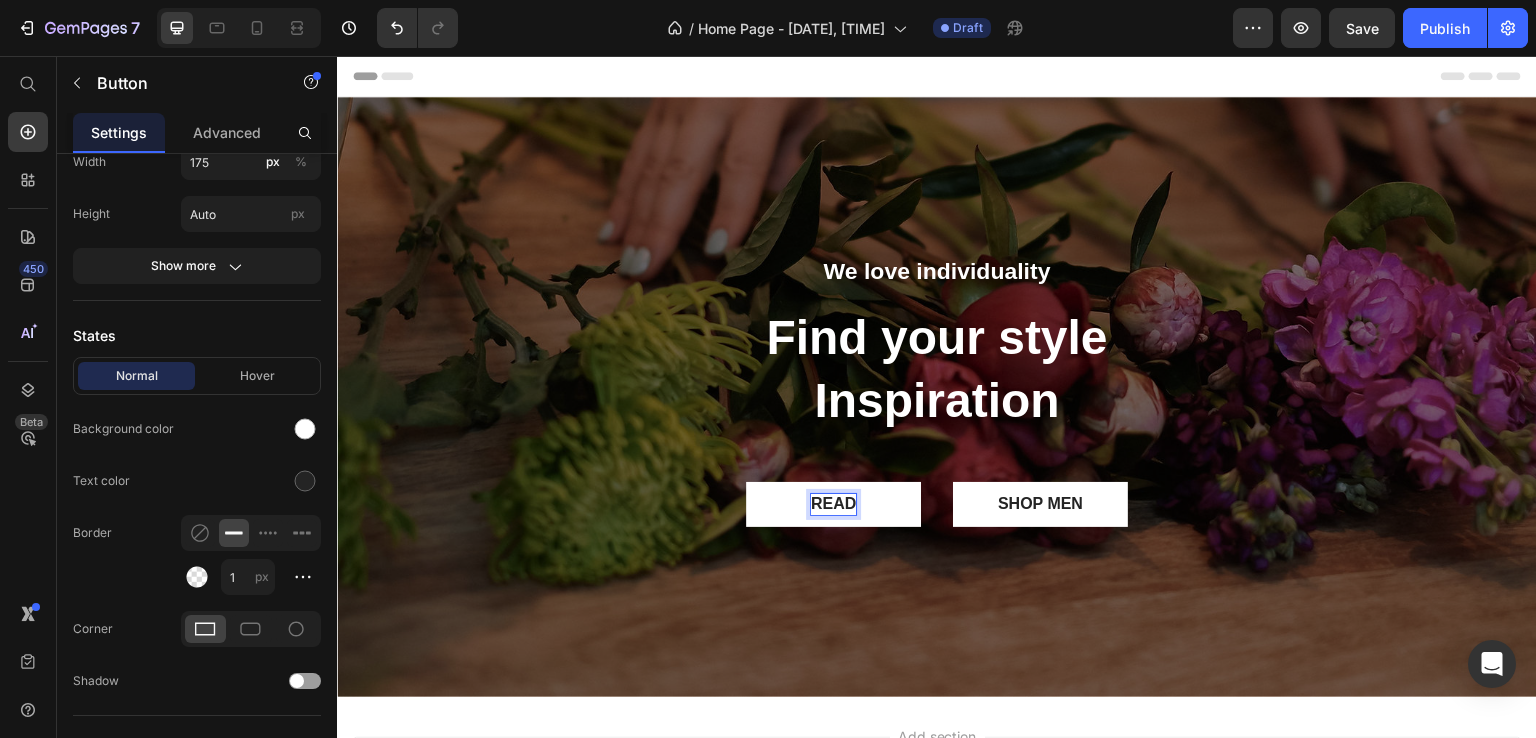 click on "READ" at bounding box center (833, 504) 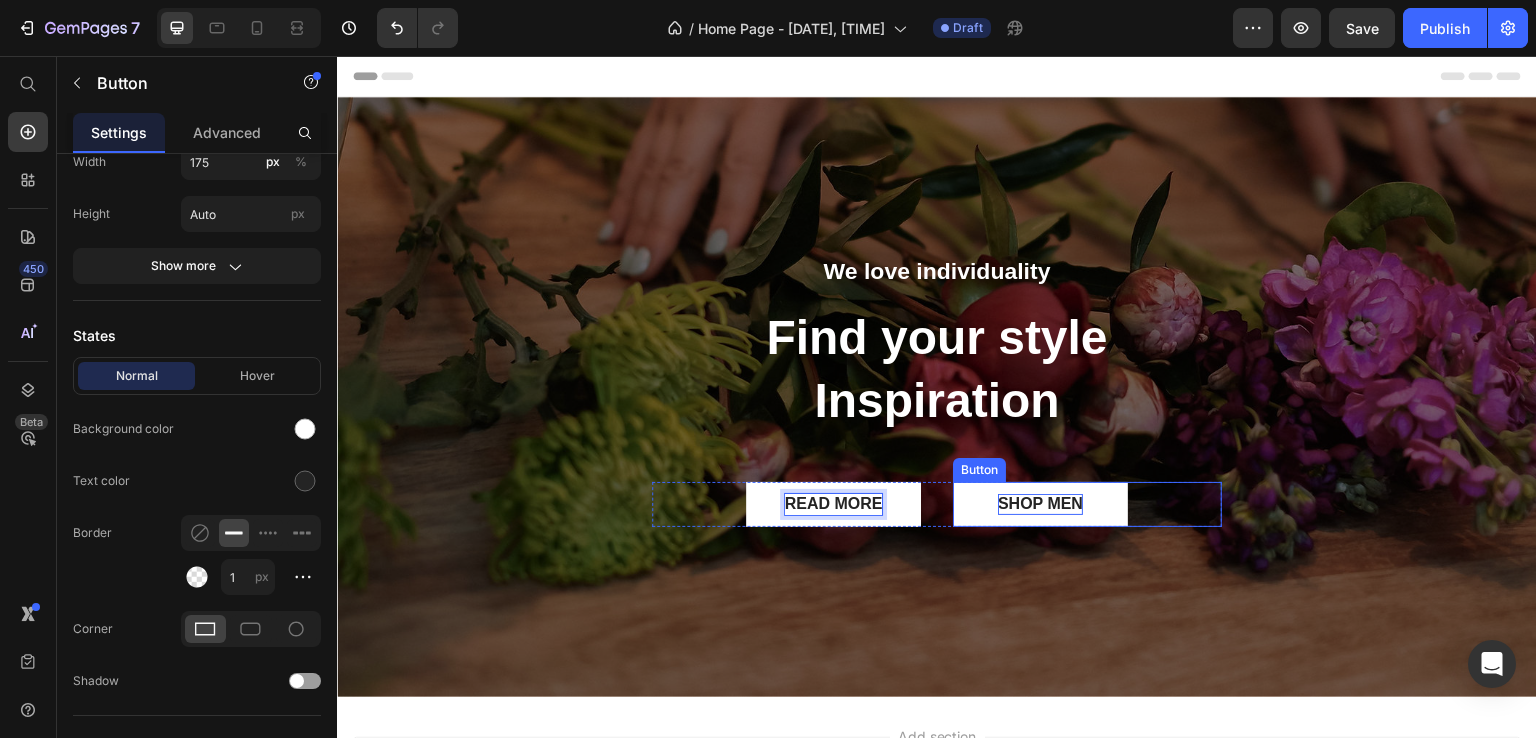 click on "SHOP MEN" at bounding box center [1040, 504] 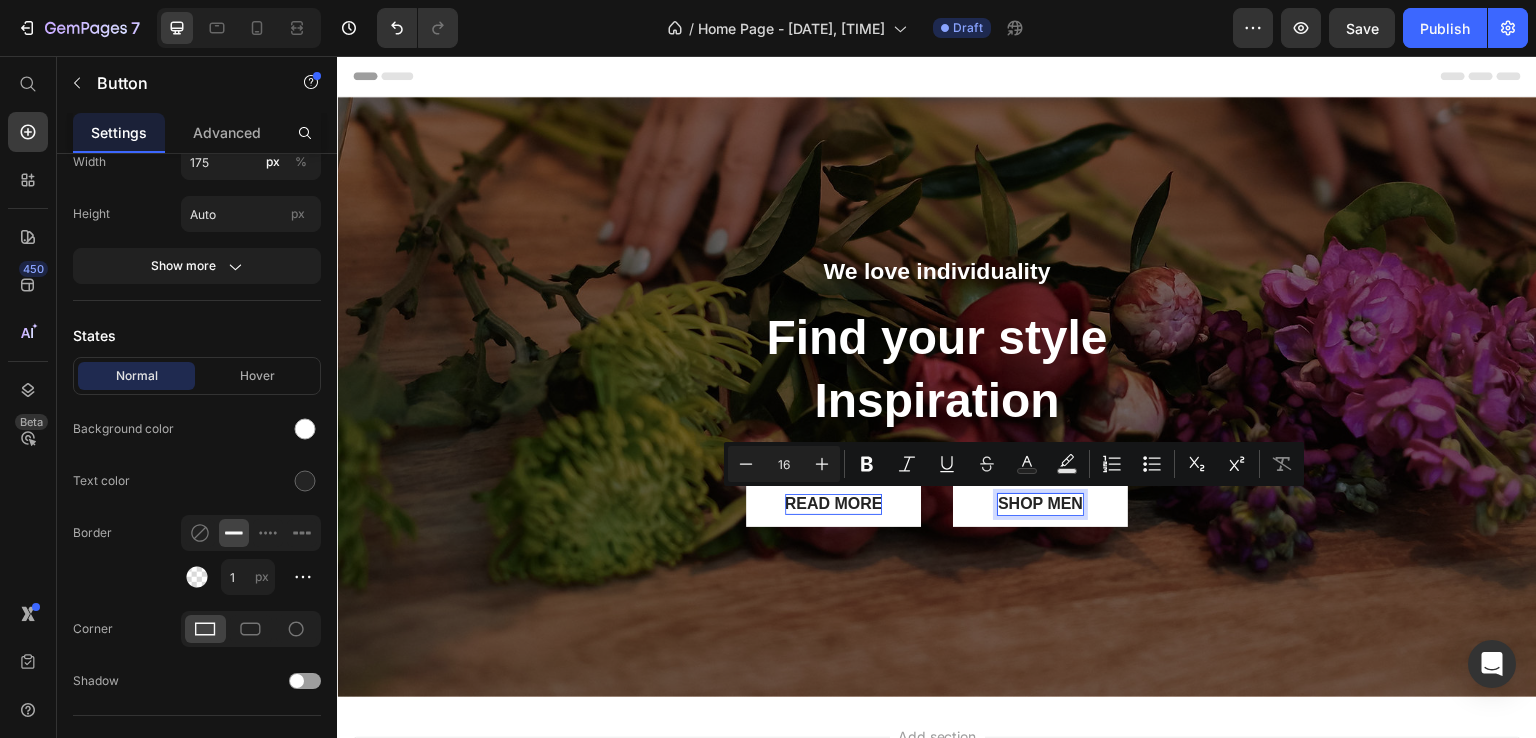 click on "SHOP MEN" at bounding box center (1040, 504) 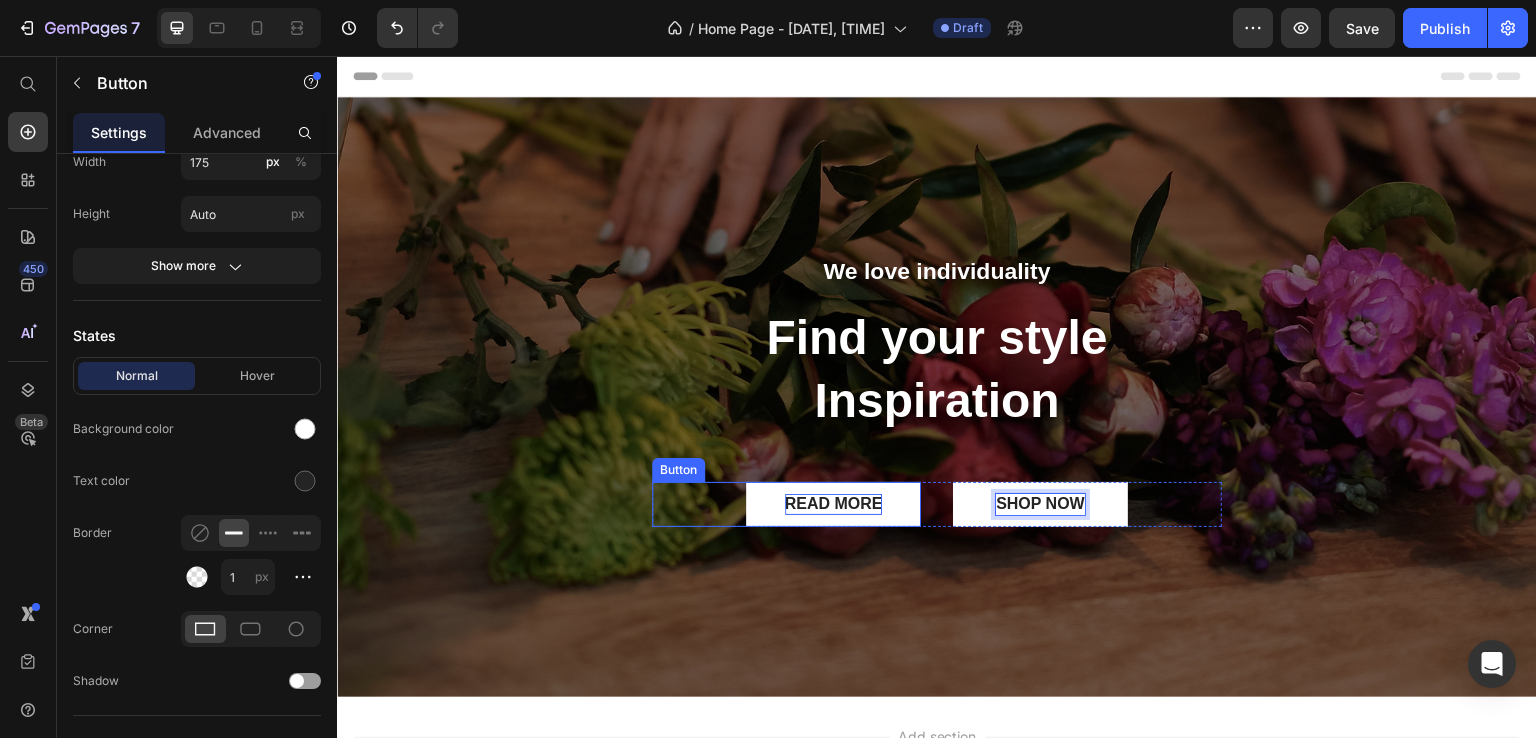 click on "READ MORE" at bounding box center [833, 504] 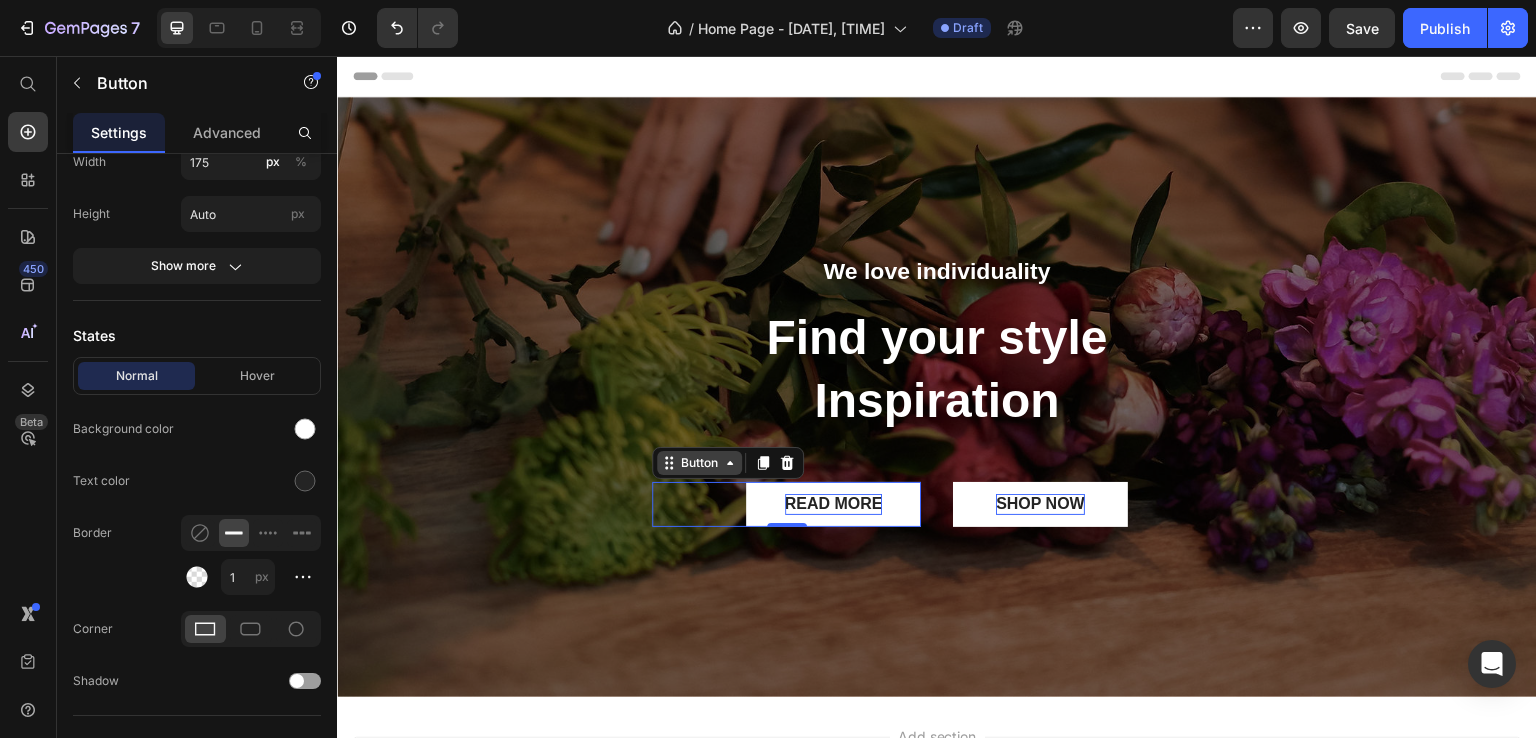 click on "Button" at bounding box center [699, 463] 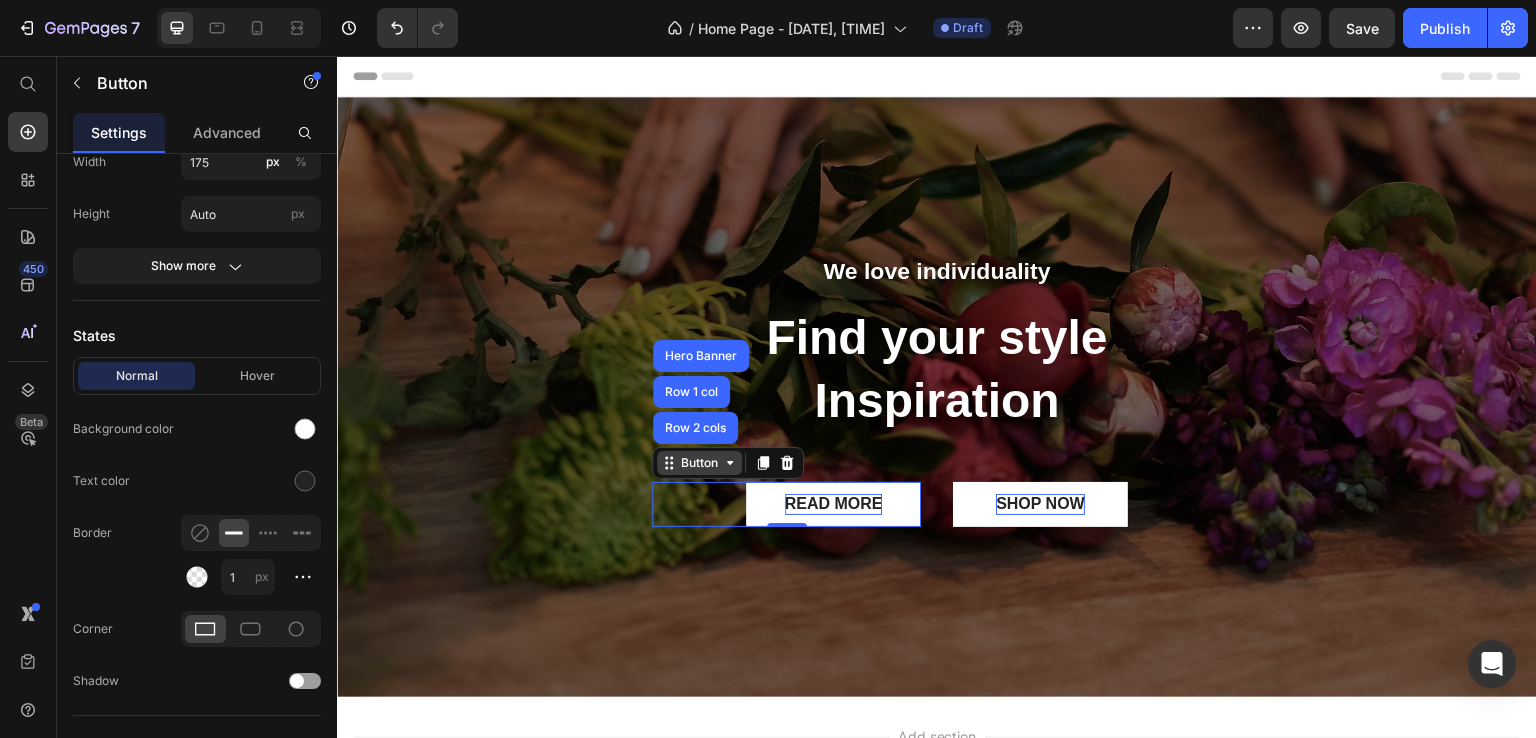 click on "Button" at bounding box center [699, 463] 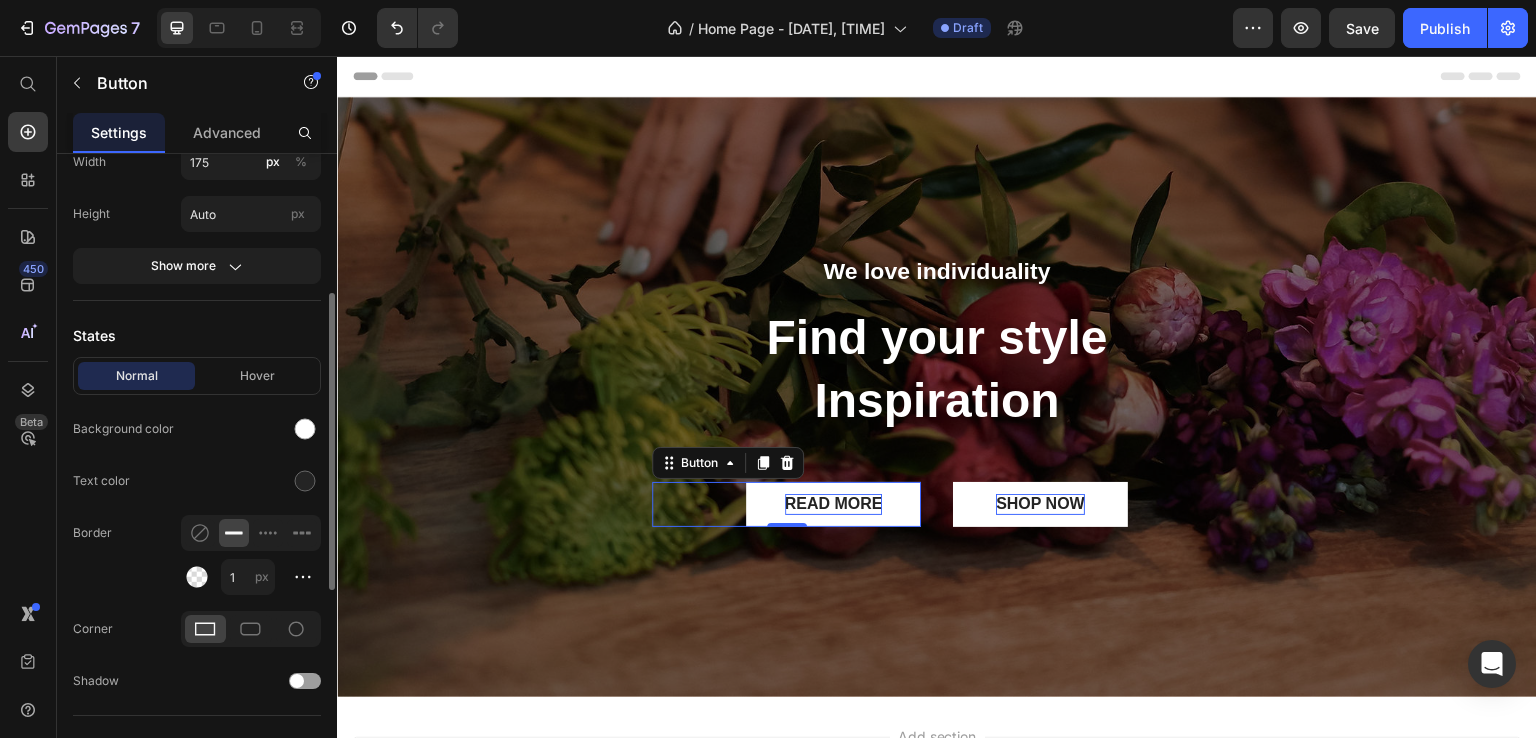 scroll, scrollTop: 500, scrollLeft: 0, axis: vertical 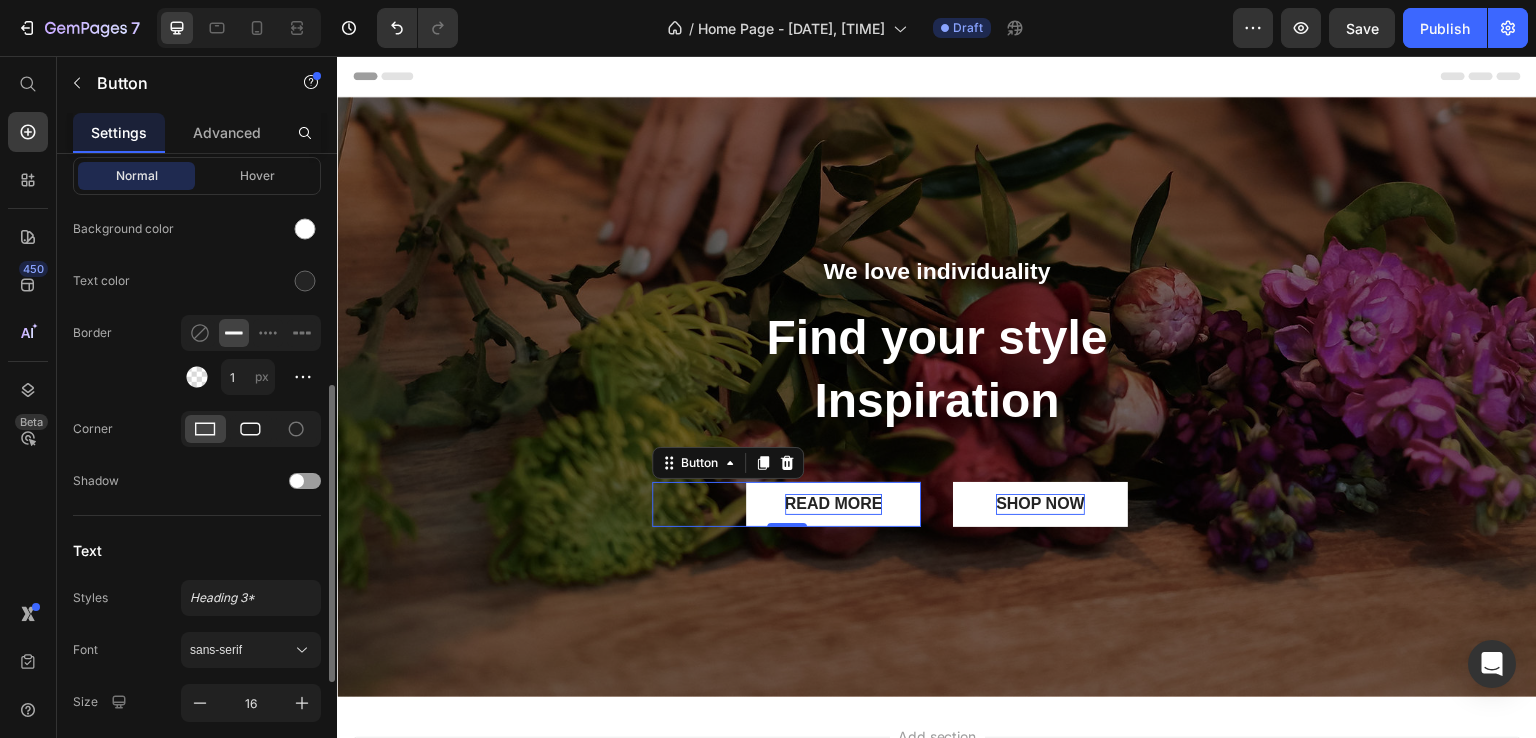 click 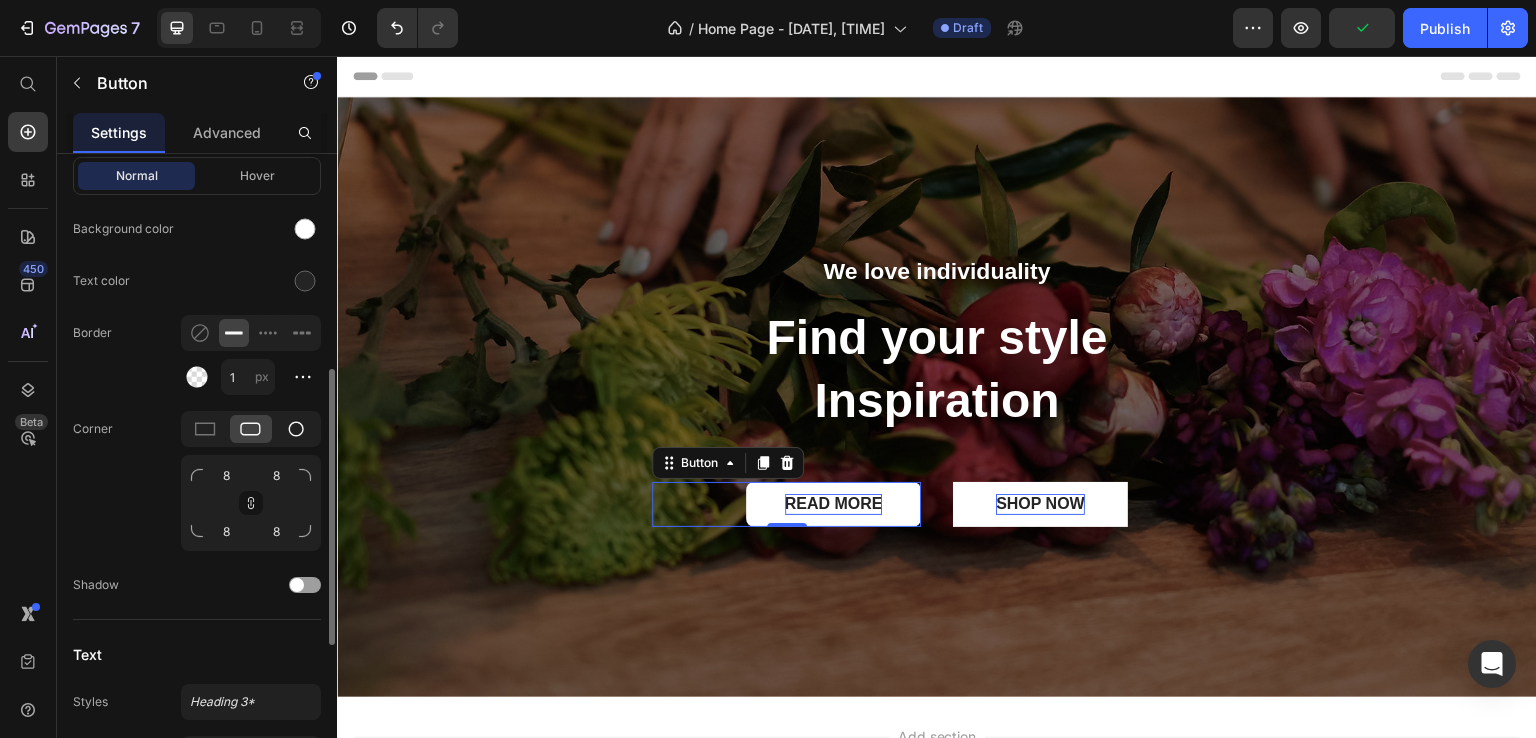 click 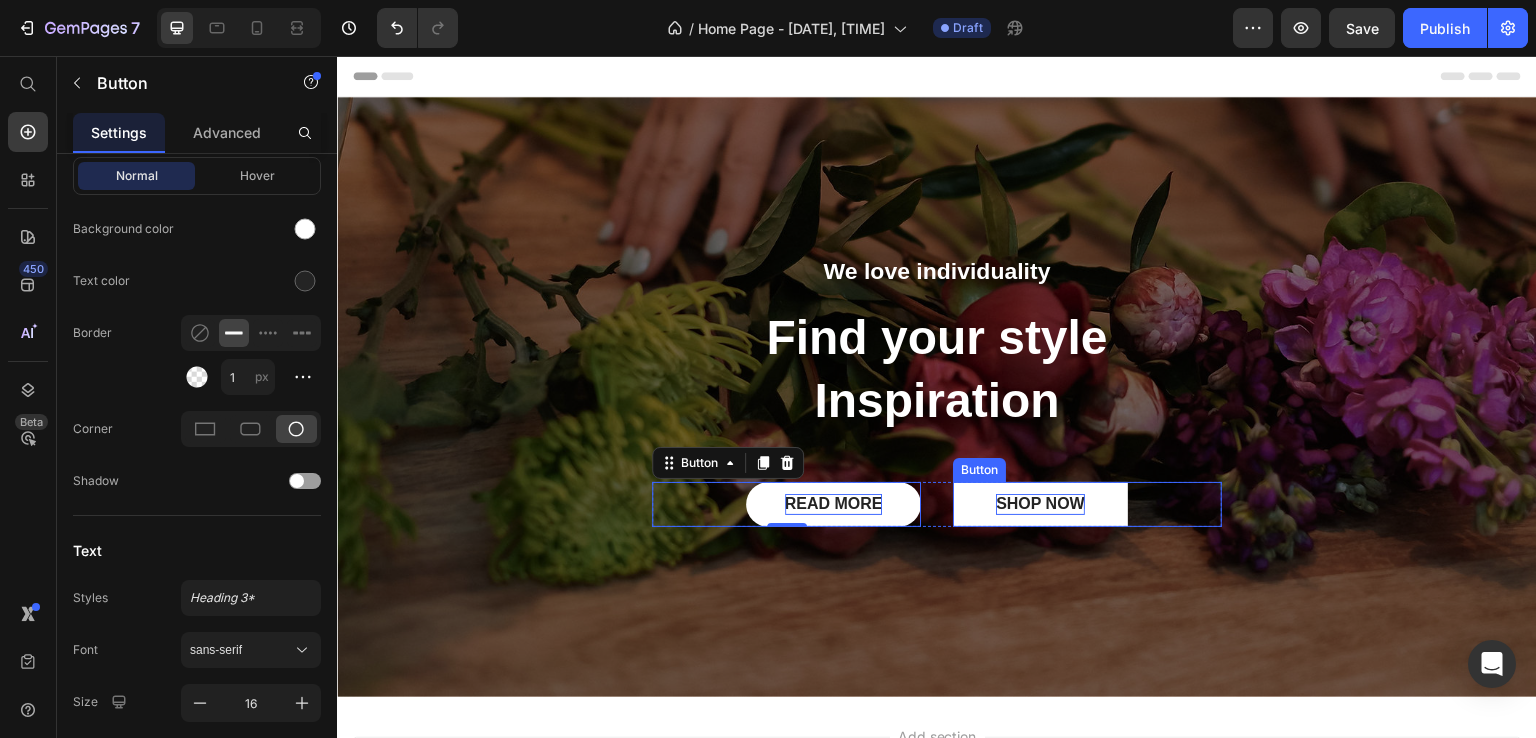 click on "SHOP NOW" at bounding box center (1040, 504) 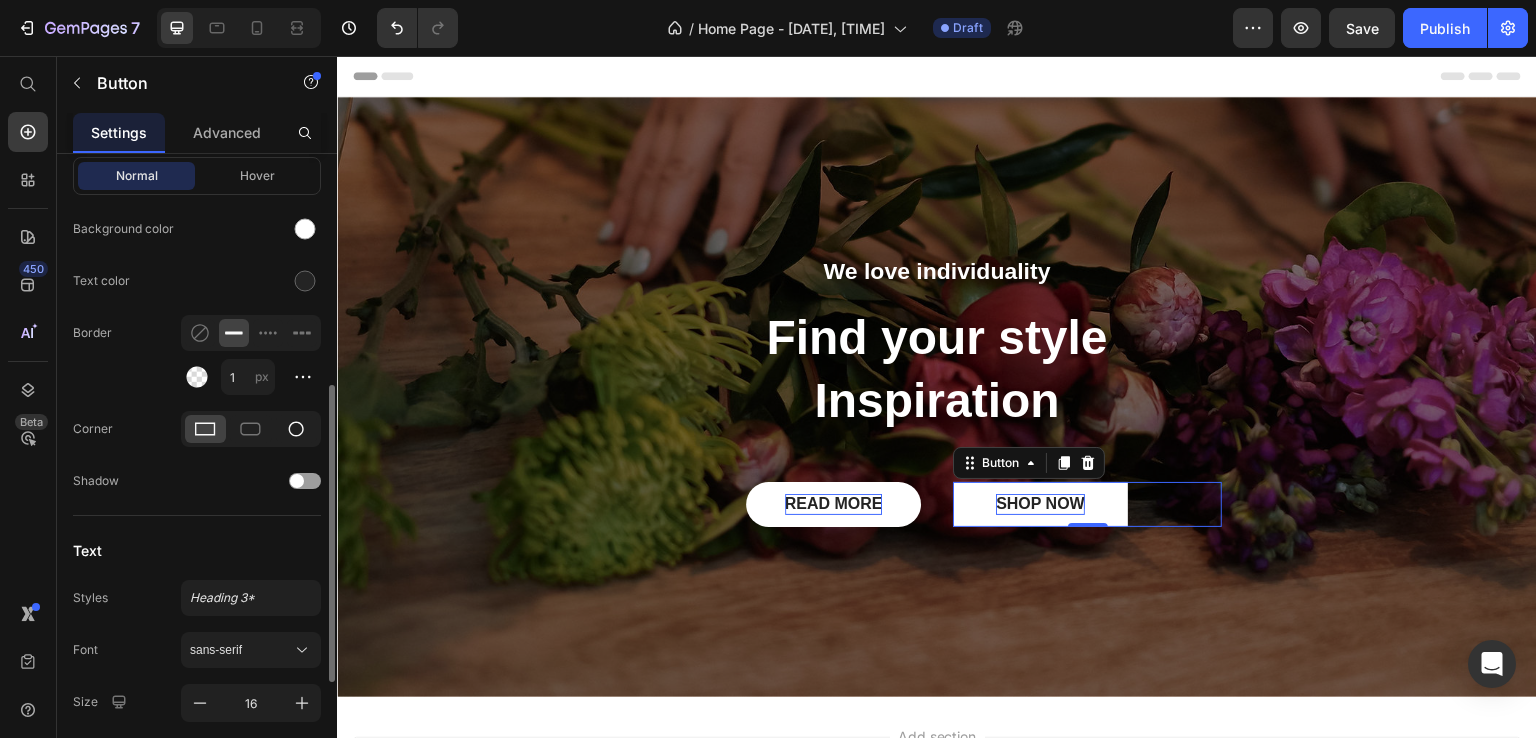 click 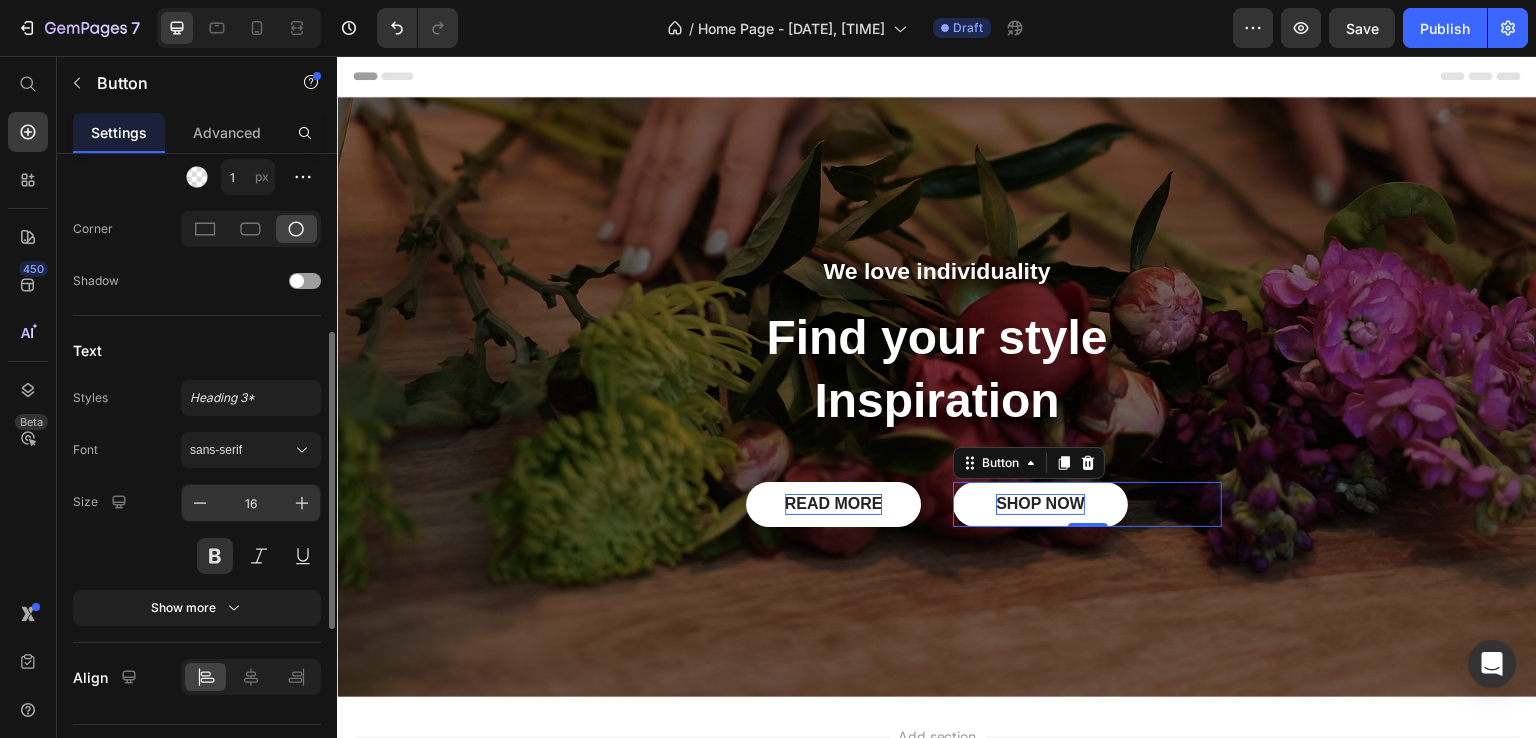 scroll, scrollTop: 500, scrollLeft: 0, axis: vertical 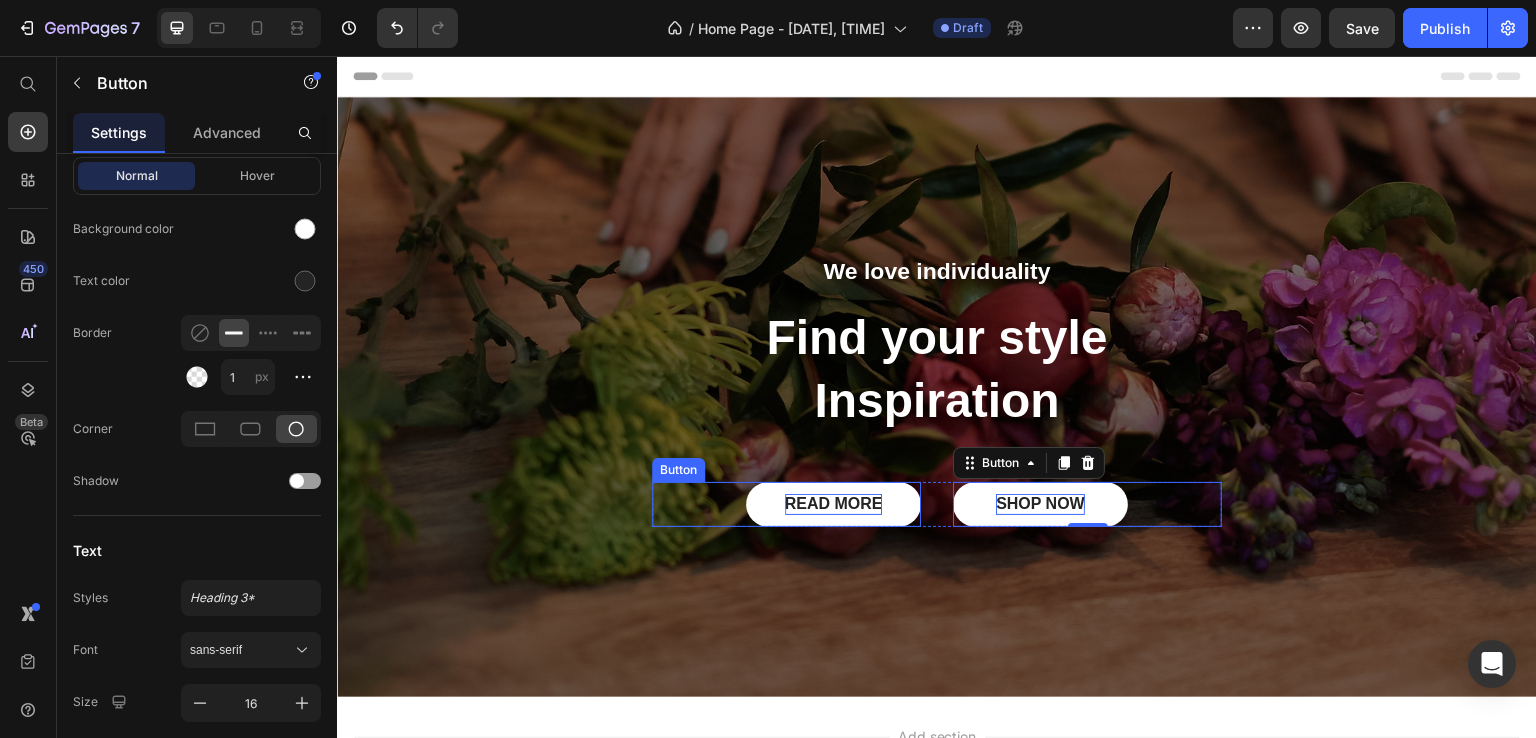 click on "READ MORE" at bounding box center (833, 504) 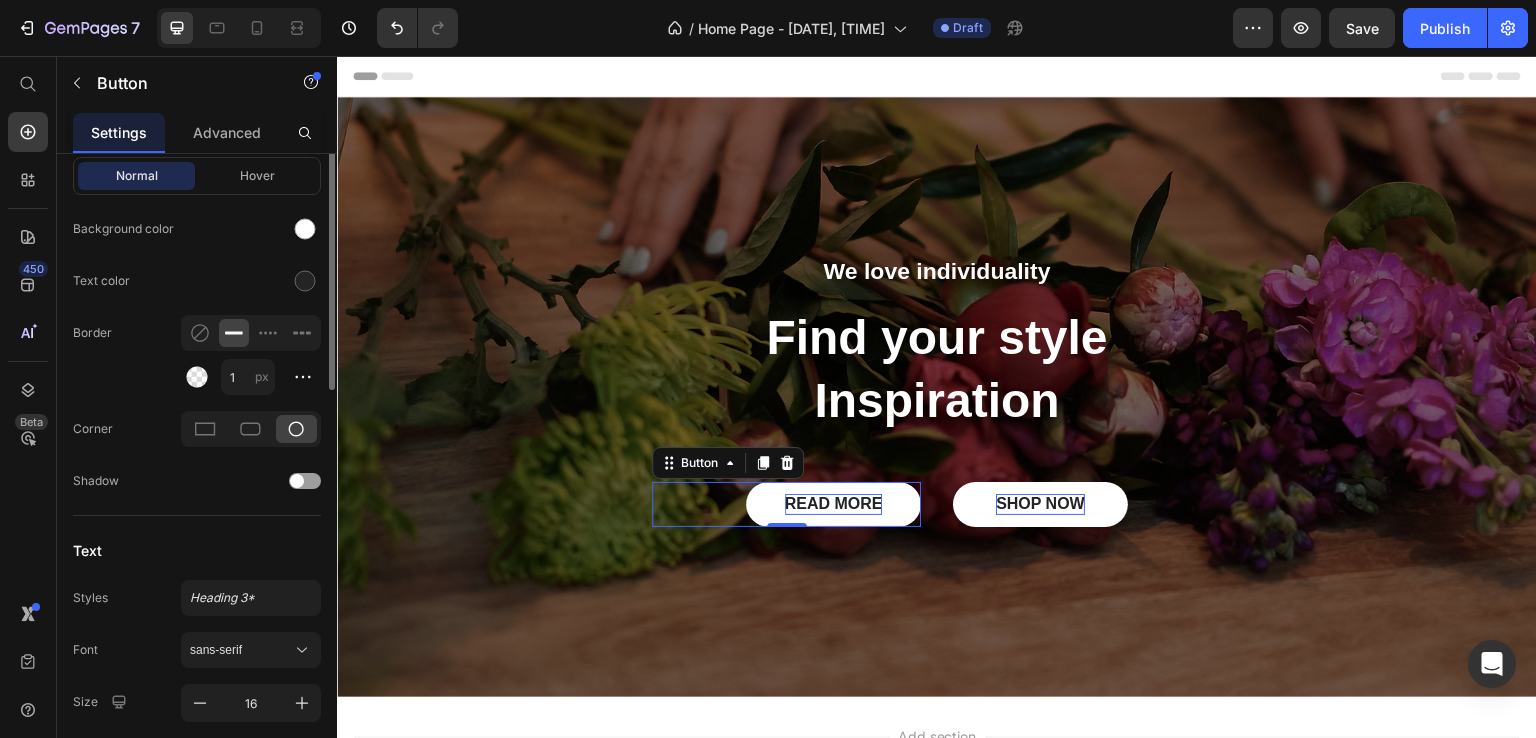 scroll, scrollTop: 300, scrollLeft: 0, axis: vertical 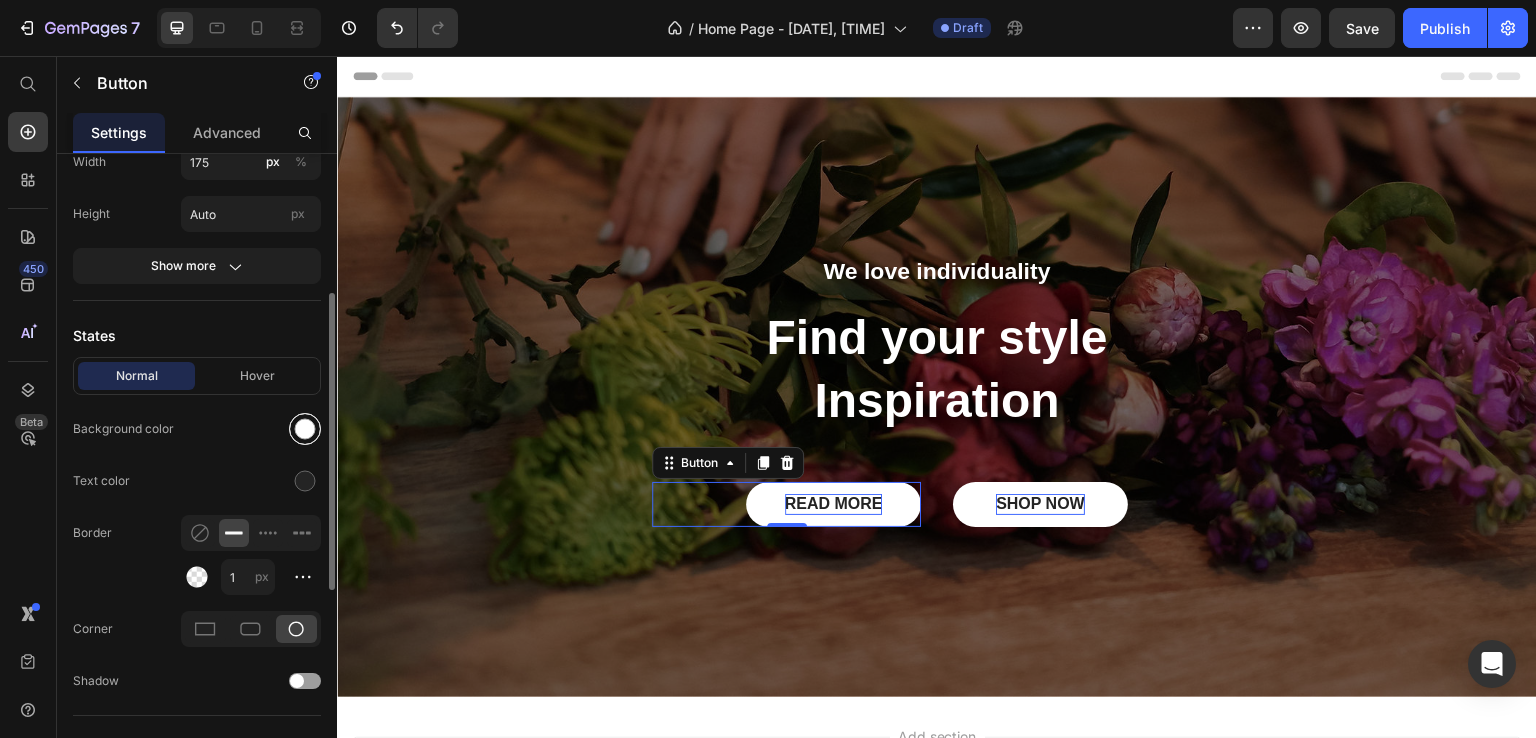 click at bounding box center (305, 429) 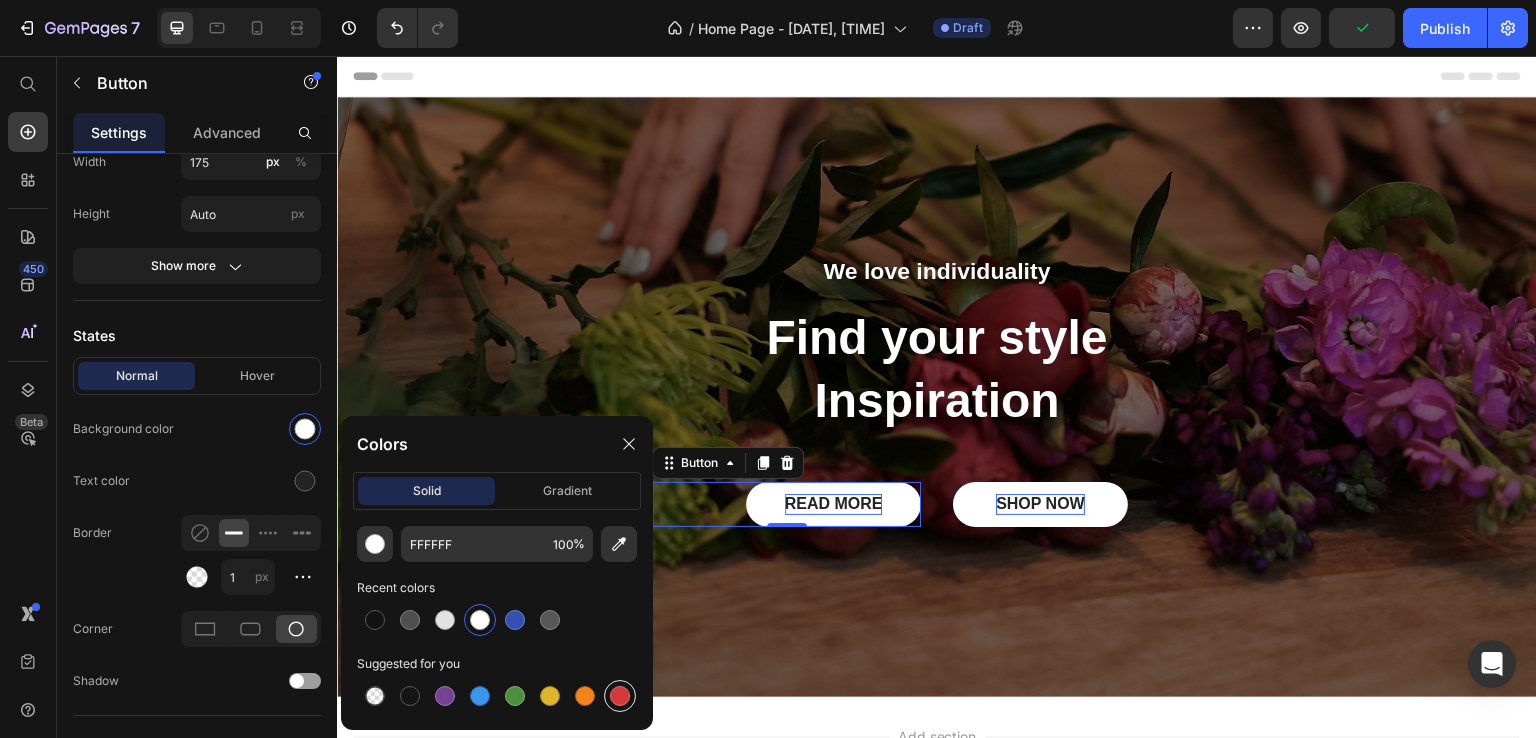 click at bounding box center (620, 696) 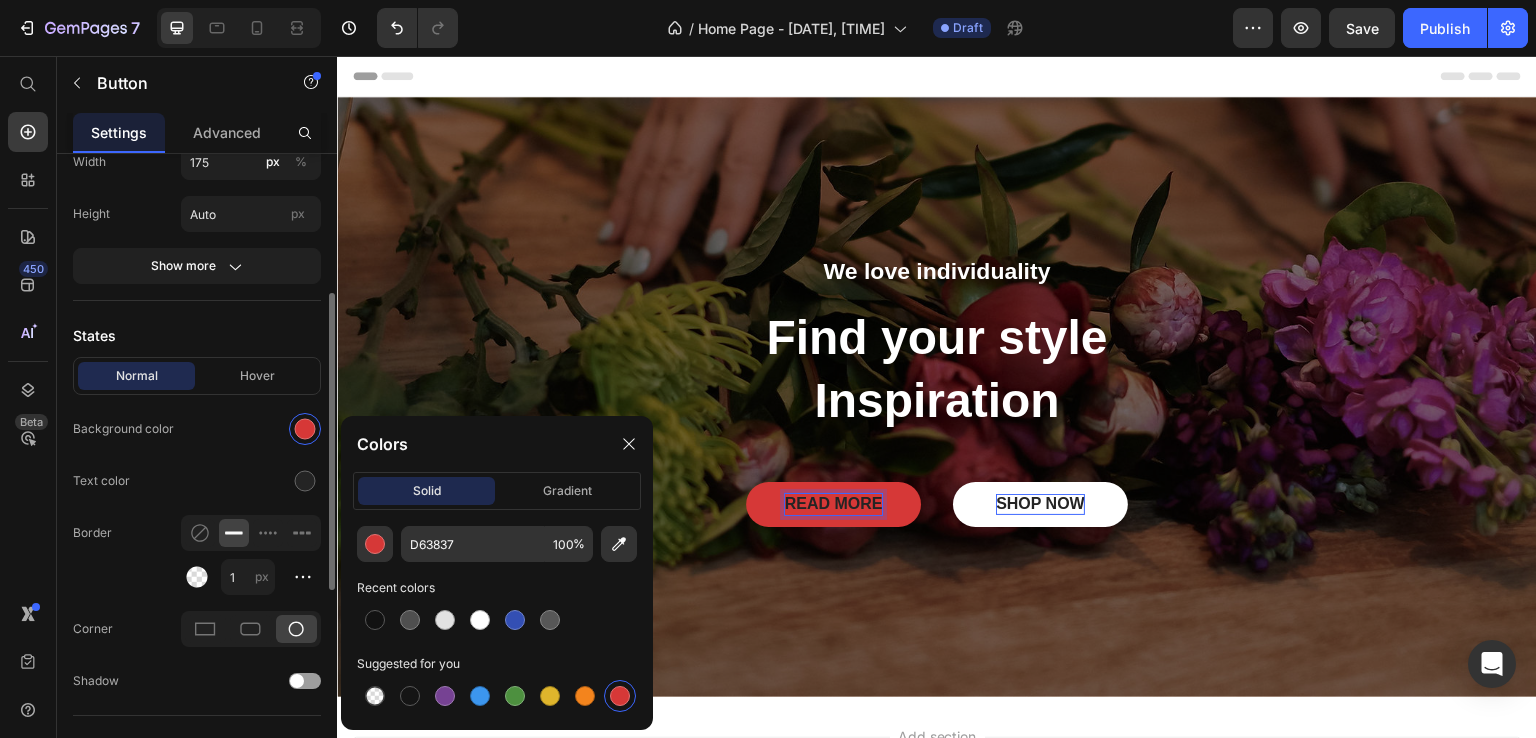 click on "Border 1 px" 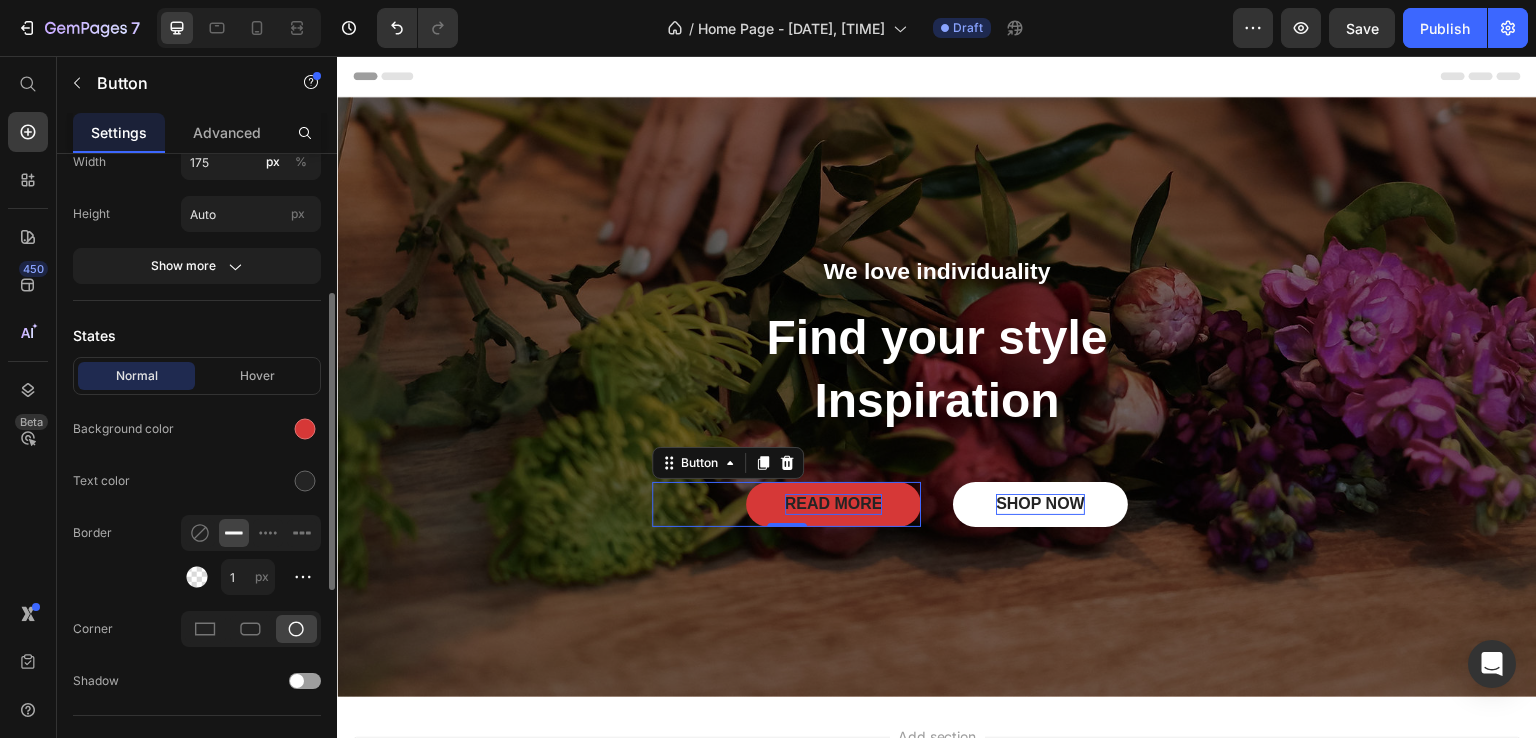 scroll, scrollTop: 500, scrollLeft: 0, axis: vertical 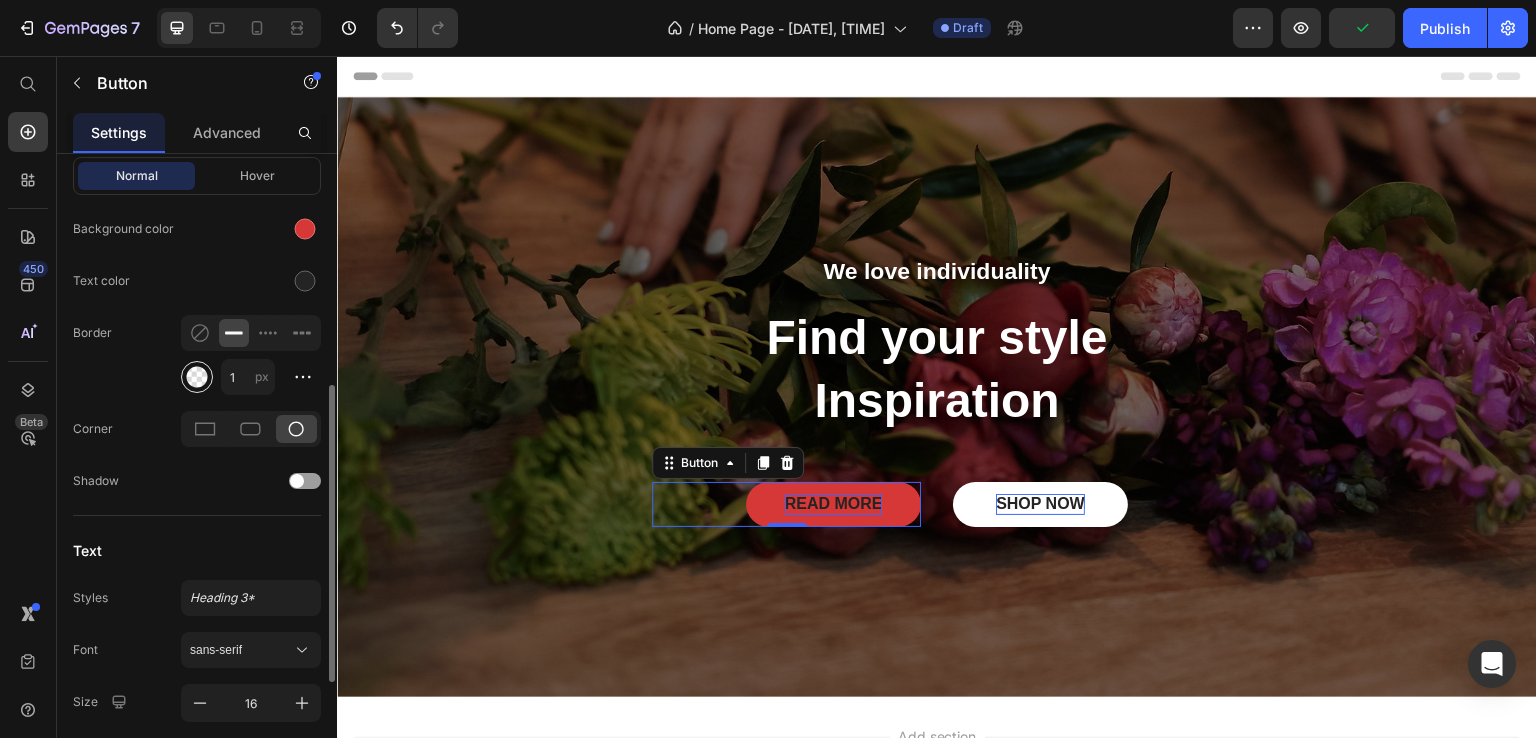 click at bounding box center (197, 377) 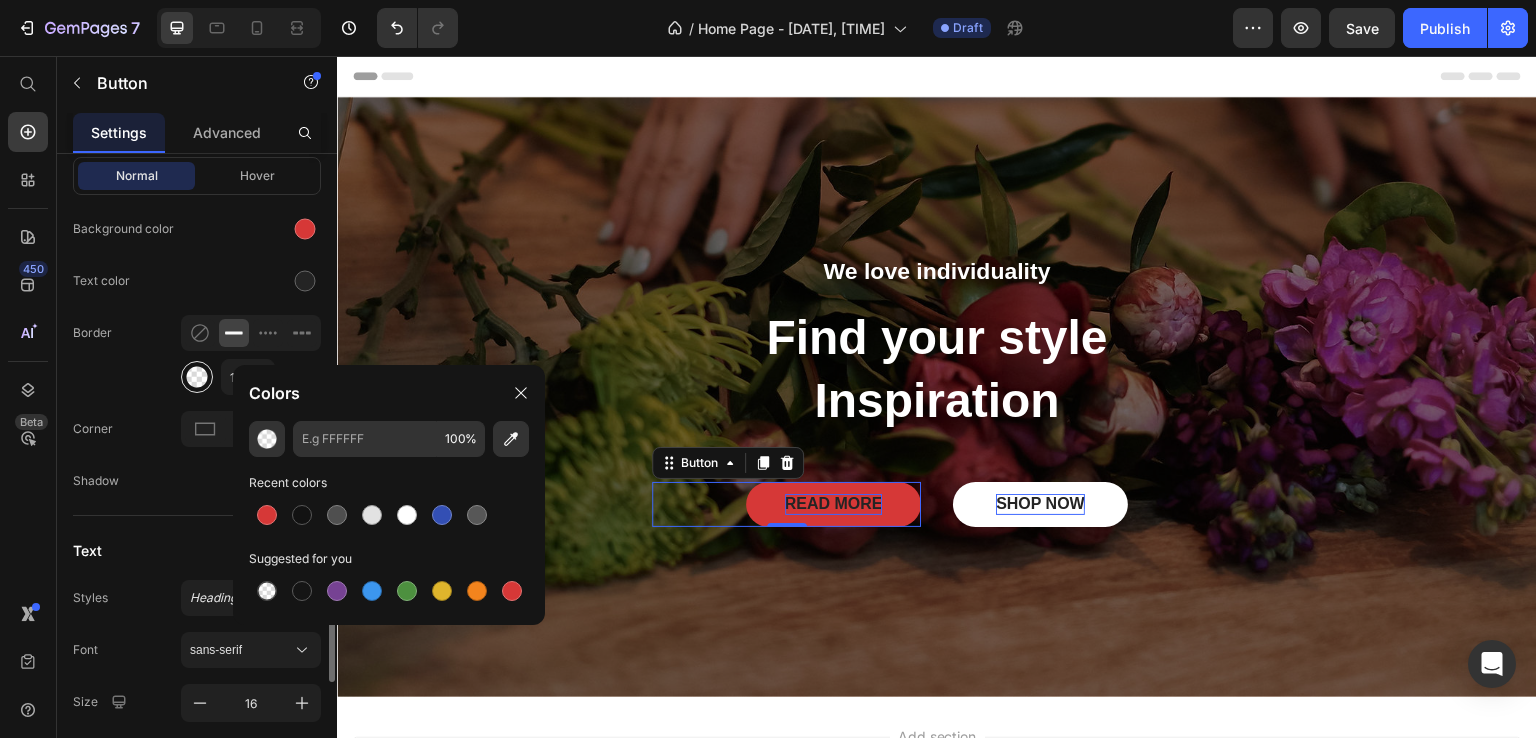 click at bounding box center (197, 377) 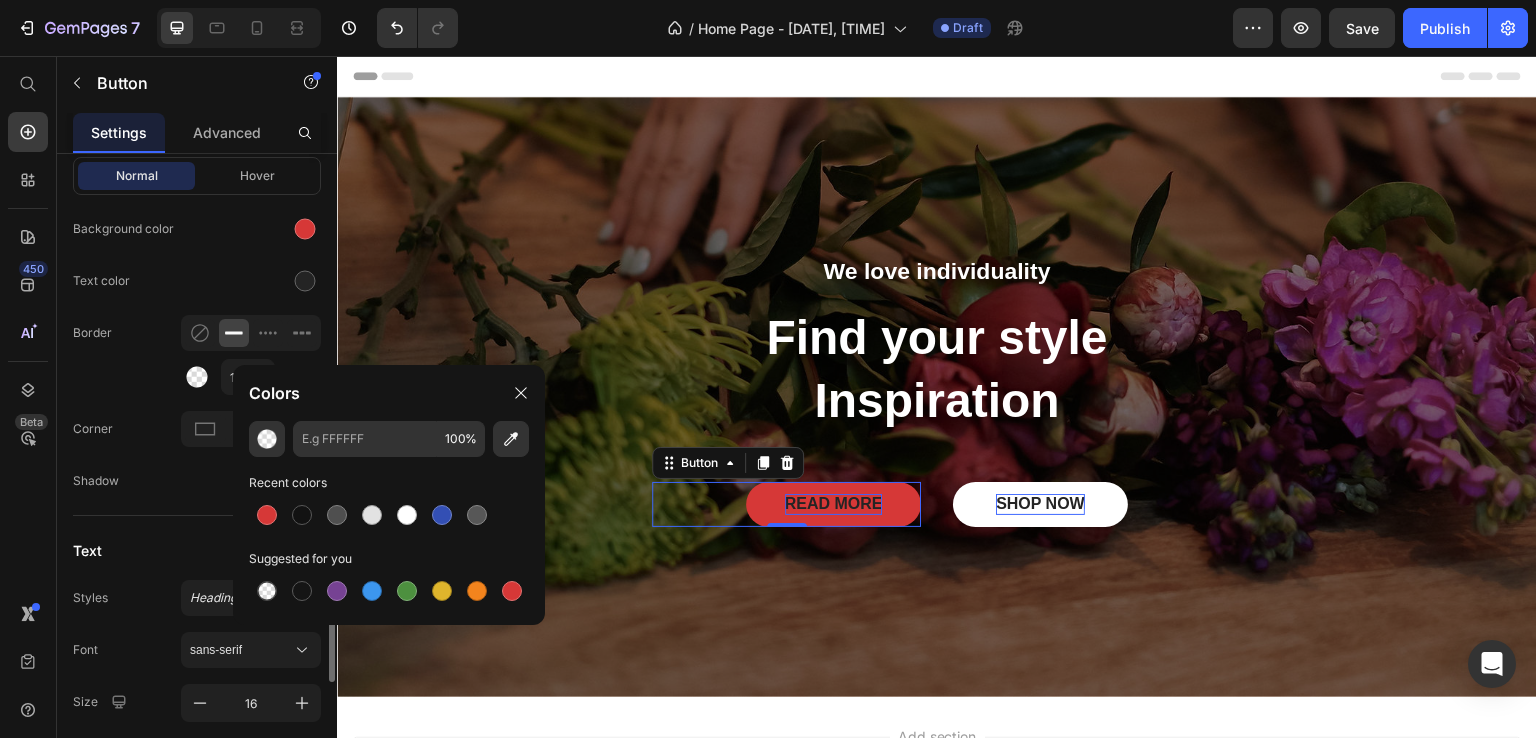 drag, startPoint x: 152, startPoint y: 343, endPoint x: 99, endPoint y: 405, distance: 81.565926 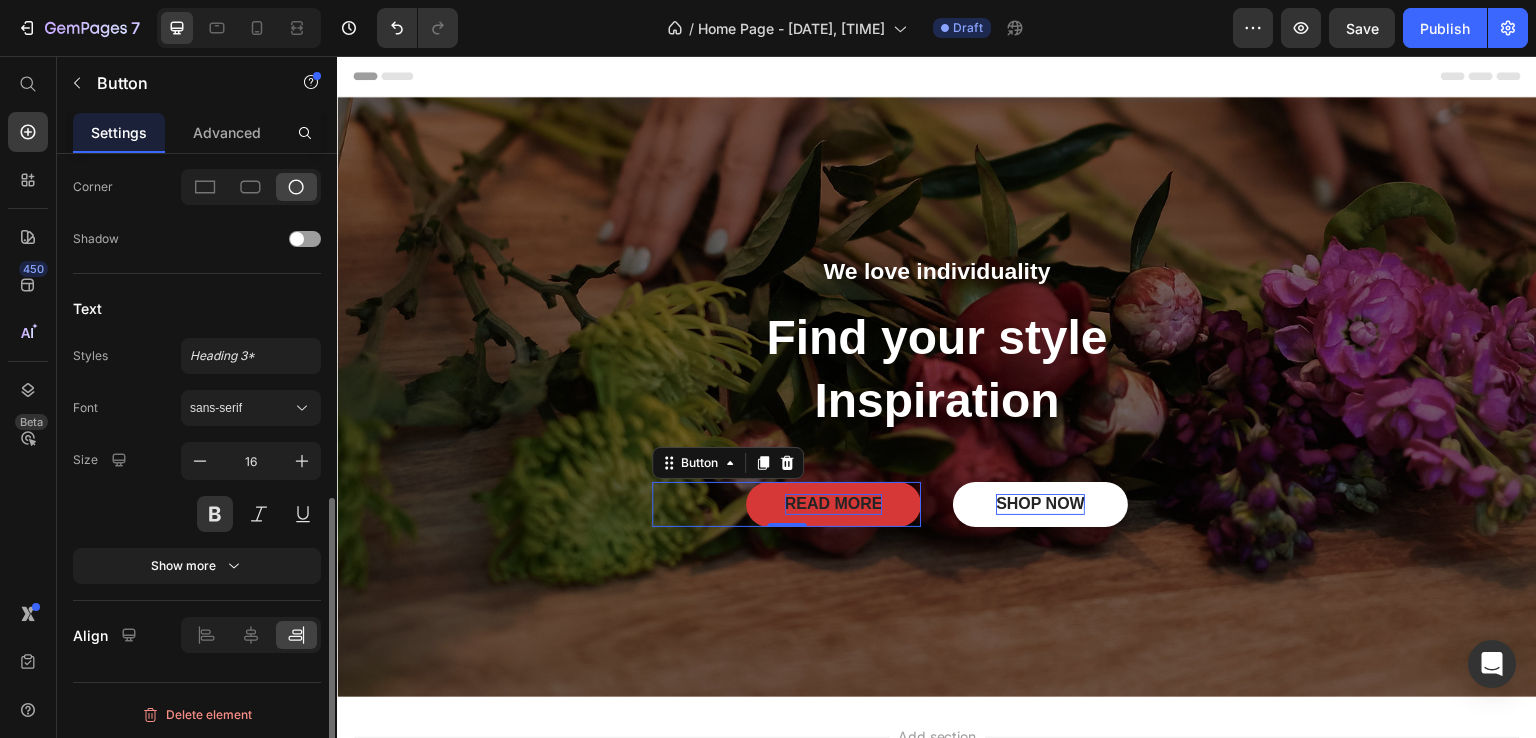 scroll, scrollTop: 442, scrollLeft: 0, axis: vertical 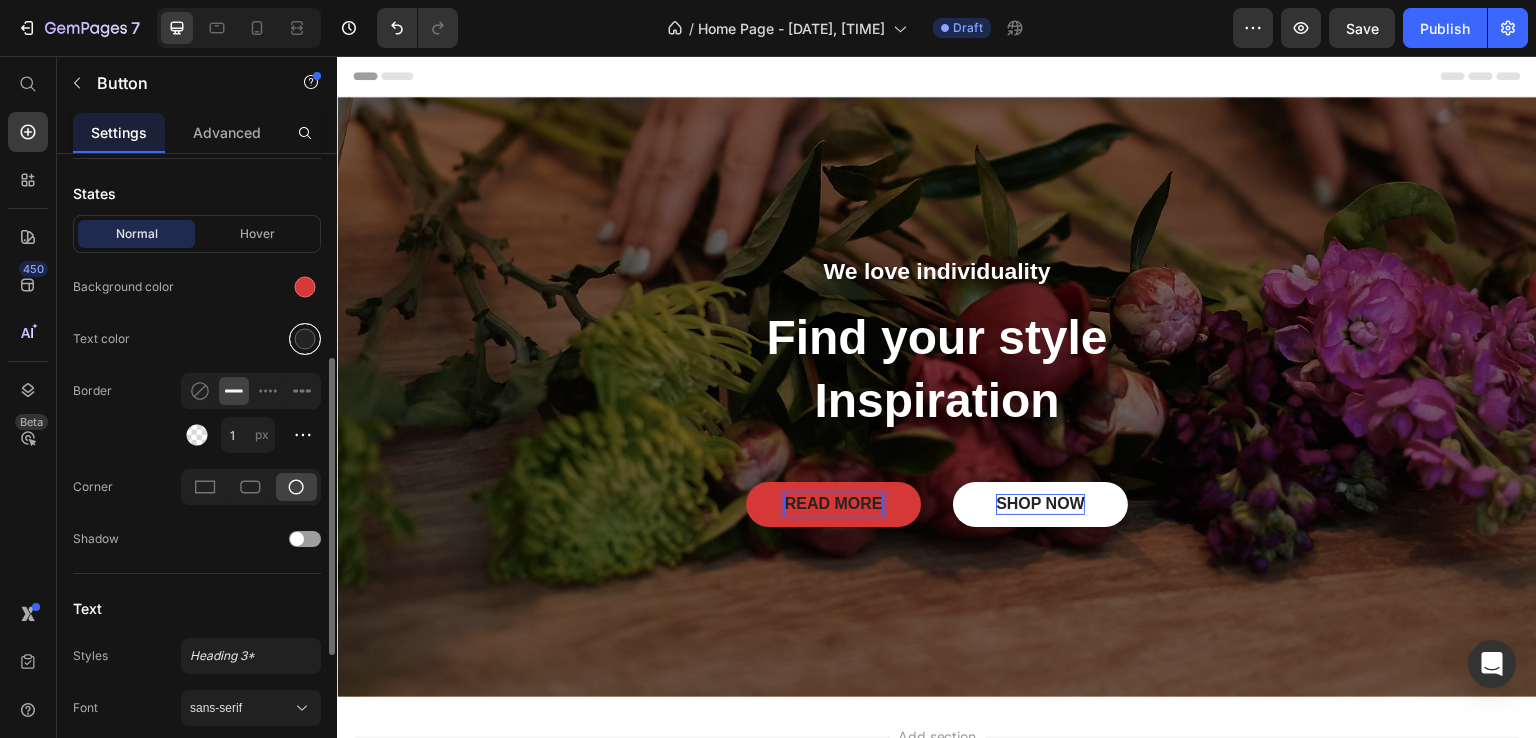 click at bounding box center (305, 339) 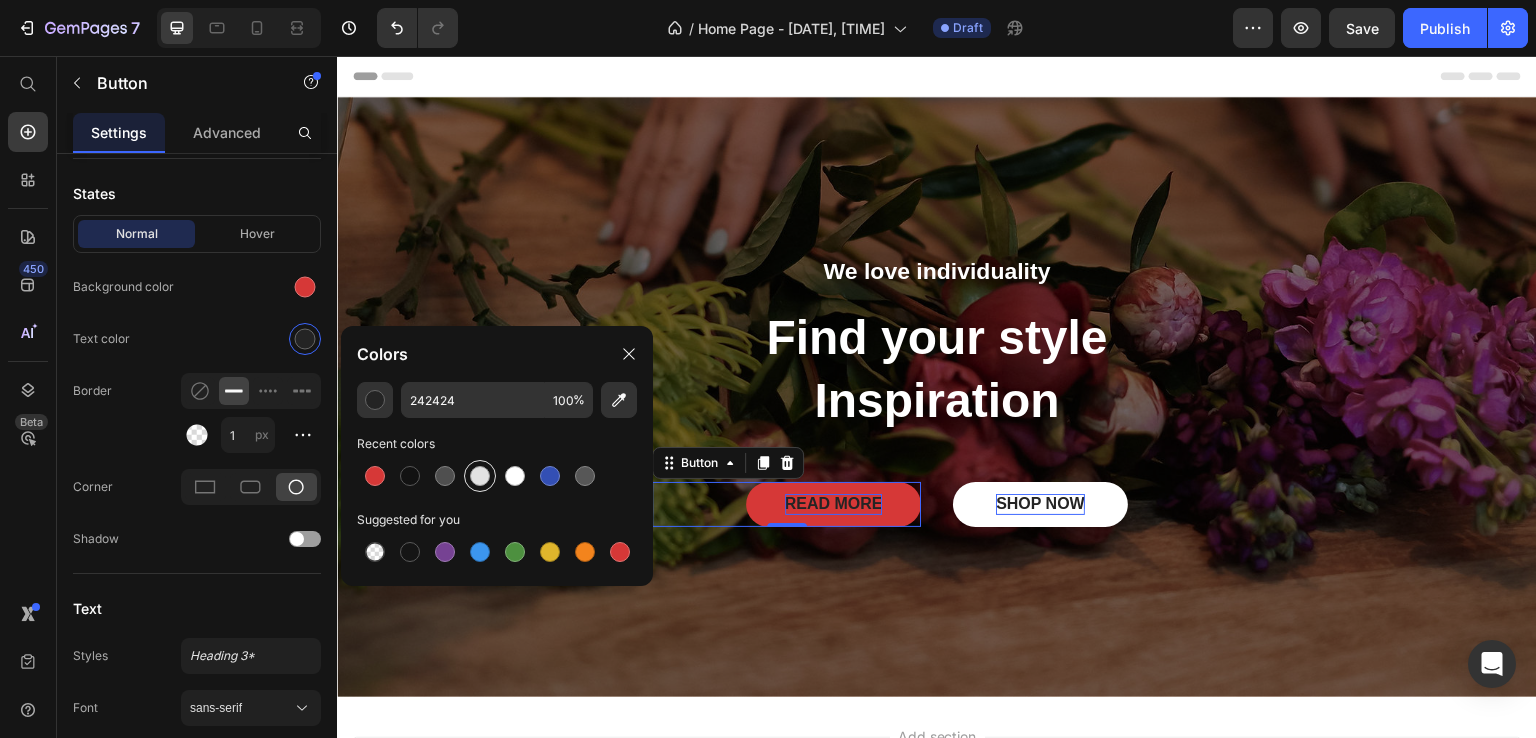 click at bounding box center [480, 476] 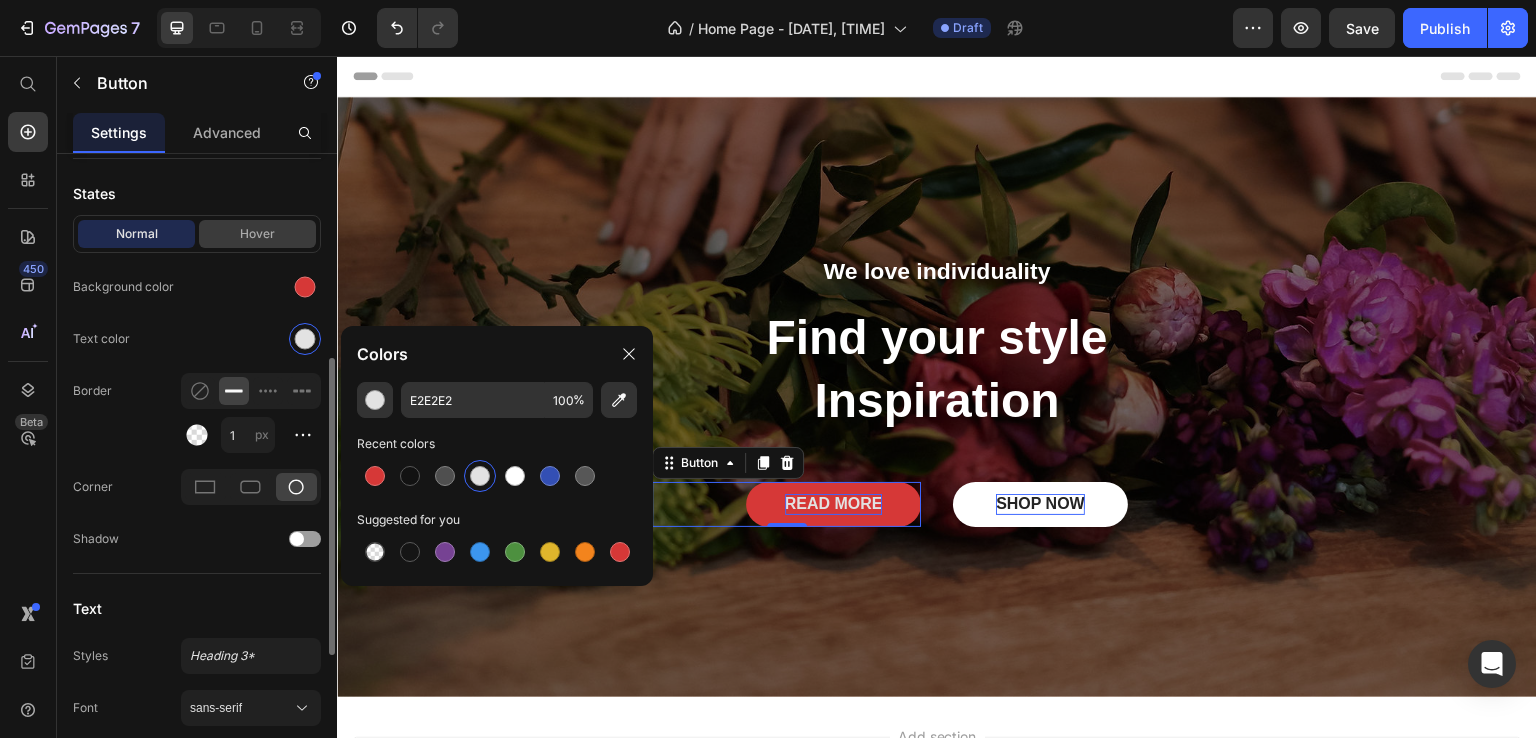 click on "Hover" at bounding box center (257, 234) 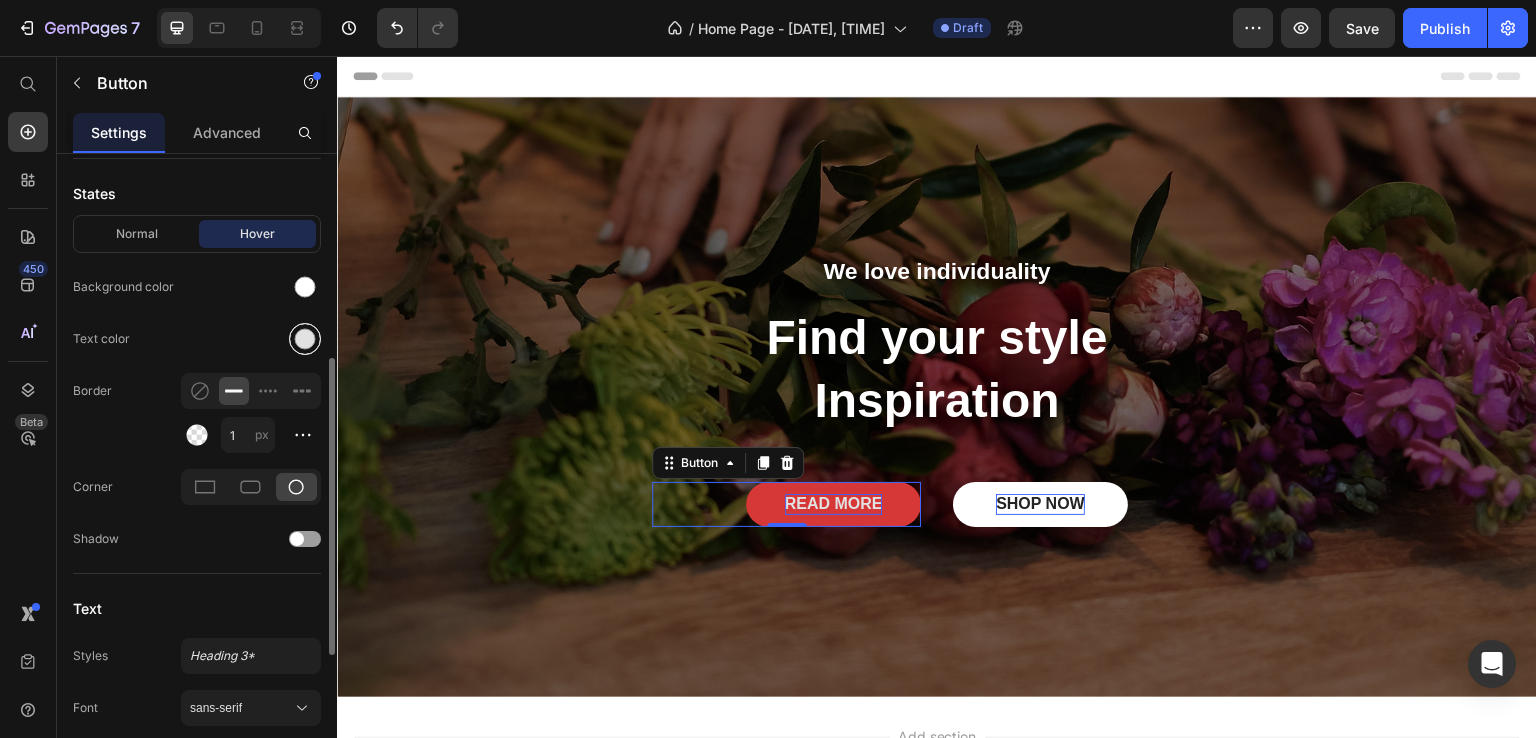 click at bounding box center (305, 339) 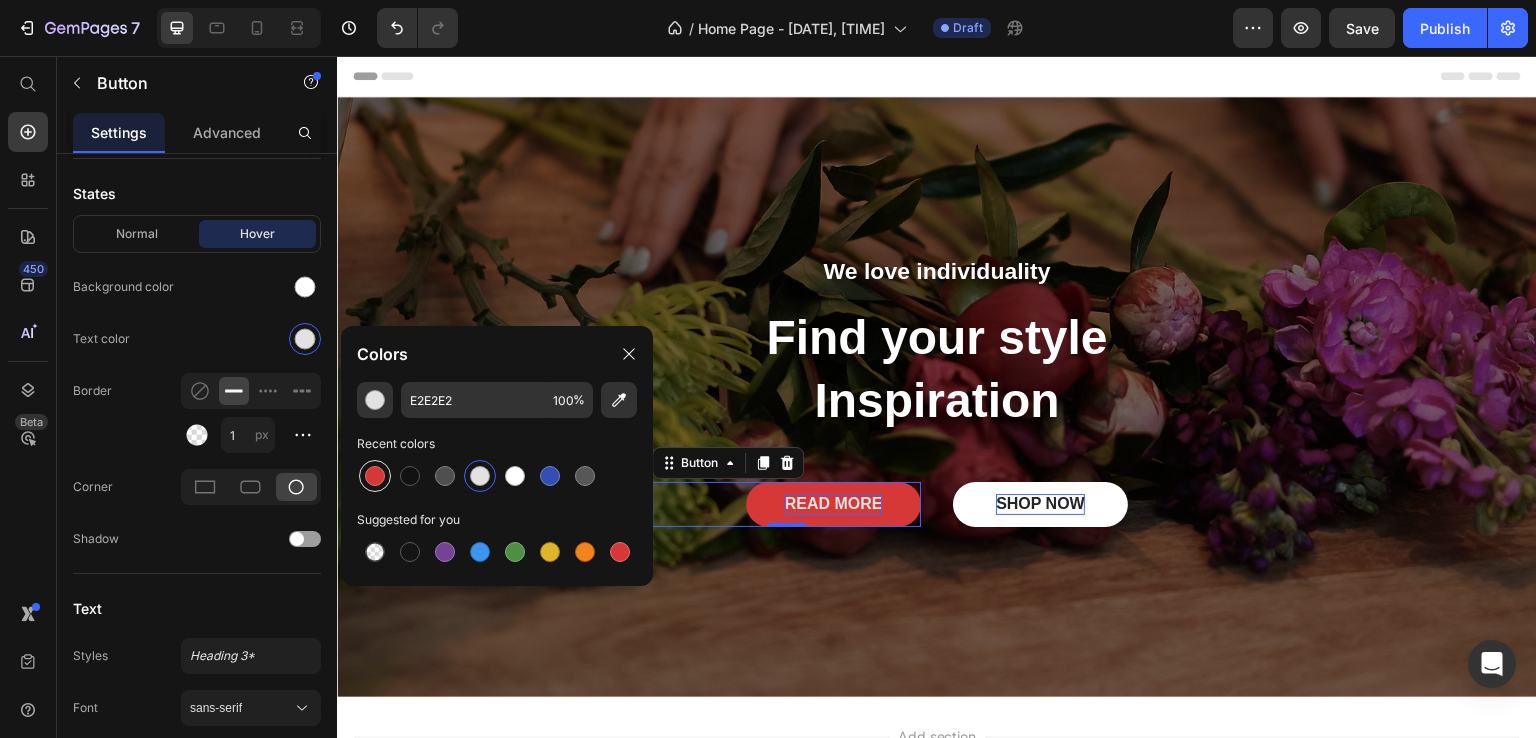 click at bounding box center (375, 476) 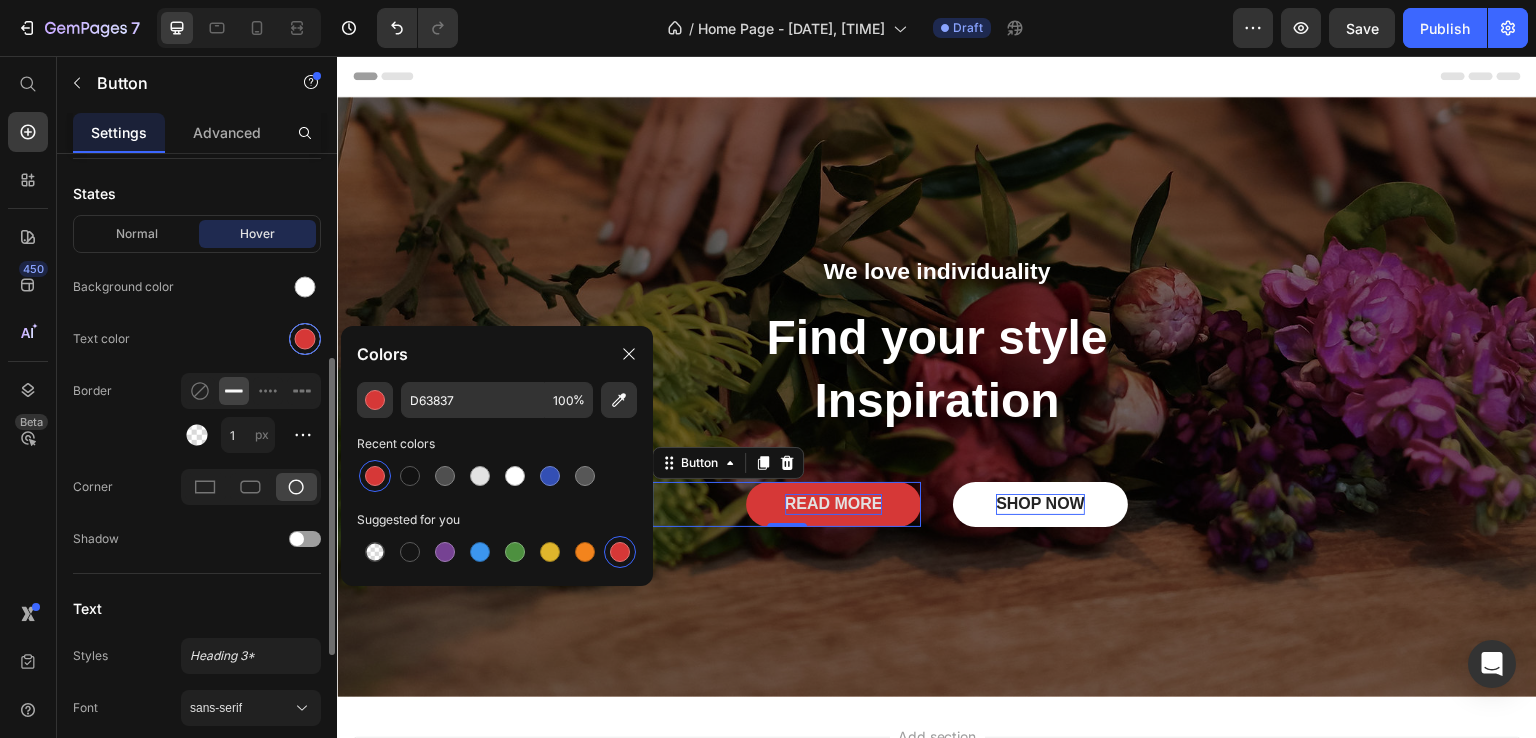 click at bounding box center (305, 339) 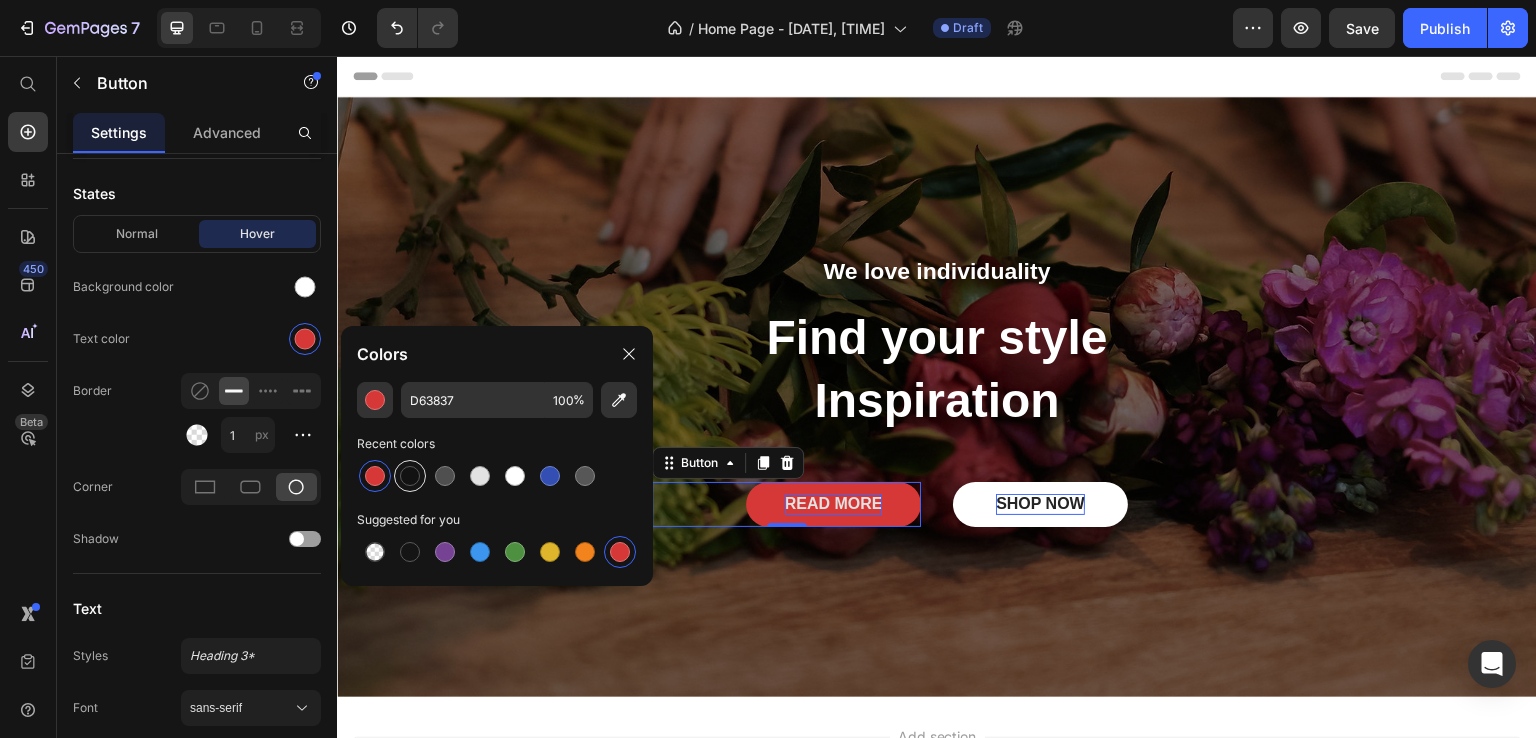 click at bounding box center [410, 476] 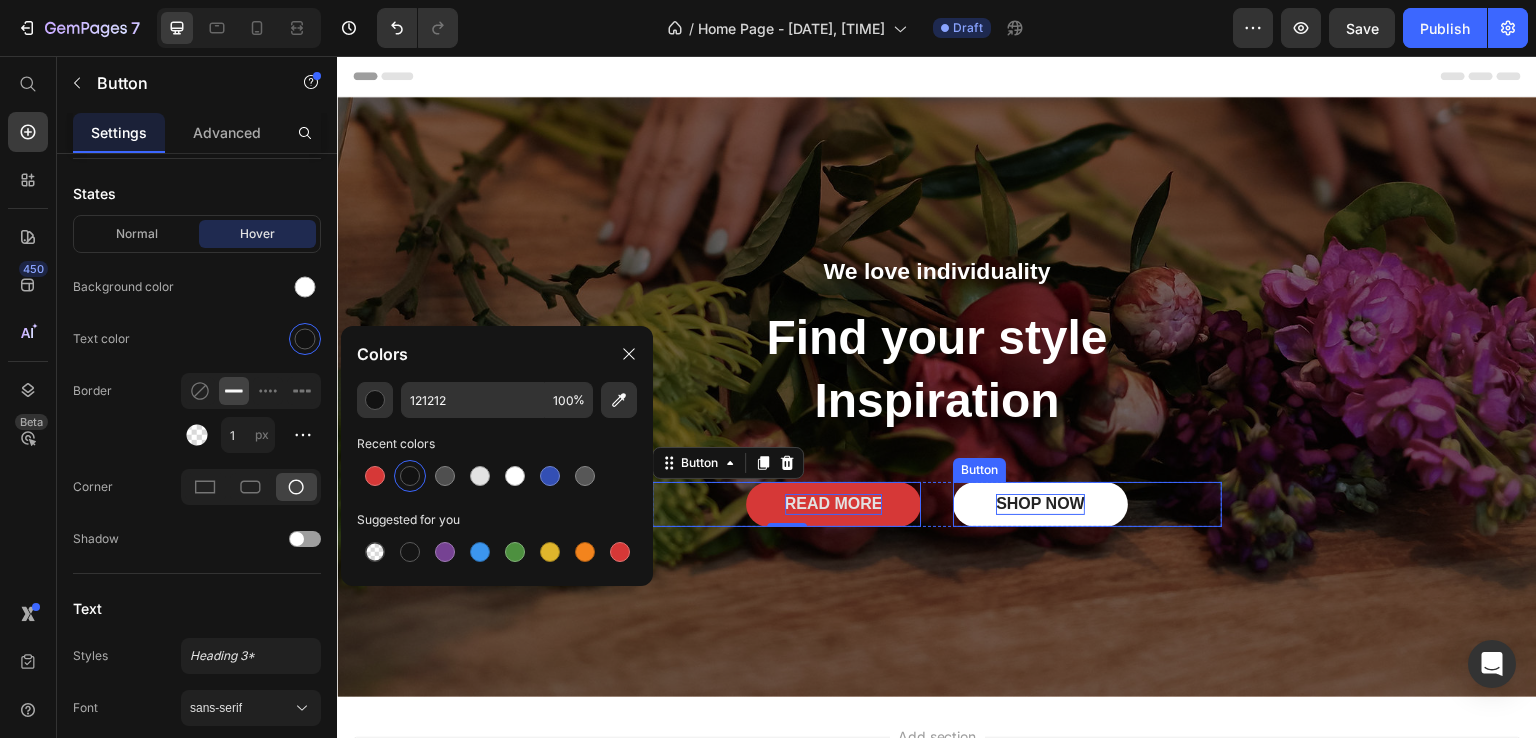 click on "SHOP NOW" at bounding box center [1040, 504] 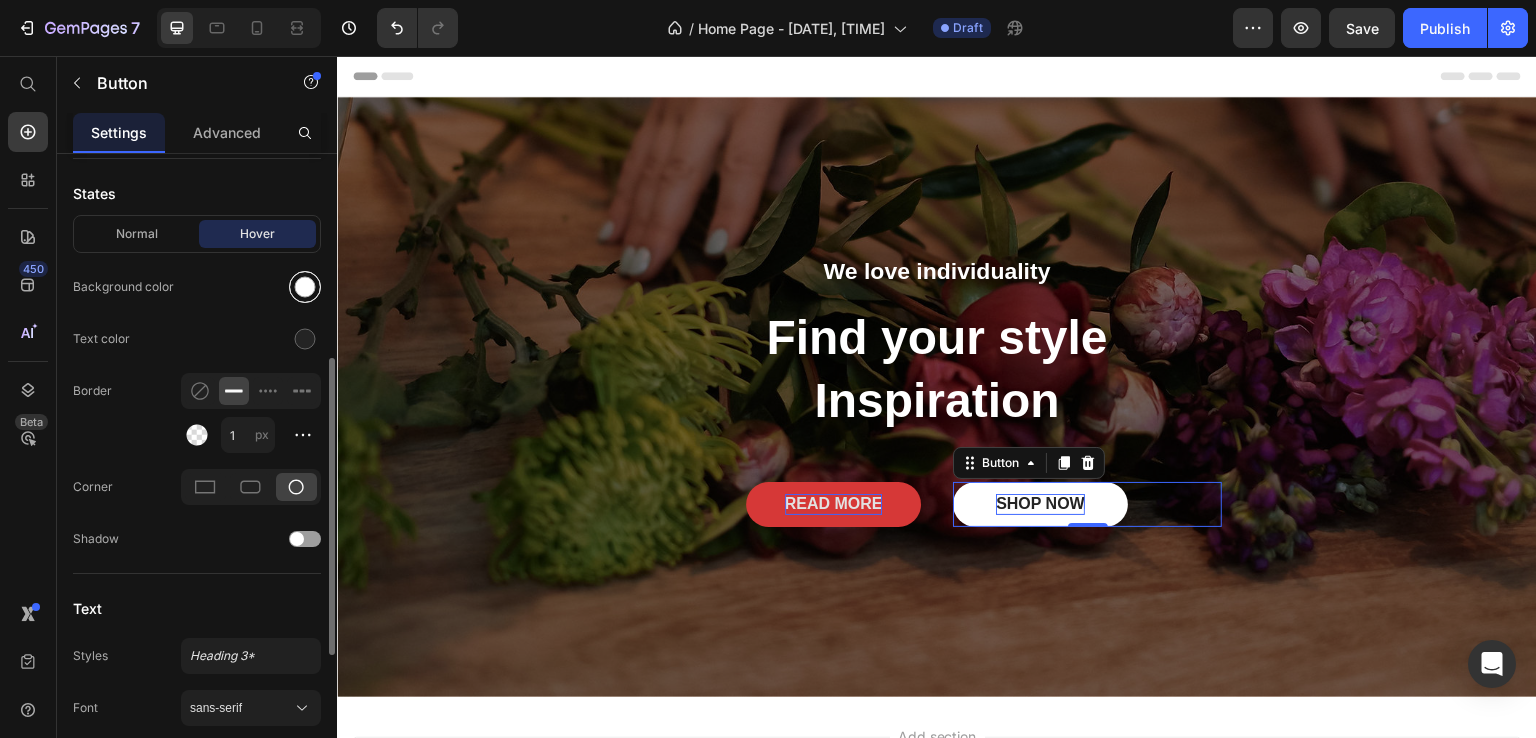 click at bounding box center [305, 287] 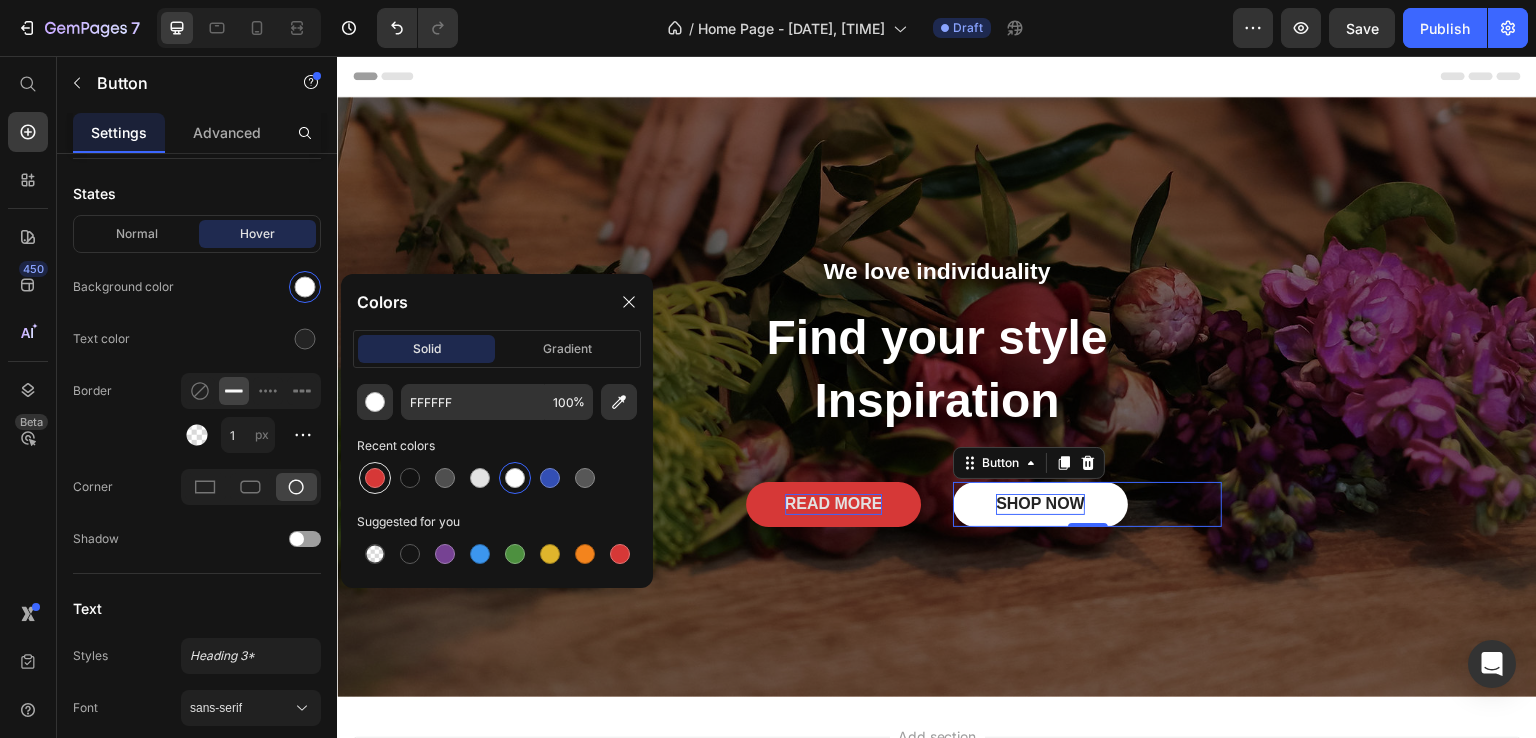 click at bounding box center [375, 478] 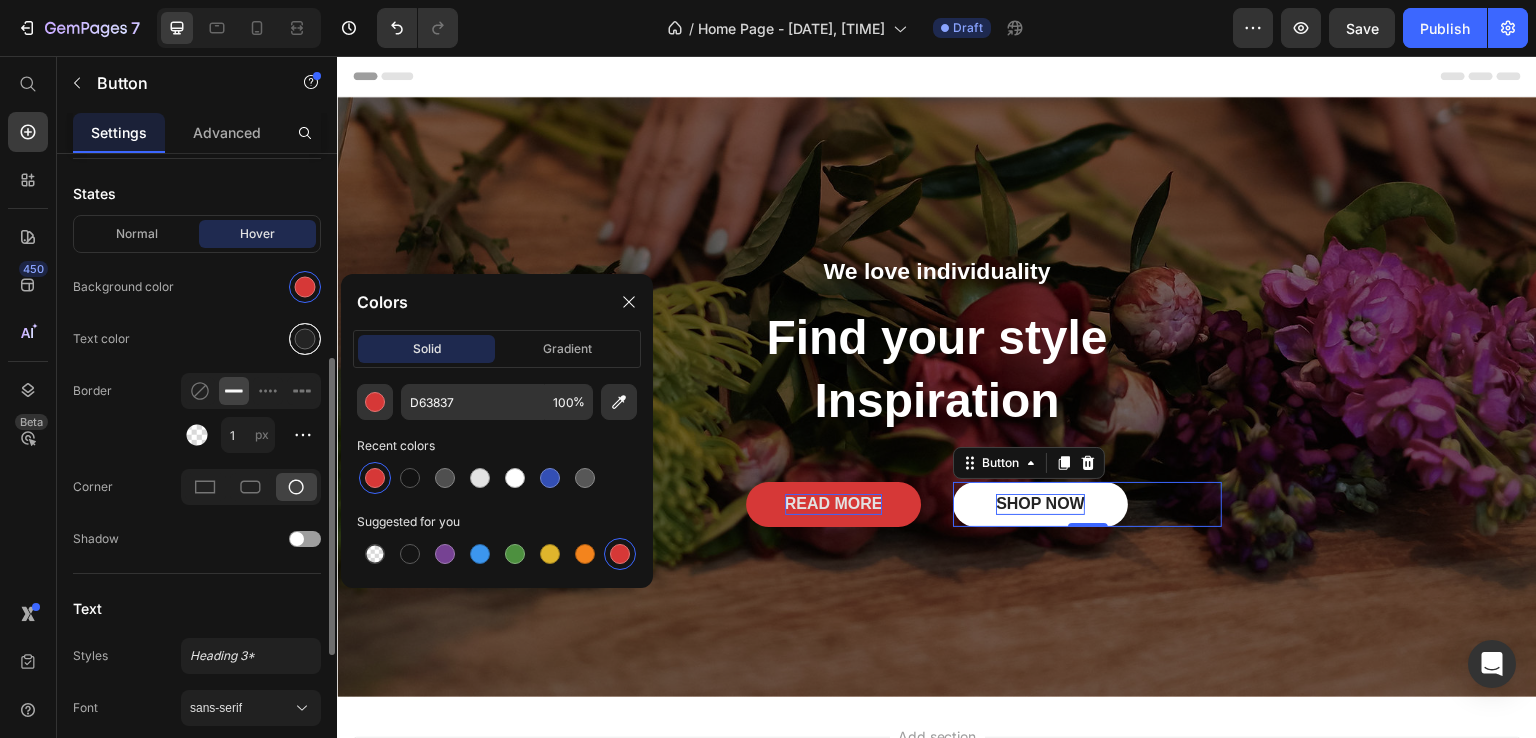 click at bounding box center (305, 339) 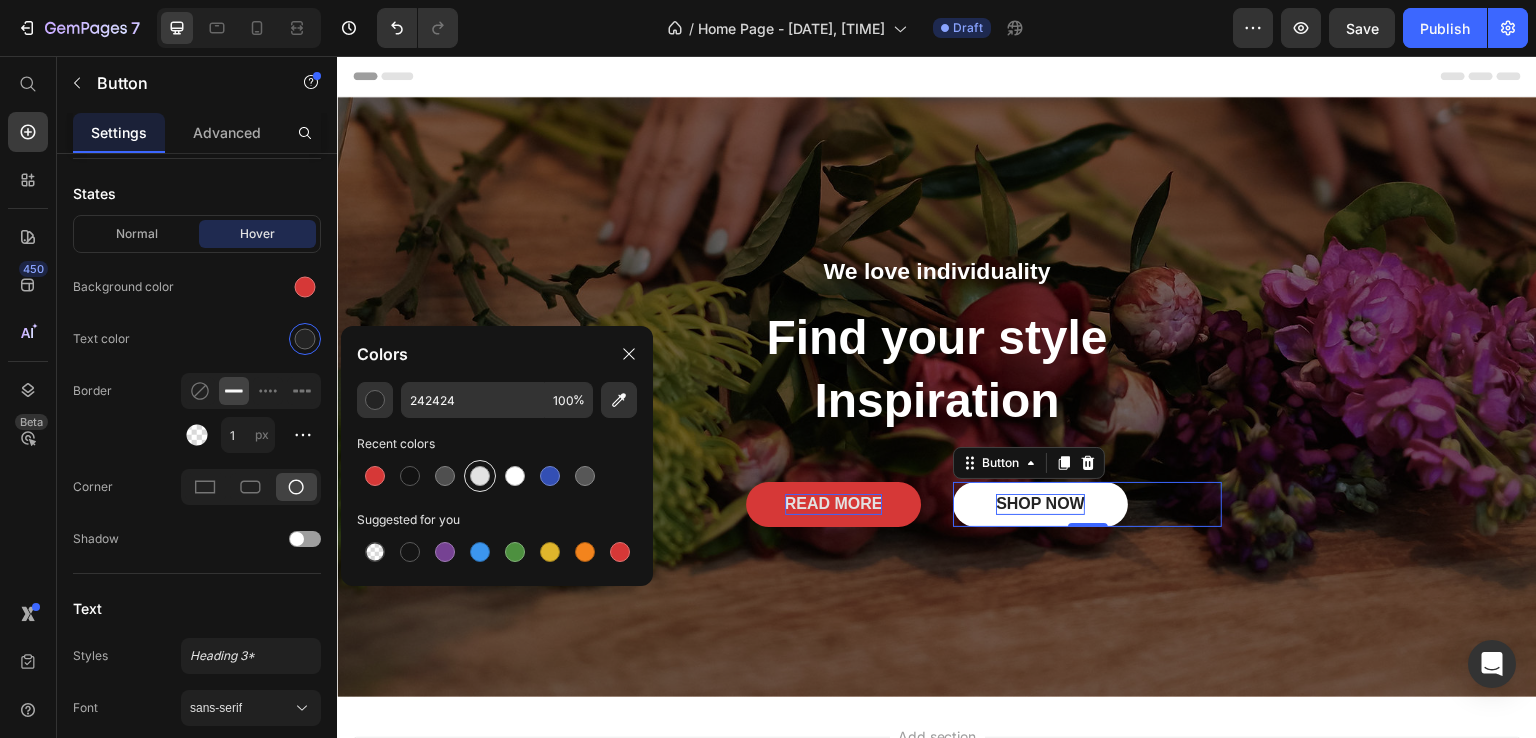 click at bounding box center [480, 476] 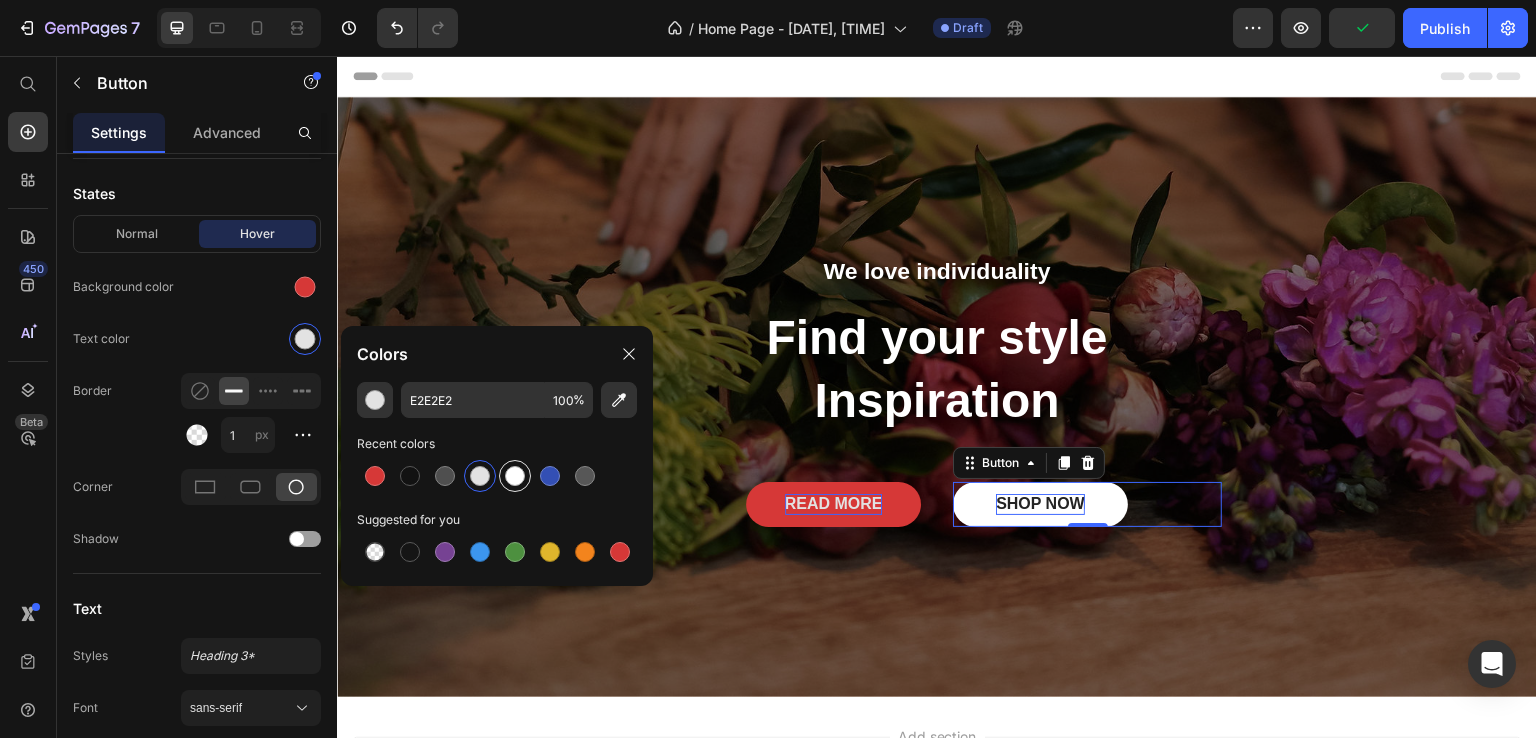 click at bounding box center [515, 476] 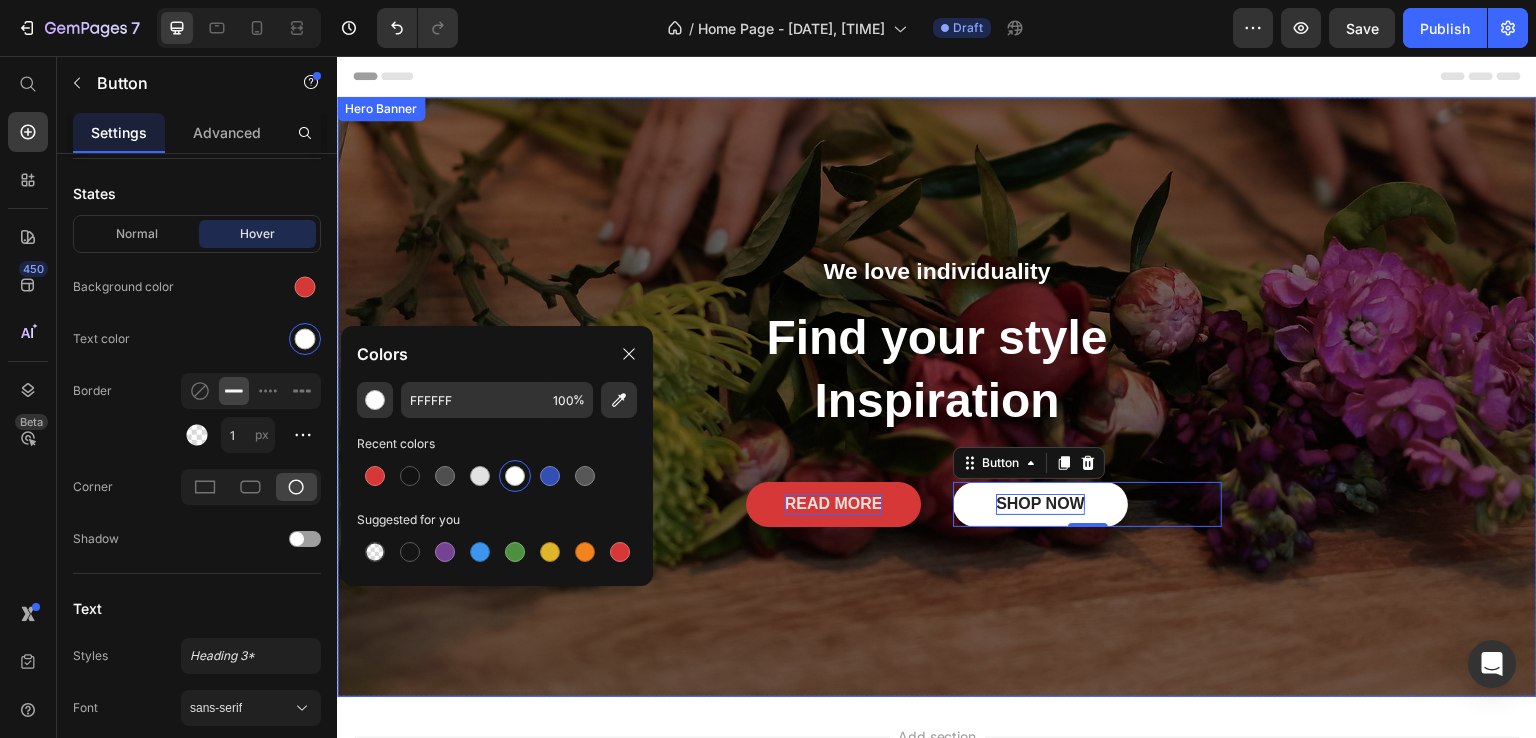 click at bounding box center (937, 397) 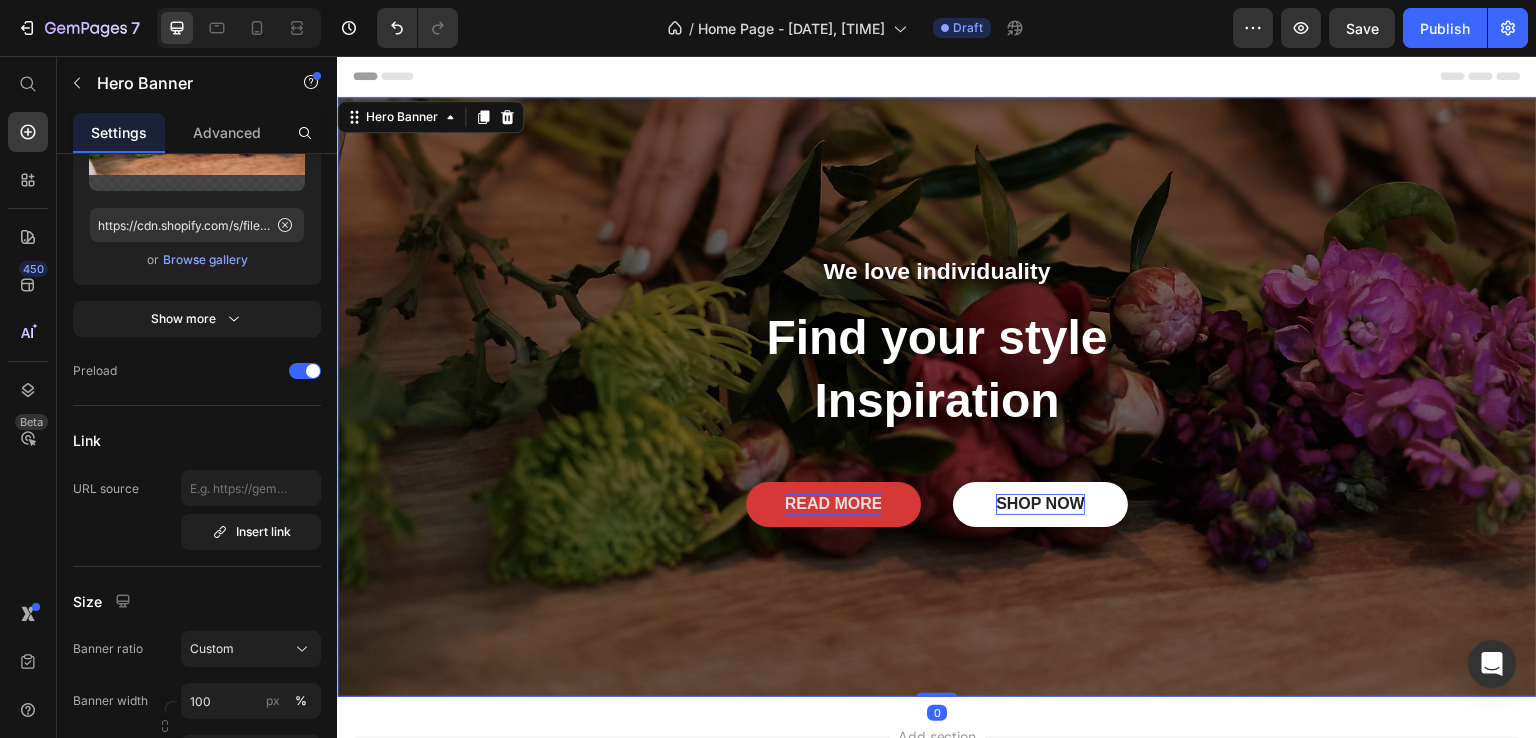 scroll, scrollTop: 0, scrollLeft: 0, axis: both 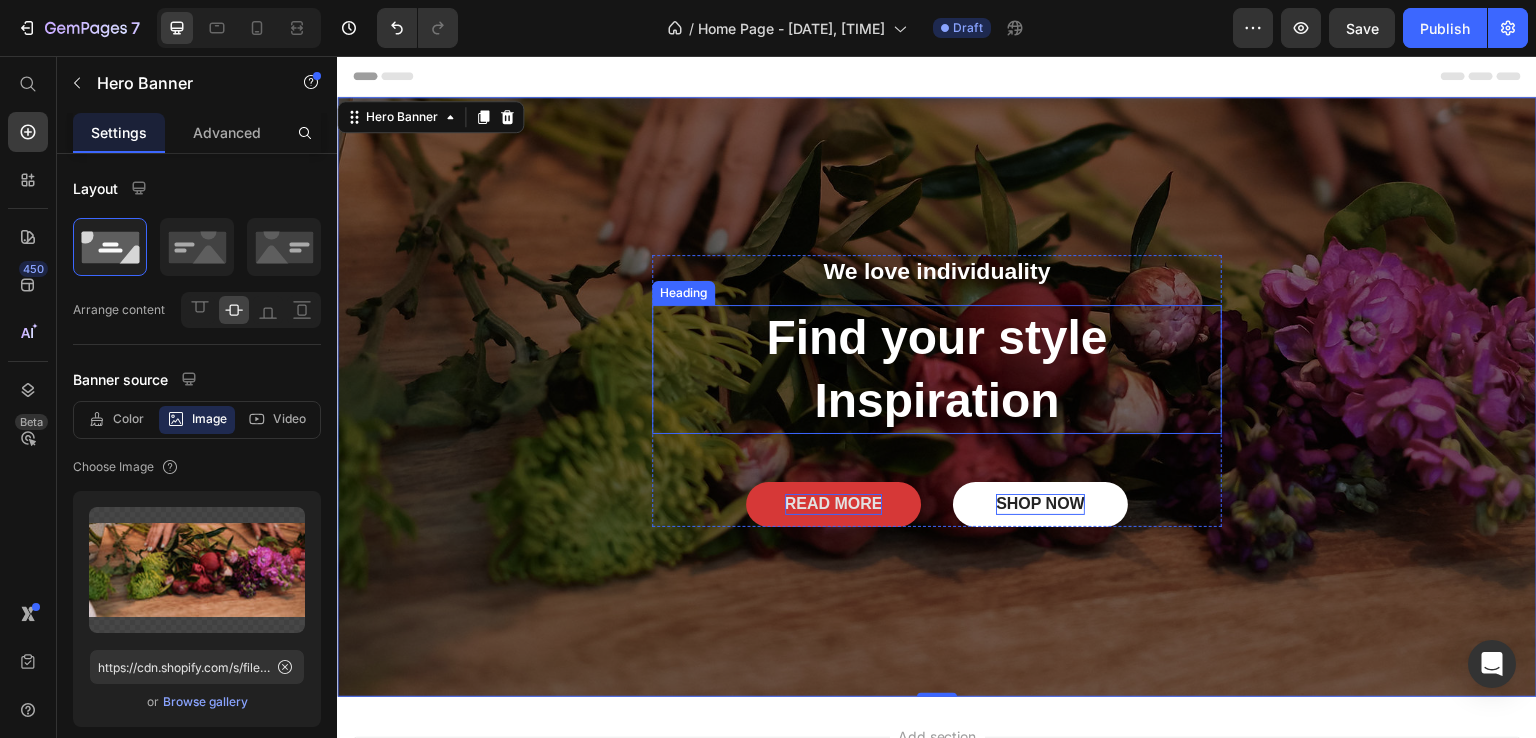 click on "Find your style Inspiration" at bounding box center (937, 369) 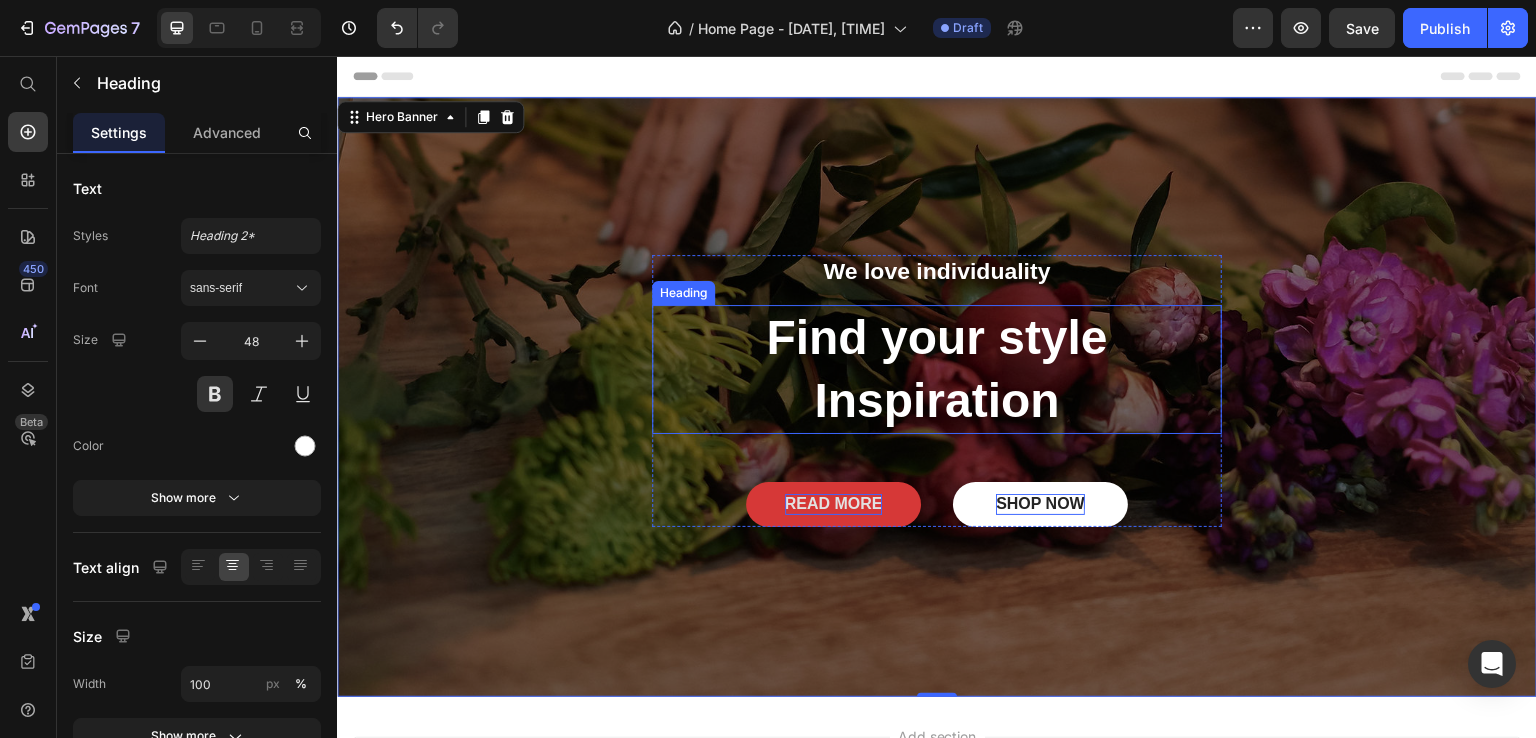 click on "Find your style Inspiration" at bounding box center [937, 369] 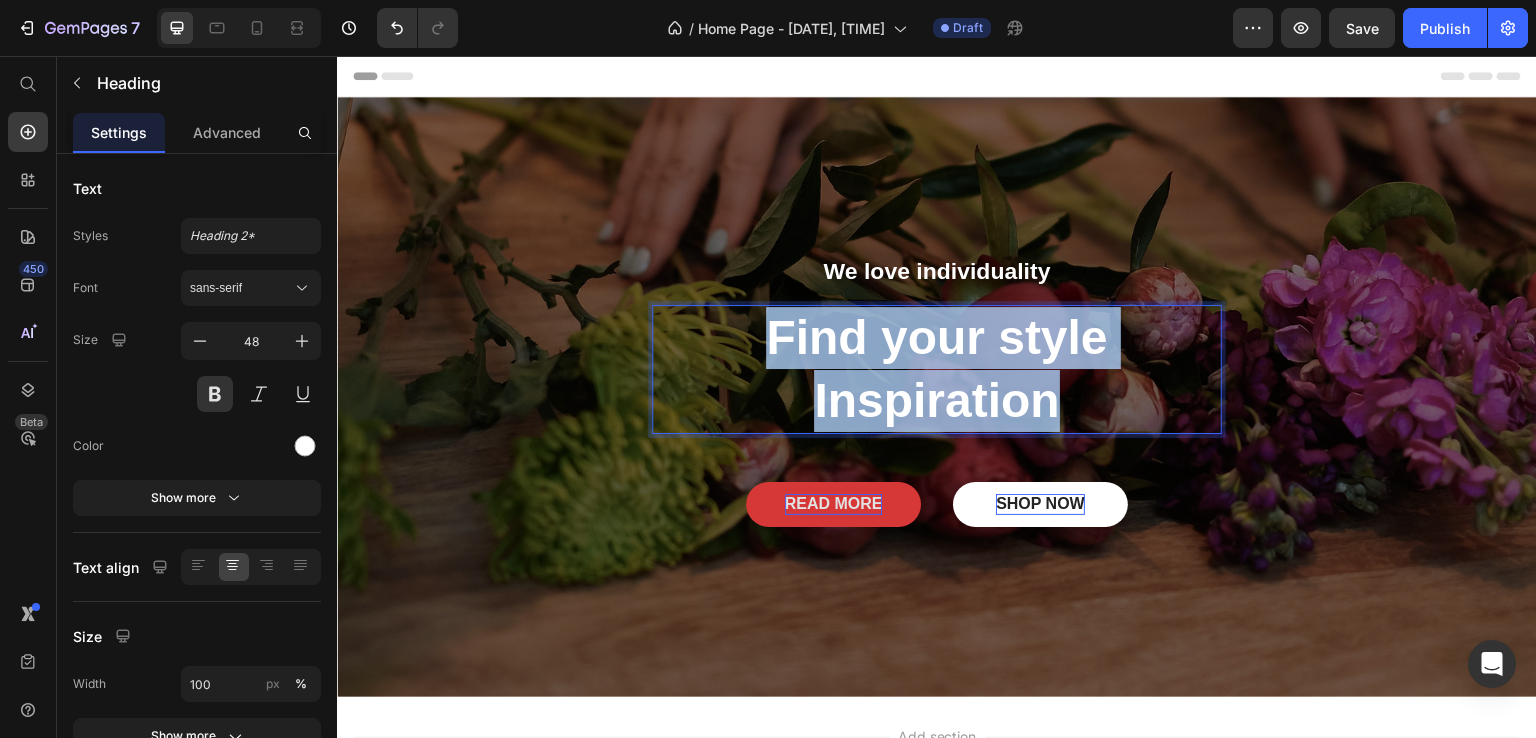 click on "Find your style Inspiration" at bounding box center [937, 369] 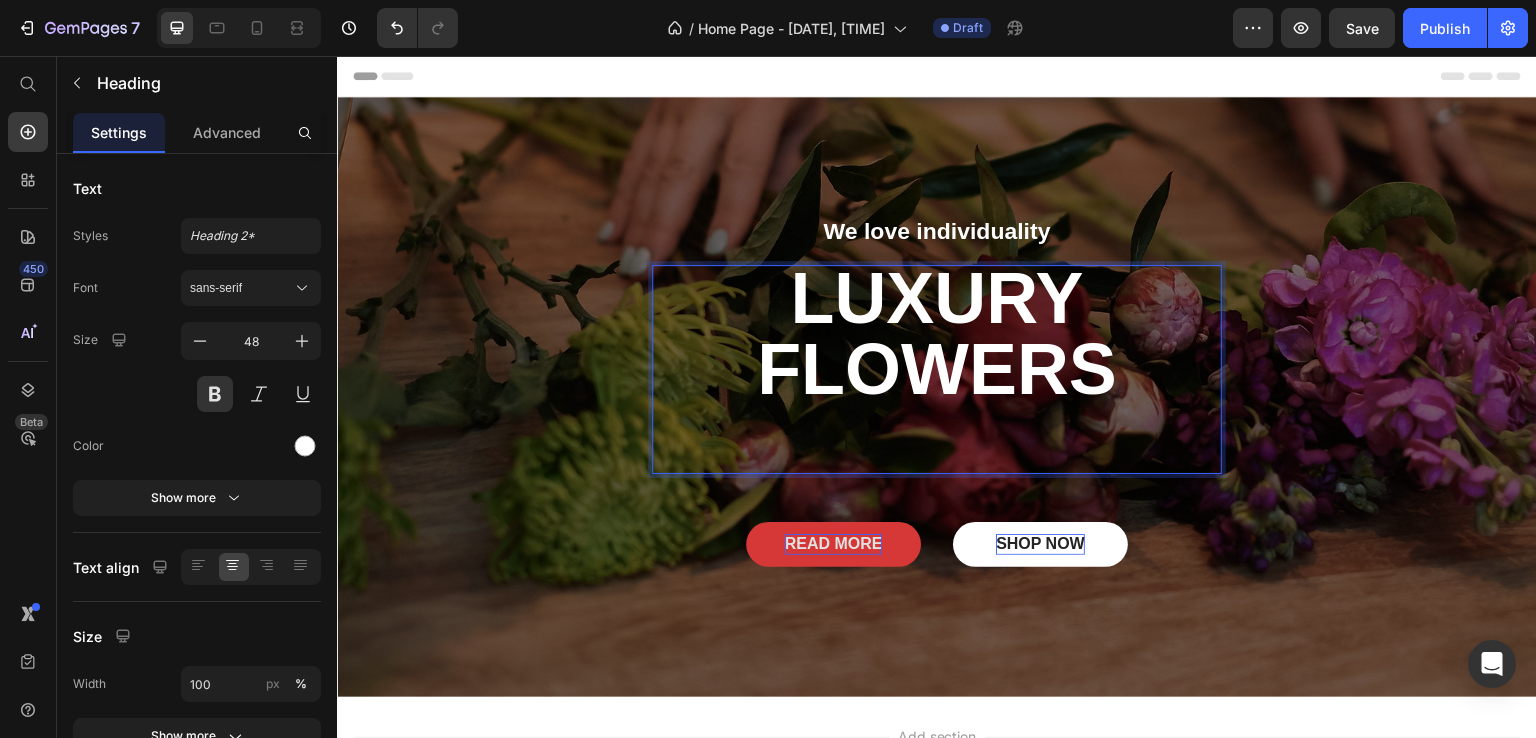 click on "LUXURY FLOWERS" at bounding box center (937, 338) 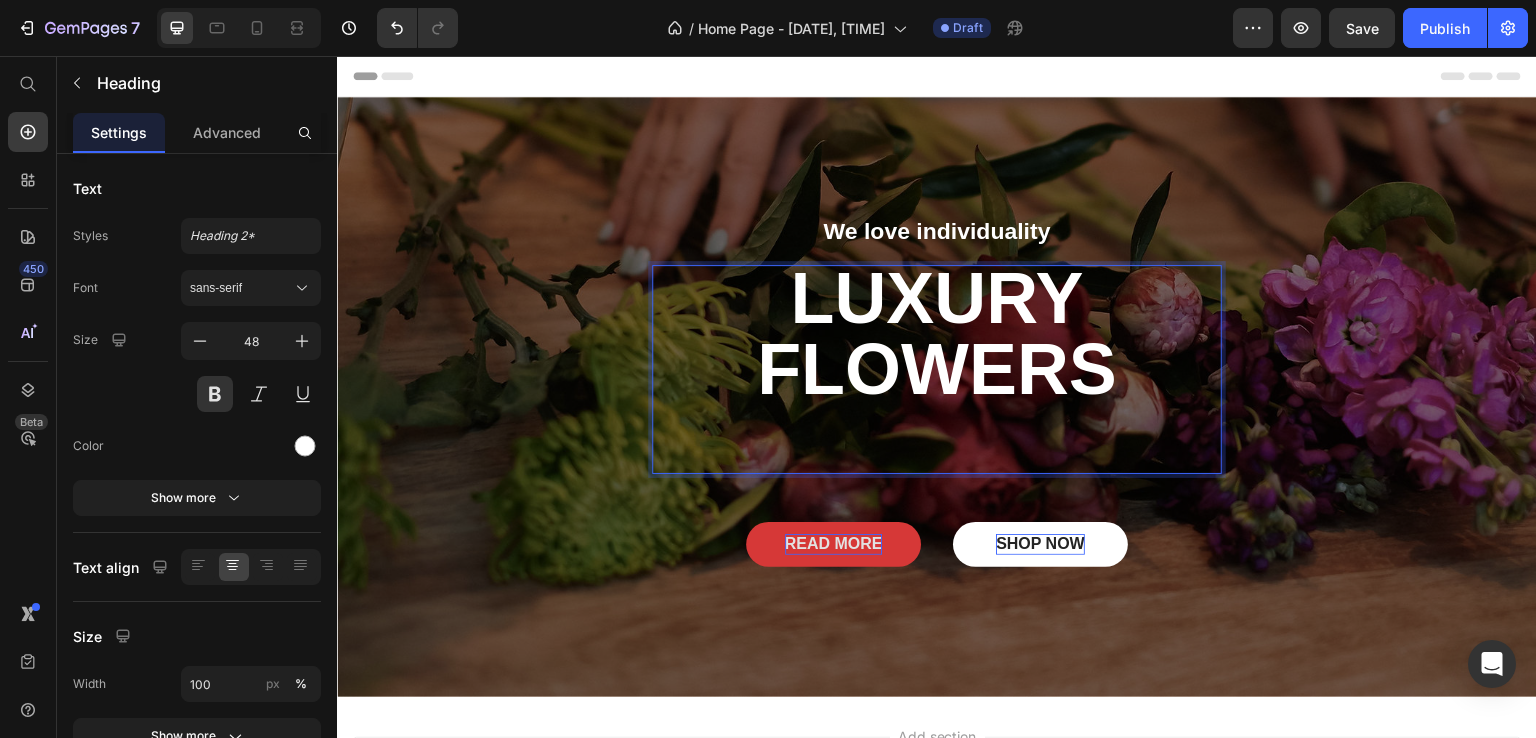 click on "LUXURY FLOWERS" at bounding box center (937, 338) 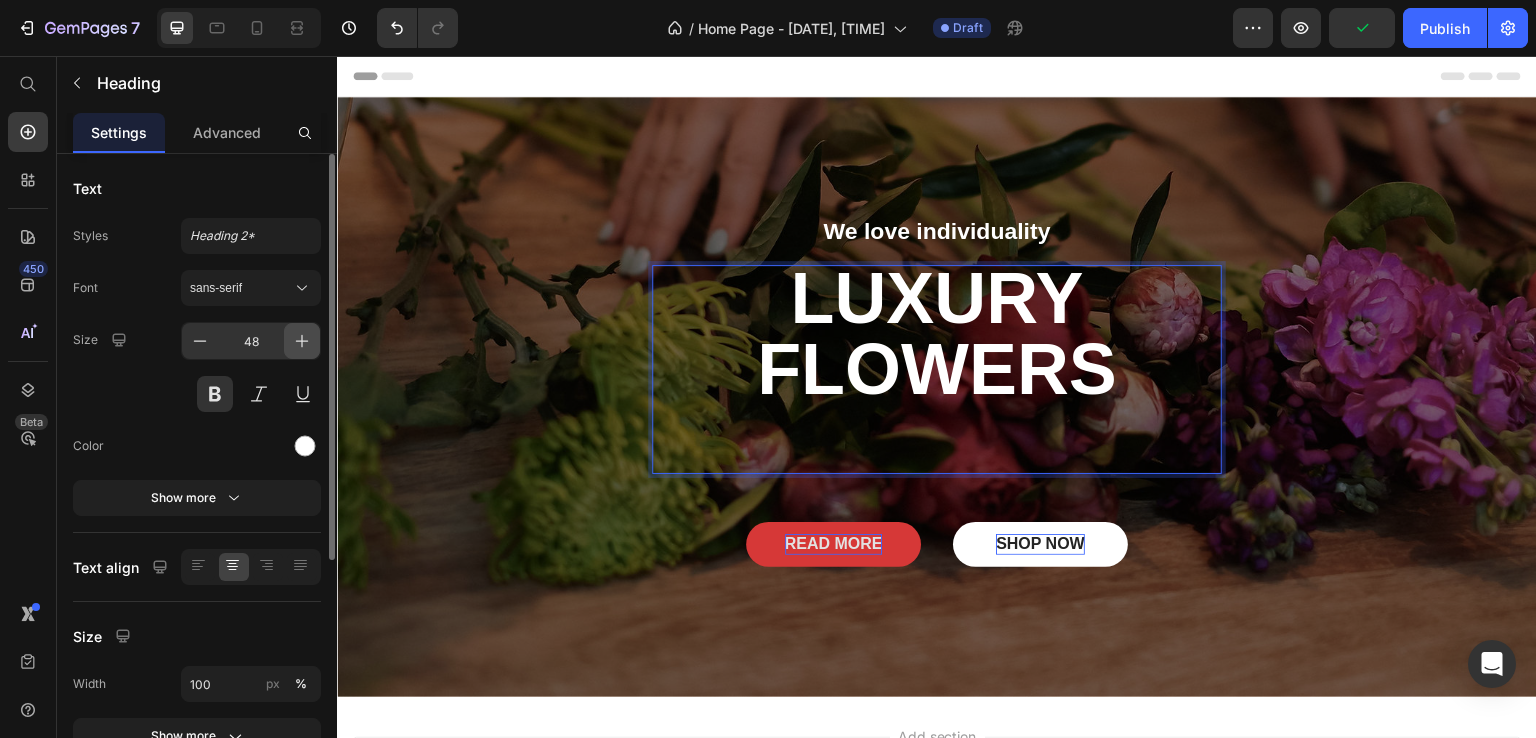 click 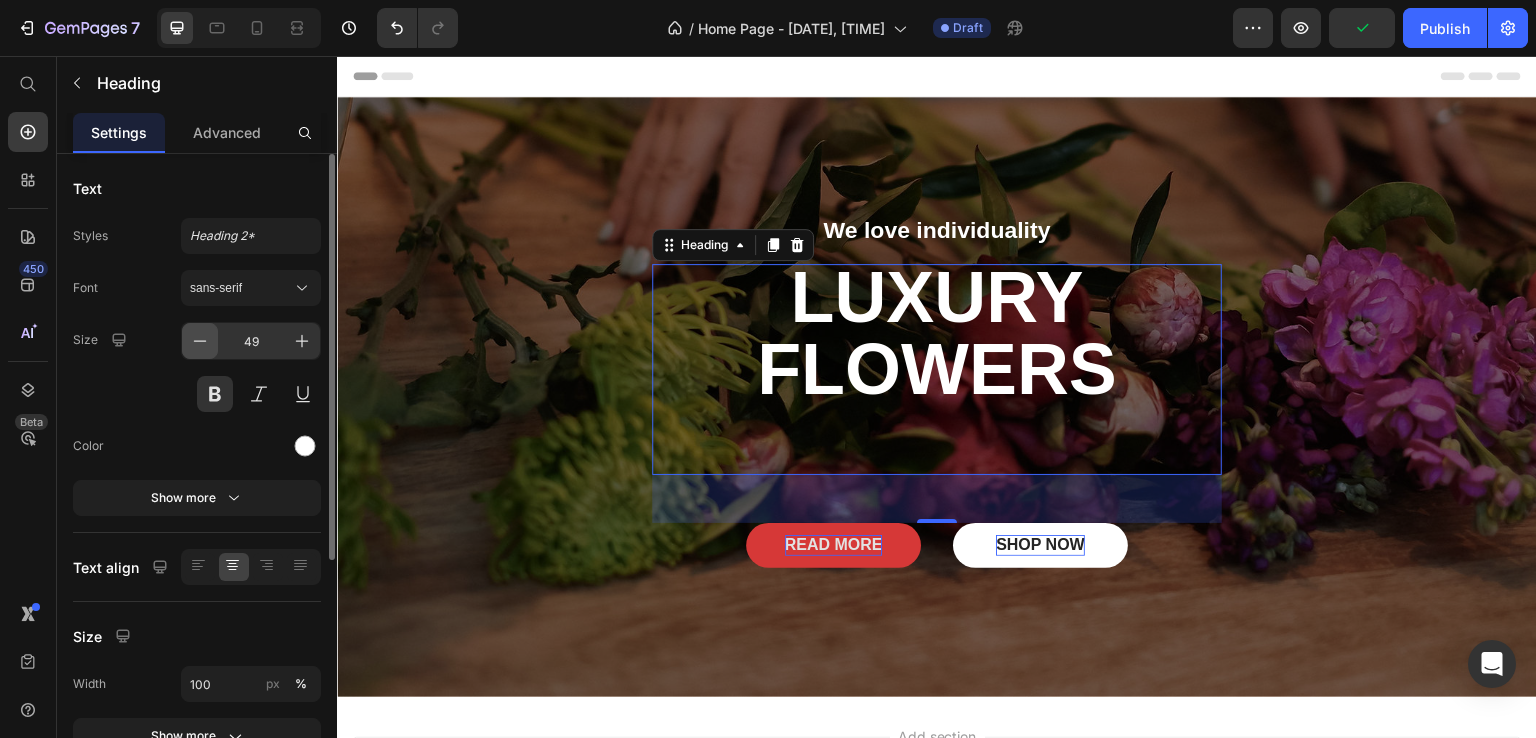click 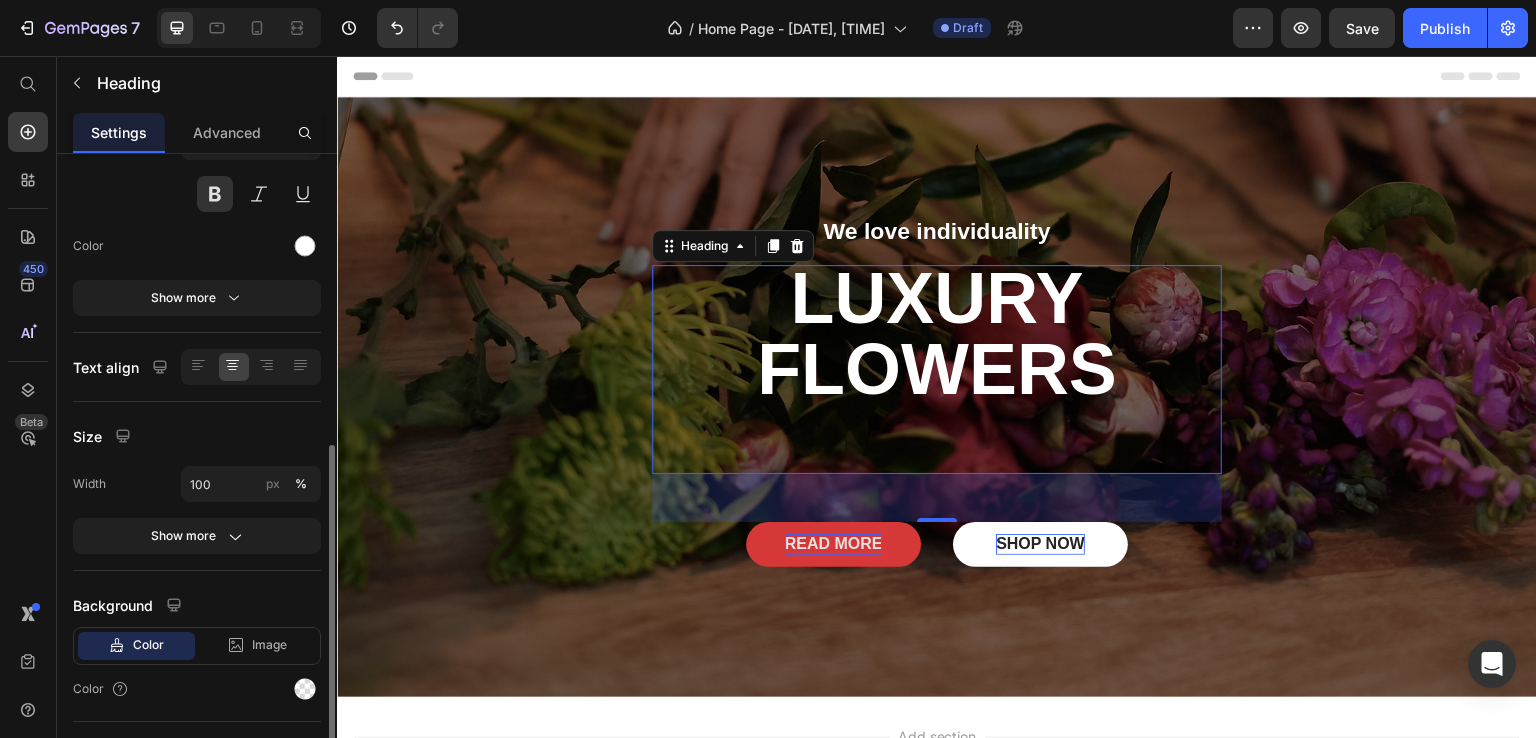 scroll, scrollTop: 368, scrollLeft: 0, axis: vertical 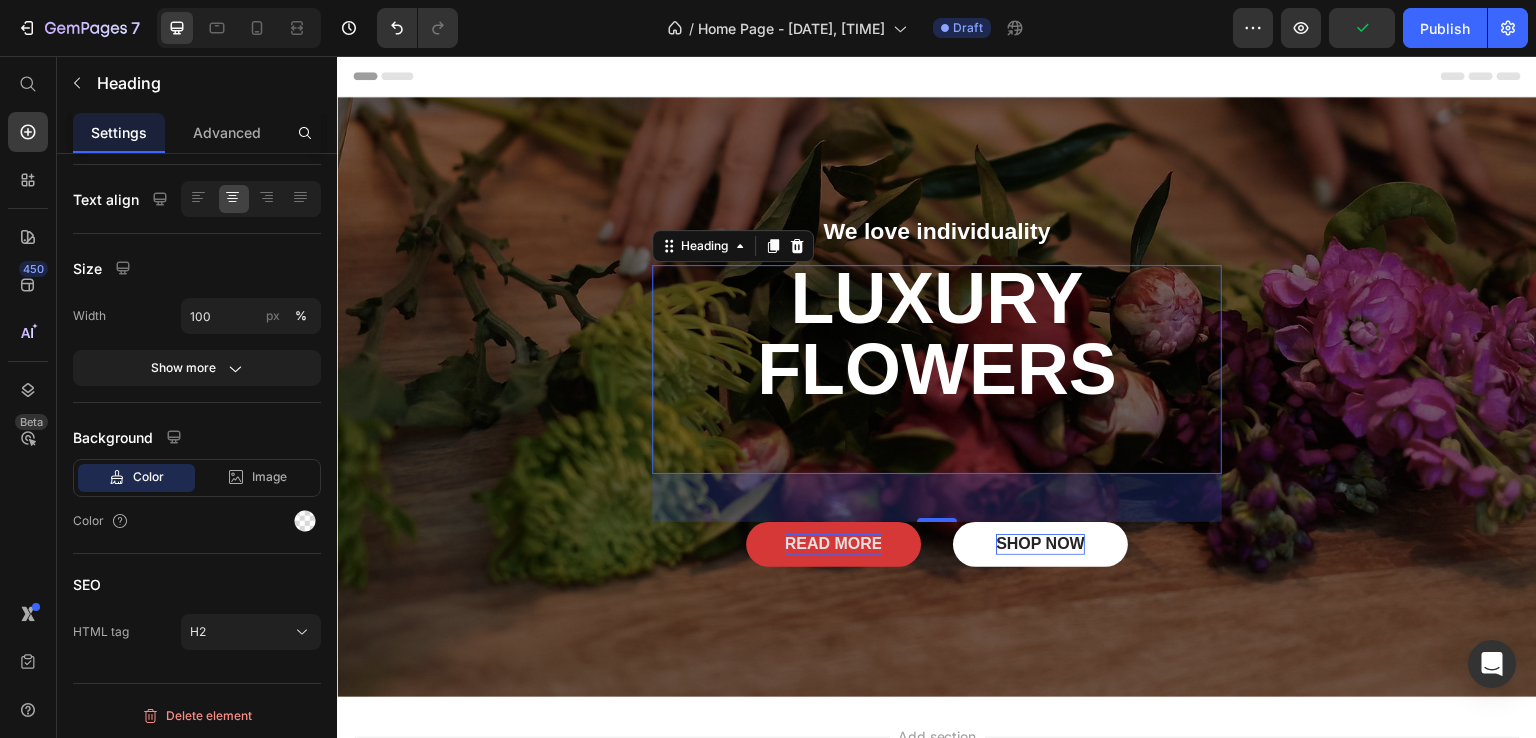 click on "LUXURY FLOWERS" at bounding box center [937, 333] 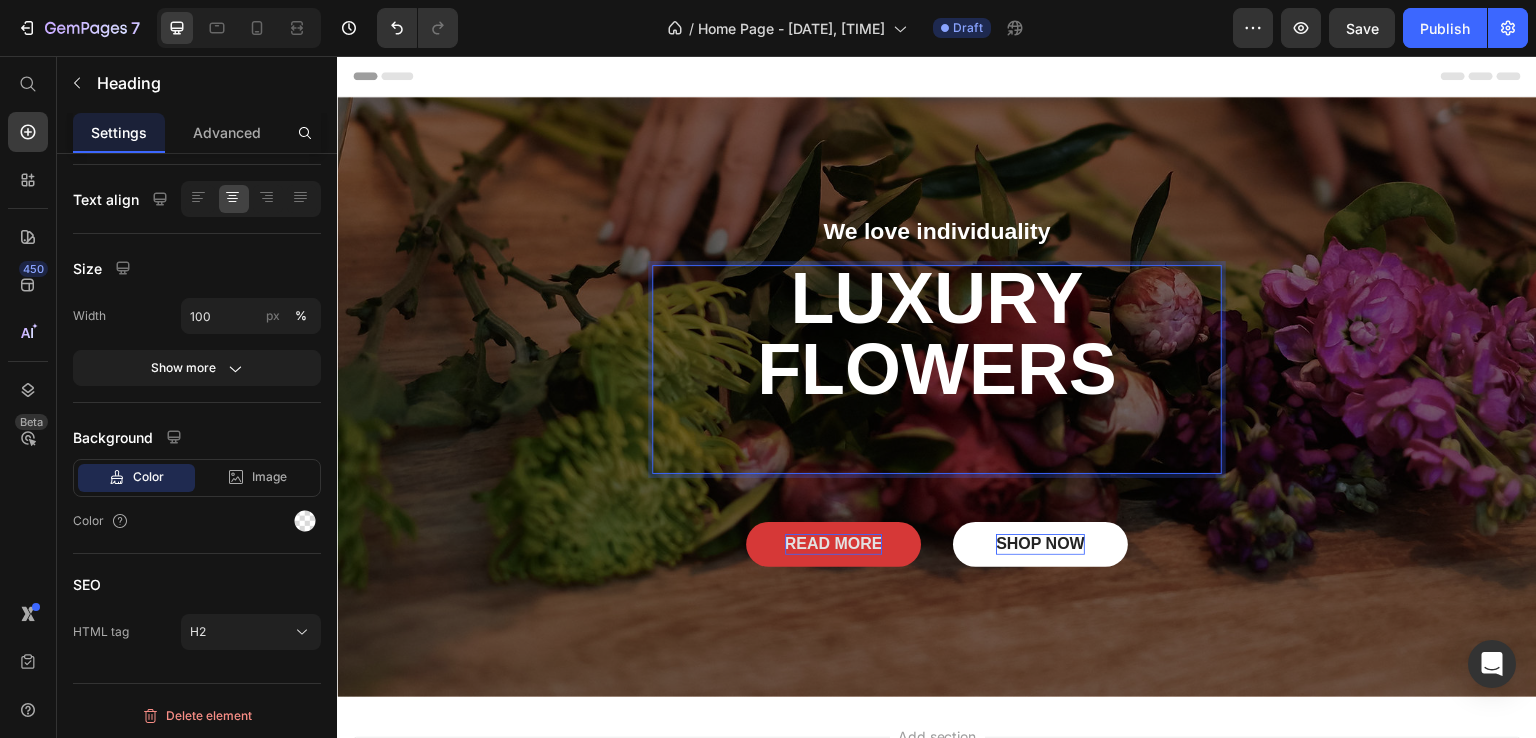 click on "LUXURY FLOWERS" at bounding box center [937, 333] 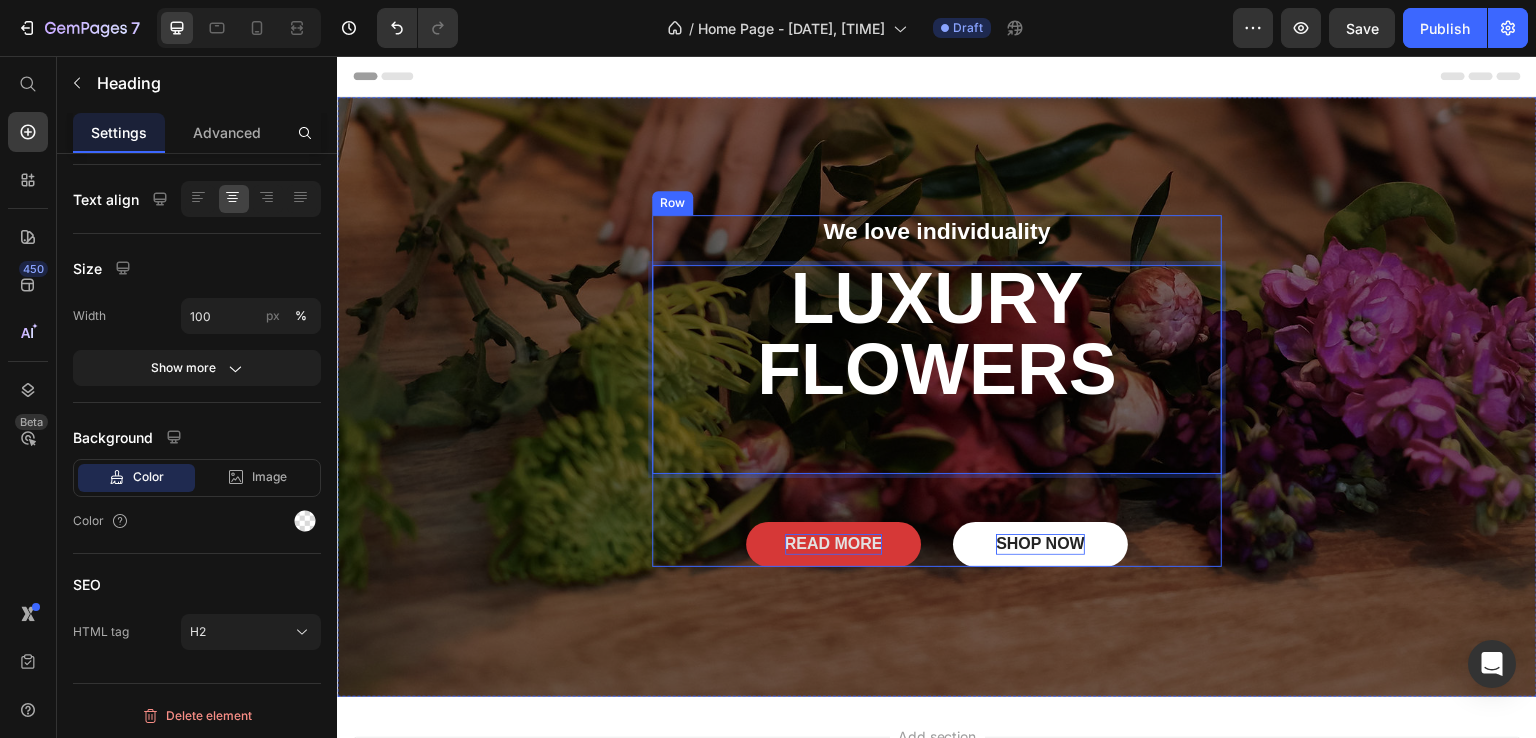 click on "We love individuality Text Block LUXURY FLOWERS   Heading   48 READ MORE Button SHOP NOW Button Row" at bounding box center (937, 391) 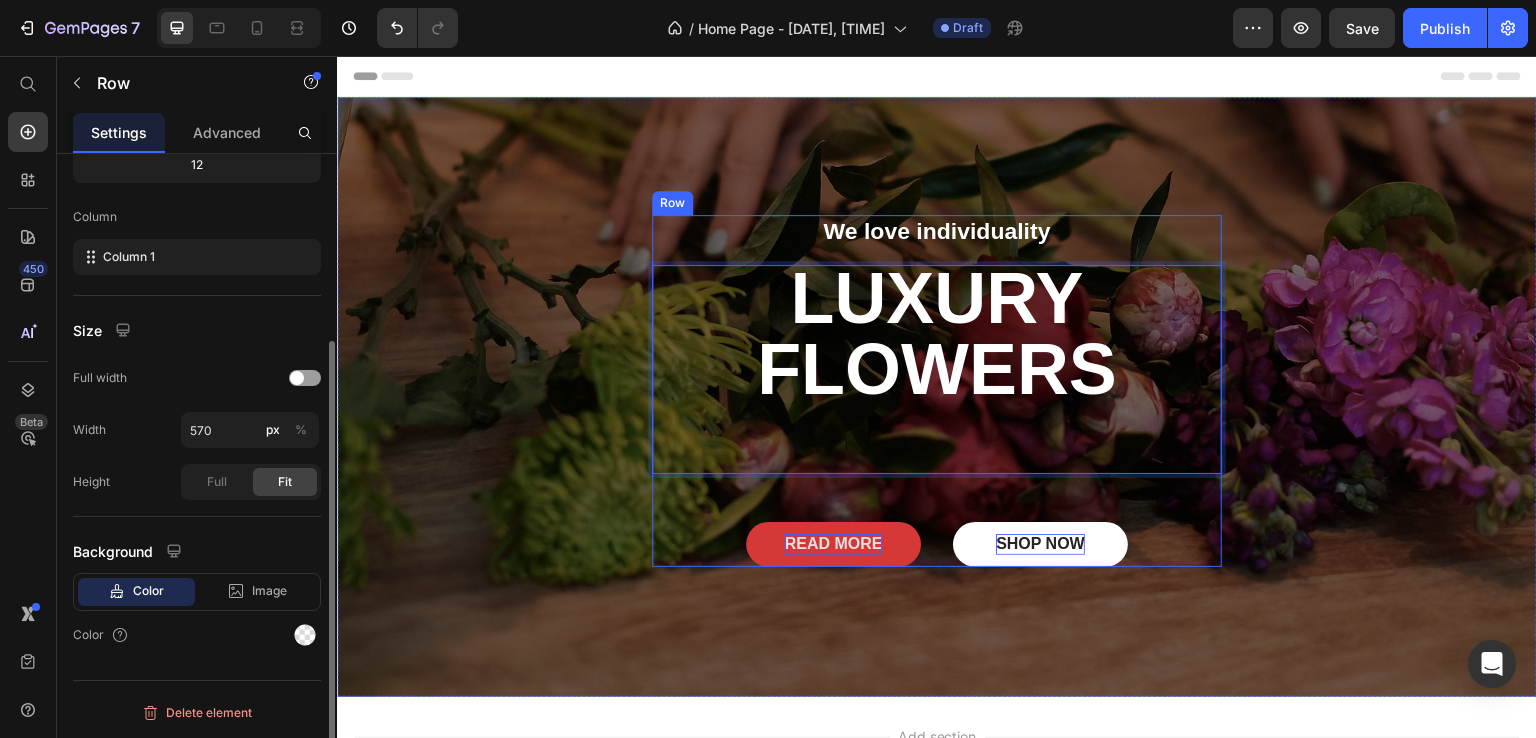 scroll, scrollTop: 0, scrollLeft: 0, axis: both 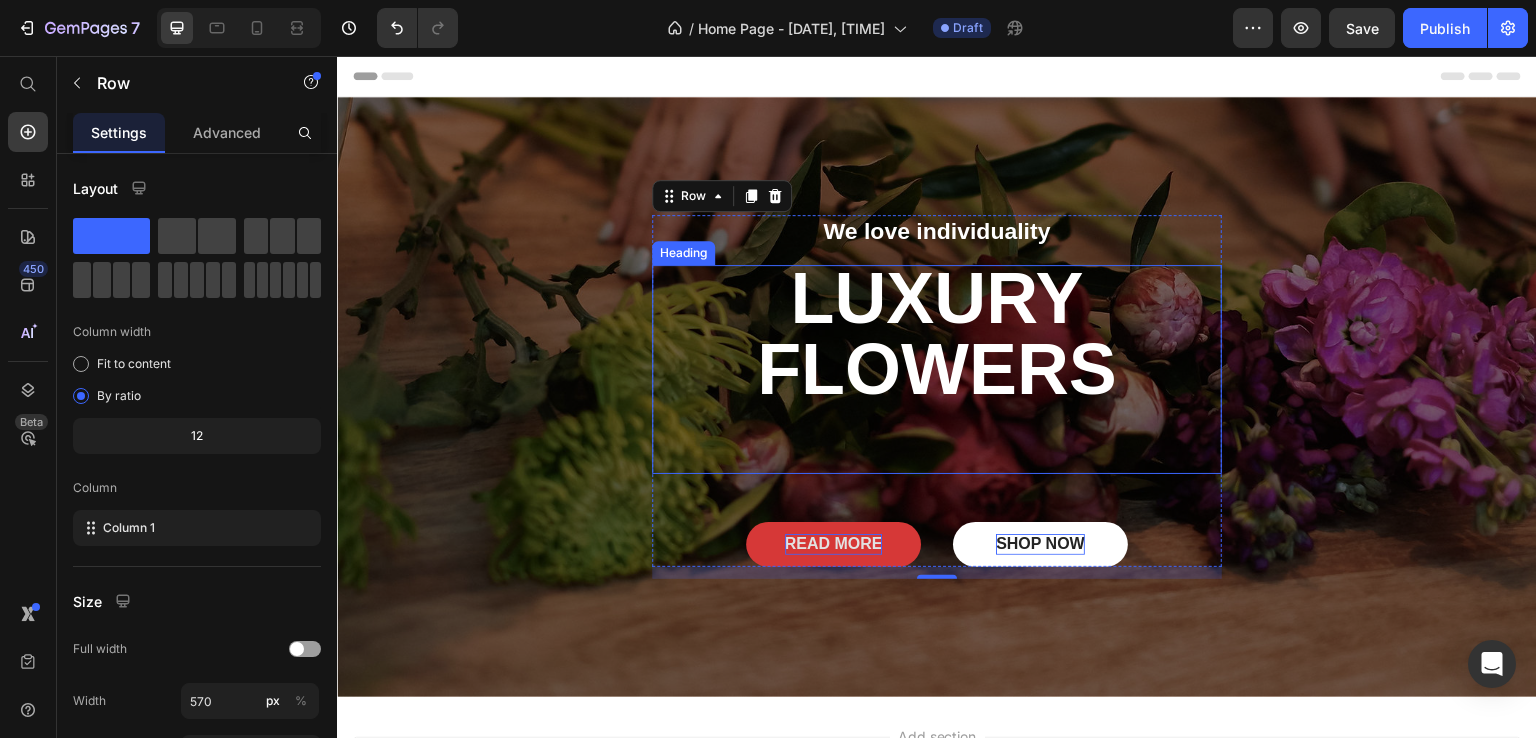 click on "LUXURY FLOWERS" at bounding box center [937, 333] 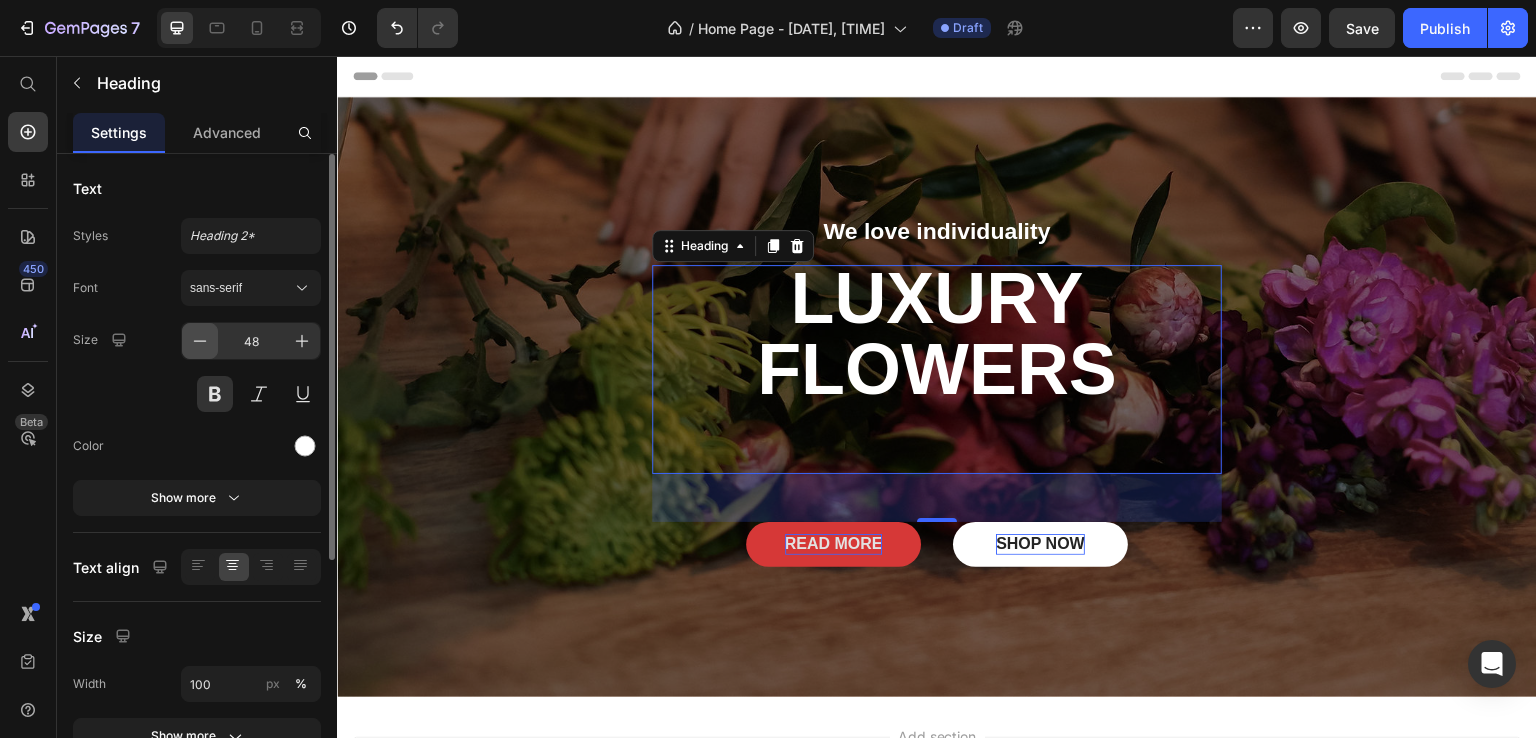 click 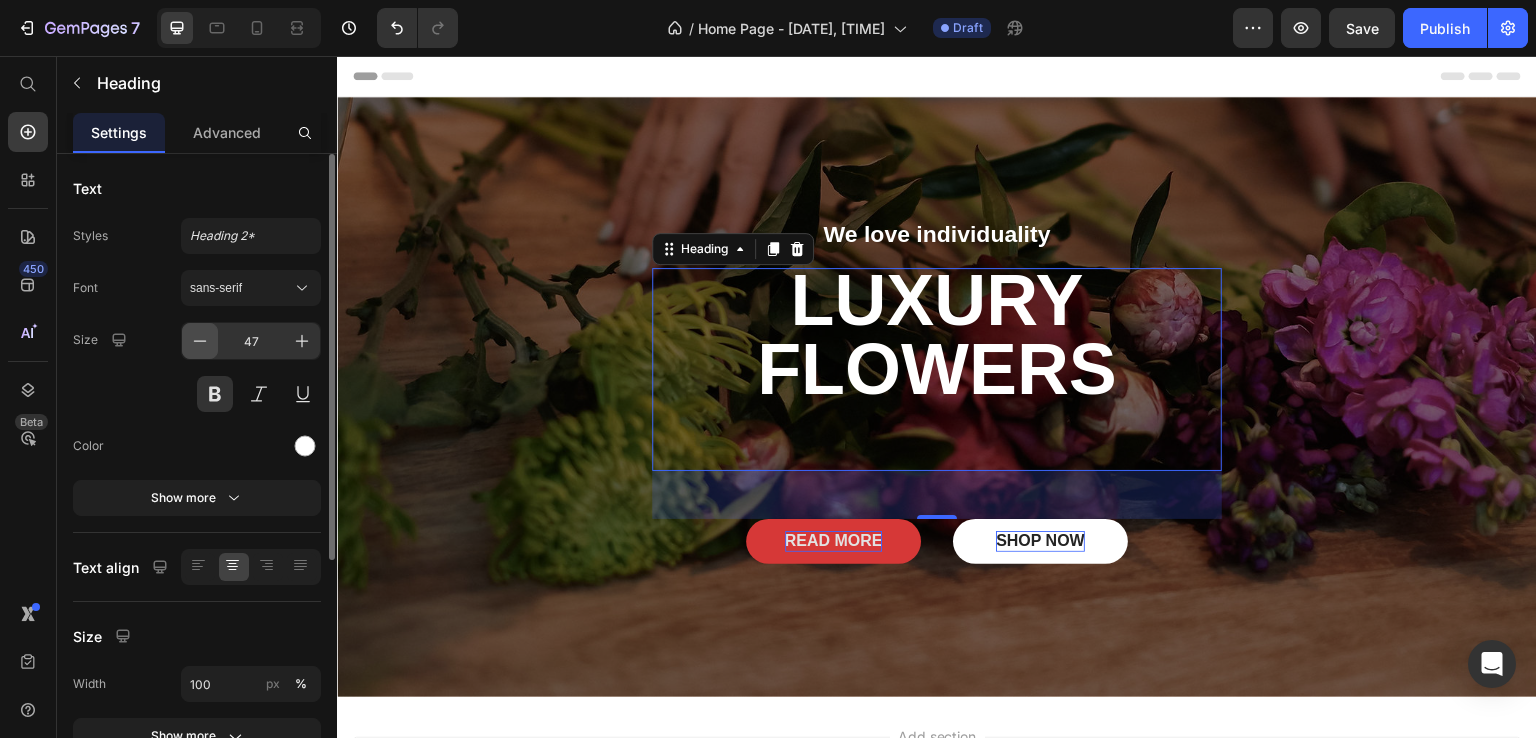 click 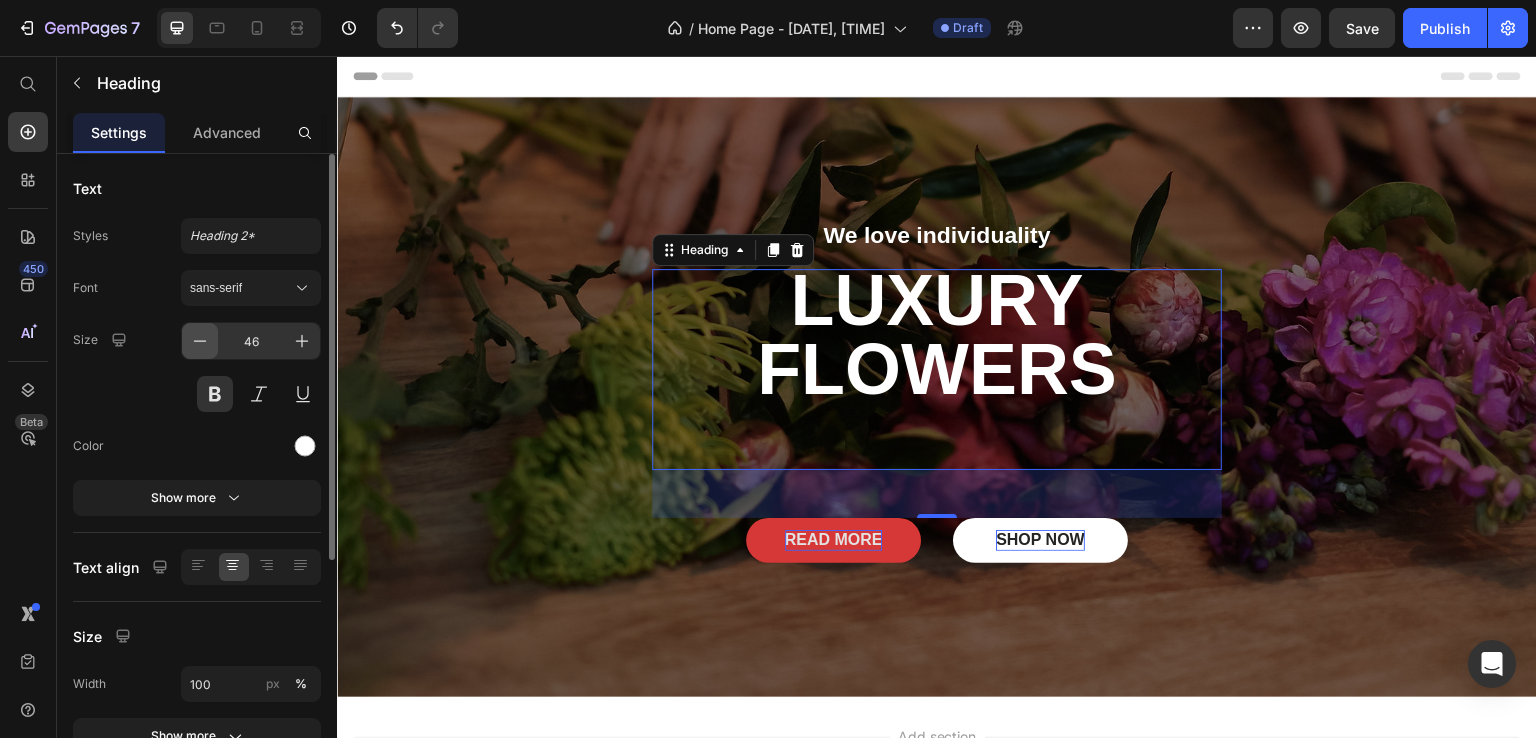 click 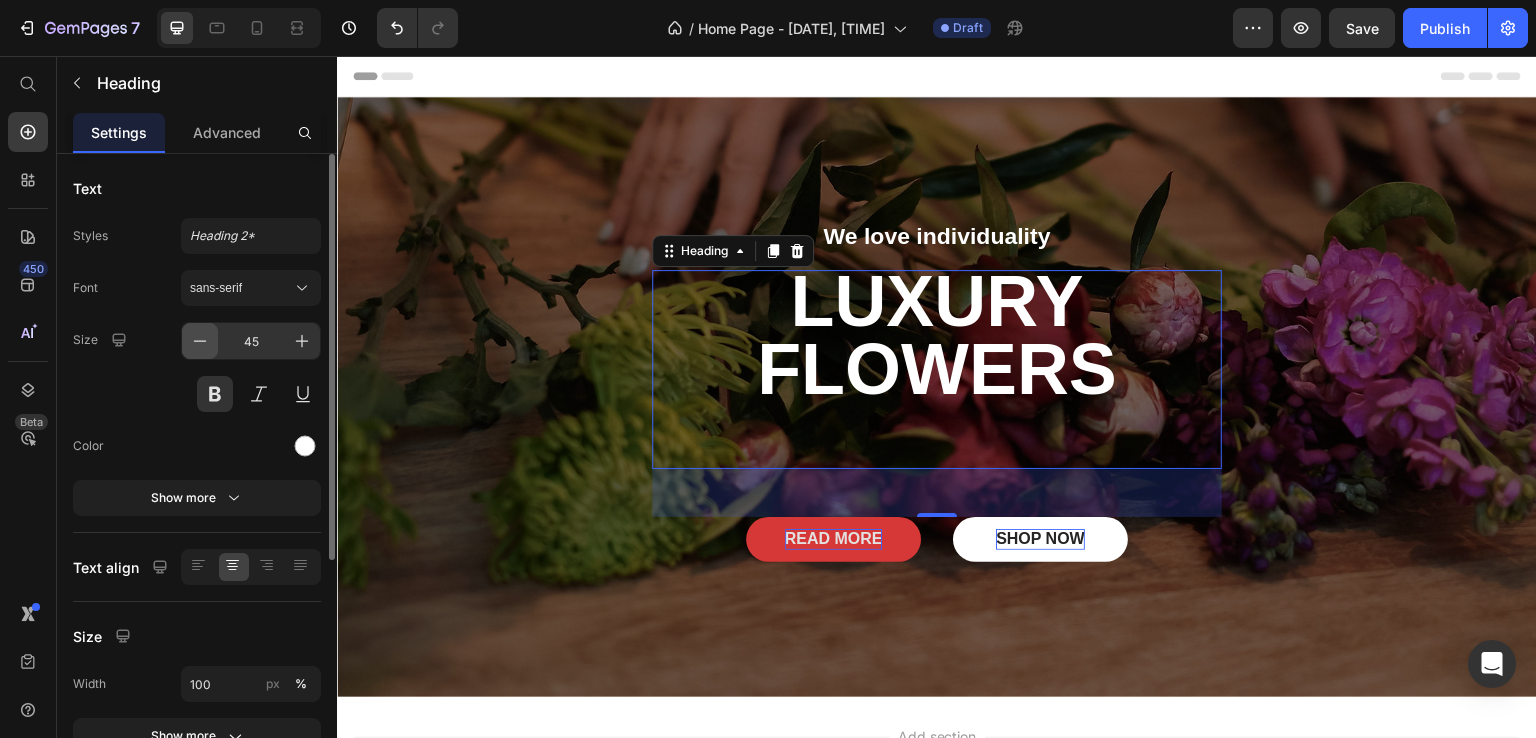click 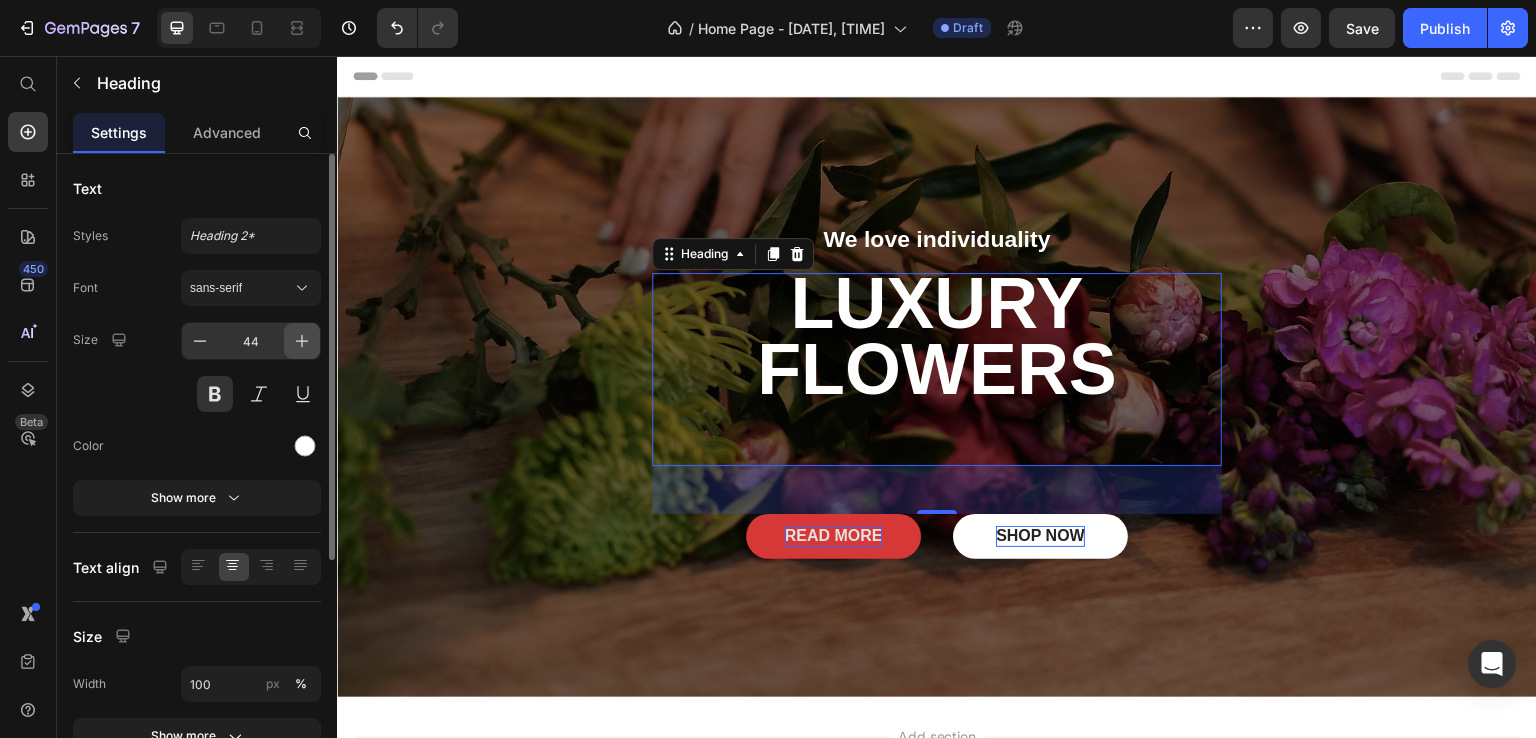 click 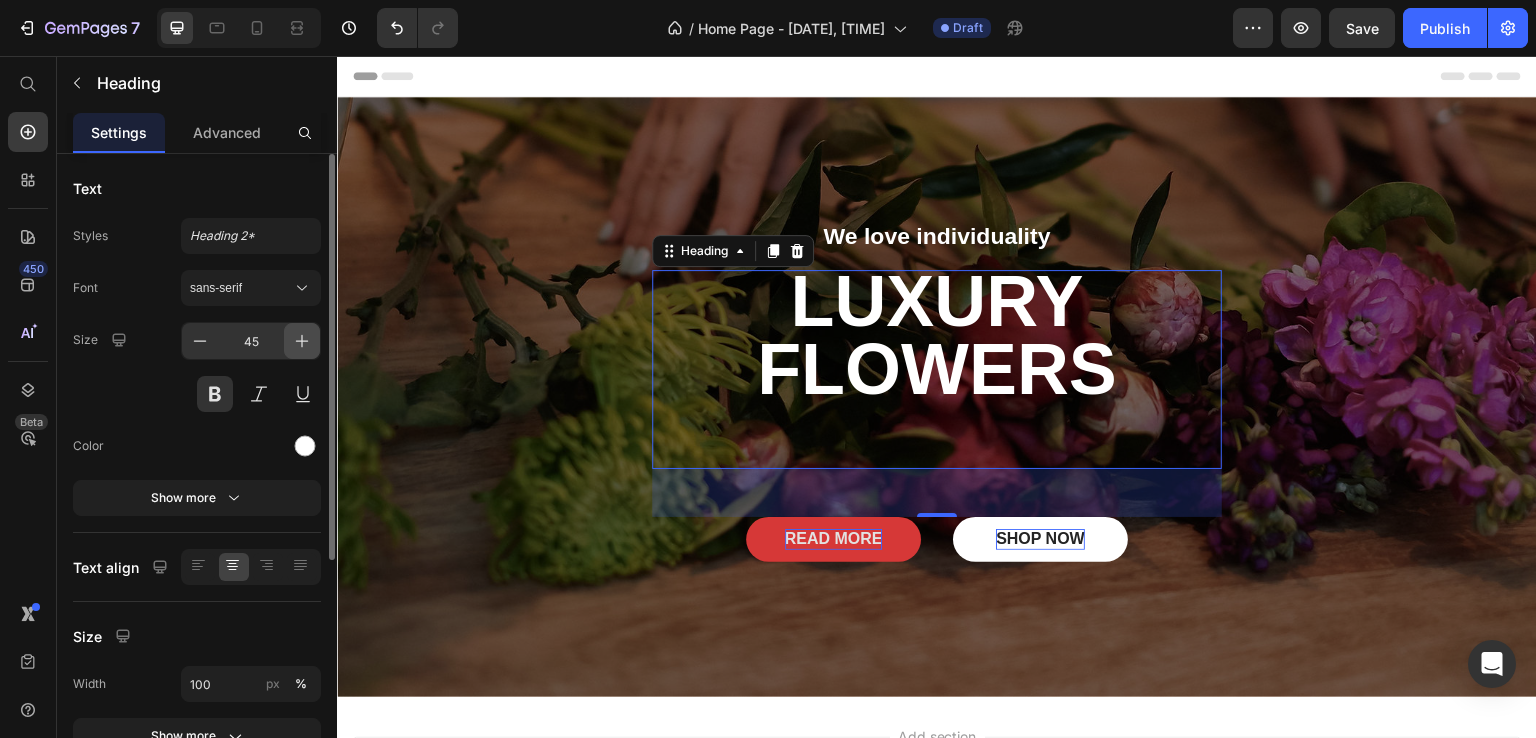 click 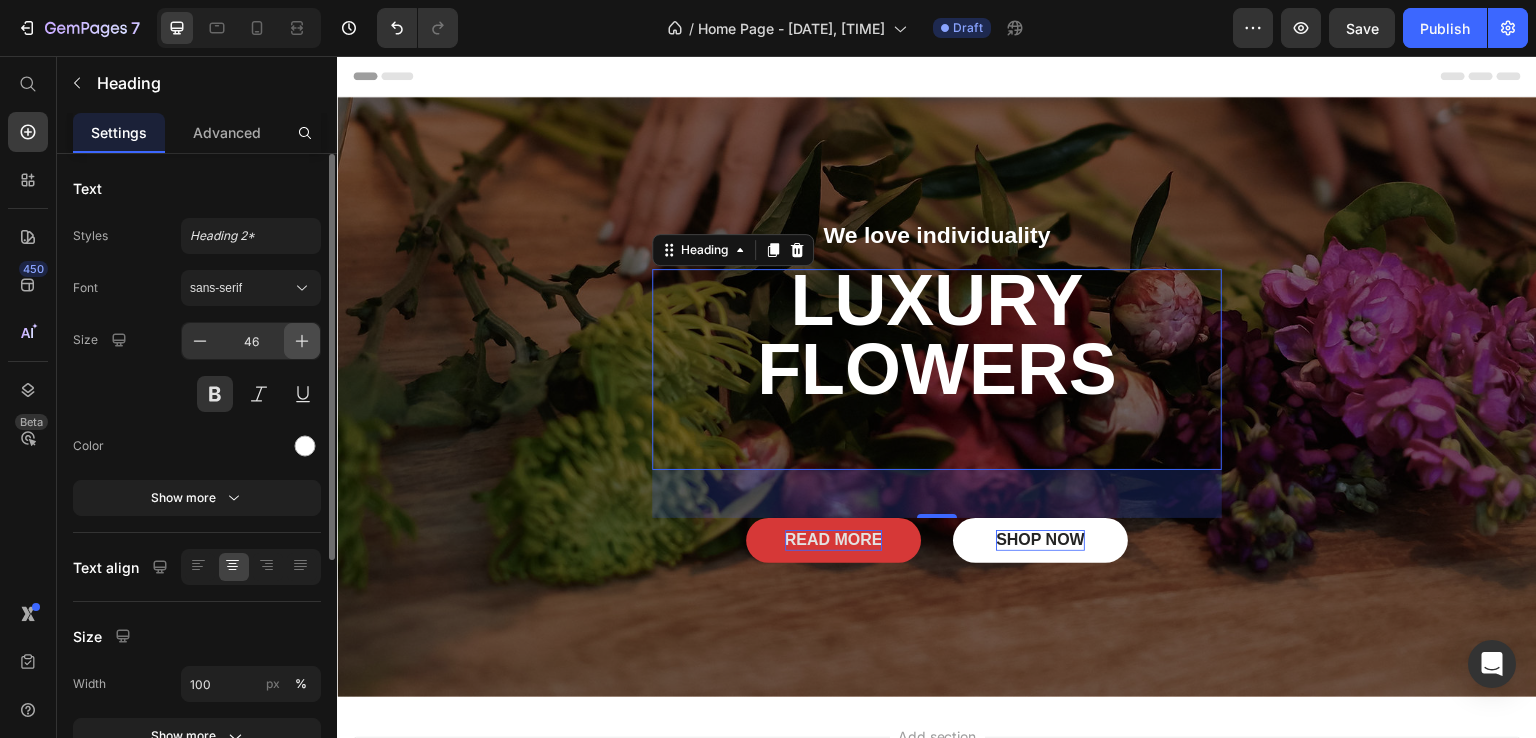 click 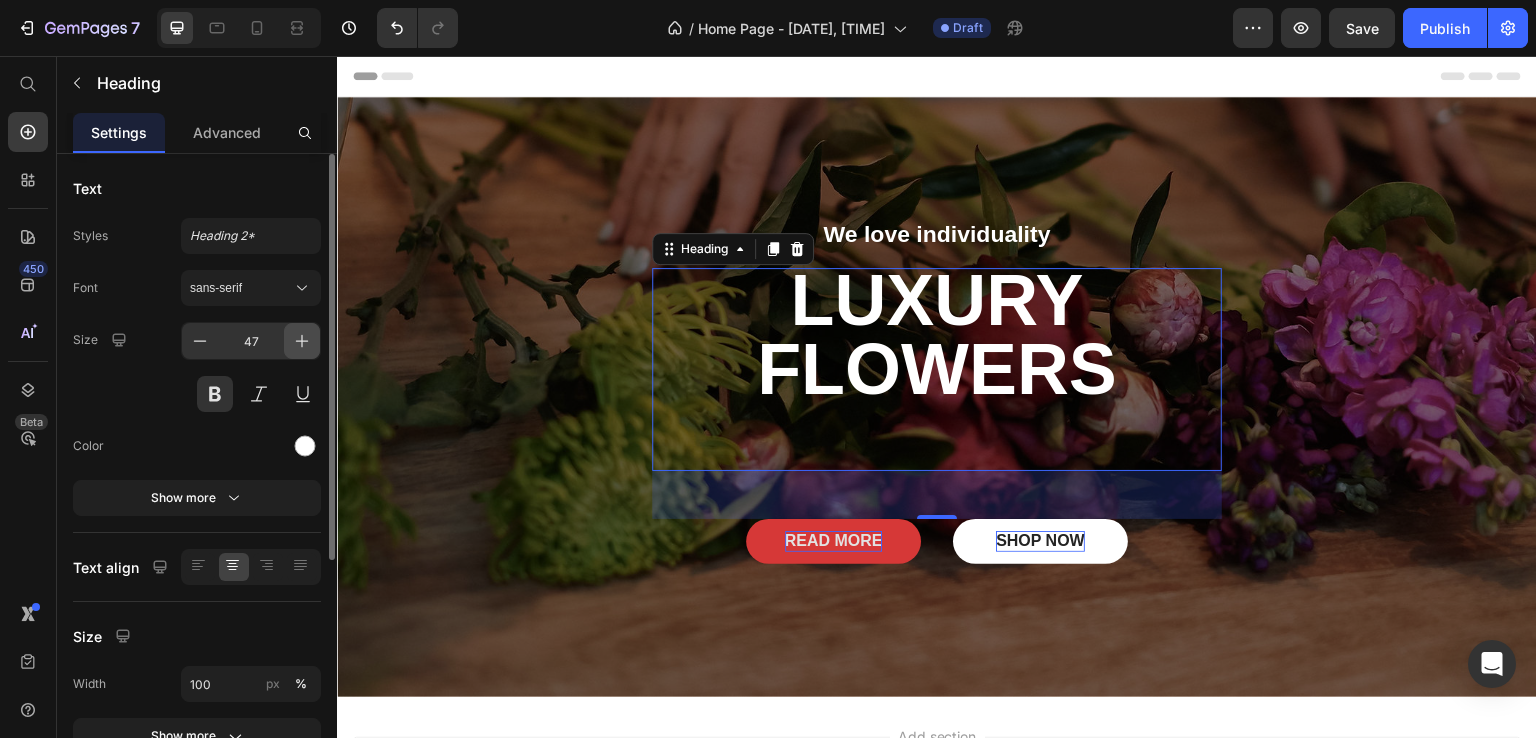 click 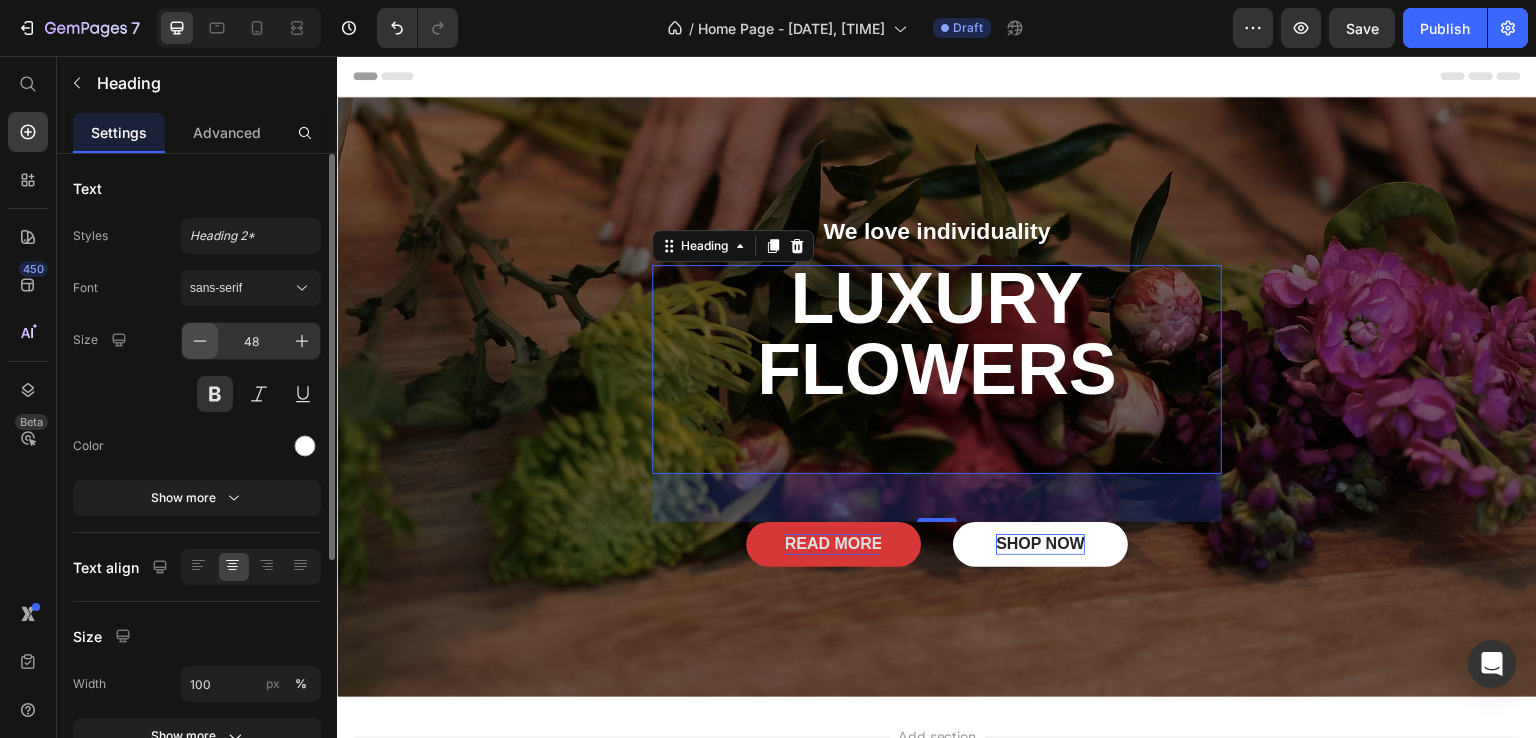 click 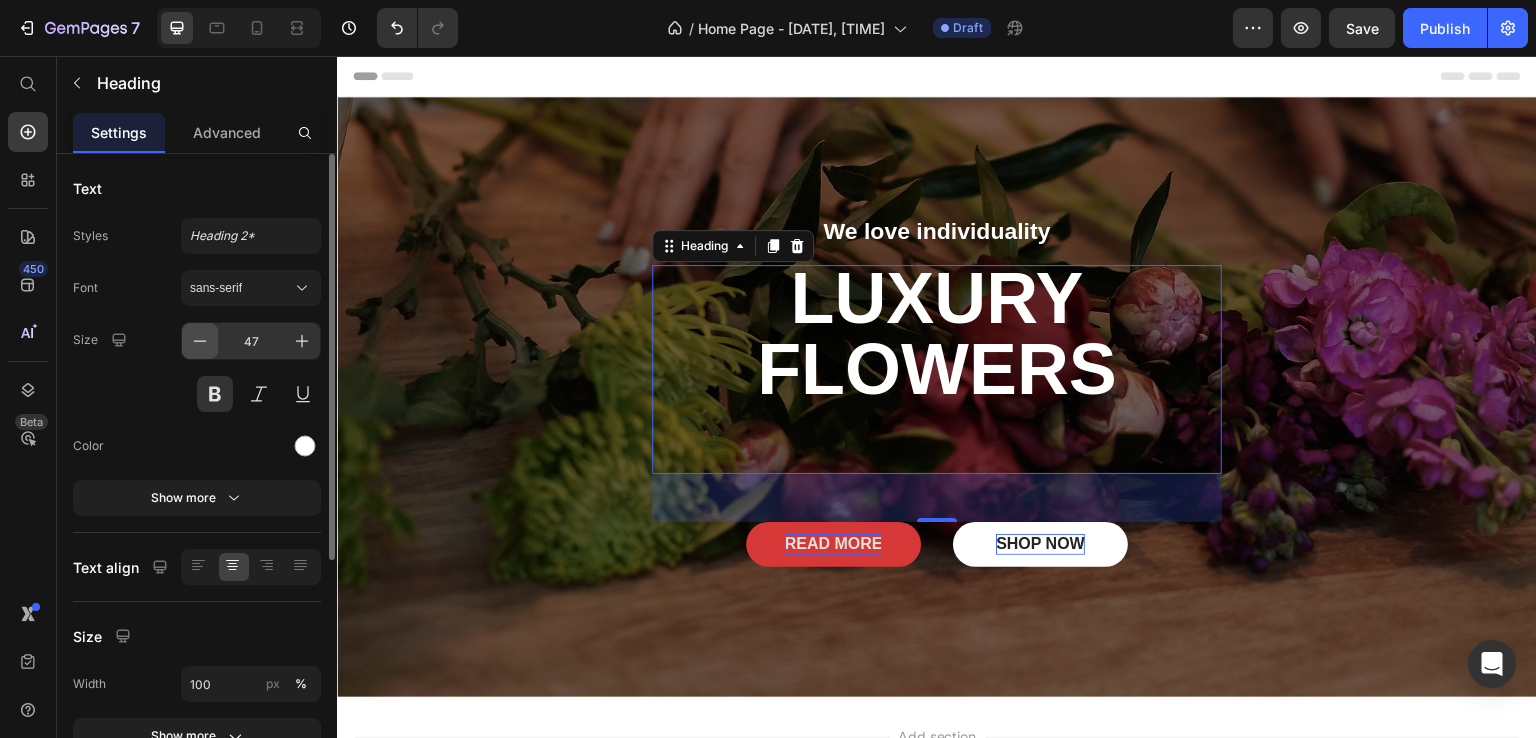click 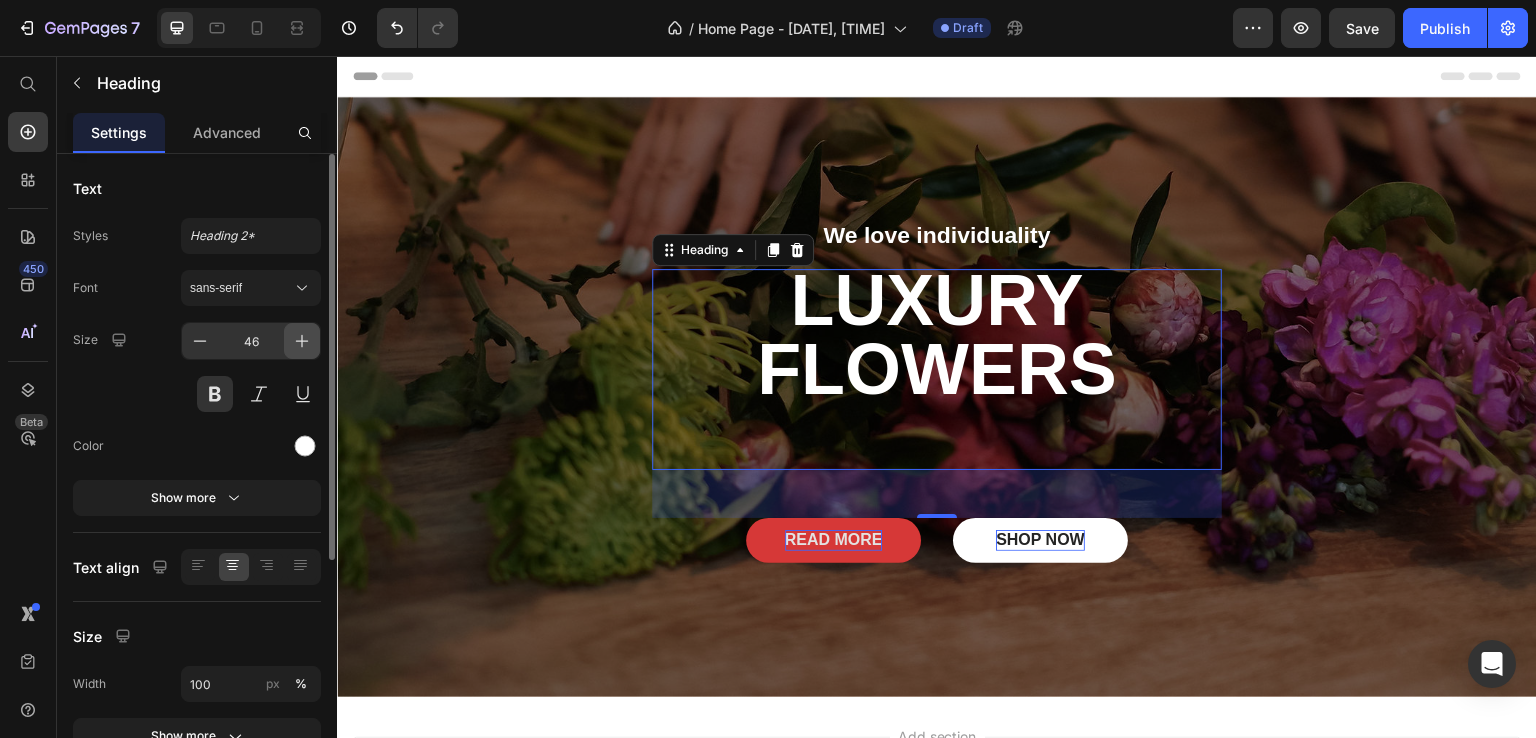 click at bounding box center (302, 341) 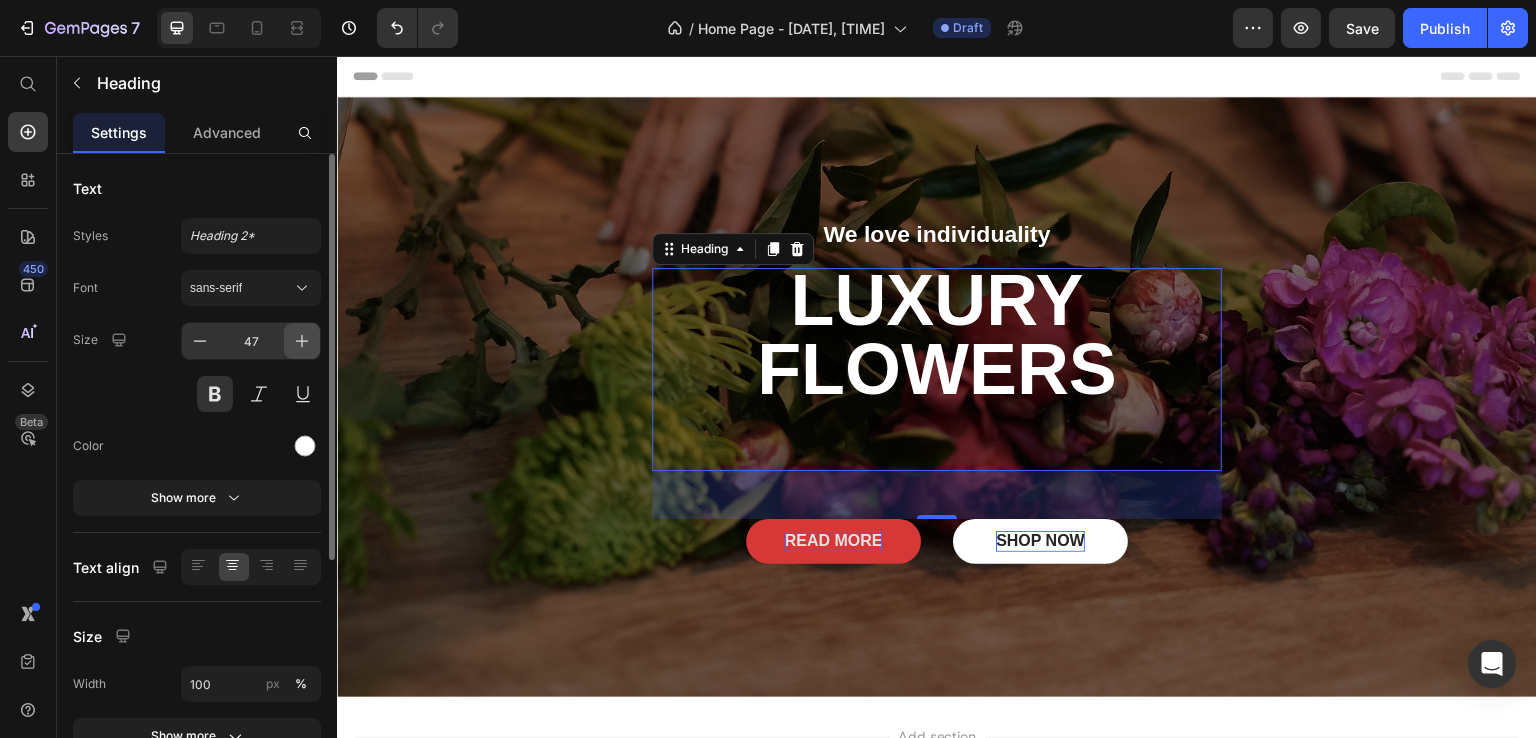 click at bounding box center [302, 341] 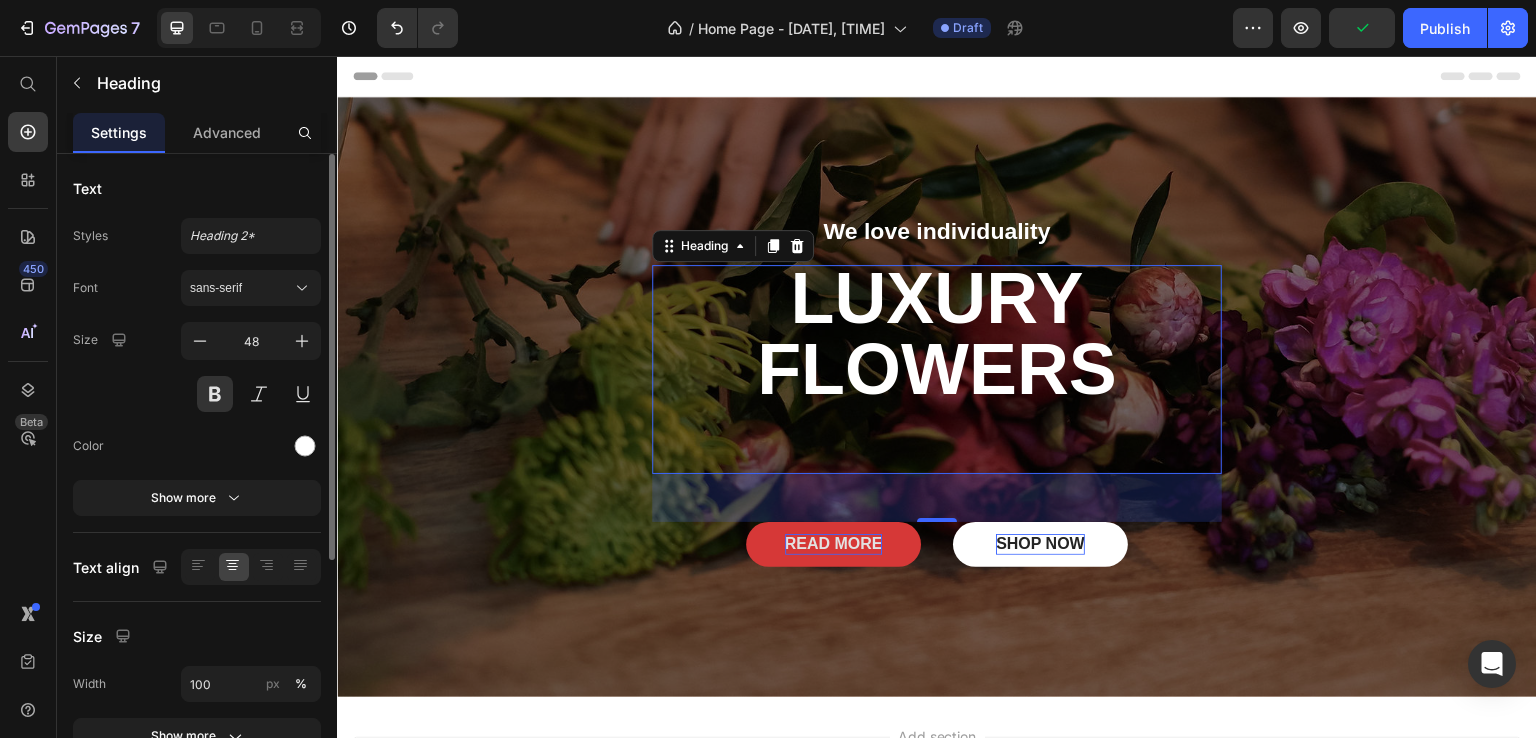 scroll, scrollTop: 368, scrollLeft: 0, axis: vertical 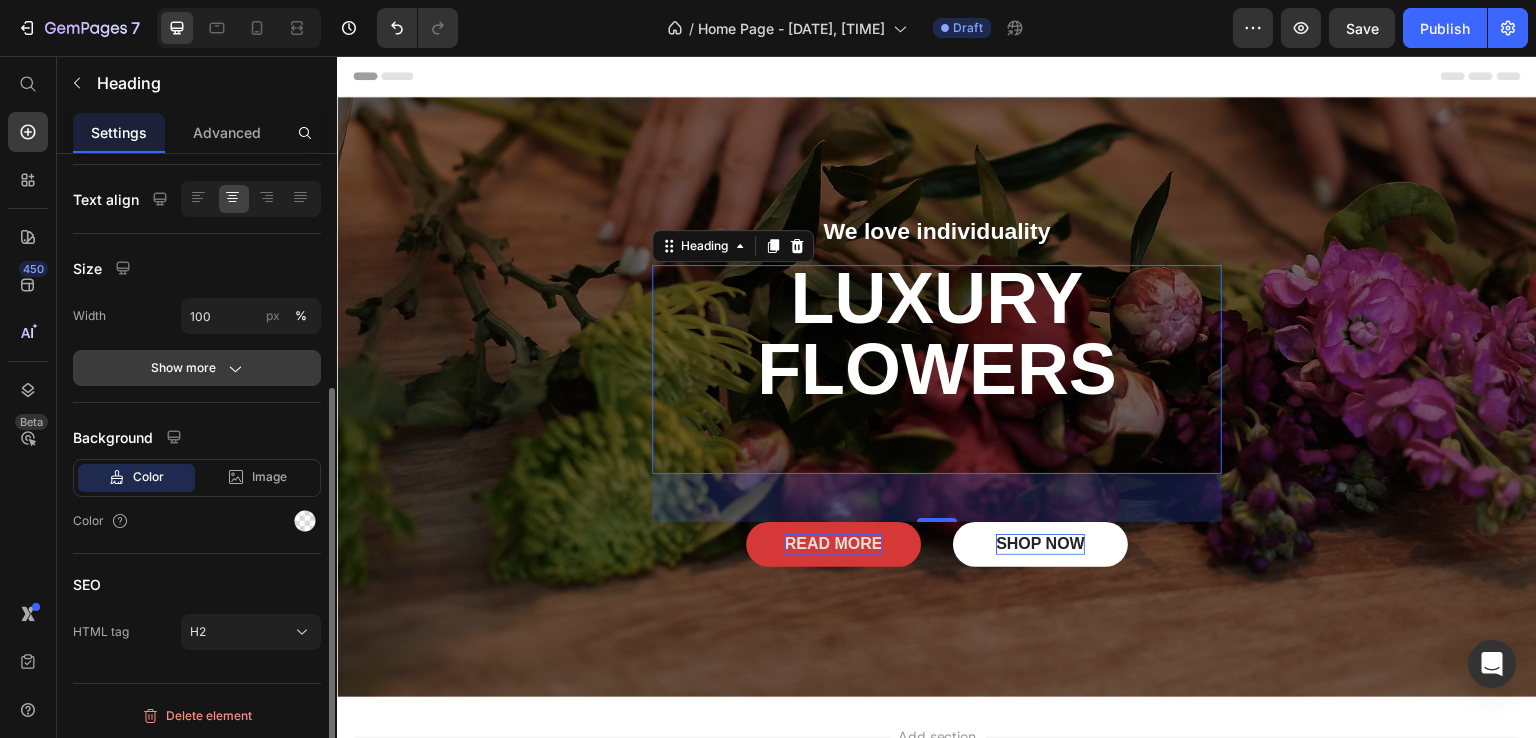 click 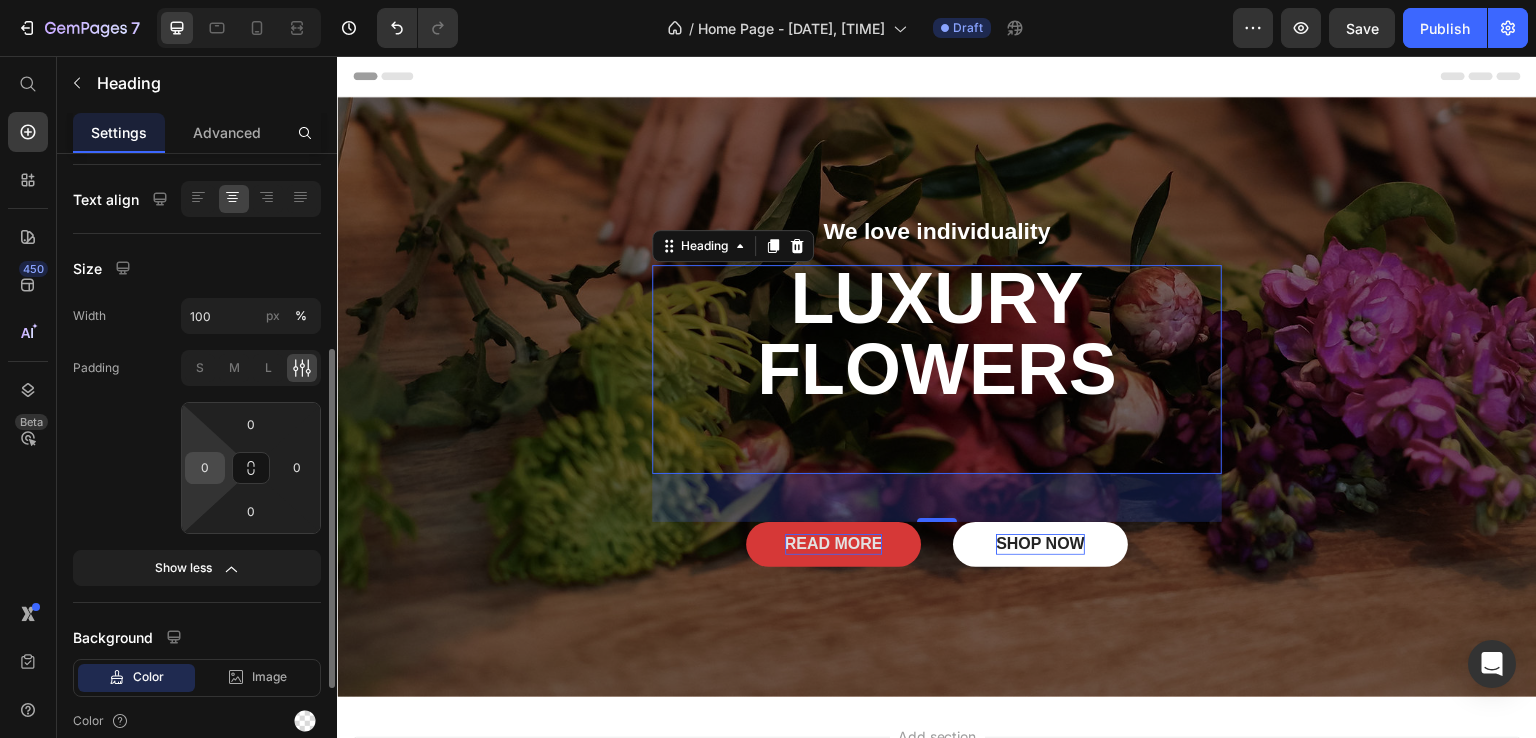 click on "0" at bounding box center [205, 468] 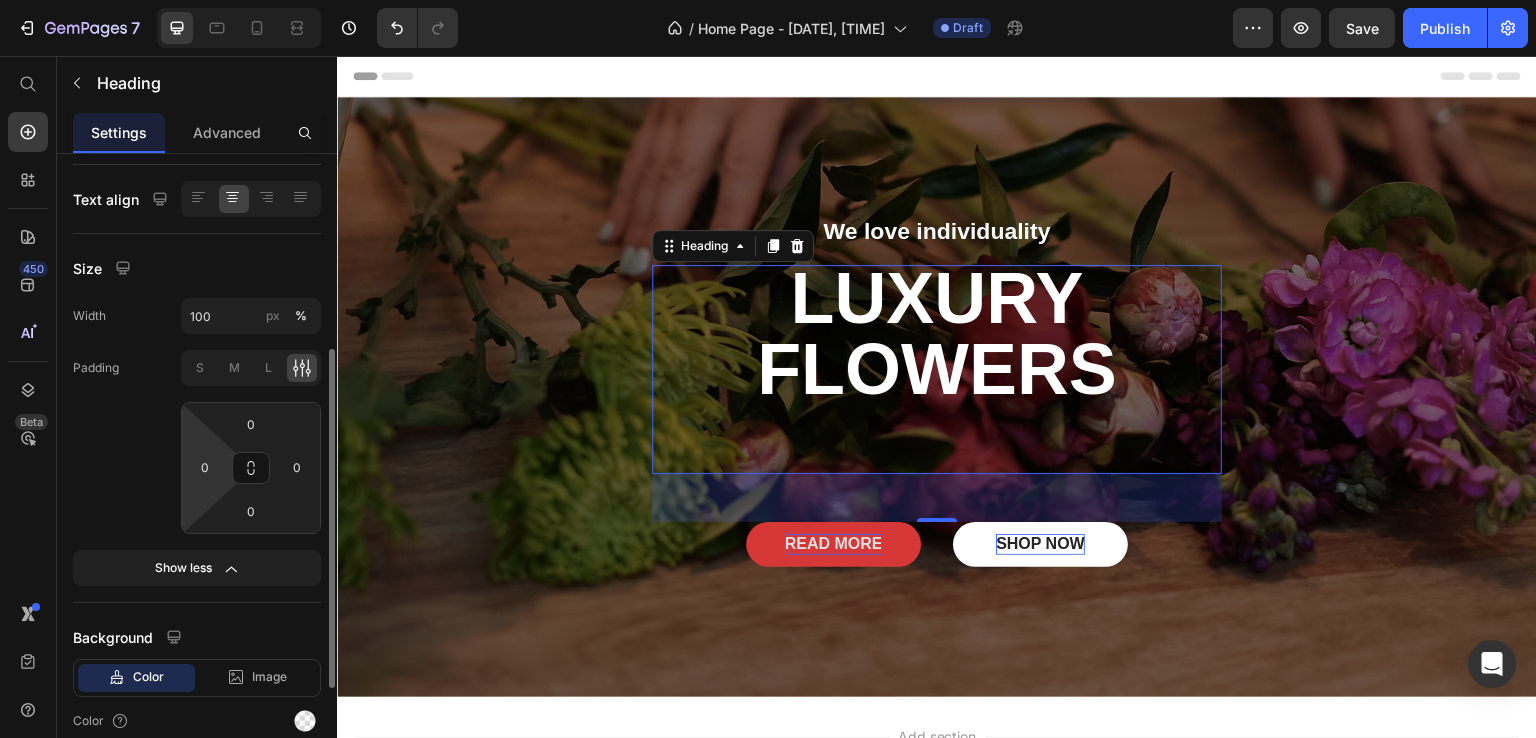 click on "Padding S M L 0 0 0 0" 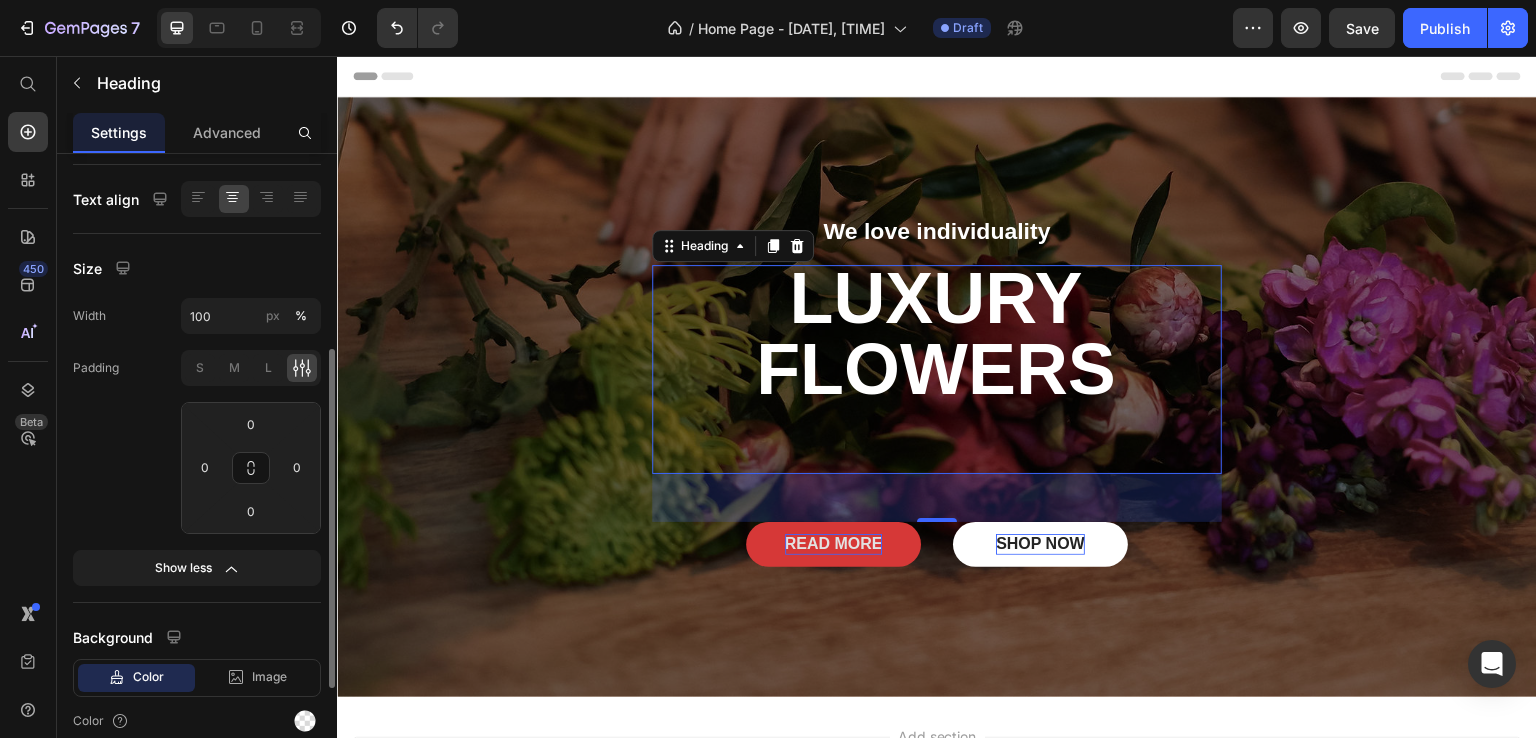 scroll, scrollTop: 568, scrollLeft: 0, axis: vertical 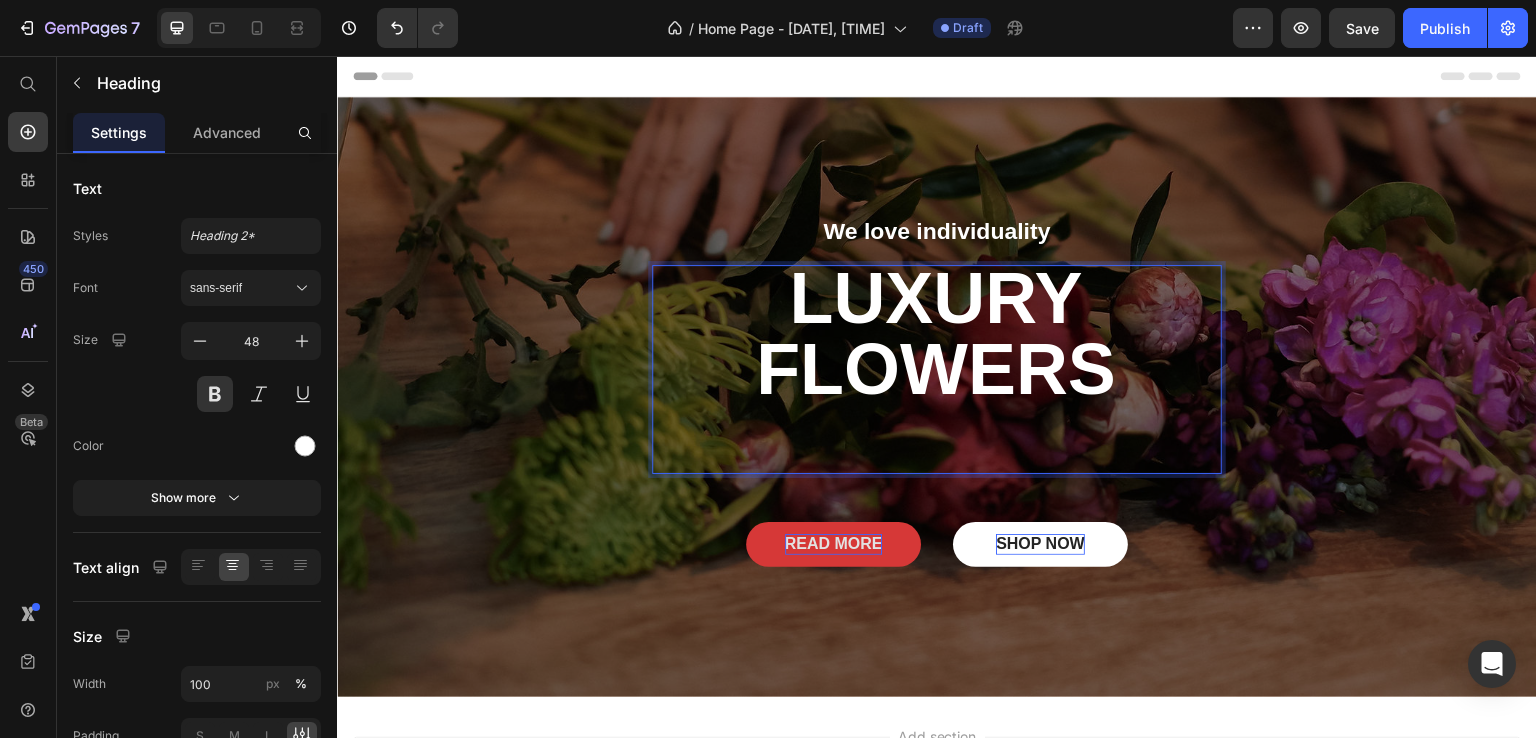 click on "LUXURY FLOWERS" at bounding box center [936, 333] 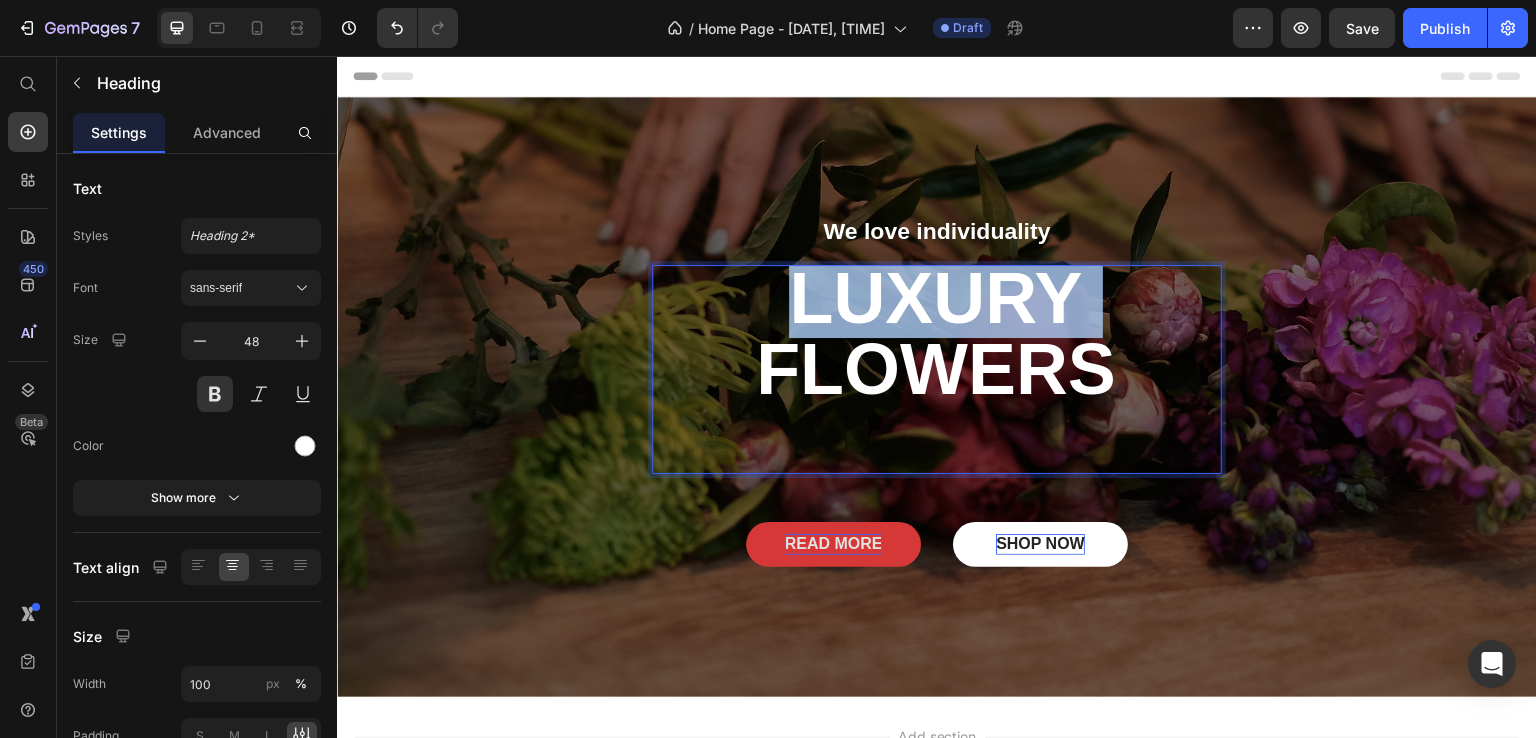 click on "LUXURY FLOWERS" at bounding box center [936, 333] 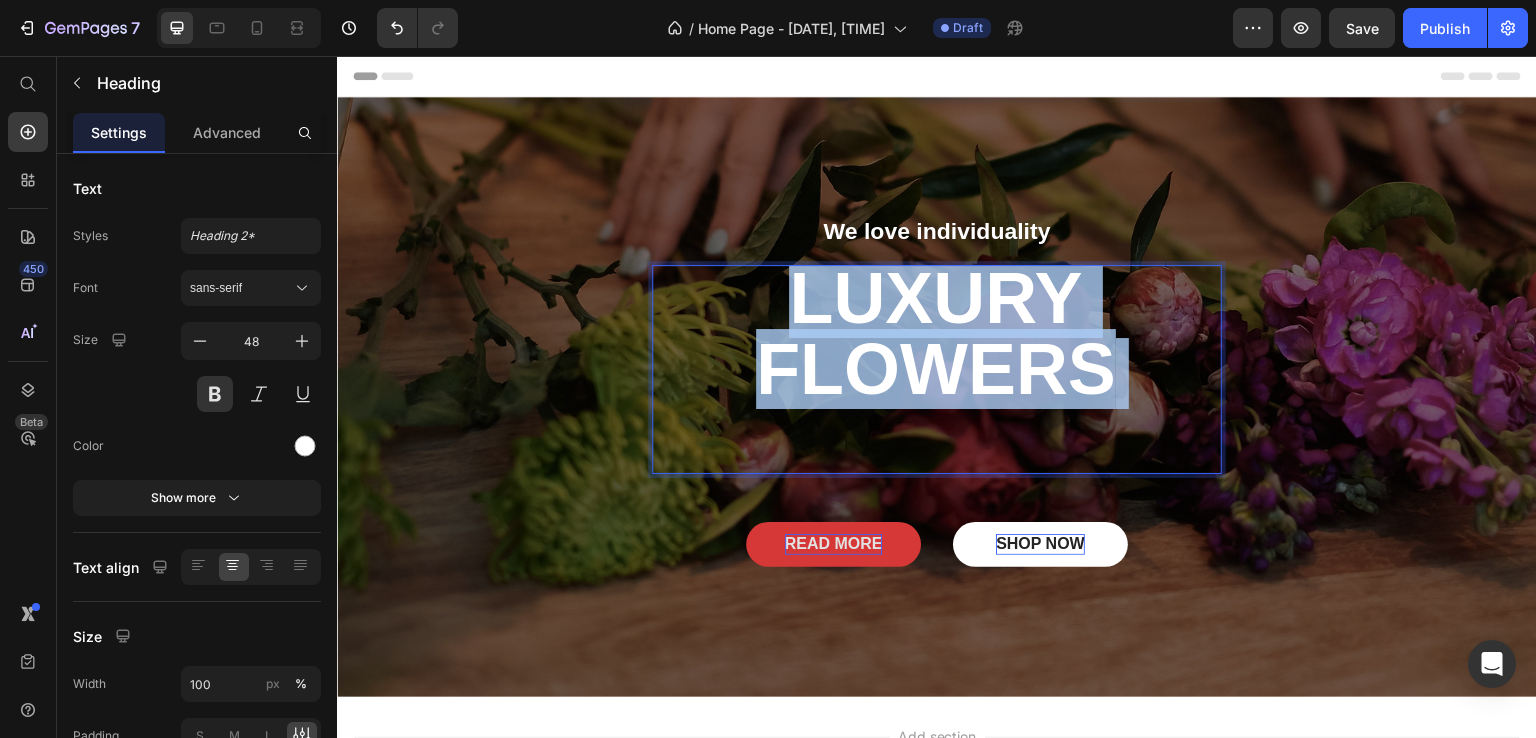 click on "LUXURY FLOWERS" at bounding box center [936, 333] 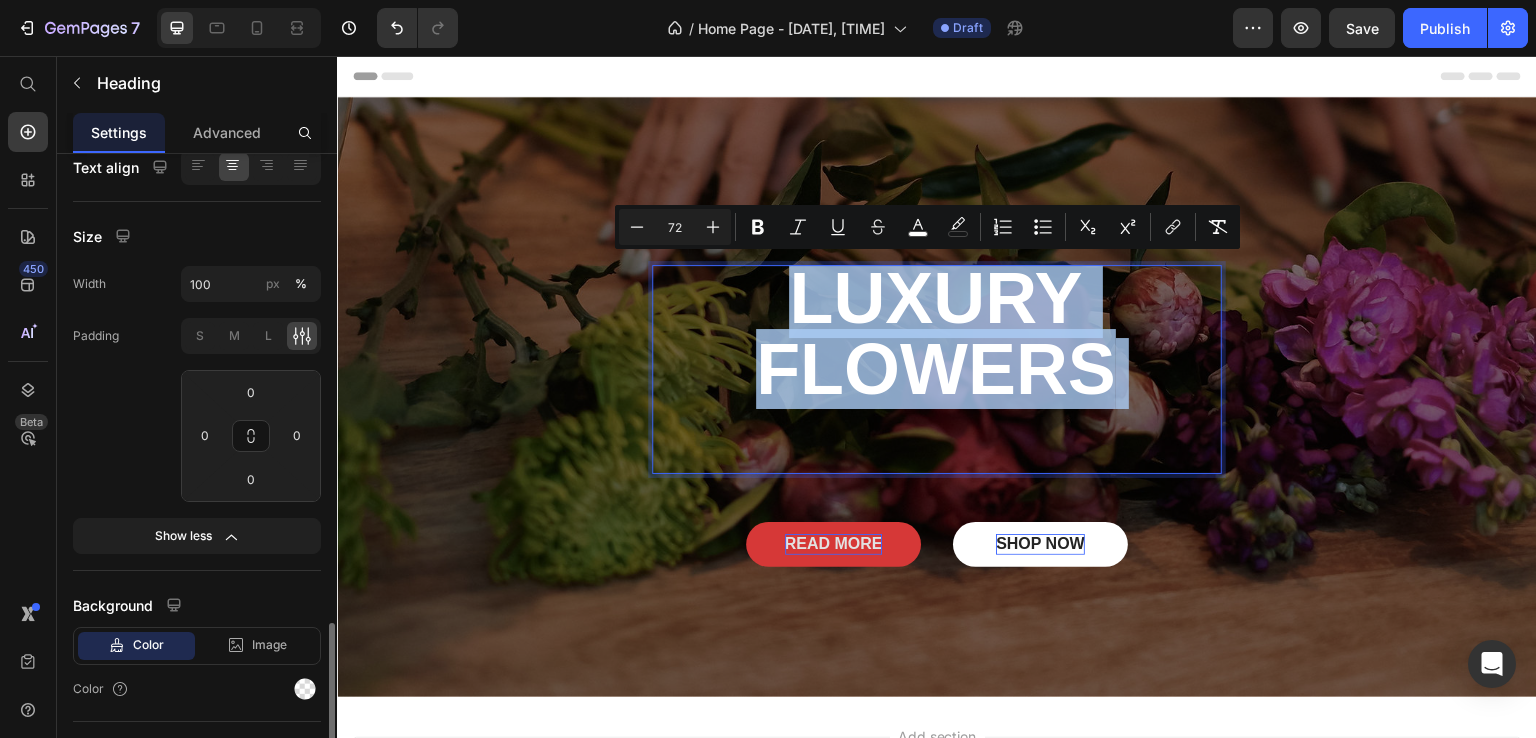 scroll, scrollTop: 568, scrollLeft: 0, axis: vertical 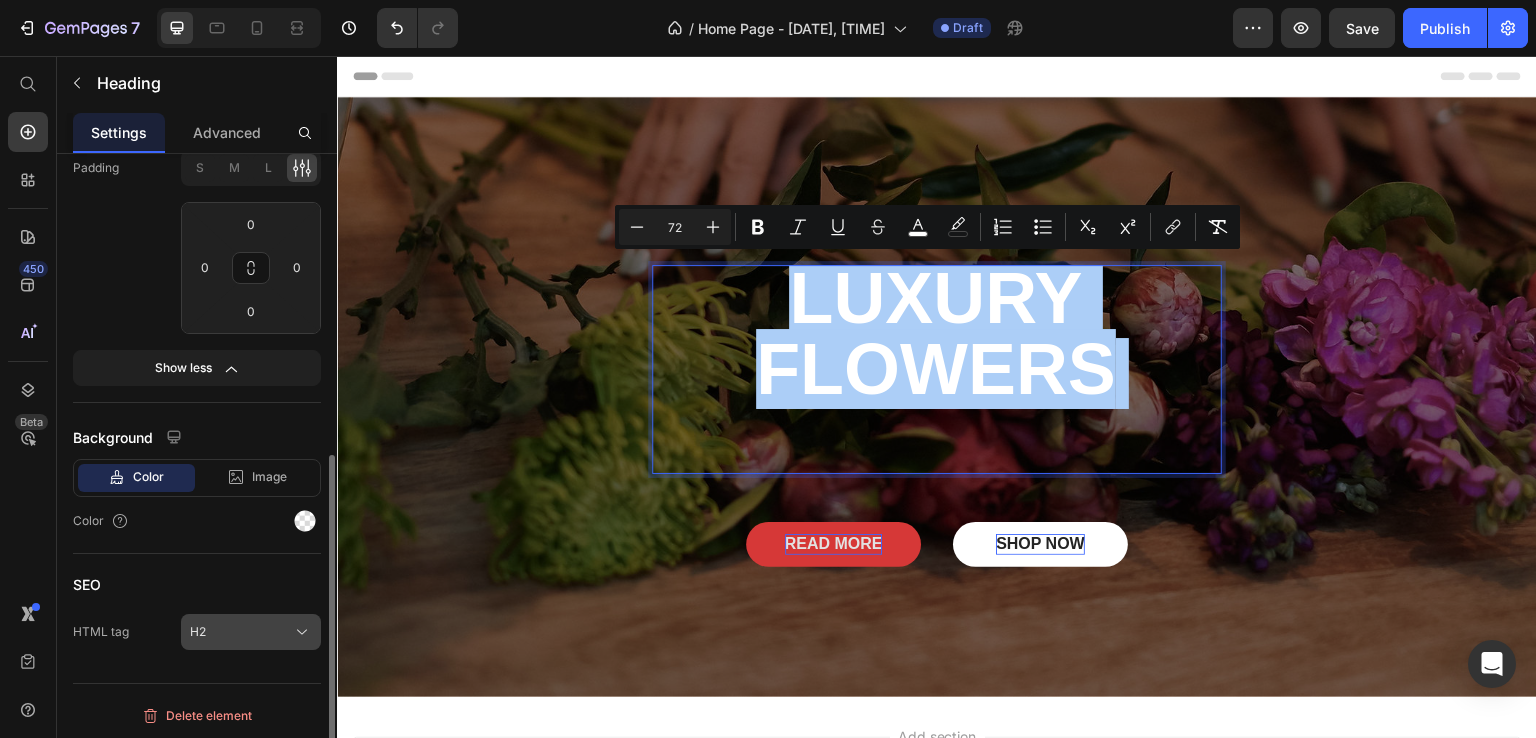 click 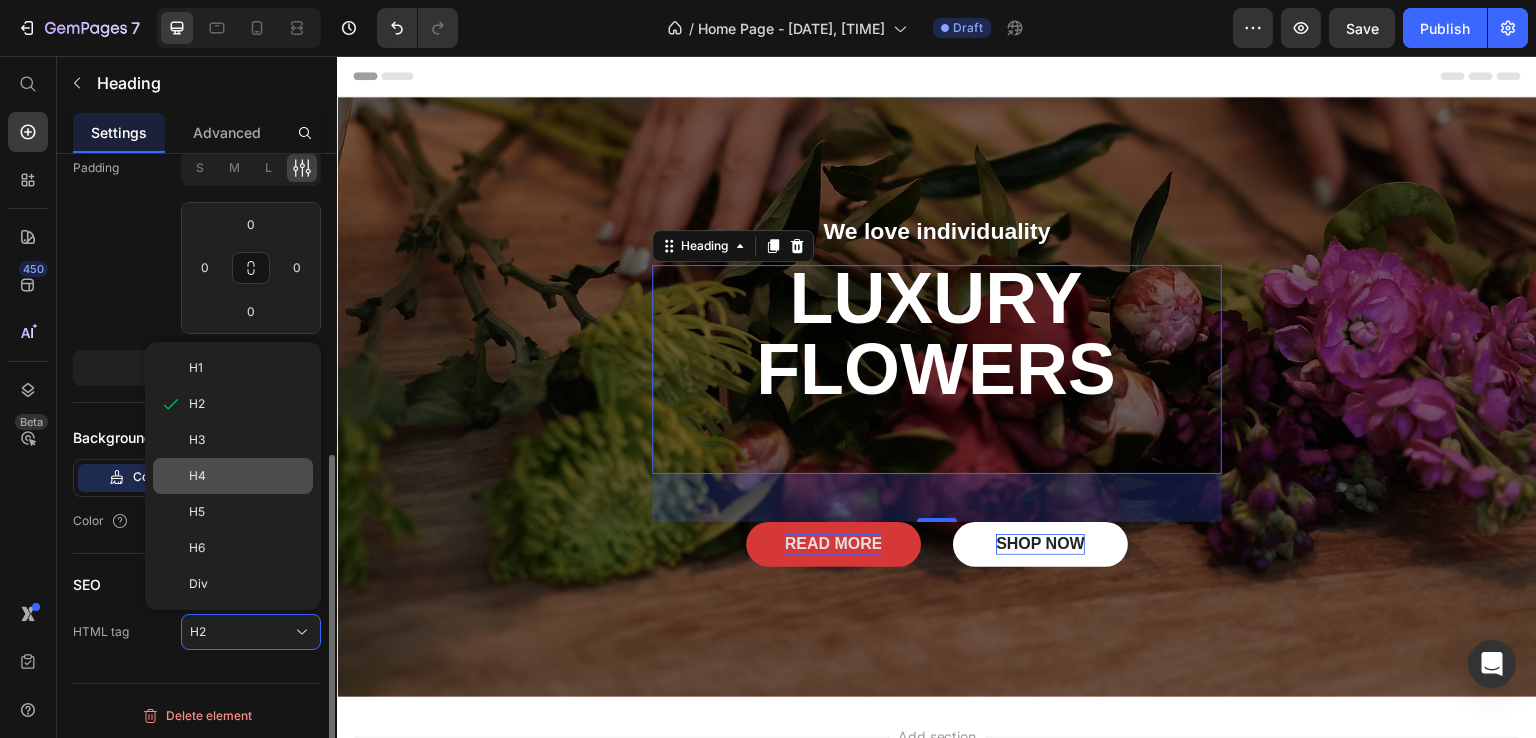 click on "H4" 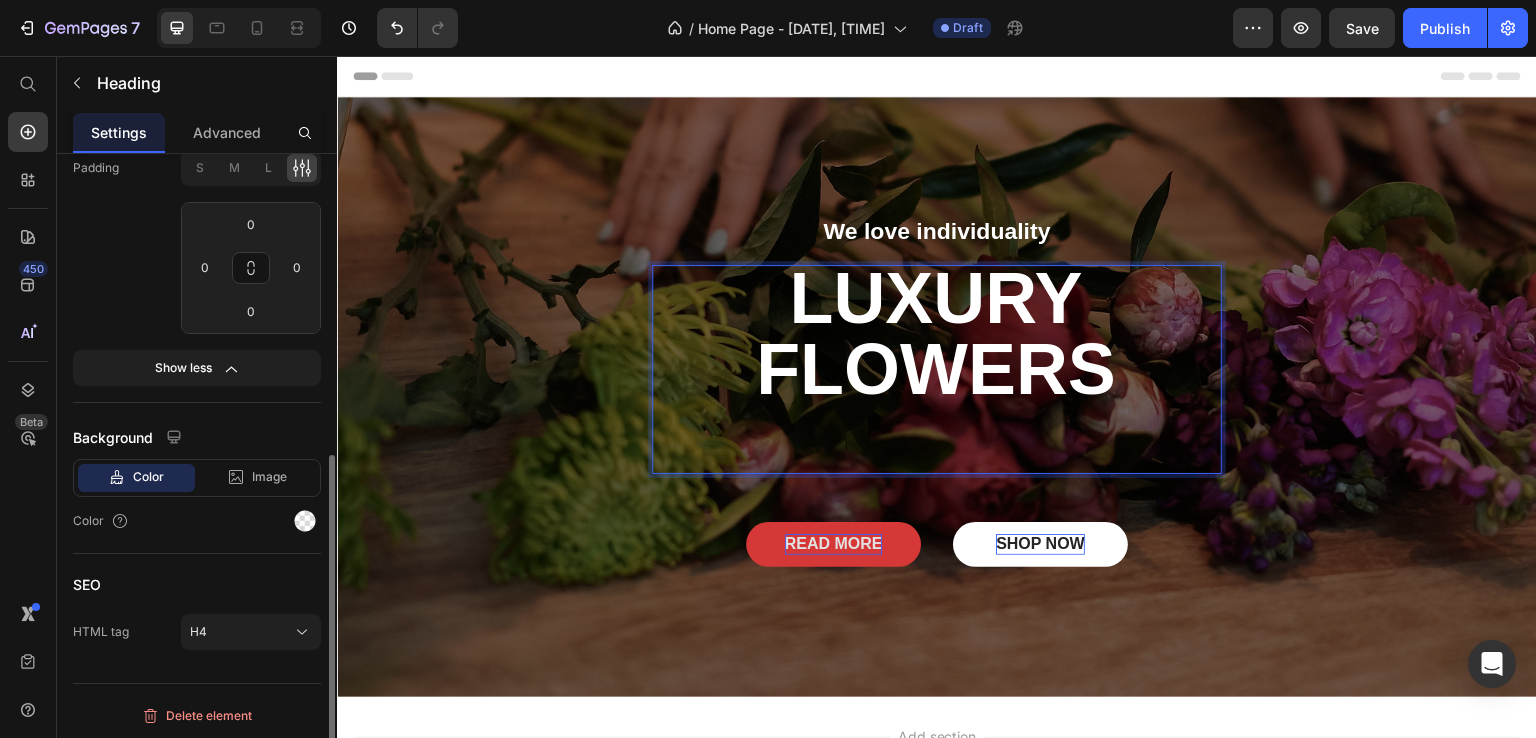 click on "LUXURY FLOWERS" at bounding box center [936, 333] 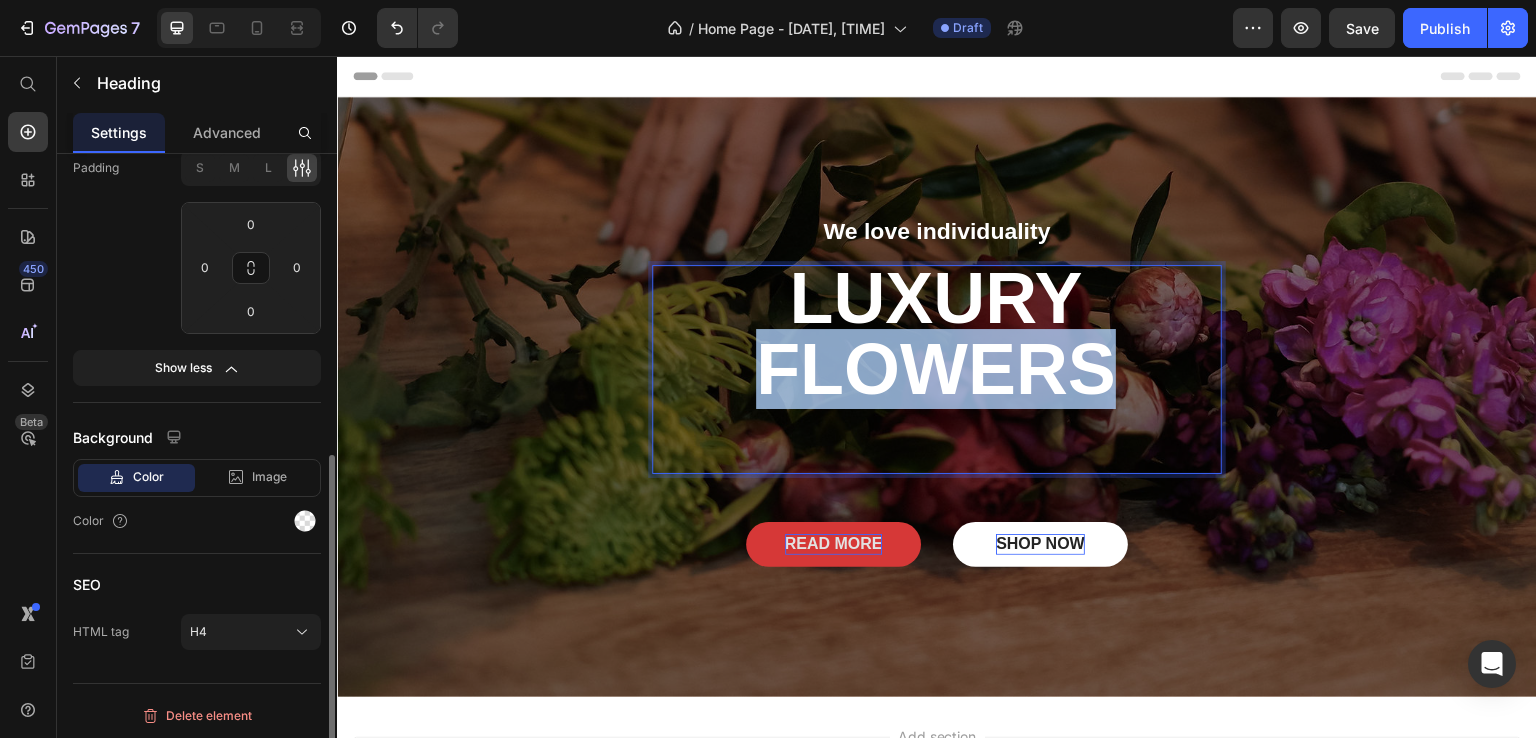 click on "LUXURY FLOWERS" at bounding box center [936, 333] 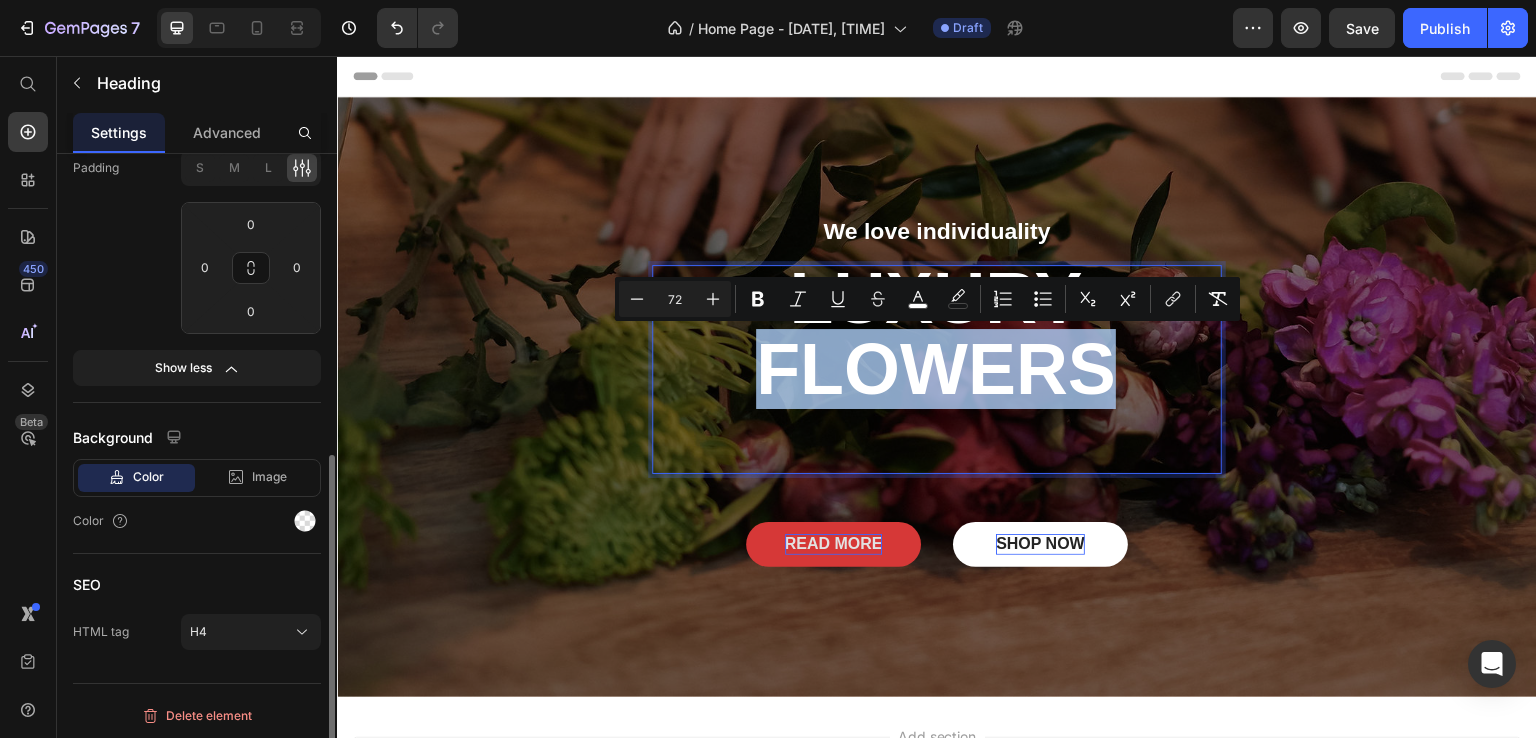 click on "LUXURY FLOWERS" at bounding box center (936, 333) 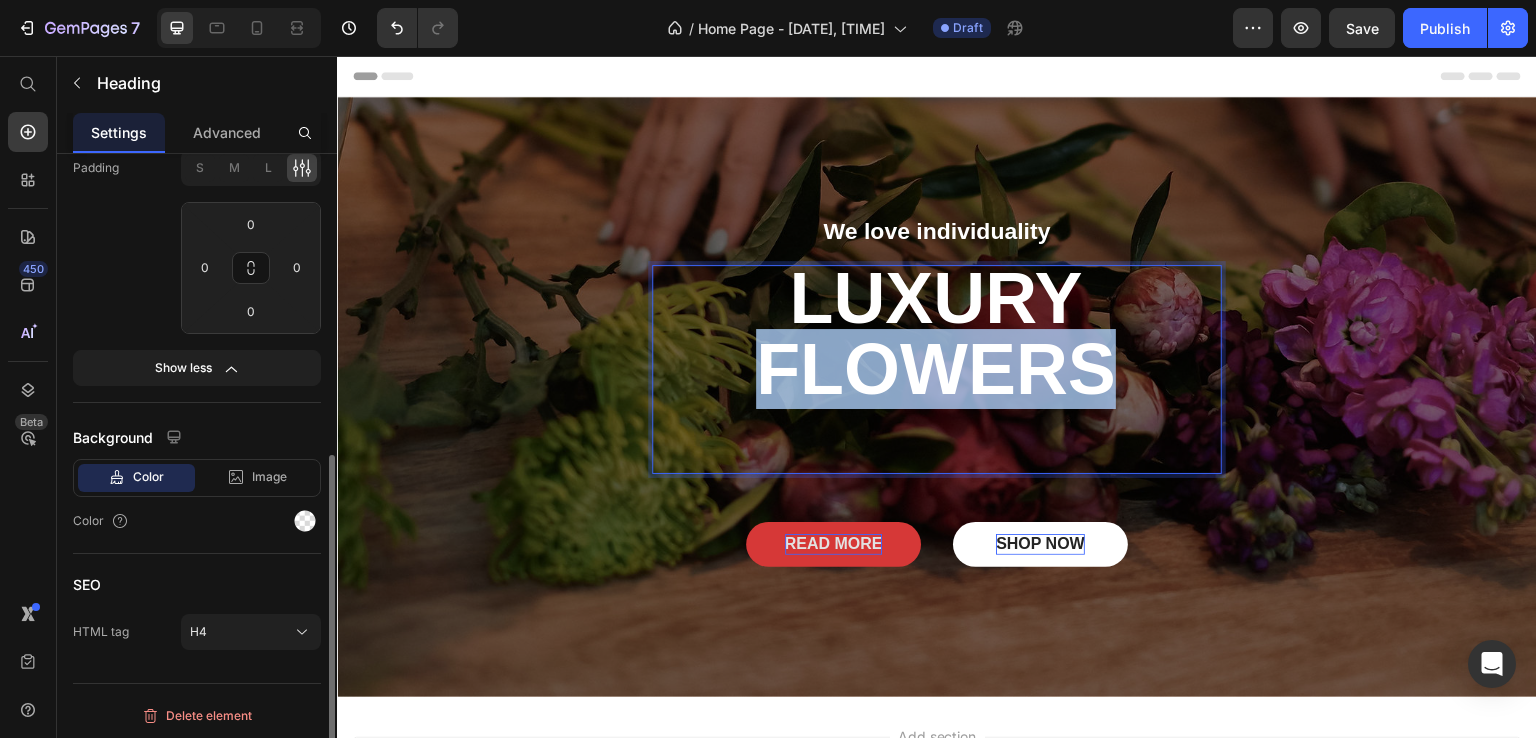 click on "LUXURY FLOWERS" at bounding box center [936, 333] 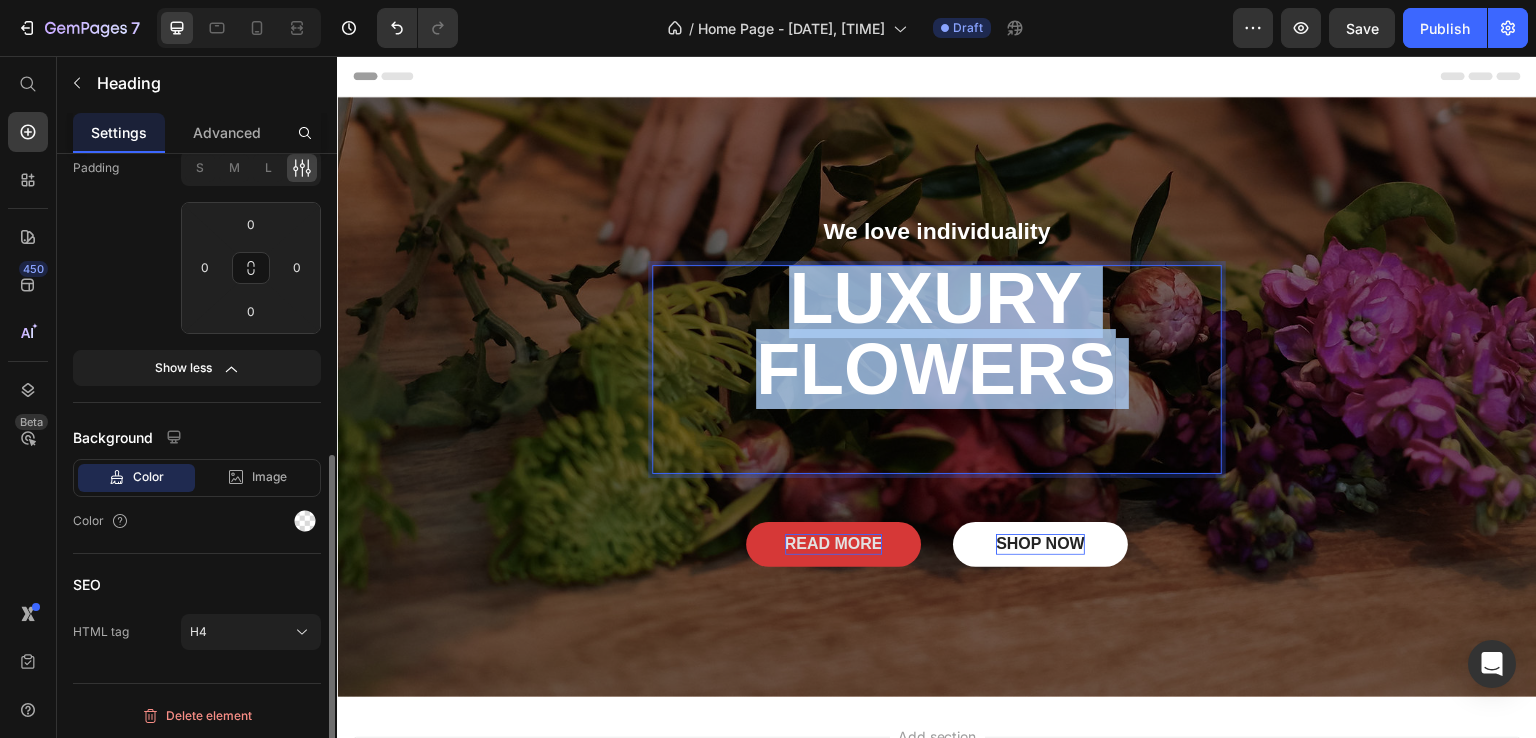click on "LUXURY FLOWERS" at bounding box center (936, 333) 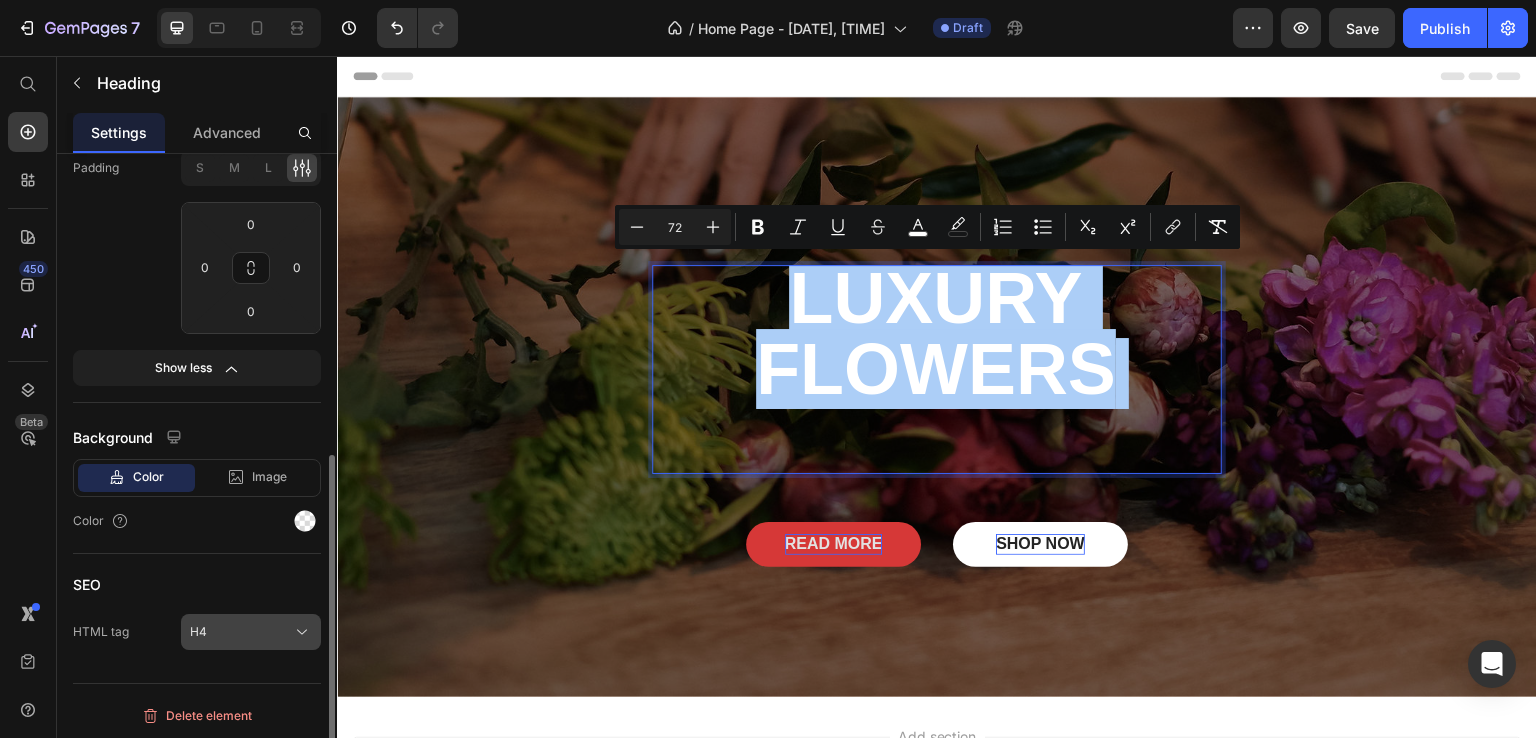 click 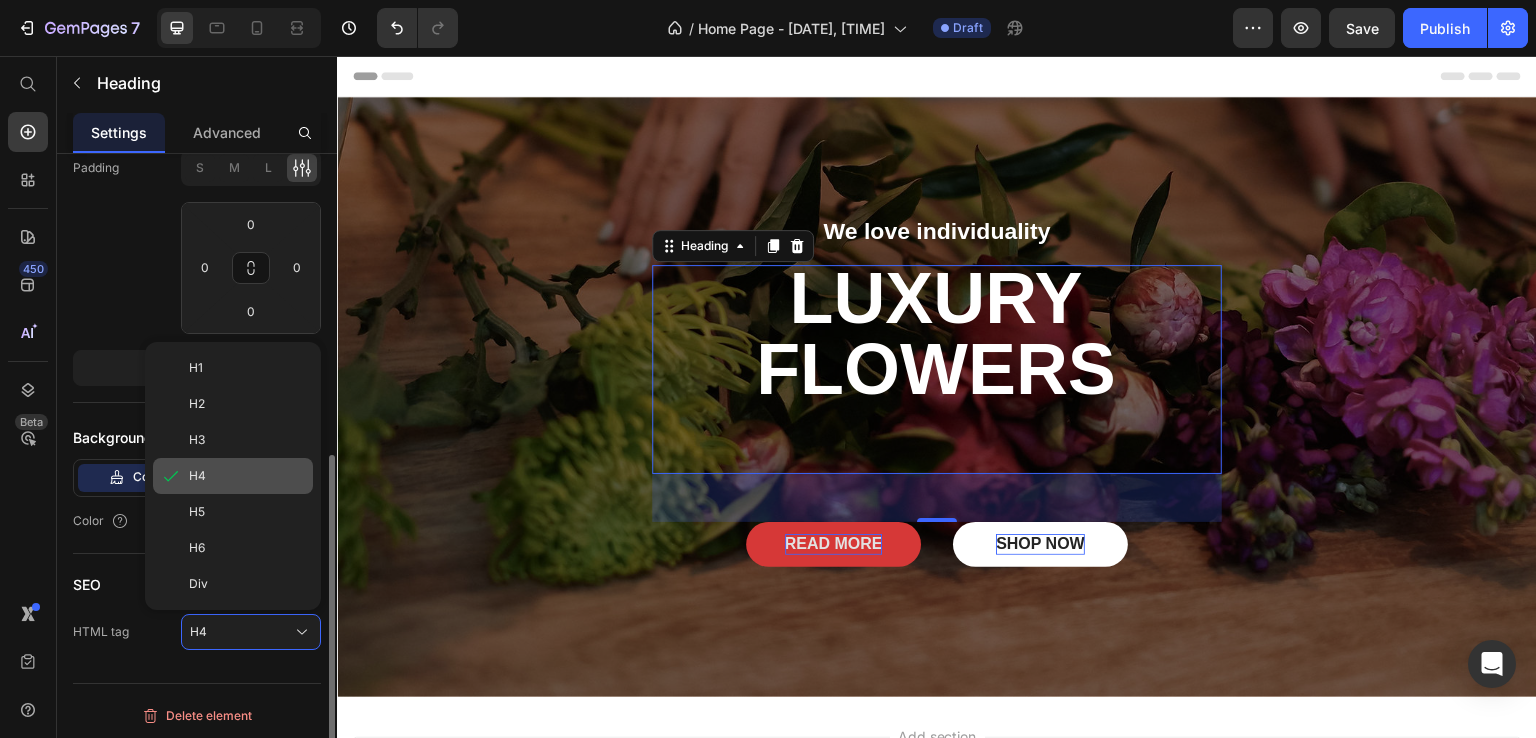 click on "H4" at bounding box center [247, 476] 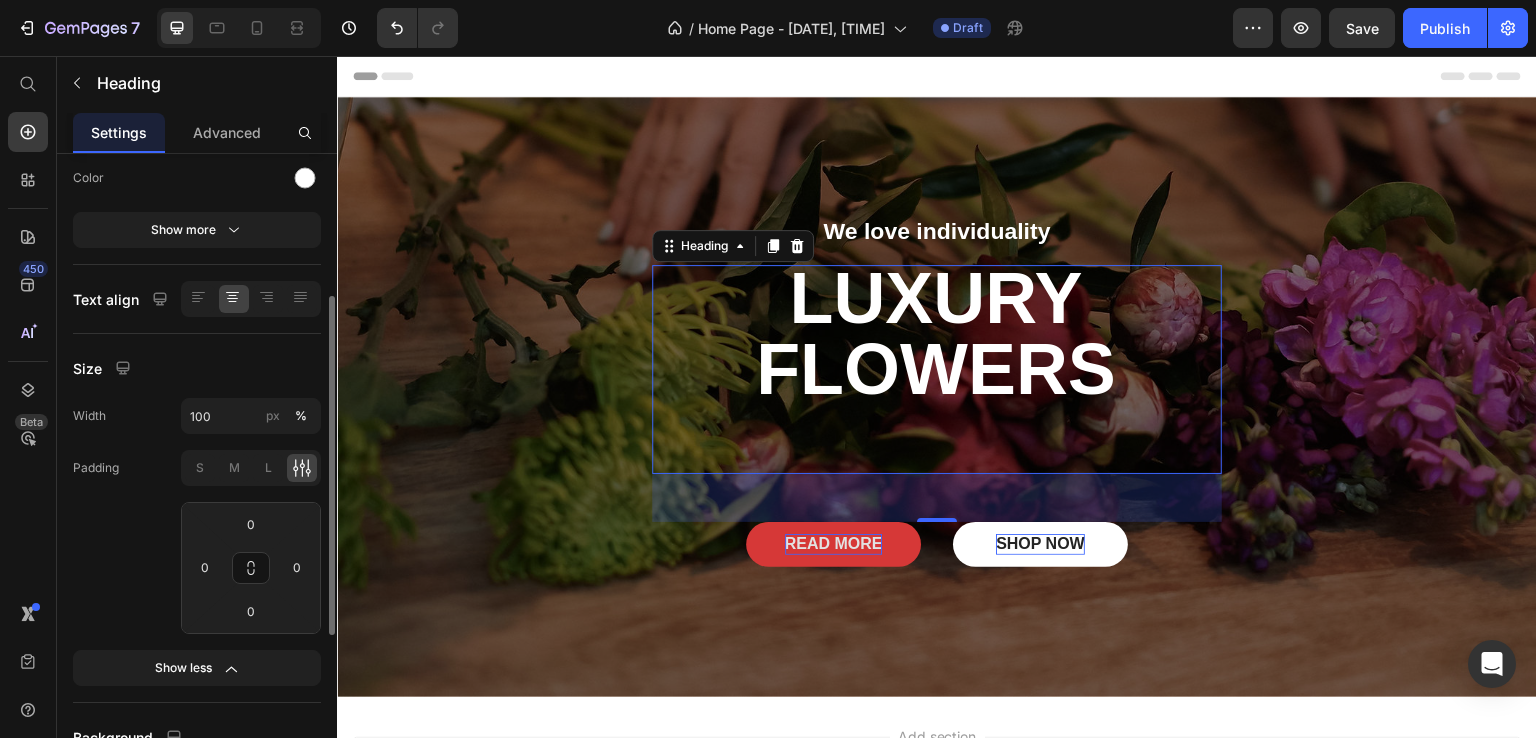 scroll, scrollTop: 0, scrollLeft: 0, axis: both 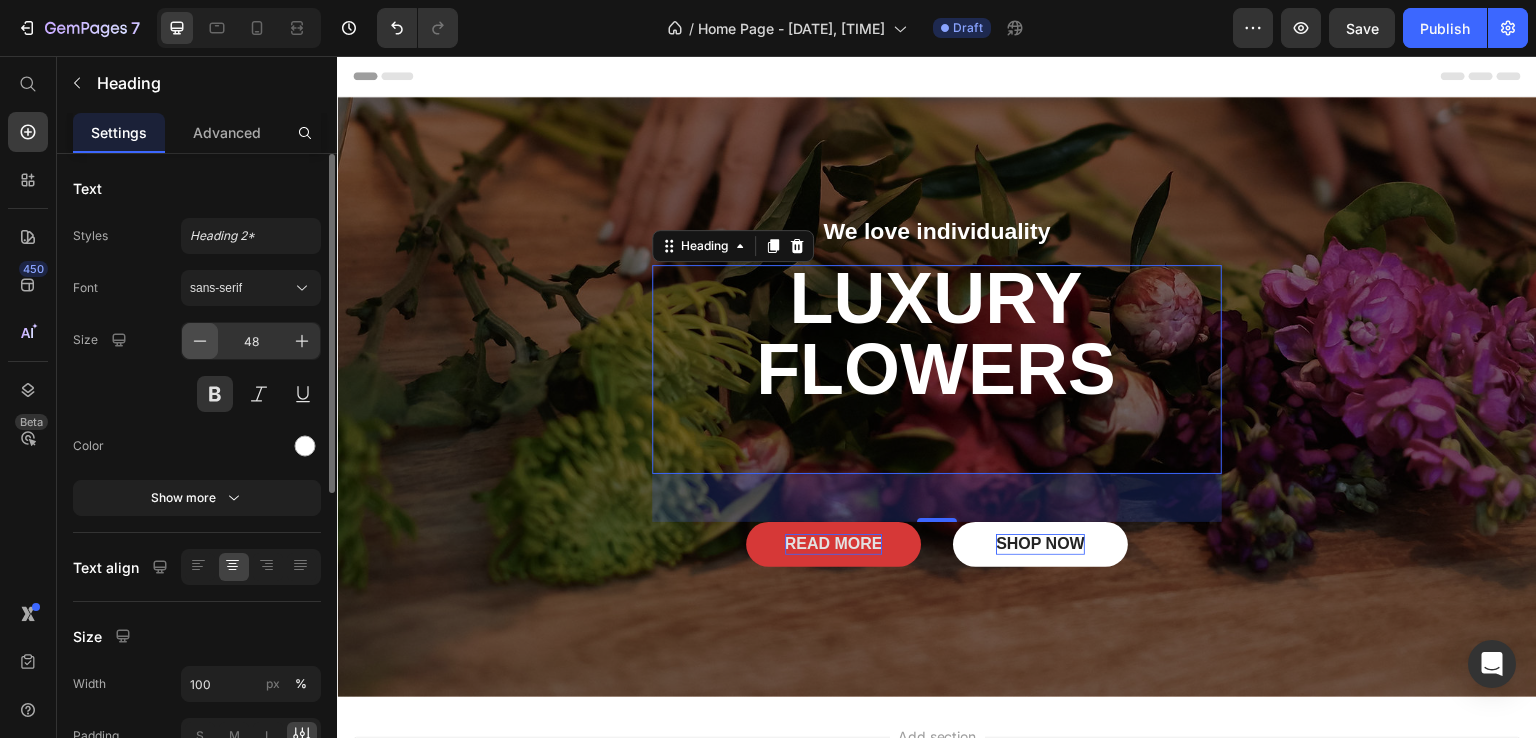 click at bounding box center (200, 341) 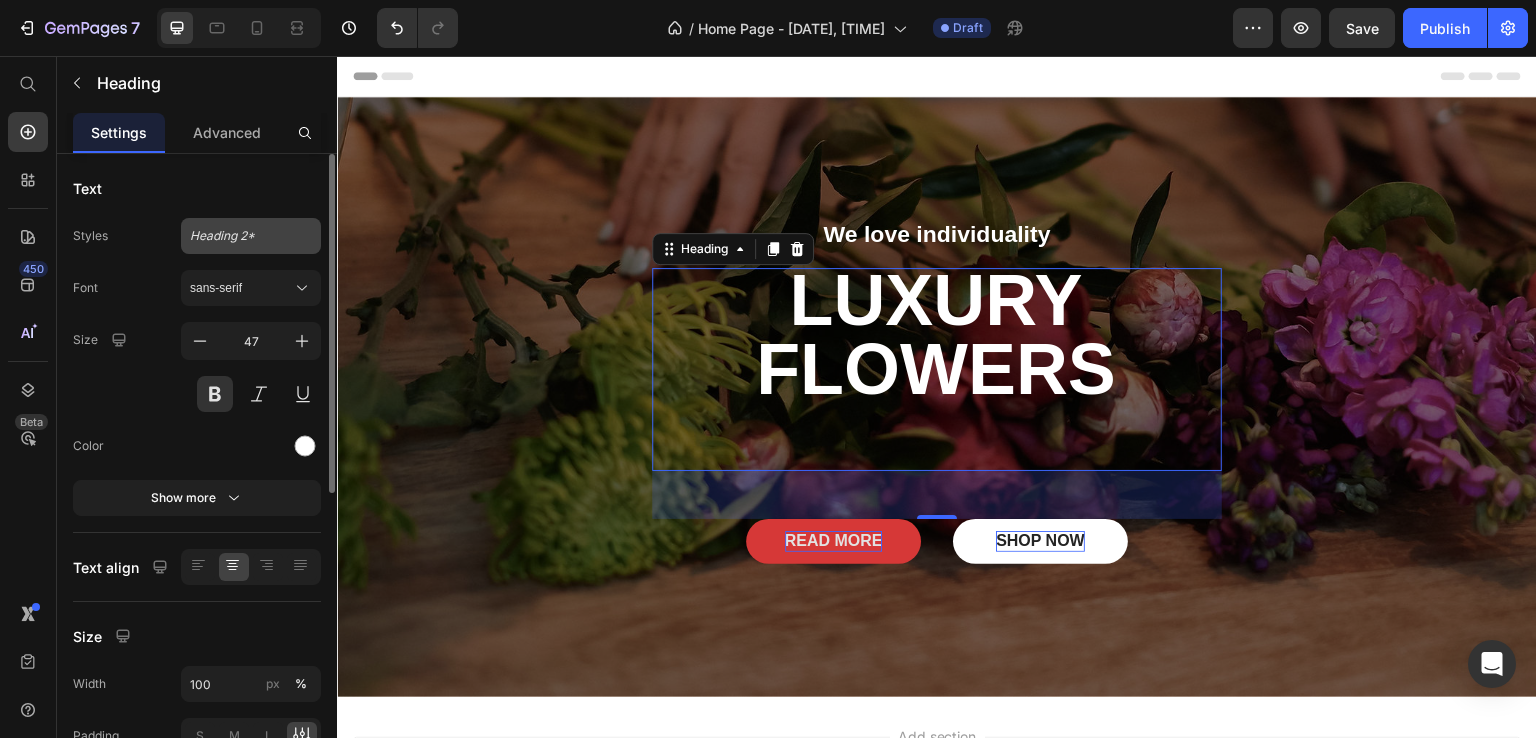click on "Heading 2*" at bounding box center [251, 236] 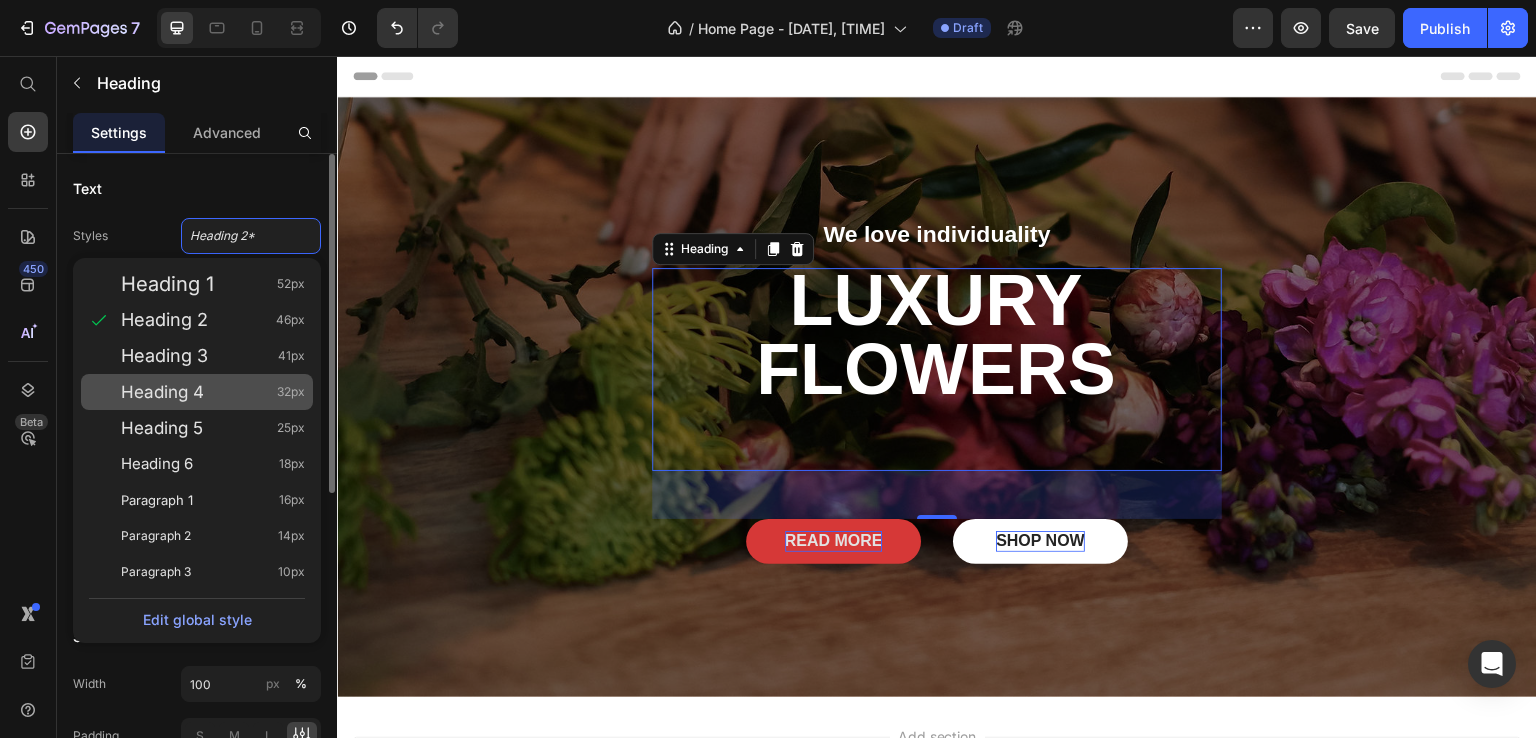 click on "Heading 4" at bounding box center (162, 392) 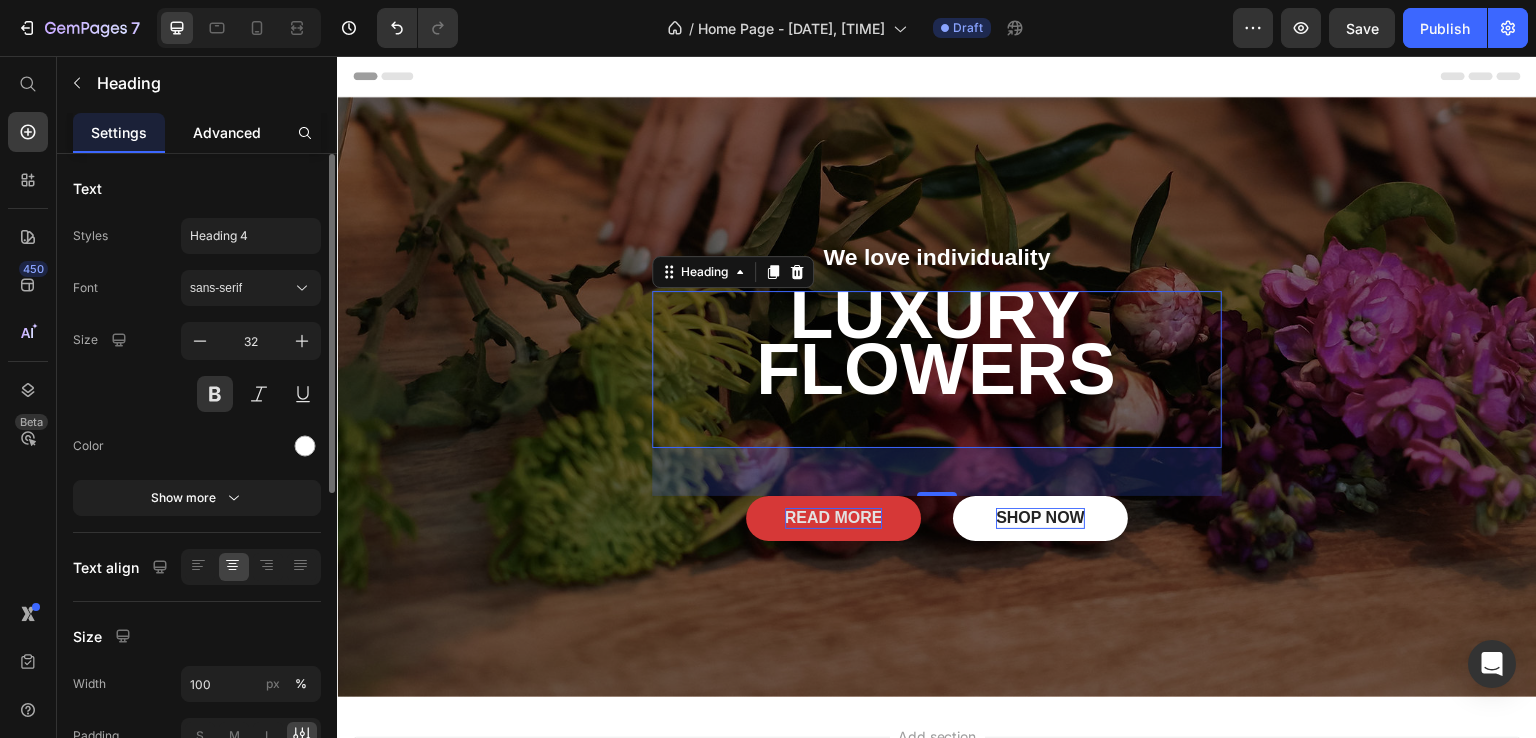 click on "Advanced" 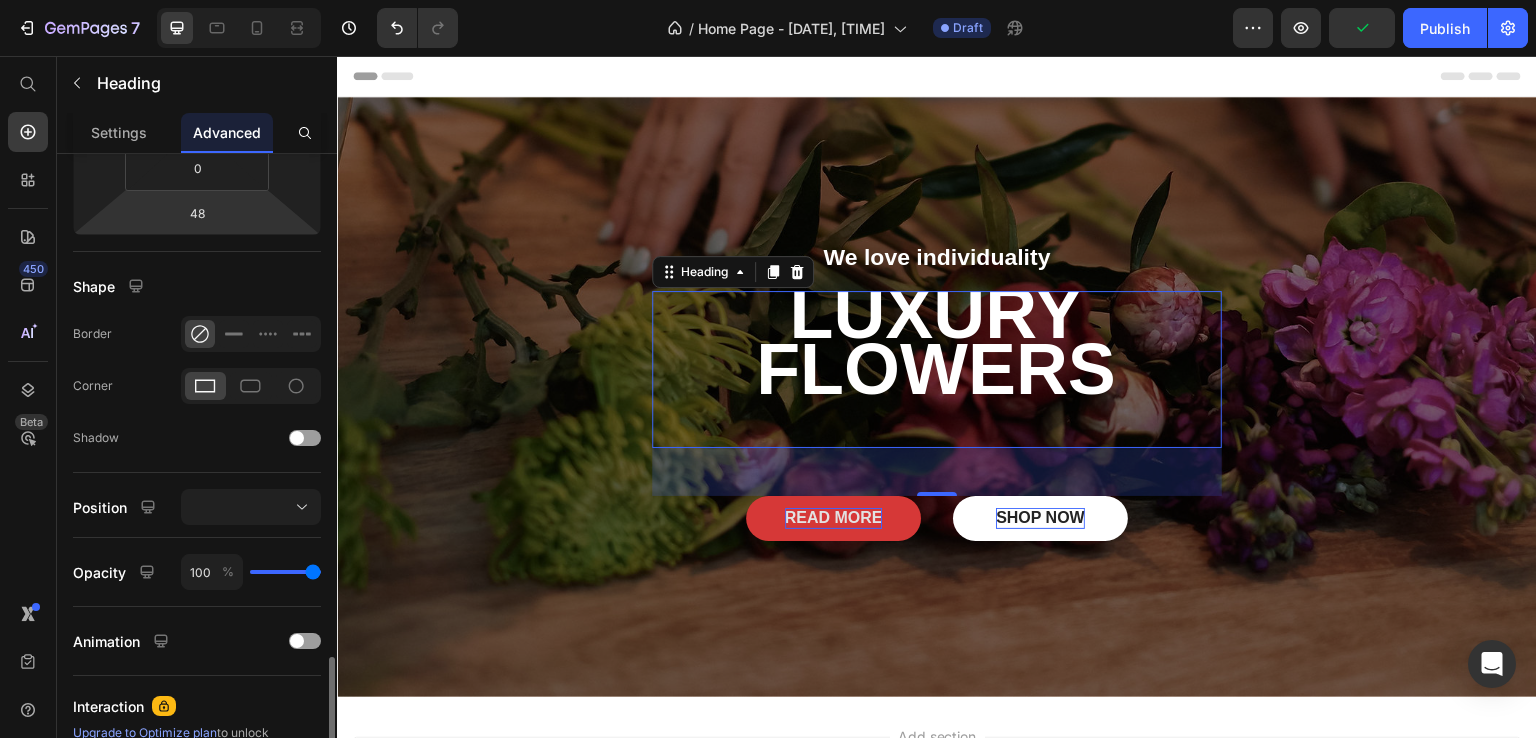 scroll, scrollTop: 600, scrollLeft: 0, axis: vertical 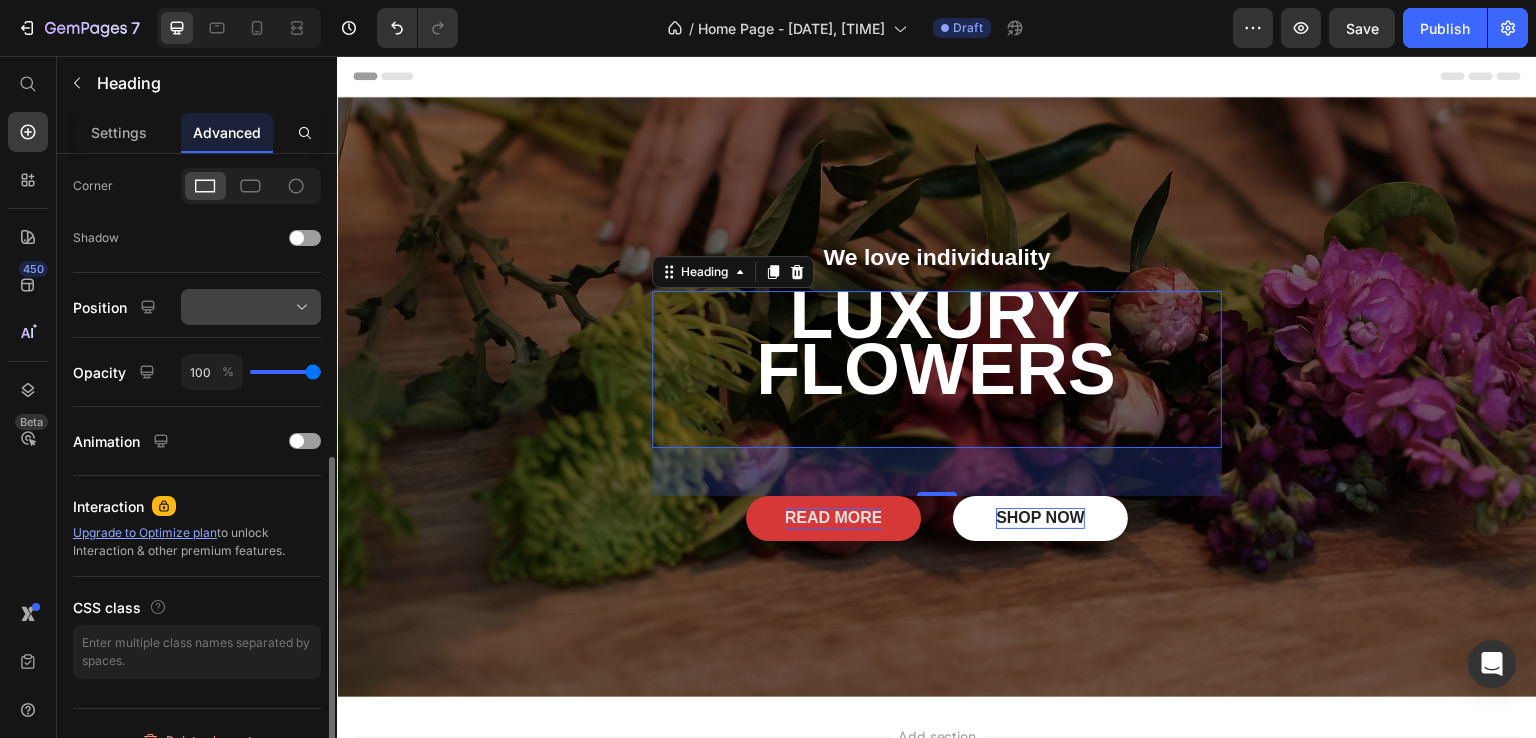 click 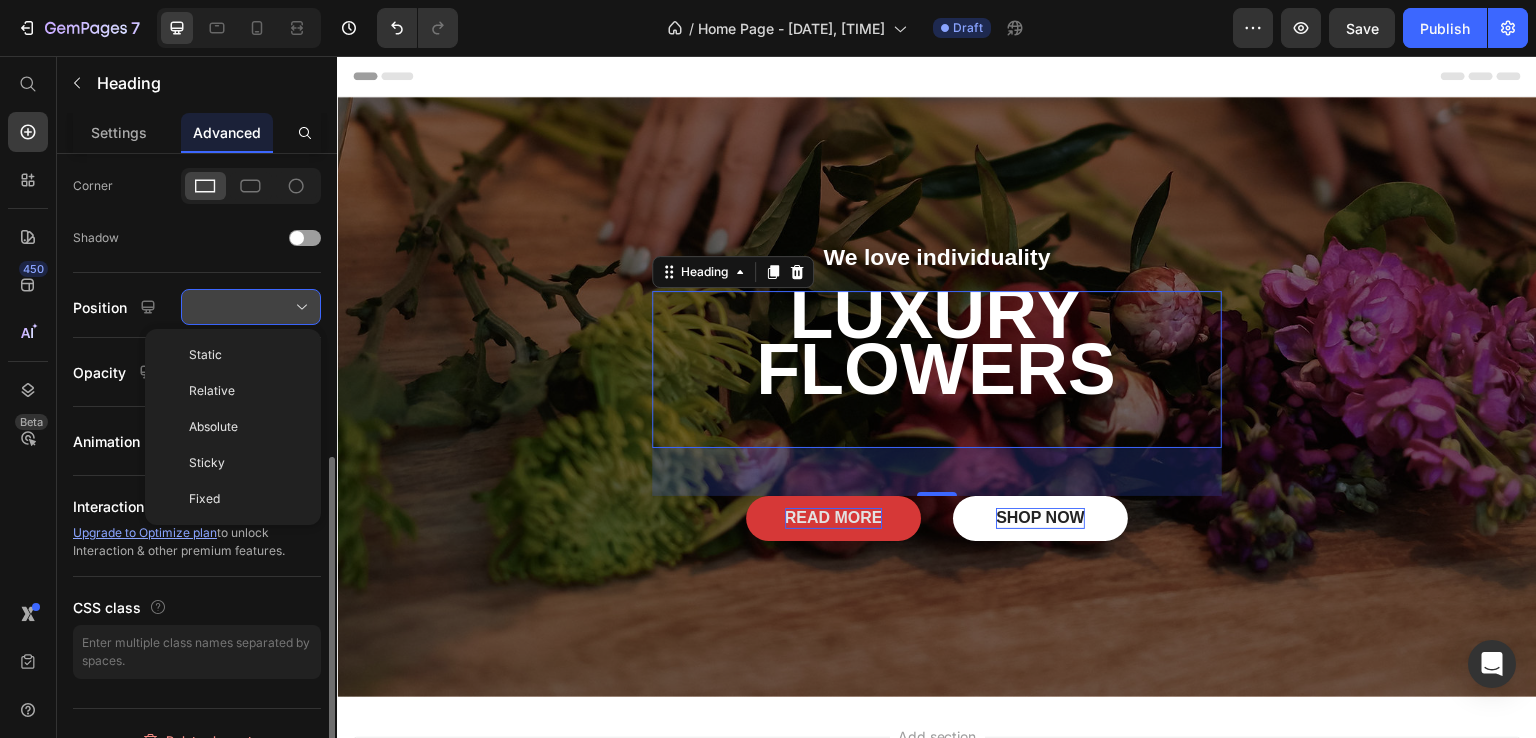 click 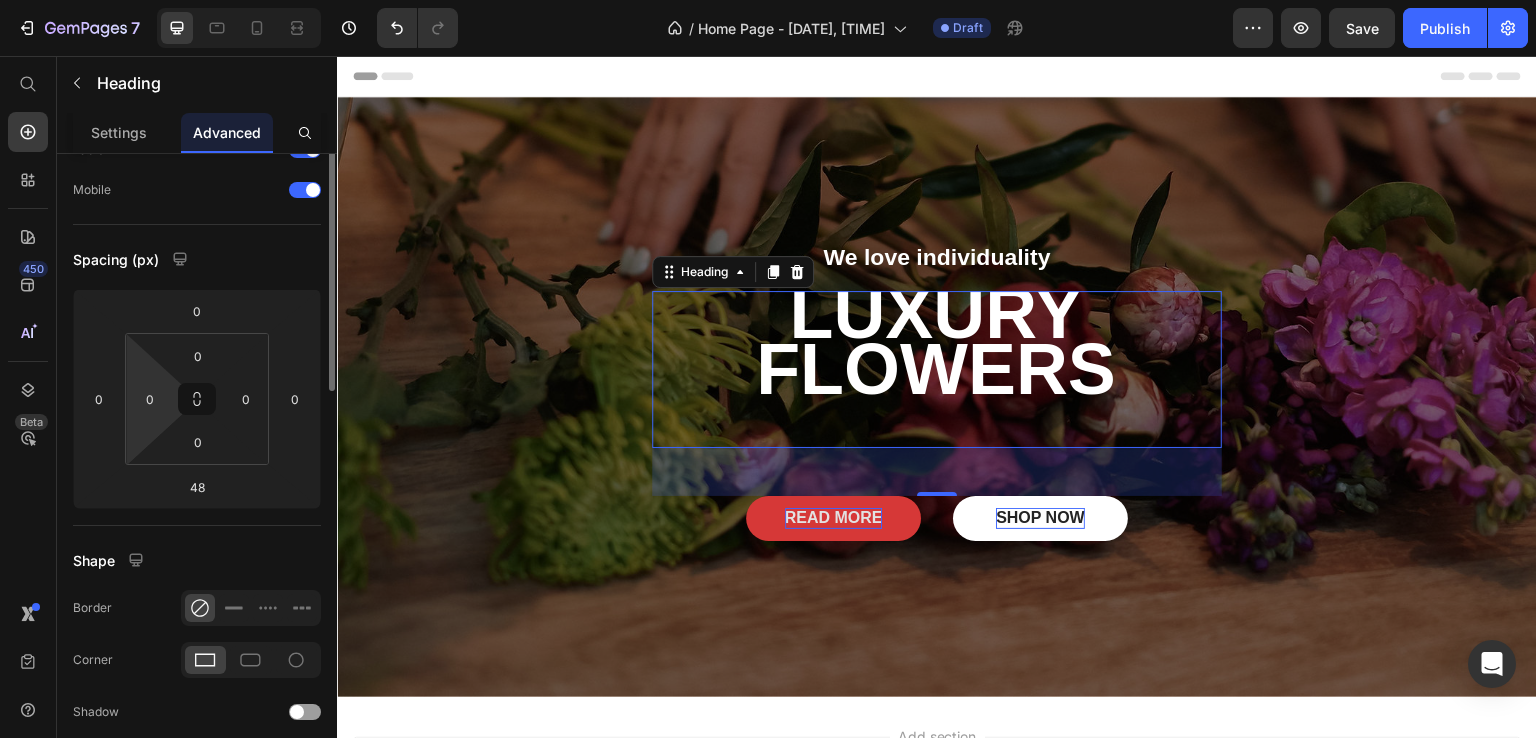 scroll, scrollTop: 26, scrollLeft: 0, axis: vertical 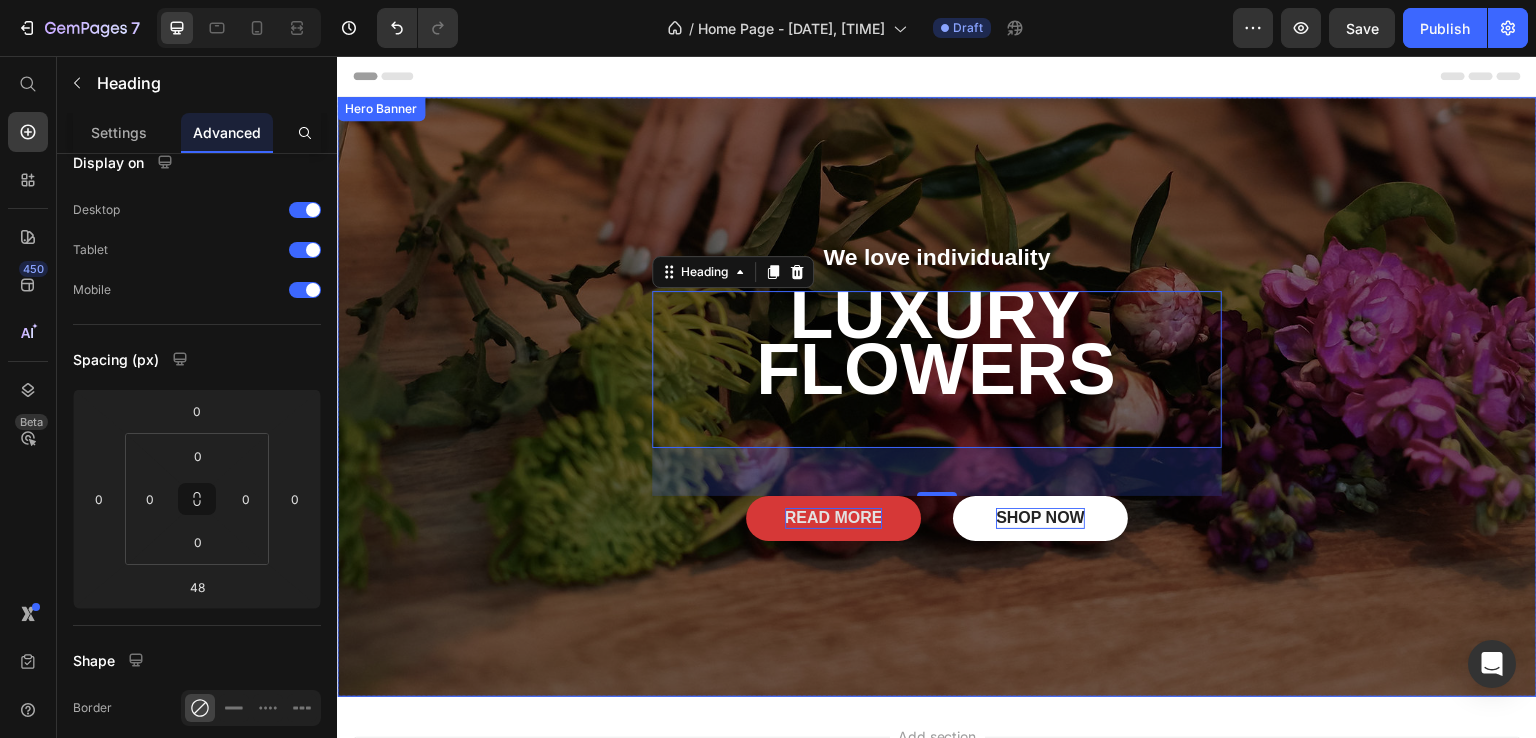 click on "We love individuality Text Block ⁠⁠⁠⁠⁠⁠⁠ LUXURY FLOWERS   Heading   48 READ MORE Button SHOP NOW Button Row Row" at bounding box center [937, 396] 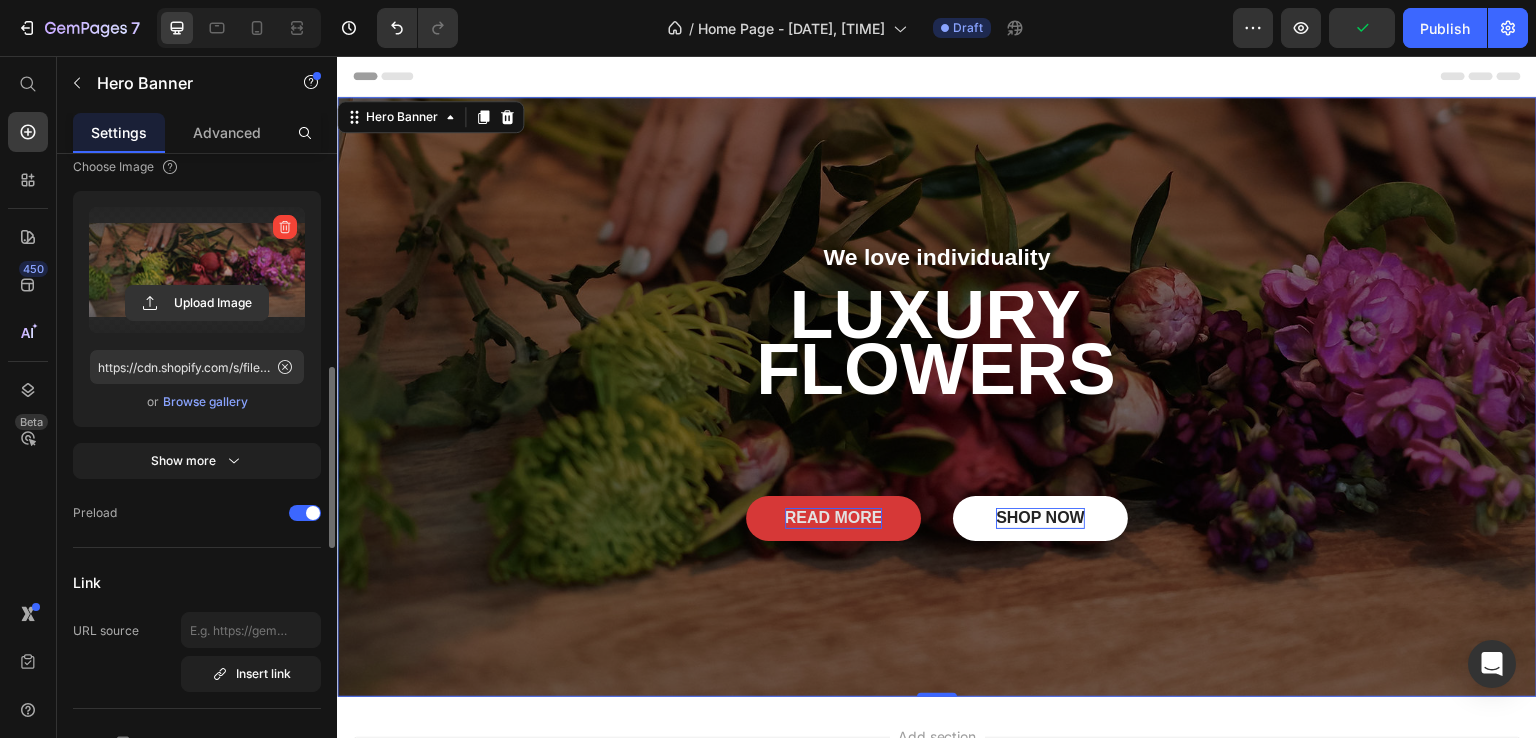 scroll, scrollTop: 500, scrollLeft: 0, axis: vertical 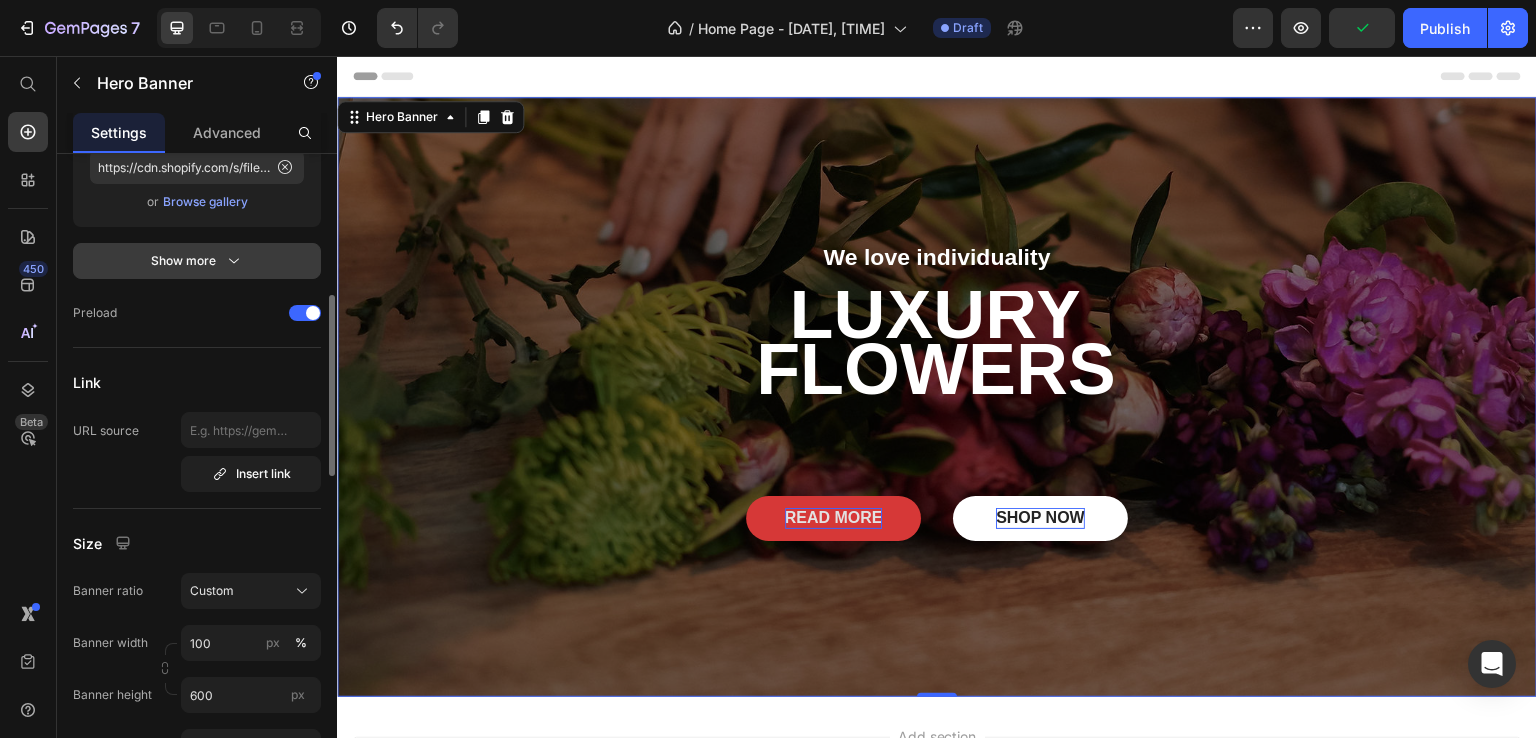 click 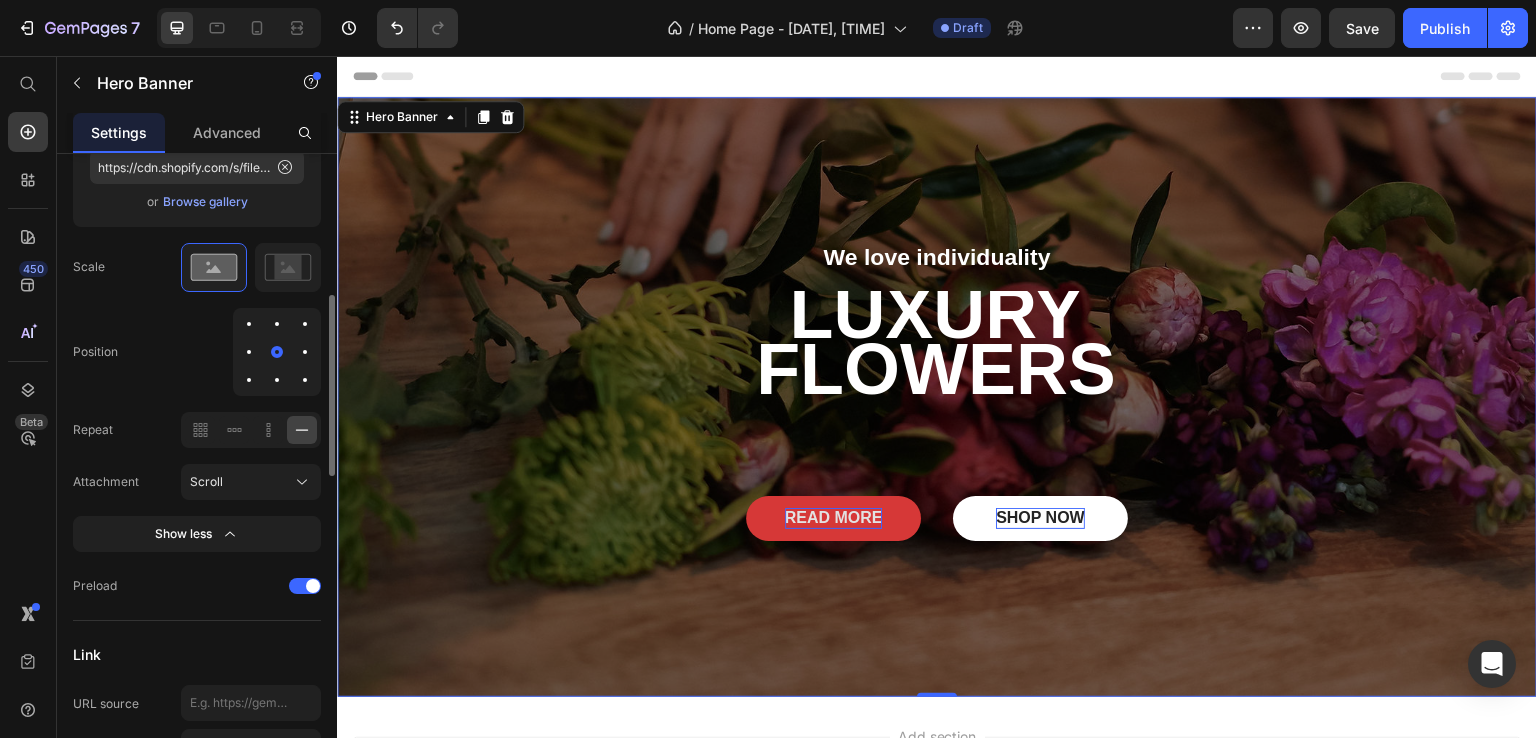 click at bounding box center (249, 352) 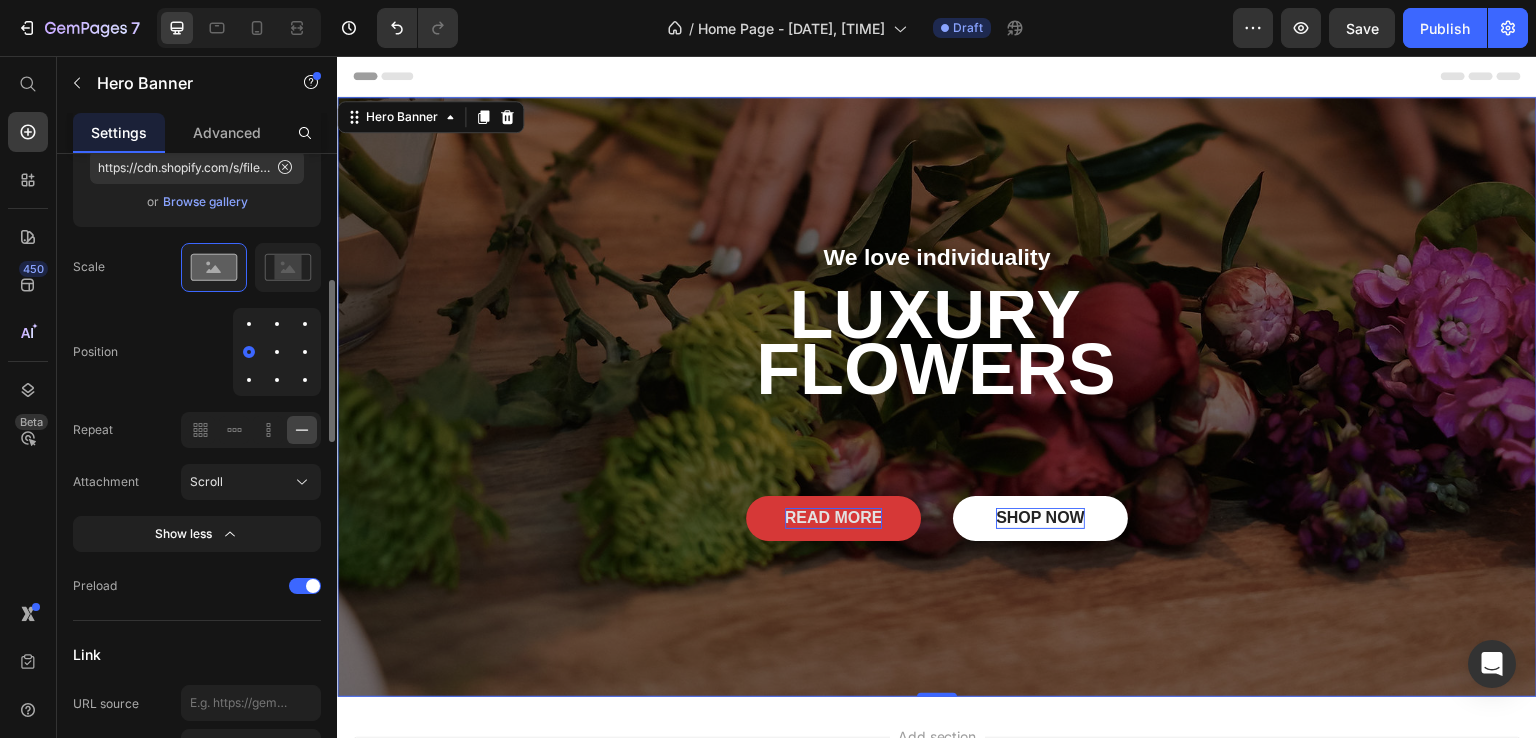 click at bounding box center [277, 352] 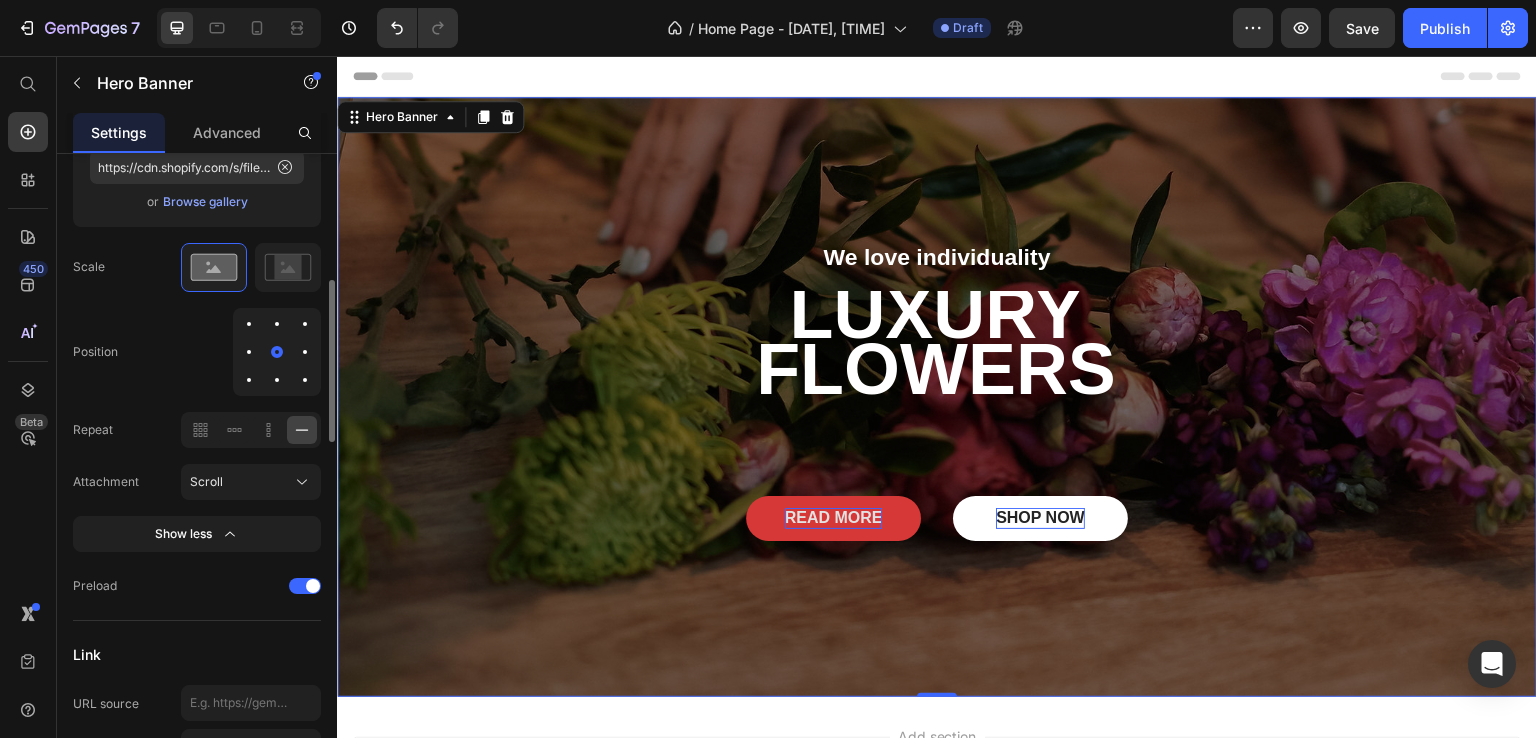 click at bounding box center (249, 352) 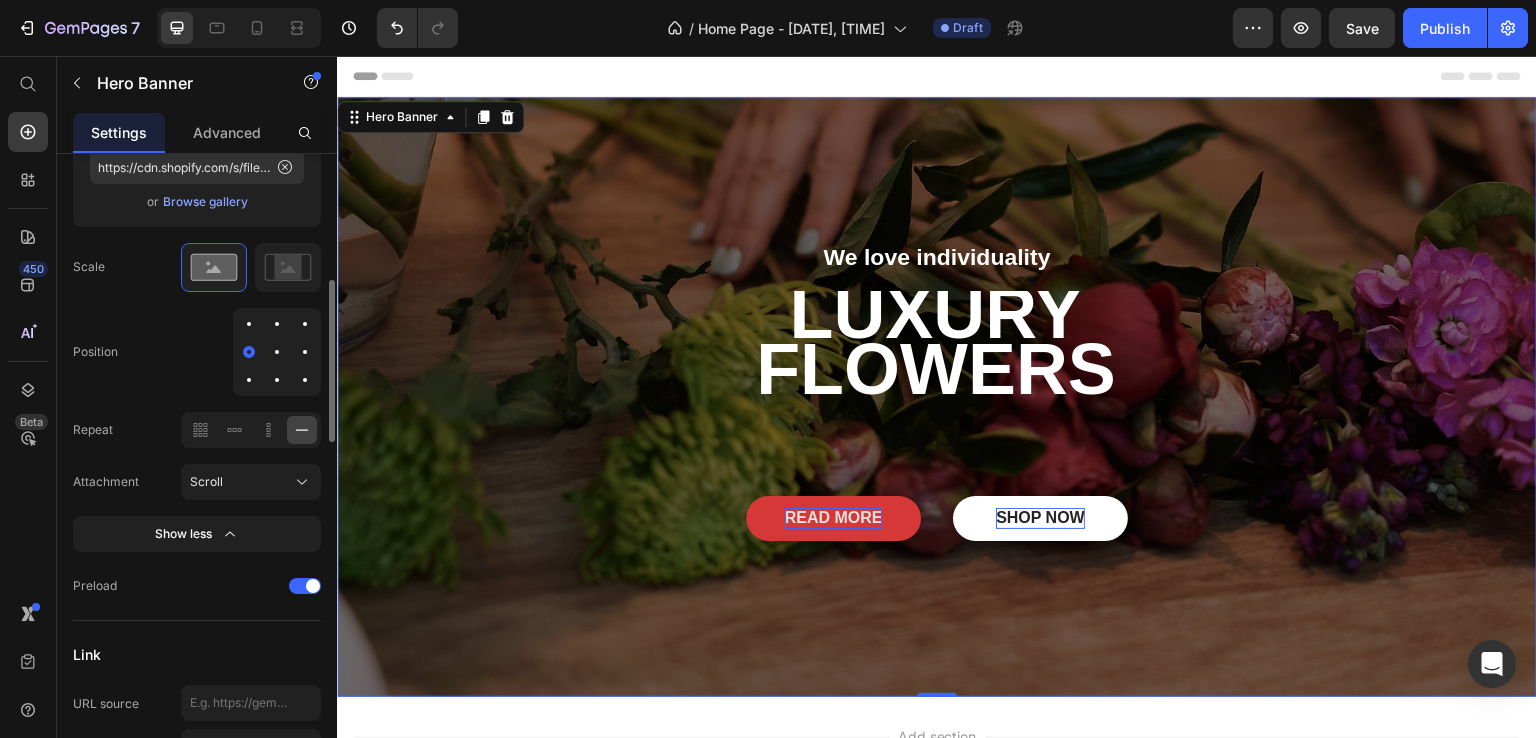 click at bounding box center [277, 352] 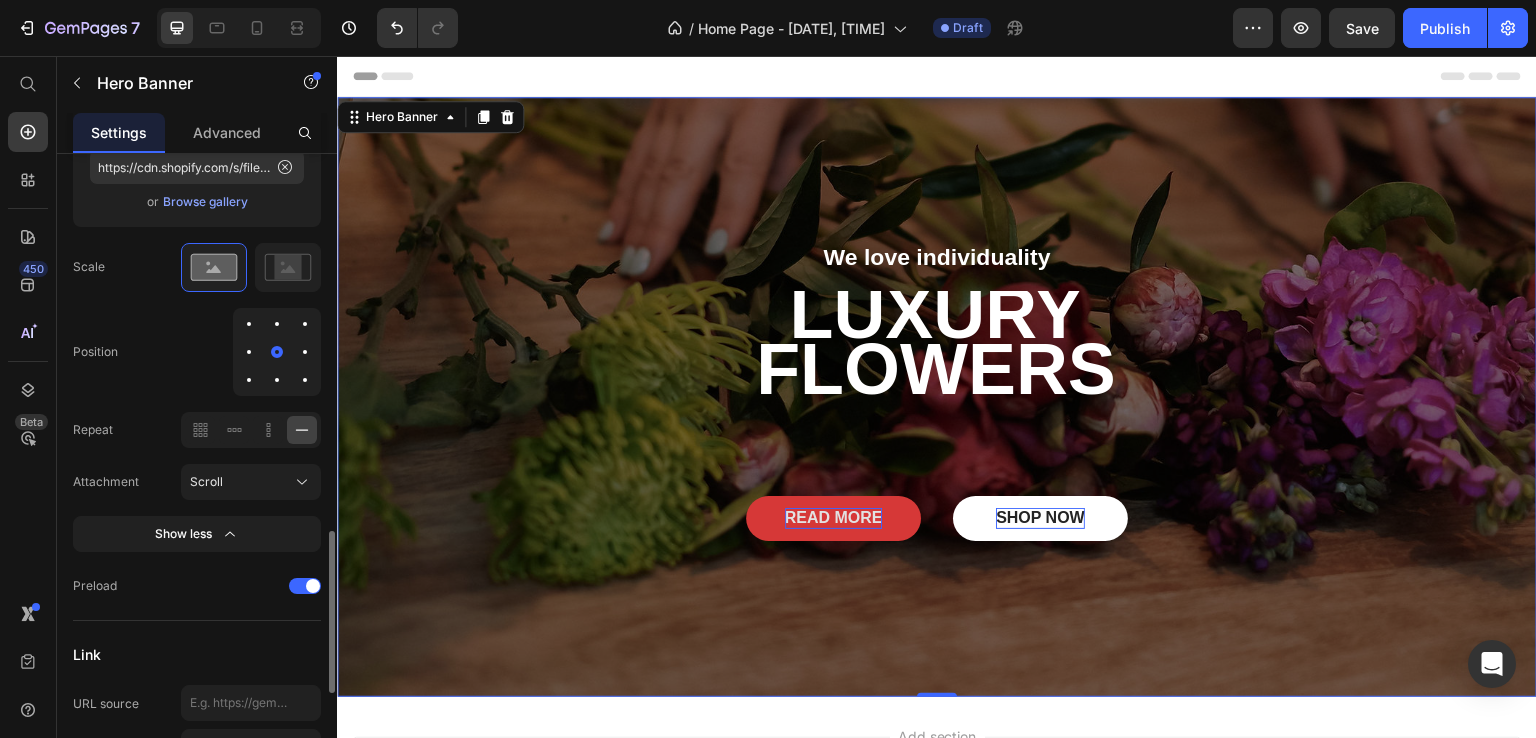 scroll, scrollTop: 800, scrollLeft: 0, axis: vertical 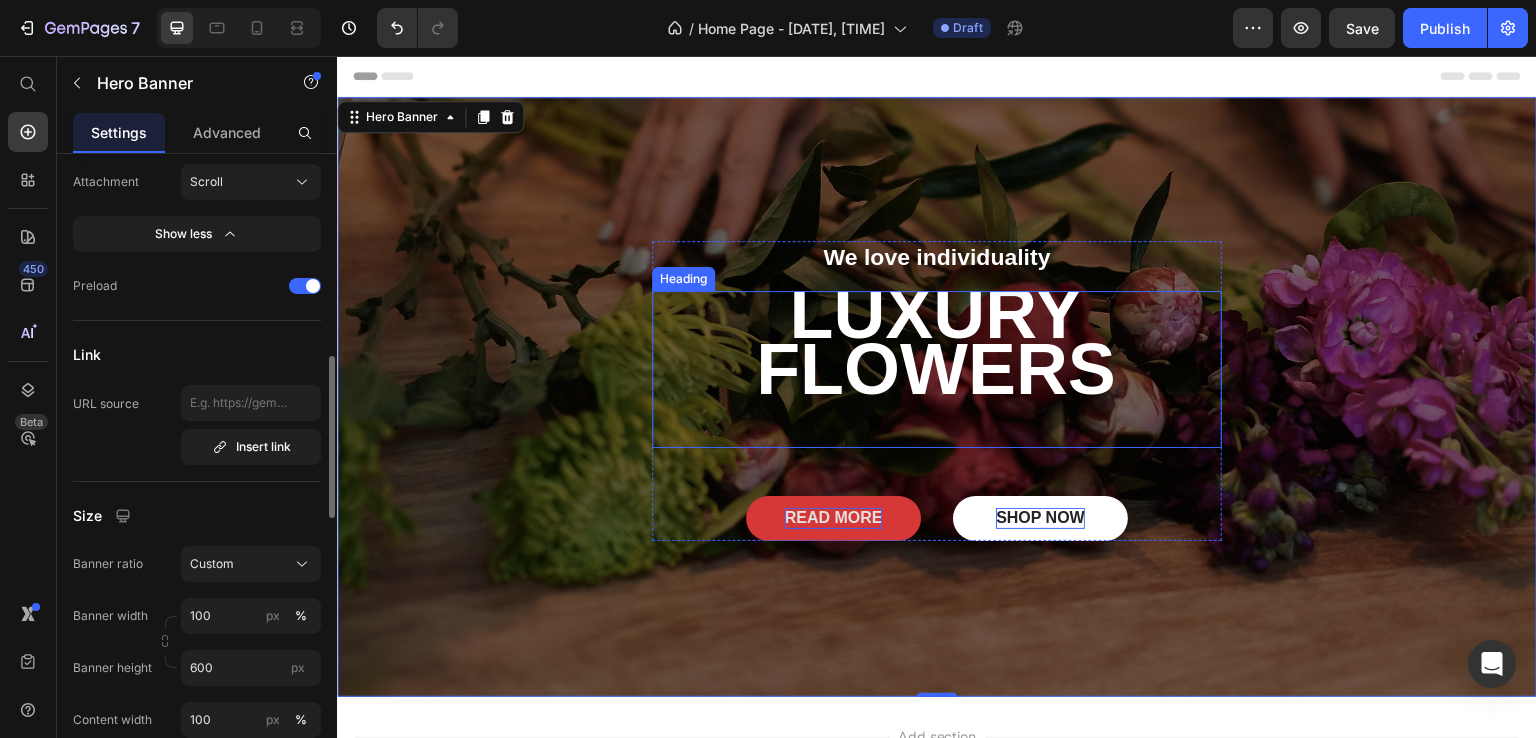 click on "LUXURY FLOWERS" at bounding box center [936, 341] 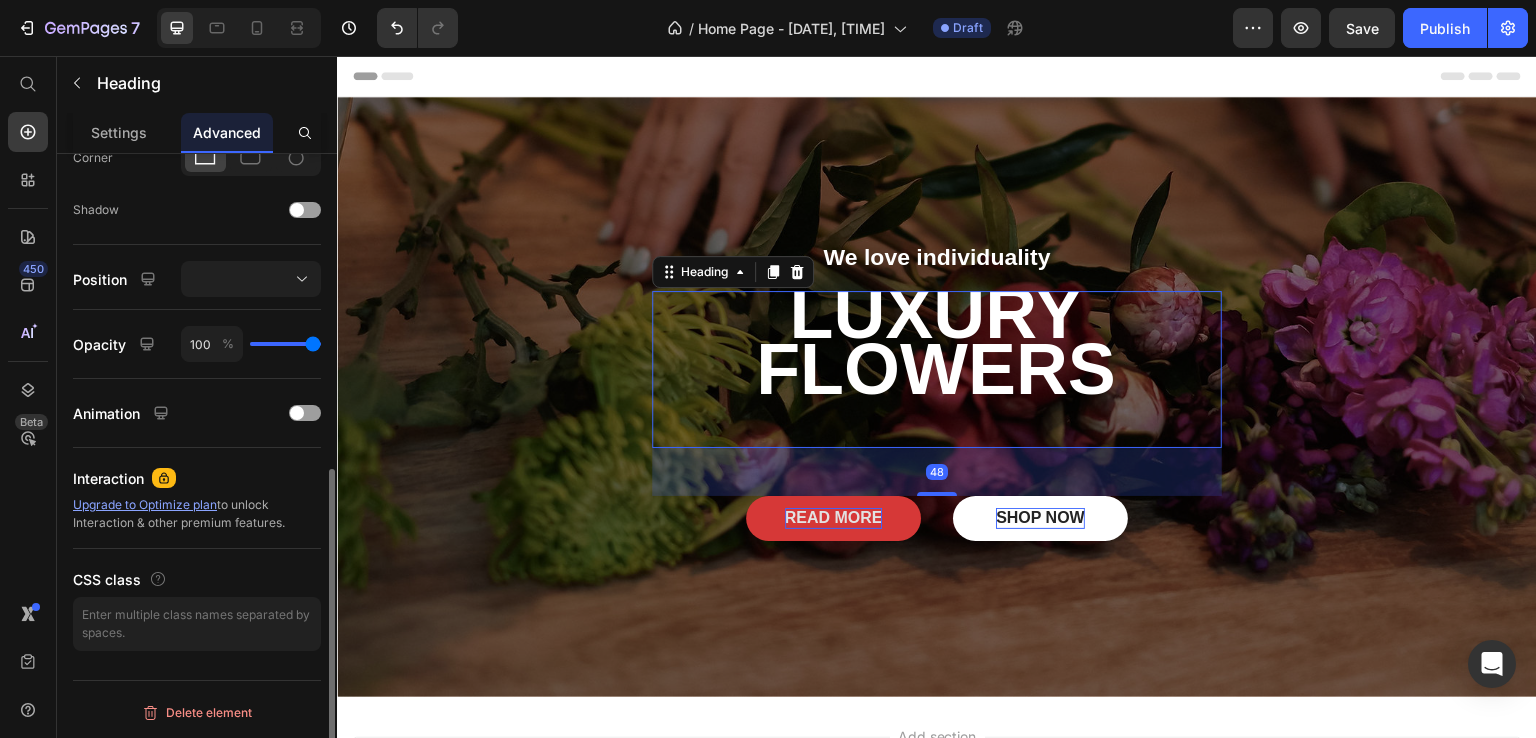 scroll, scrollTop: 0, scrollLeft: 0, axis: both 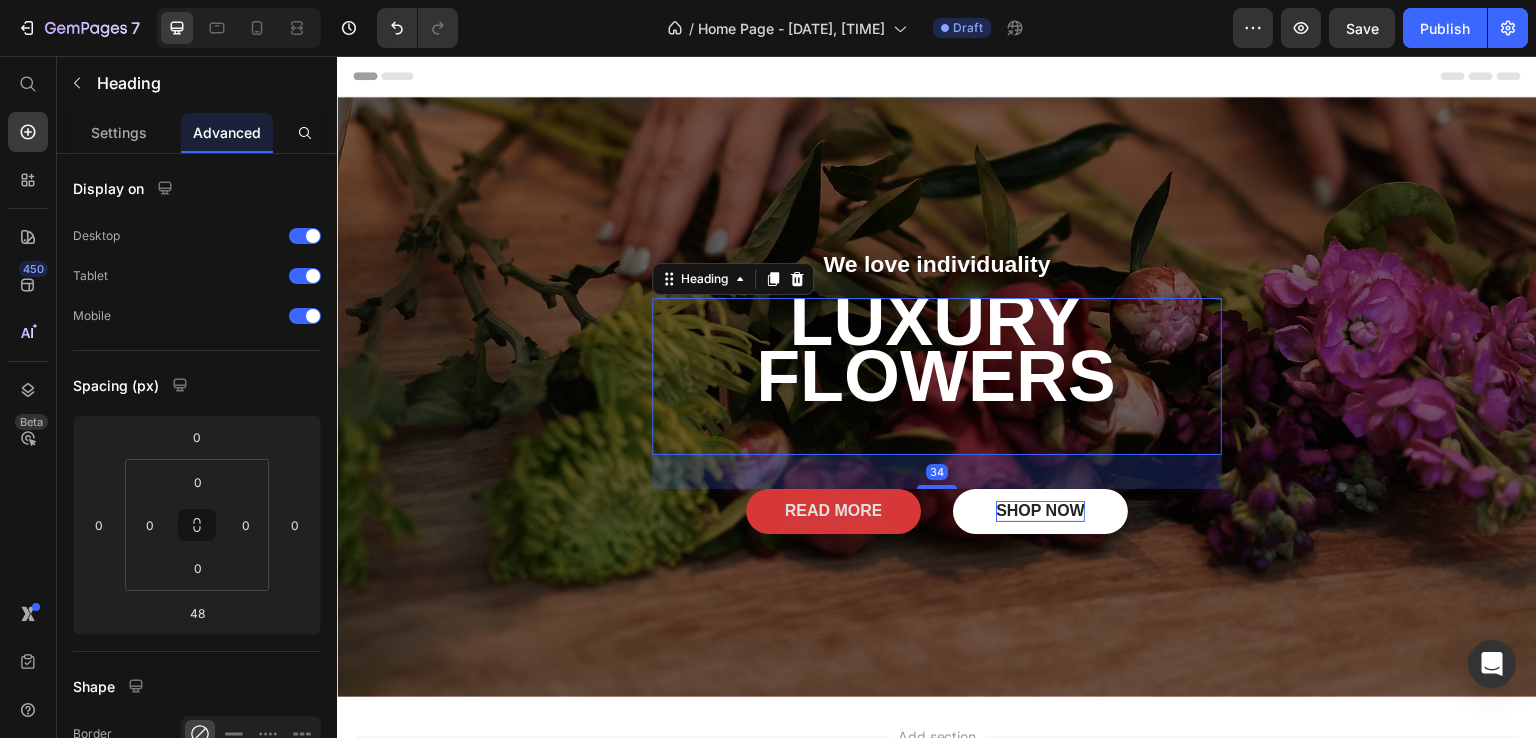drag, startPoint x: 926, startPoint y: 490, endPoint x: 926, endPoint y: 475, distance: 15 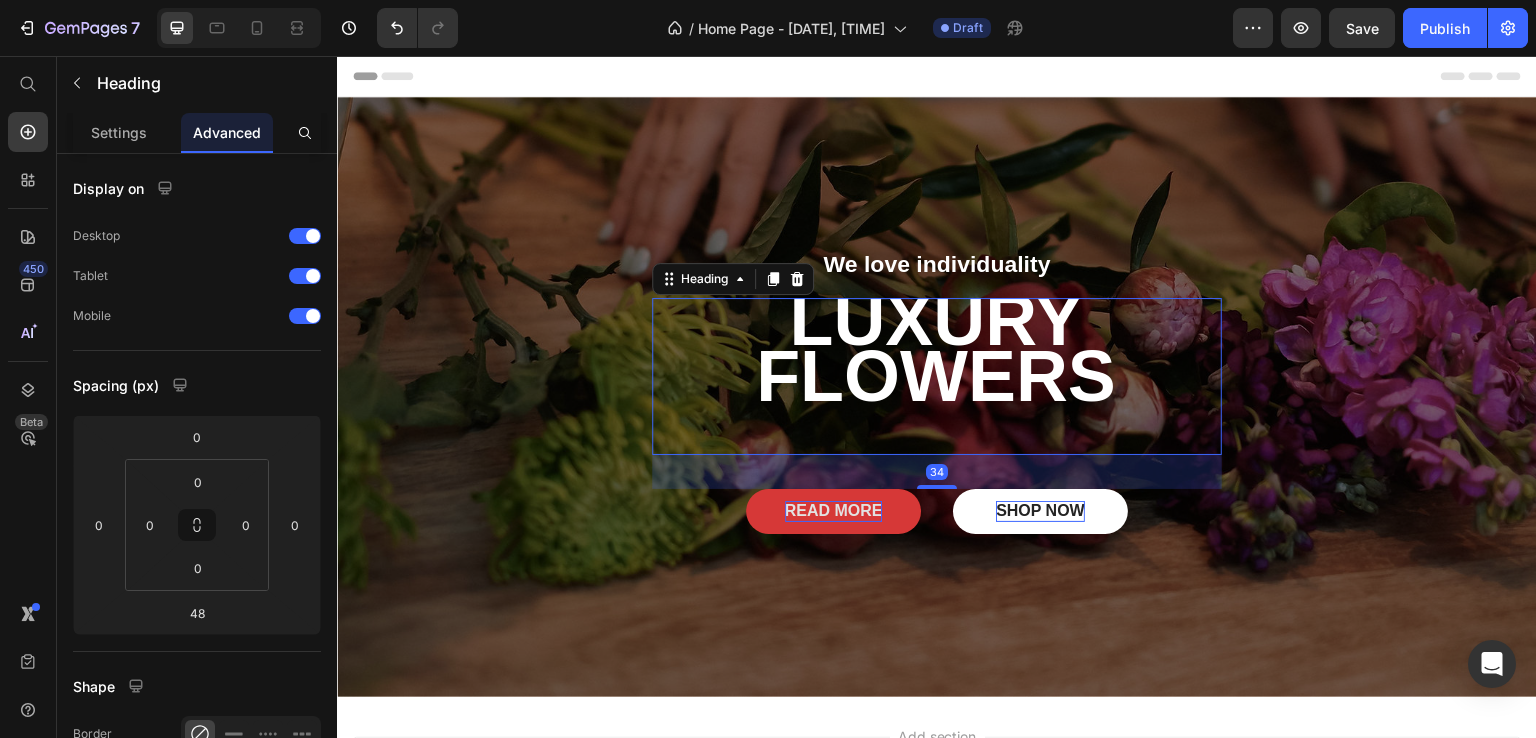 click on "34" at bounding box center (937, 455) 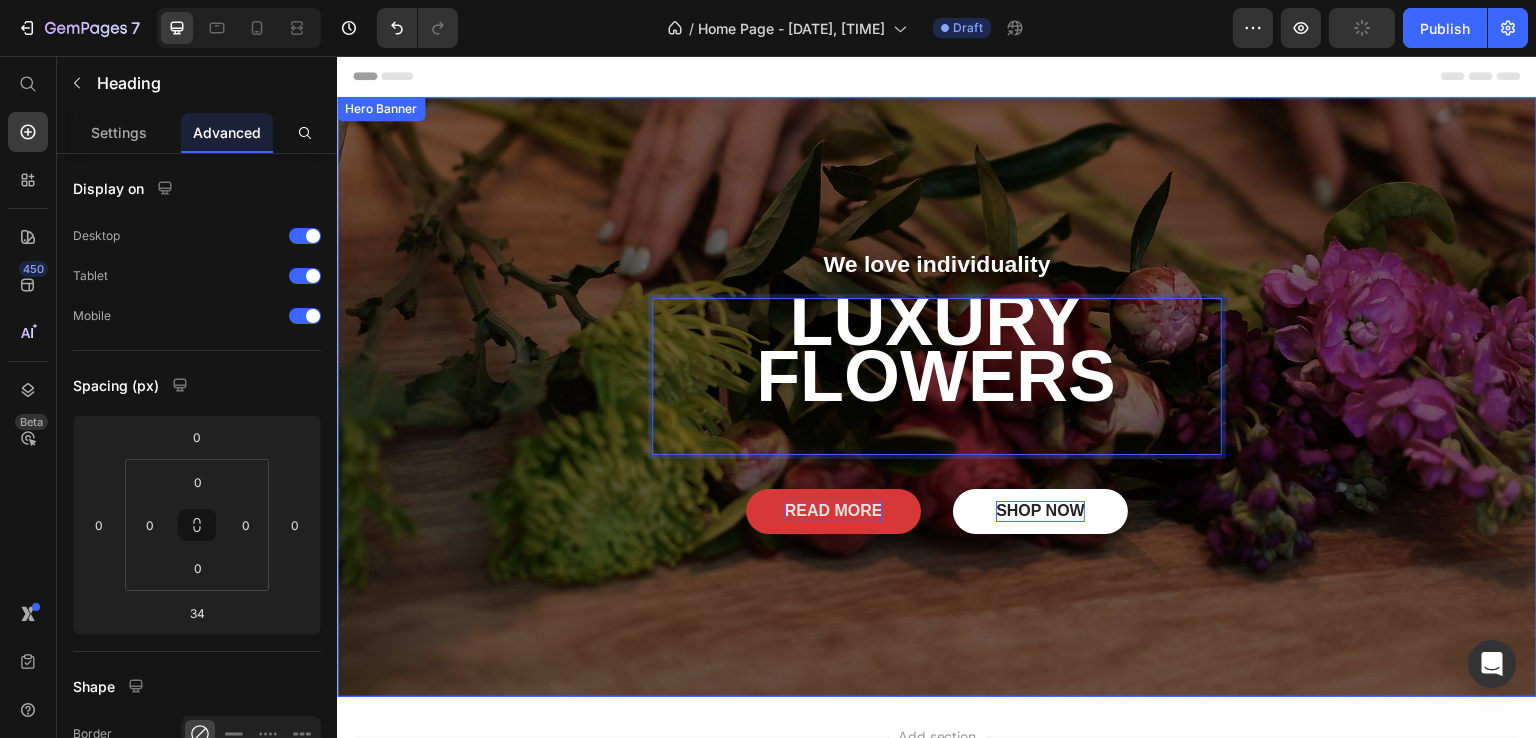 drag, startPoint x: 1211, startPoint y: 377, endPoint x: 1223, endPoint y: 377, distance: 12 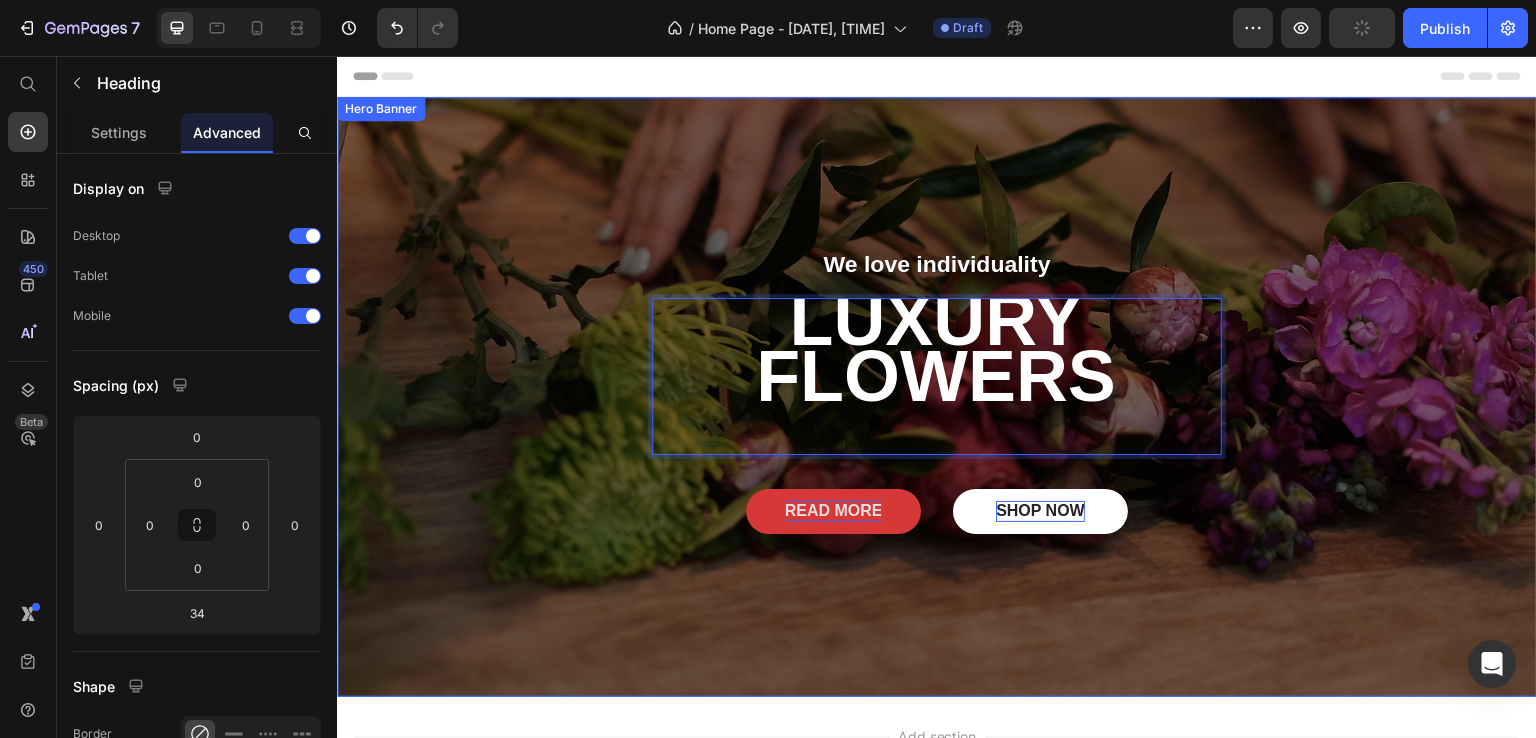 click on "We love individuality Text Block LUXURY FLOWERS   Heading   34 READ MORE Button SHOP NOW Button Row Row" at bounding box center (937, 396) 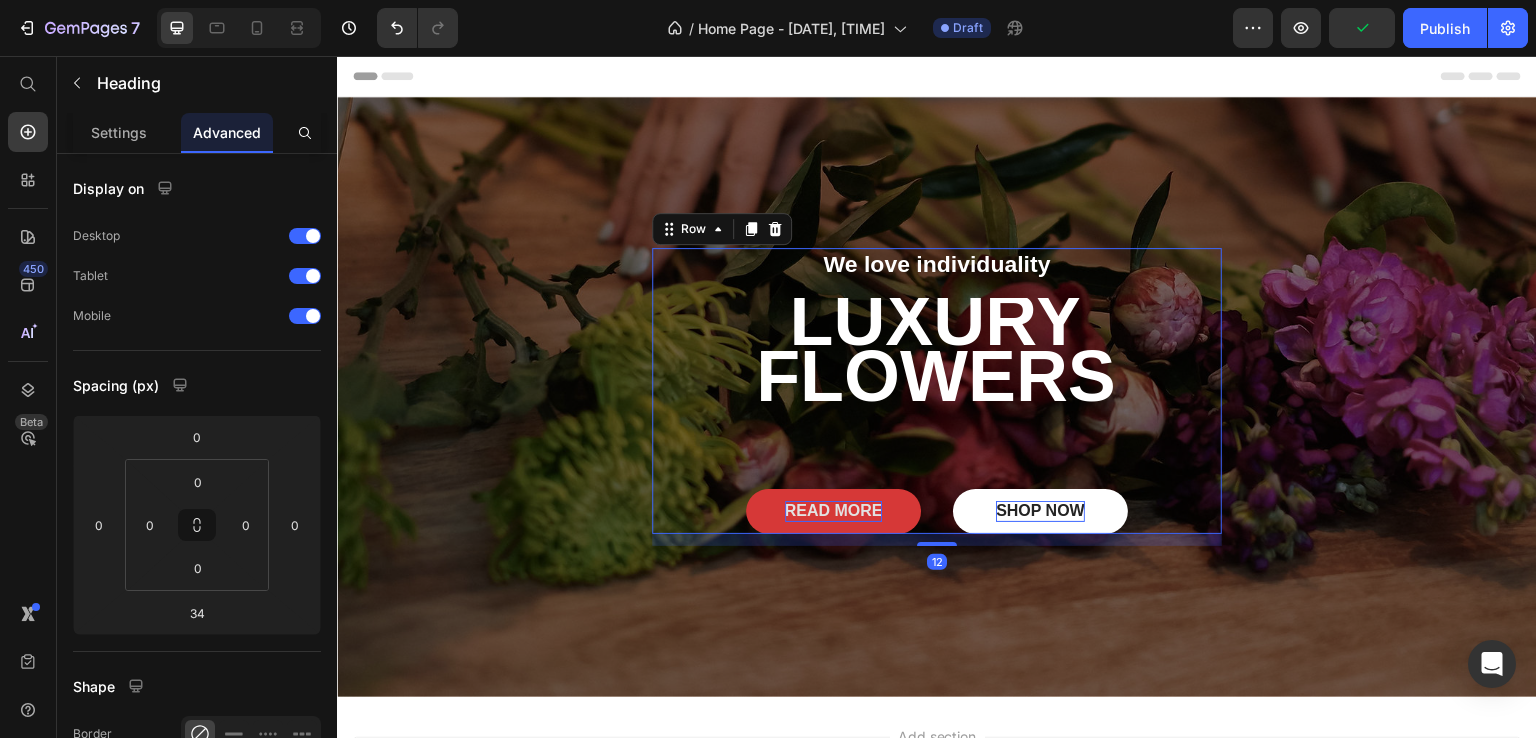 click on "We love individuality Text Block ⁠⁠⁠⁠⁠⁠⁠ LUXURY FLOWERS   Heading READ MORE Button SHOP NOW Button Row" at bounding box center [937, 390] 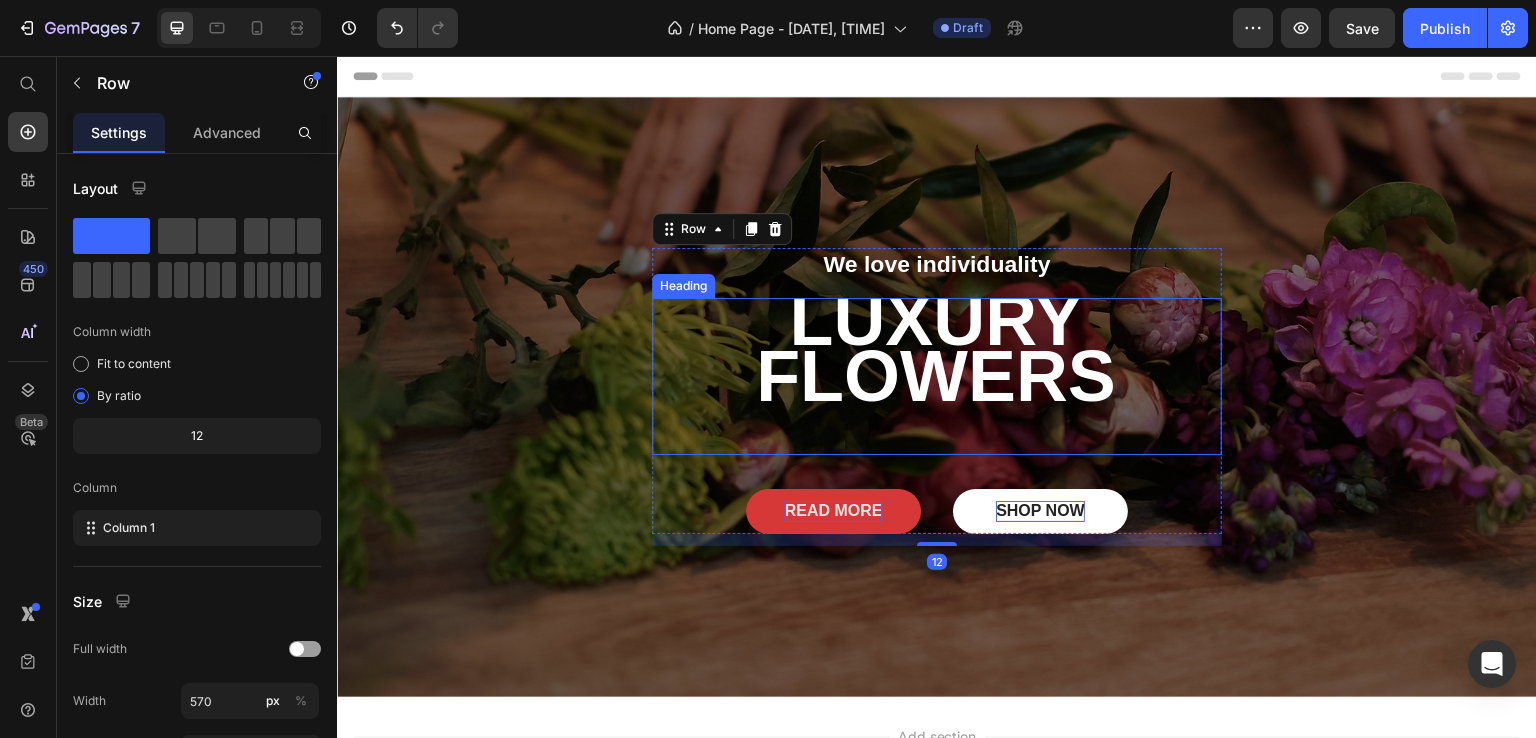click on "⁠⁠⁠⁠⁠⁠⁠ LUXURY FLOWERS" at bounding box center (936, 376) 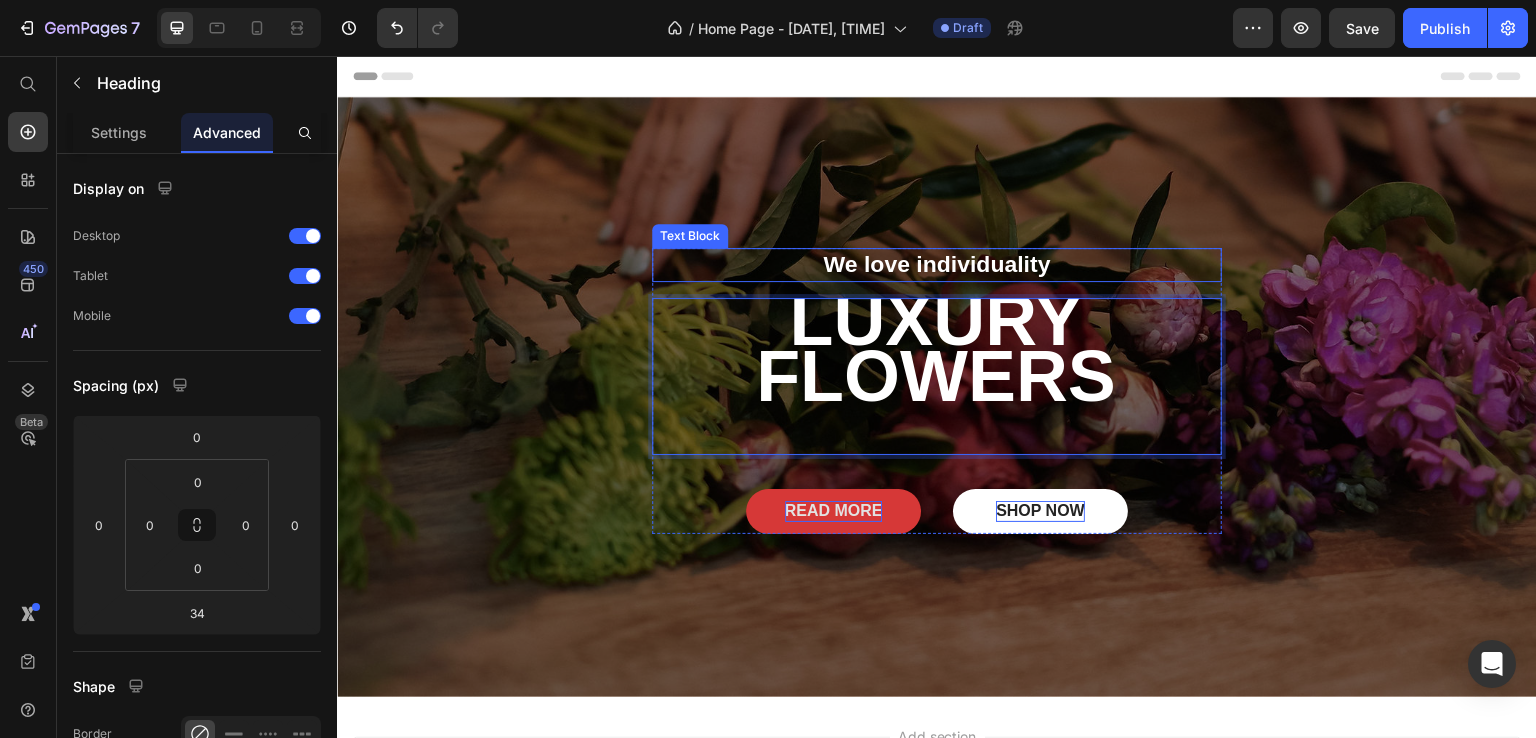 click on "Text Block" at bounding box center (690, 236) 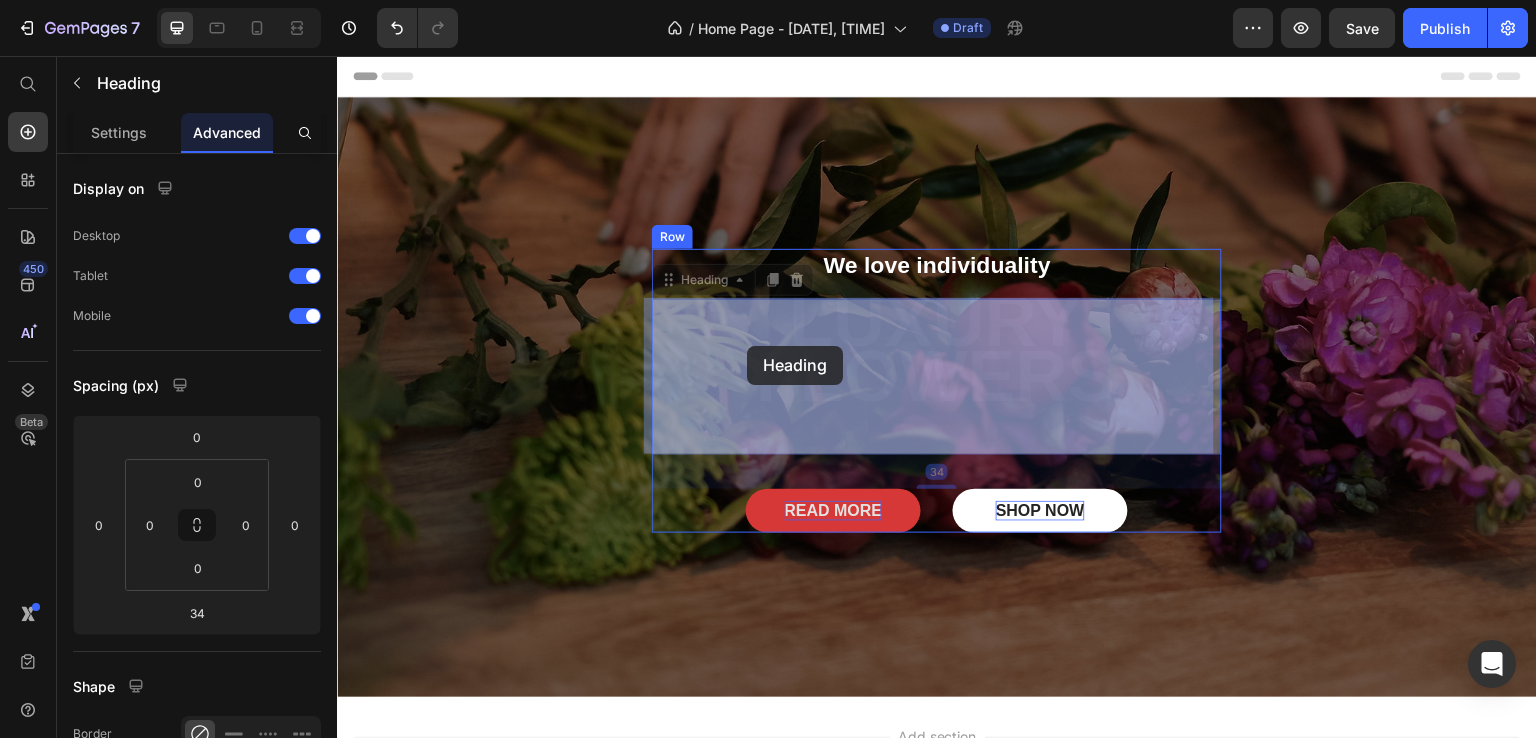 drag, startPoint x: 779, startPoint y: 343, endPoint x: 750, endPoint y: 346, distance: 29.15476 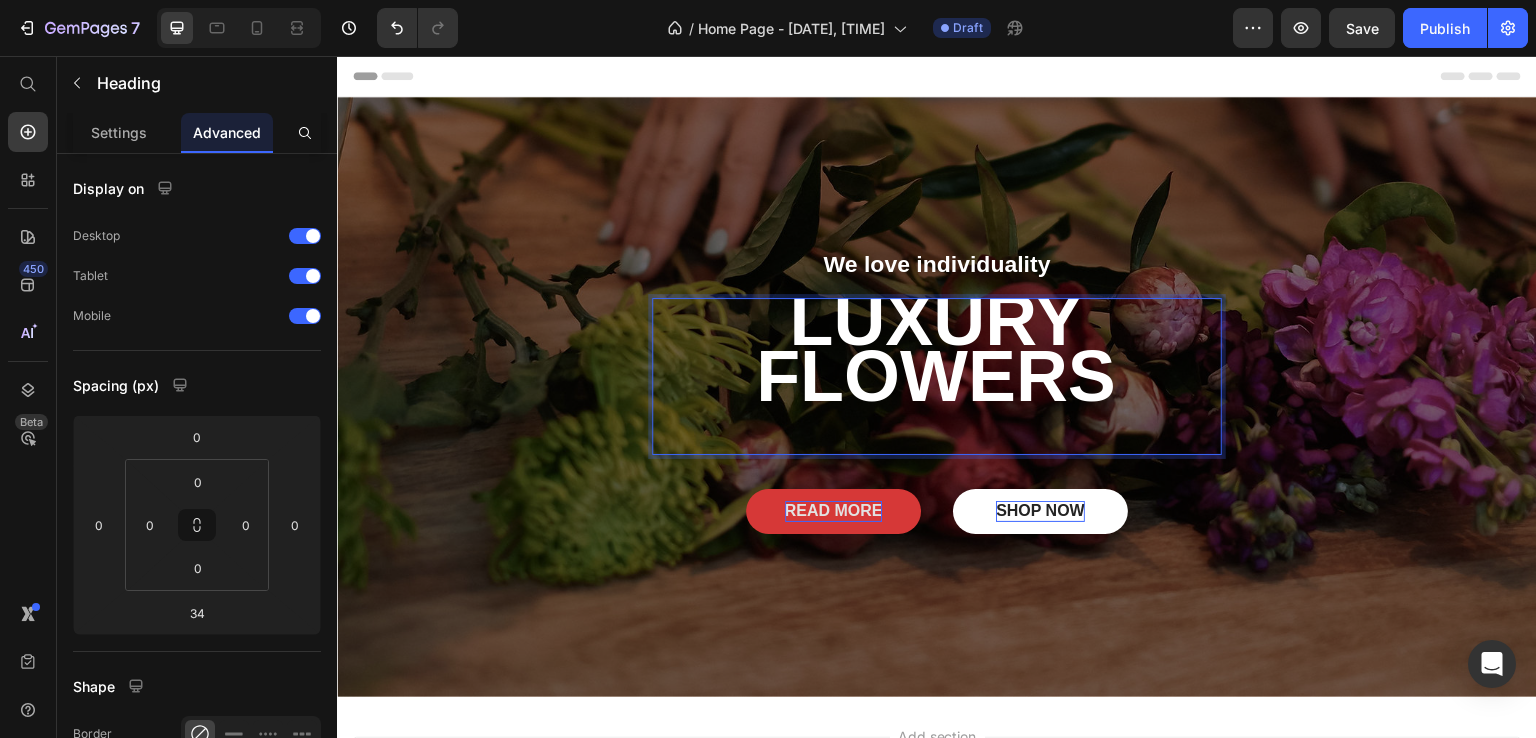 click on "LUXURY FLOWERS" at bounding box center [936, 376] 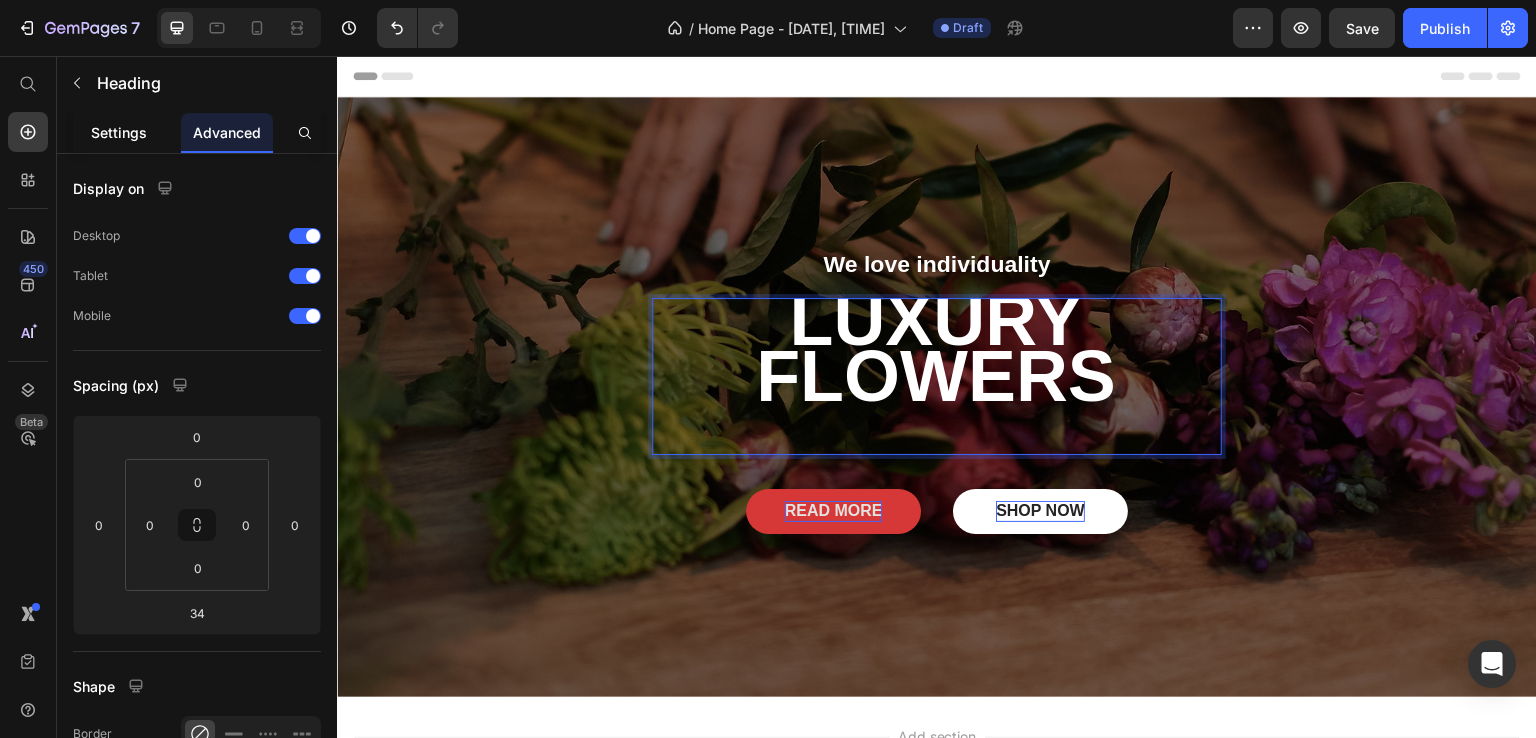 click on "Settings" 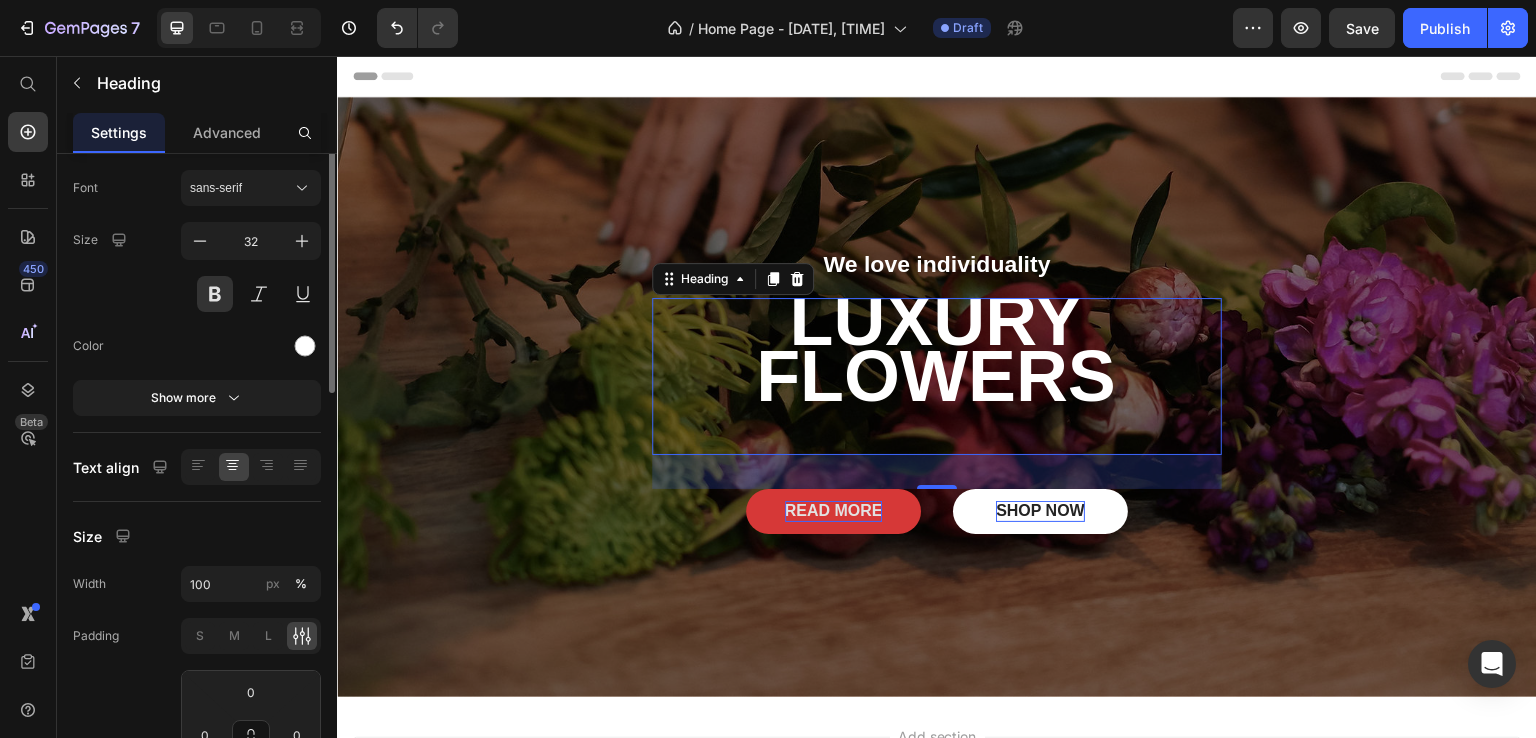 scroll, scrollTop: 0, scrollLeft: 0, axis: both 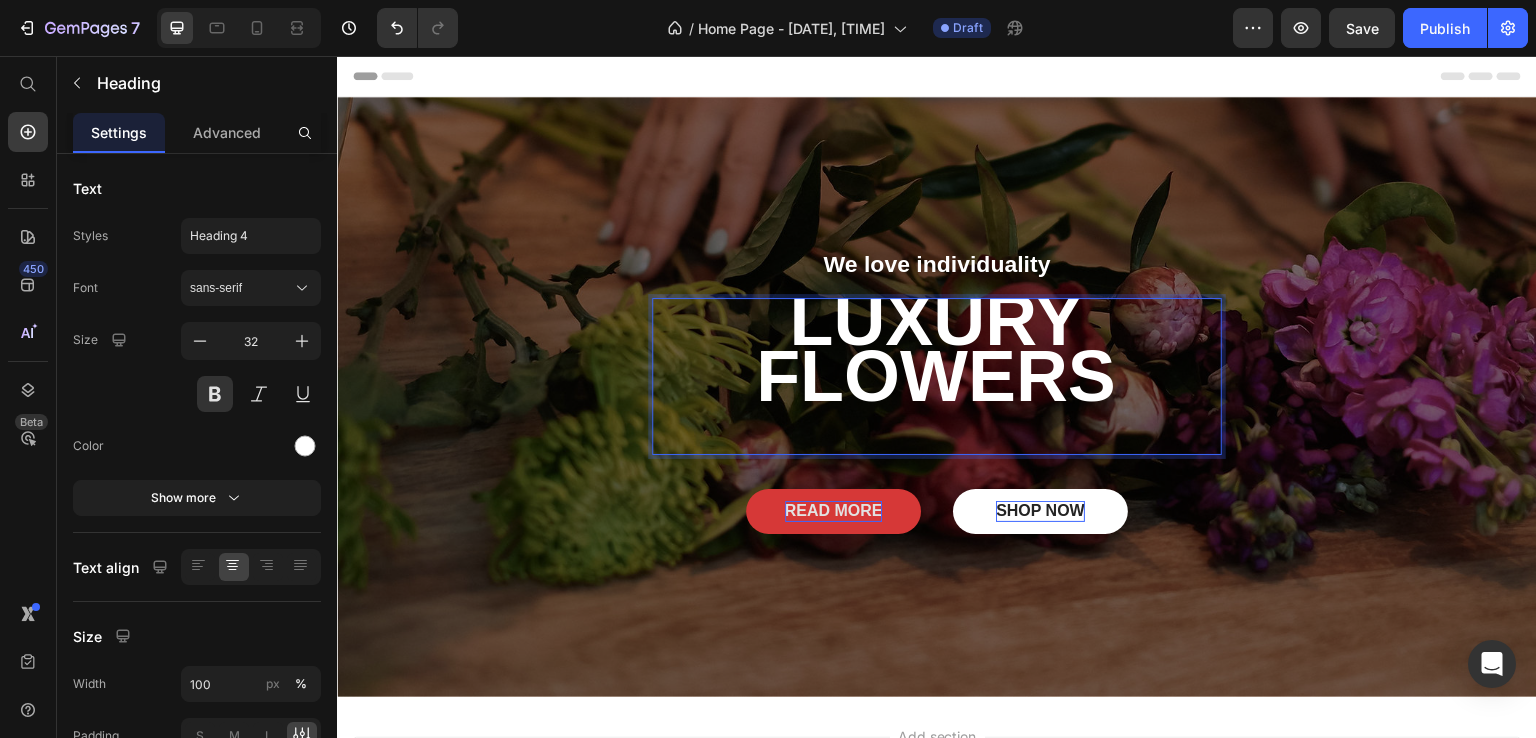 click on "LUXURY FLOWERS" at bounding box center [936, 348] 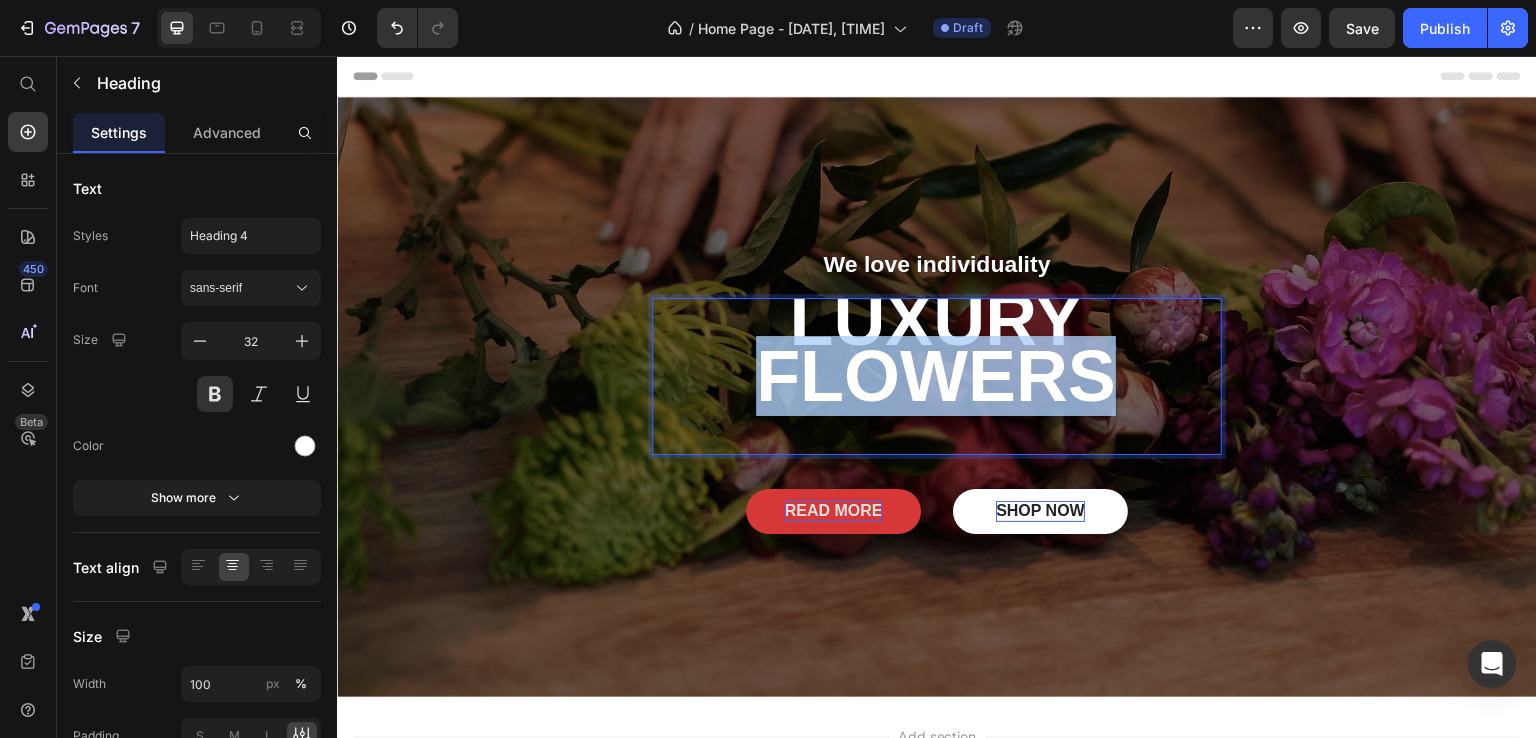 click on "LUXURY FLOWERS" at bounding box center (936, 348) 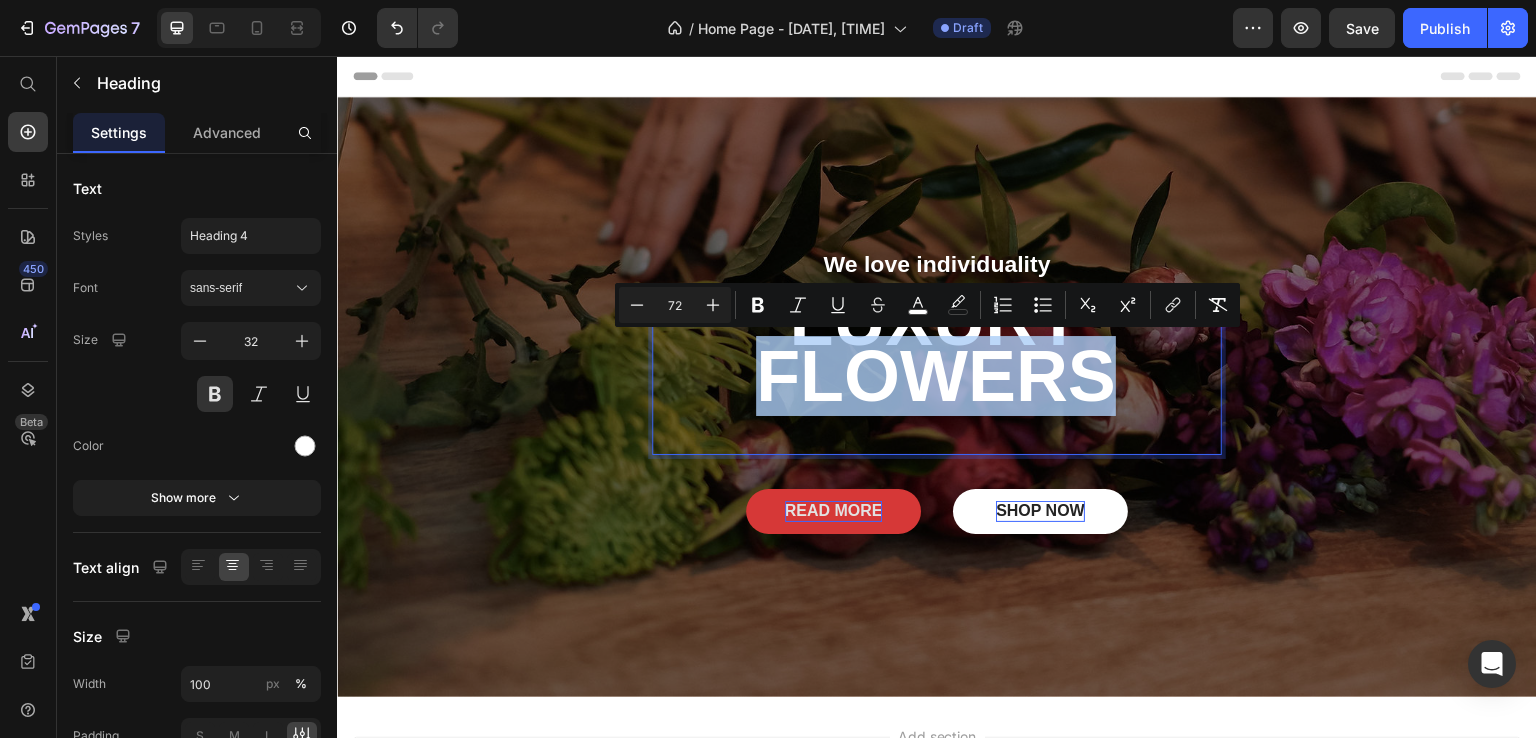 click on "LUXURY FLOWERS" at bounding box center [936, 348] 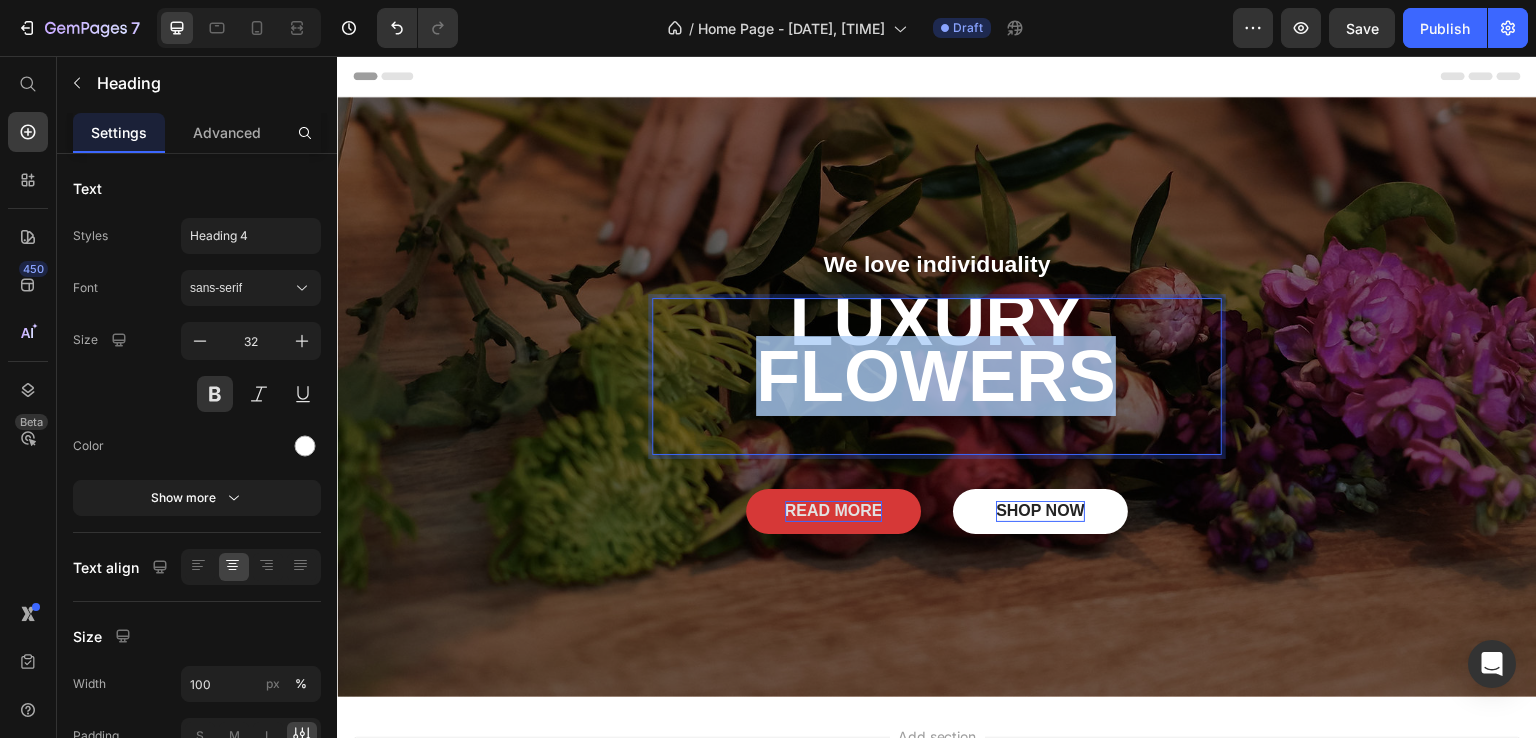 click on "LUXURY FLOWERS" at bounding box center (936, 348) 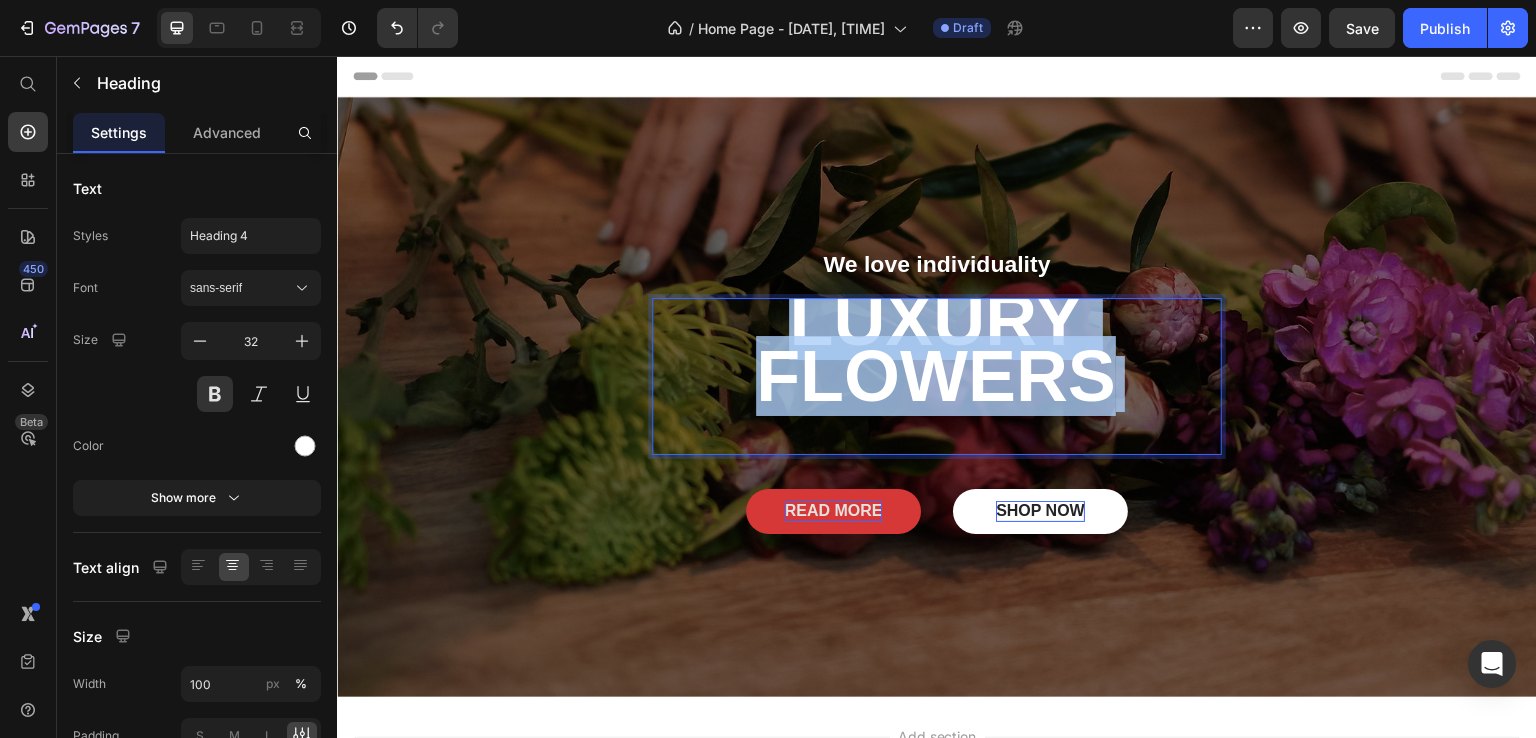 click on "LUXURY FLOWERS" at bounding box center (936, 348) 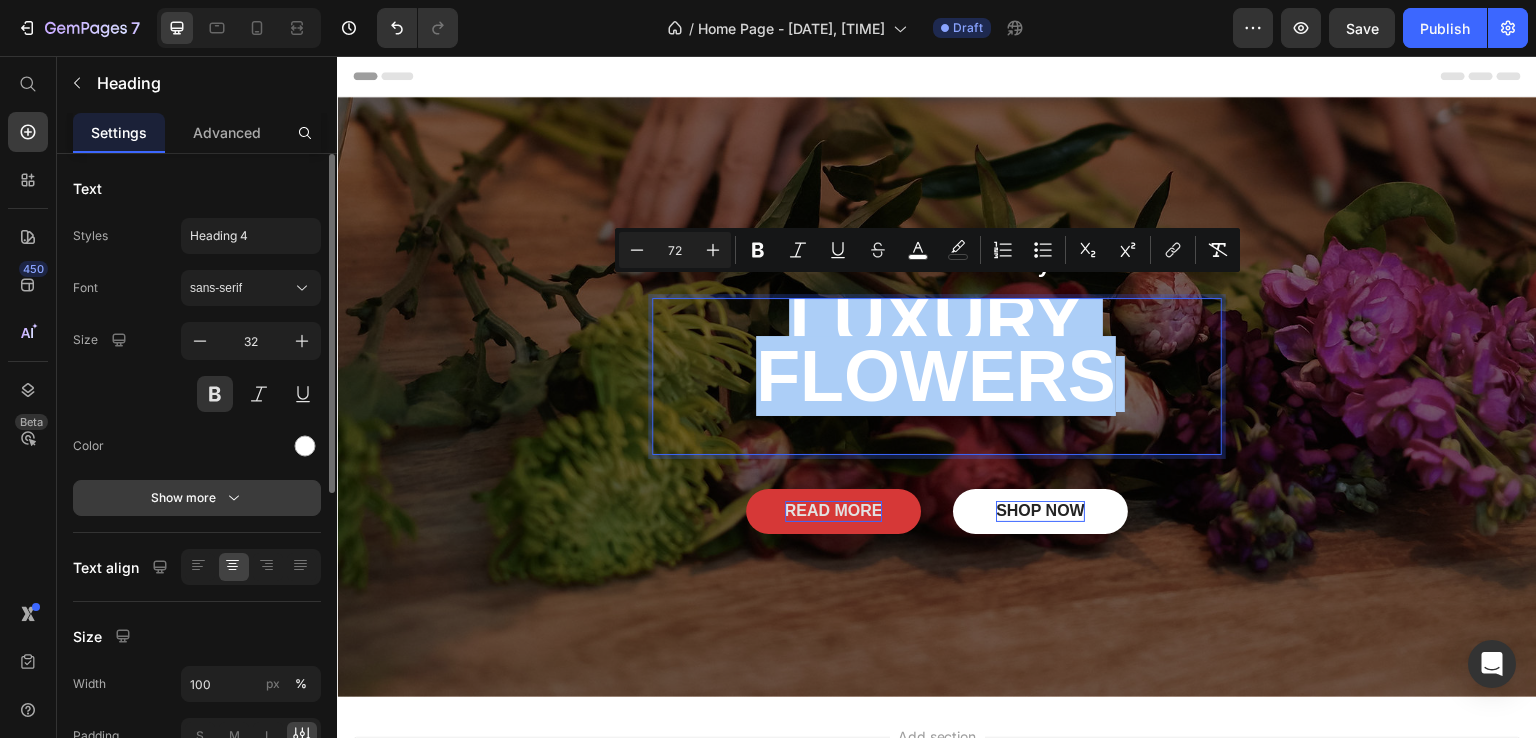 click on "Show more" at bounding box center (197, 498) 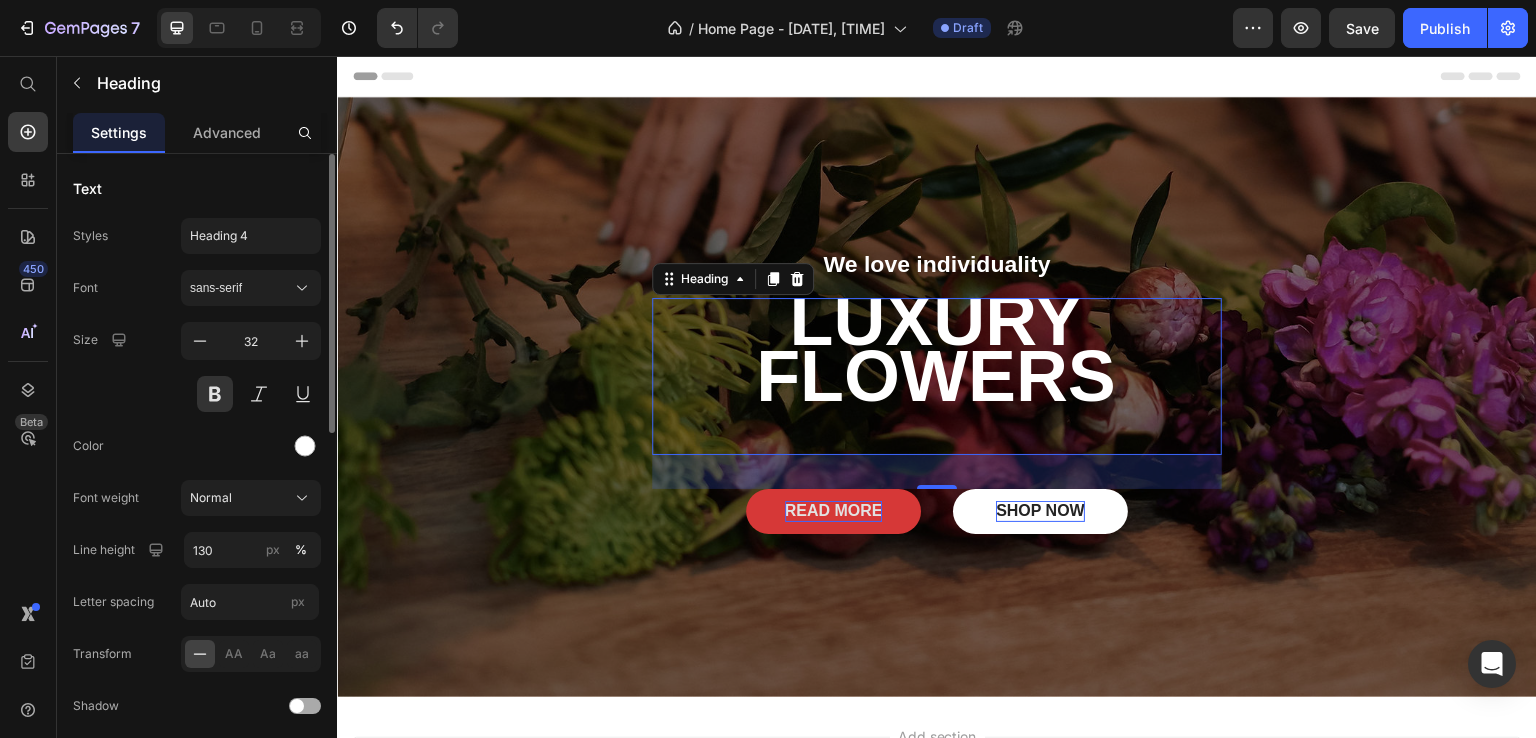 scroll, scrollTop: 100, scrollLeft: 0, axis: vertical 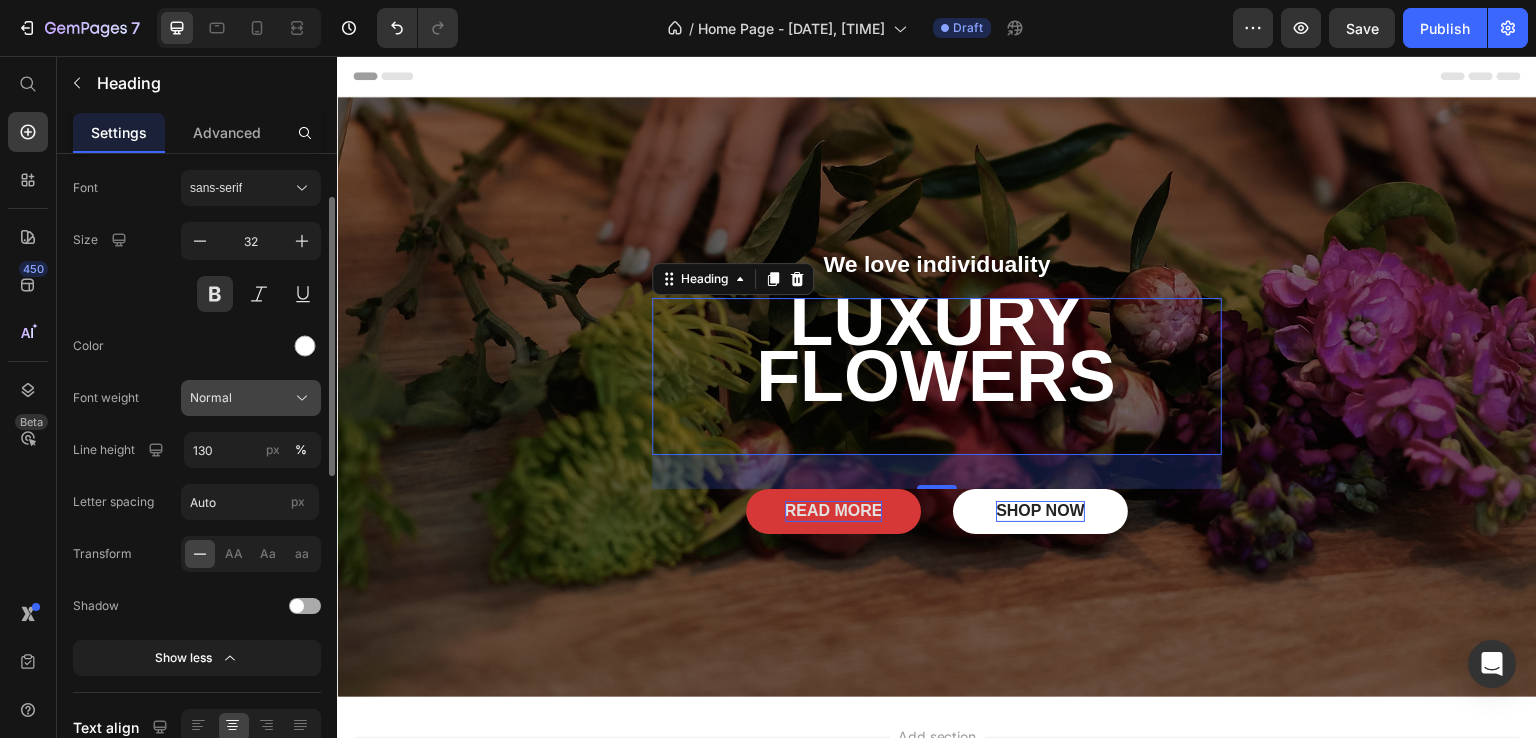 click on "Normal" 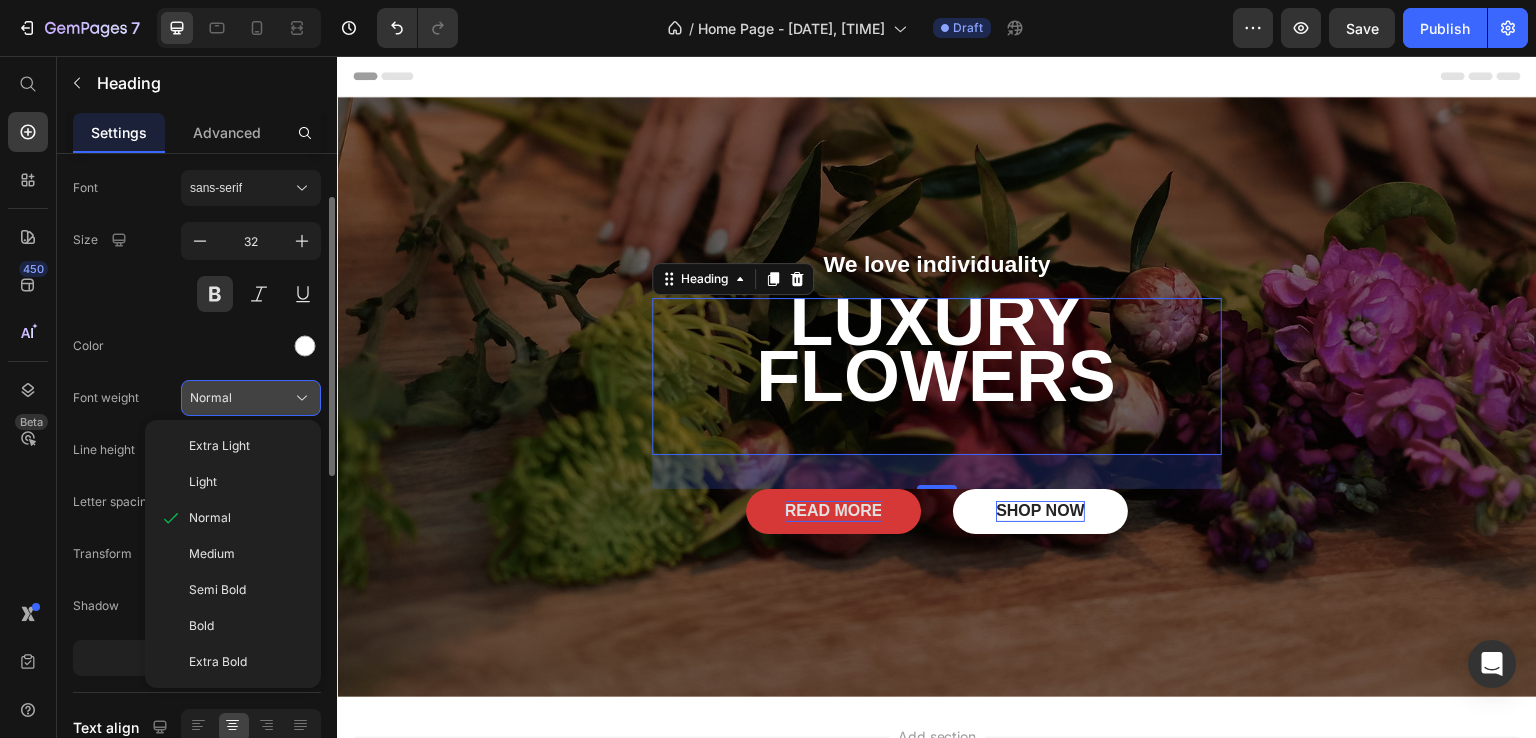 click on "Normal" 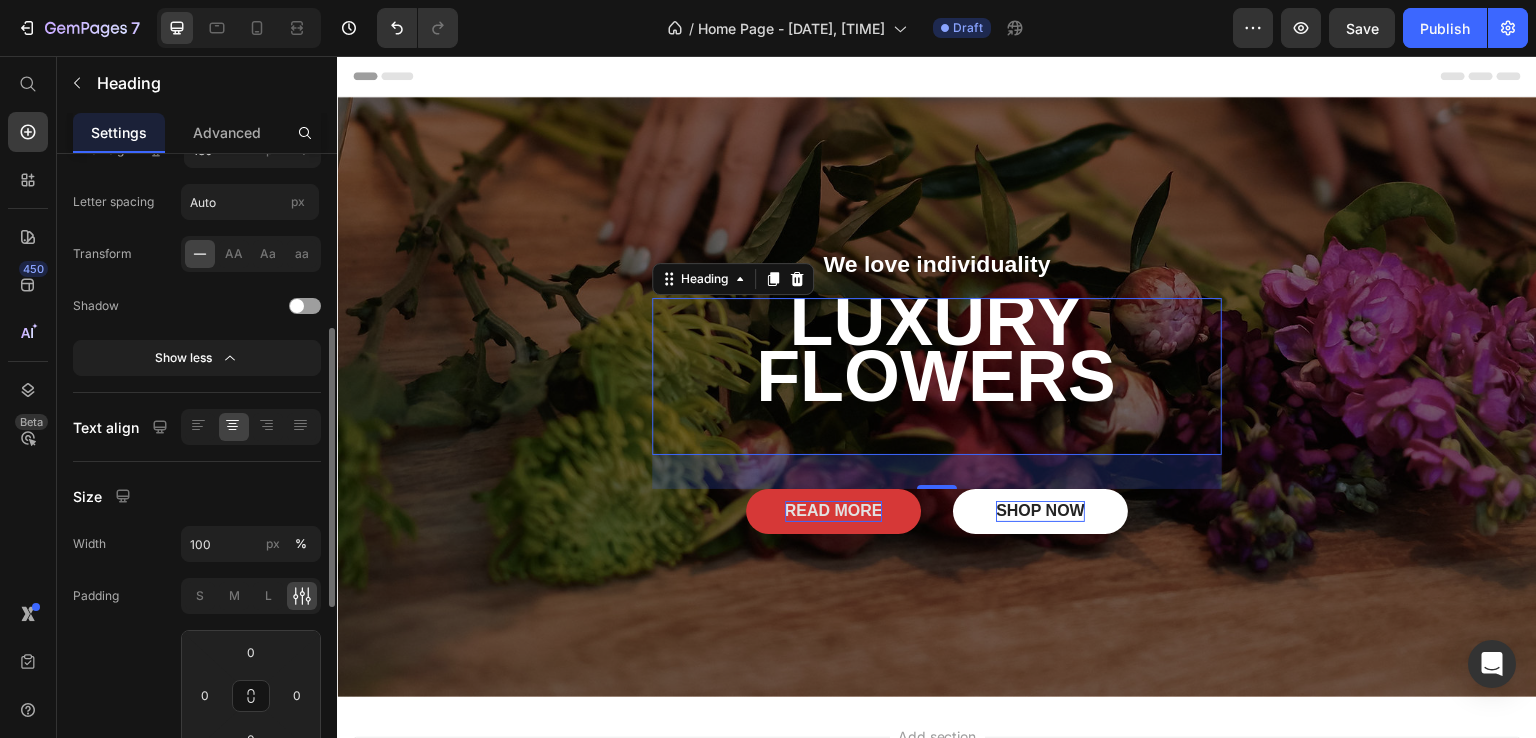 scroll, scrollTop: 700, scrollLeft: 0, axis: vertical 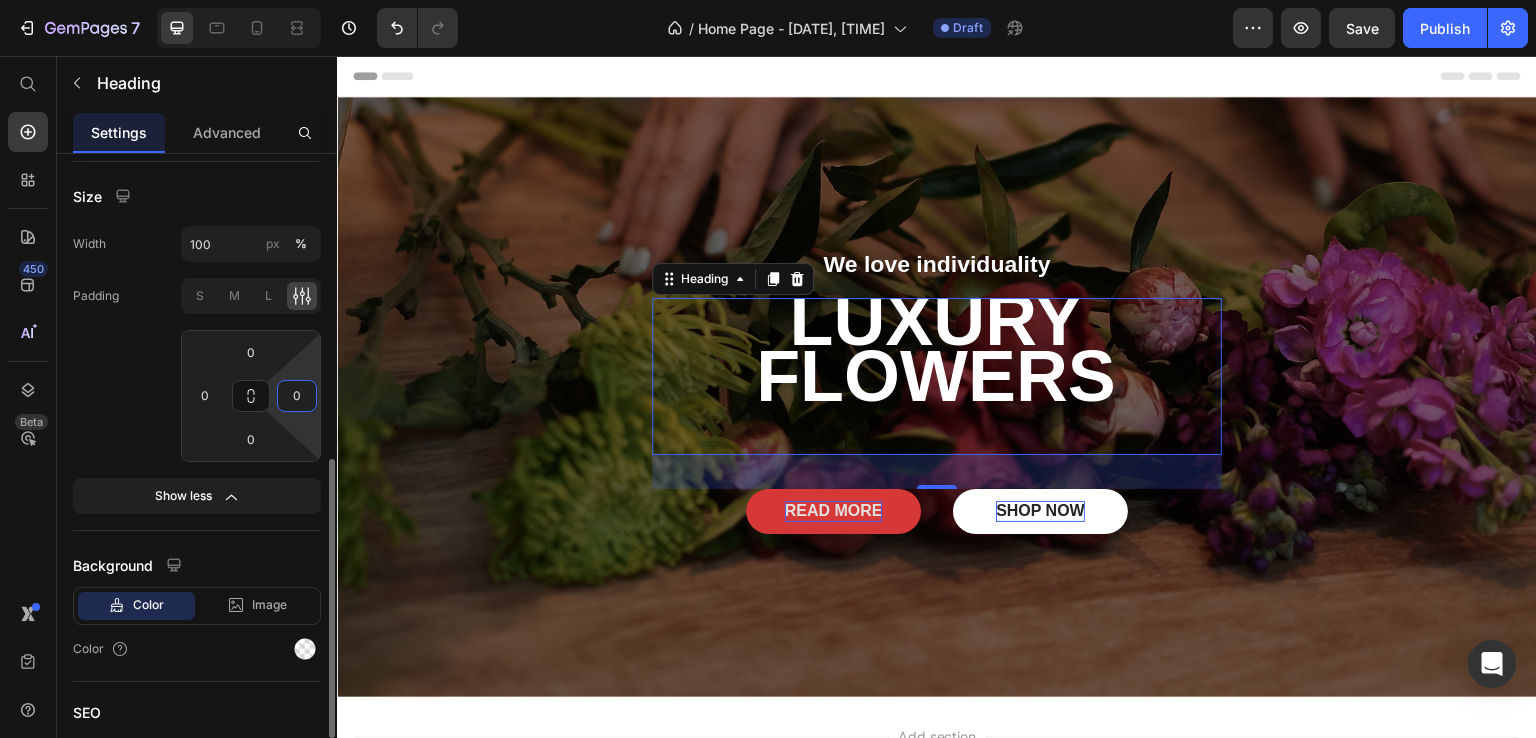 click on "0" at bounding box center [297, 396] 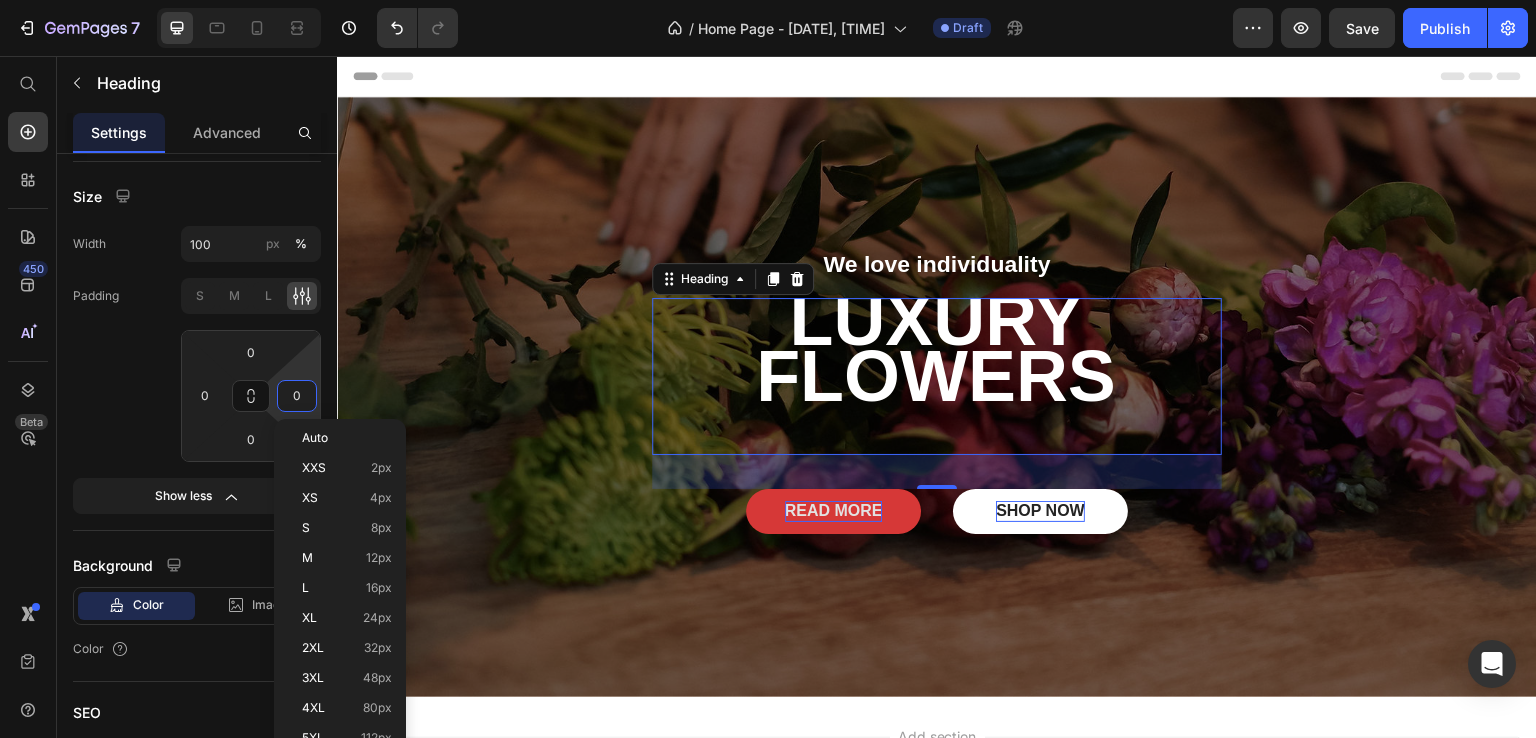 click on "0" at bounding box center (297, 396) 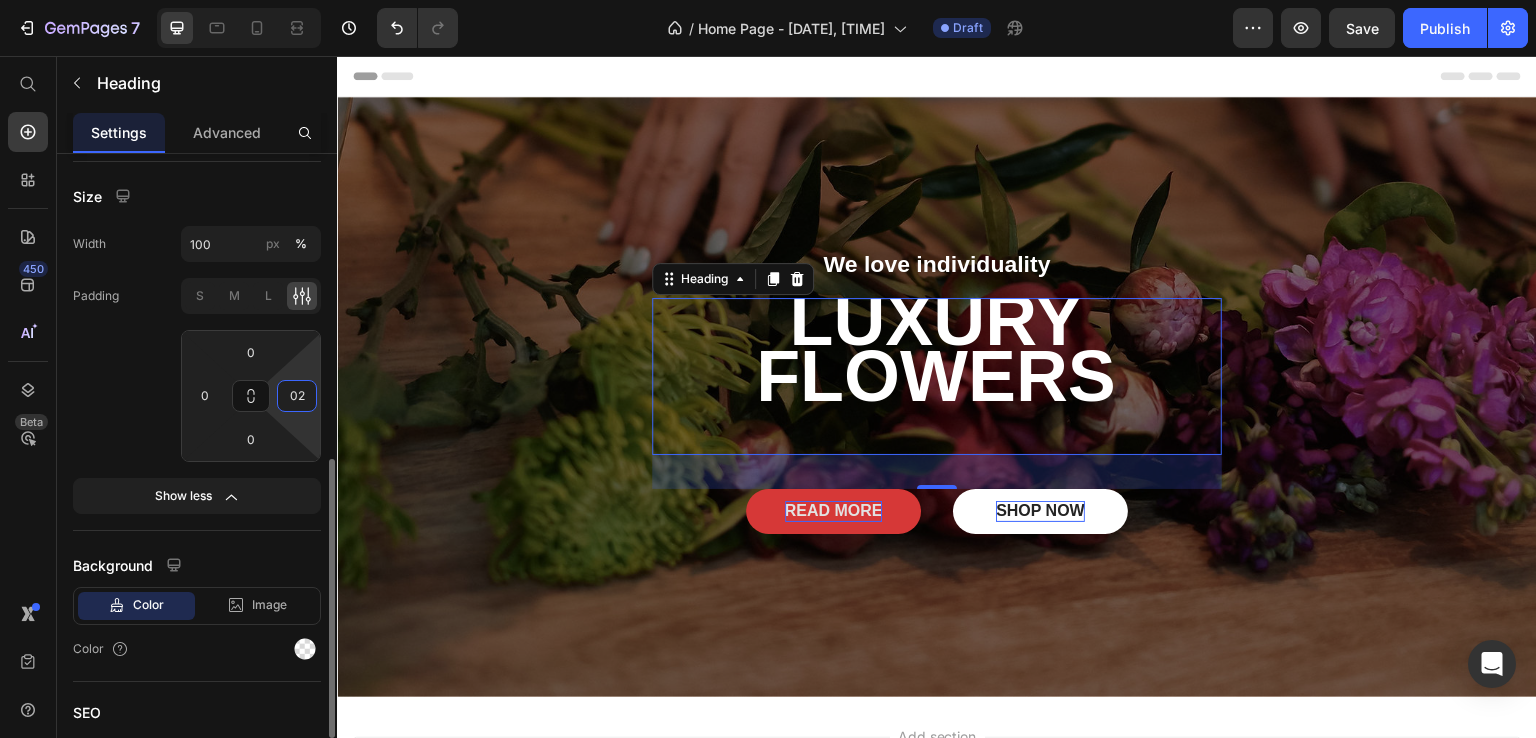 type on "0" 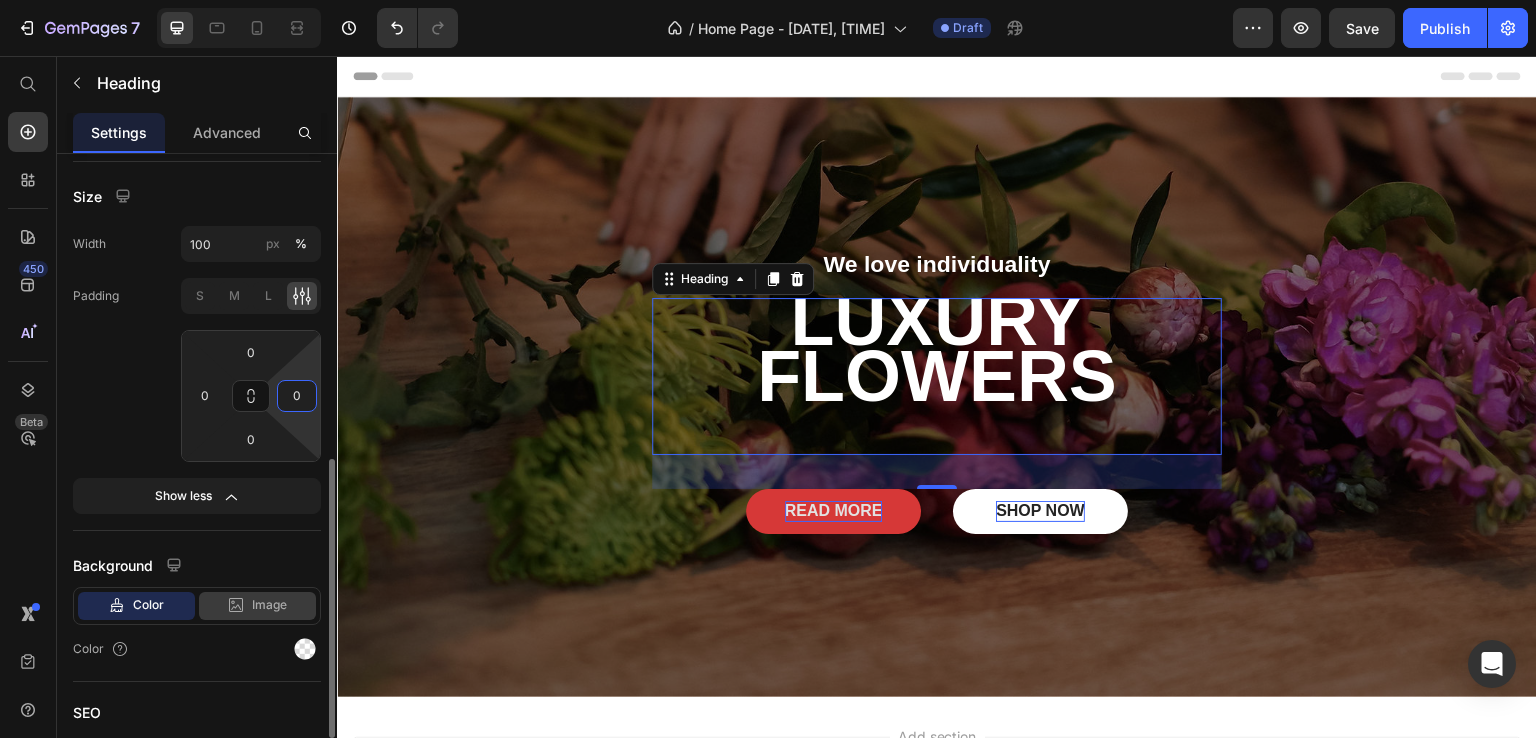 scroll, scrollTop: 828, scrollLeft: 0, axis: vertical 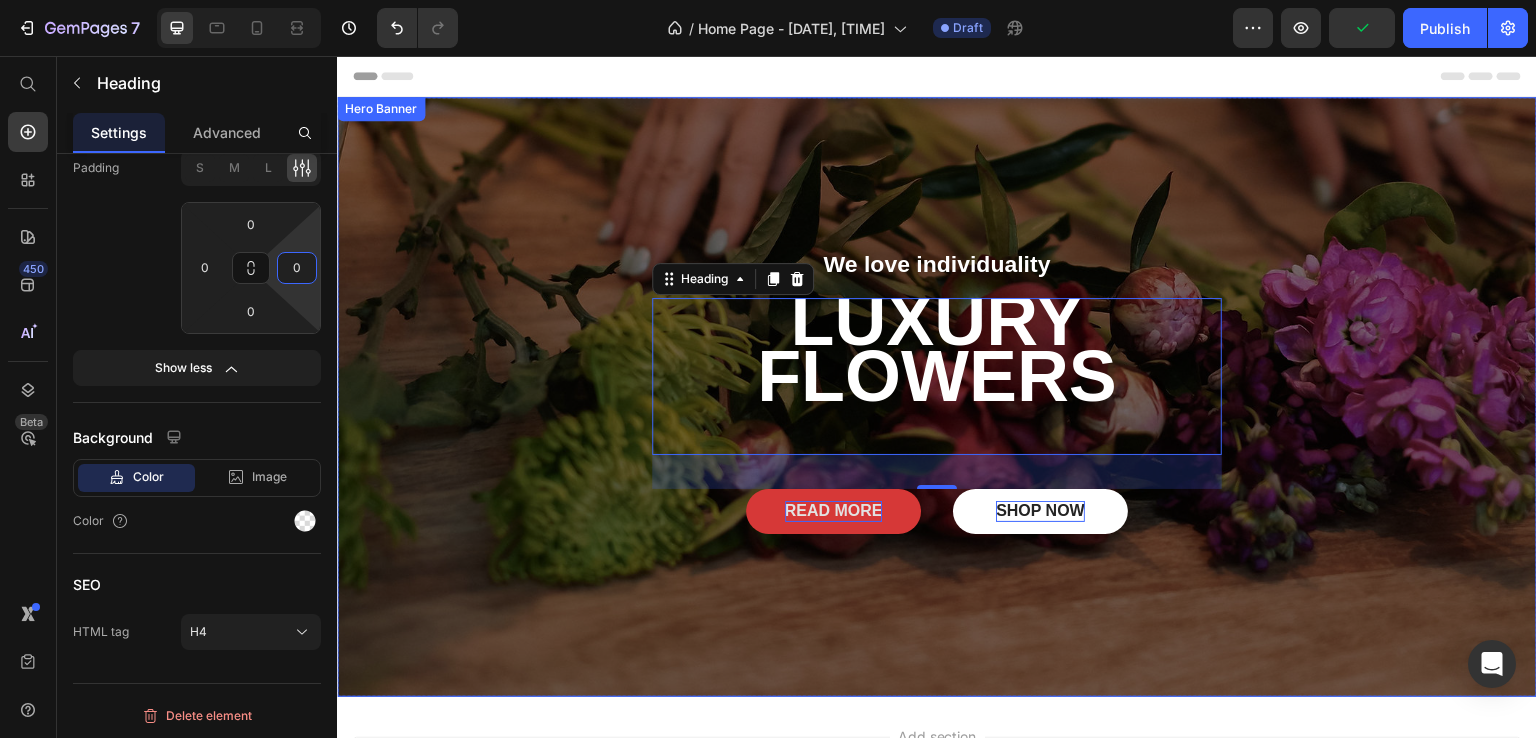 click on "We love individuality Text Block ⁠⁠⁠⁠⁠⁠⁠ LUXURY FLOWERS   Heading   34 READ MORE Button SHOP NOW Button Row Row" at bounding box center (937, 396) 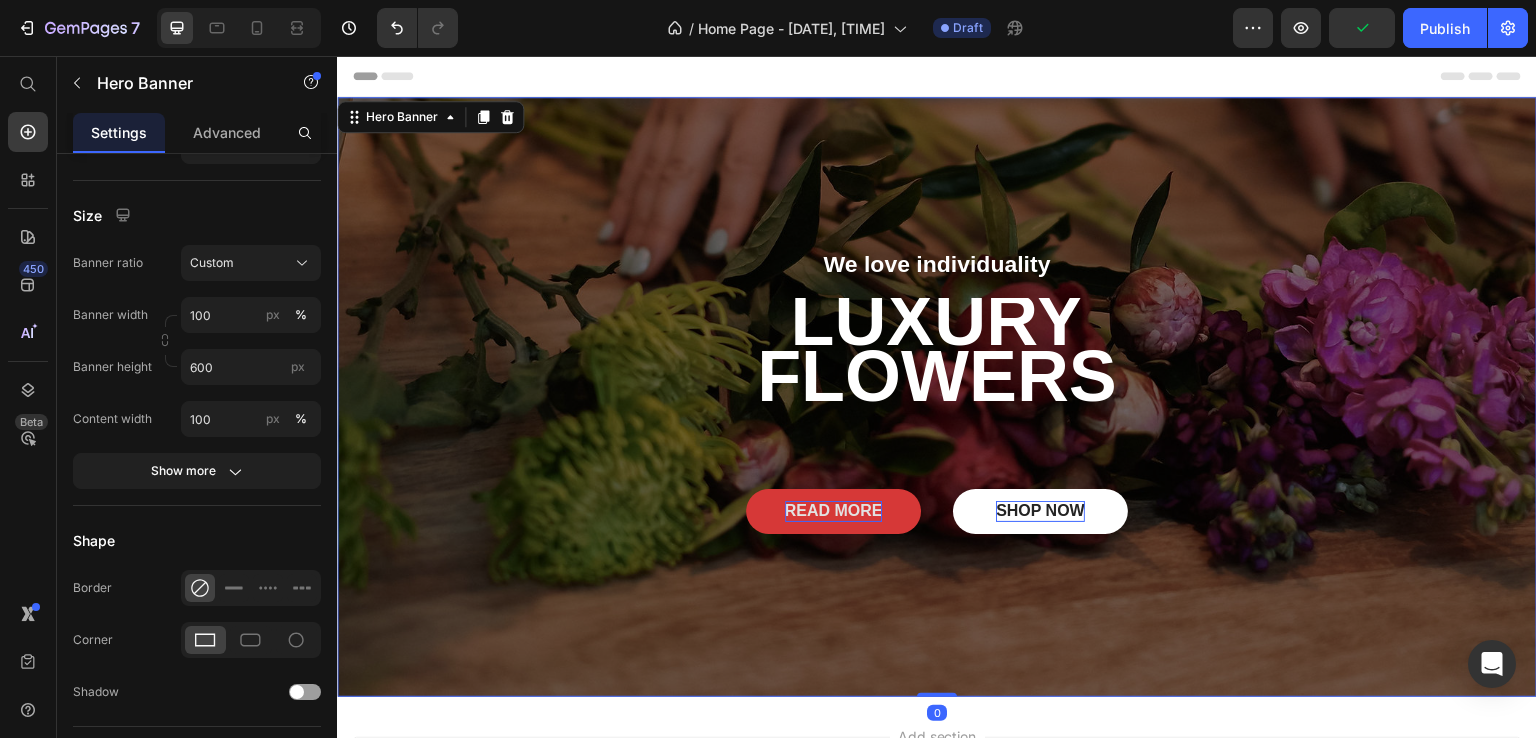 scroll, scrollTop: 0, scrollLeft: 0, axis: both 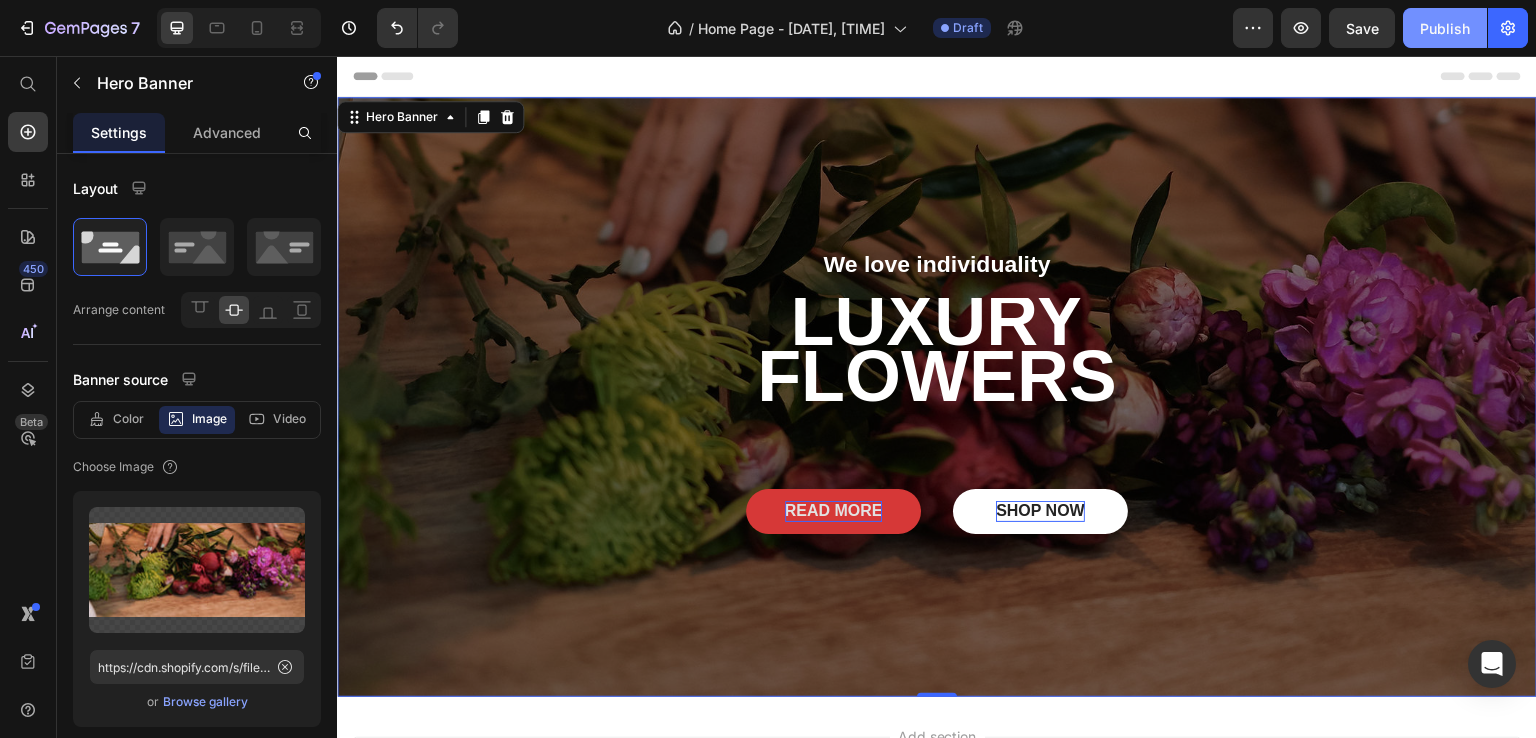 click on "Publish" 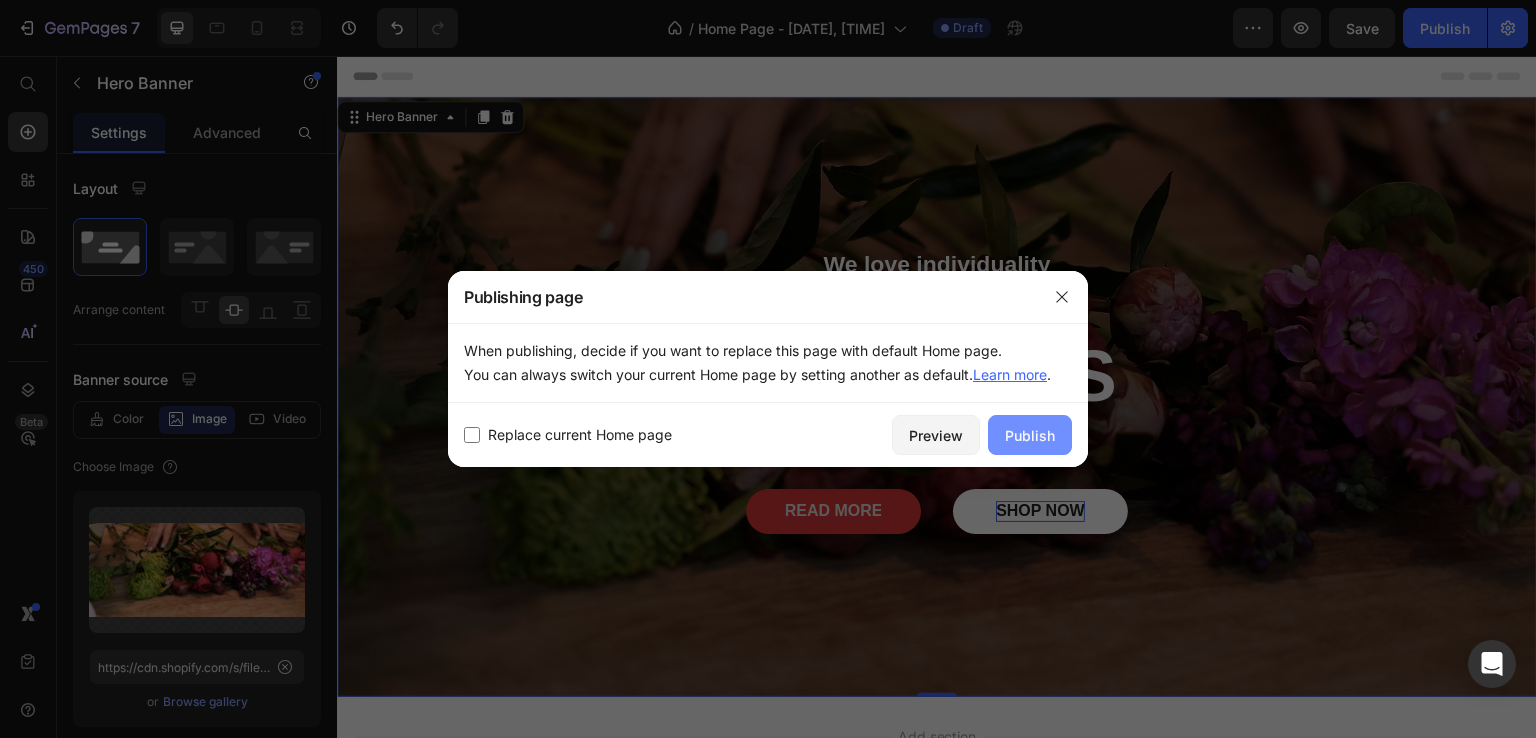 click on "Publish" at bounding box center [1030, 435] 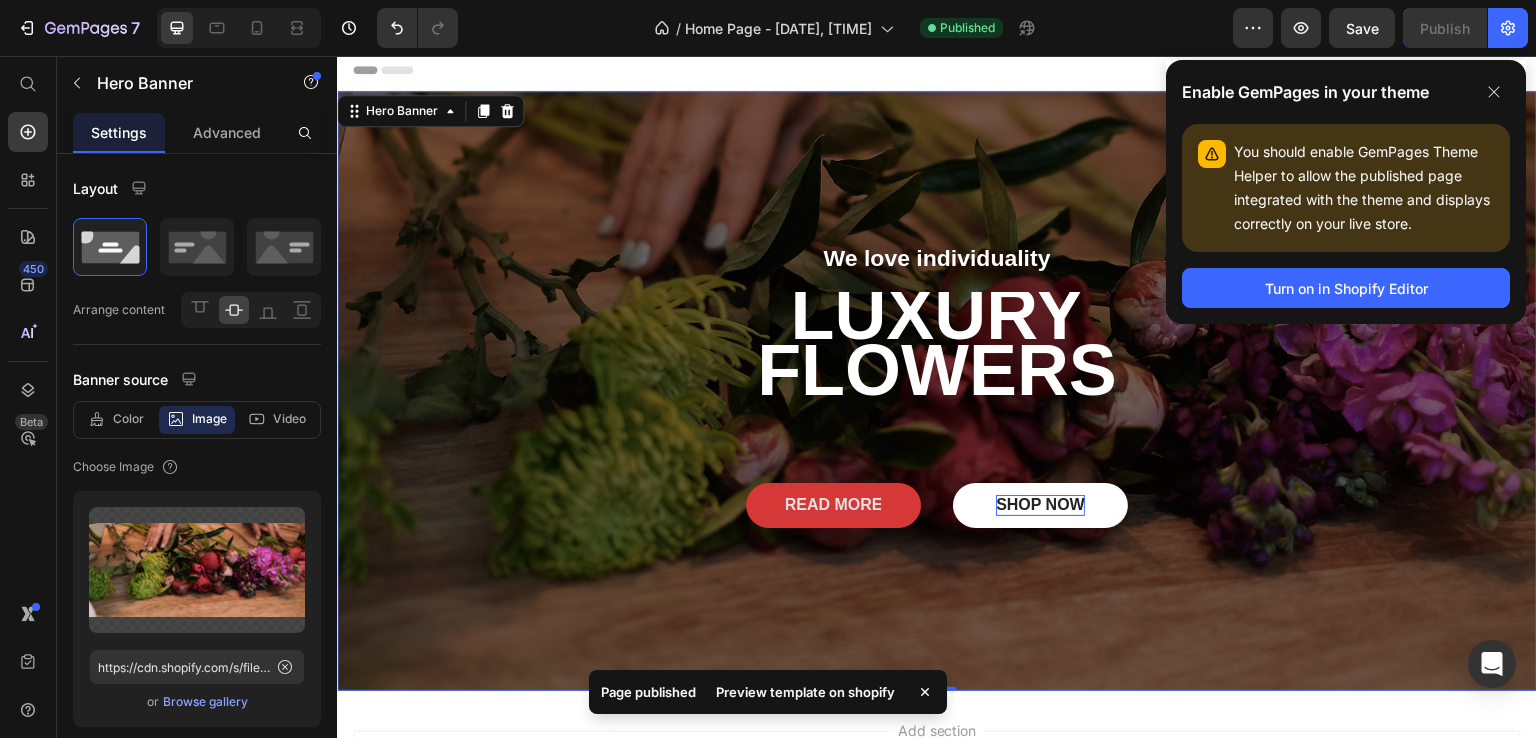 scroll, scrollTop: 0, scrollLeft: 0, axis: both 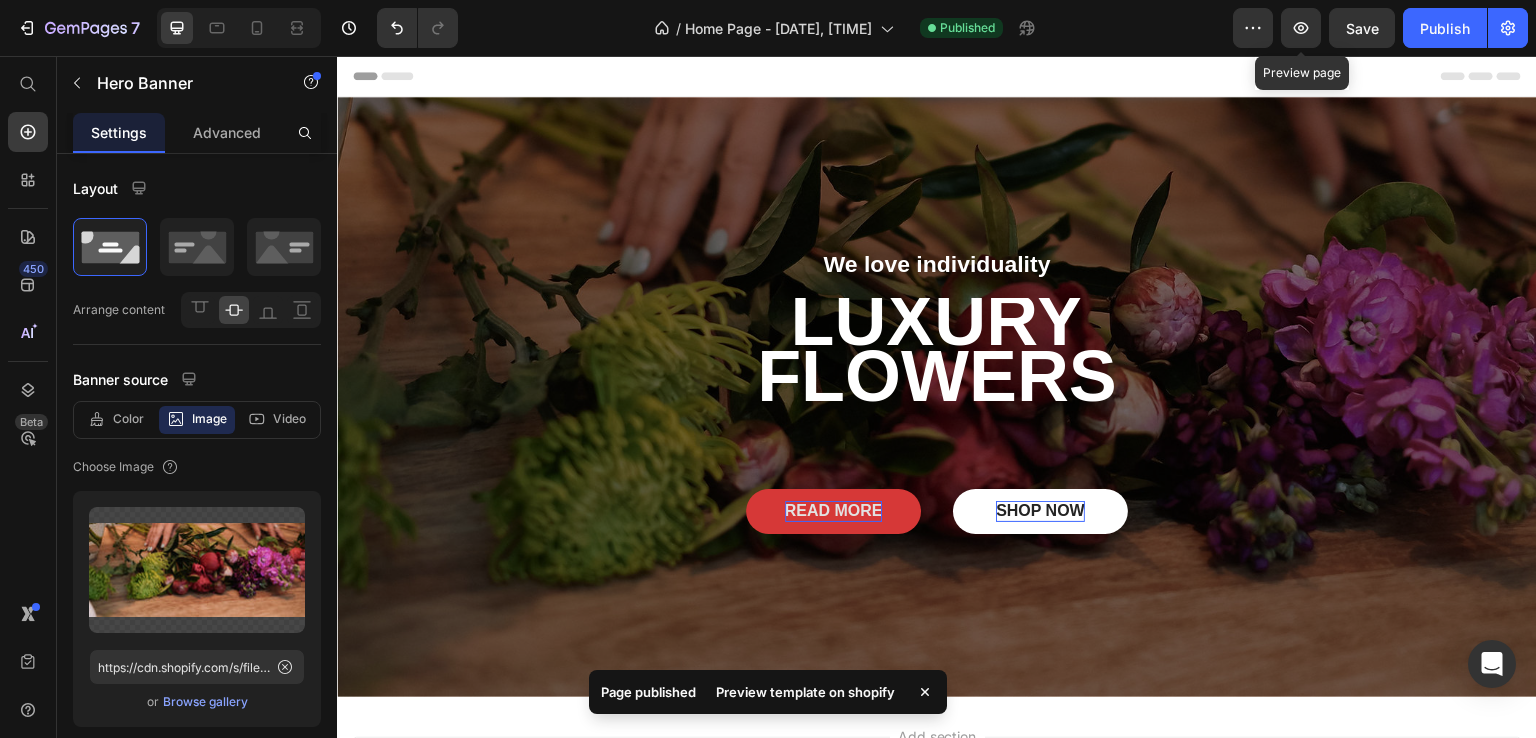drag, startPoint x: 1643, startPoint y: 85, endPoint x: 830, endPoint y: 74, distance: 813.0744 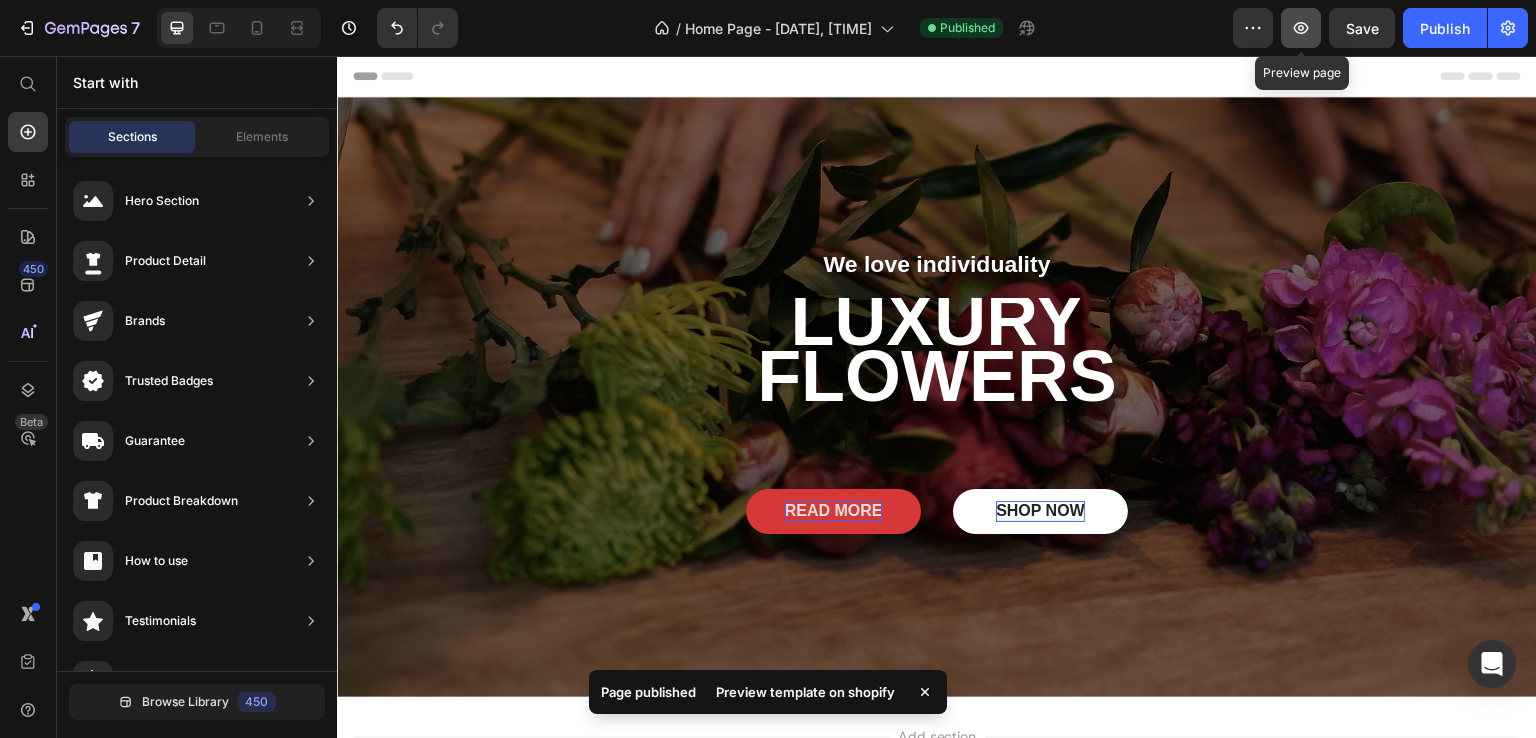 click 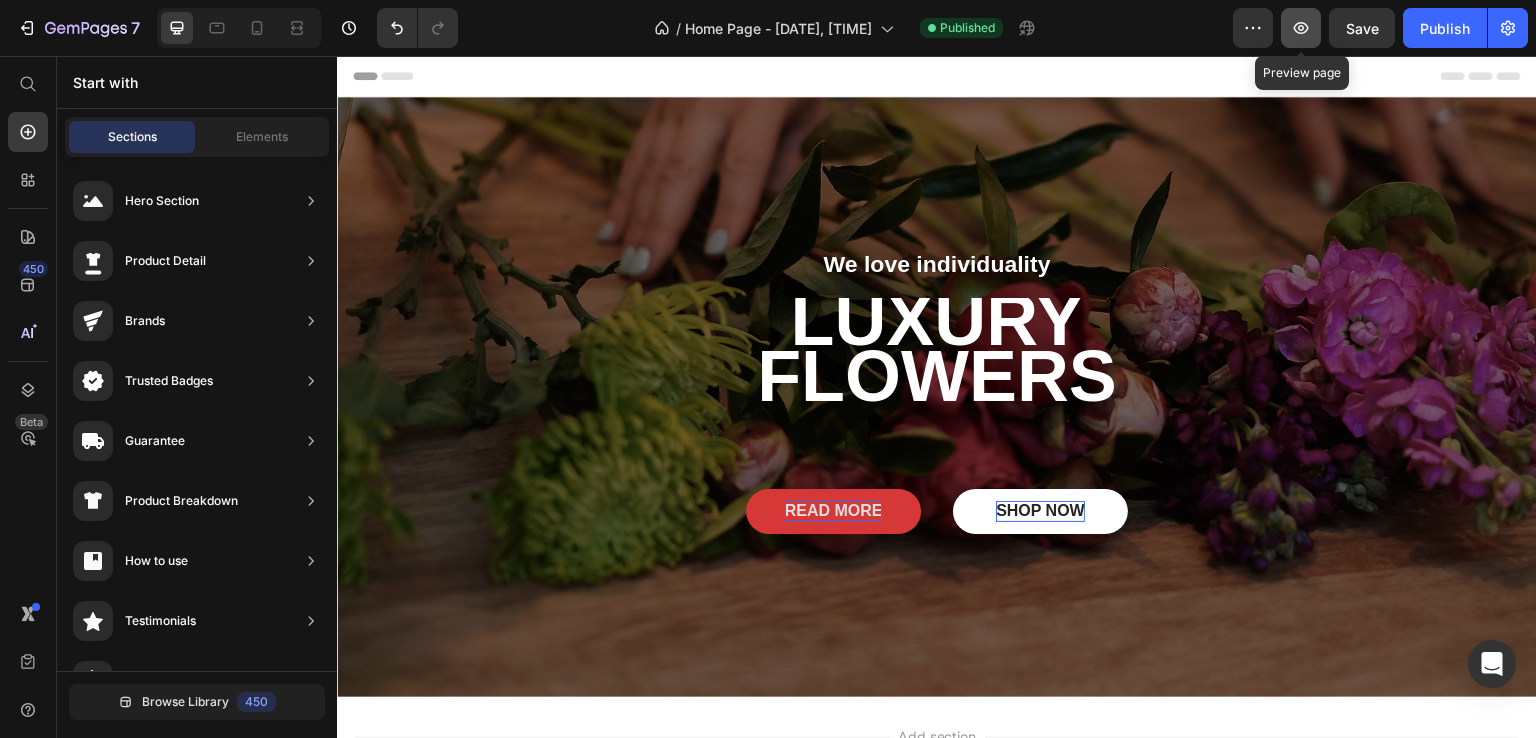click 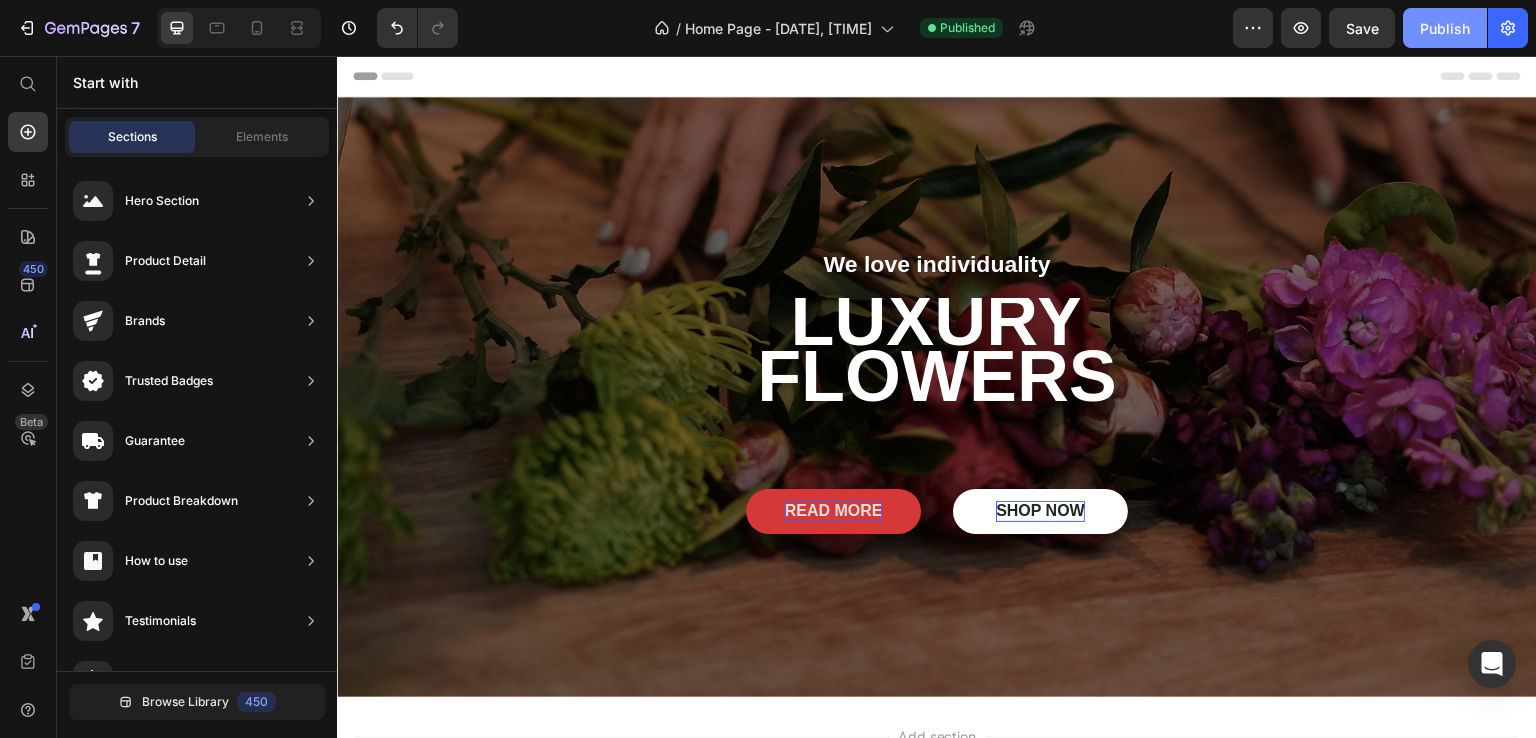click on "Publish" at bounding box center (1445, 28) 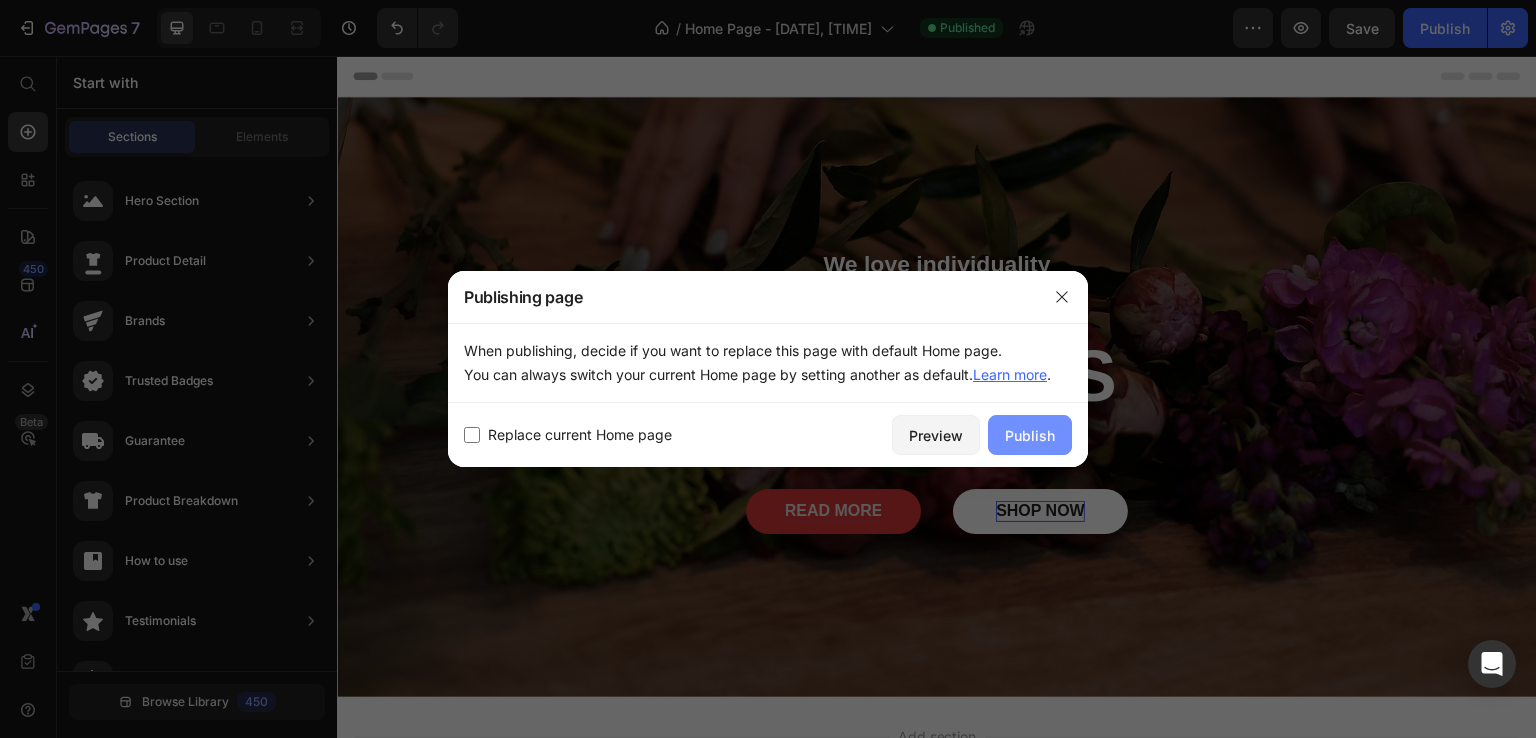 click on "Publish" at bounding box center (1030, 435) 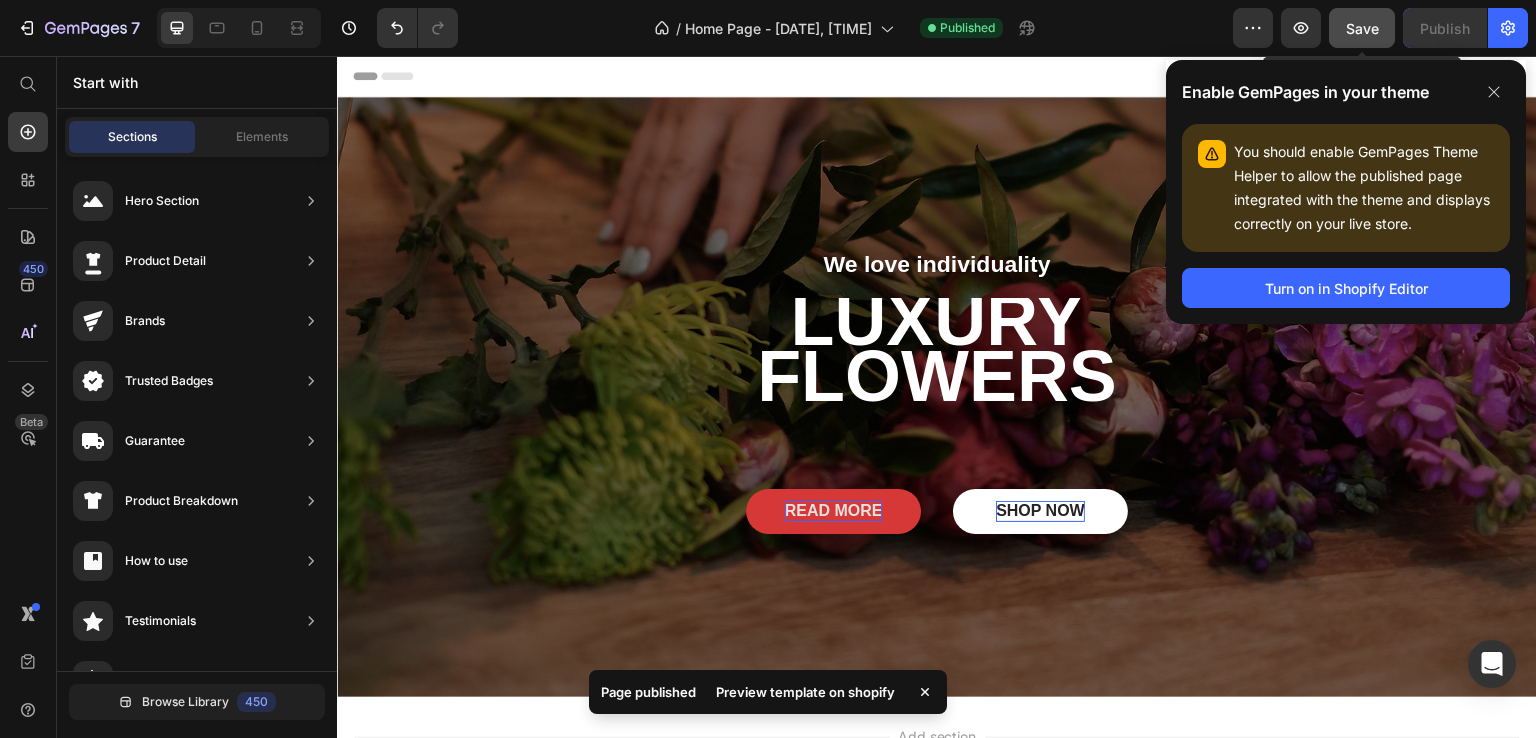 click on "Save" at bounding box center (1362, 28) 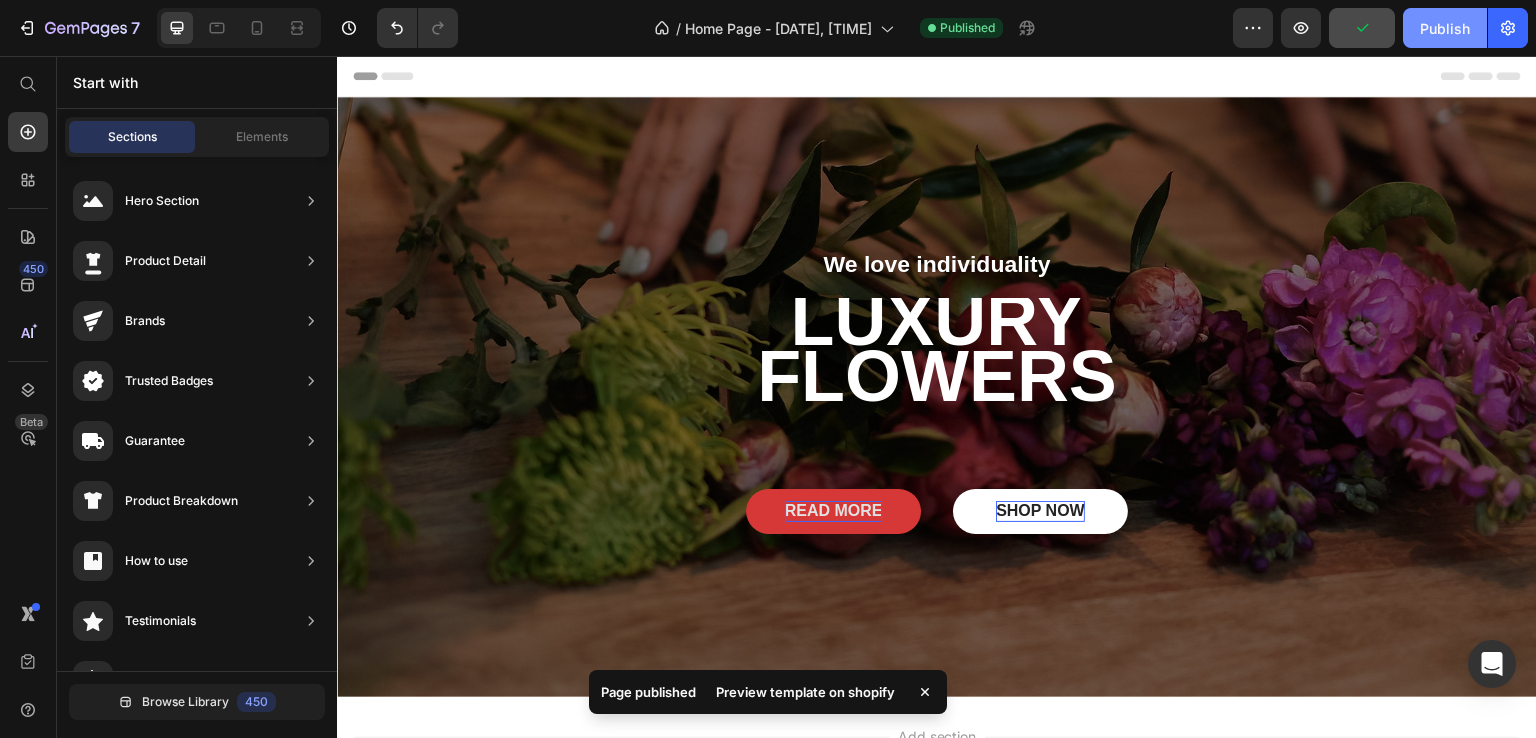 click on "Publish" 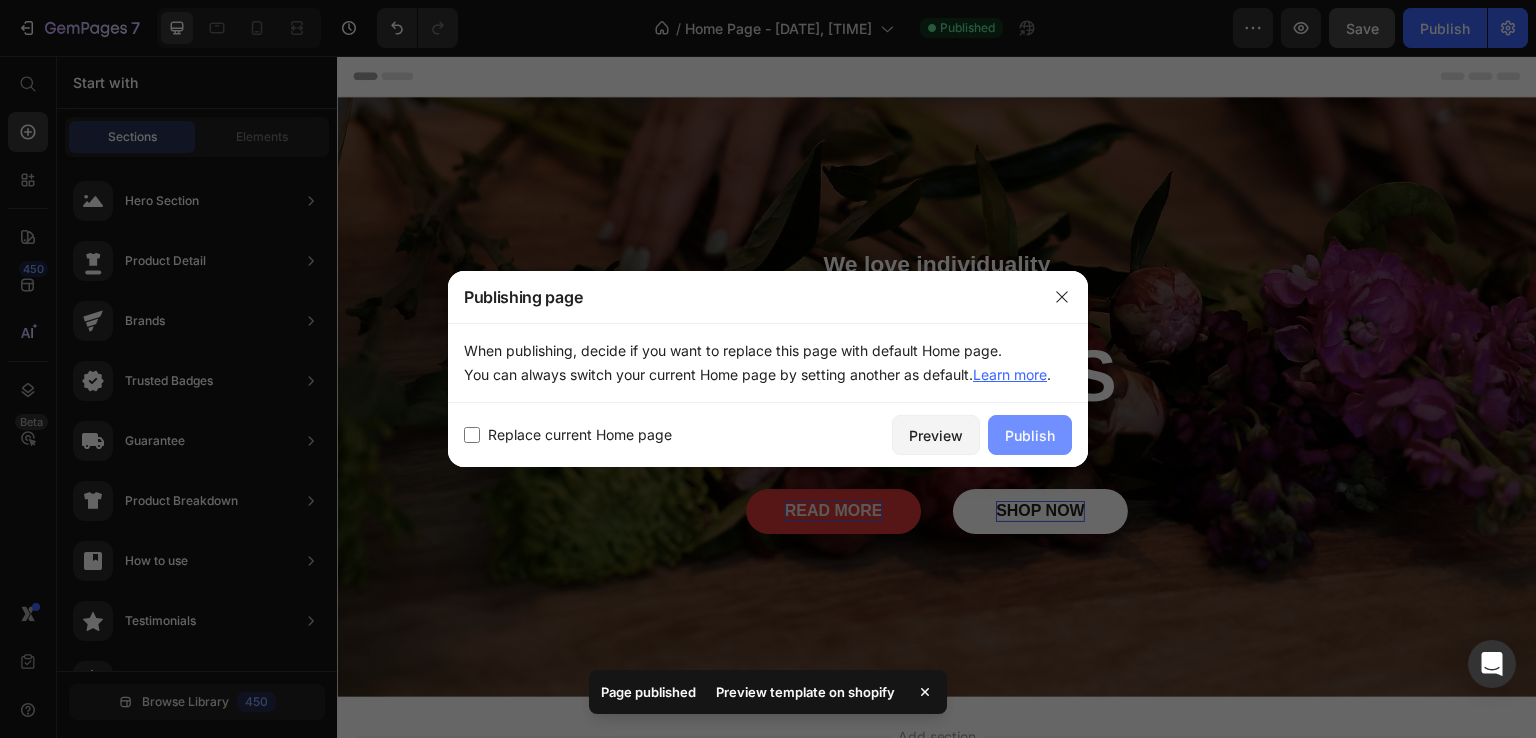 click on "Publish" at bounding box center [1030, 435] 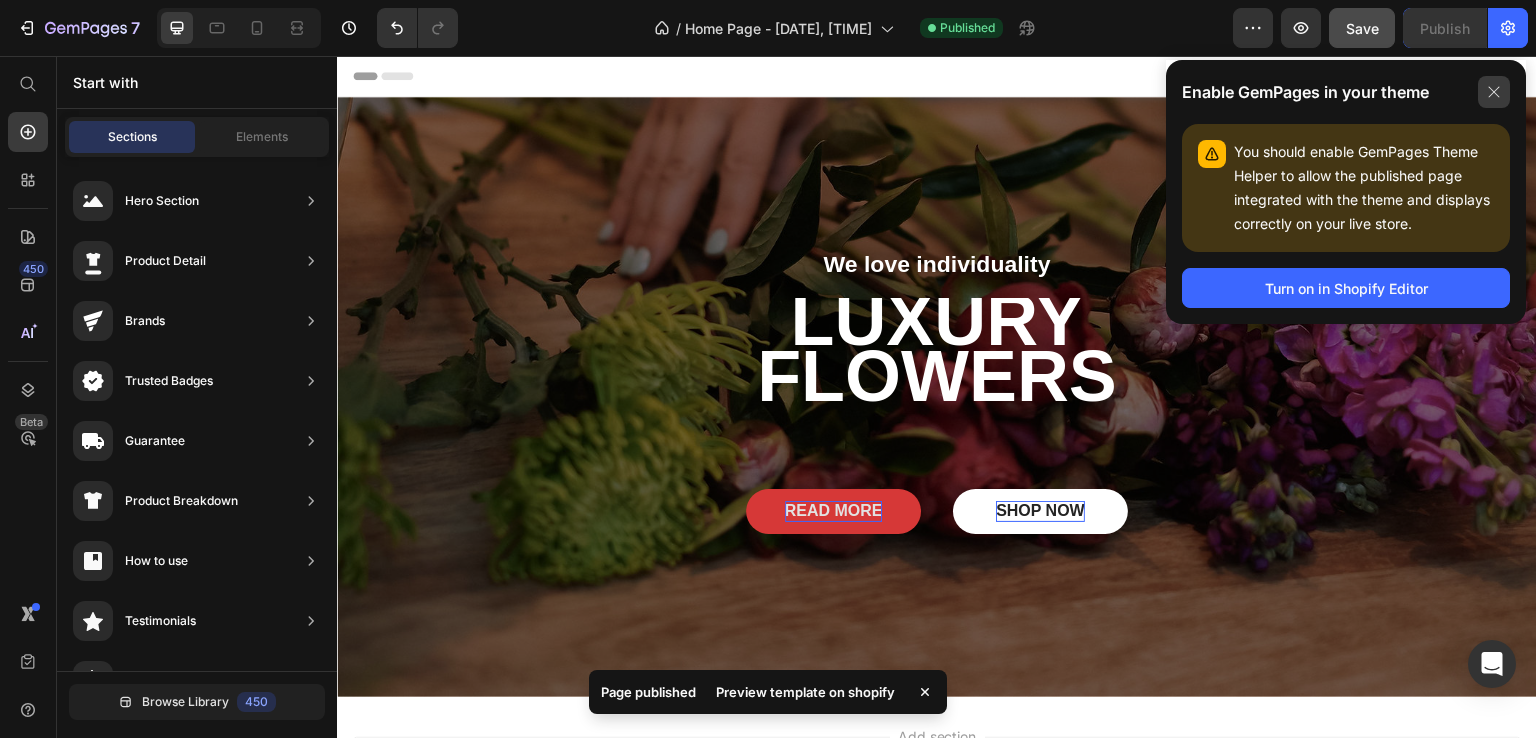 click 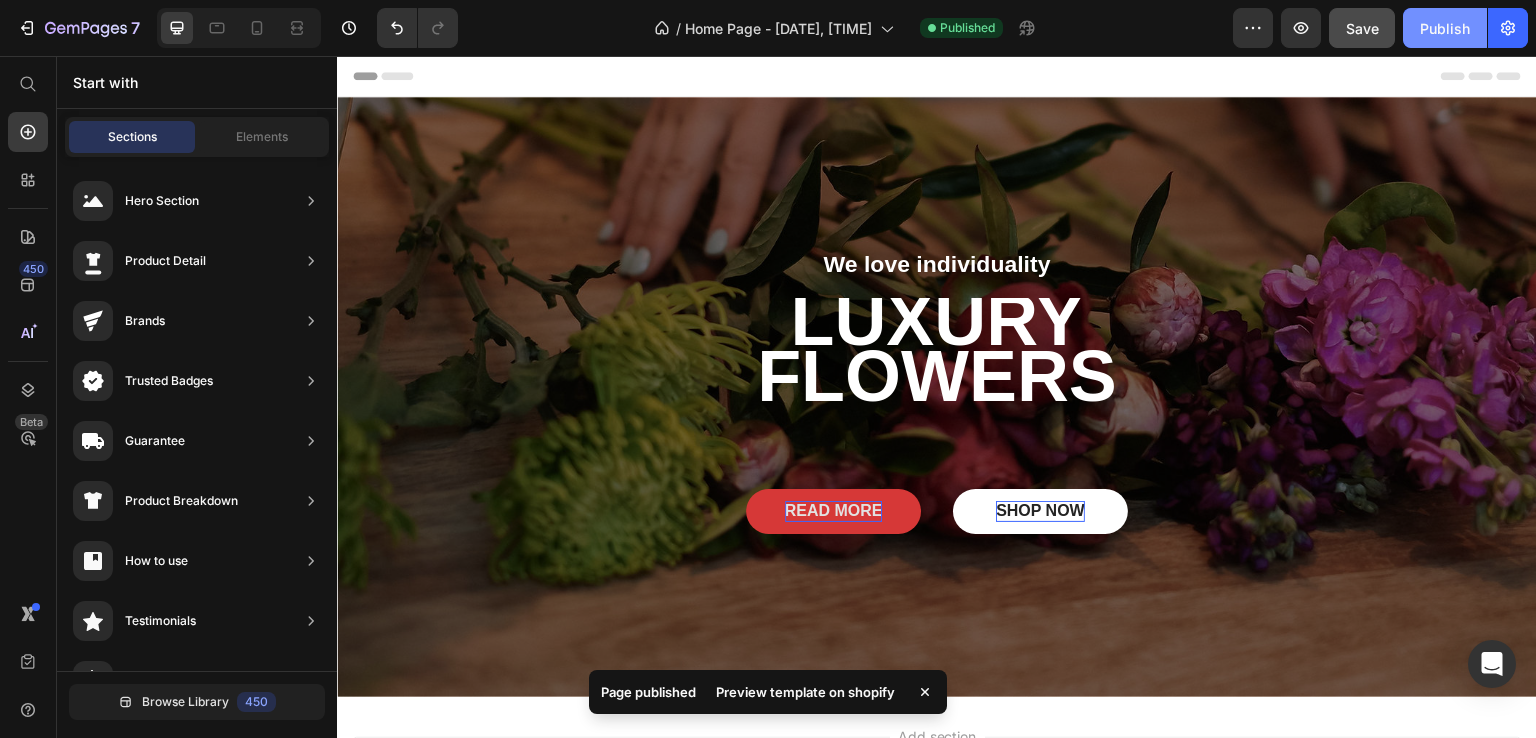 click on "Publish" at bounding box center [1445, 28] 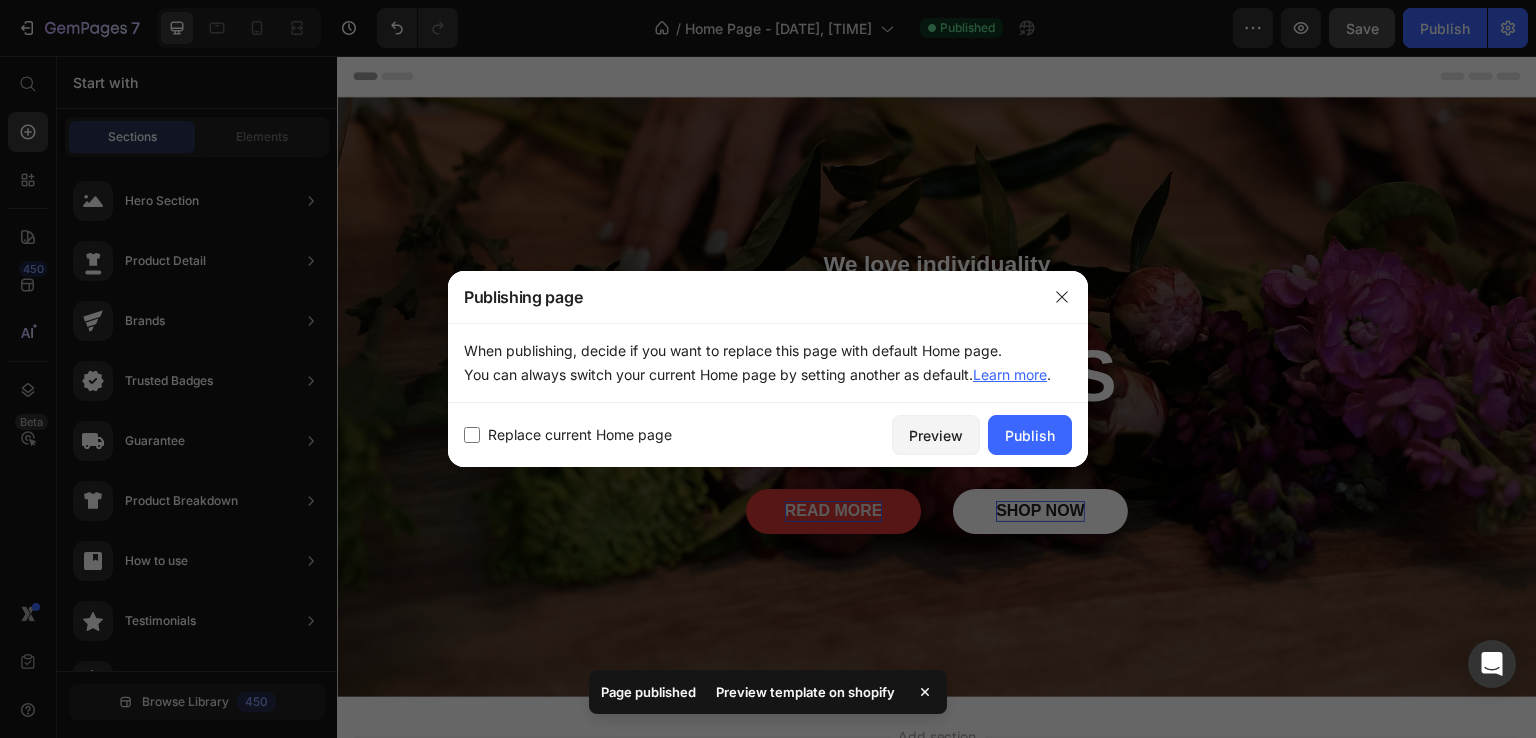 click on "Replace current Home page" at bounding box center (580, 435) 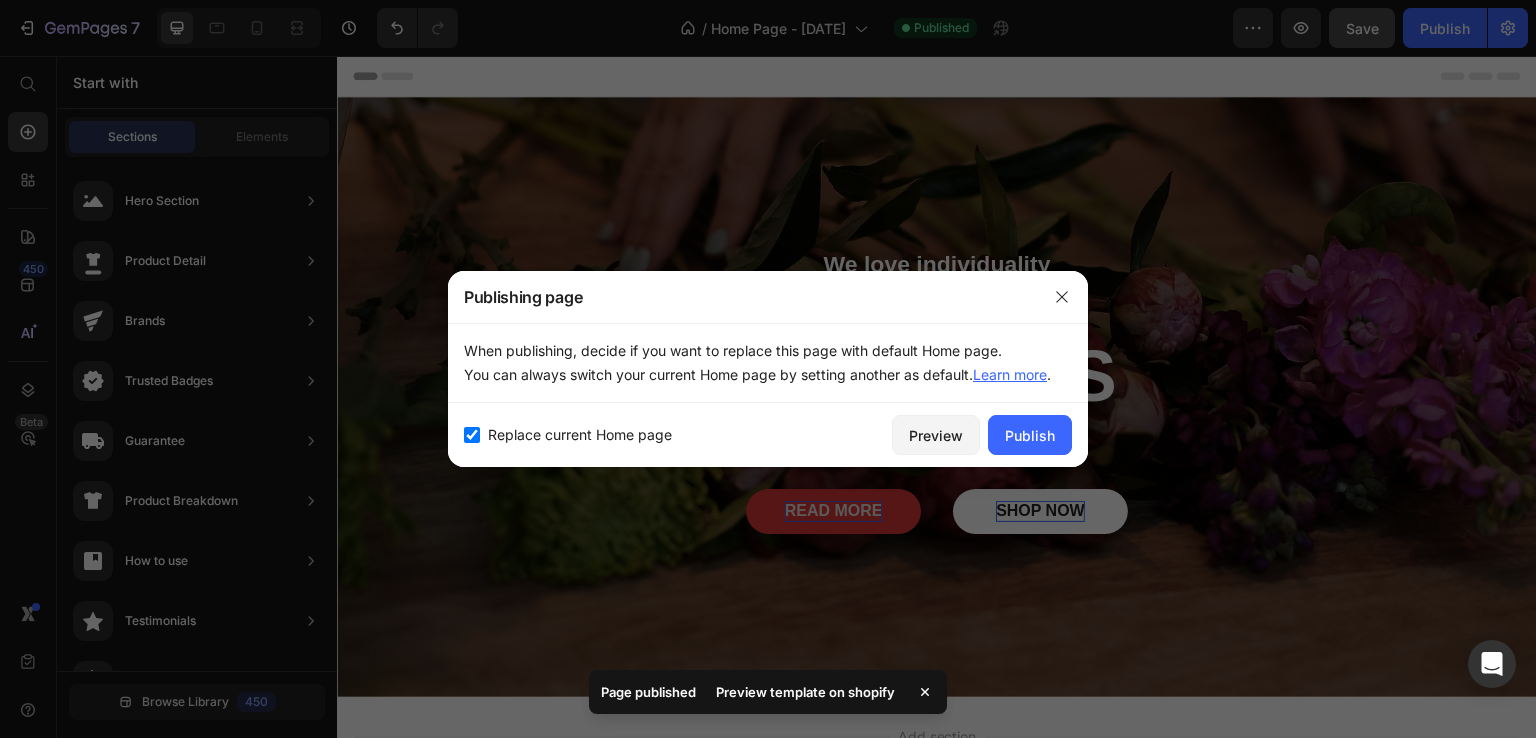checkbox on "true" 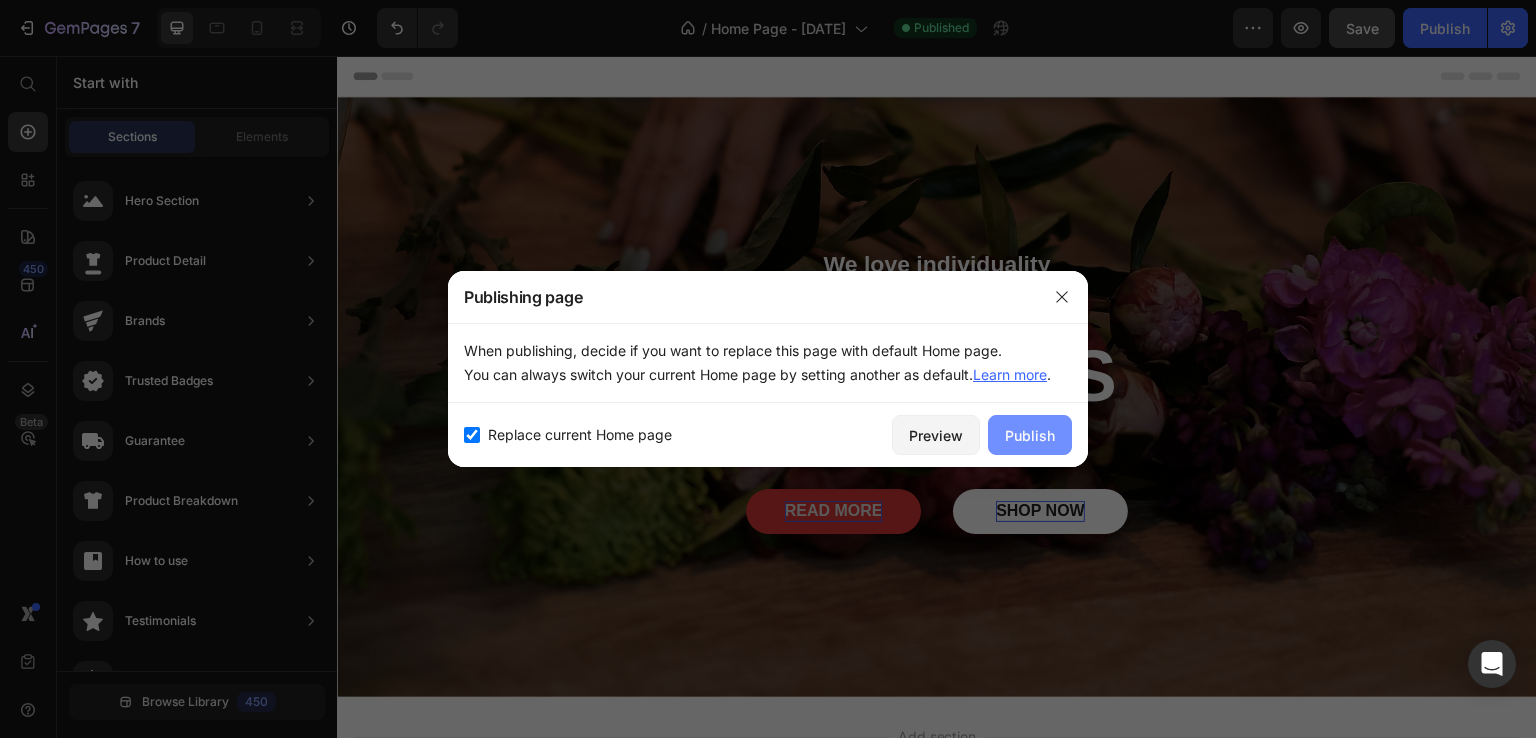 click on "Publish" at bounding box center (1030, 435) 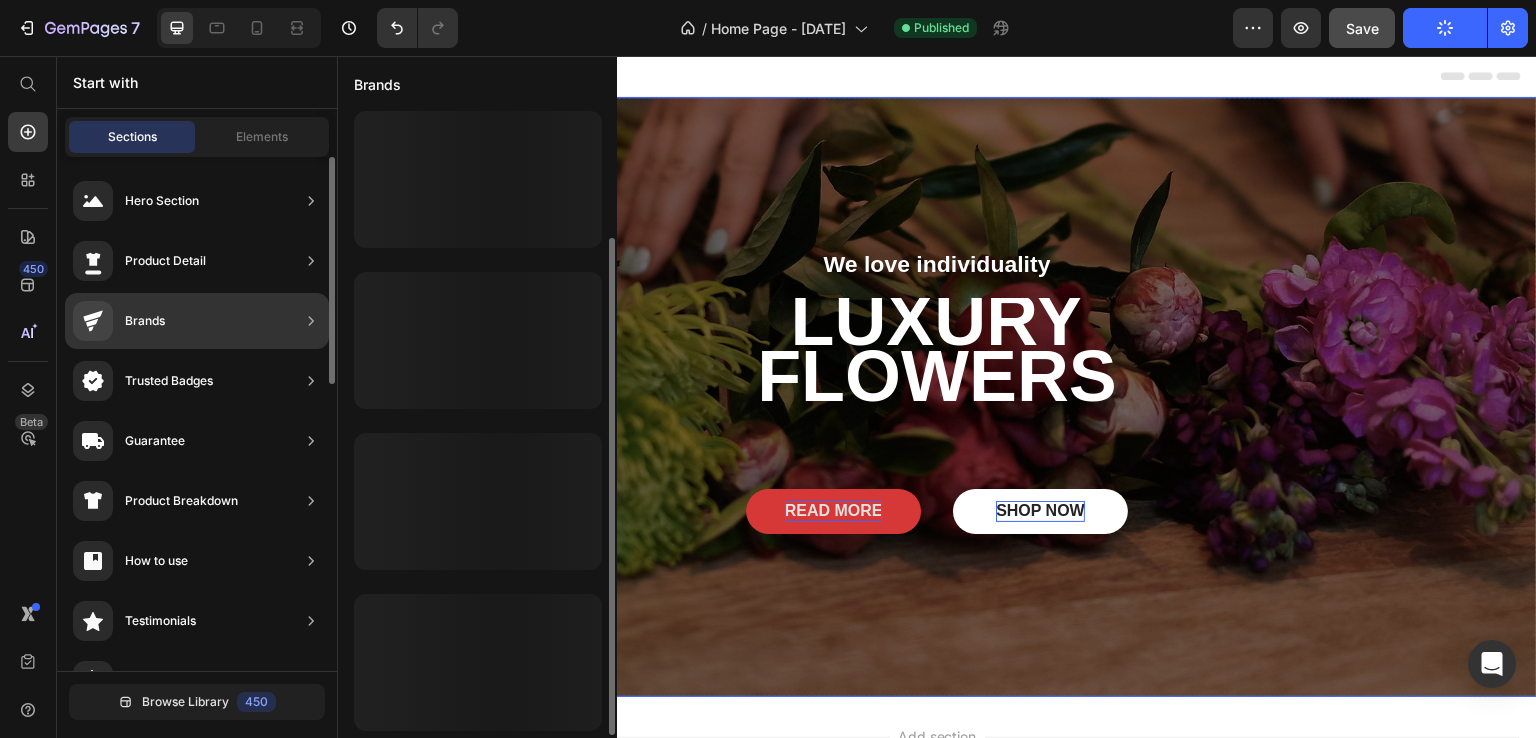 scroll, scrollTop: 164, scrollLeft: 0, axis: vertical 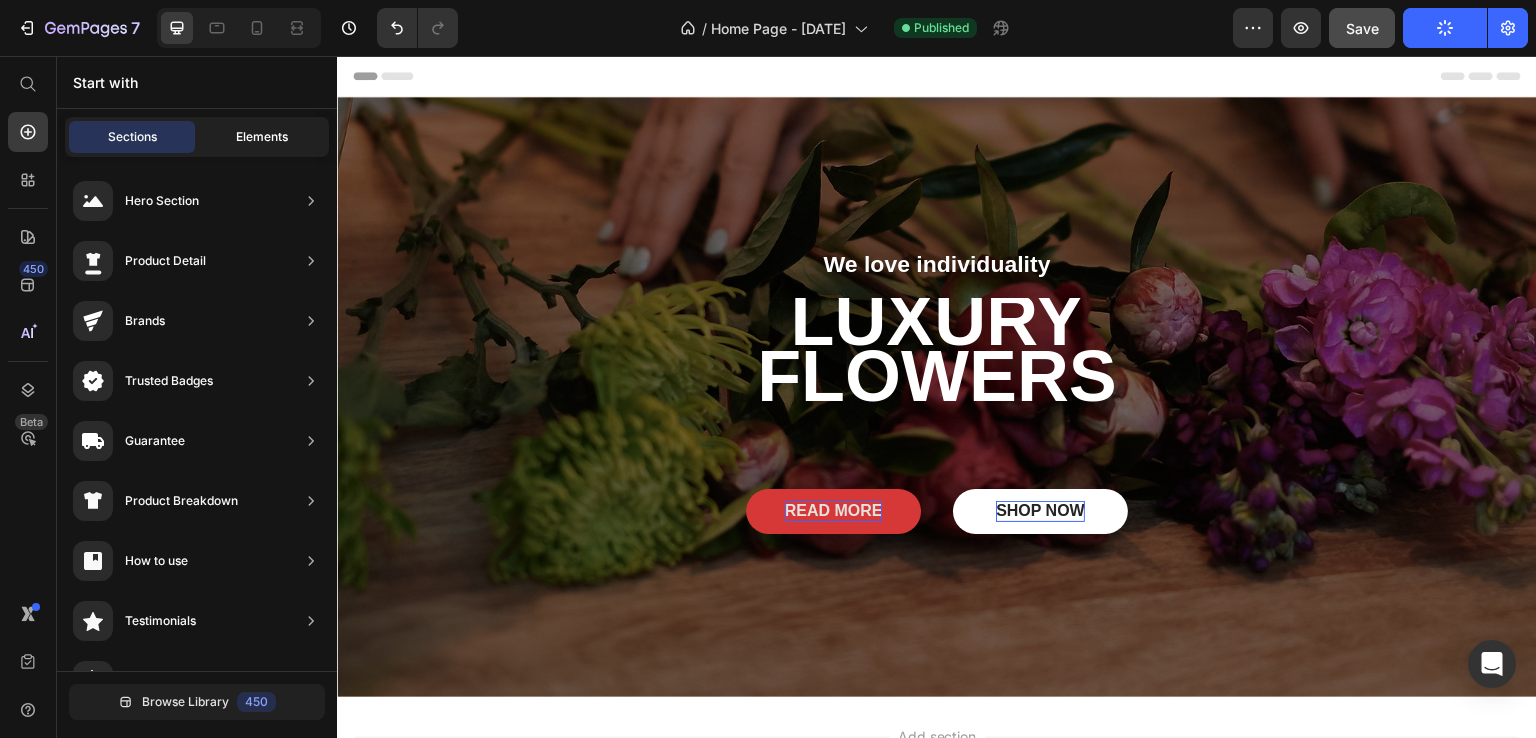 click on "Elements" 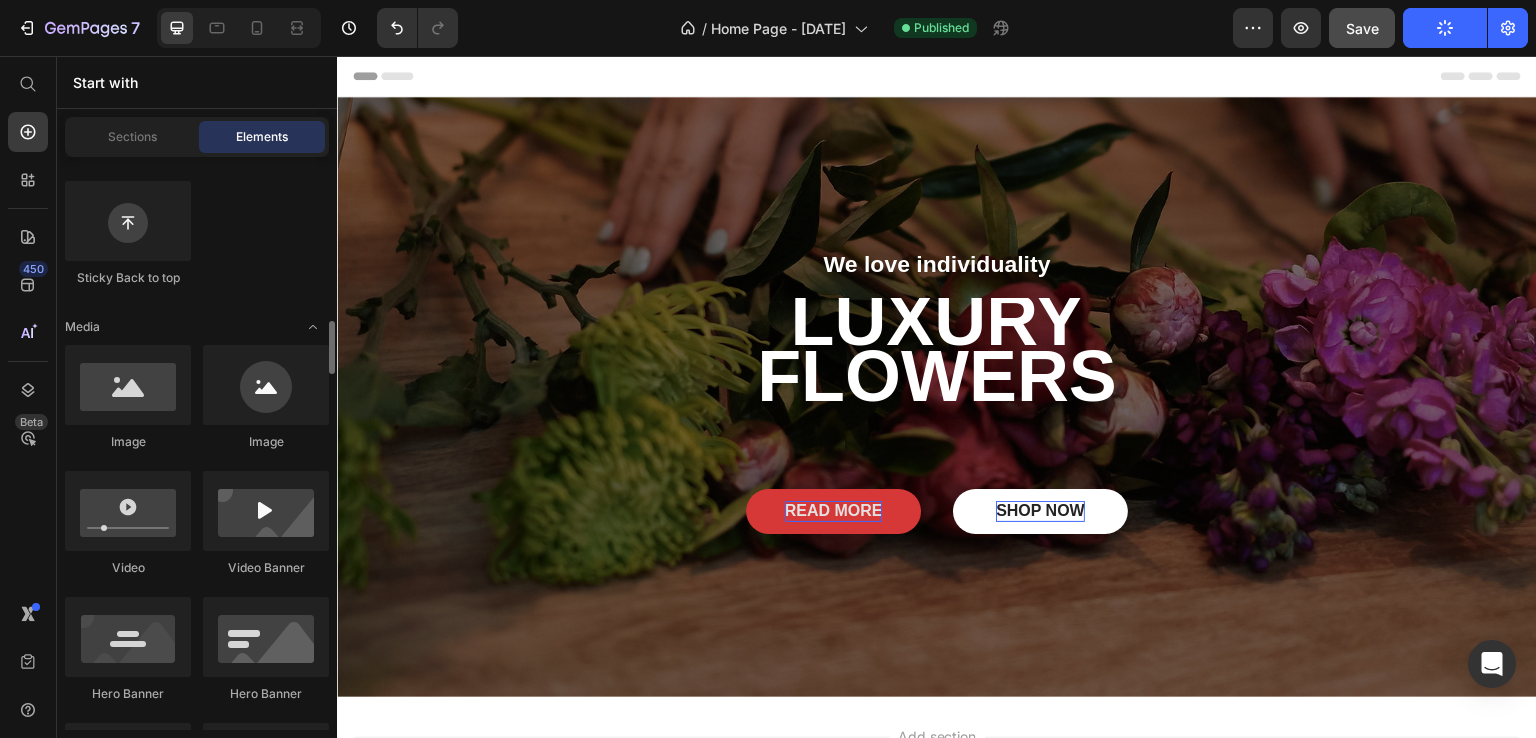 scroll, scrollTop: 800, scrollLeft: 0, axis: vertical 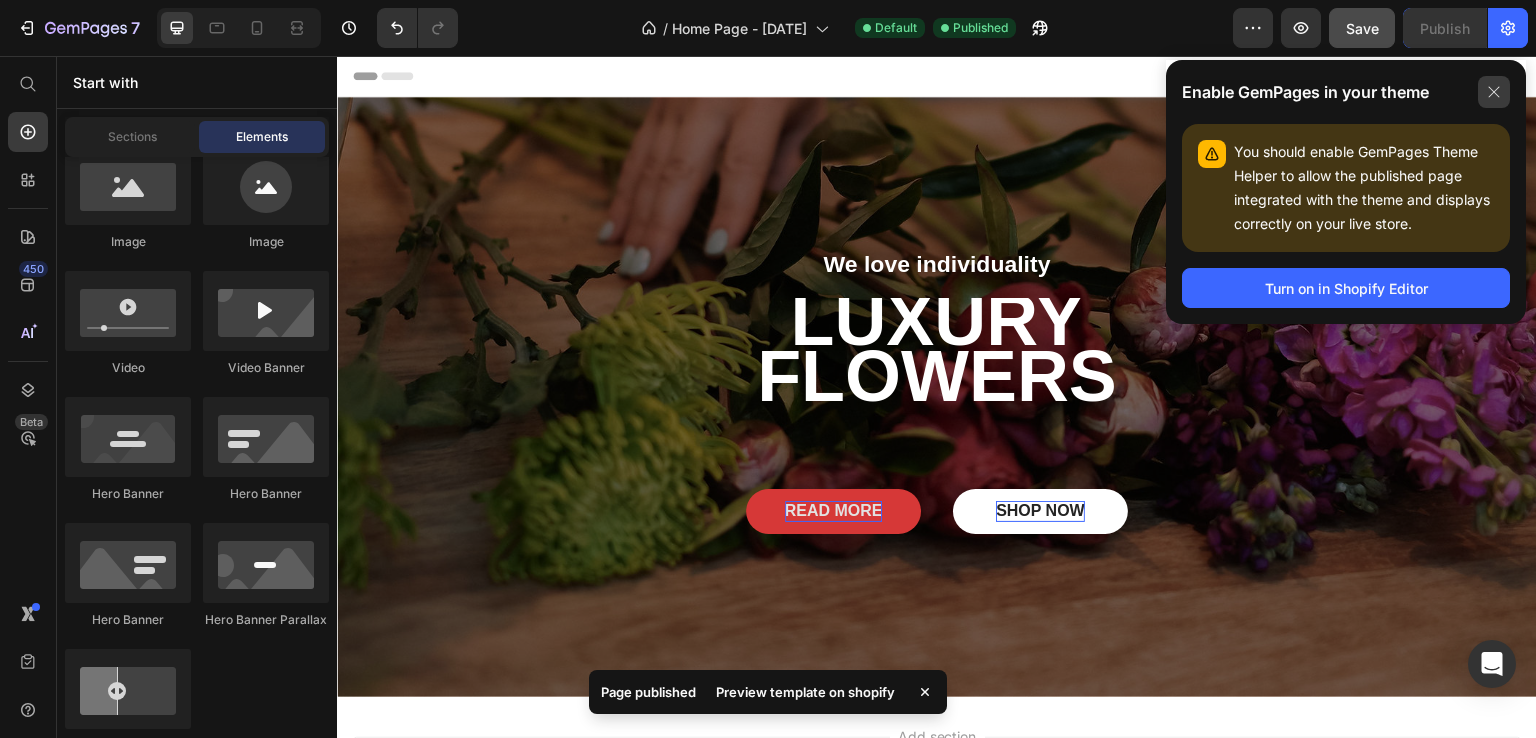 click 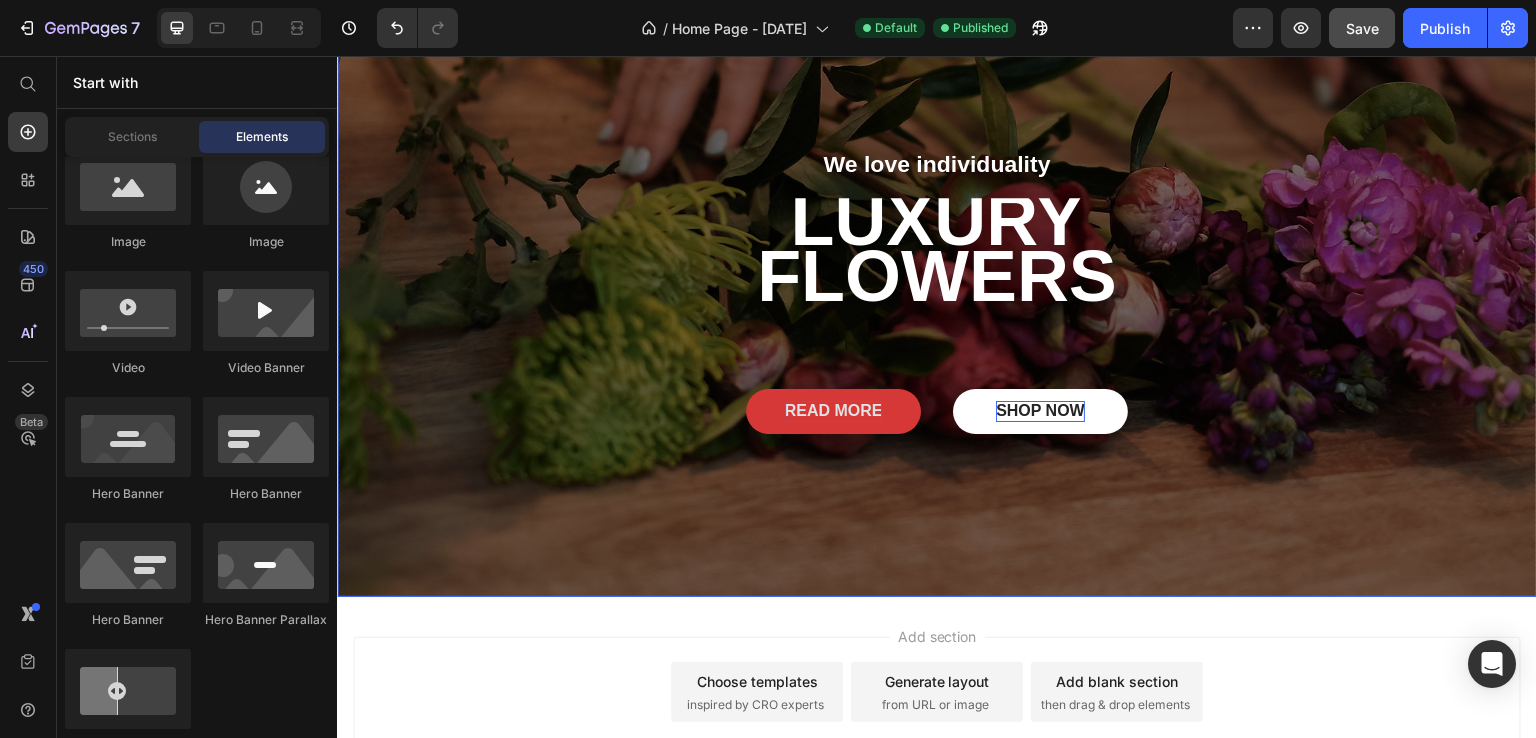 scroll, scrollTop: 0, scrollLeft: 0, axis: both 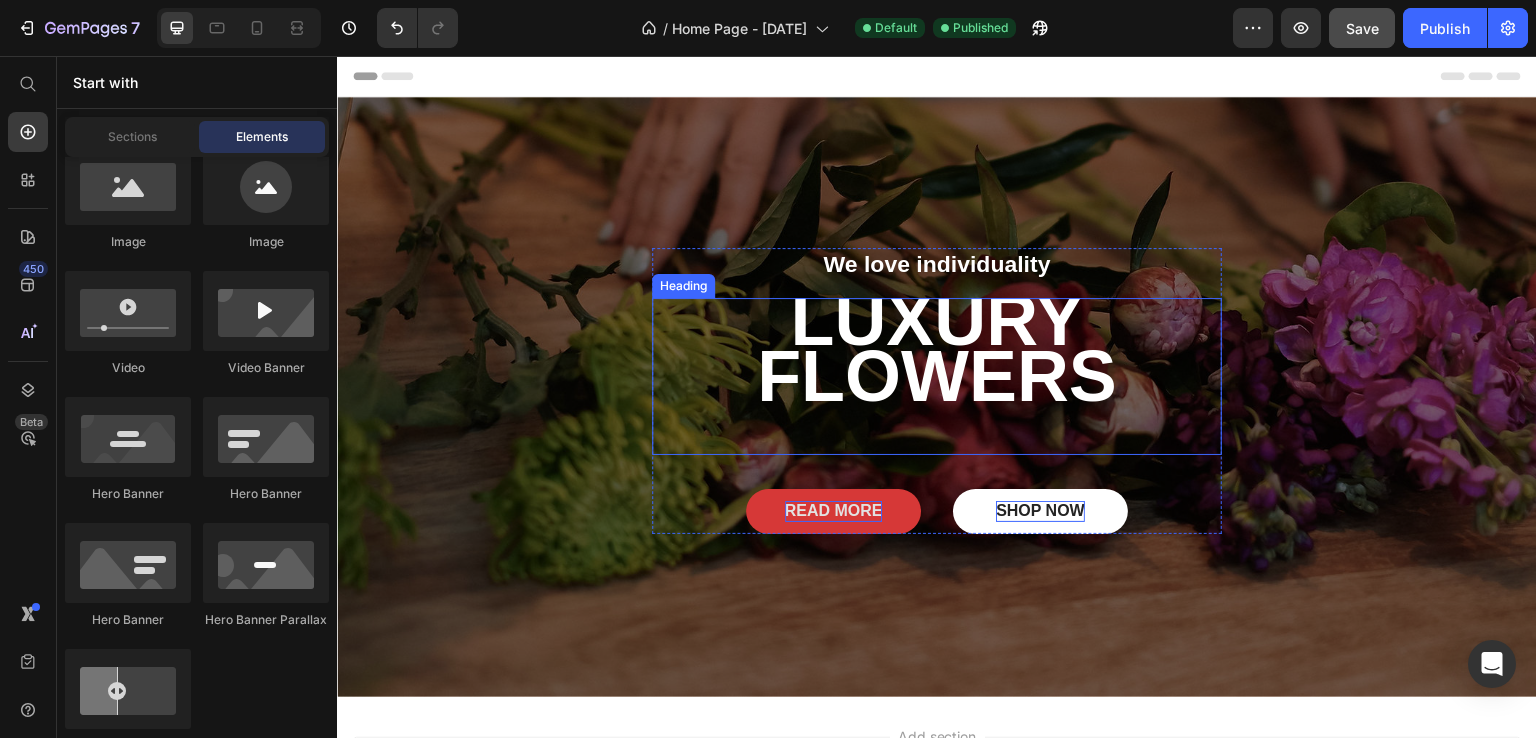 click on "LUXURY FLOWERS" at bounding box center [937, 348] 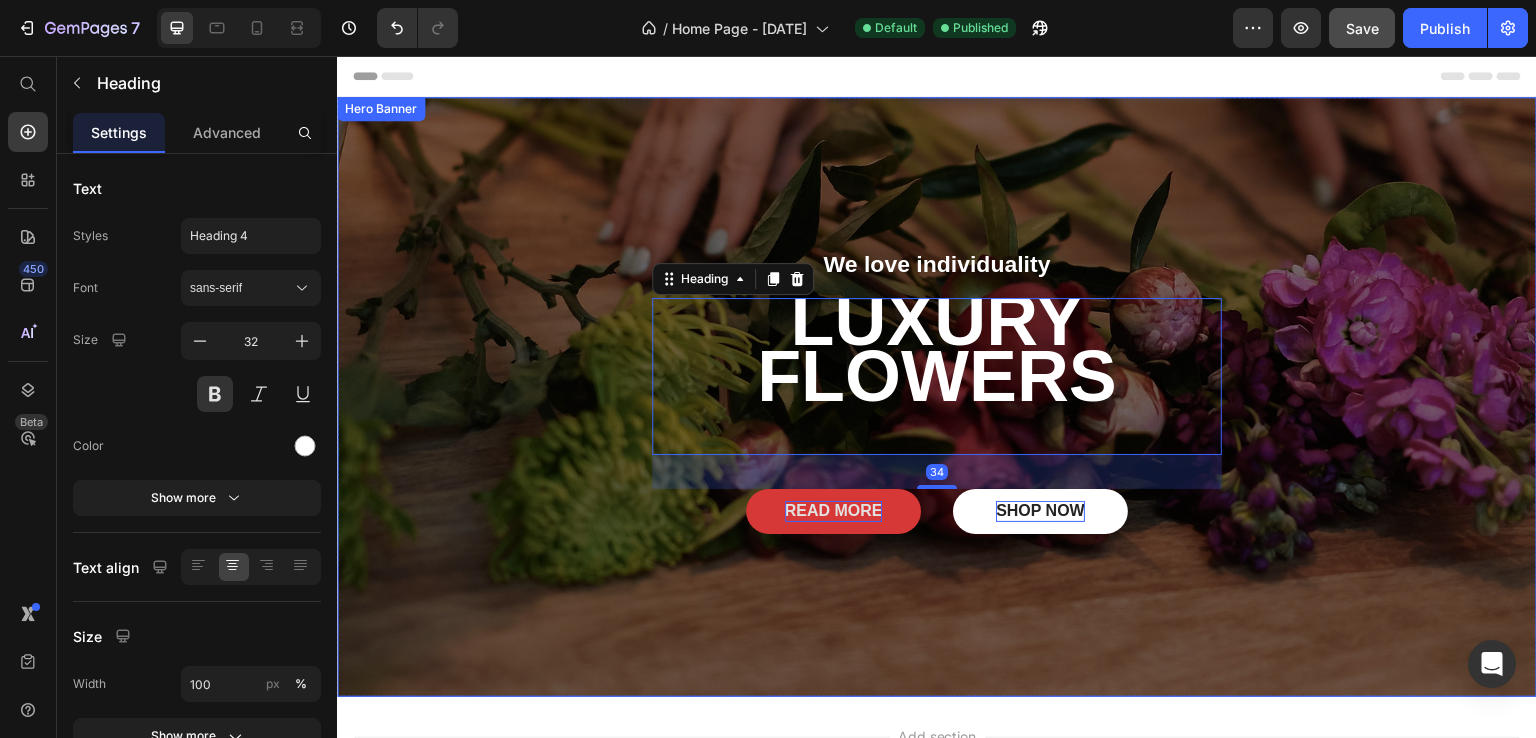 click at bounding box center [937, 397] 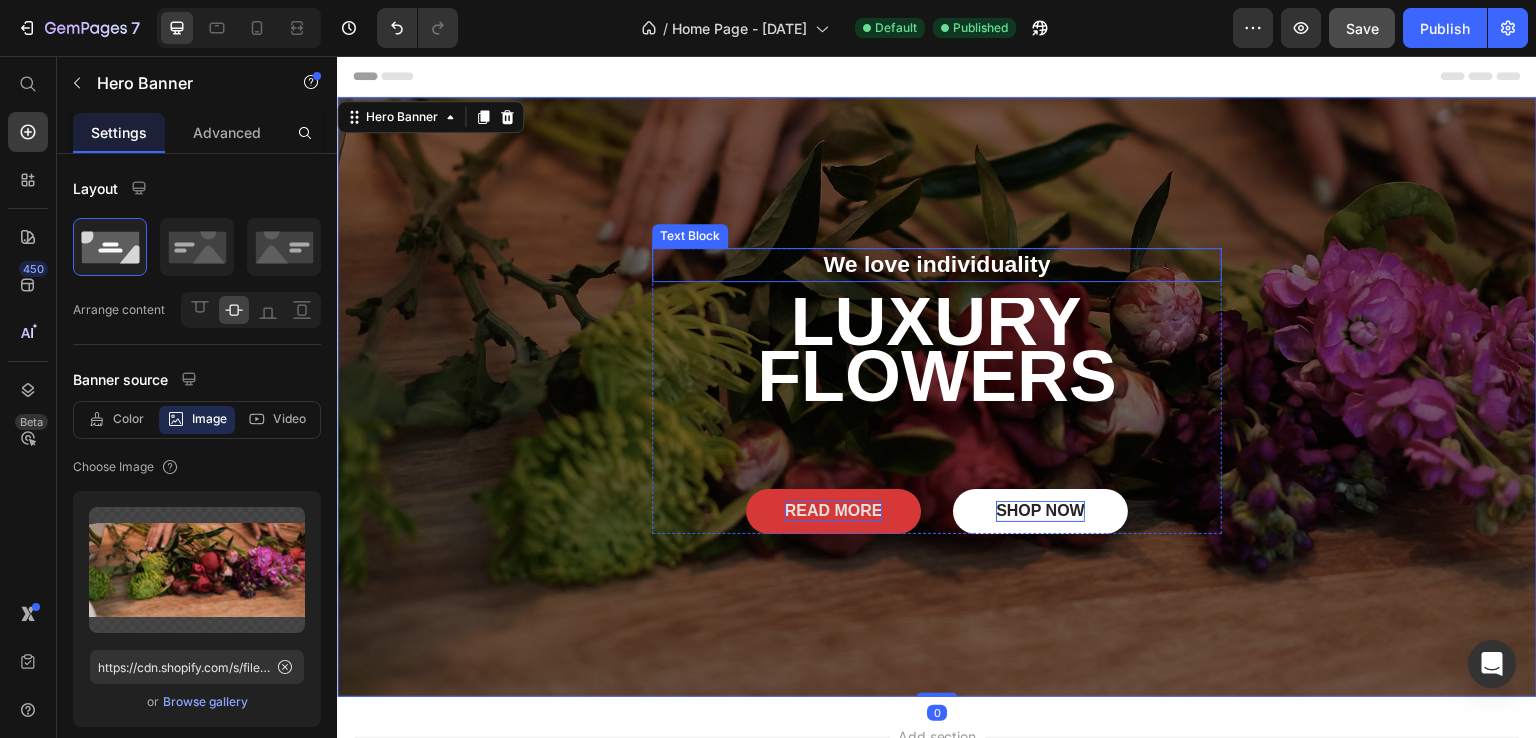 click on "We love individuality" at bounding box center (937, 265) 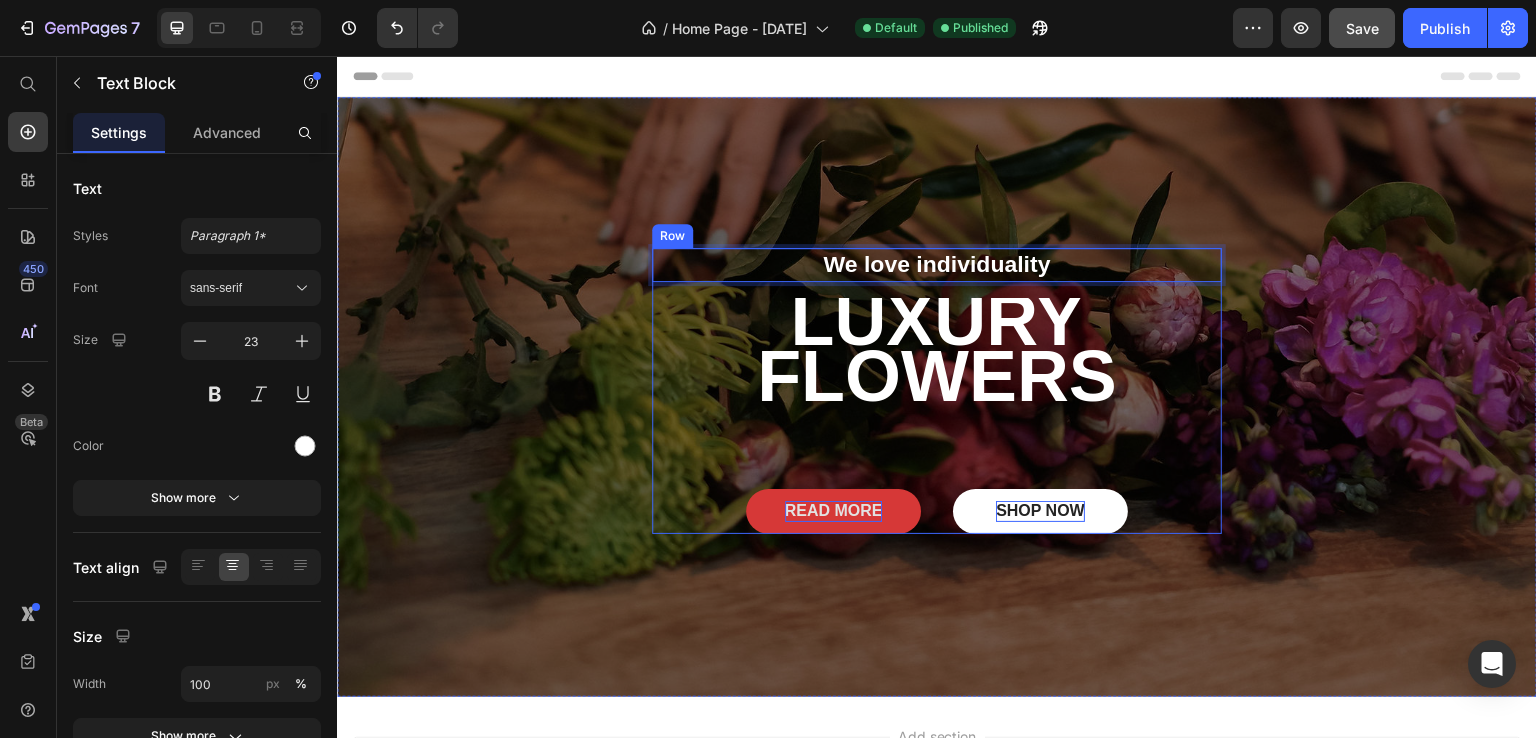 click on "We love individuality Text Block   16 ⁠⁠⁠⁠⁠⁠⁠ LUXURY FLOWERS   Heading READ MORE Button SHOP NOW Button Row" at bounding box center [937, 390] 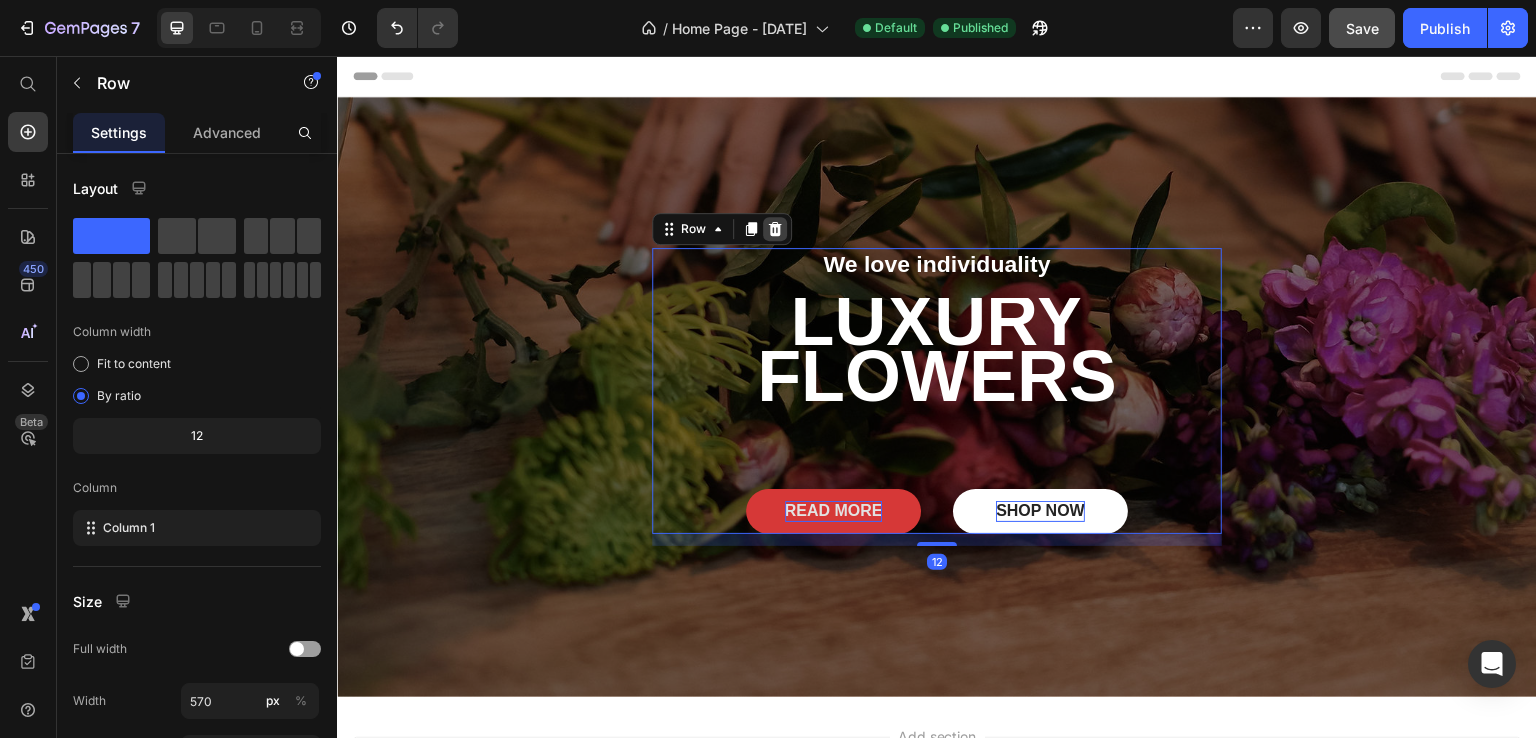 click at bounding box center (775, 229) 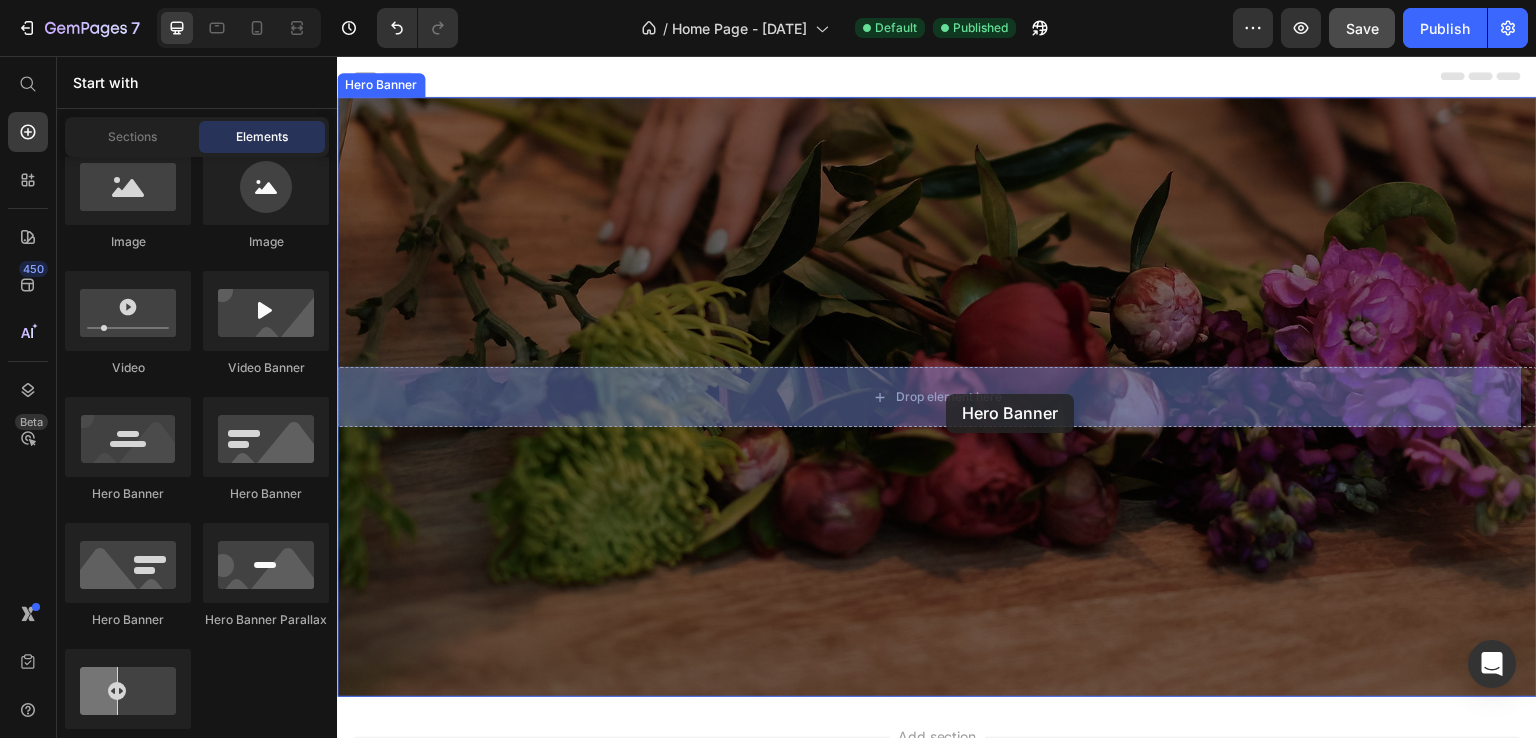 drag, startPoint x: 461, startPoint y: 506, endPoint x: 947, endPoint y: 394, distance: 498.7384 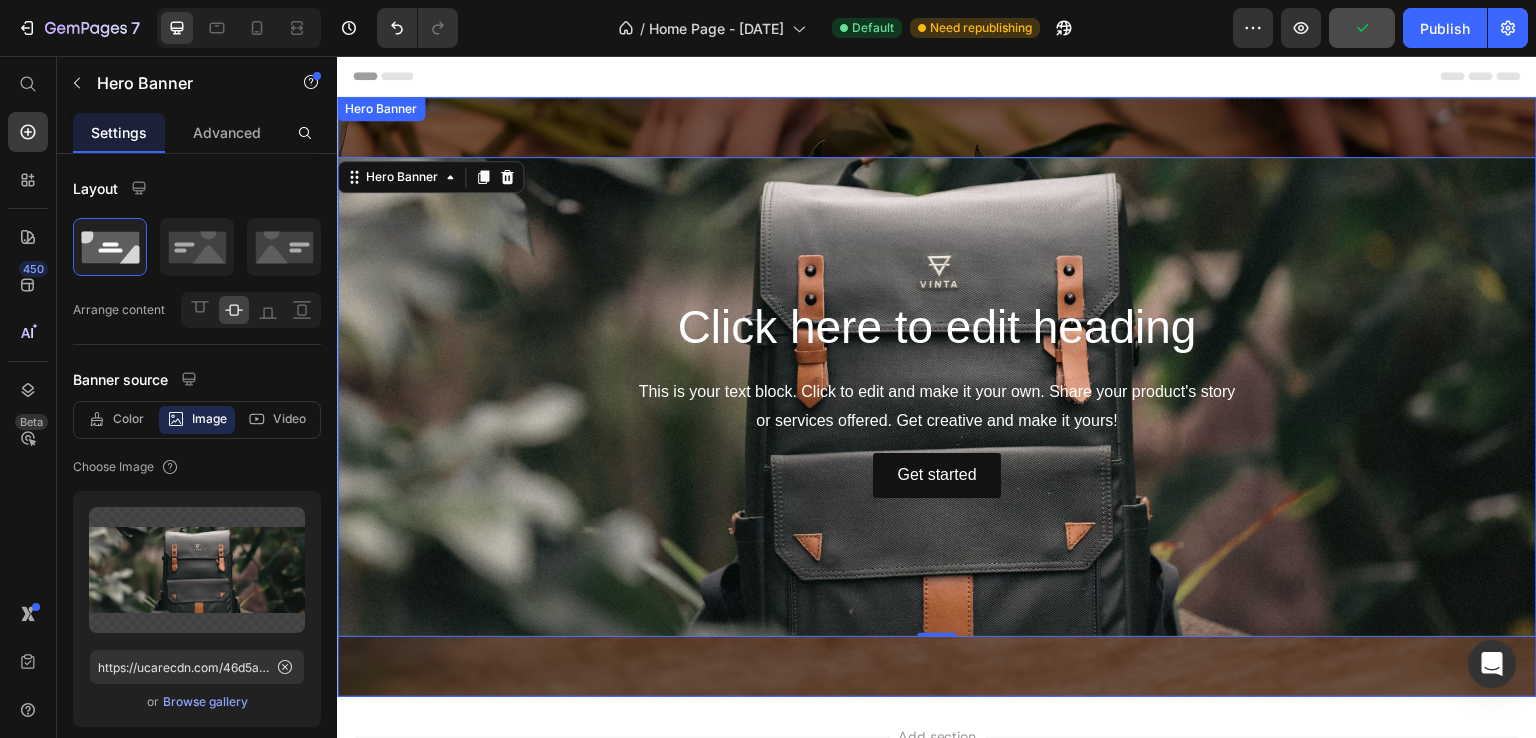 click at bounding box center (937, 397) 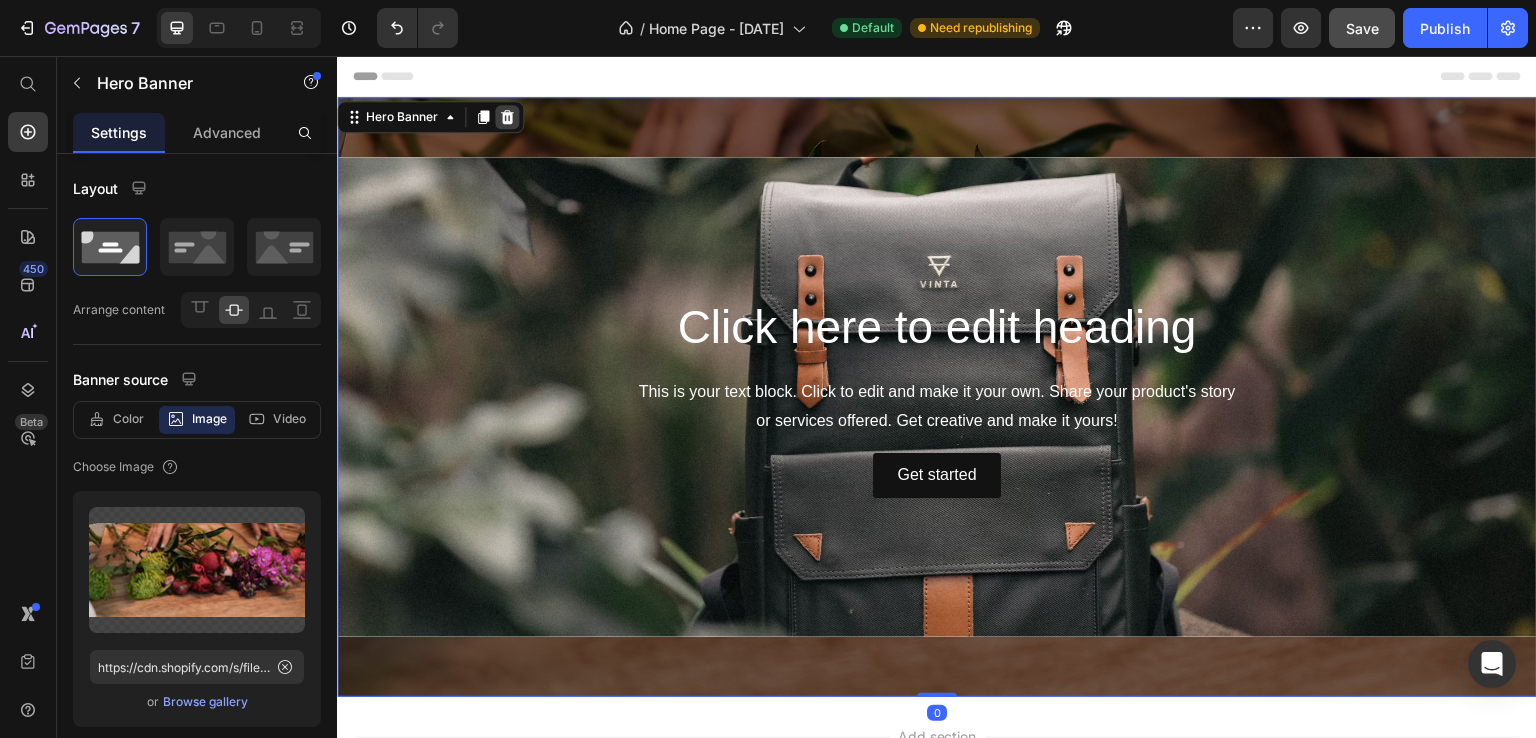 click 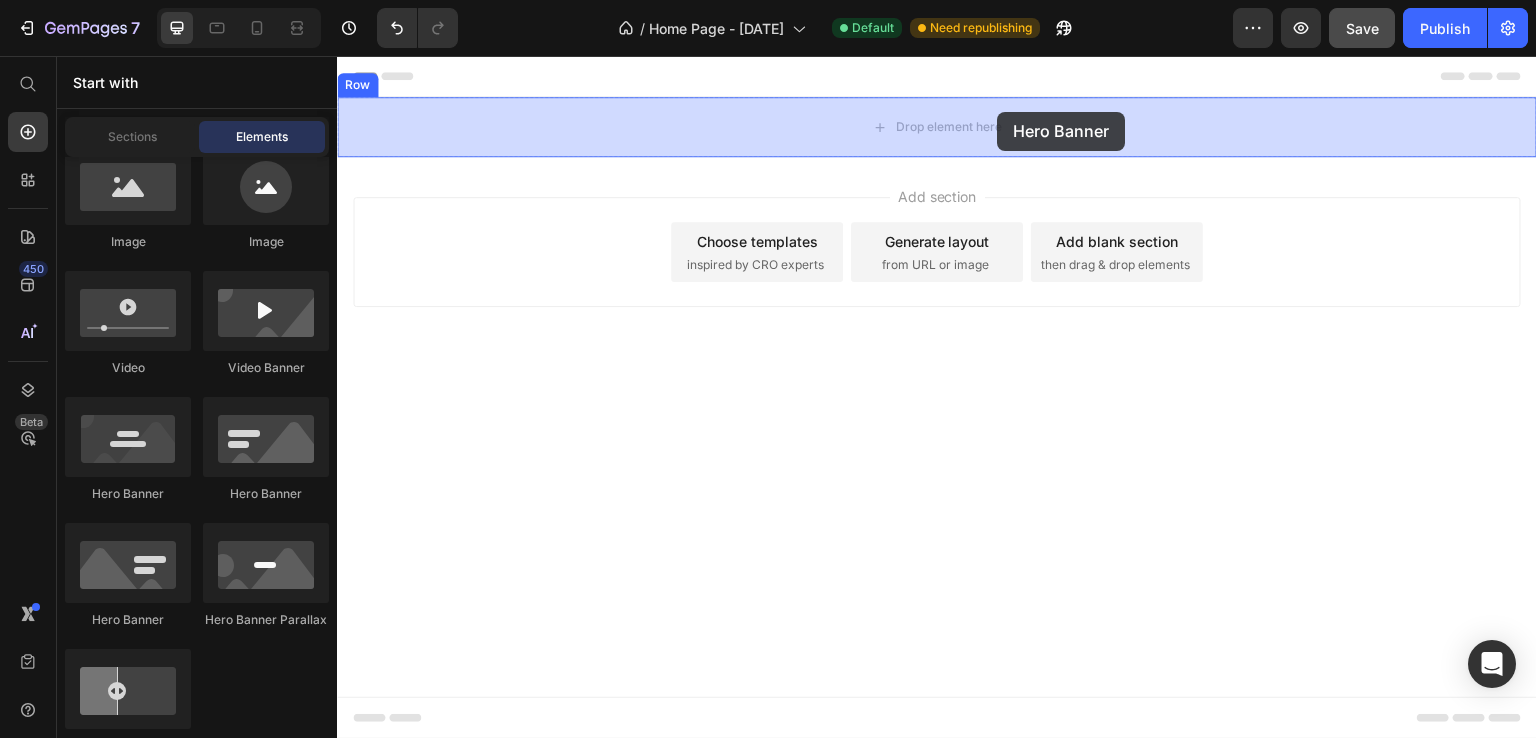 drag, startPoint x: 453, startPoint y: 497, endPoint x: 978, endPoint y: 141, distance: 634.31934 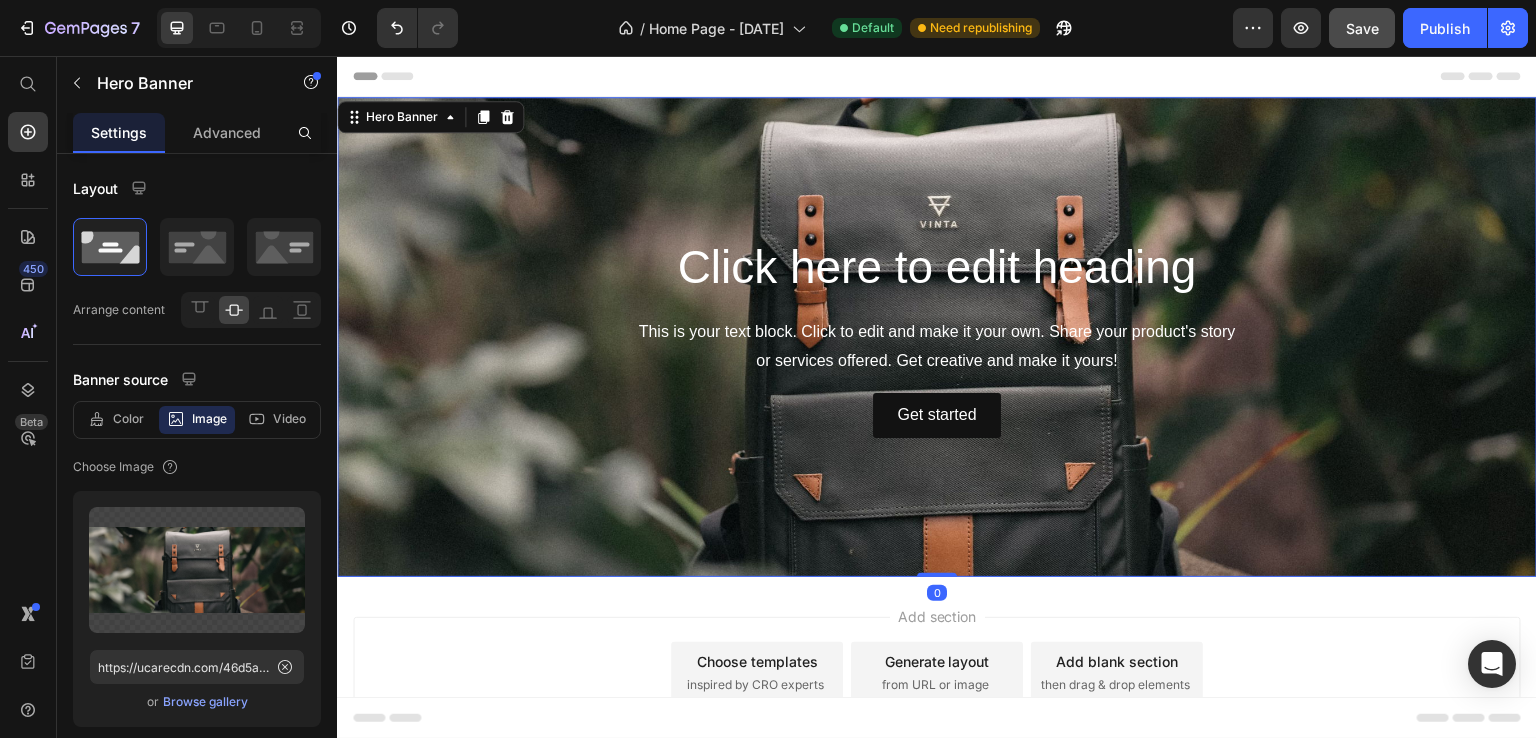 click on "Click here to edit heading Heading This is your text block. Click to edit and make it your own. Share your product's story                   or services offered. Get creative and make it yours! Text Block Get started Button" at bounding box center (937, 337) 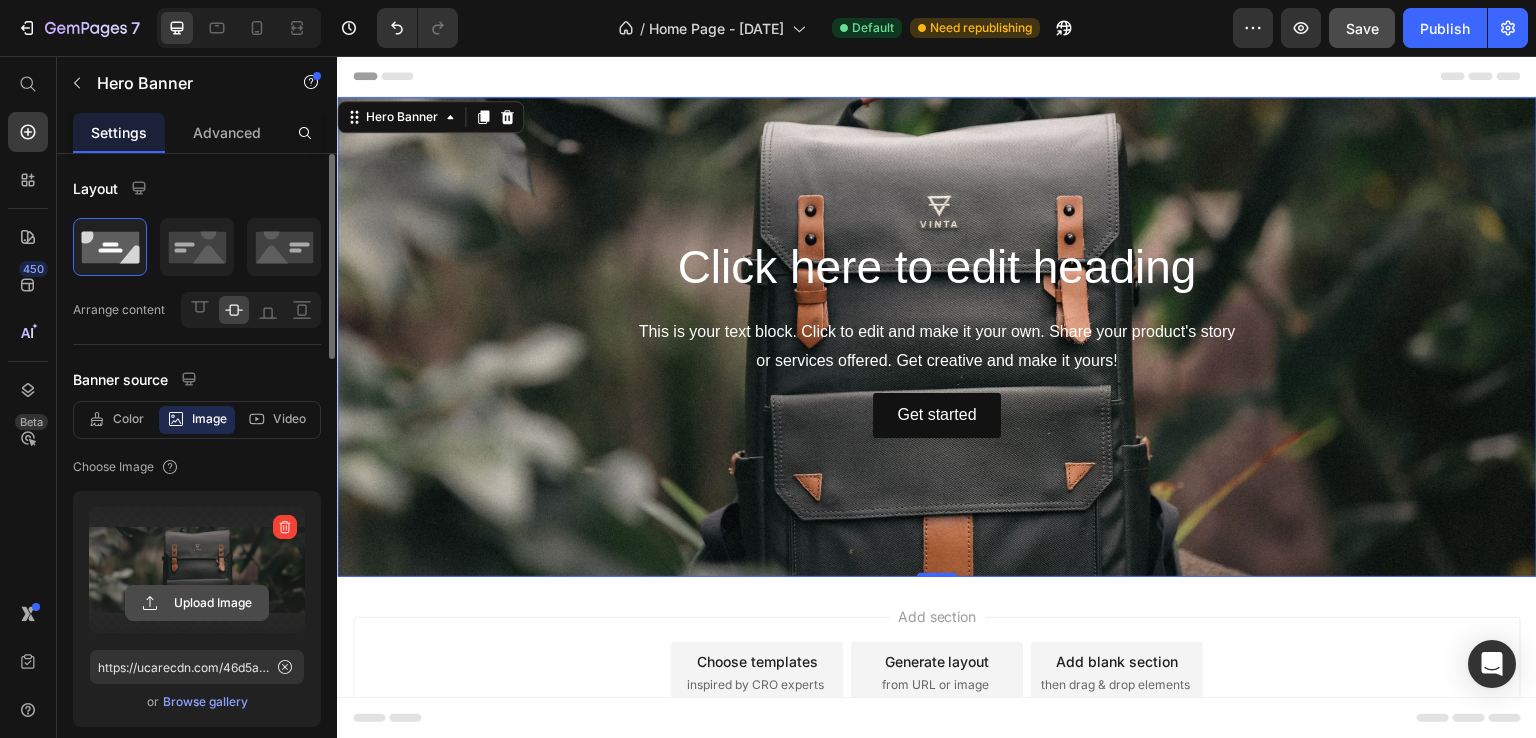 click 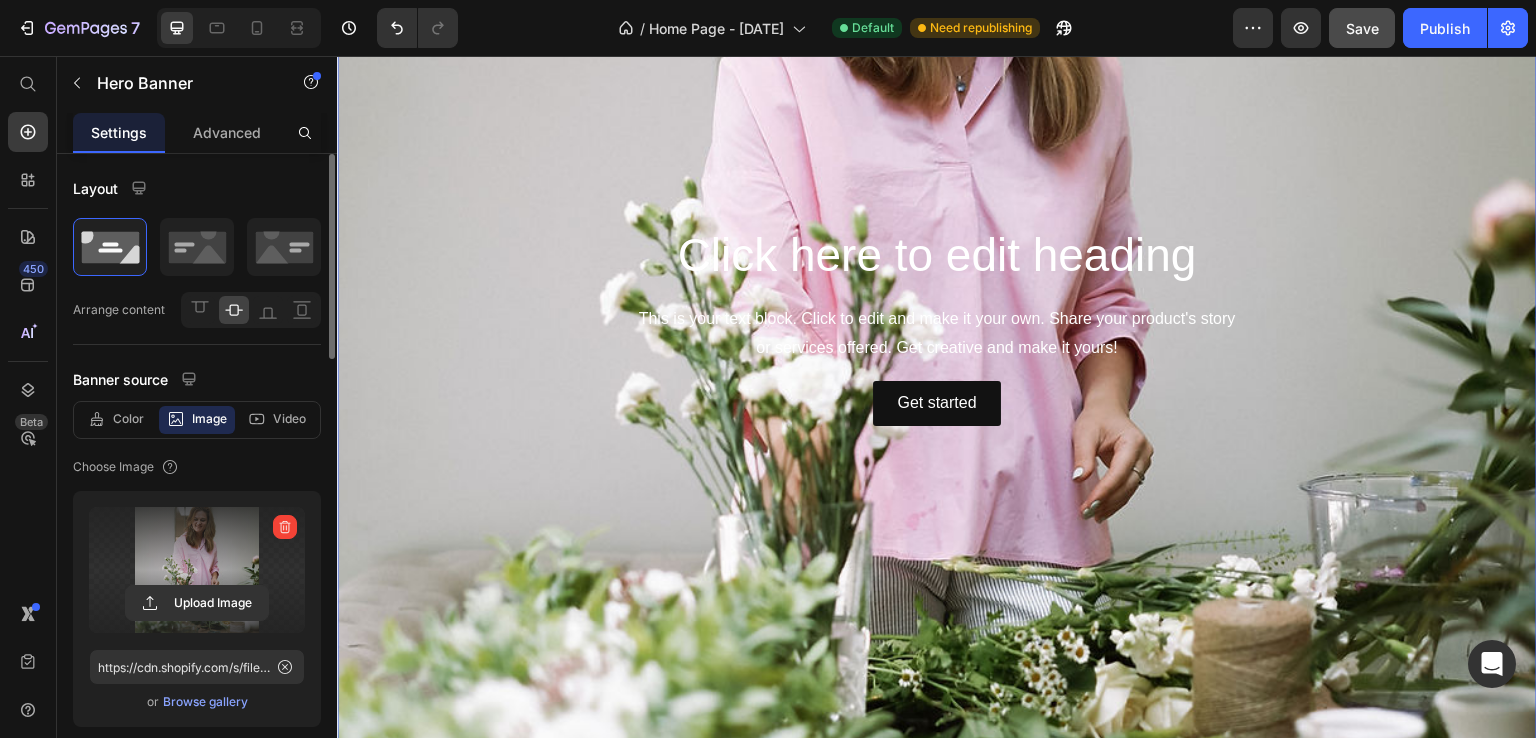 scroll, scrollTop: 300, scrollLeft: 0, axis: vertical 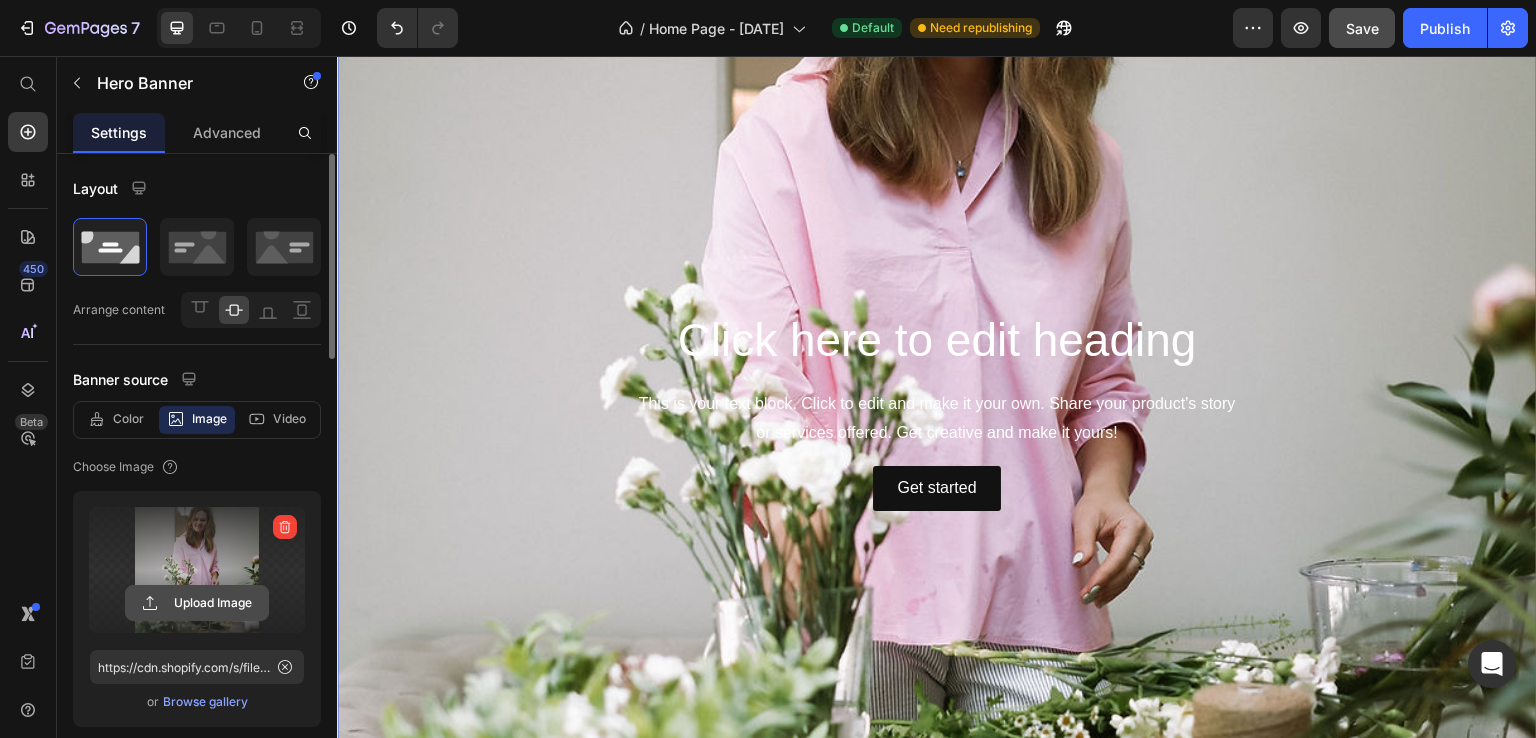 click 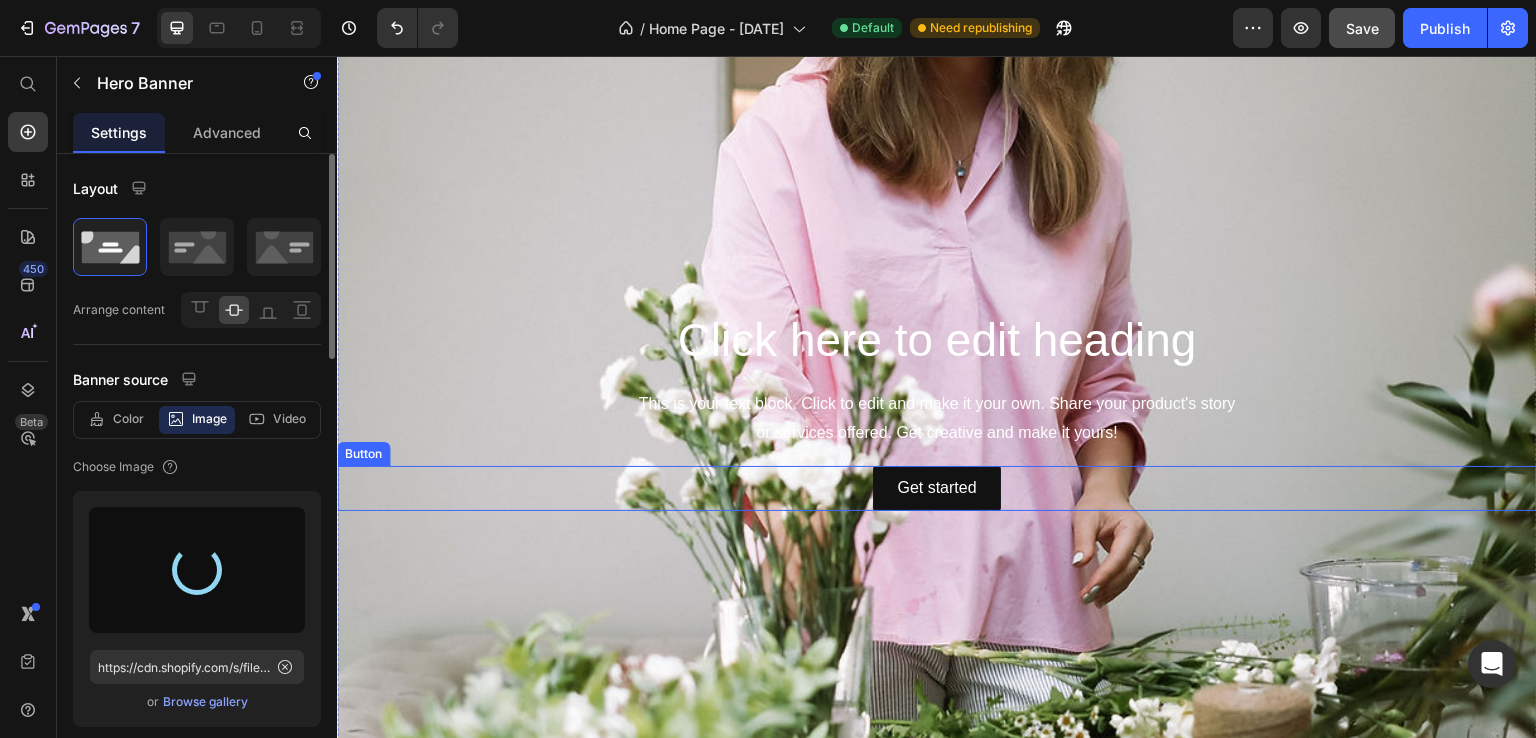 type on "https://cdn.shopify.com/s/files/1/0767/9174/2685/files/gempages_575002341565006960-679449d2-1169-45ce-9407-5025fcf41d1e.jpg" 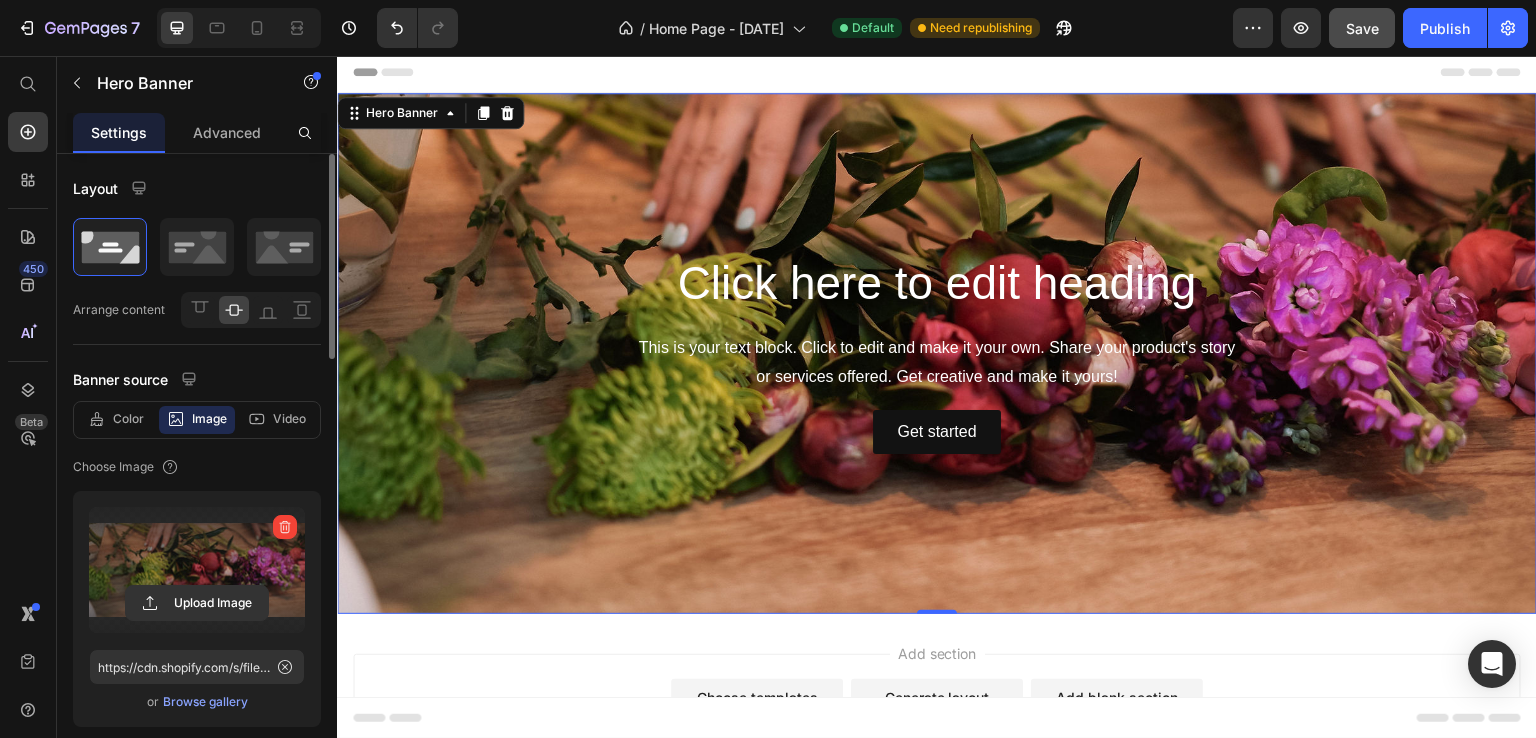 scroll, scrollTop: 0, scrollLeft: 0, axis: both 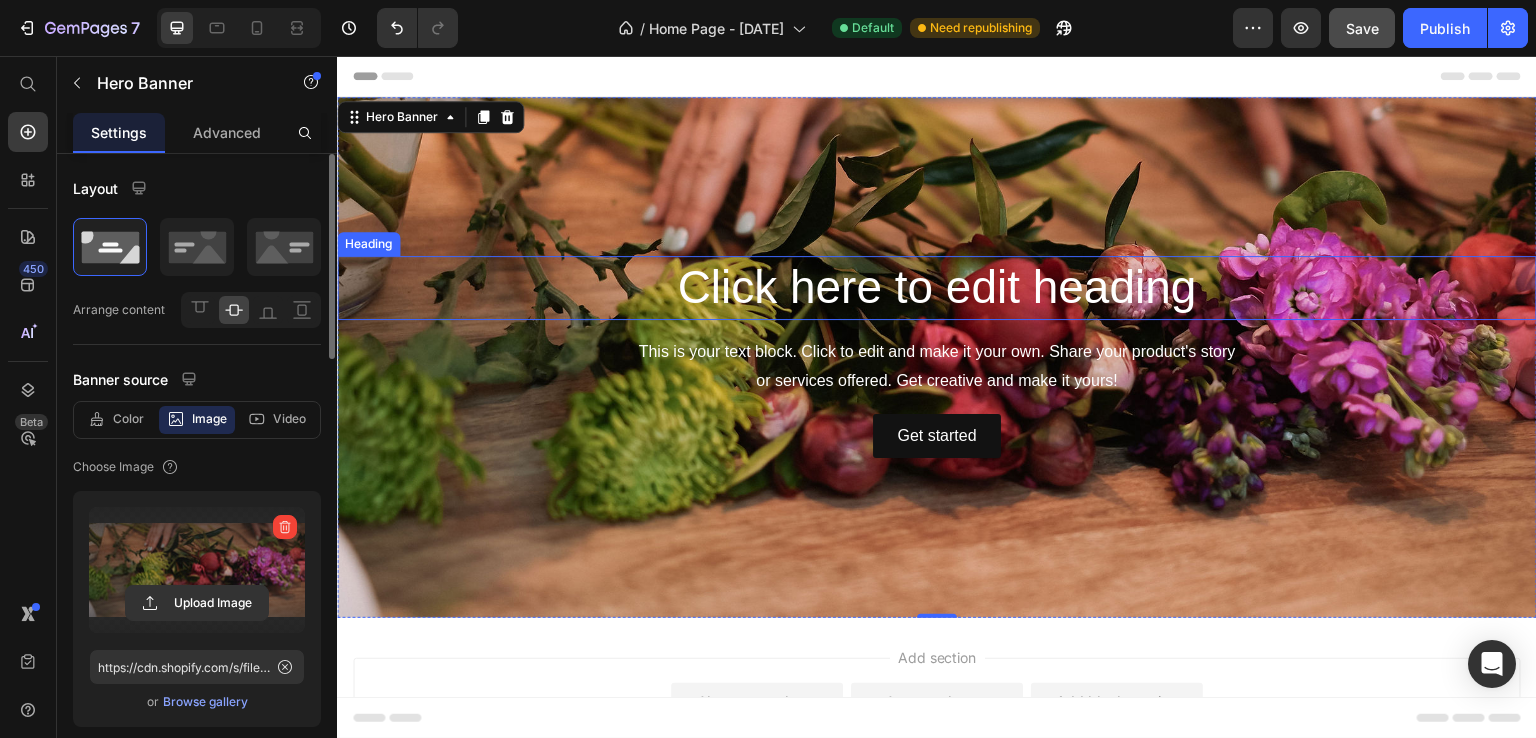 click on "Click here to edit heading" at bounding box center (937, 288) 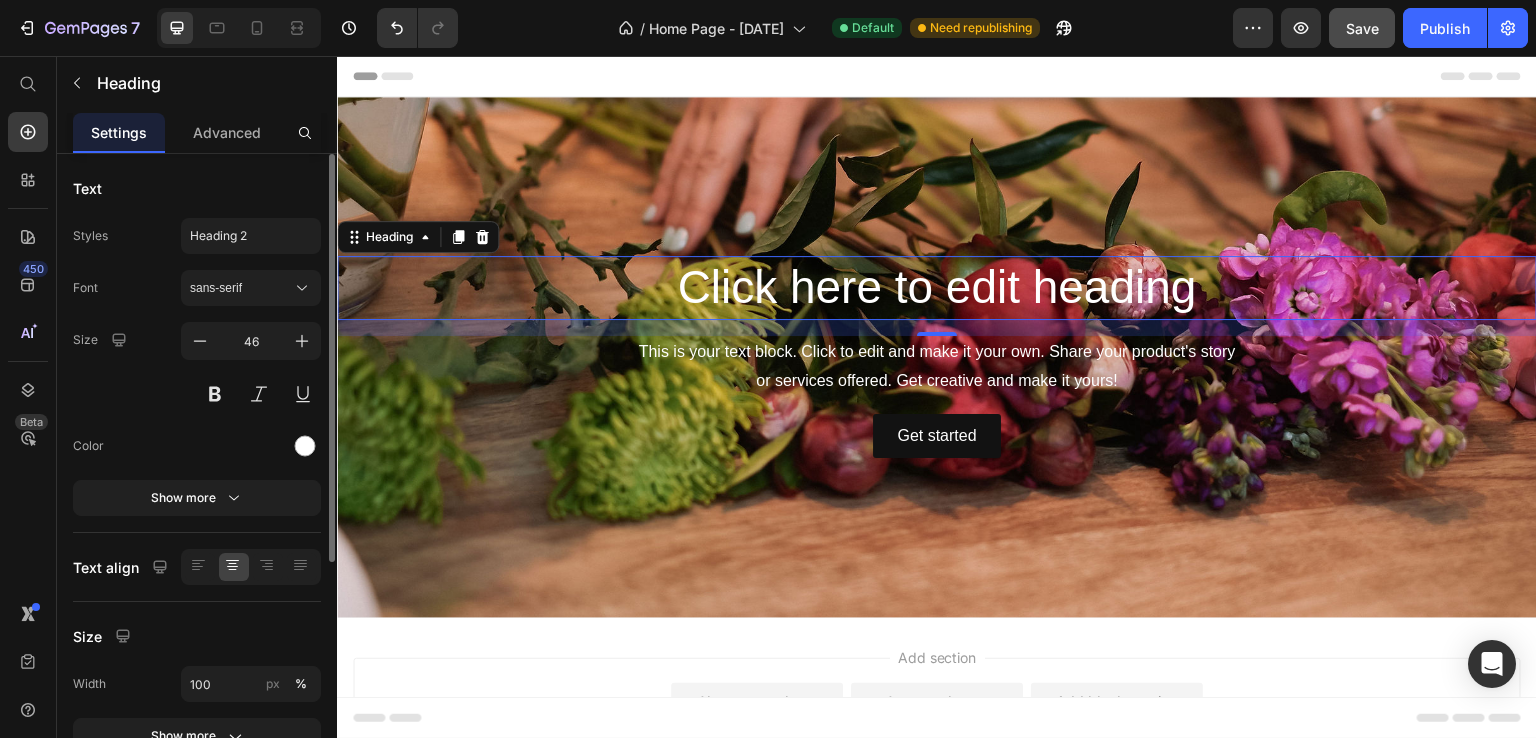 click on "Click here to edit heading" at bounding box center (937, 288) 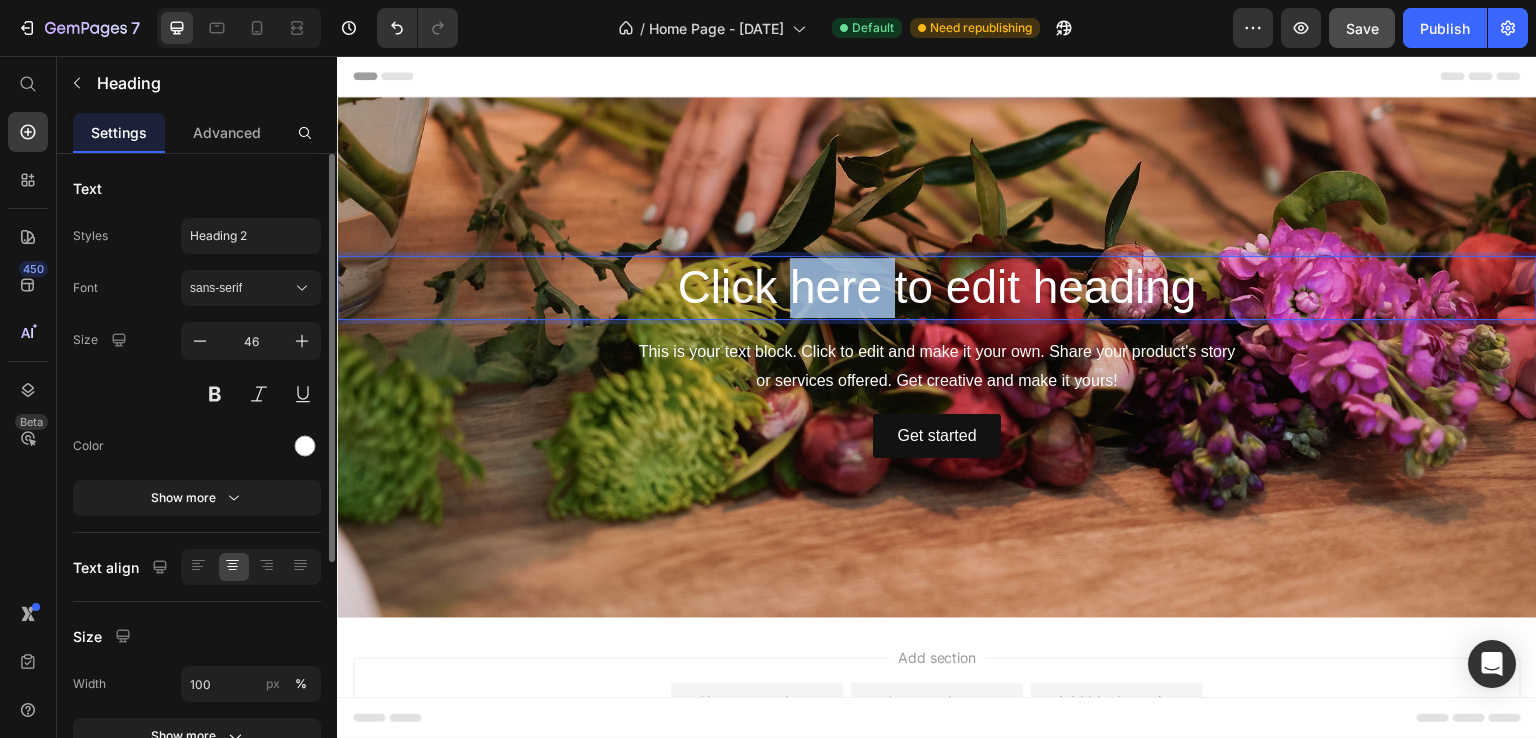 click on "Click here to edit heading" at bounding box center (937, 288) 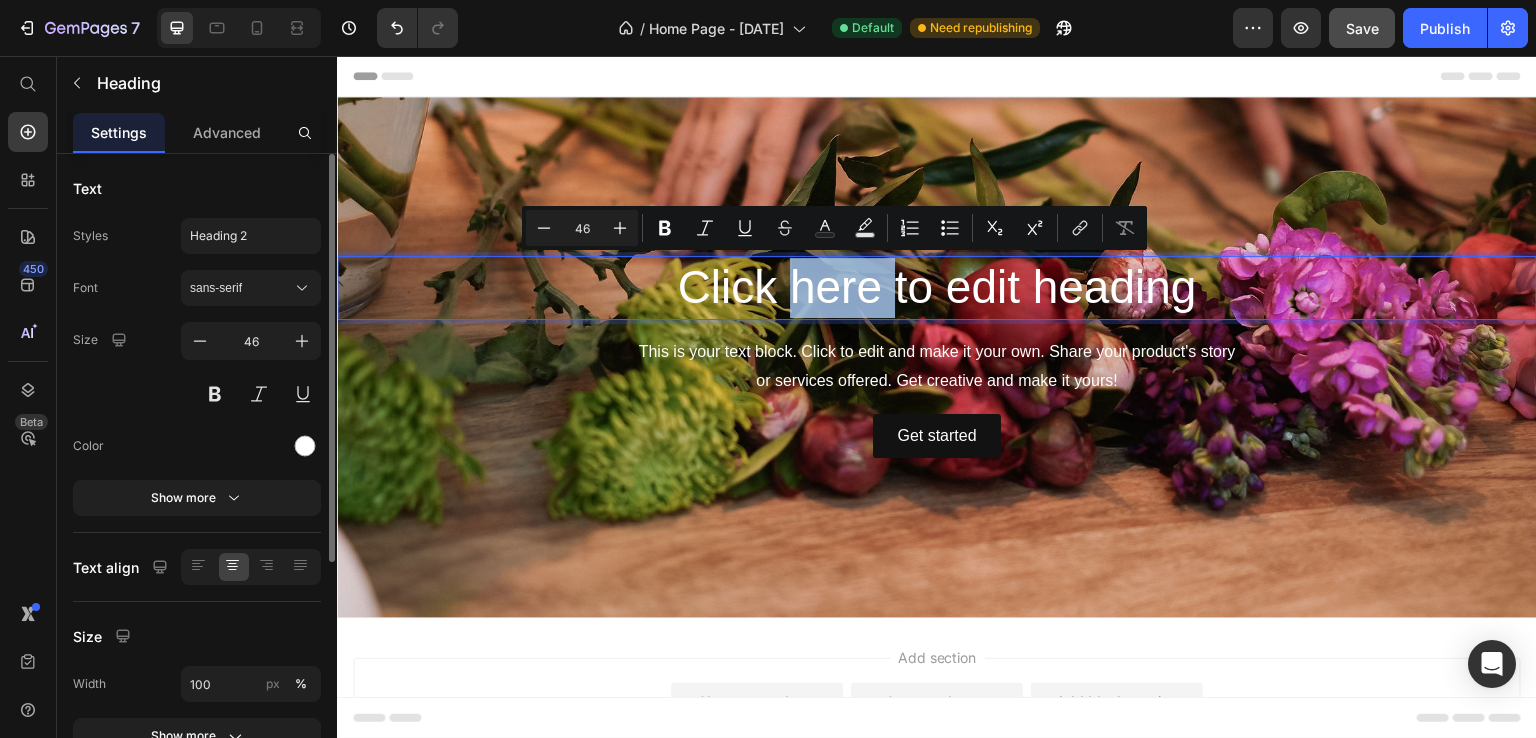 click on "Click here to edit heading" at bounding box center [937, 288] 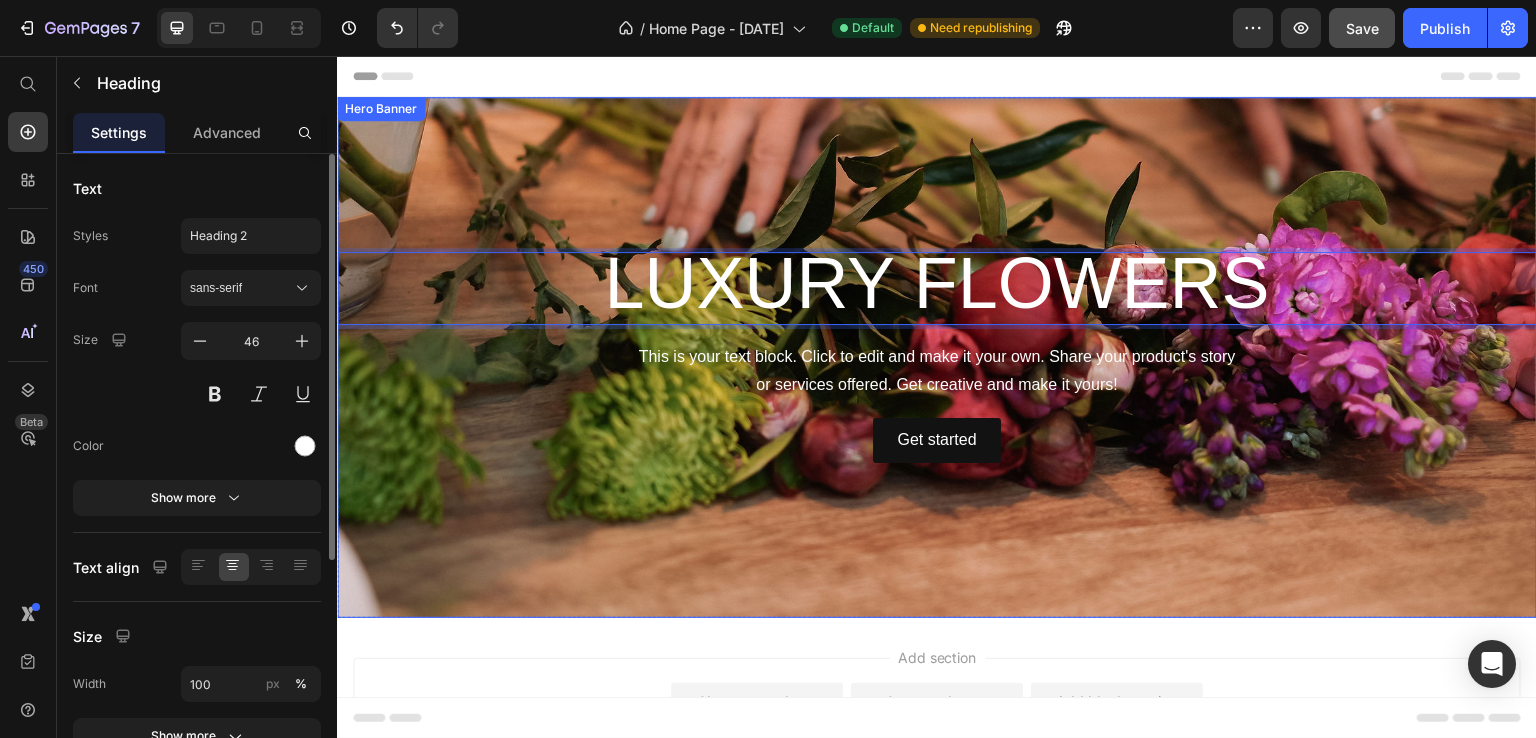 click on "This is your text block. Click to edit and make it your own. Share your product's story                   or services offered. Get creative and make it yours!" at bounding box center [937, 372] 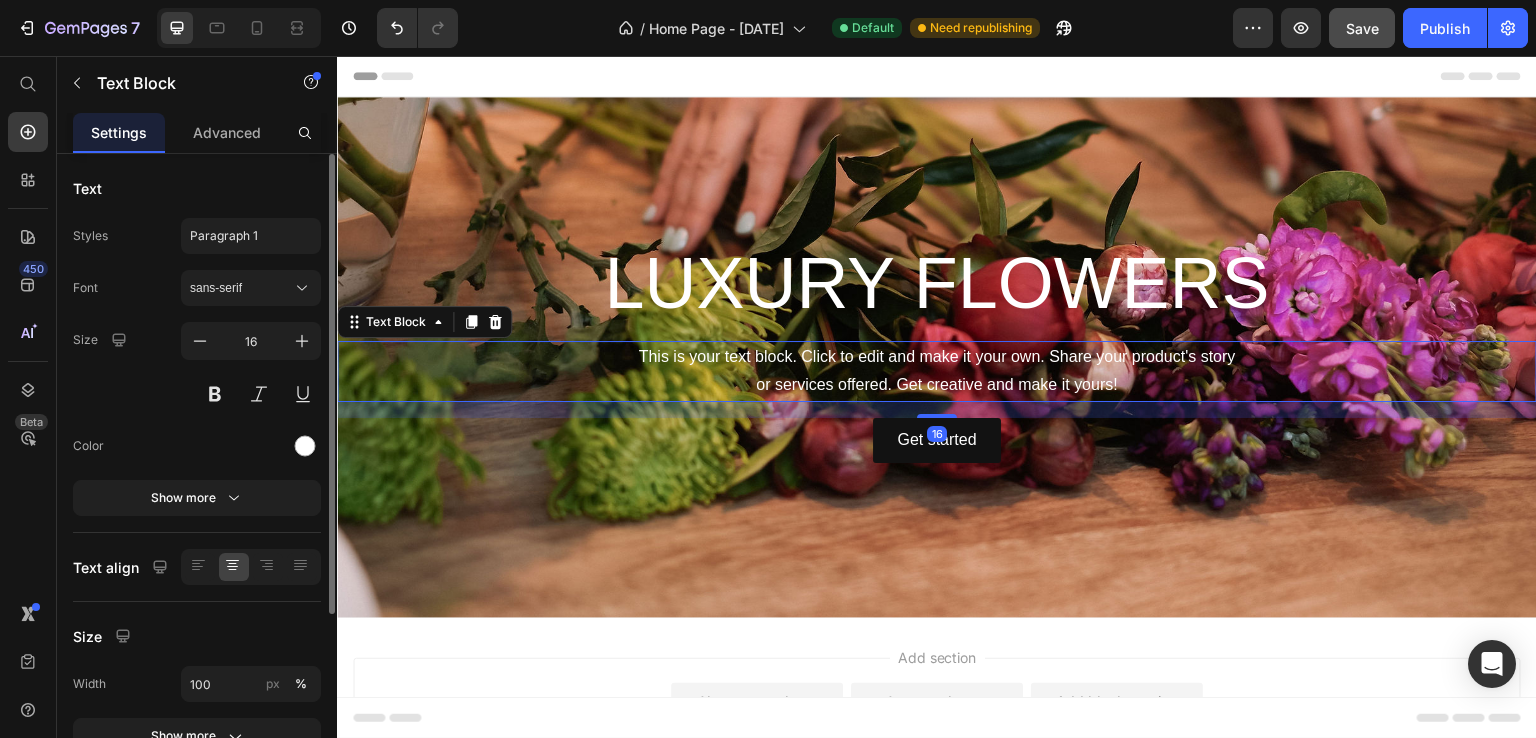 click on "This is your text block. Click to edit and make it your own. Share your product's story                   or services offered. Get creative and make it yours!" at bounding box center [937, 372] 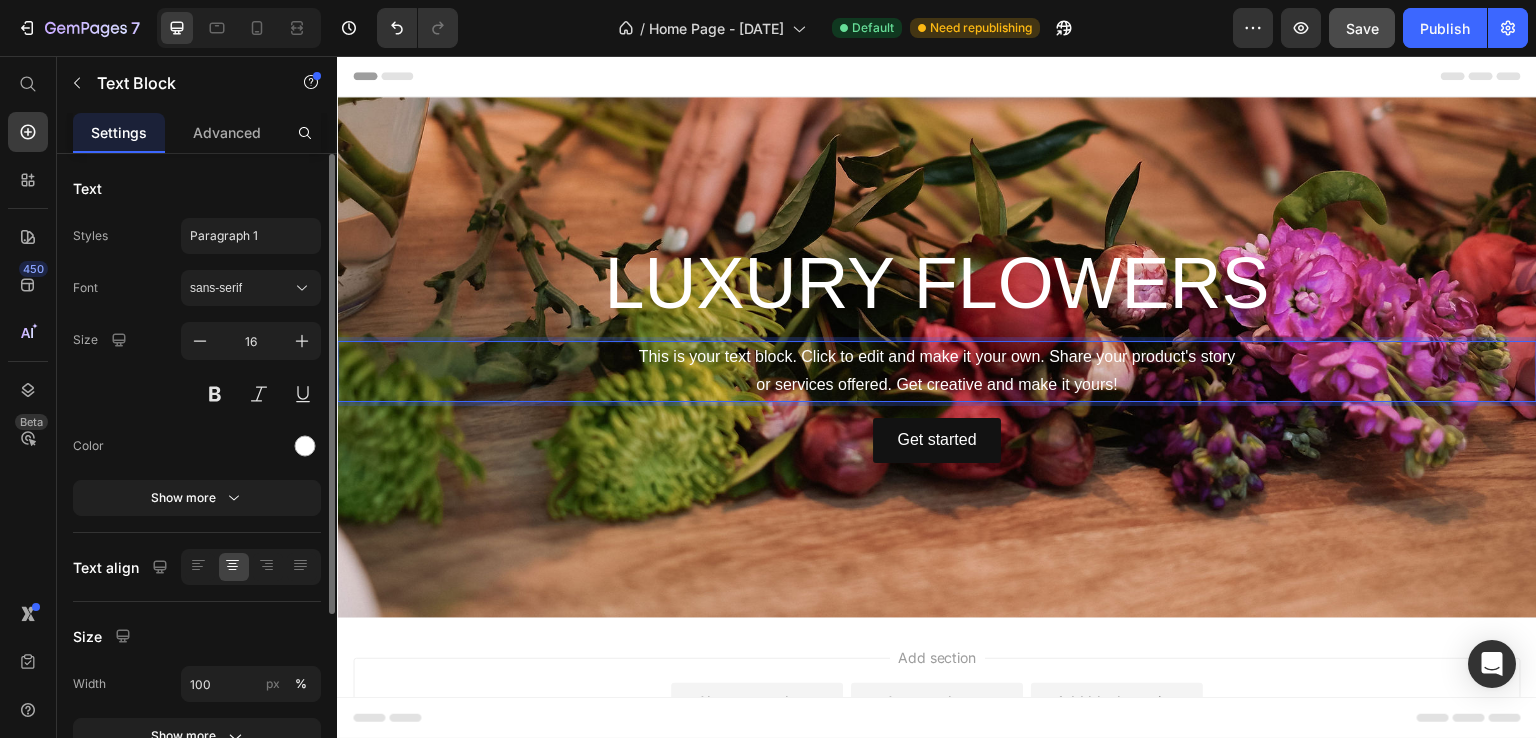 click on "This is your text block. Click to edit and make it your own. Share your product's story or services offered. Get creative and make it yours!" at bounding box center (937, 372) 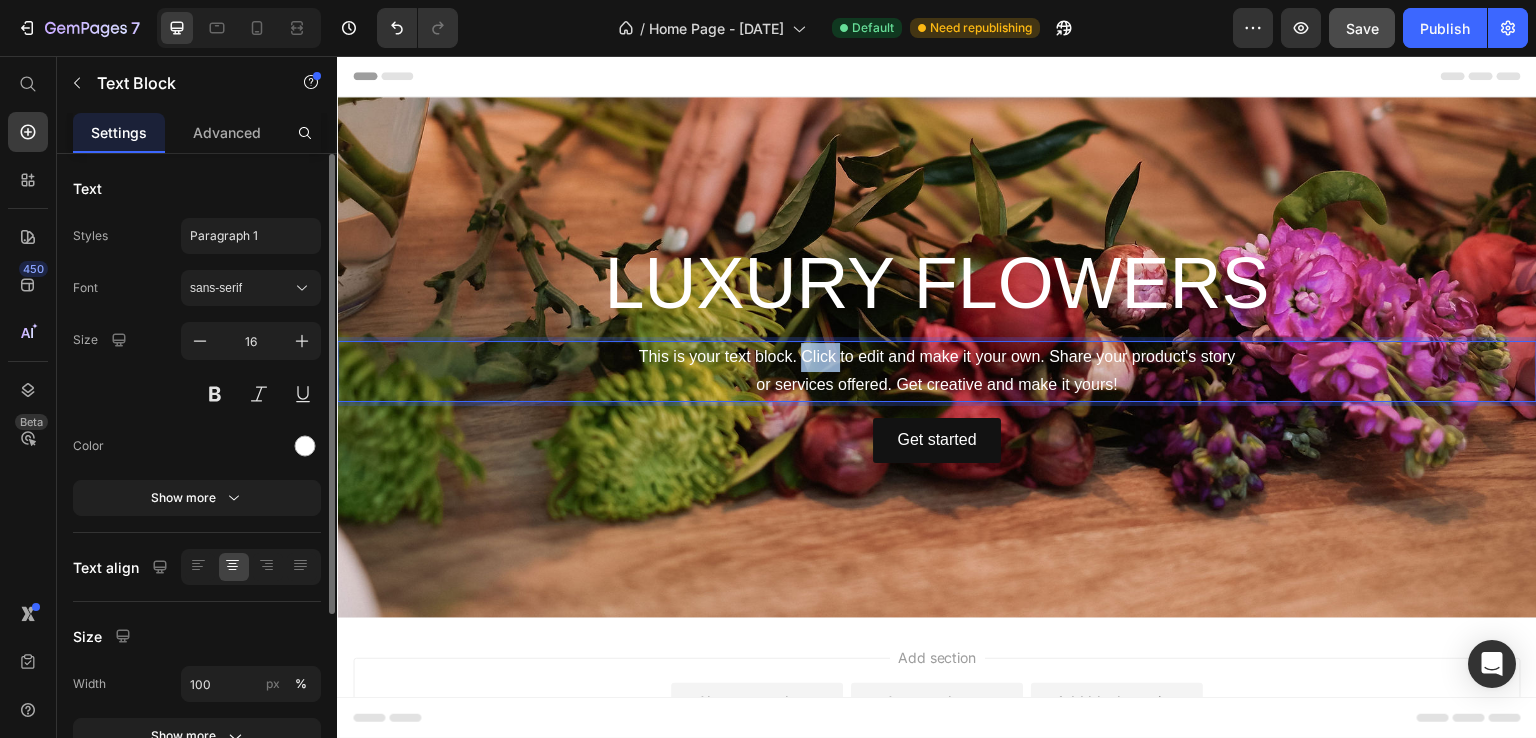 click on "This is your text block. Click to edit and make it your own. Share your product's story or services offered. Get creative and make it yours!" at bounding box center (937, 372) 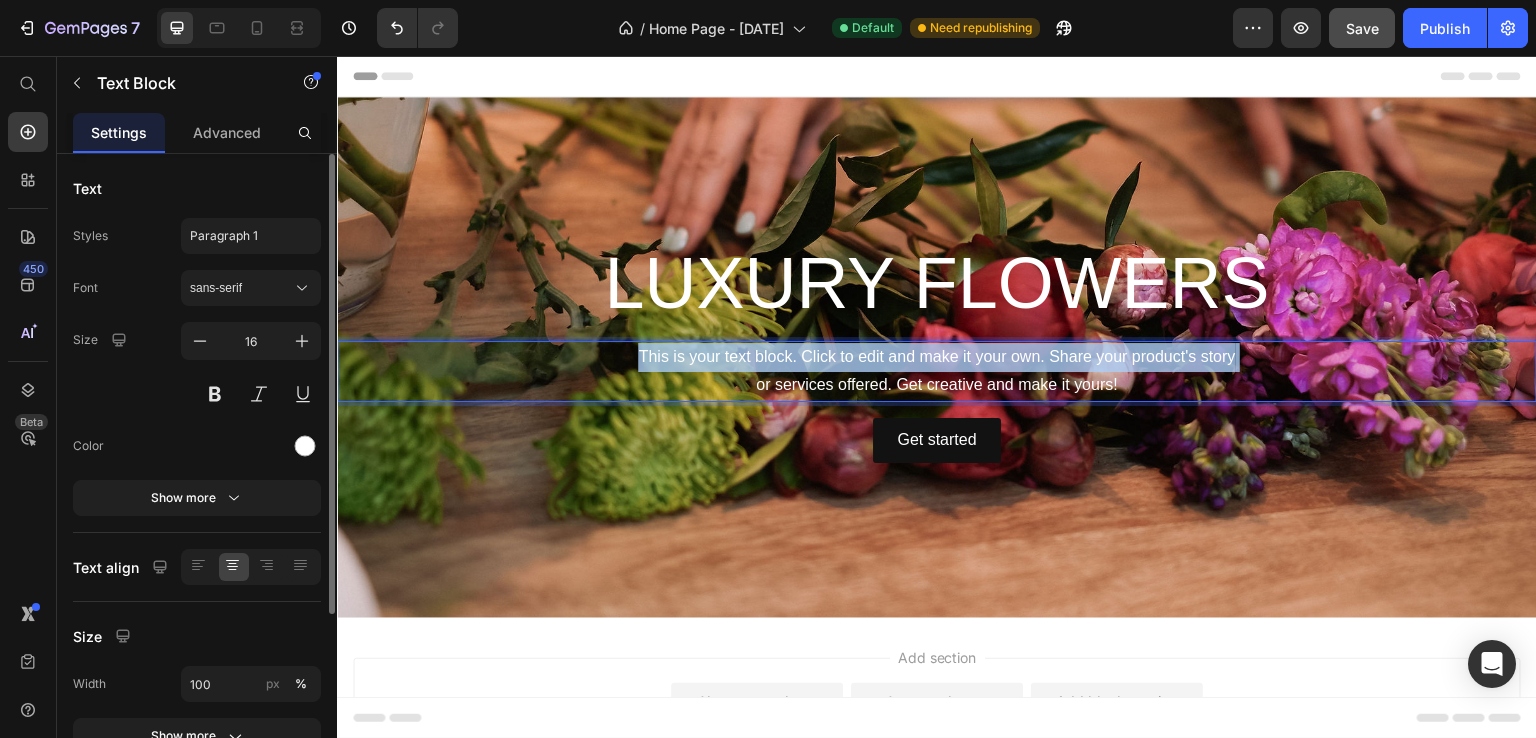 click on "This is your text block. Click to edit and make it your own. Share your product's story or services offered. Get creative and make it yours!" at bounding box center (937, 372) 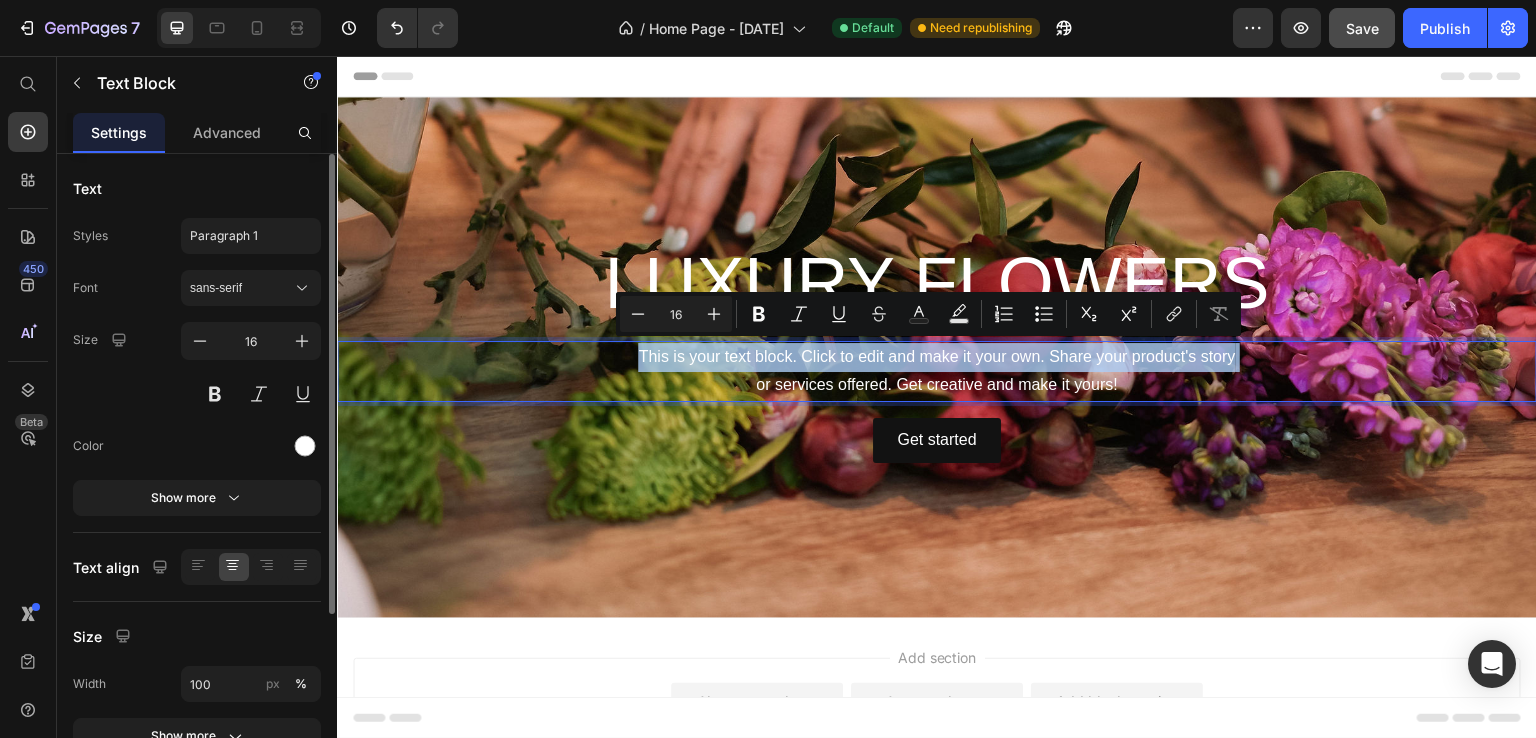 click on "This is your text block. Click to edit and make it your own. Share your product's story or services offered. Get creative and make it yours!" at bounding box center [937, 372] 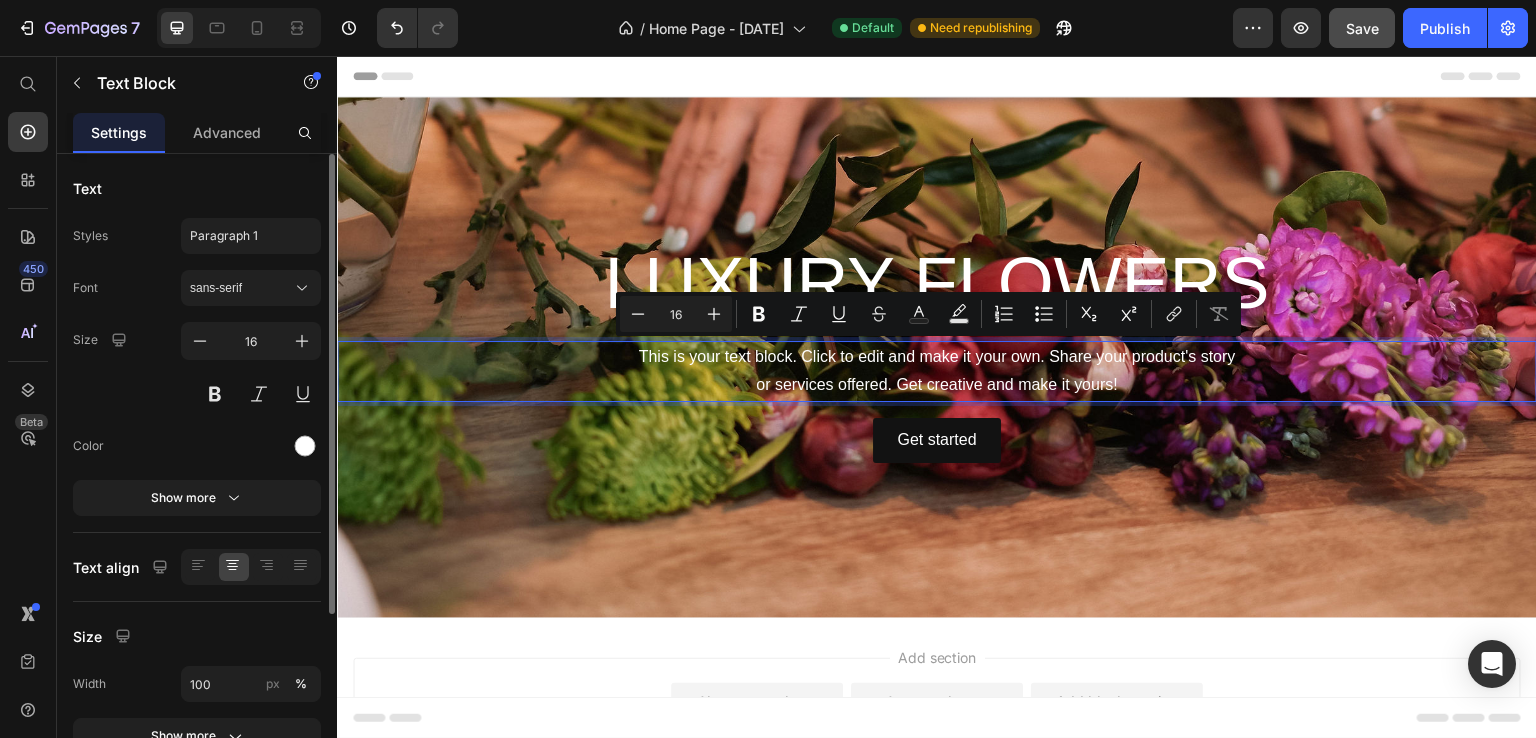 click on "This is your text block. Click to edit and make it your own. Share your product's story or services offered. Get creative and make it yours!" at bounding box center [937, 372] 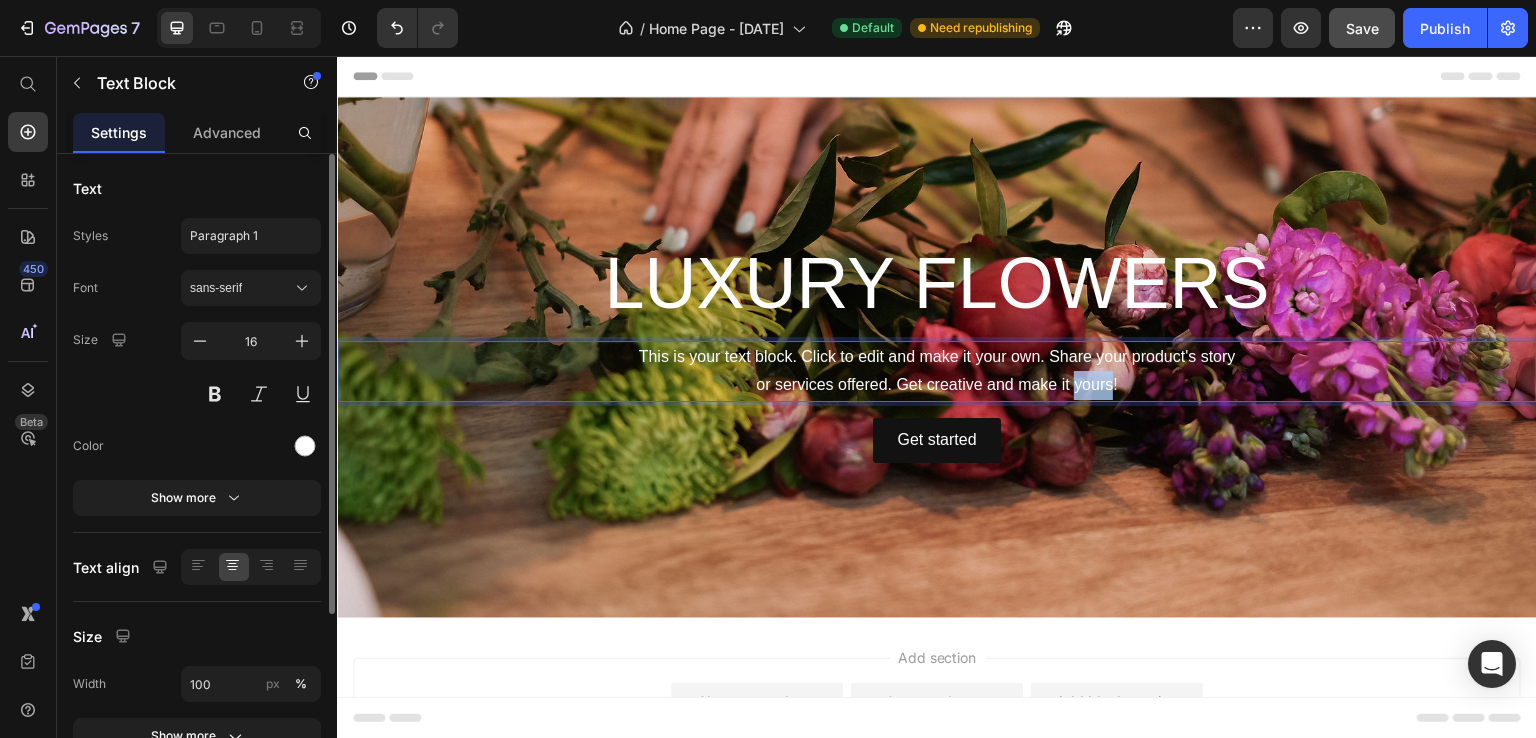 click on "This is your text block. Click to edit and make it your own. Share your product's story or services offered. Get creative and make it yours!" at bounding box center [937, 372] 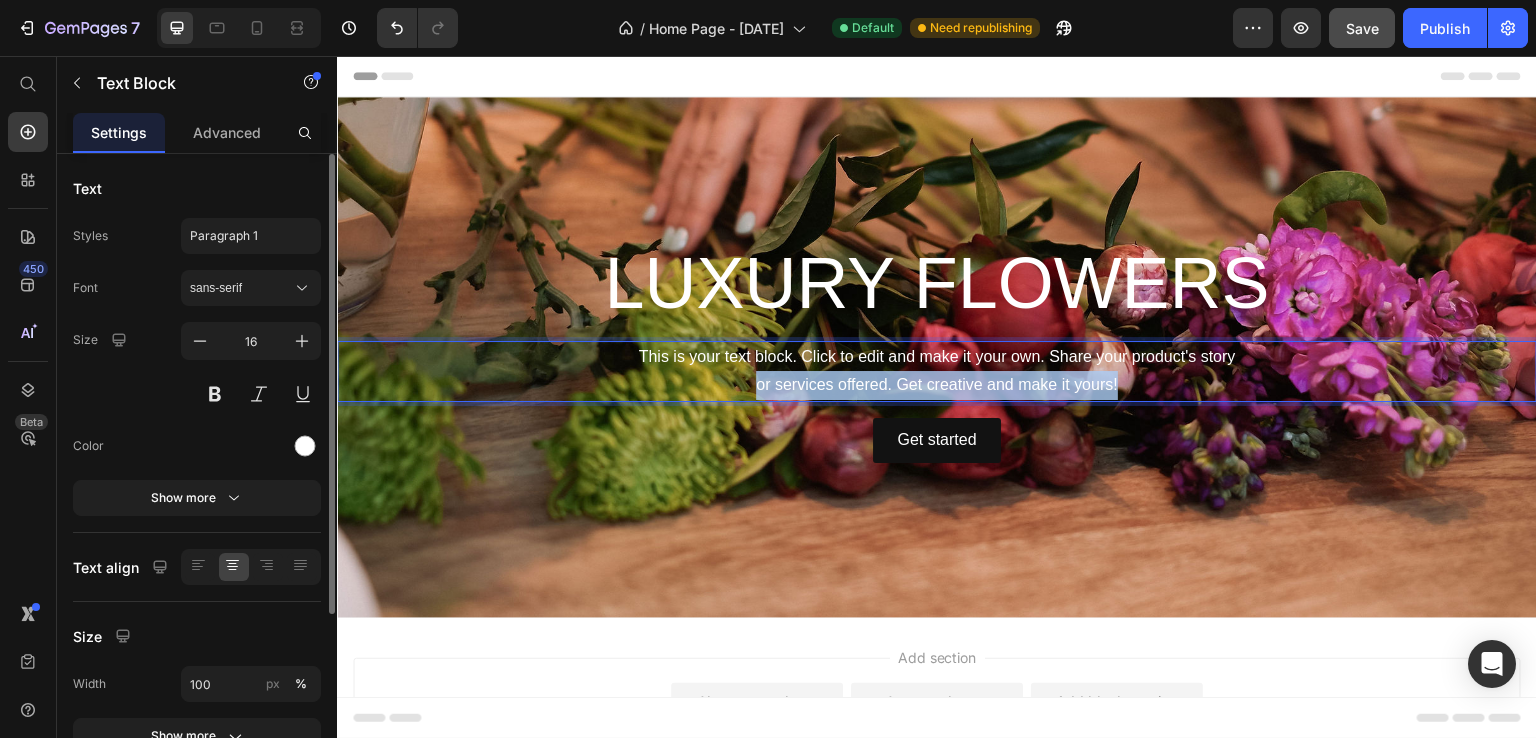 click on "This is your text block. Click to edit and make it your own. Share your product's story or services offered. Get creative and make it yours!" at bounding box center (937, 372) 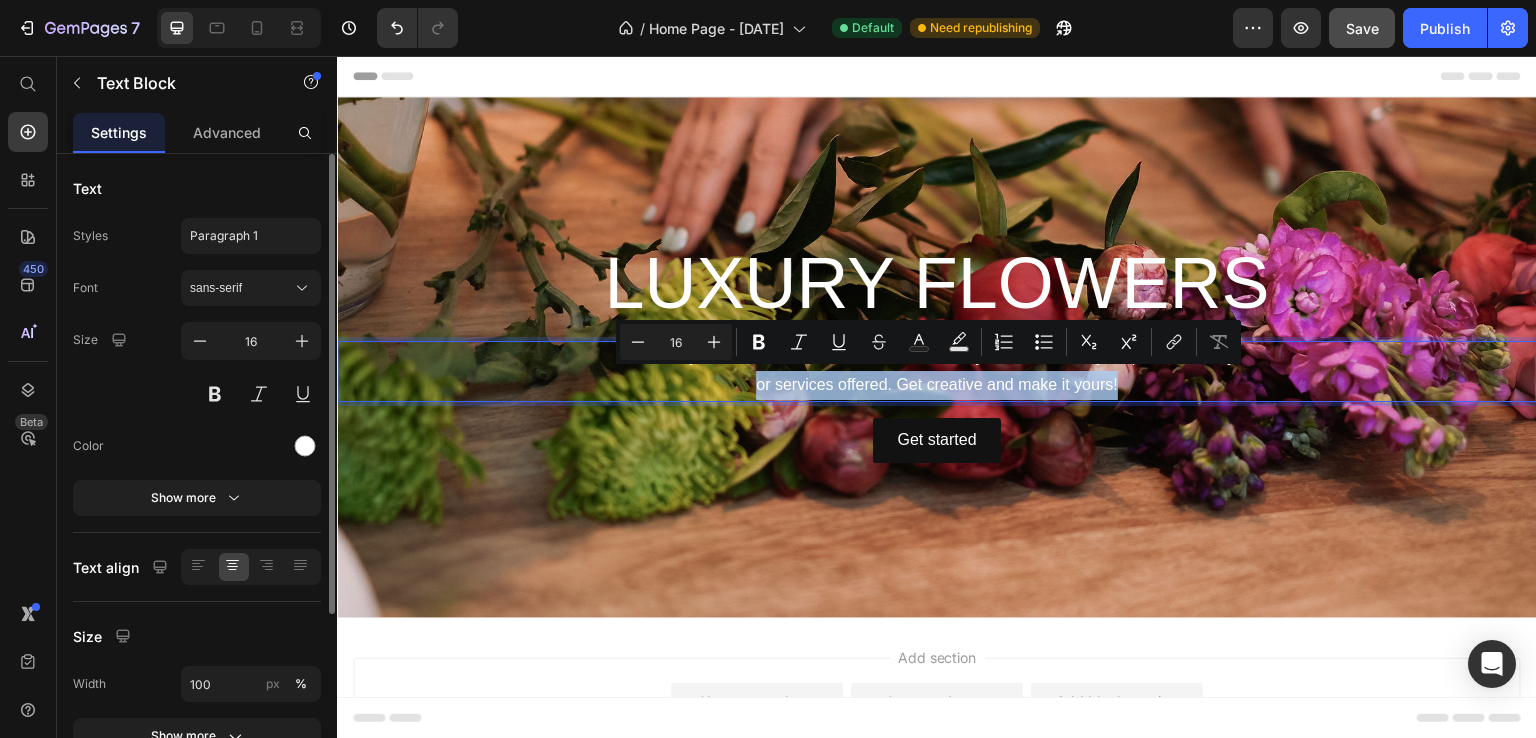 click on "This is your text block. Click to edit and make it your own. Share your product's story or services offered. Get creative and make it yours!" at bounding box center (937, 372) 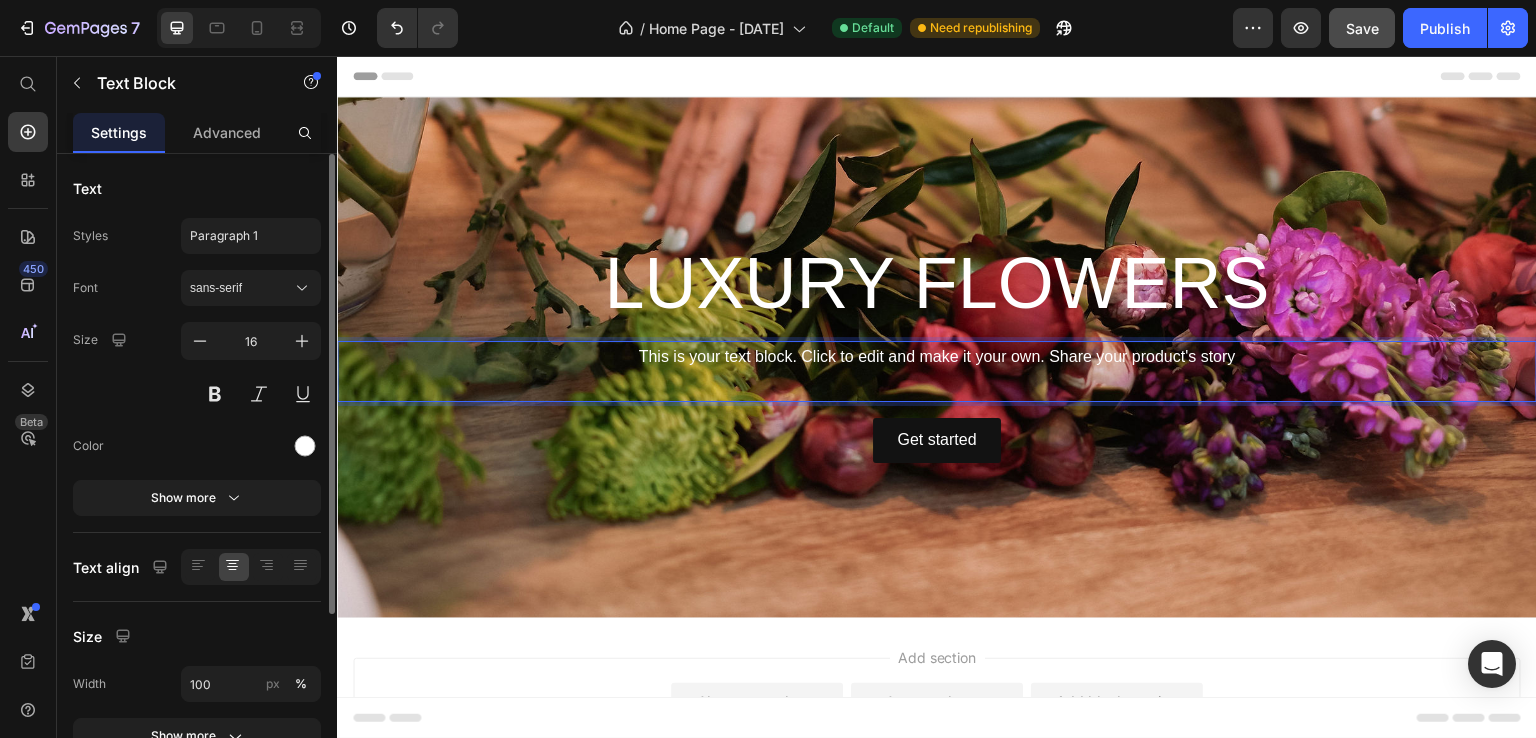 click on "This is your text block. Click to edit and make it your own. Share your product's story" at bounding box center (937, 372) 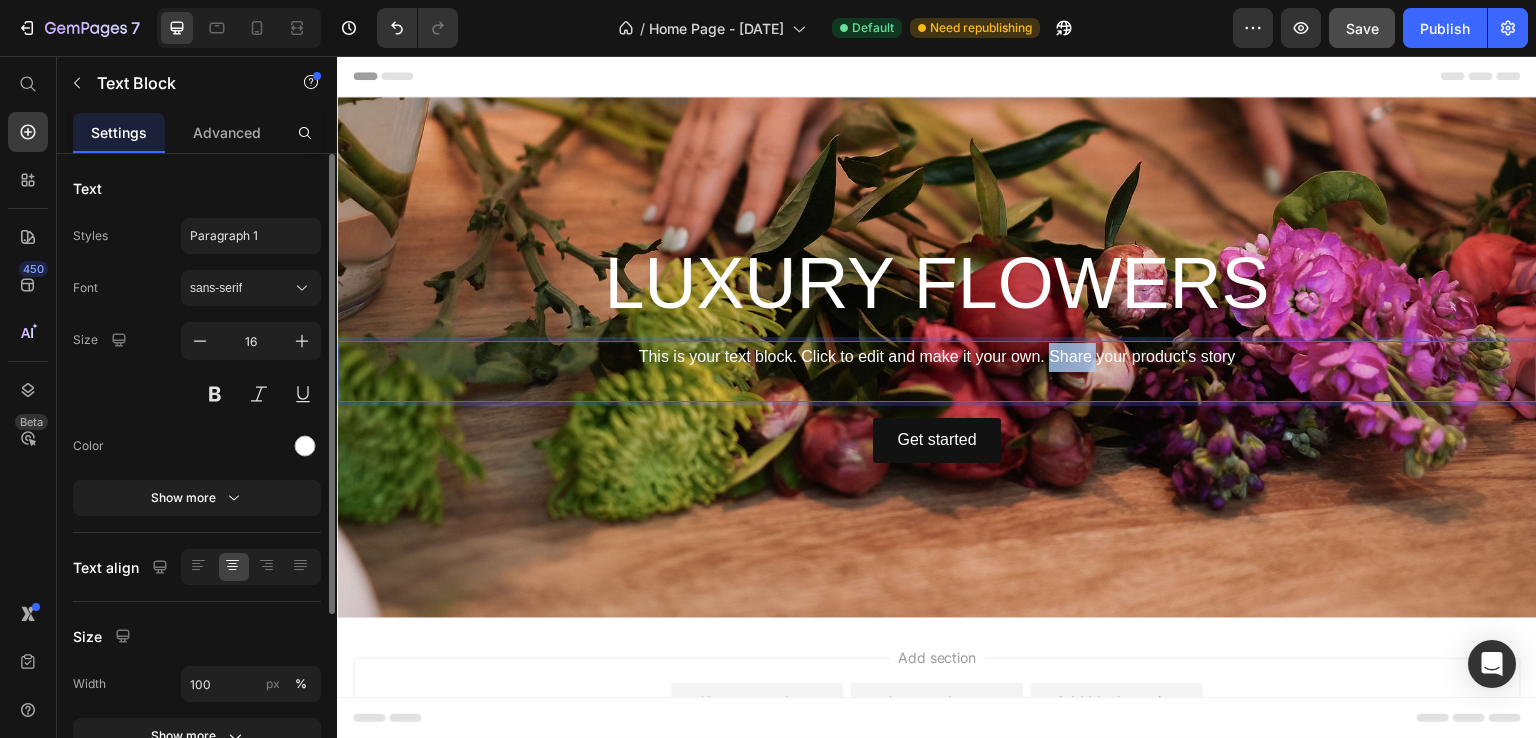 click on "This is your text block. Click to edit and make it your own. Share your product's story" at bounding box center (937, 372) 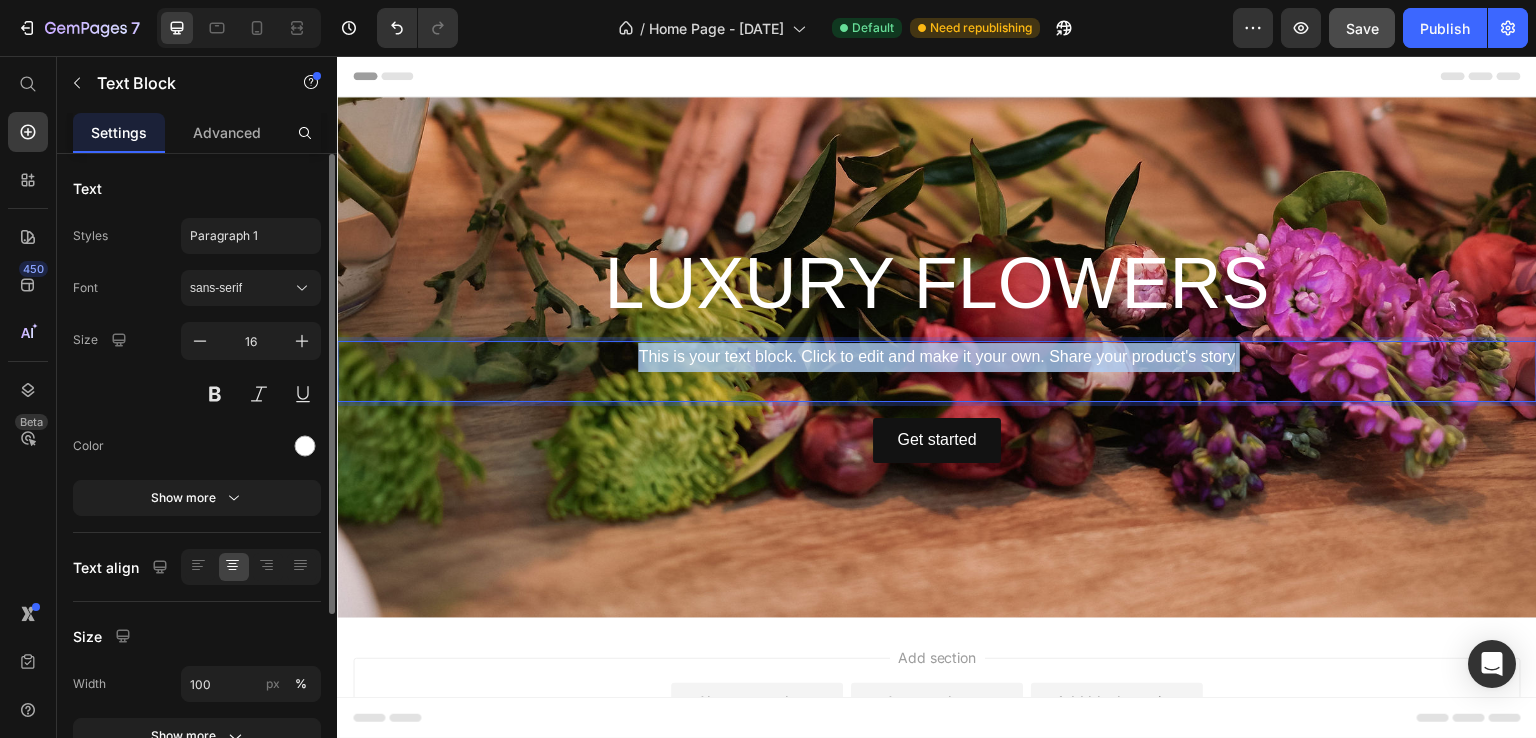 click on "This is your text block. Click to edit and make it your own. Share your product's story" at bounding box center (937, 372) 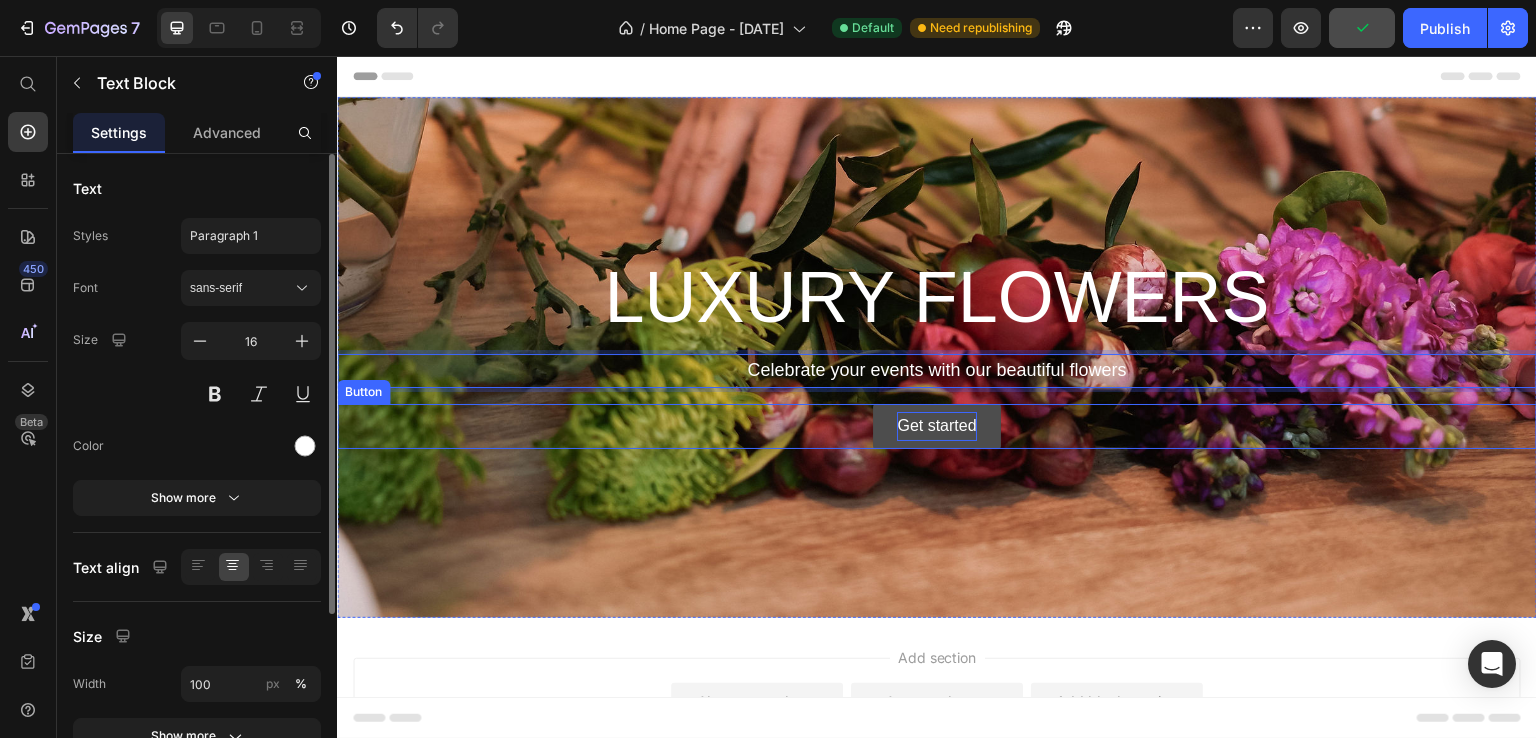 click on "Get started" at bounding box center [936, 426] 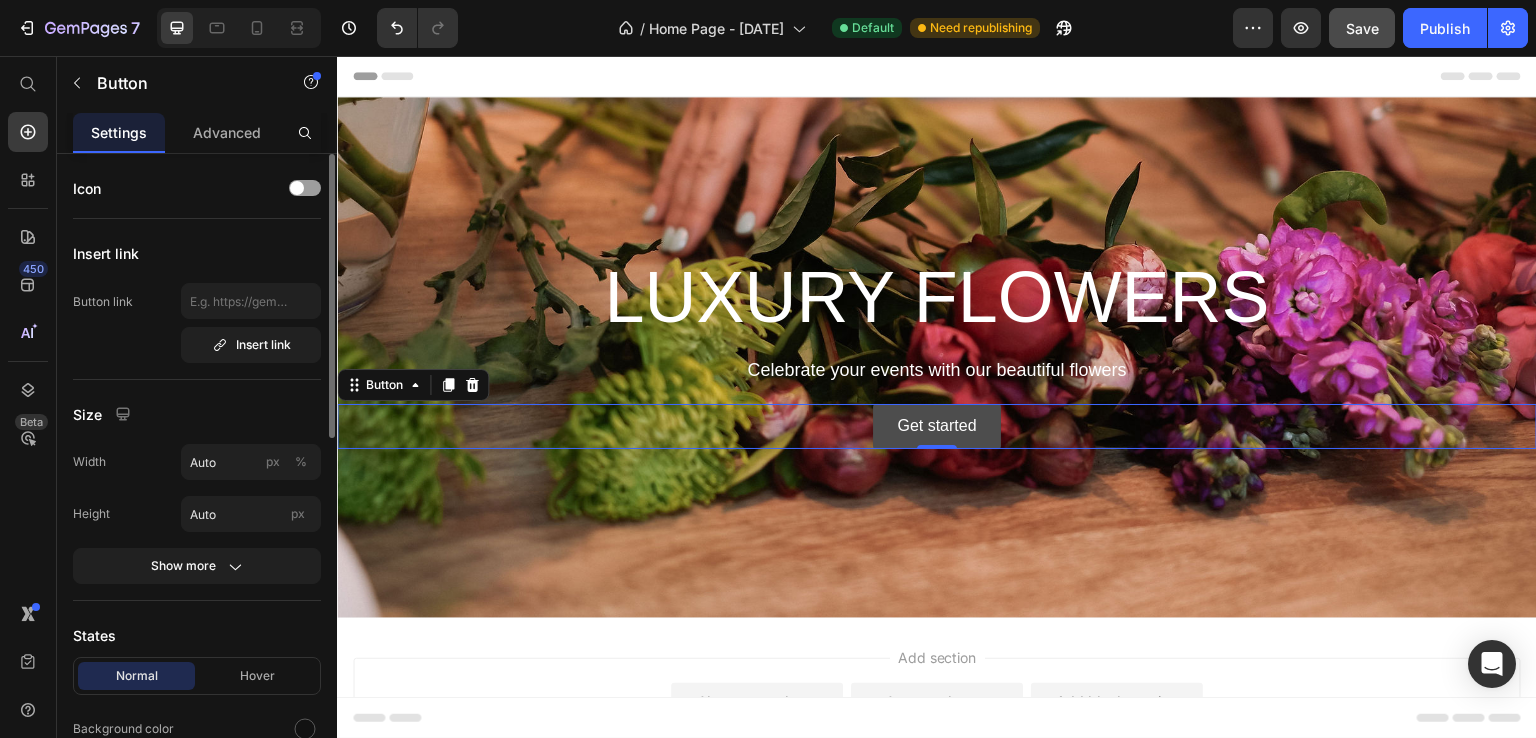 type 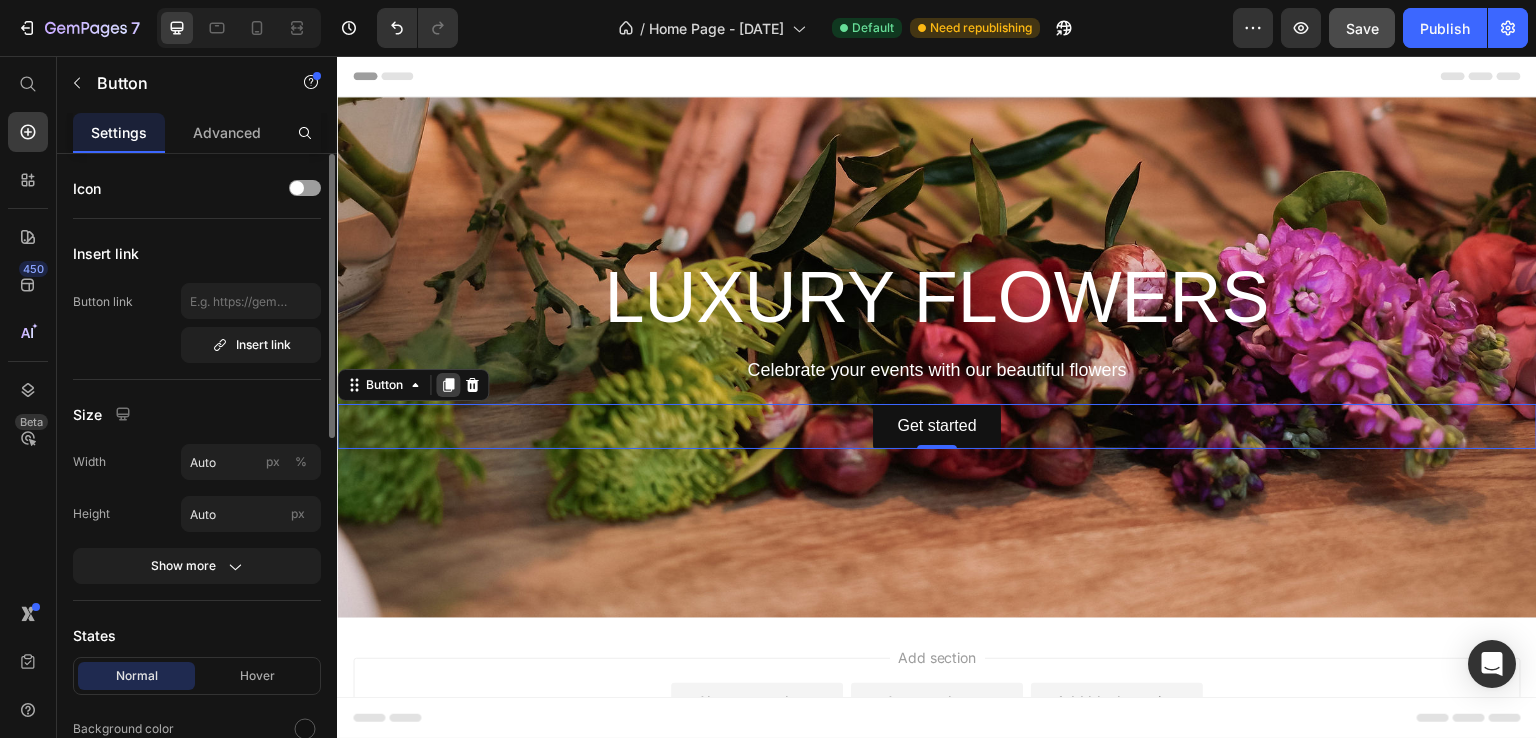 click 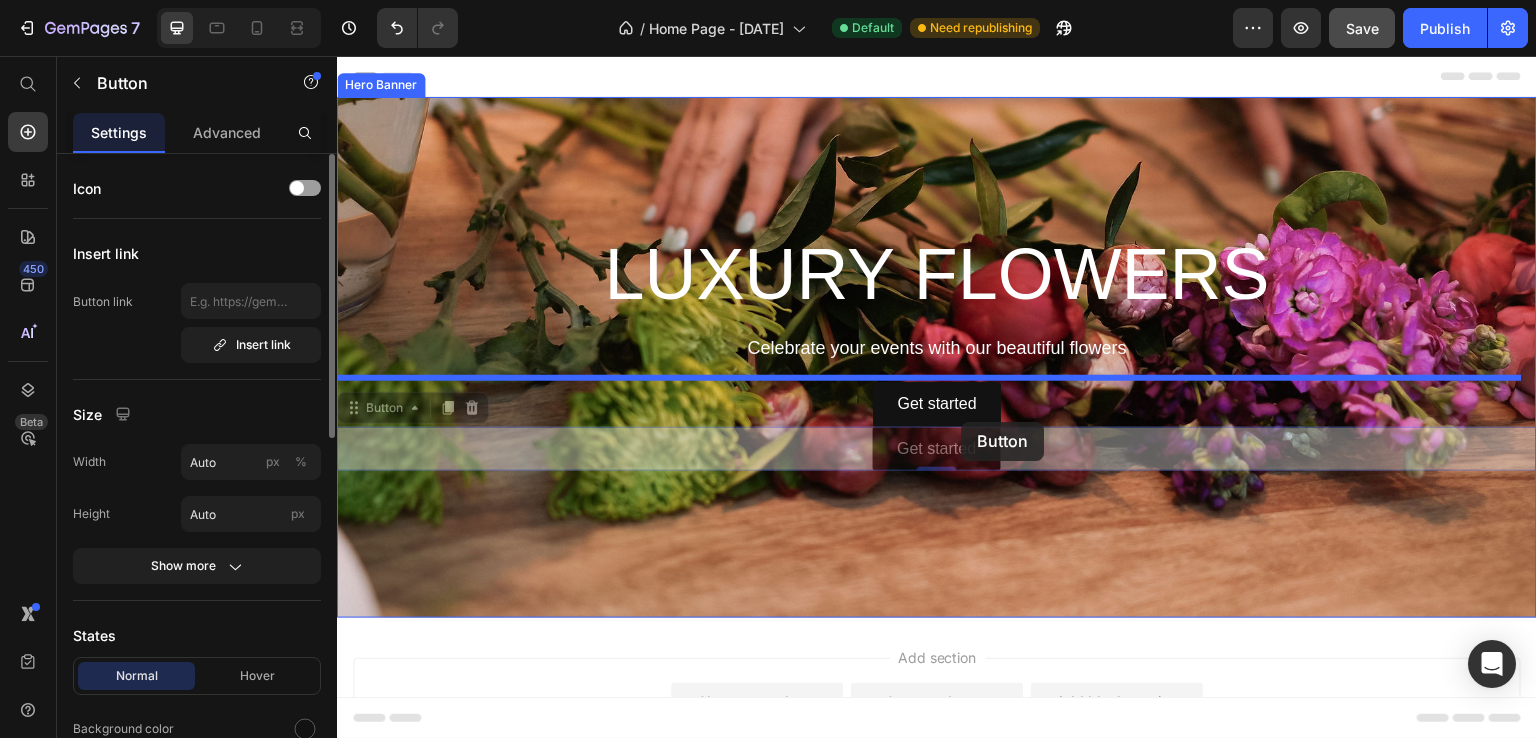 drag, startPoint x: 985, startPoint y: 441, endPoint x: 962, endPoint y: 422, distance: 29.832869 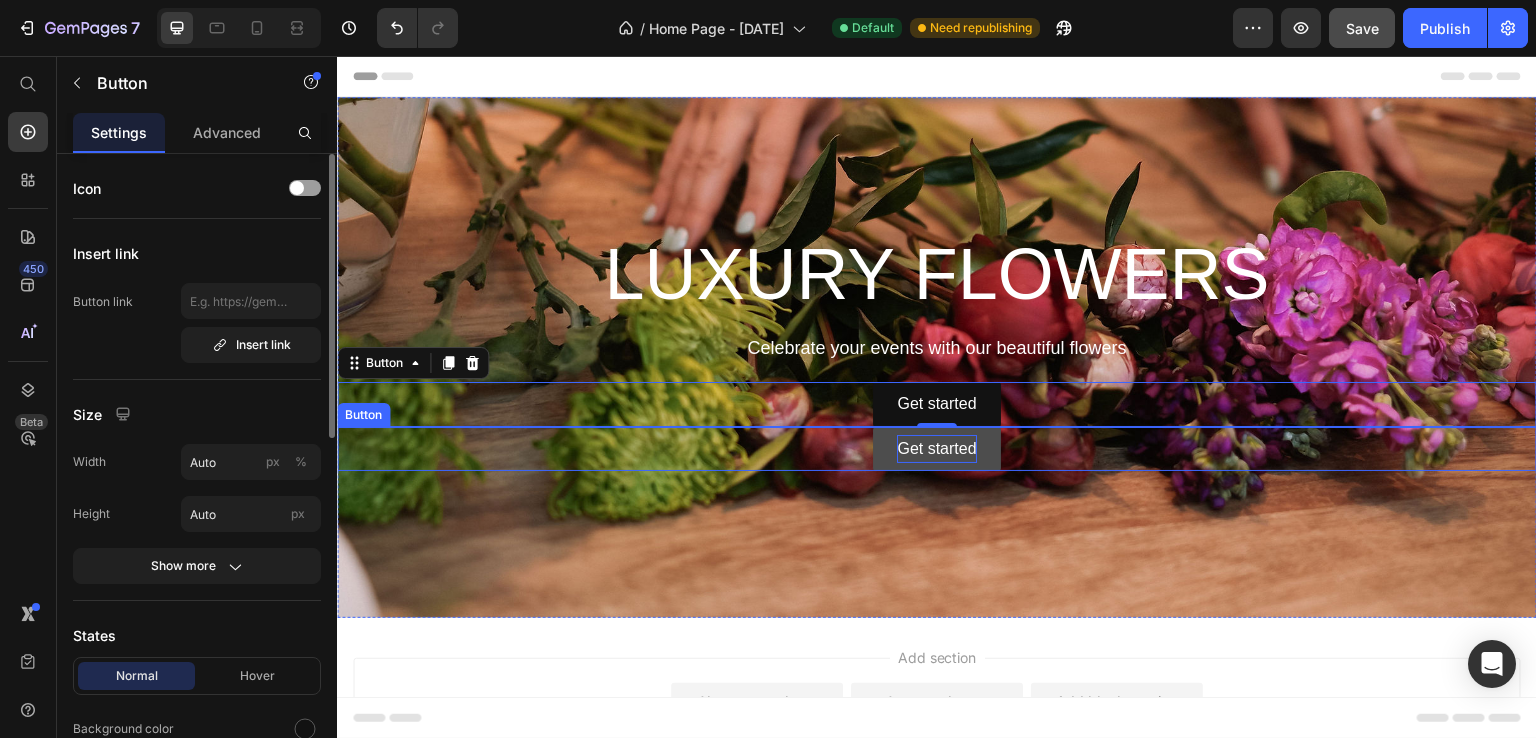 click on "Get started" at bounding box center [936, 449] 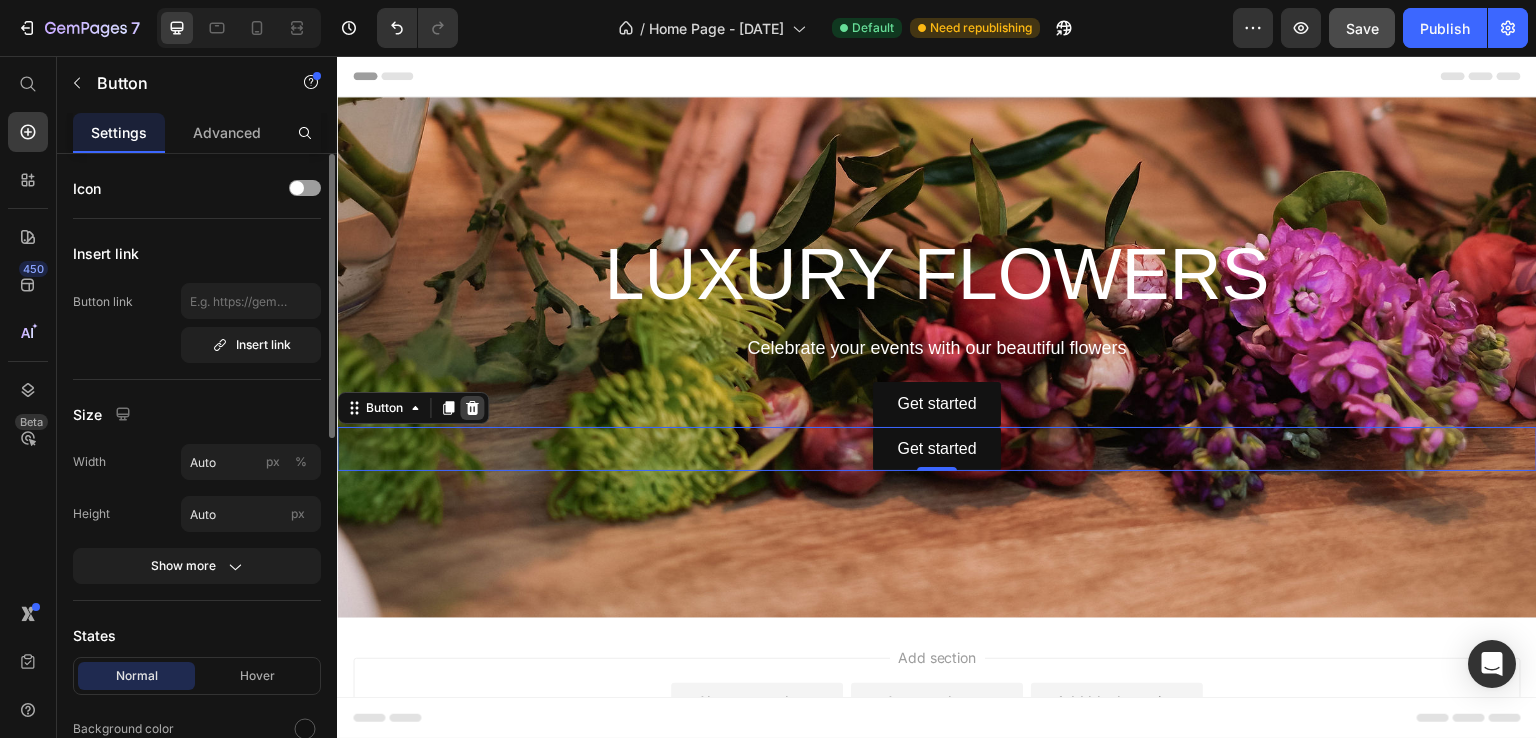 click 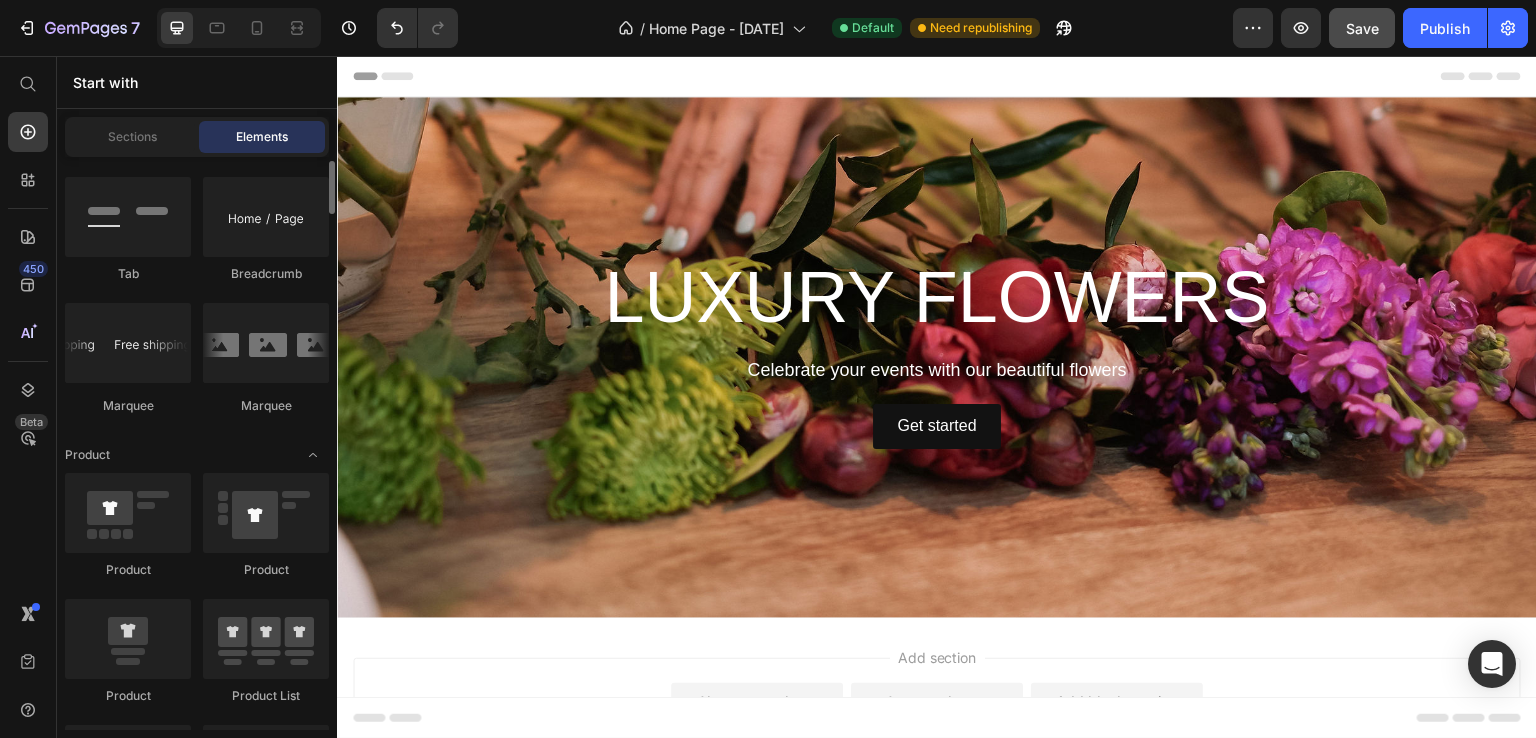 scroll, scrollTop: 2100, scrollLeft: 0, axis: vertical 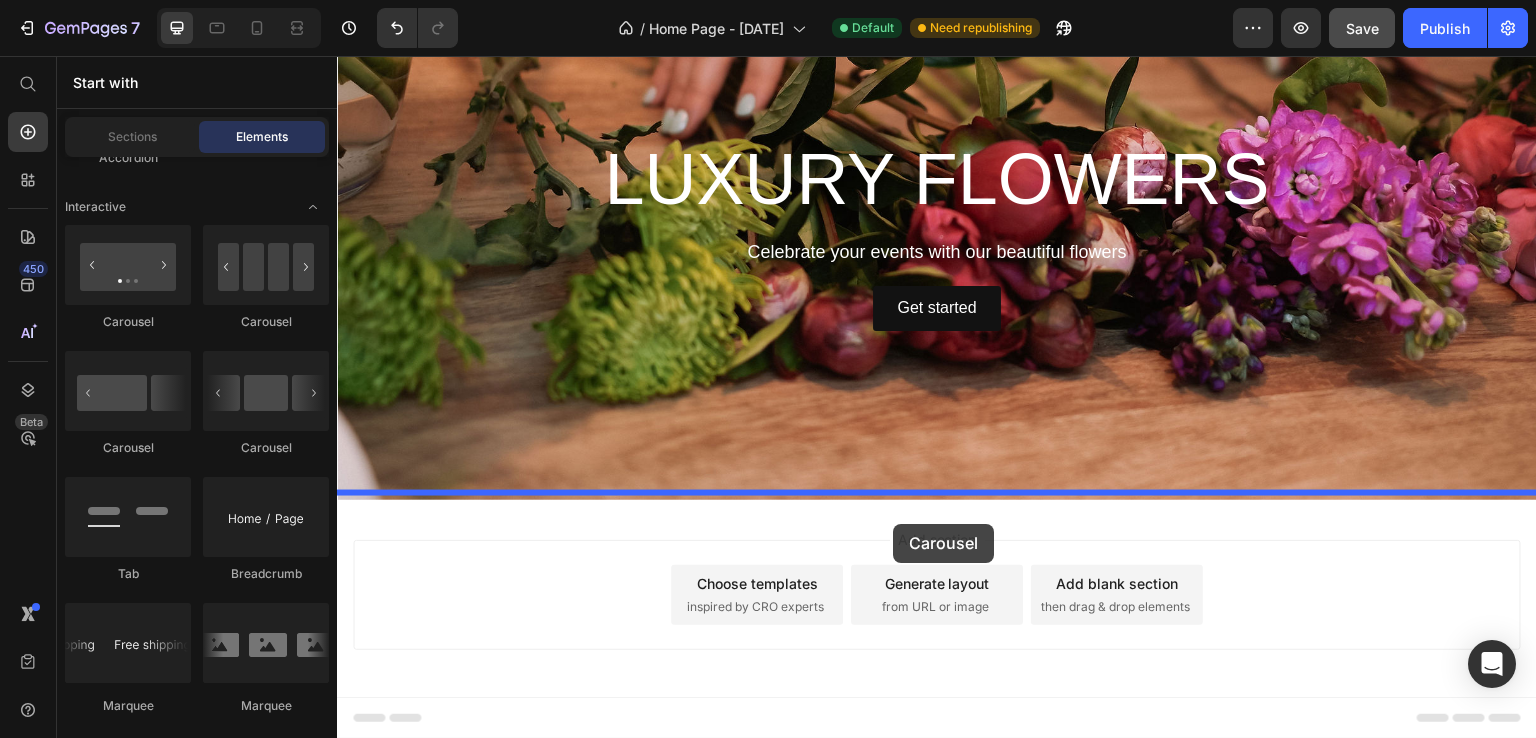drag, startPoint x: 468, startPoint y: 333, endPoint x: 893, endPoint y: 524, distance: 465.94635 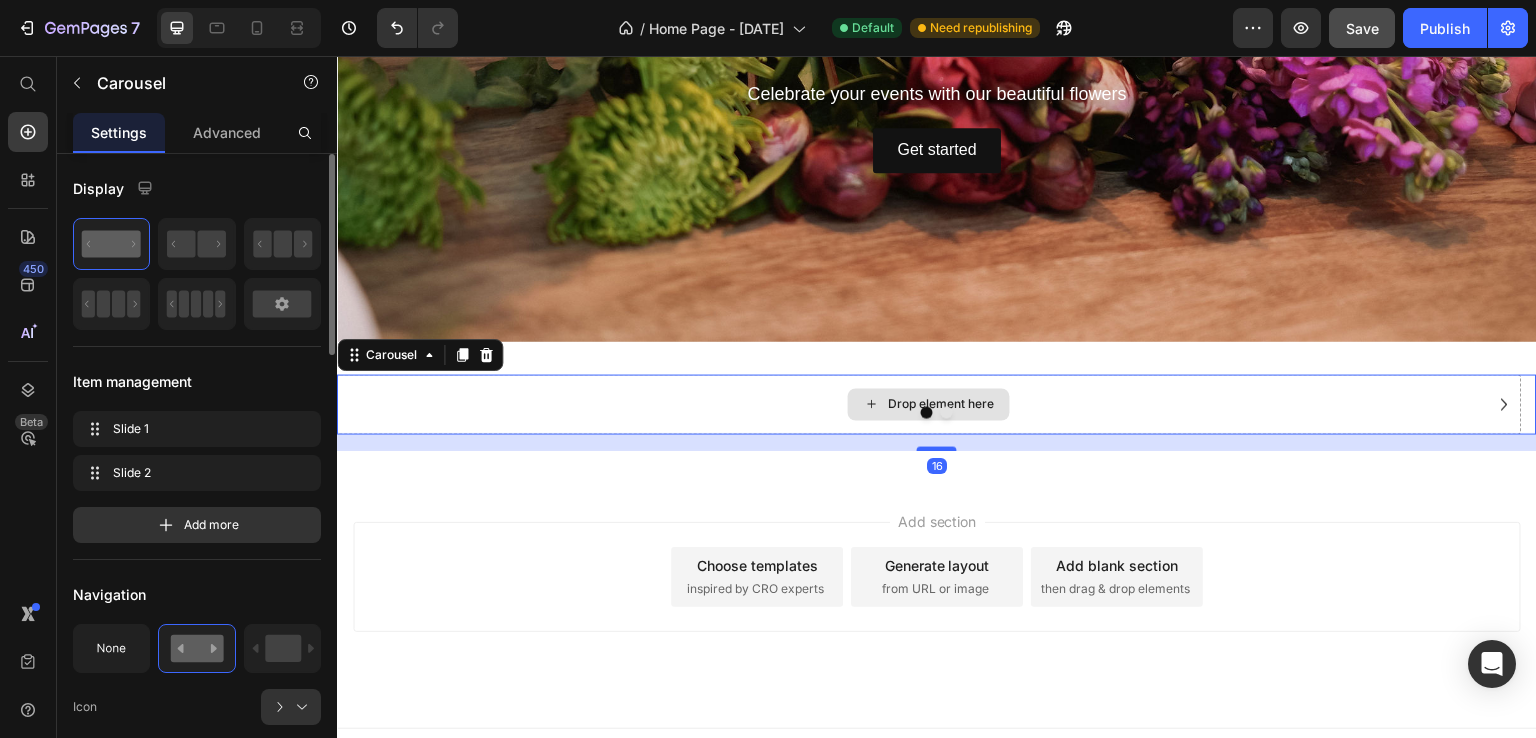 scroll, scrollTop: 300, scrollLeft: 0, axis: vertical 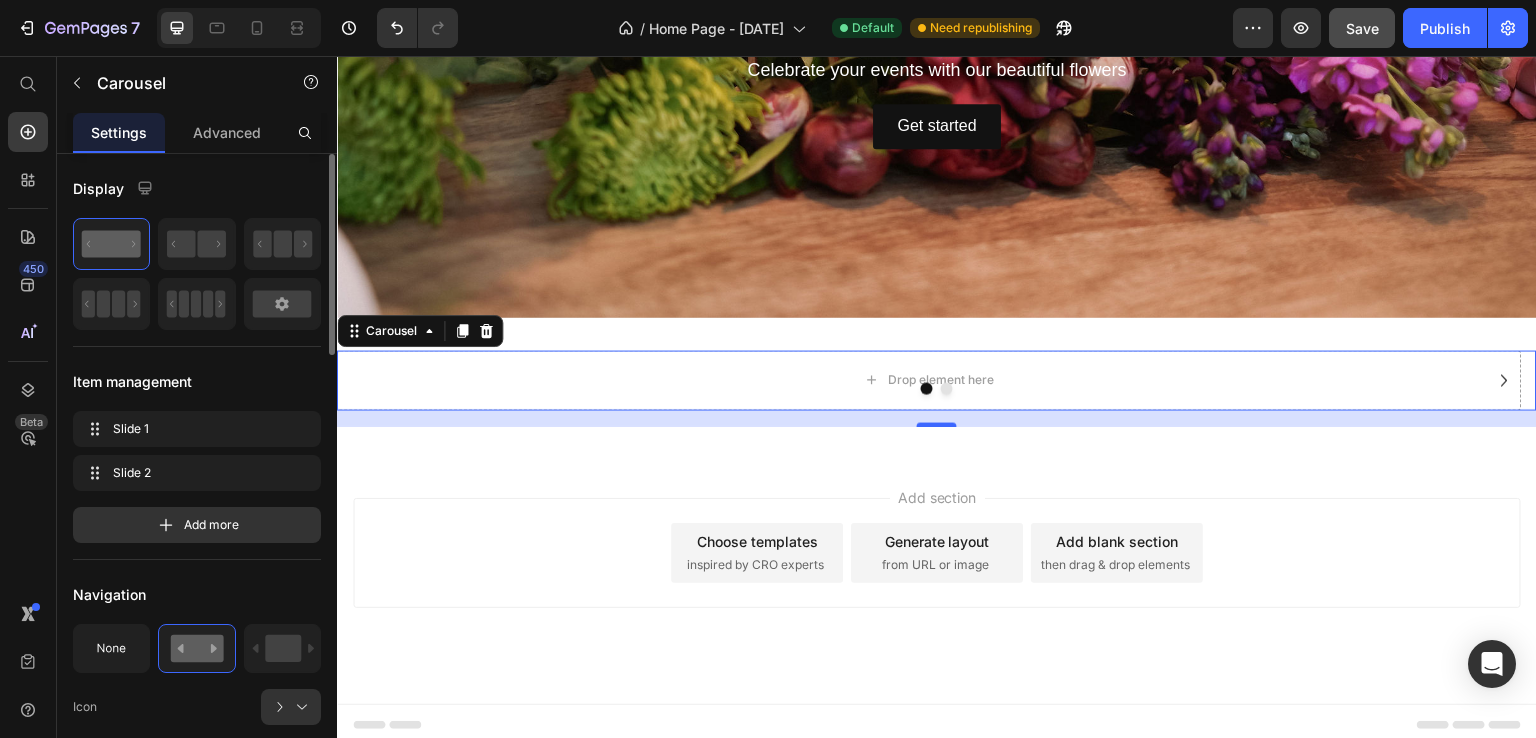 drag, startPoint x: 442, startPoint y: 294, endPoint x: 969, endPoint y: 376, distance: 533.3414 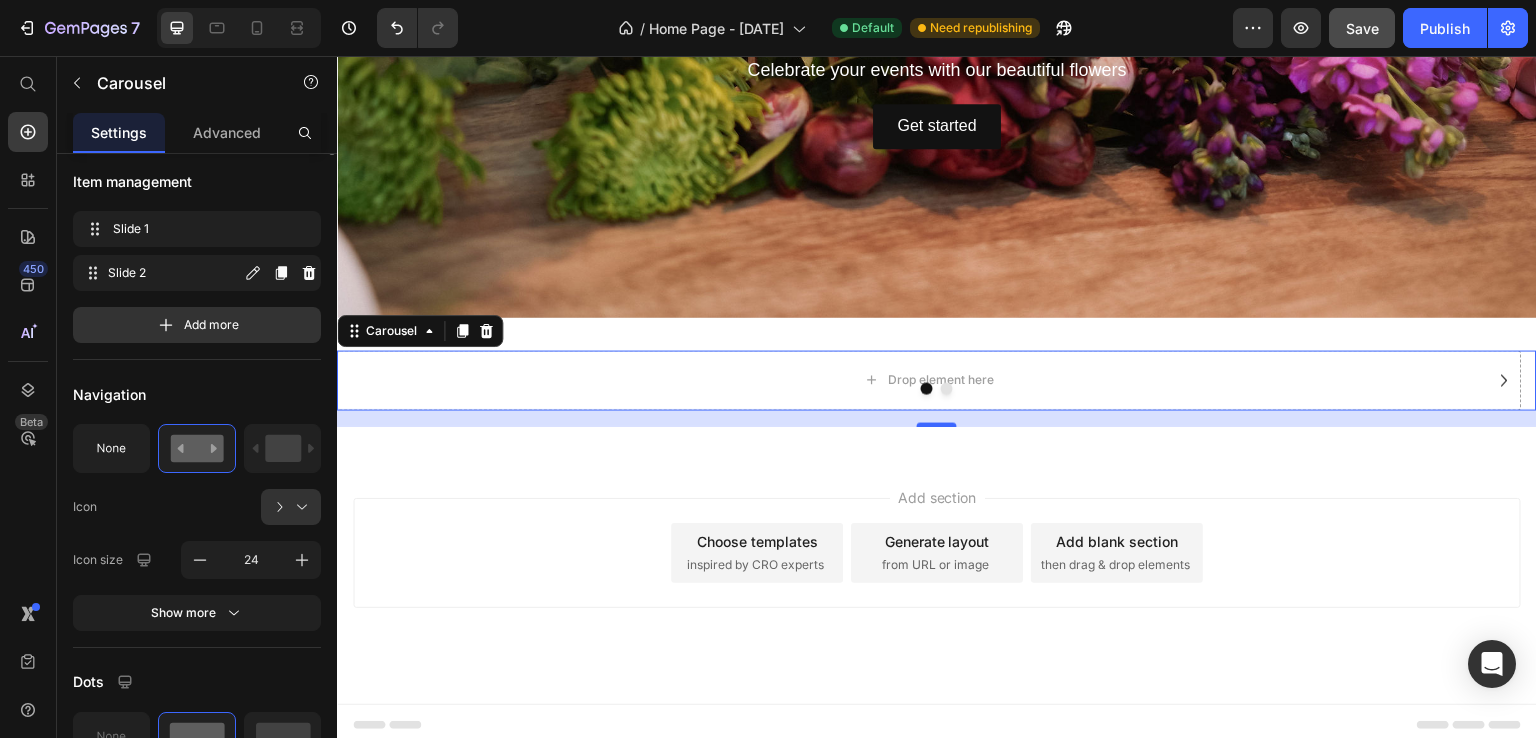 scroll, scrollTop: 0, scrollLeft: 0, axis: both 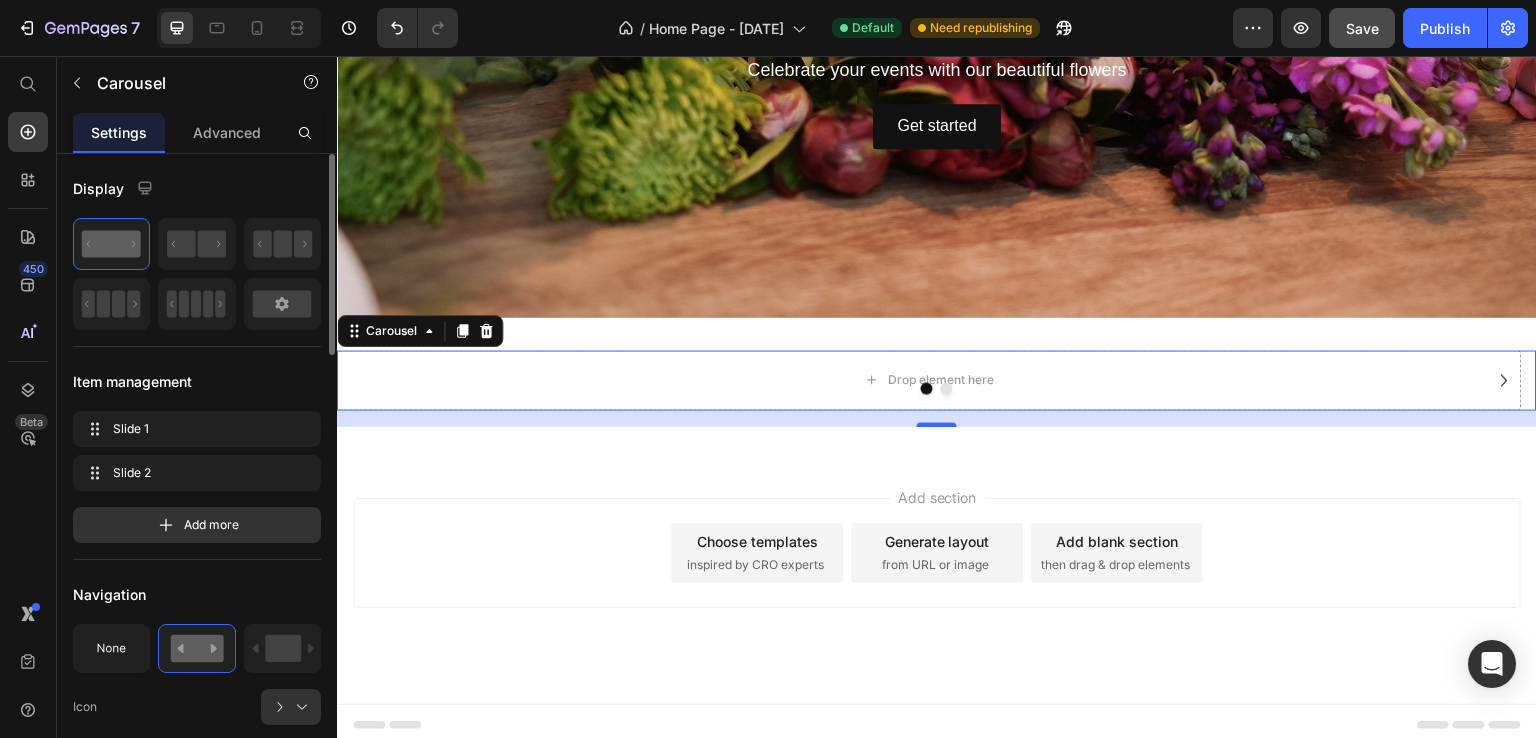 click 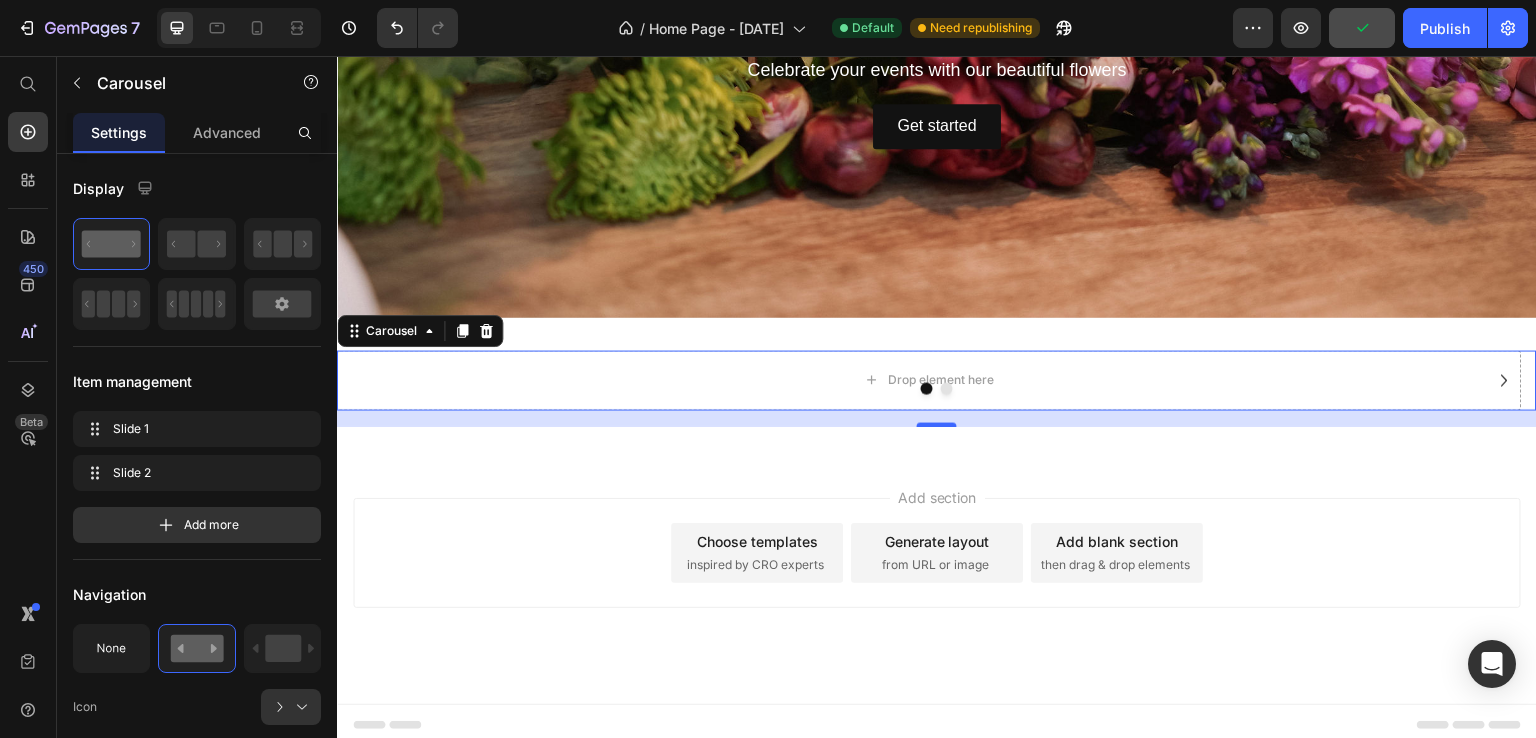 drag, startPoint x: 515, startPoint y: 707, endPoint x: 717, endPoint y: 376, distance: 387.76926 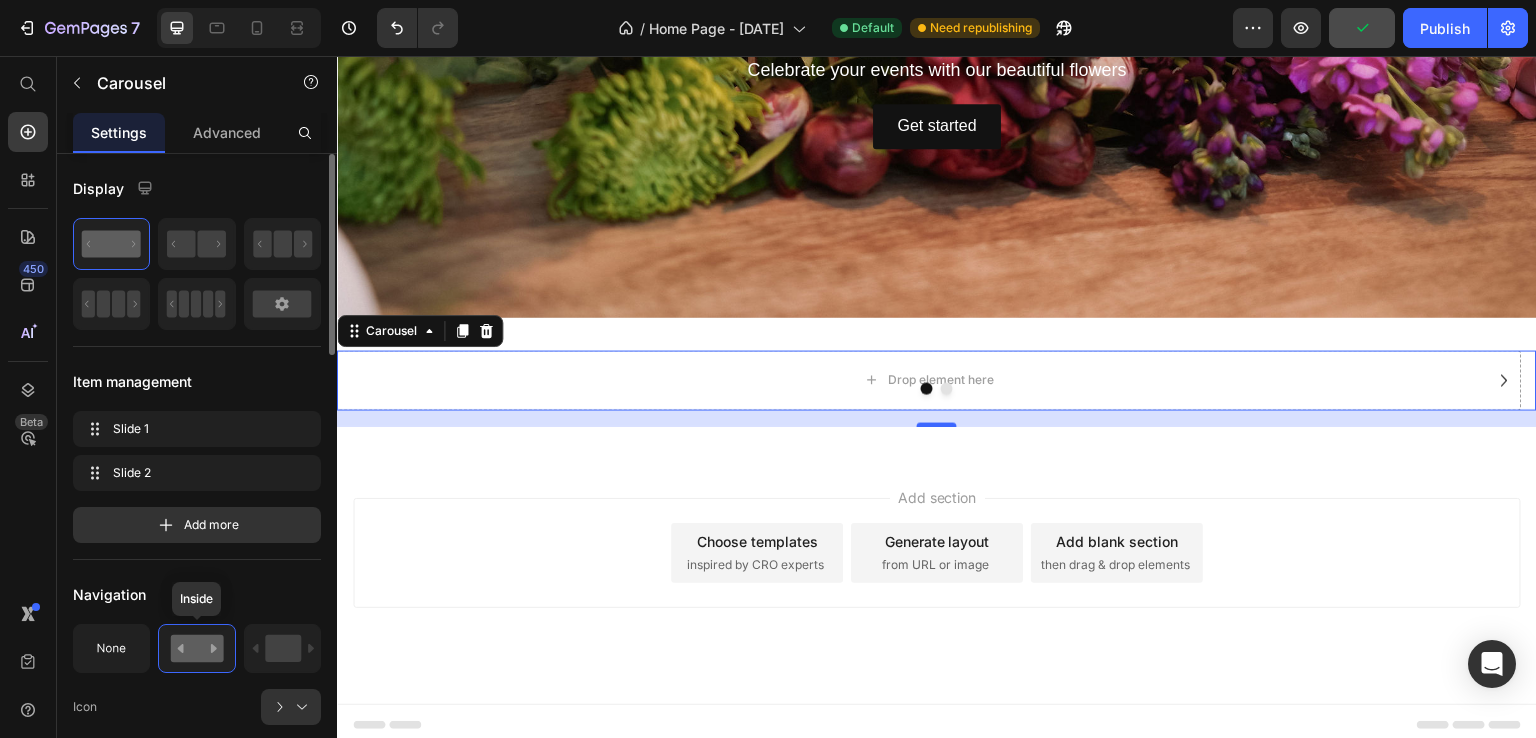 click 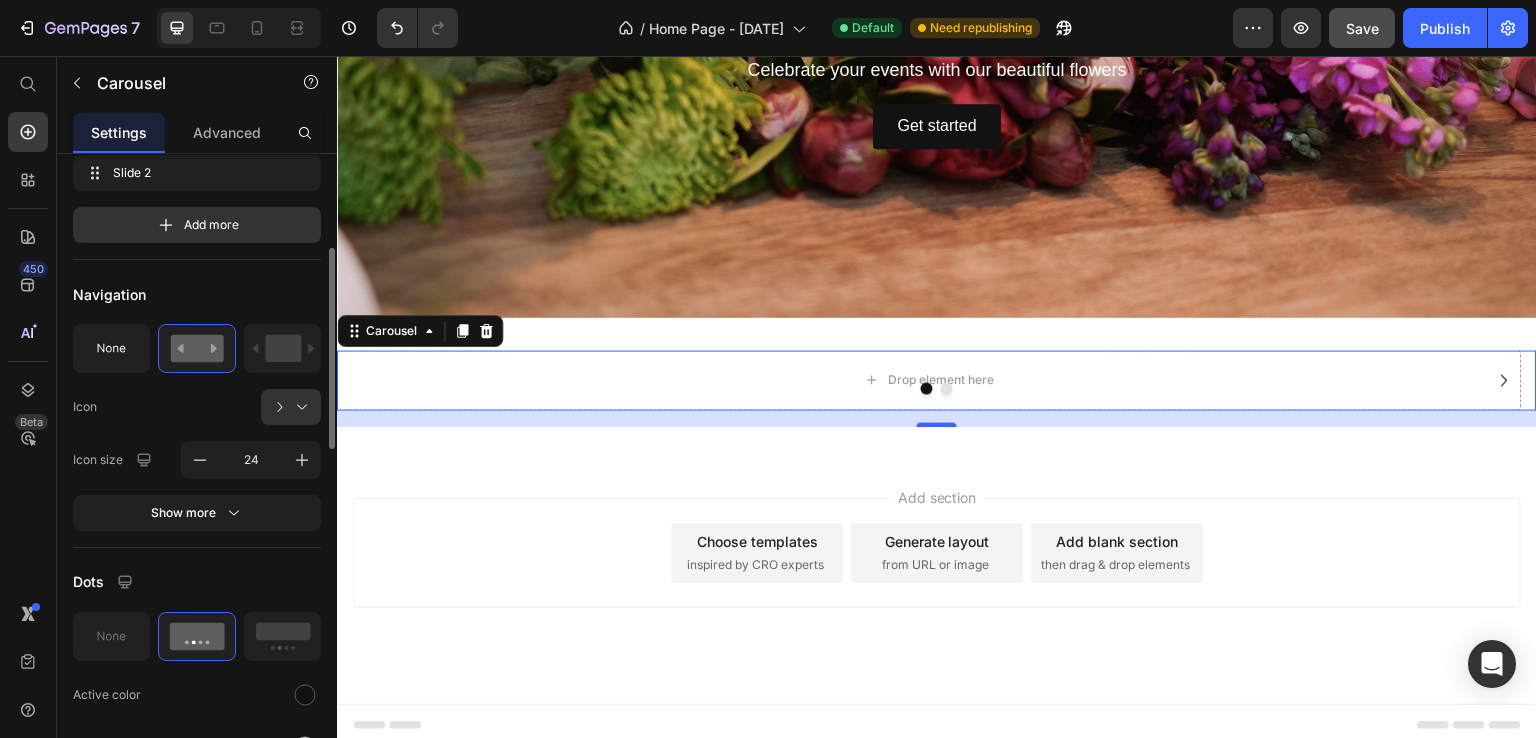 scroll, scrollTop: 0, scrollLeft: 0, axis: both 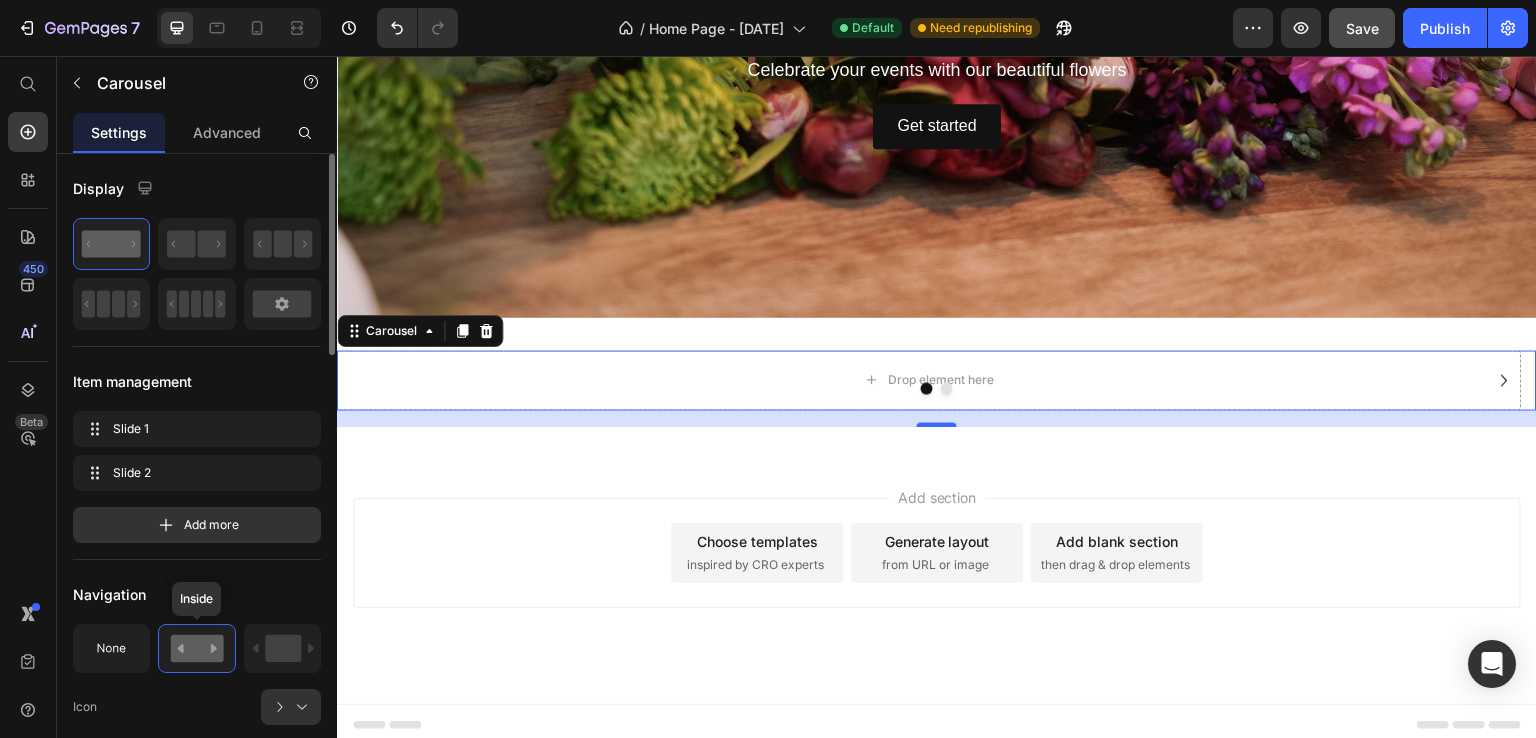 click 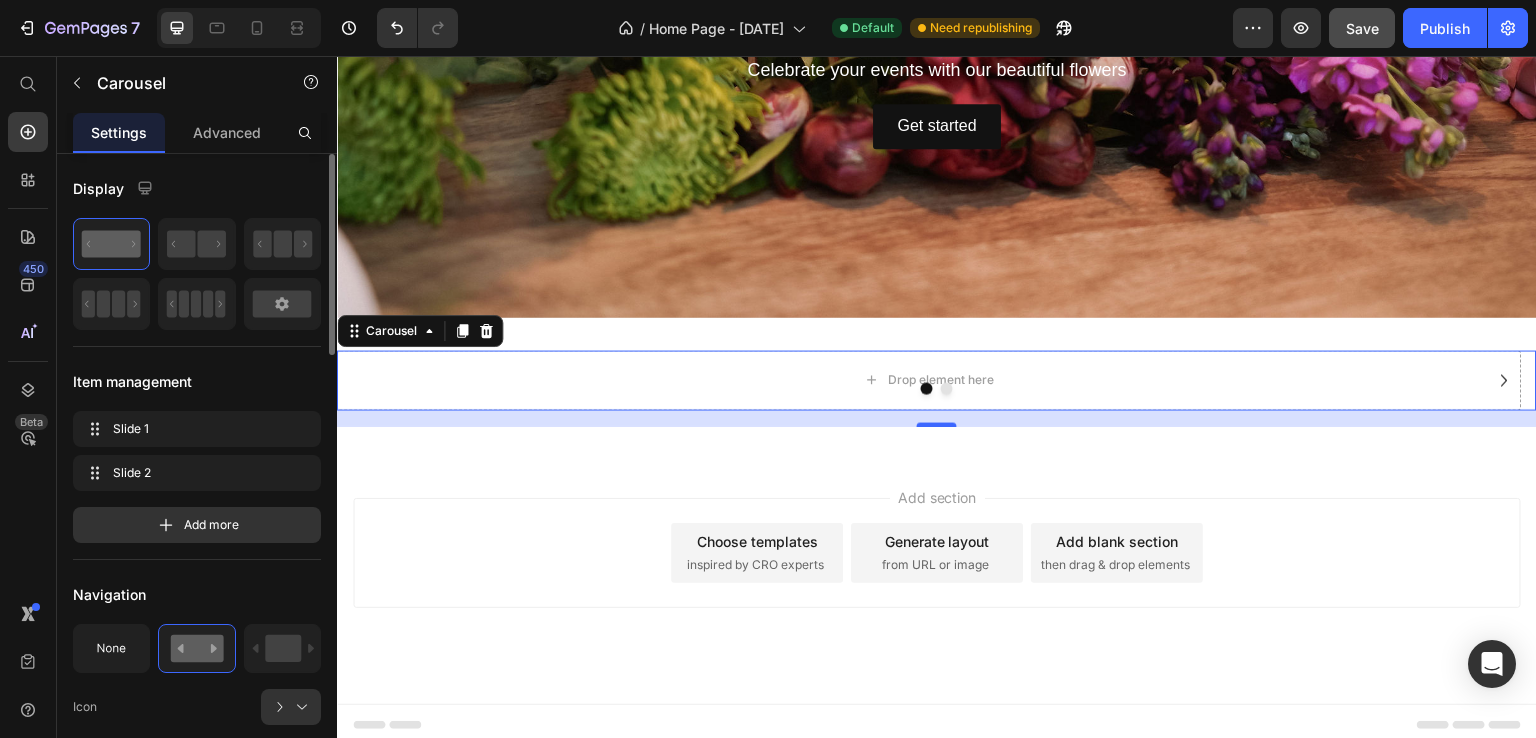 click 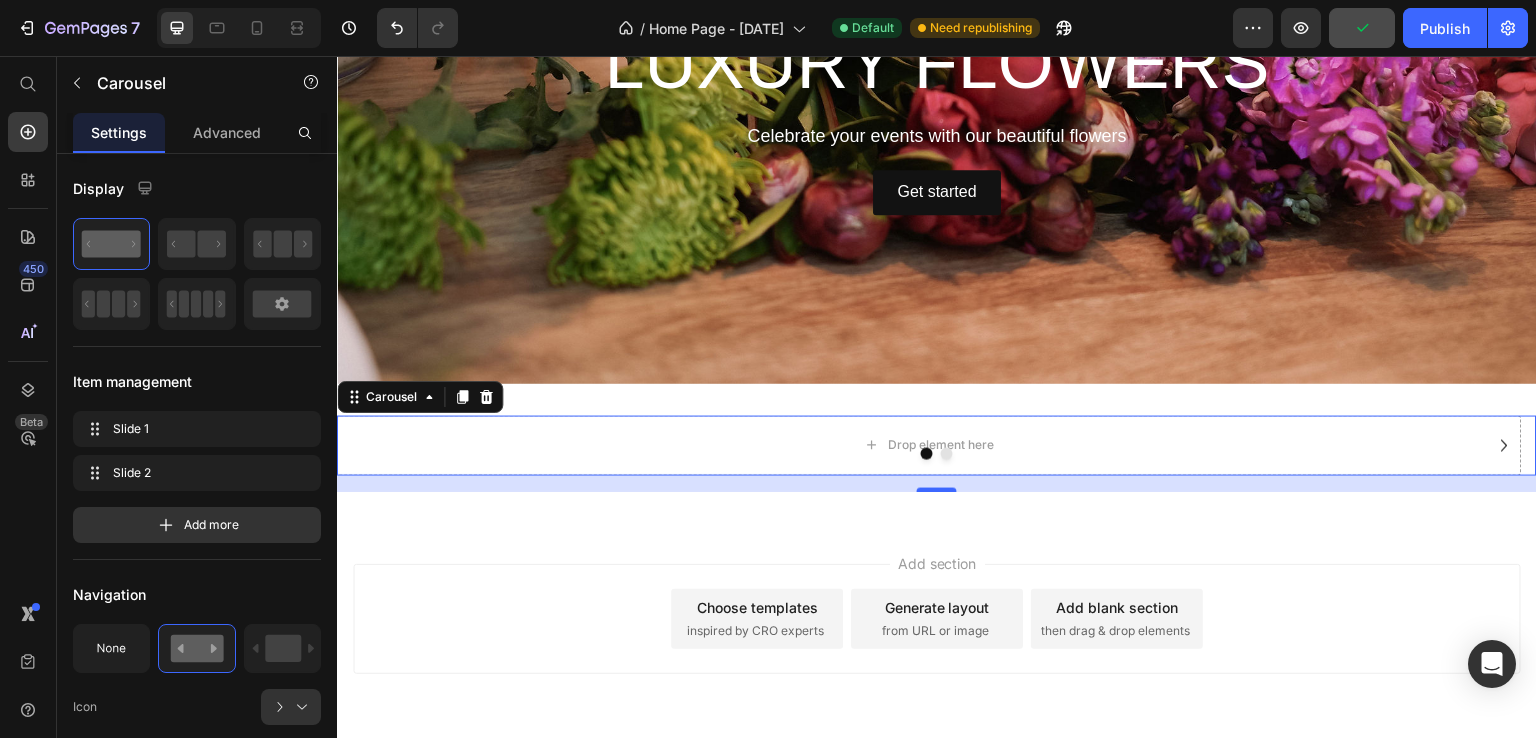 scroll, scrollTop: 200, scrollLeft: 0, axis: vertical 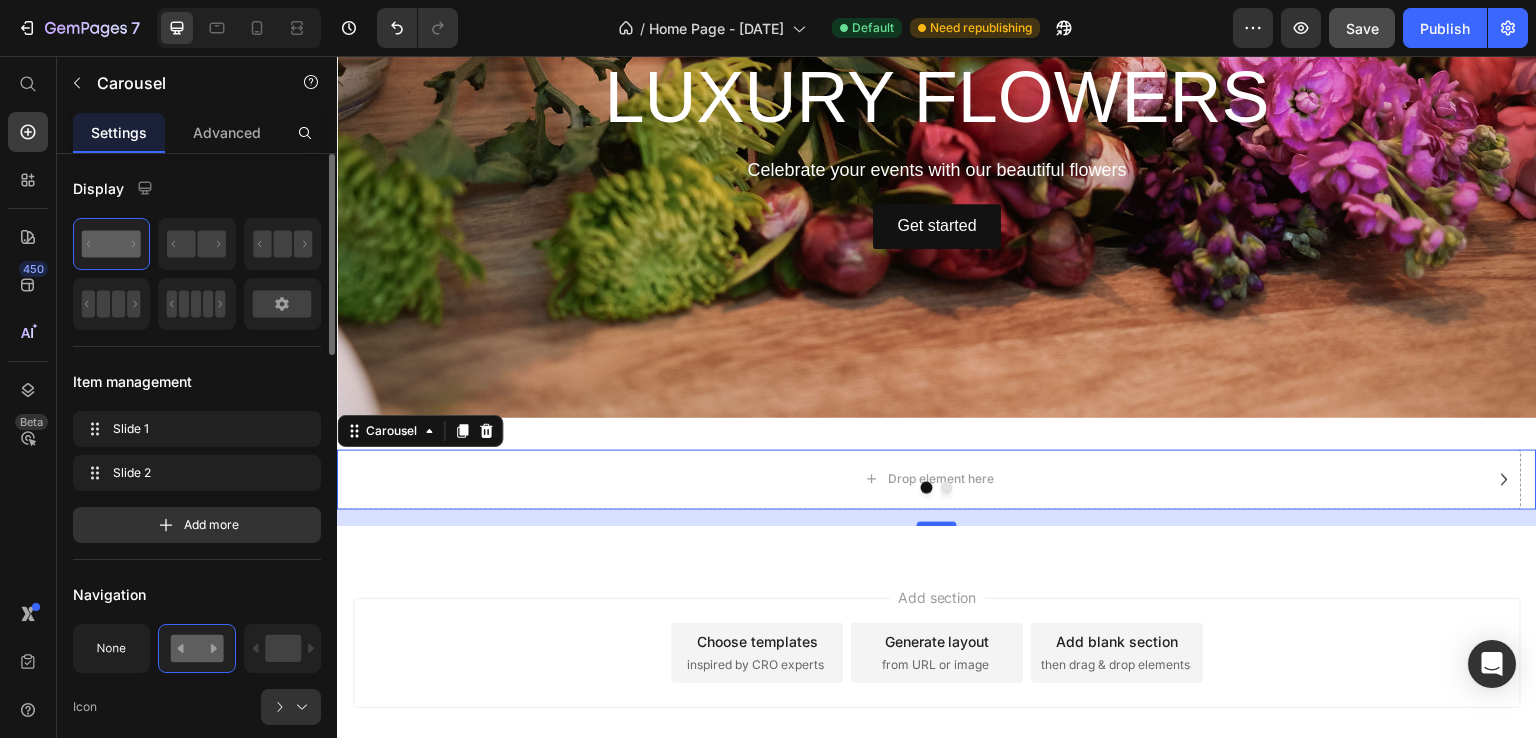 click 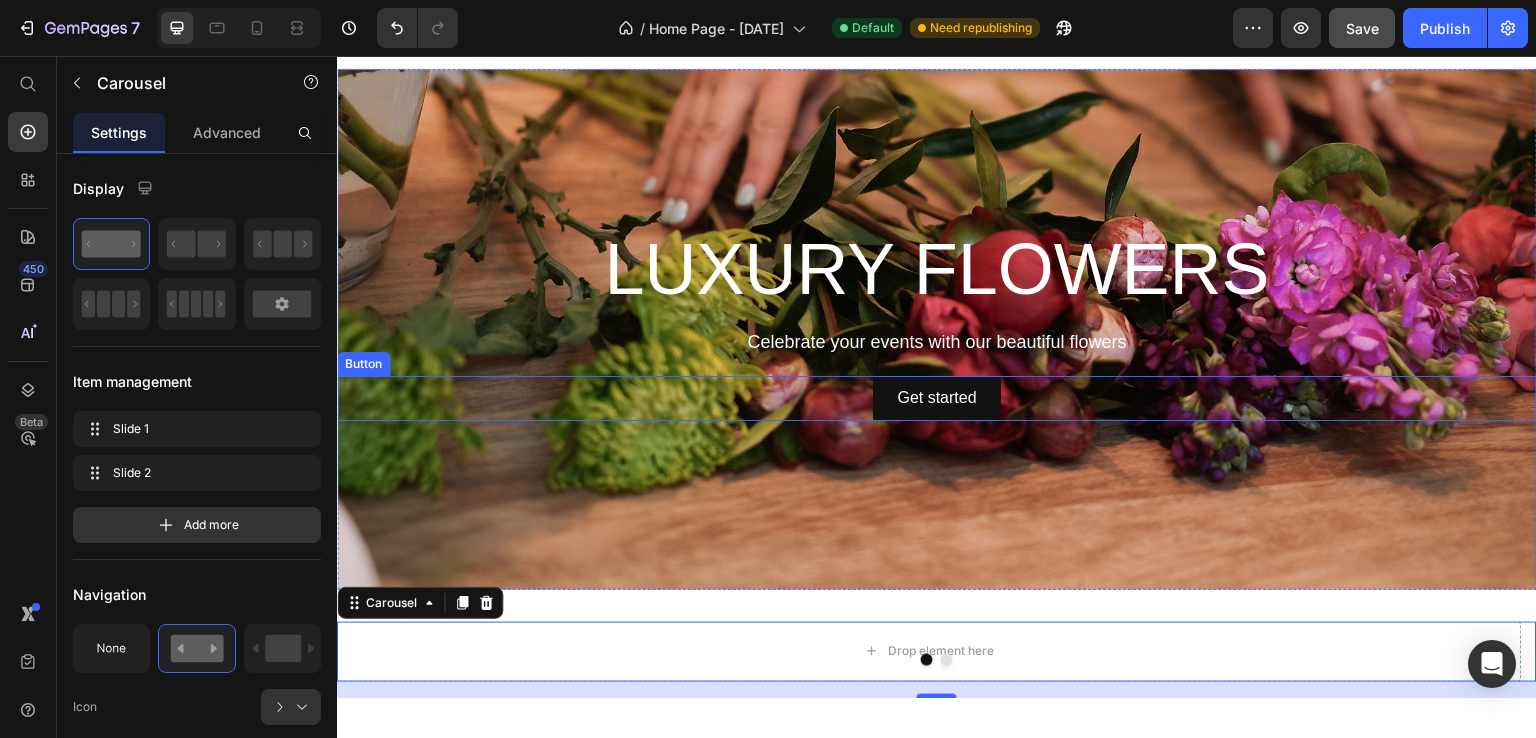 scroll, scrollTop: 0, scrollLeft: 0, axis: both 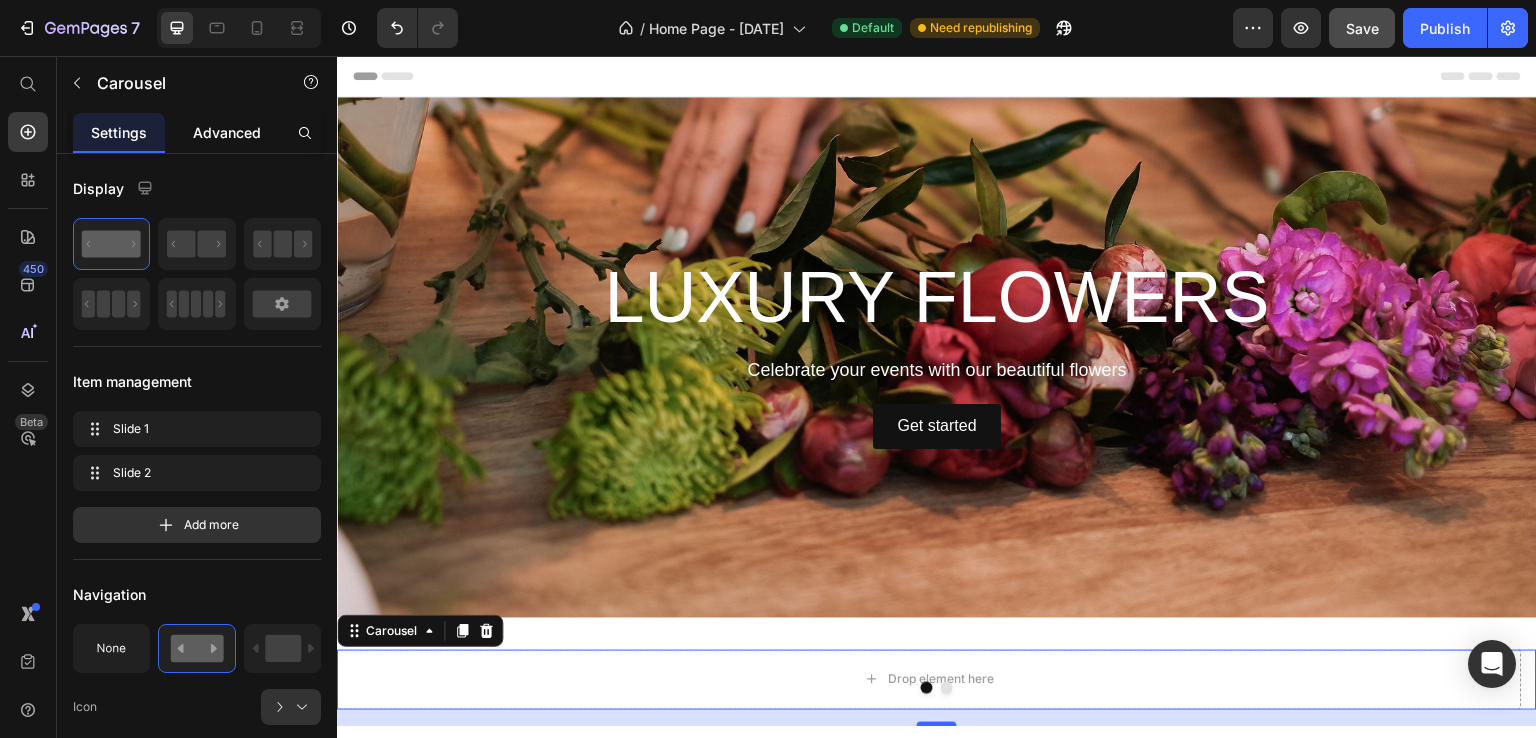 click on "Advanced" 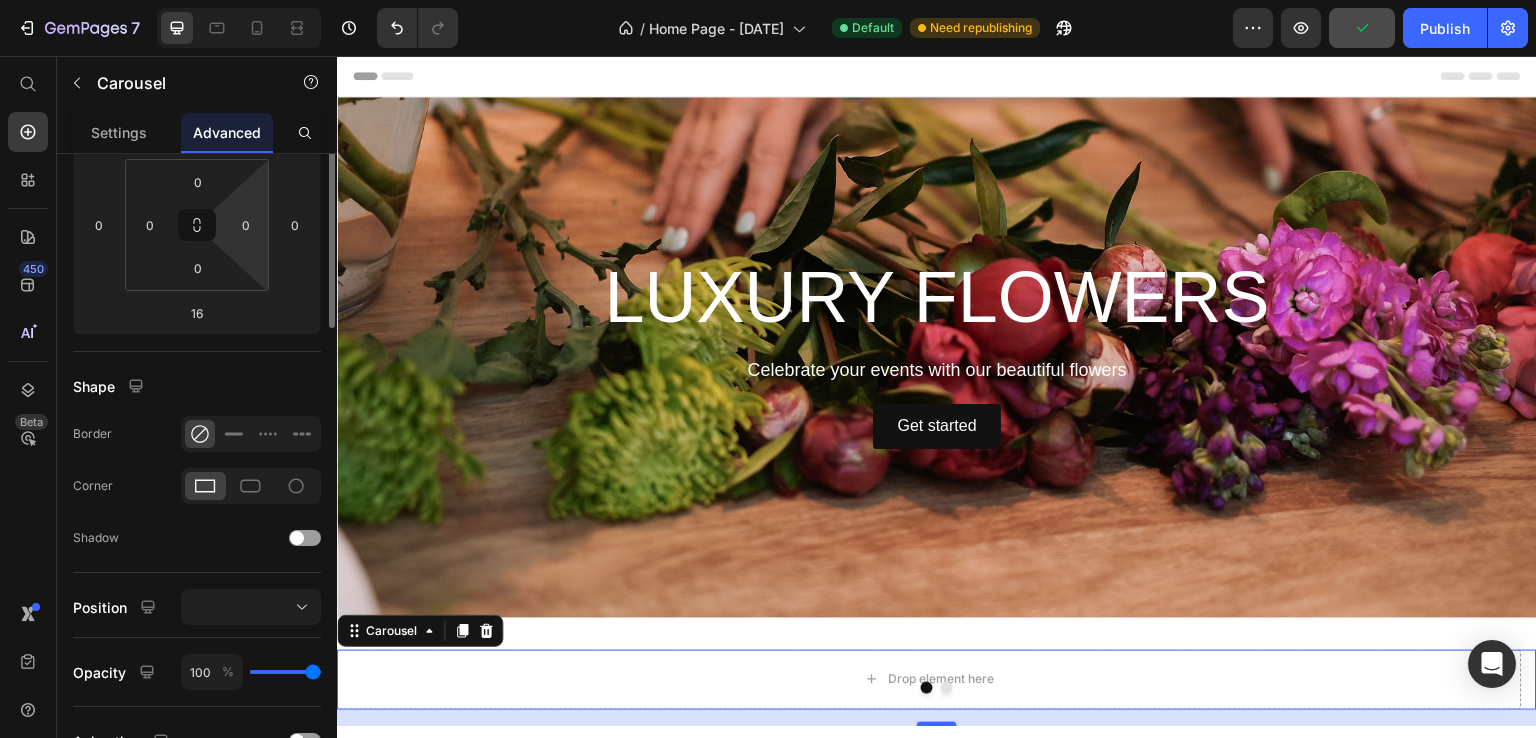scroll, scrollTop: 0, scrollLeft: 0, axis: both 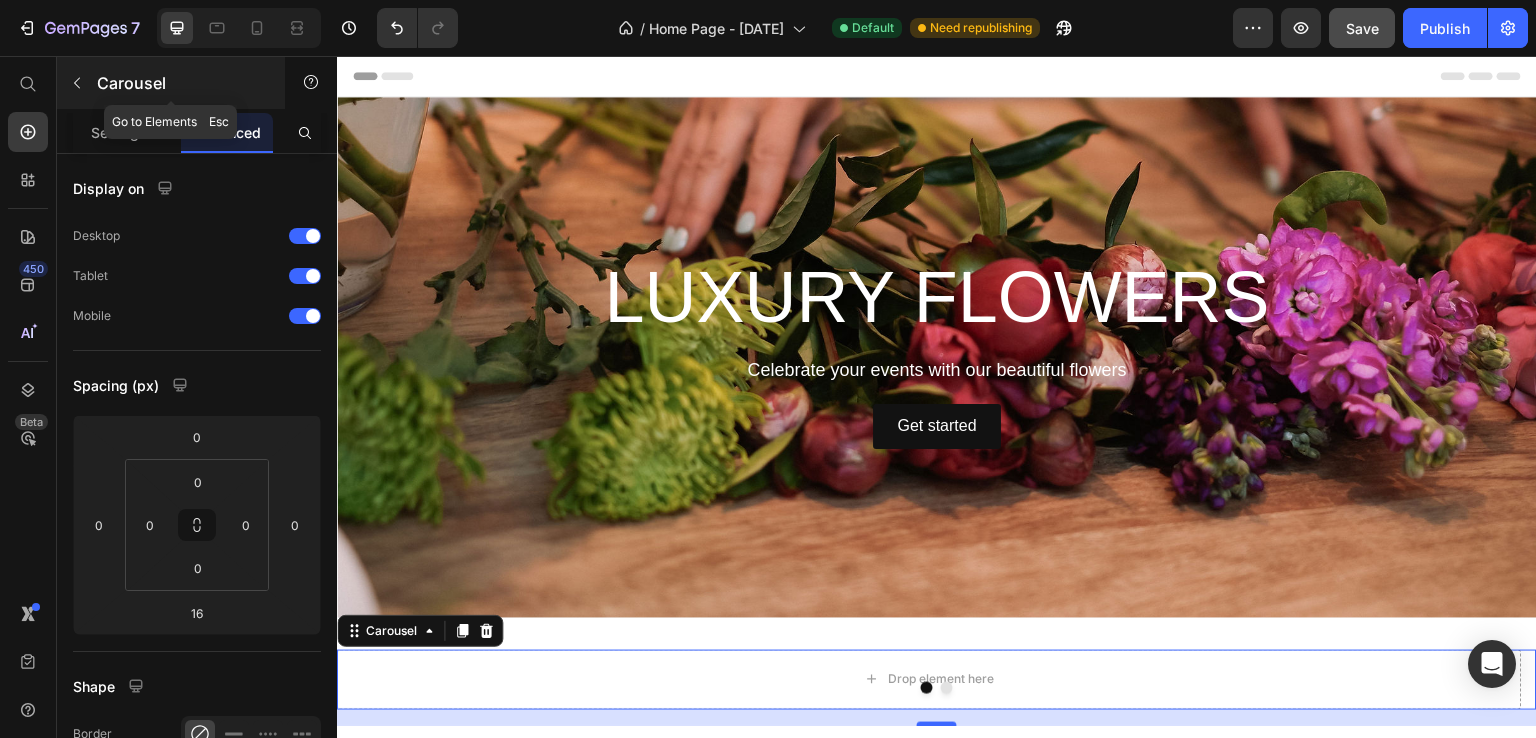click 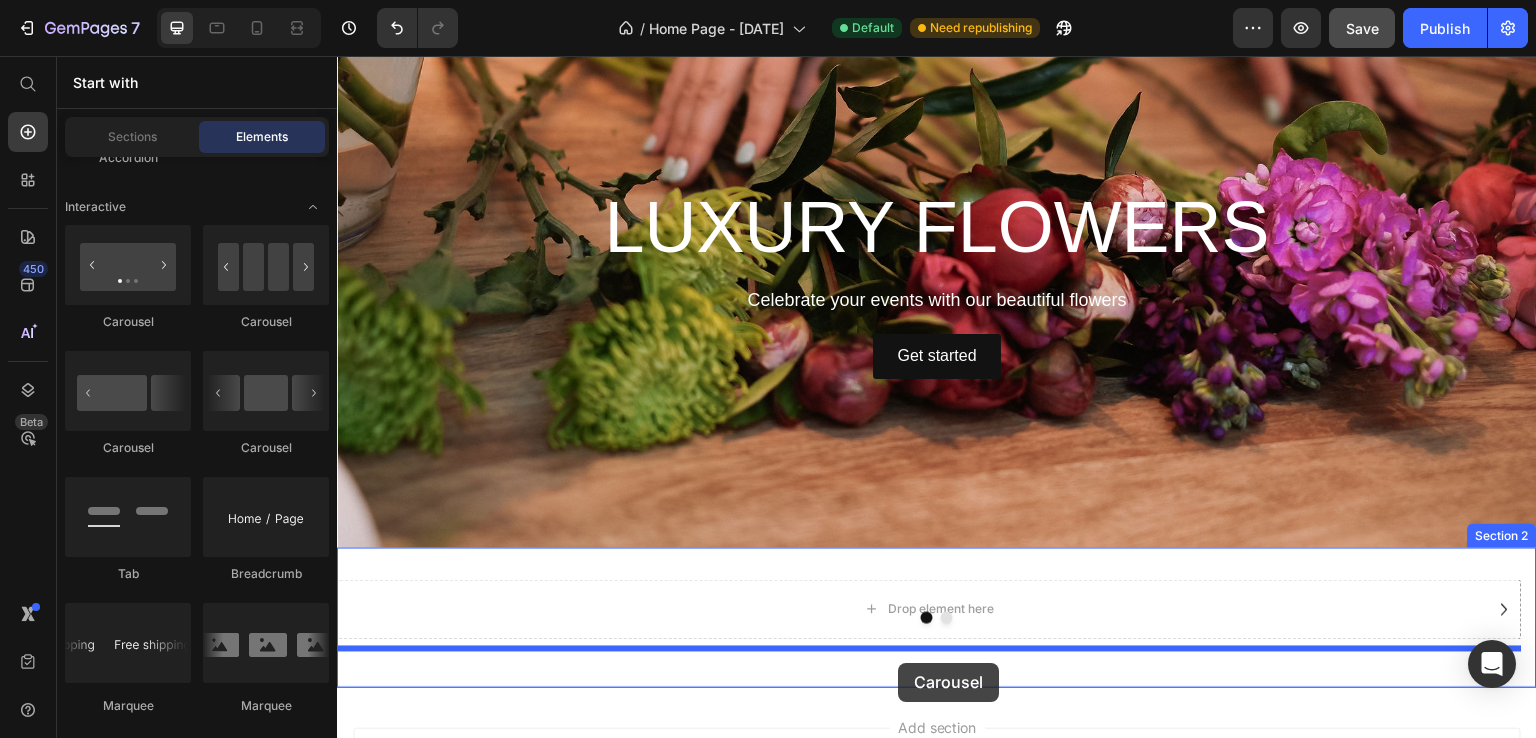 scroll, scrollTop: 73, scrollLeft: 0, axis: vertical 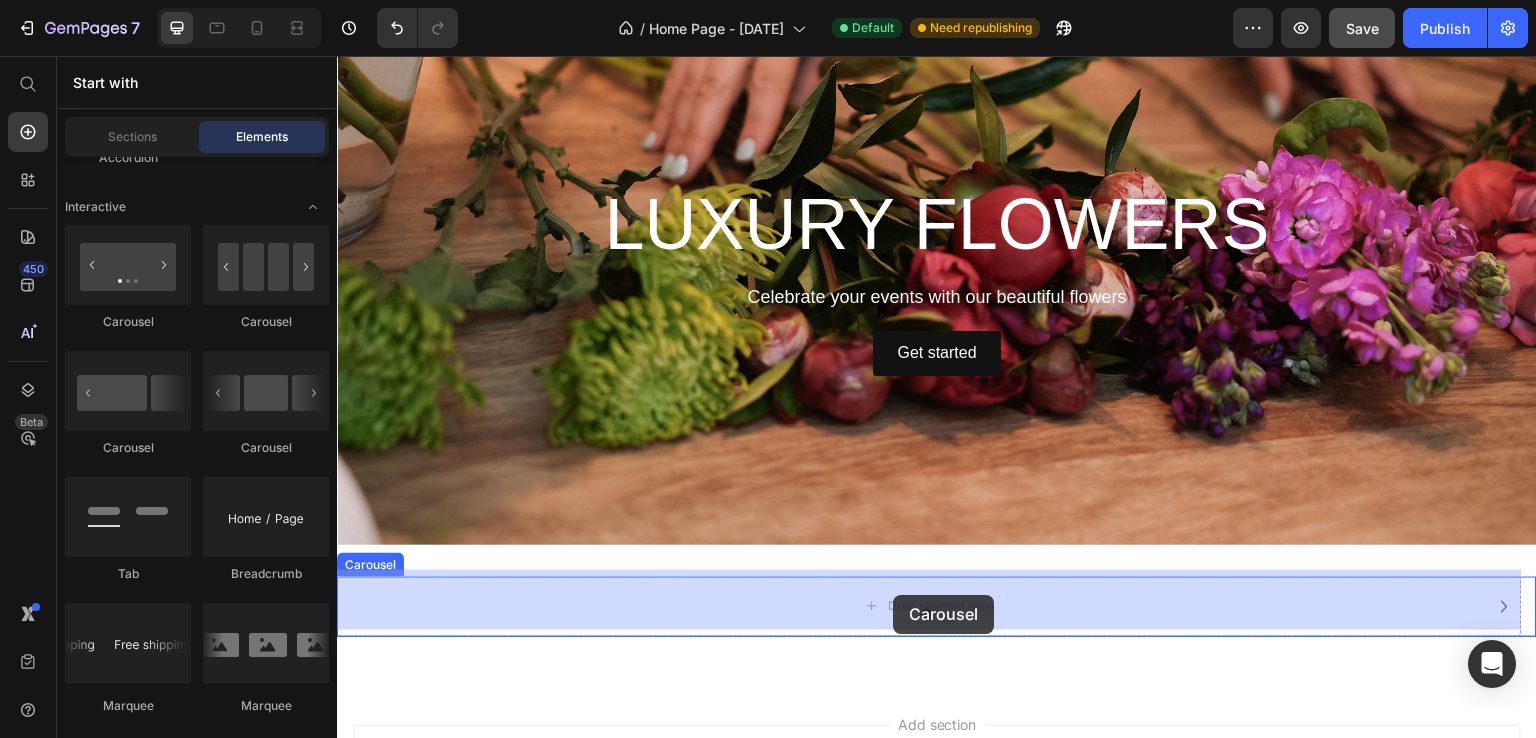 drag, startPoint x: 442, startPoint y: 331, endPoint x: 893, endPoint y: 595, distance: 522.58685 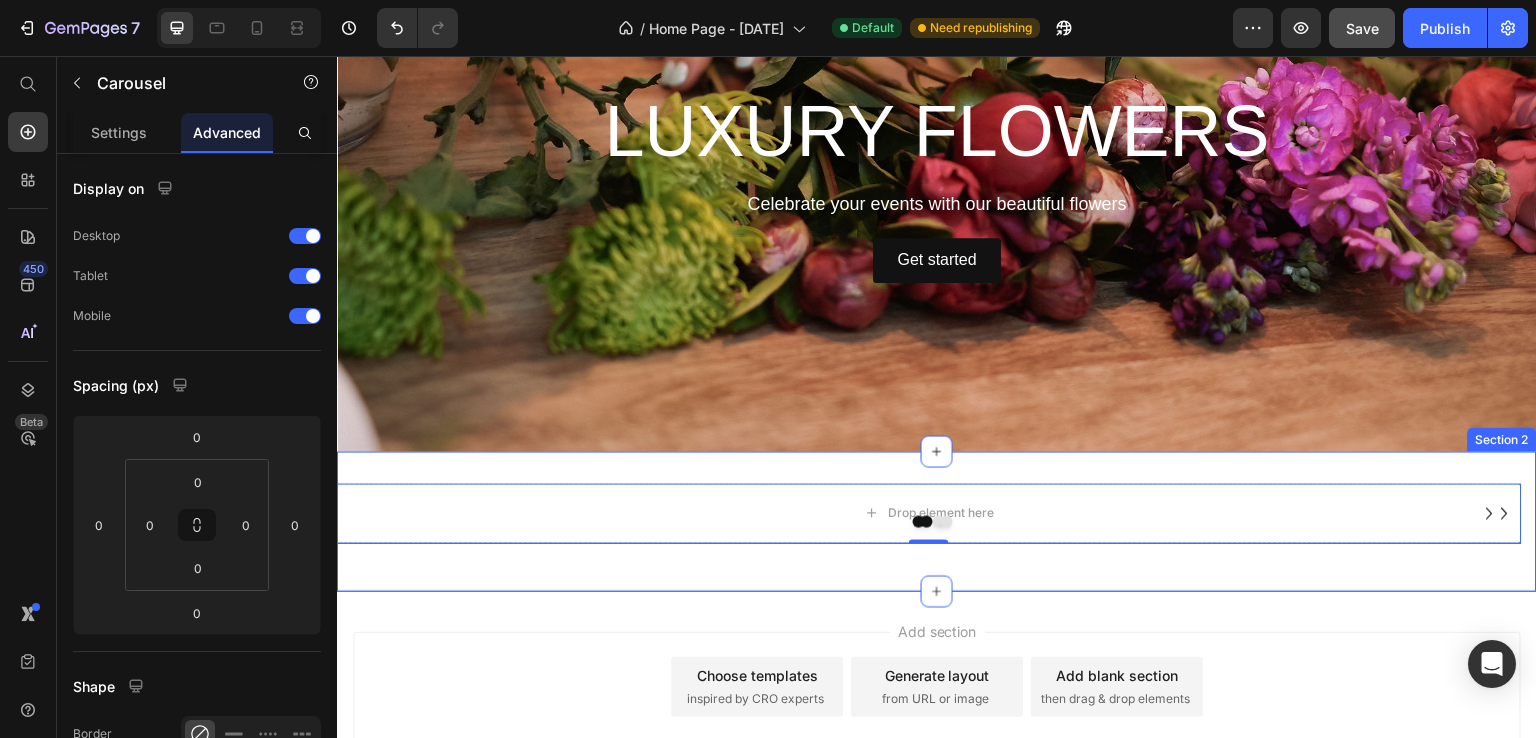 scroll, scrollTop: 300, scrollLeft: 0, axis: vertical 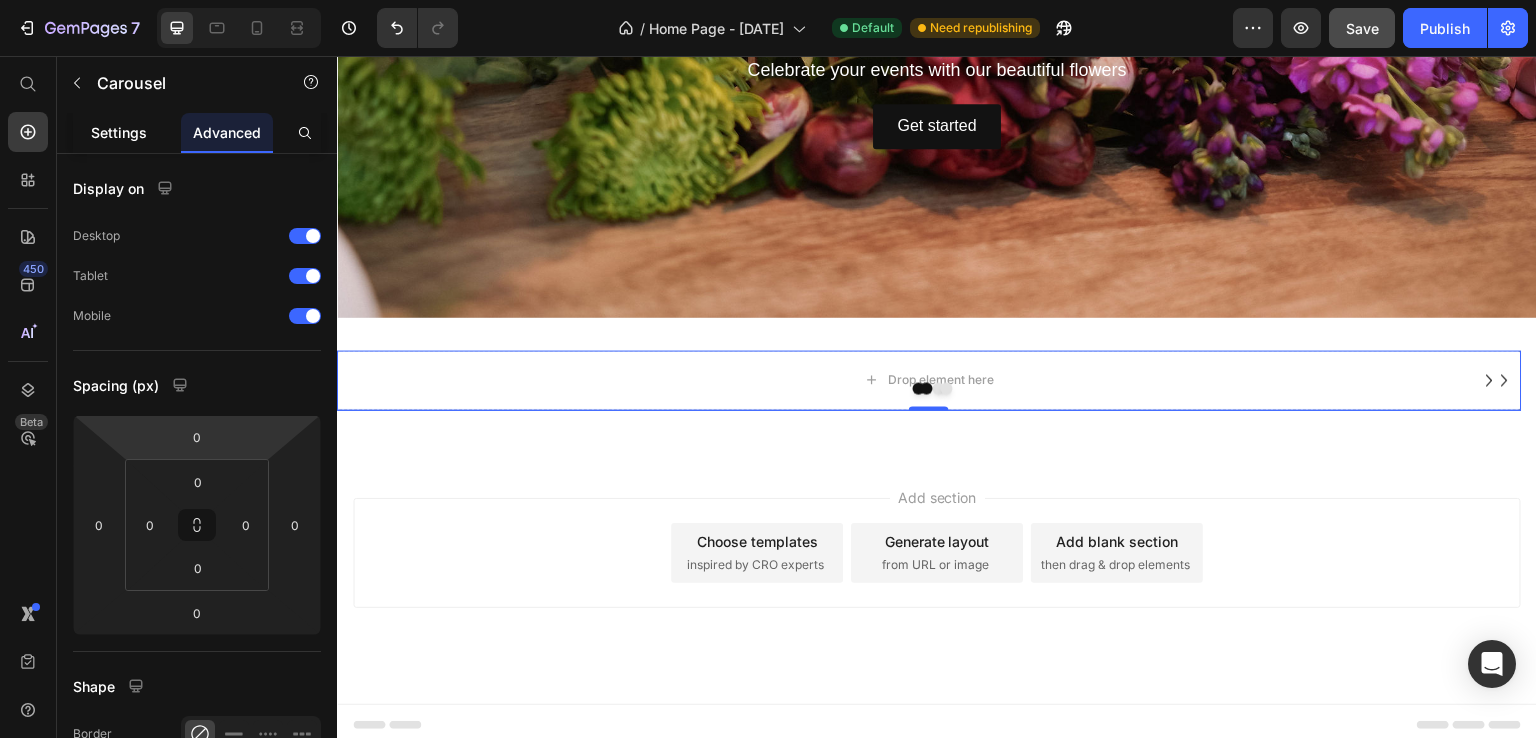 click on "Settings" at bounding box center (119, 132) 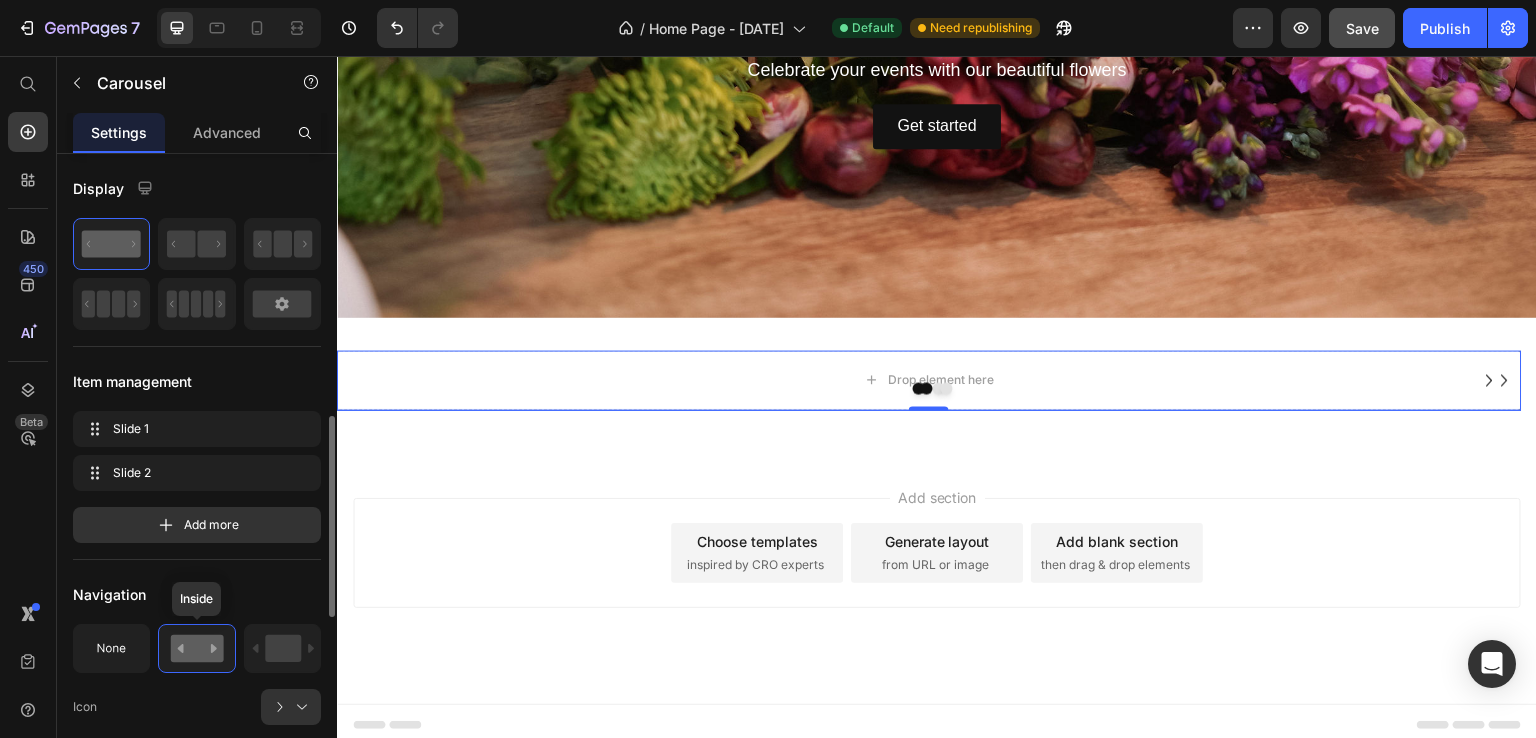 scroll, scrollTop: 200, scrollLeft: 0, axis: vertical 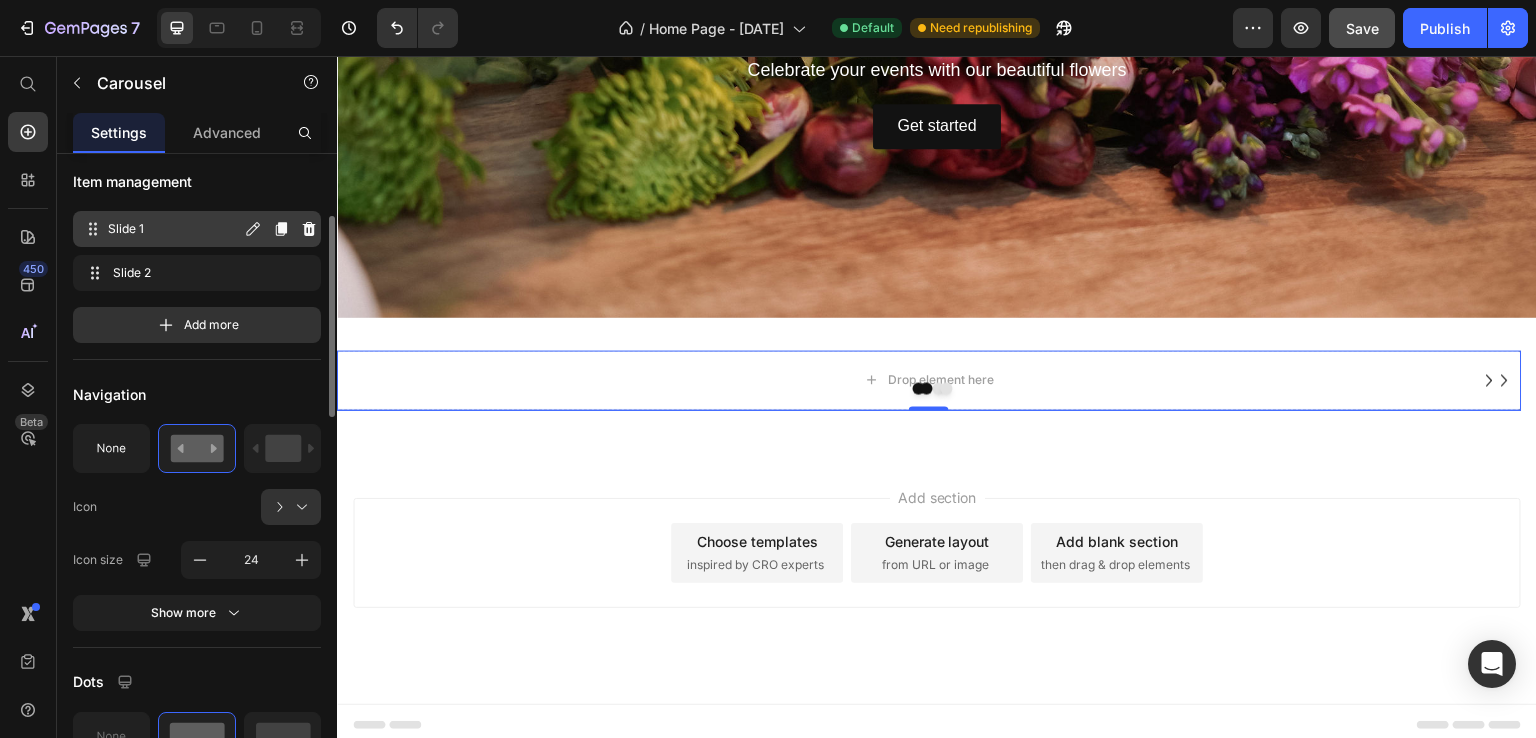 click on "Slide 1" at bounding box center [174, 229] 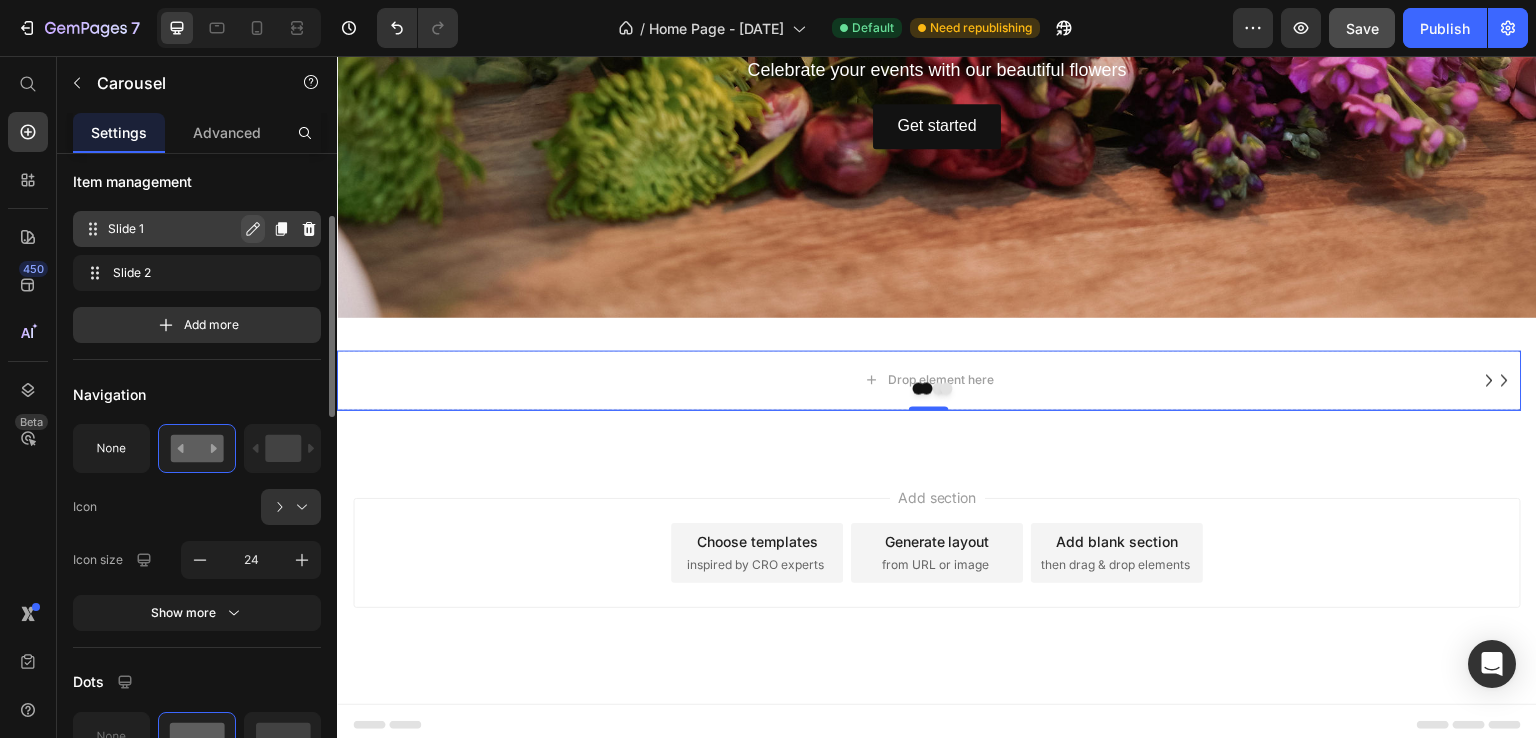 click 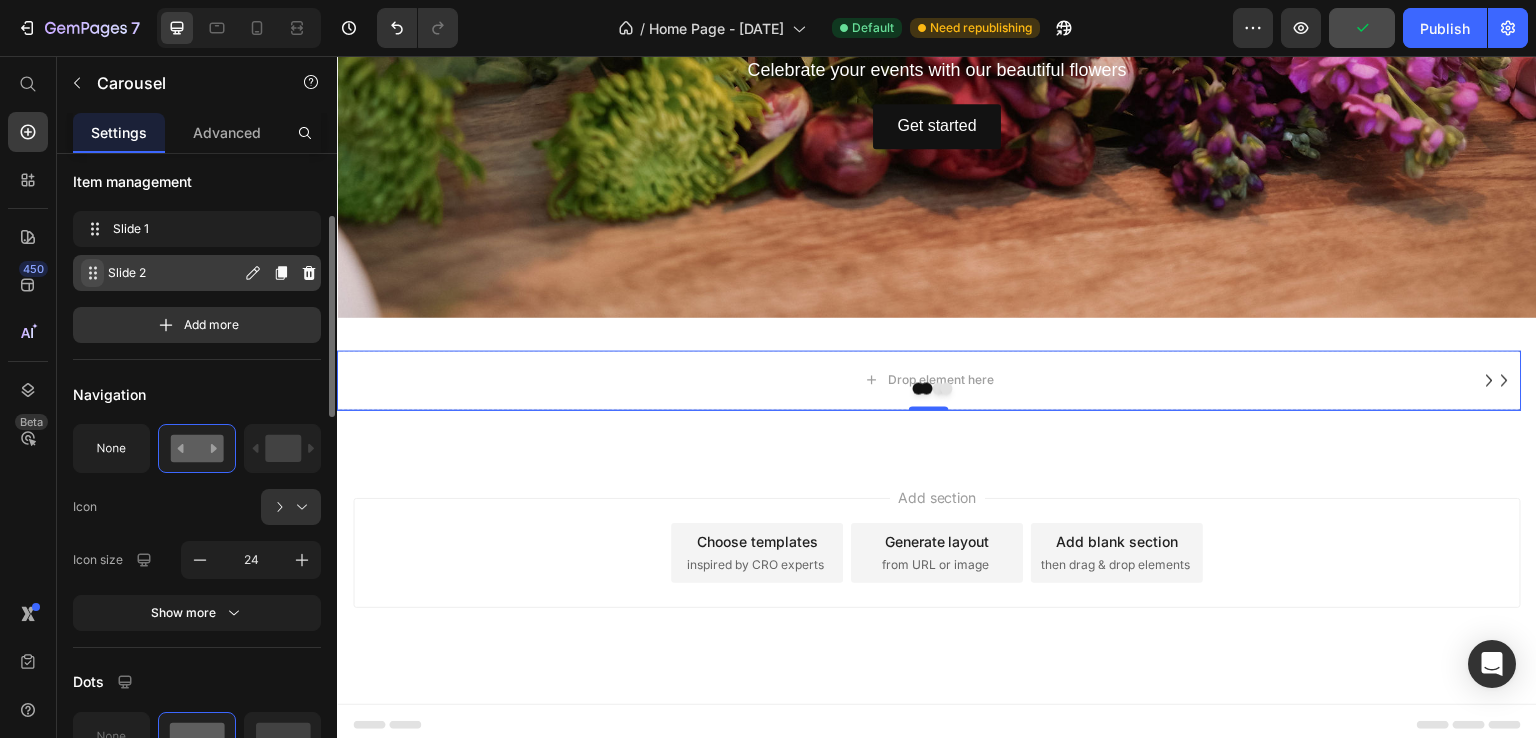 click 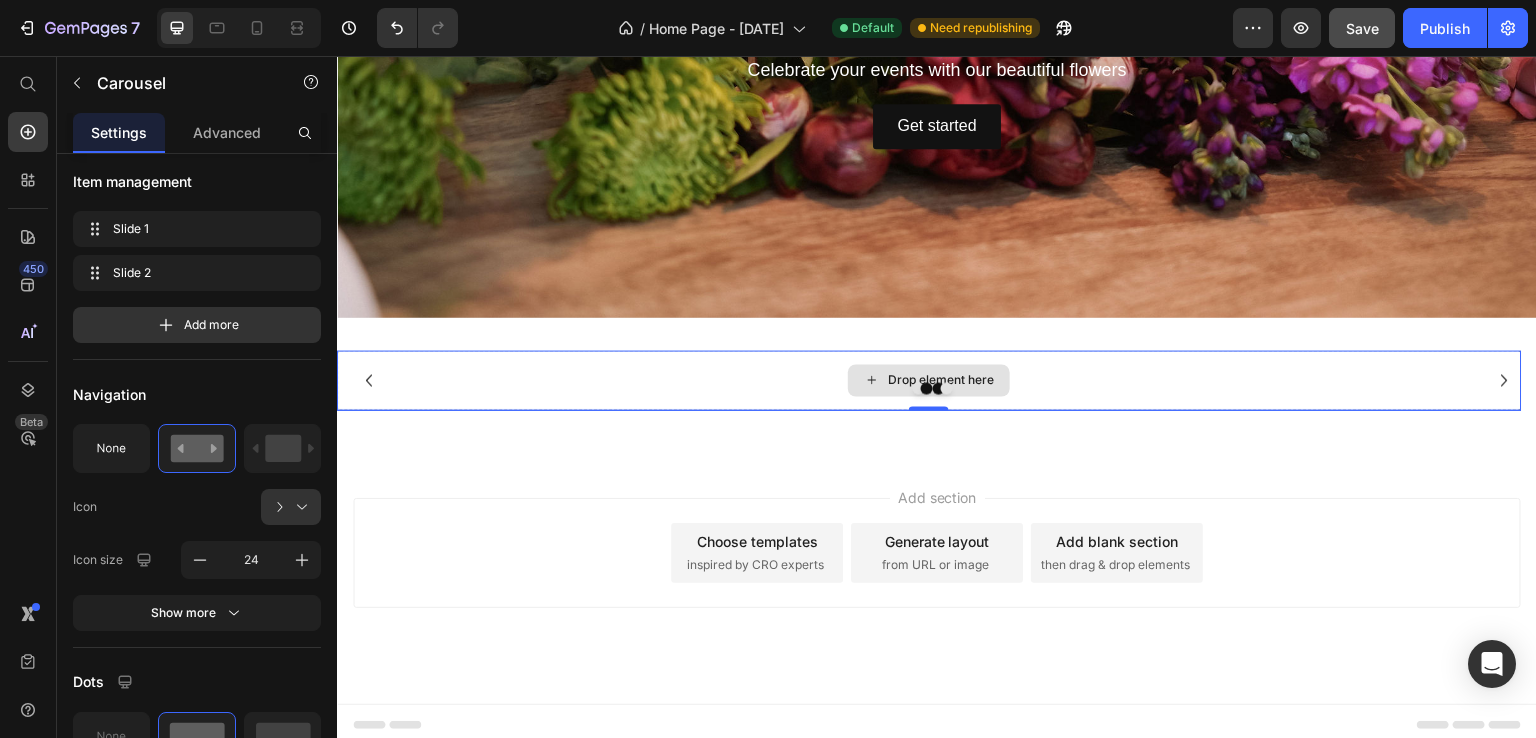 click on "Drop element here" at bounding box center [941, 380] 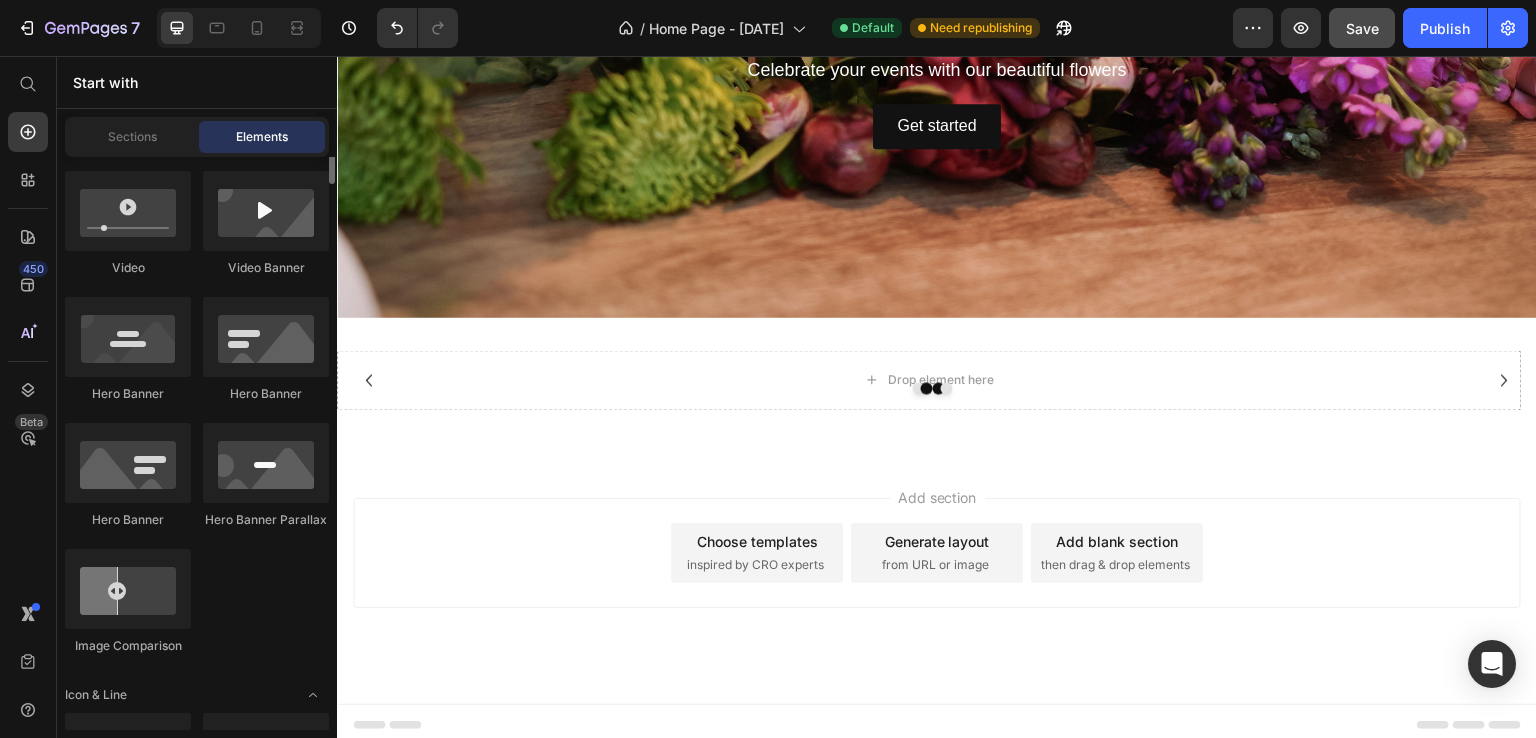scroll, scrollTop: 800, scrollLeft: 0, axis: vertical 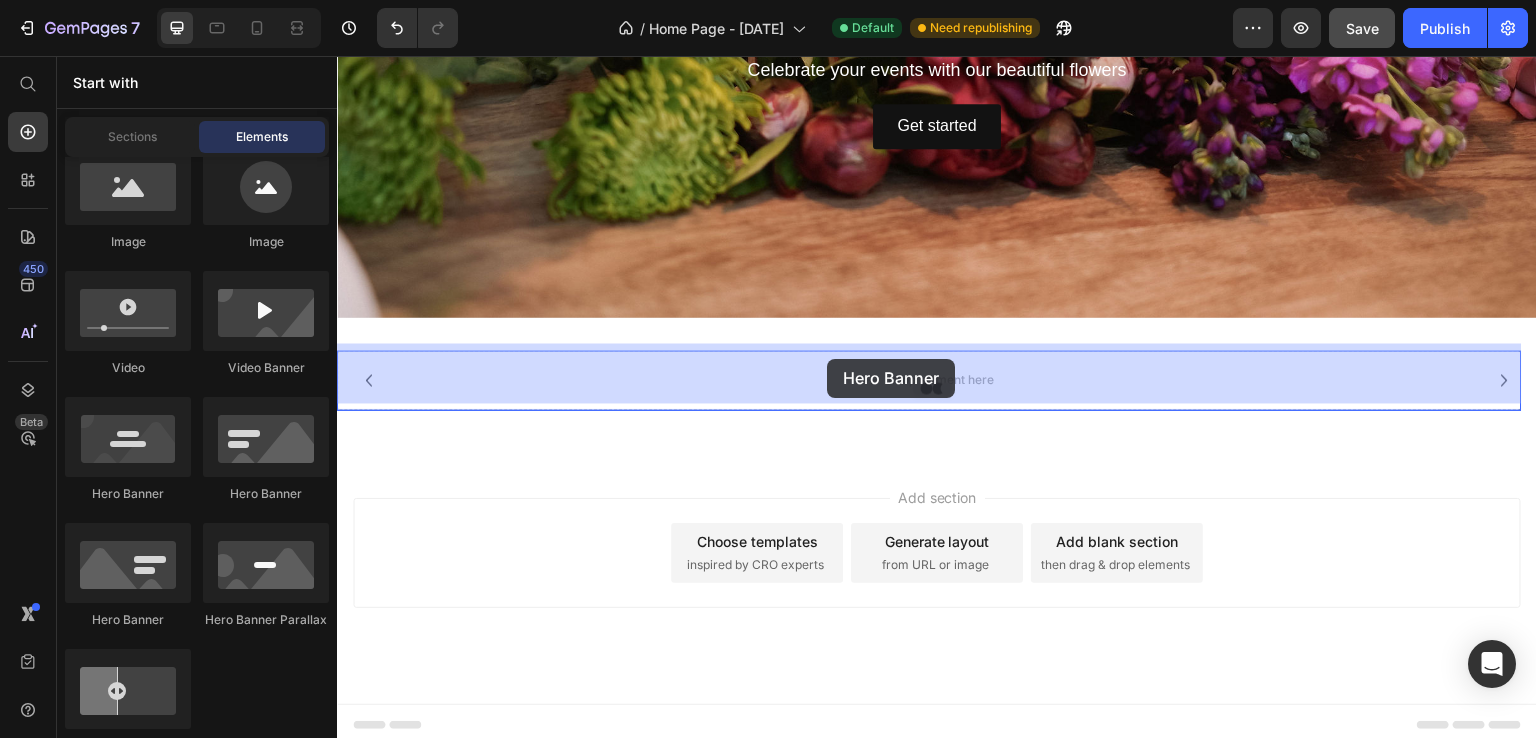 drag, startPoint x: 465, startPoint y: 510, endPoint x: 827, endPoint y: 359, distance: 392.2308 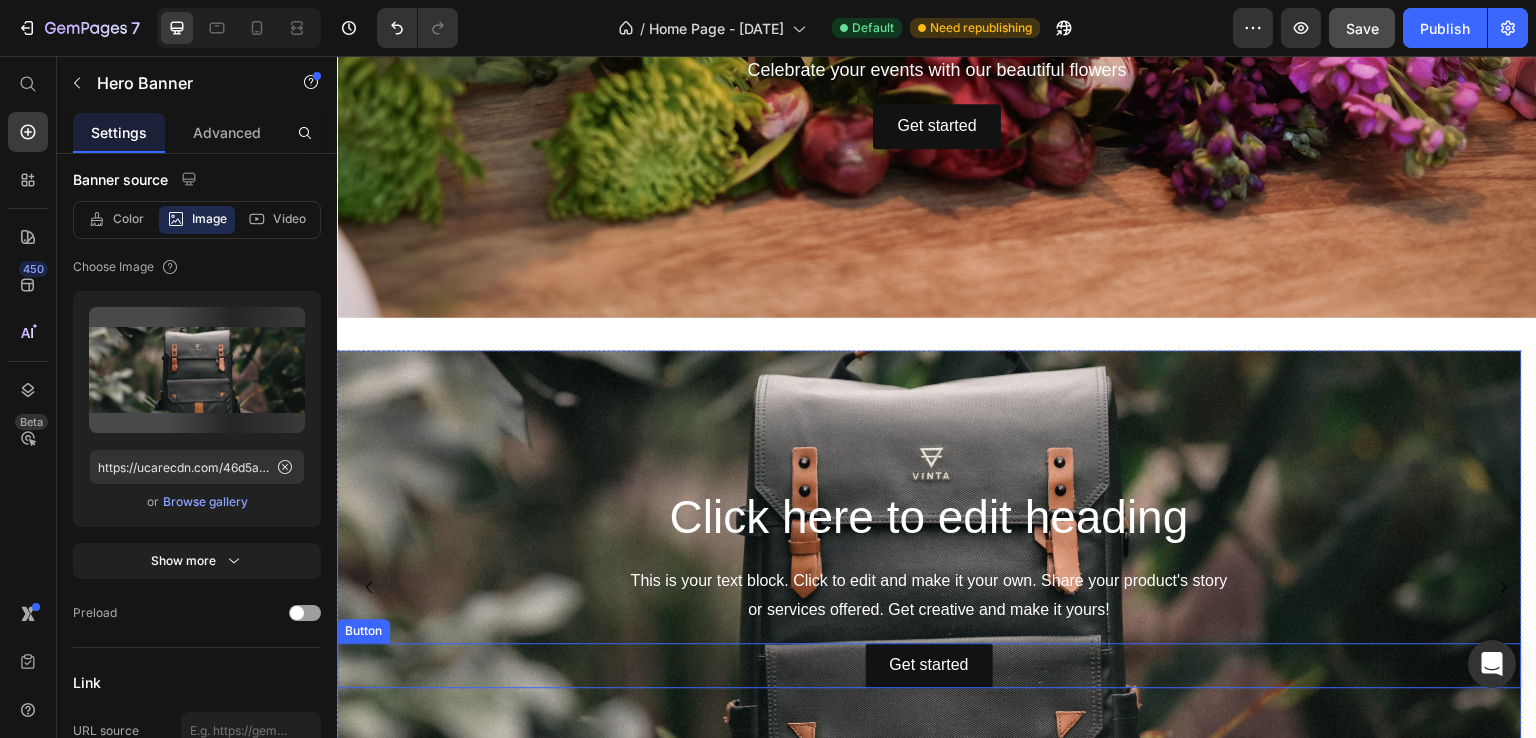 scroll, scrollTop: 0, scrollLeft: 0, axis: both 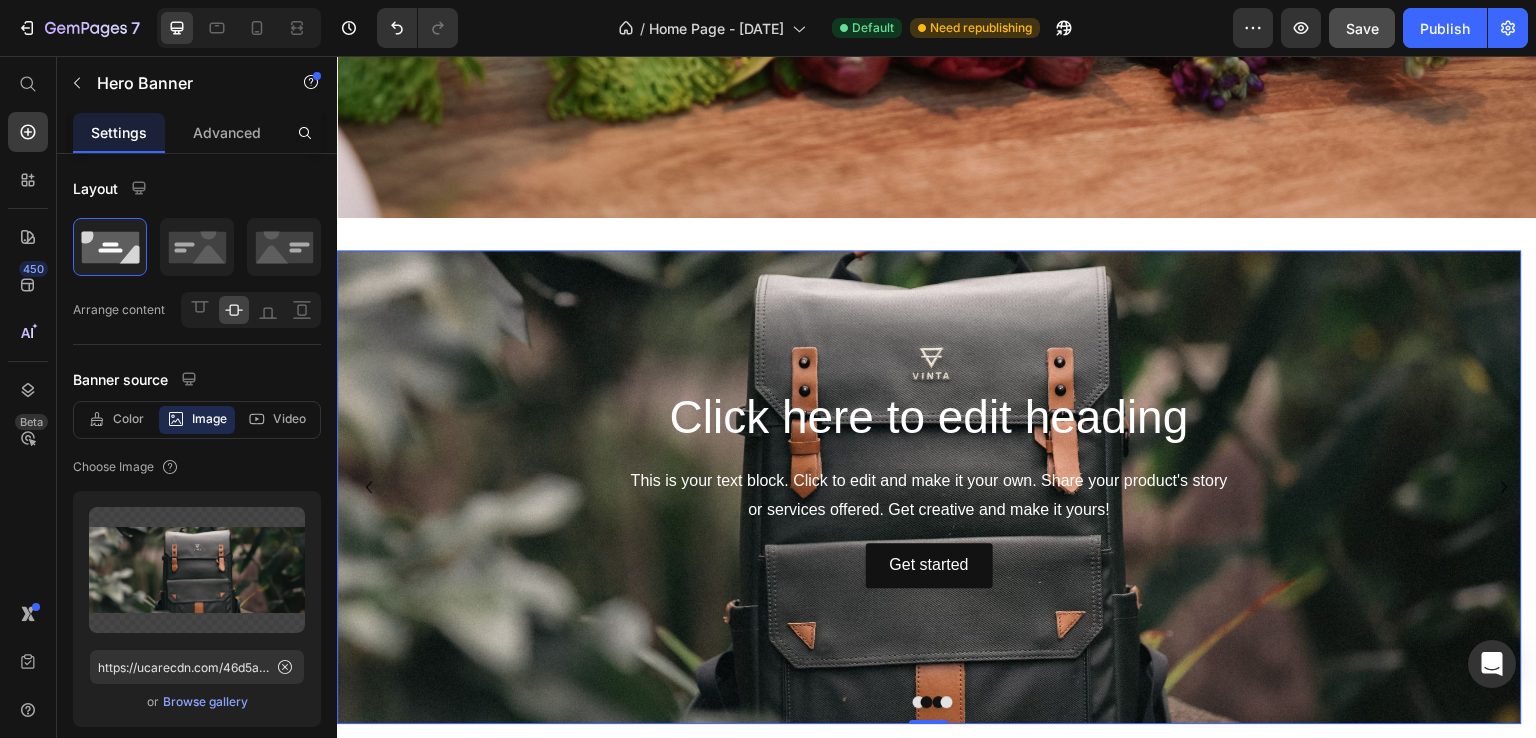 click on "Click here to edit heading Heading This is your text block. Click to edit and make it your own. Share your product's story                   or services offered. Get creative and make it yours! Text Block Get started Button Hero Banner   0" at bounding box center (929, 487) 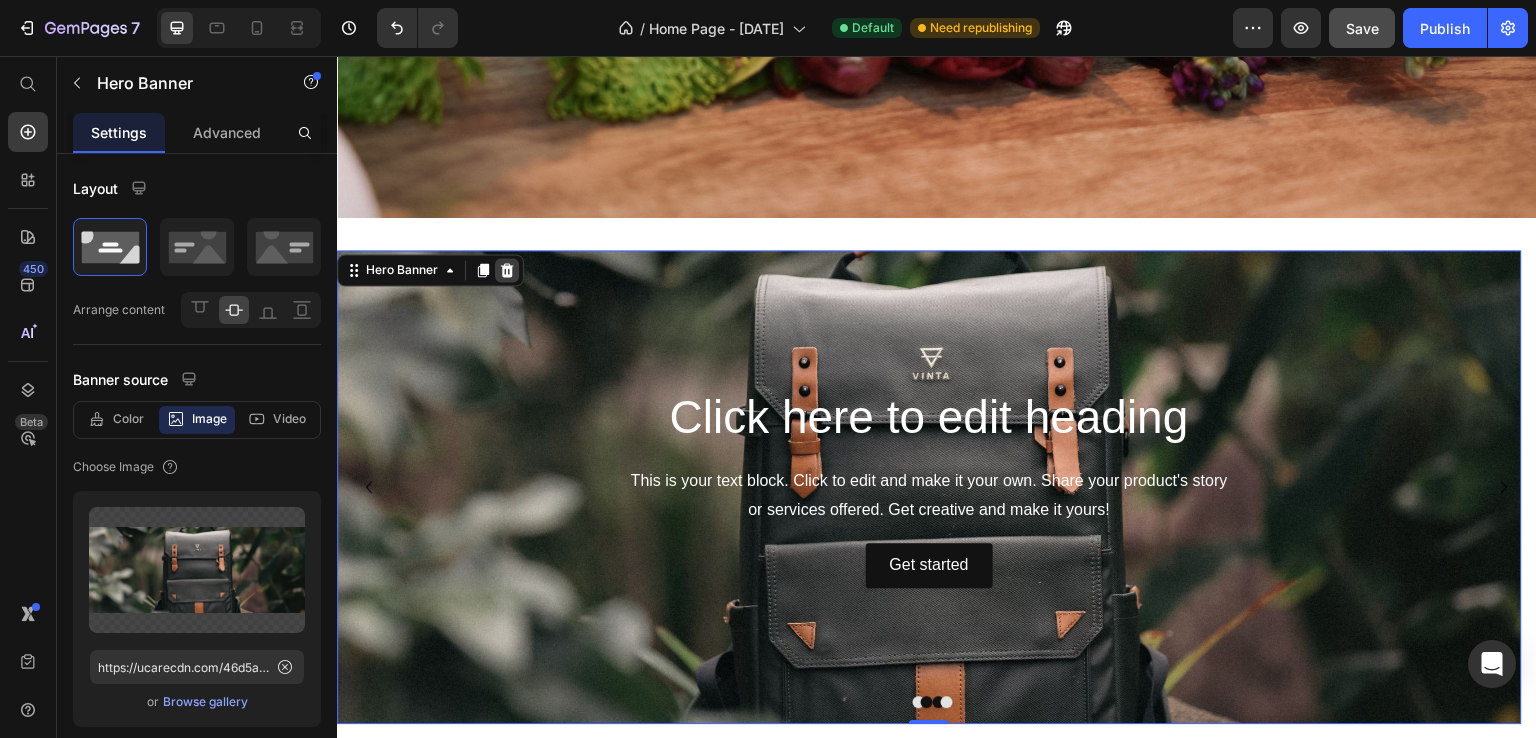 click 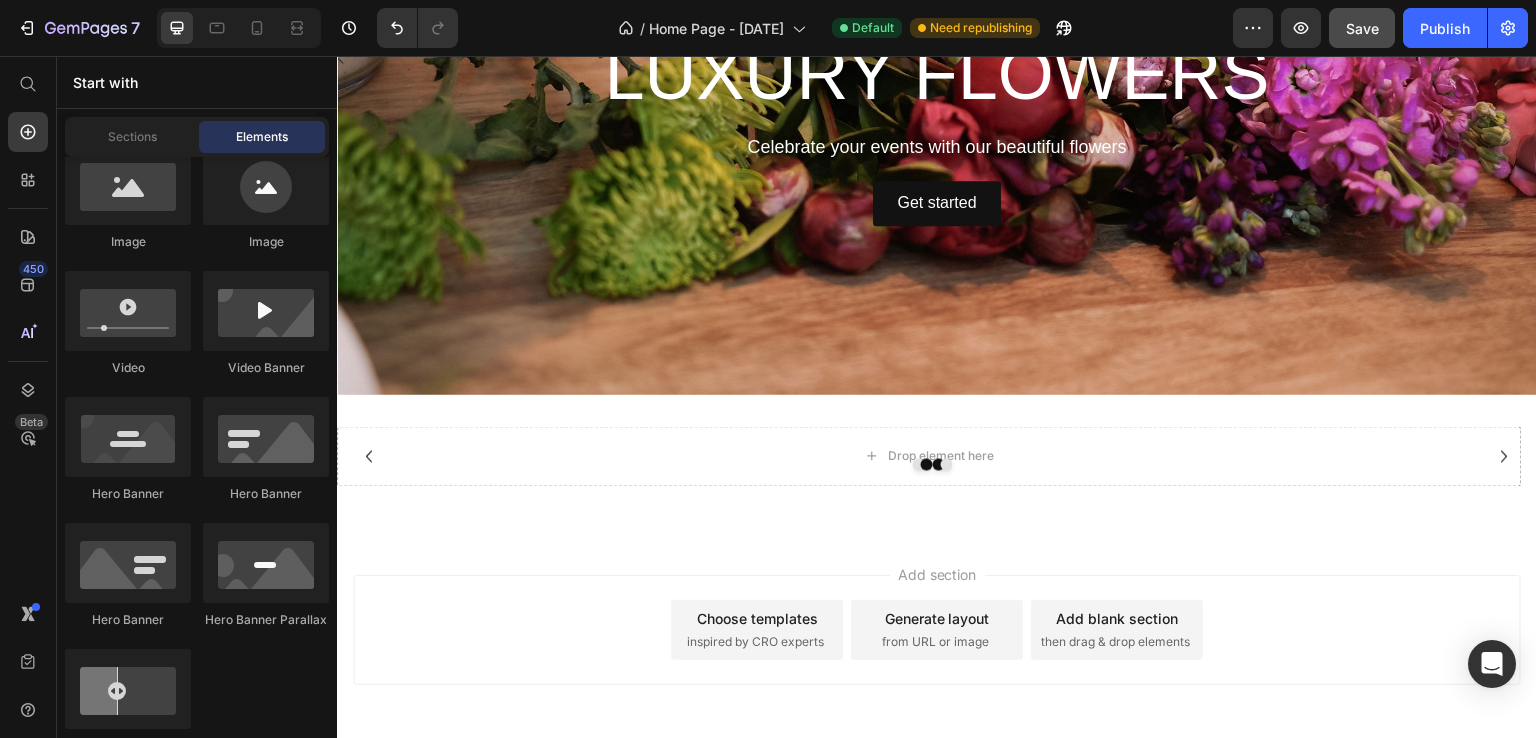 scroll, scrollTop: 0, scrollLeft: 0, axis: both 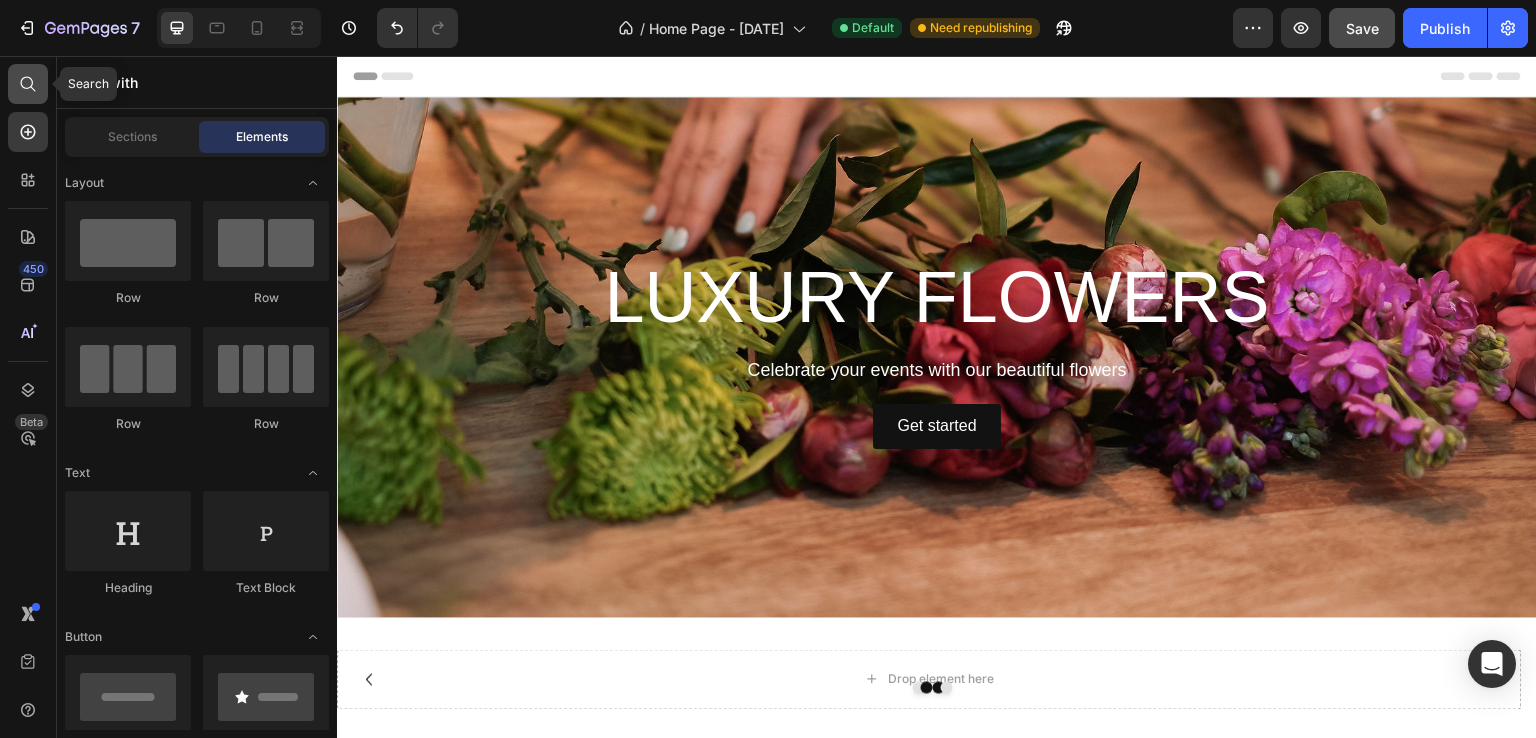 click 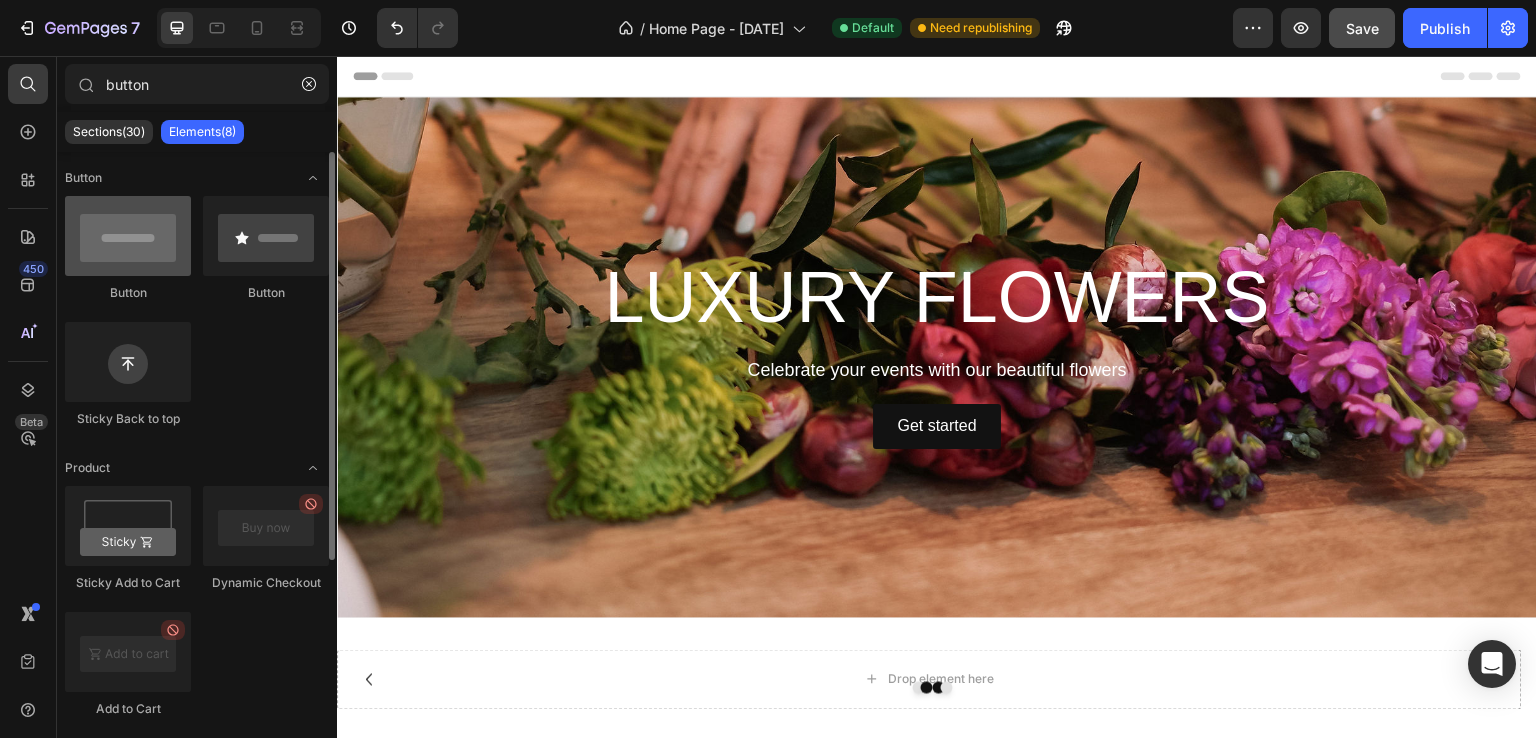 type on "button" 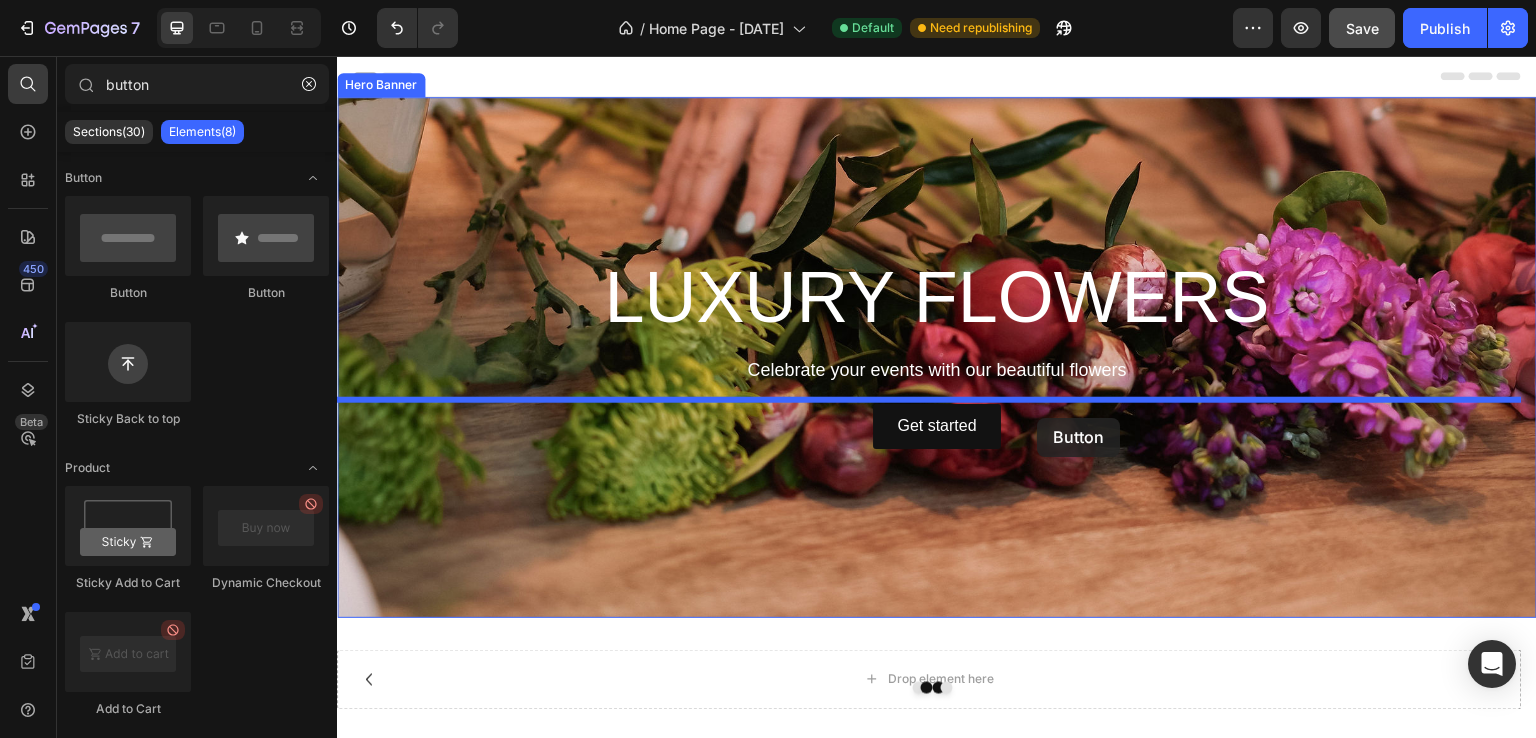 drag, startPoint x: 451, startPoint y: 311, endPoint x: 1038, endPoint y: 418, distance: 596.6724 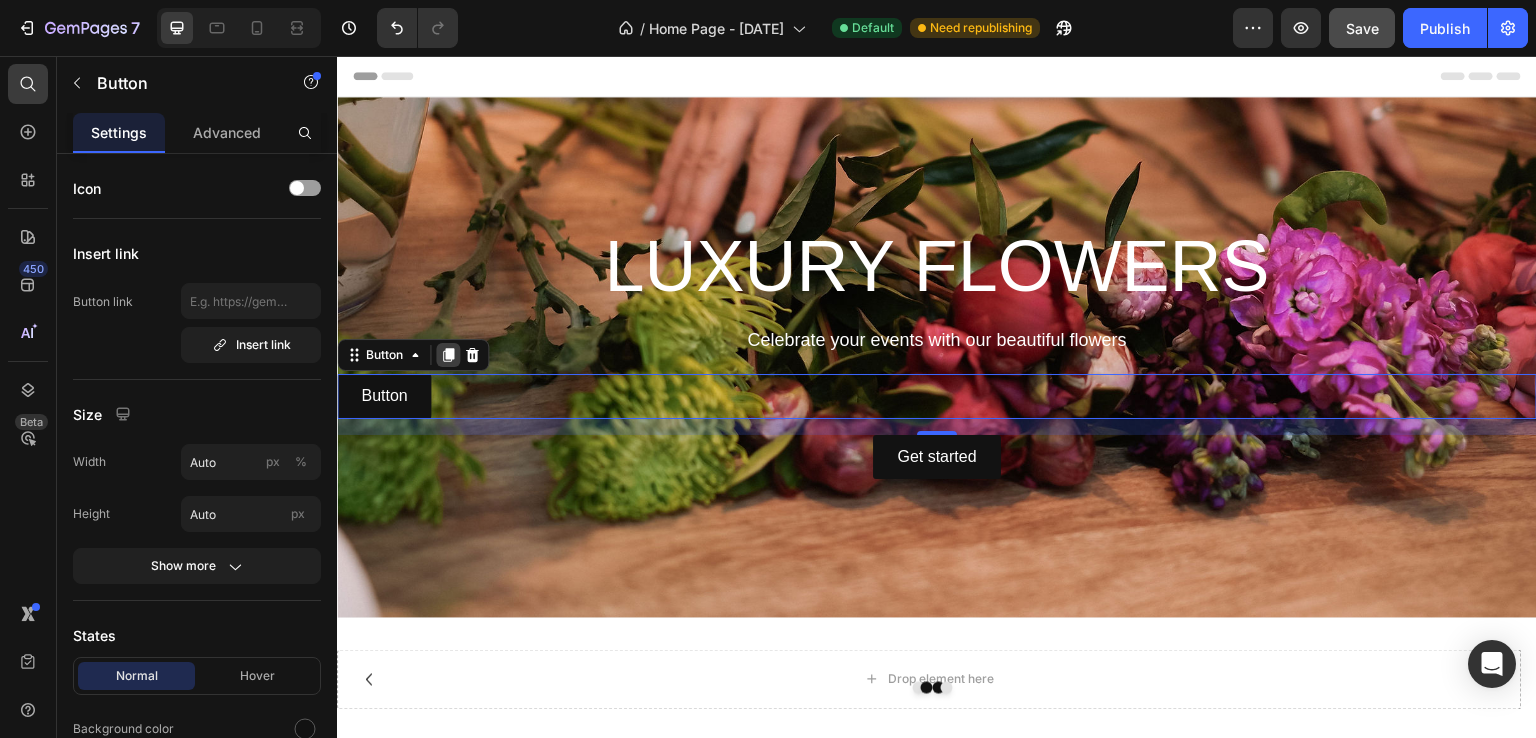 click 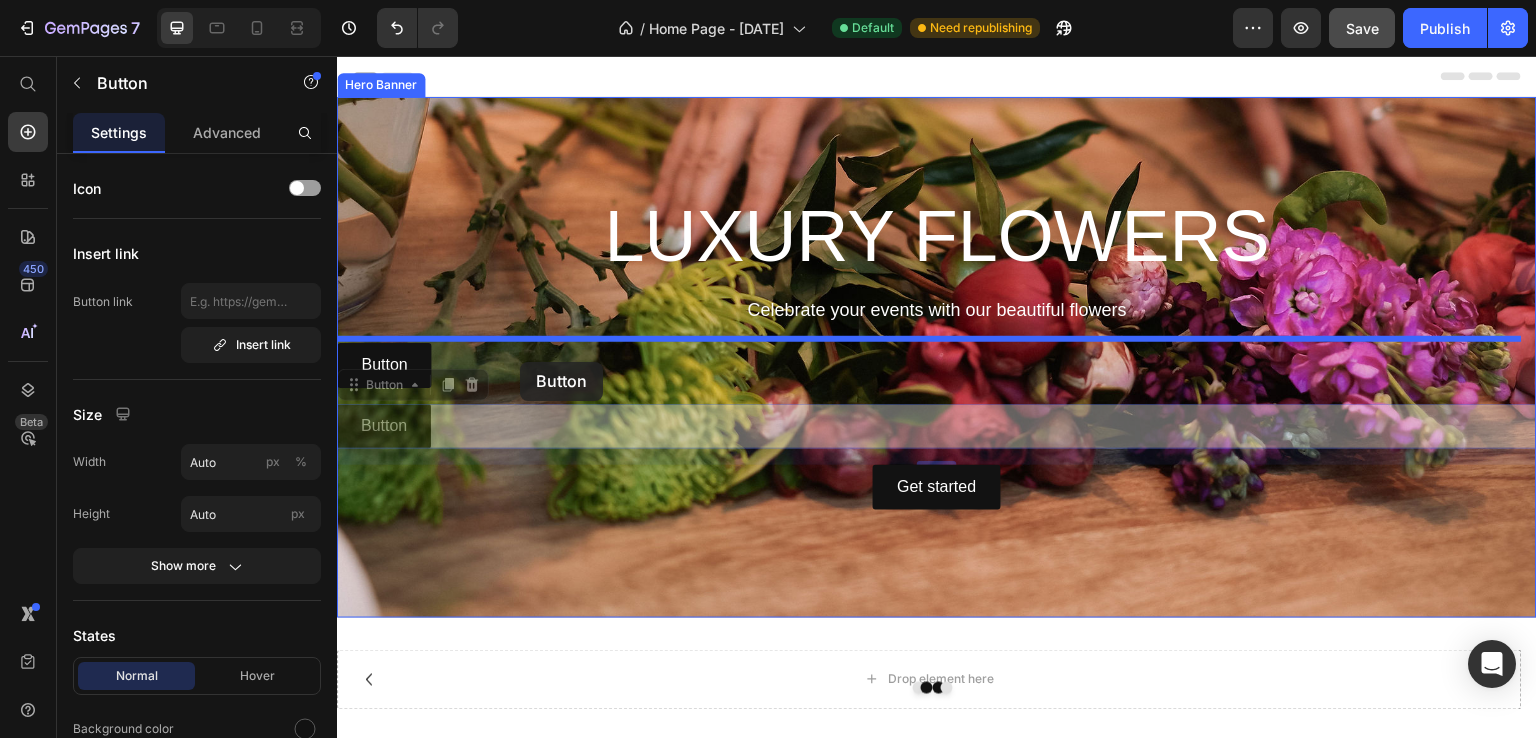 drag, startPoint x: 411, startPoint y: 423, endPoint x: 520, endPoint y: 362, distance: 124.90797 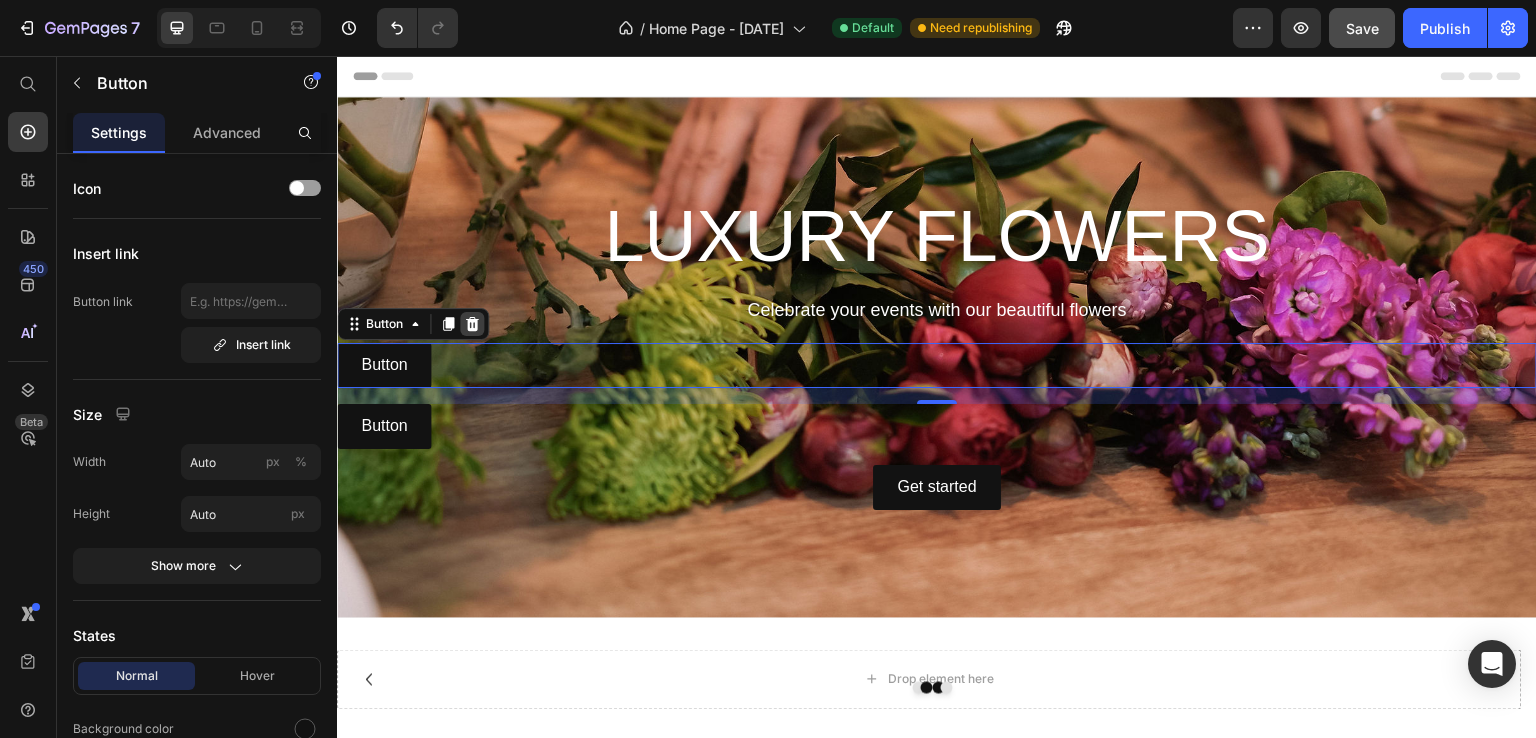 click 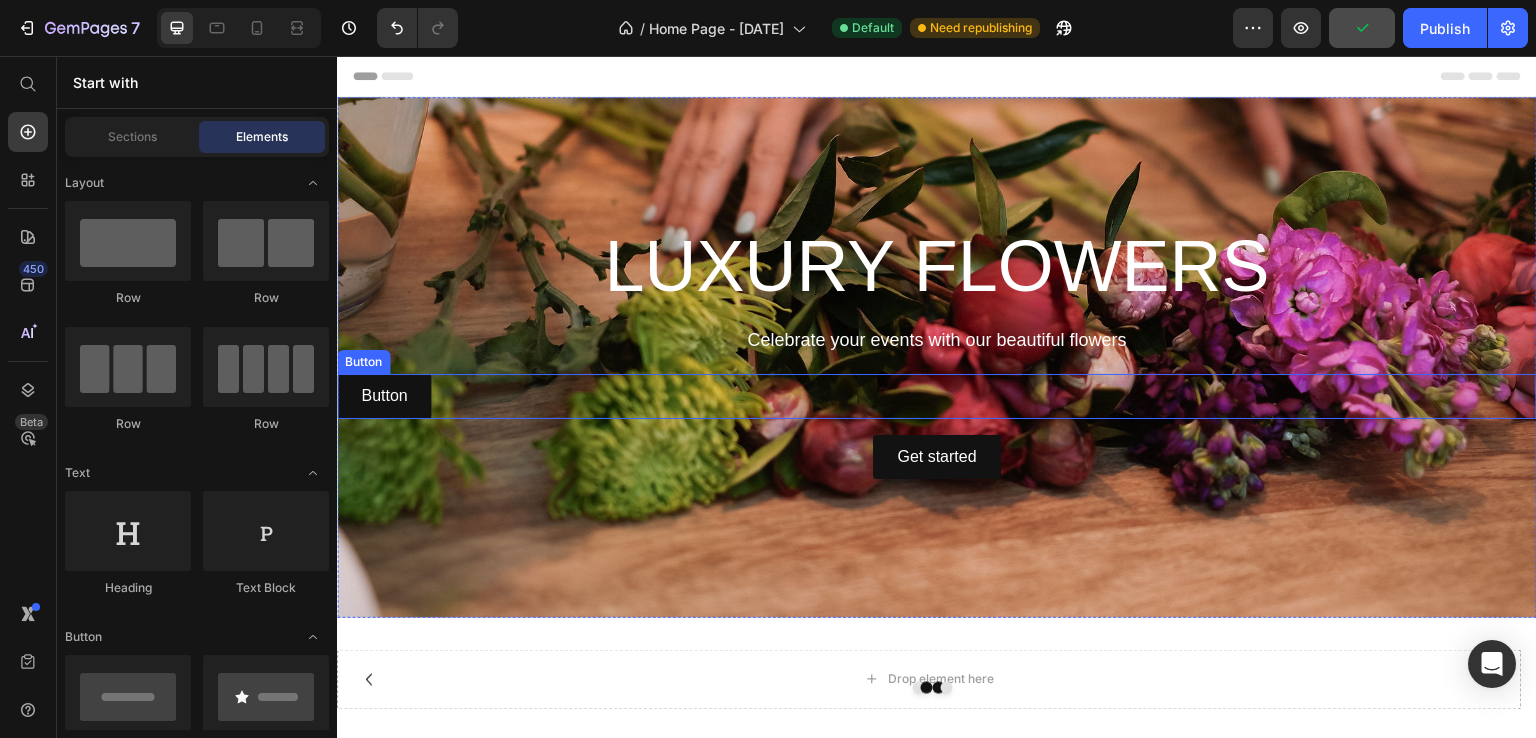 click on "Button" at bounding box center [363, 362] 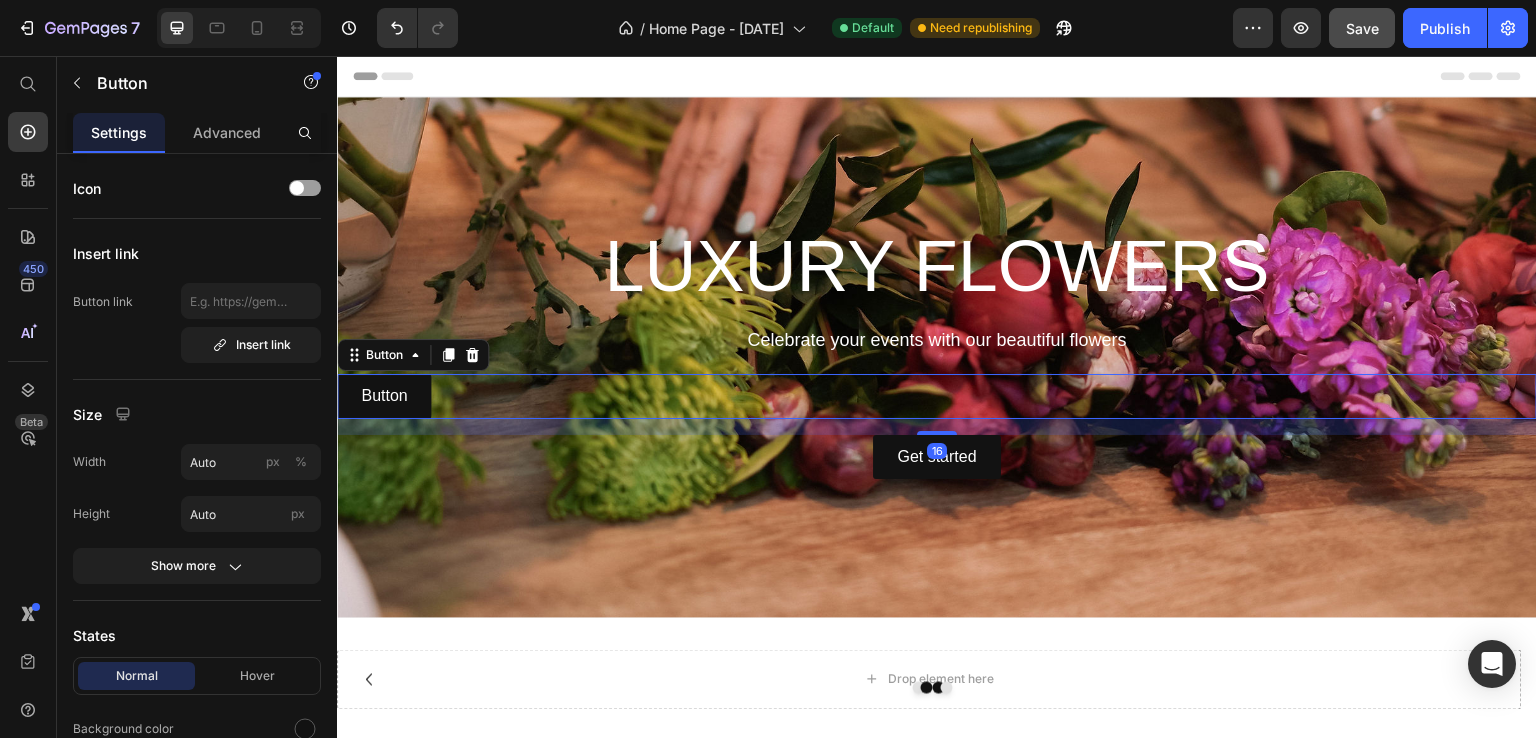 click 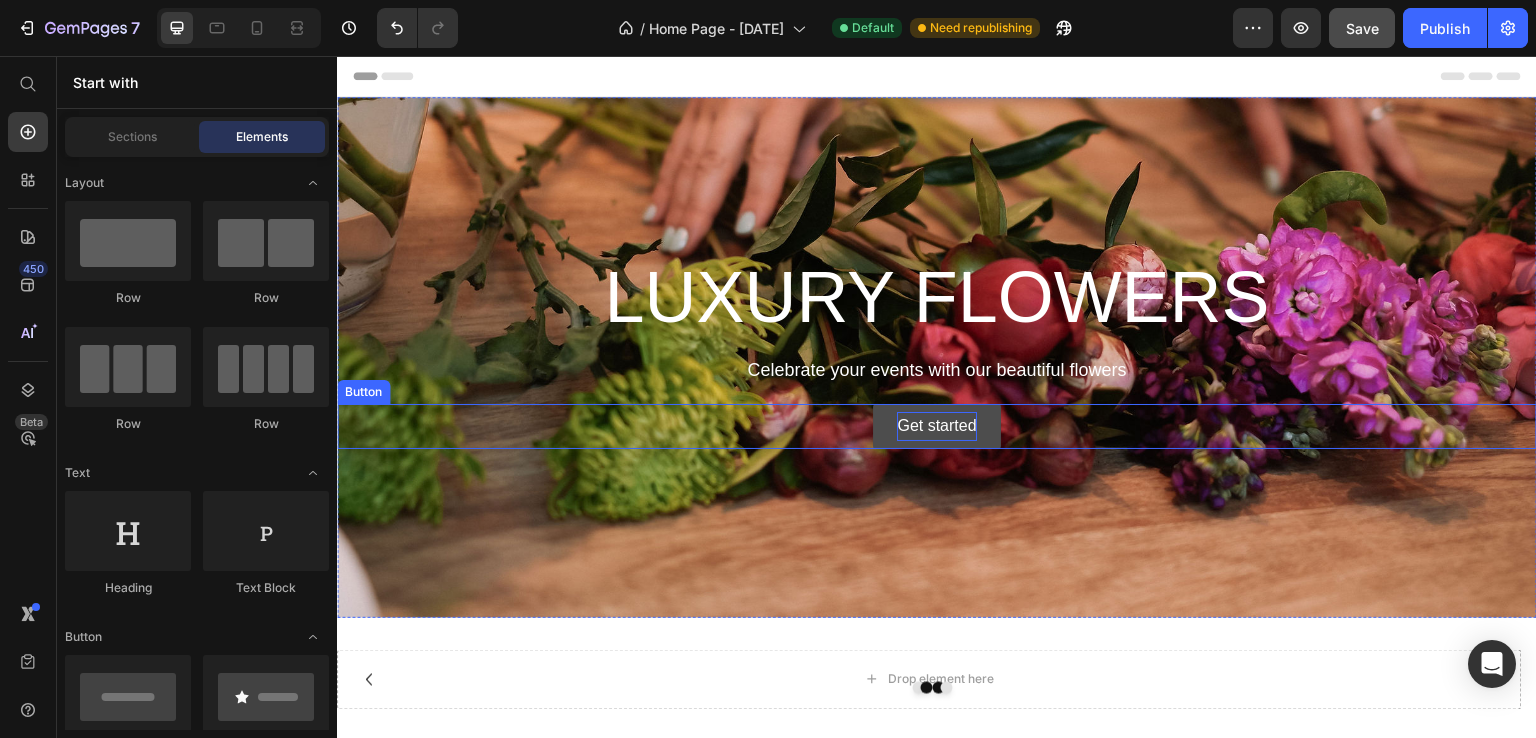 click on "Get started" at bounding box center (936, 426) 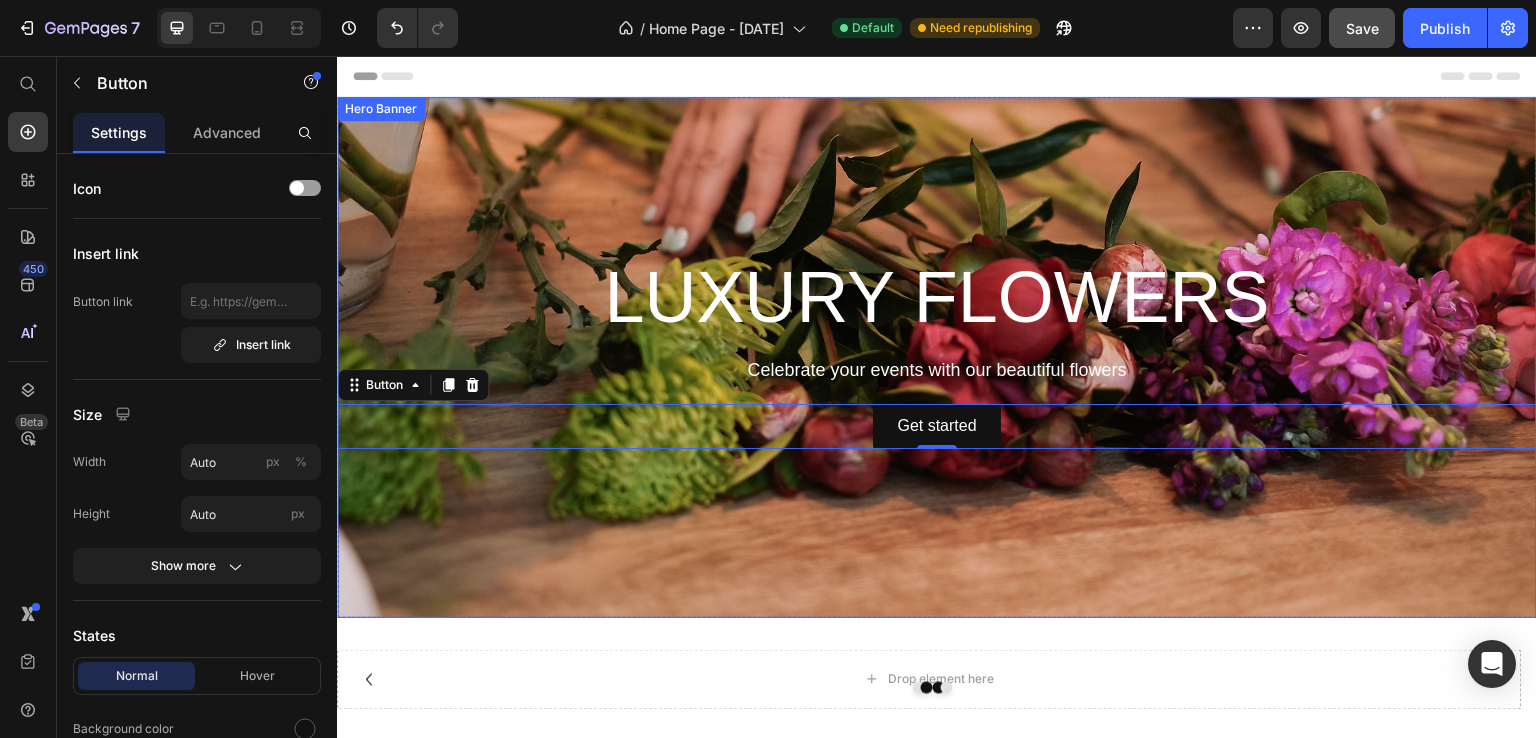 click at bounding box center [937, 357] 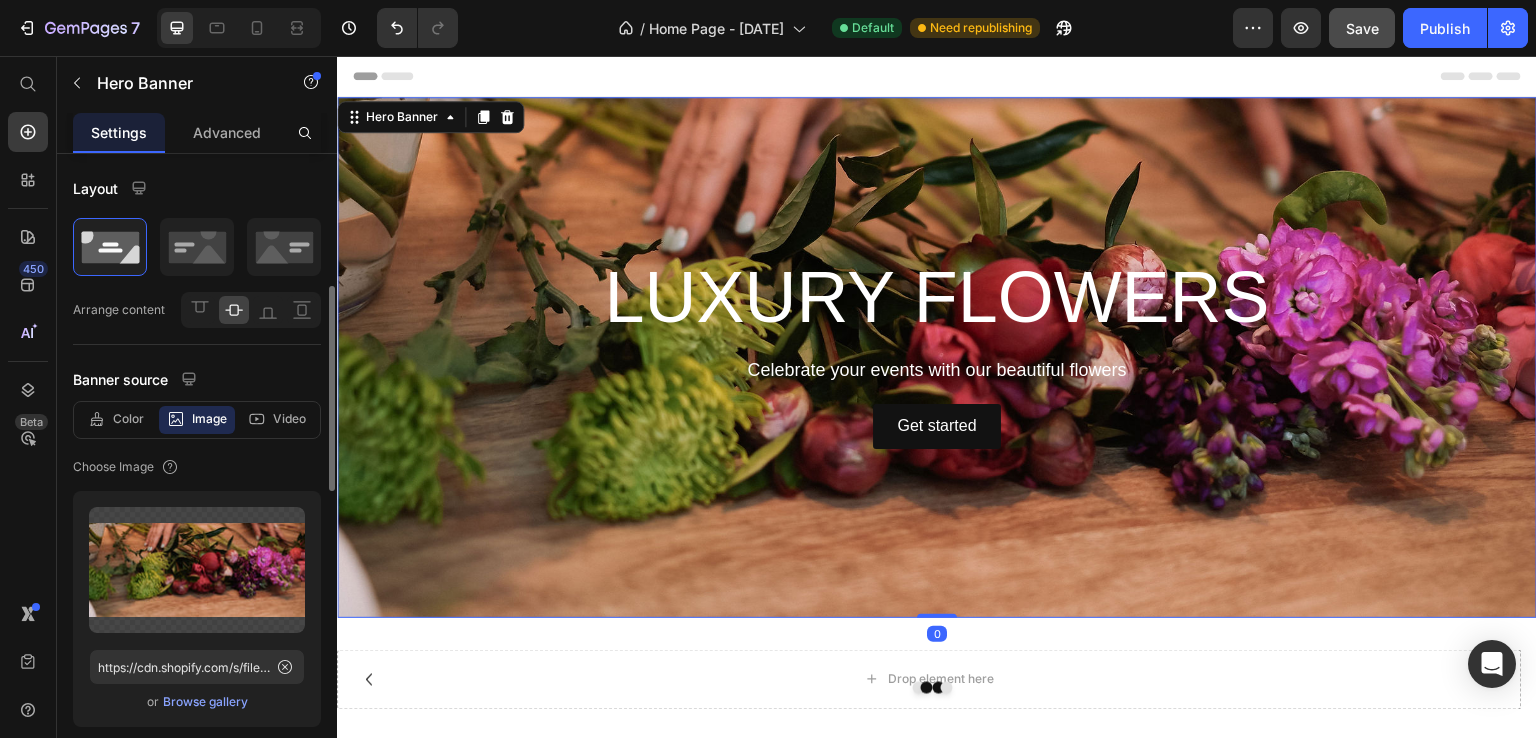 scroll, scrollTop: 200, scrollLeft: 0, axis: vertical 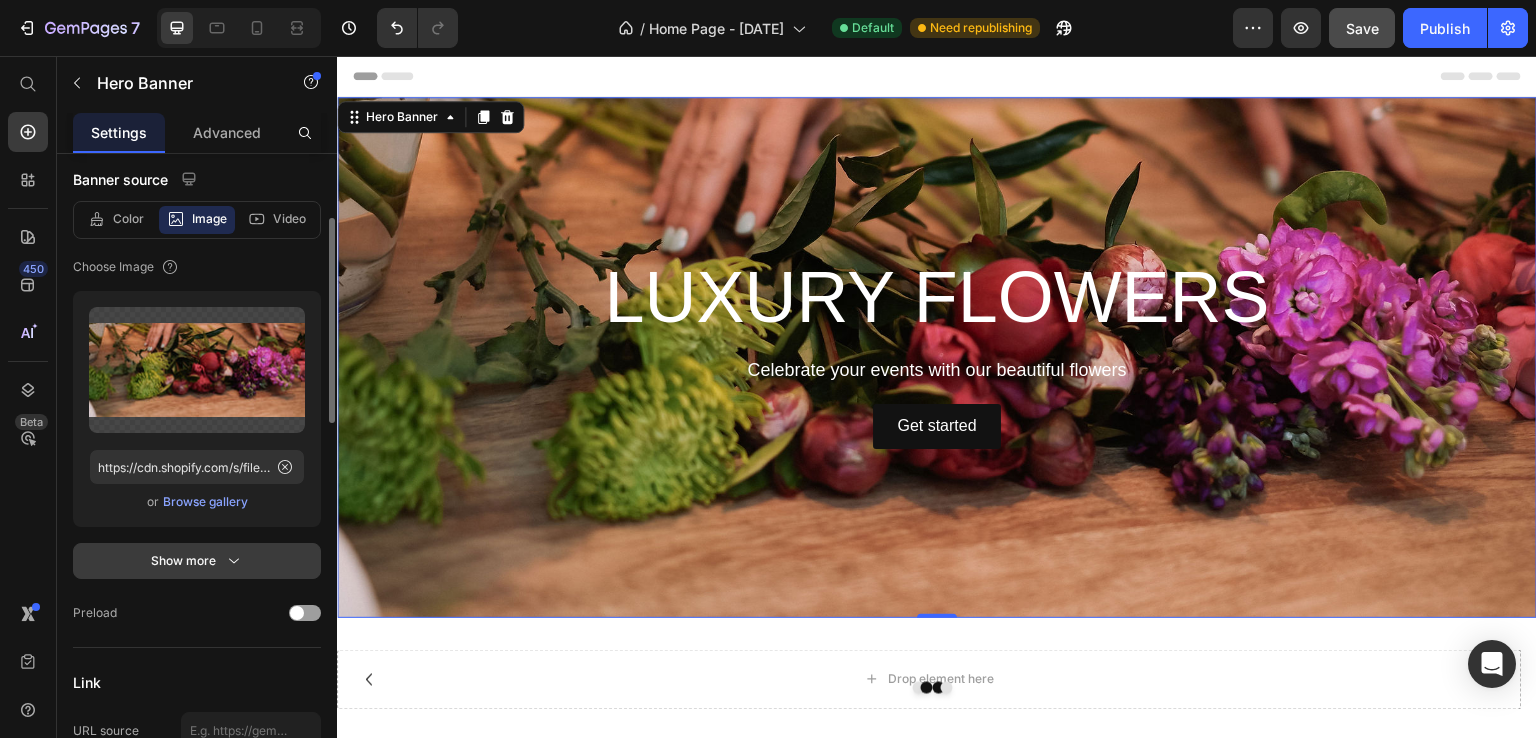 click 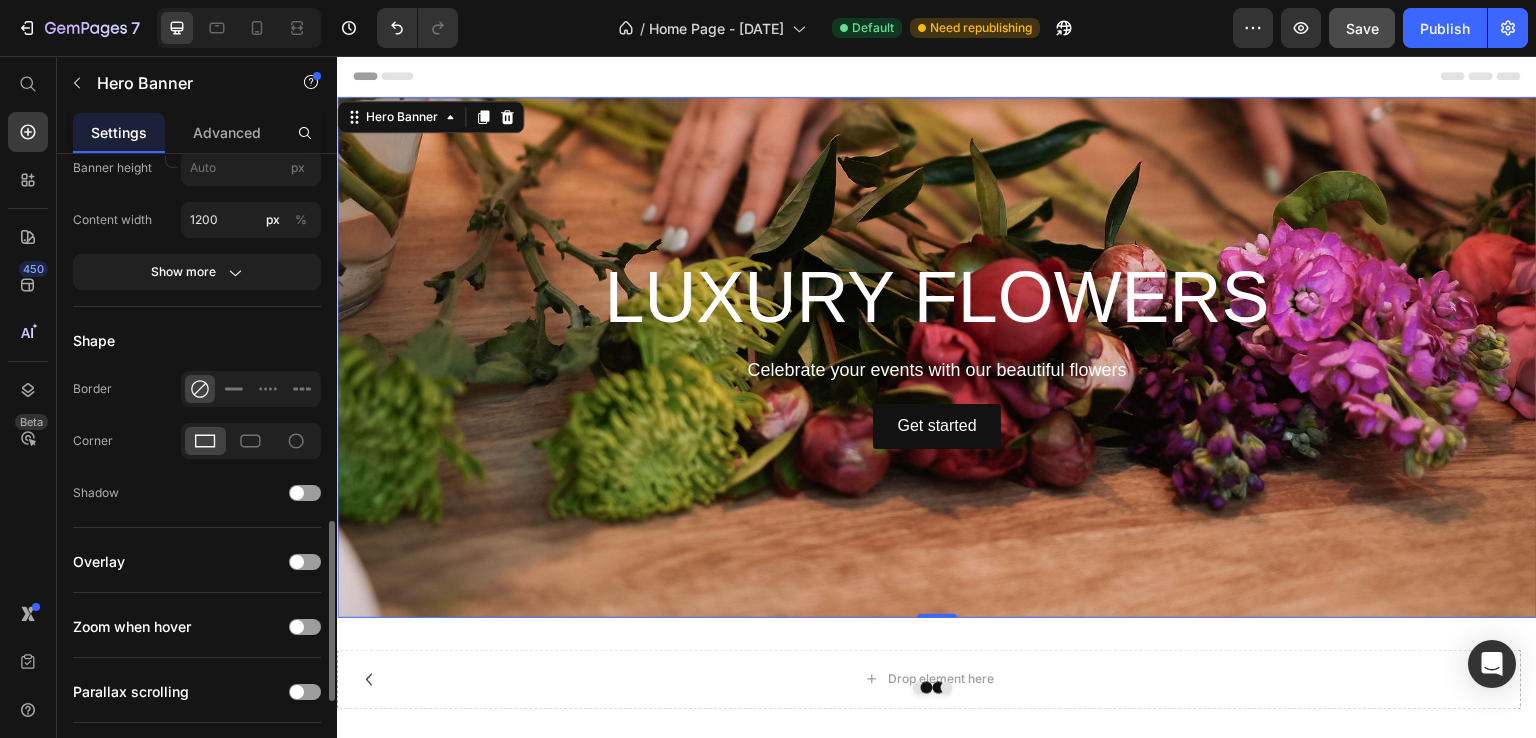 scroll, scrollTop: 1500, scrollLeft: 0, axis: vertical 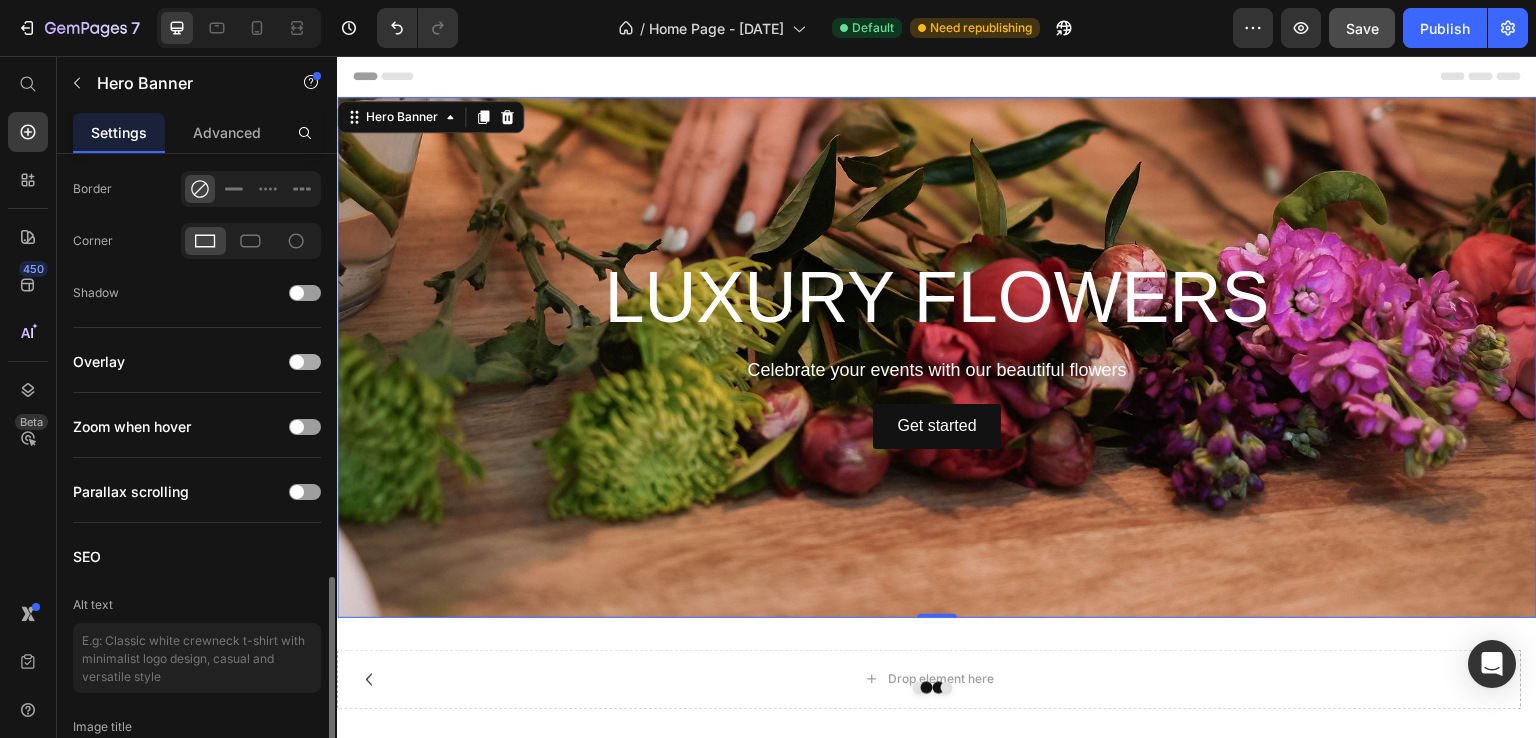 click at bounding box center (305, 362) 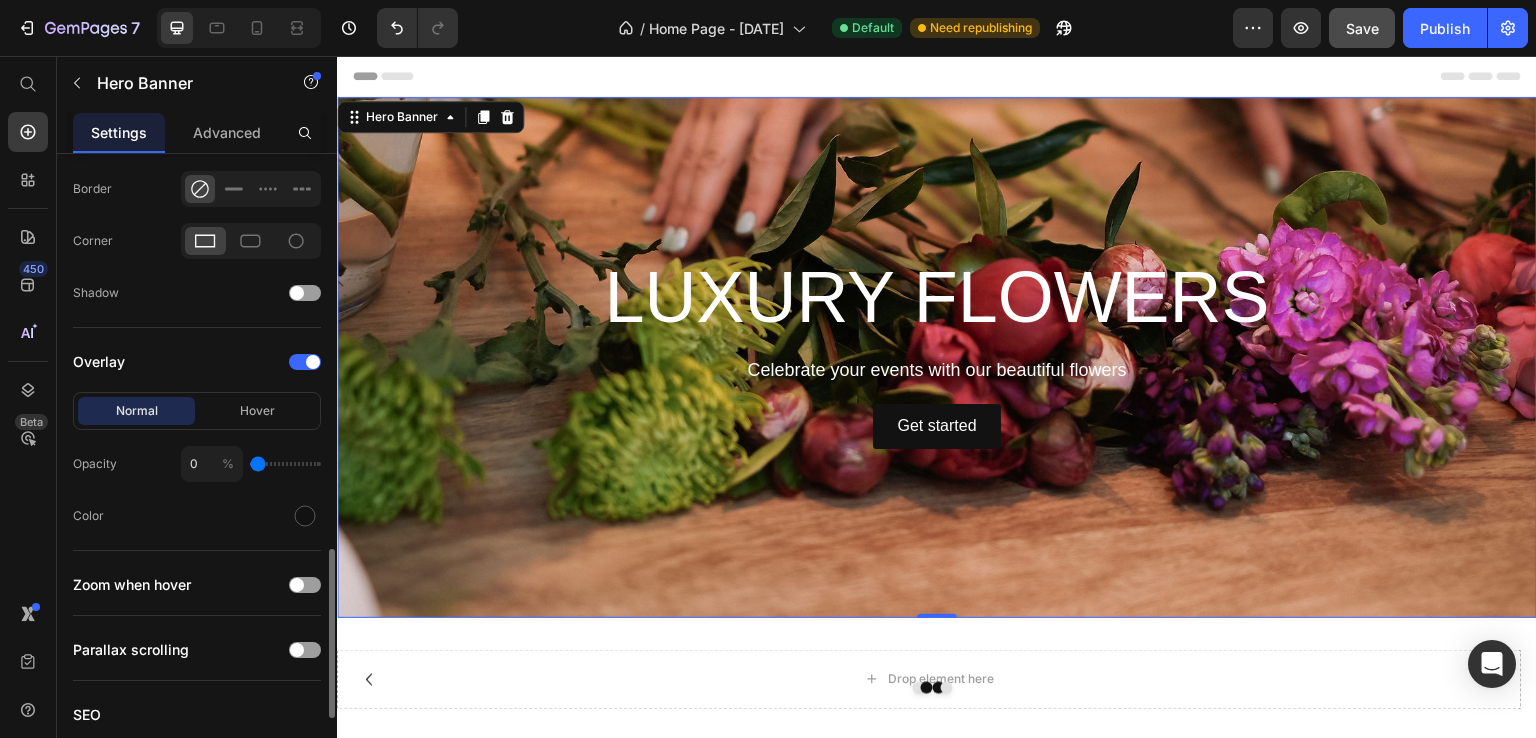 type on "1" 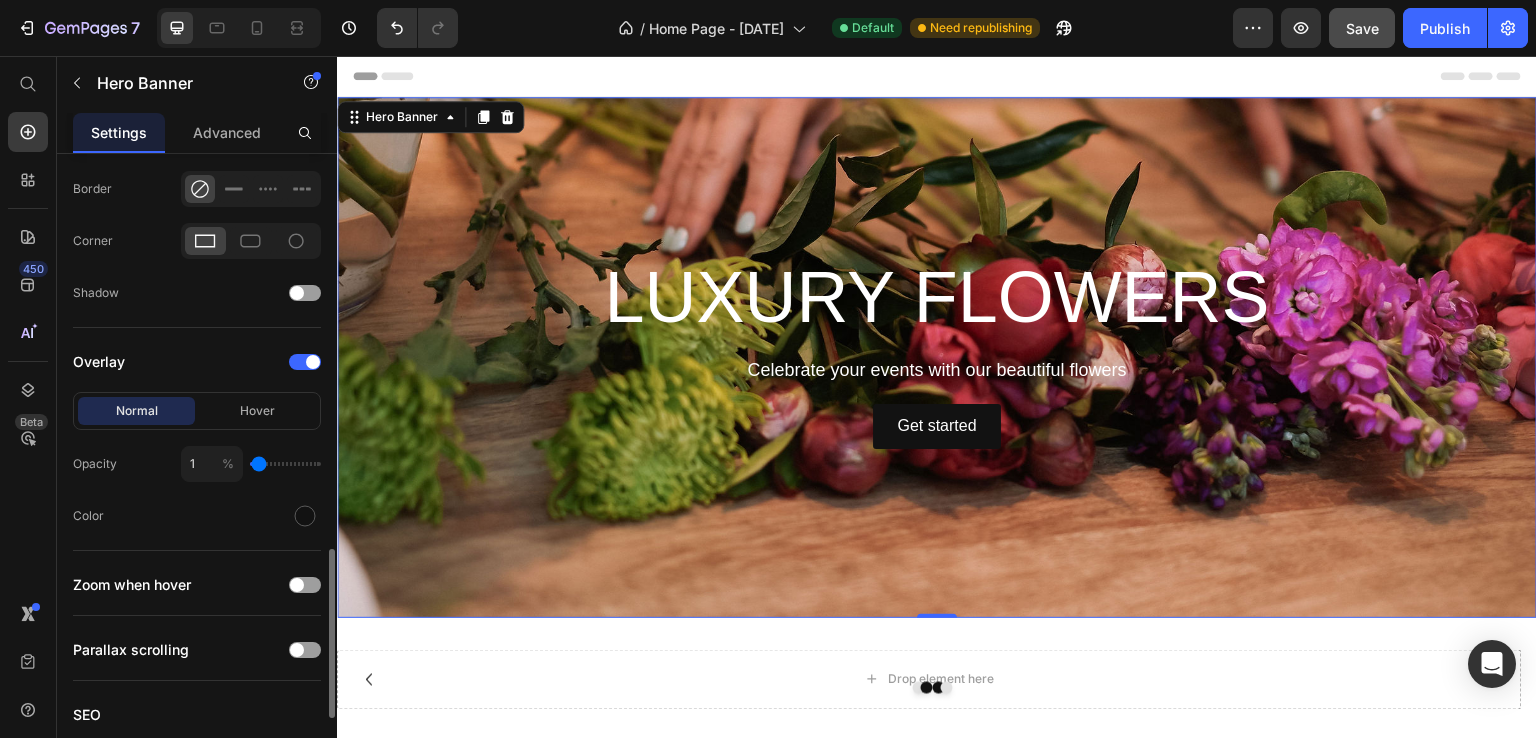 type on "4" 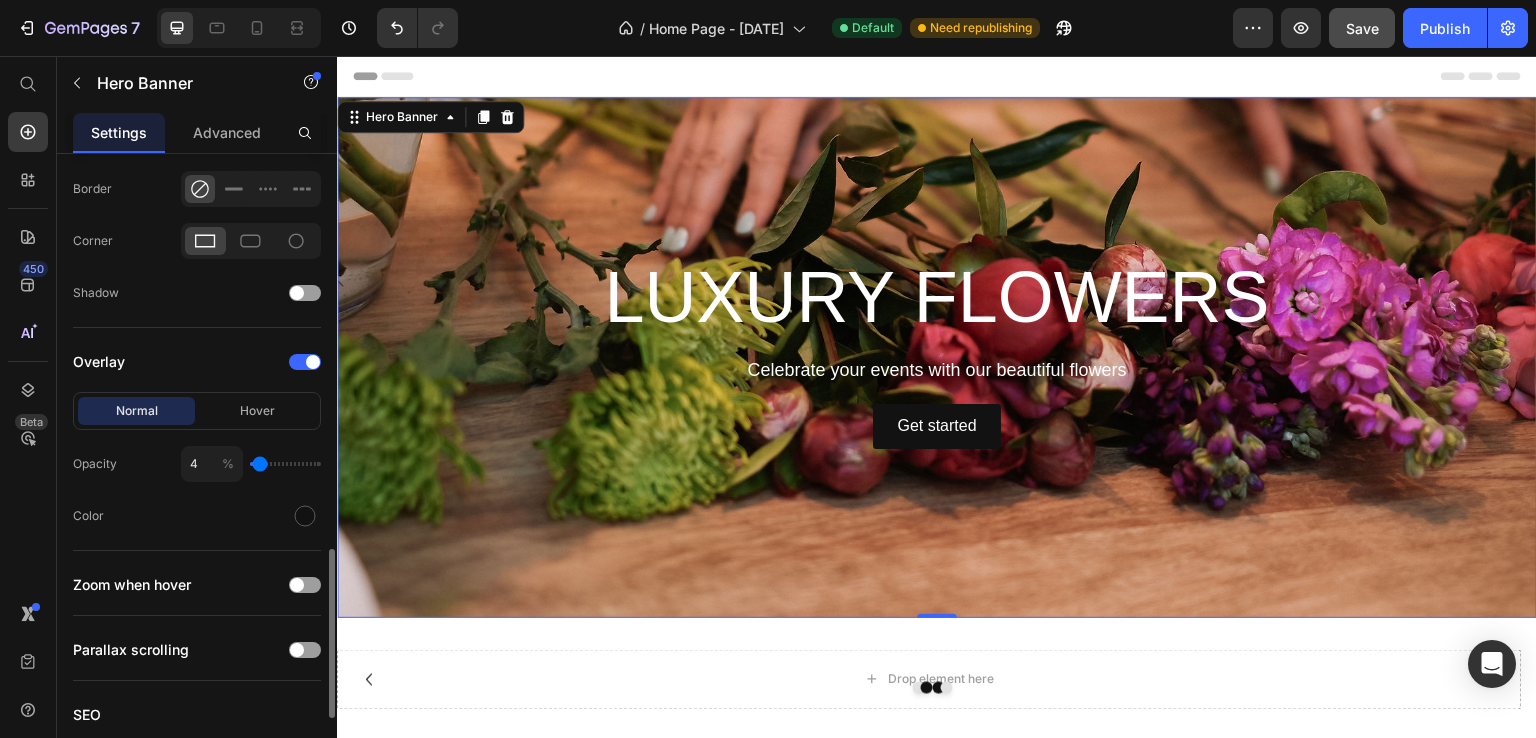 type on "9" 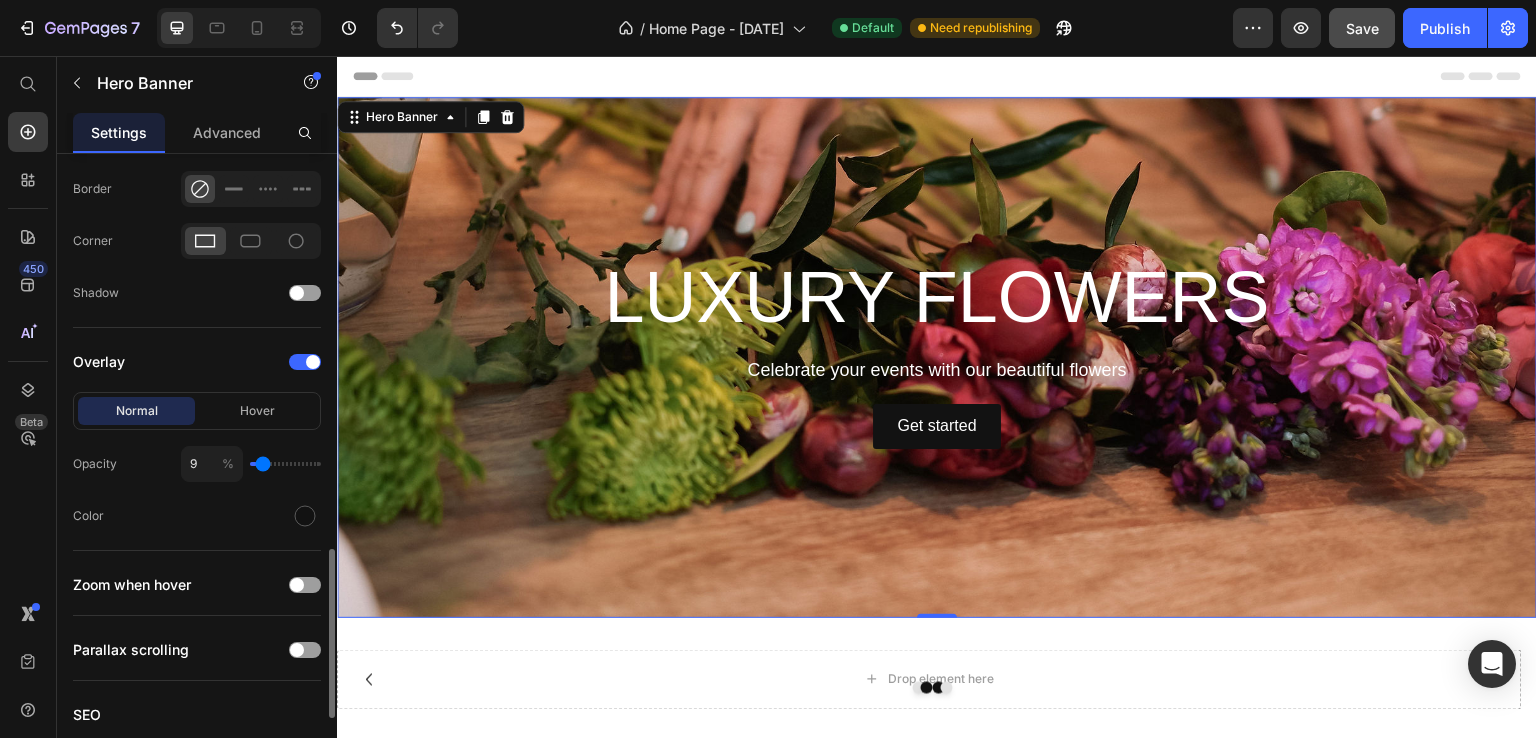 type on "11" 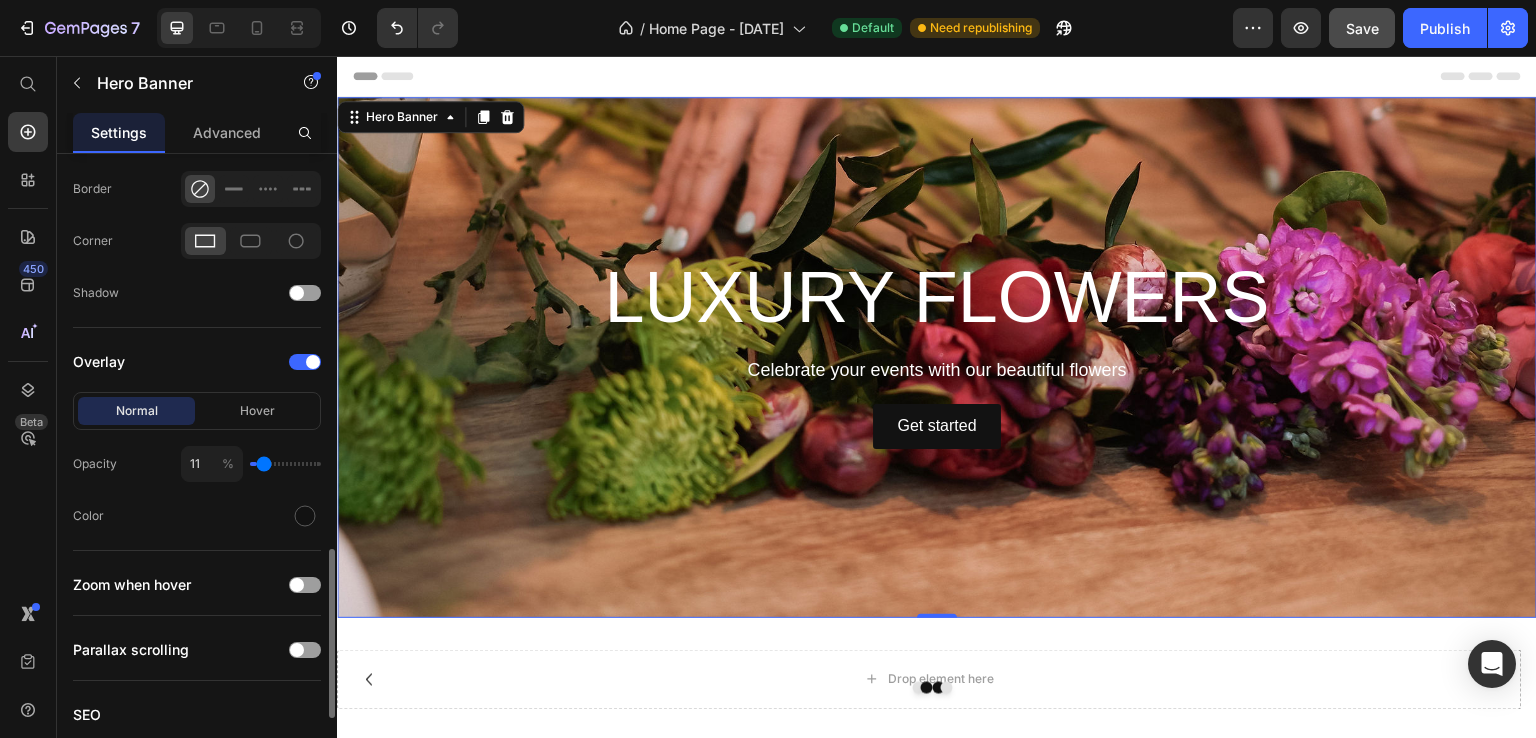type on "17" 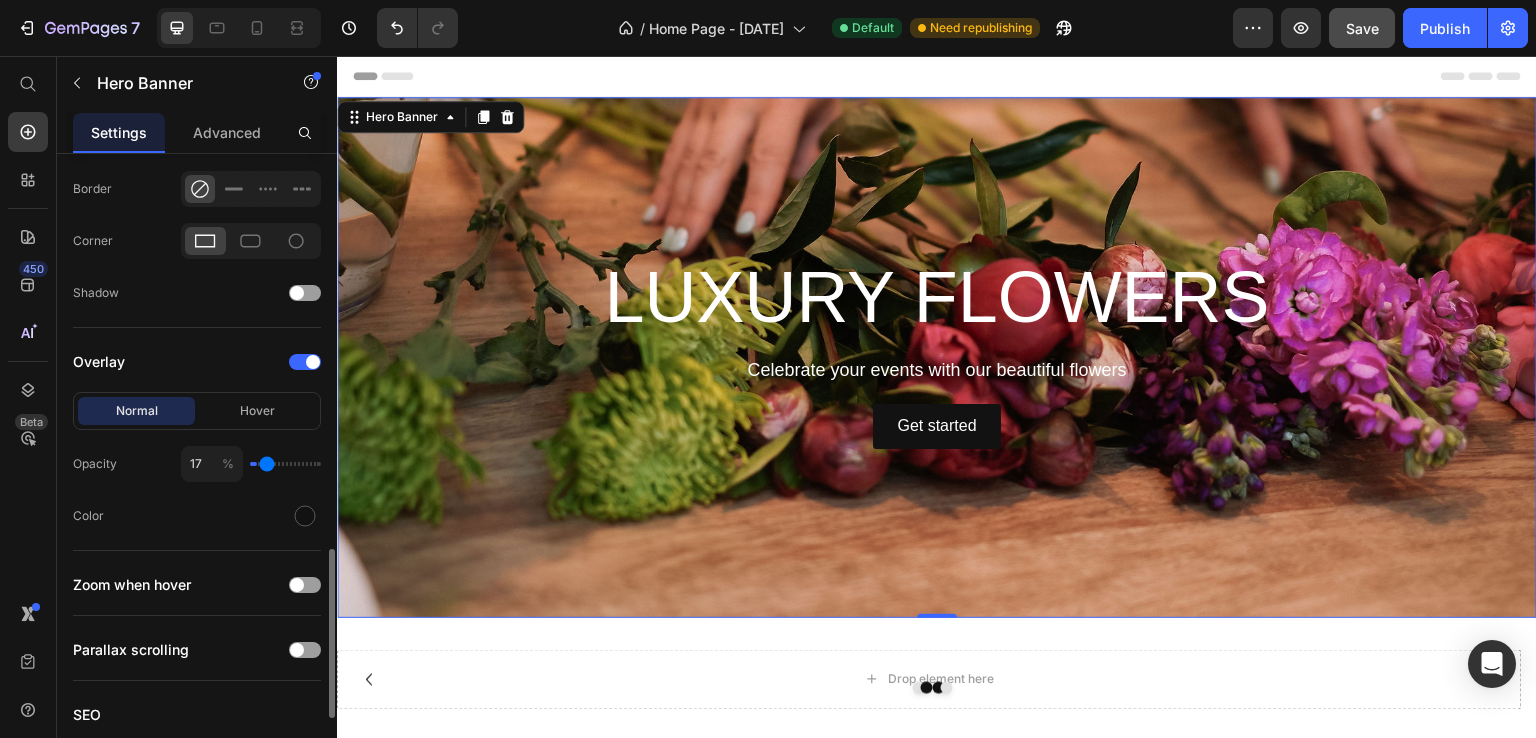 type on "20" 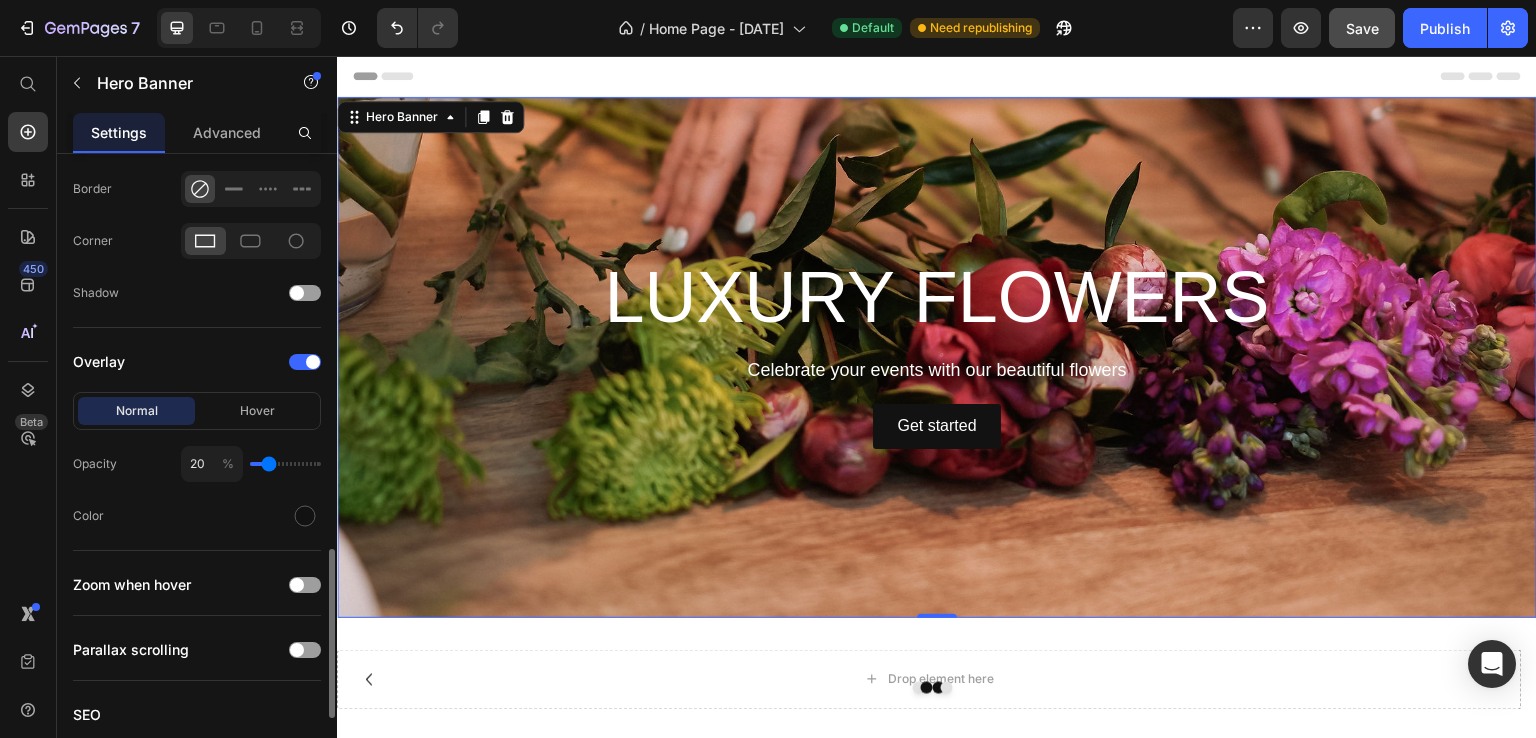 type on "21" 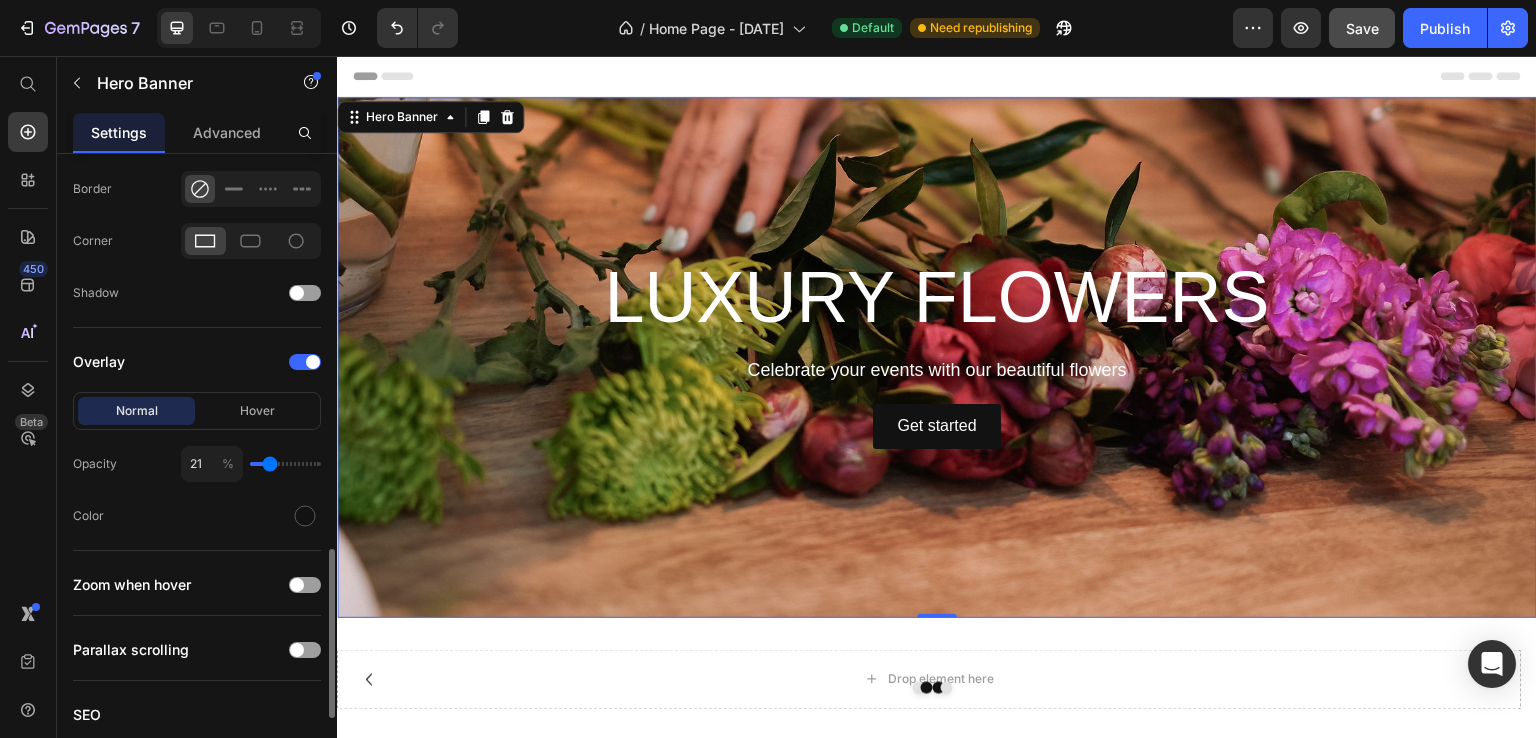 type on "23" 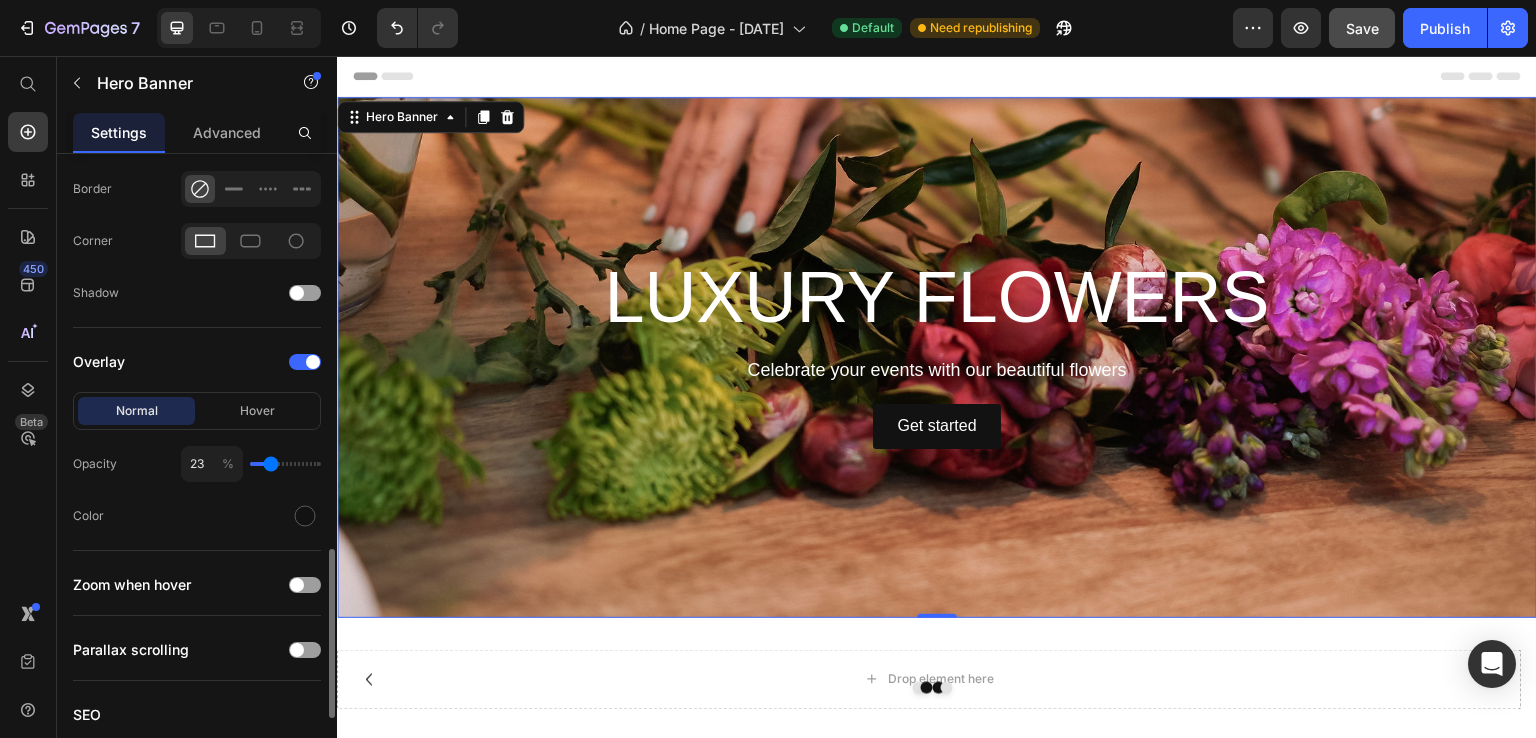 type on "24" 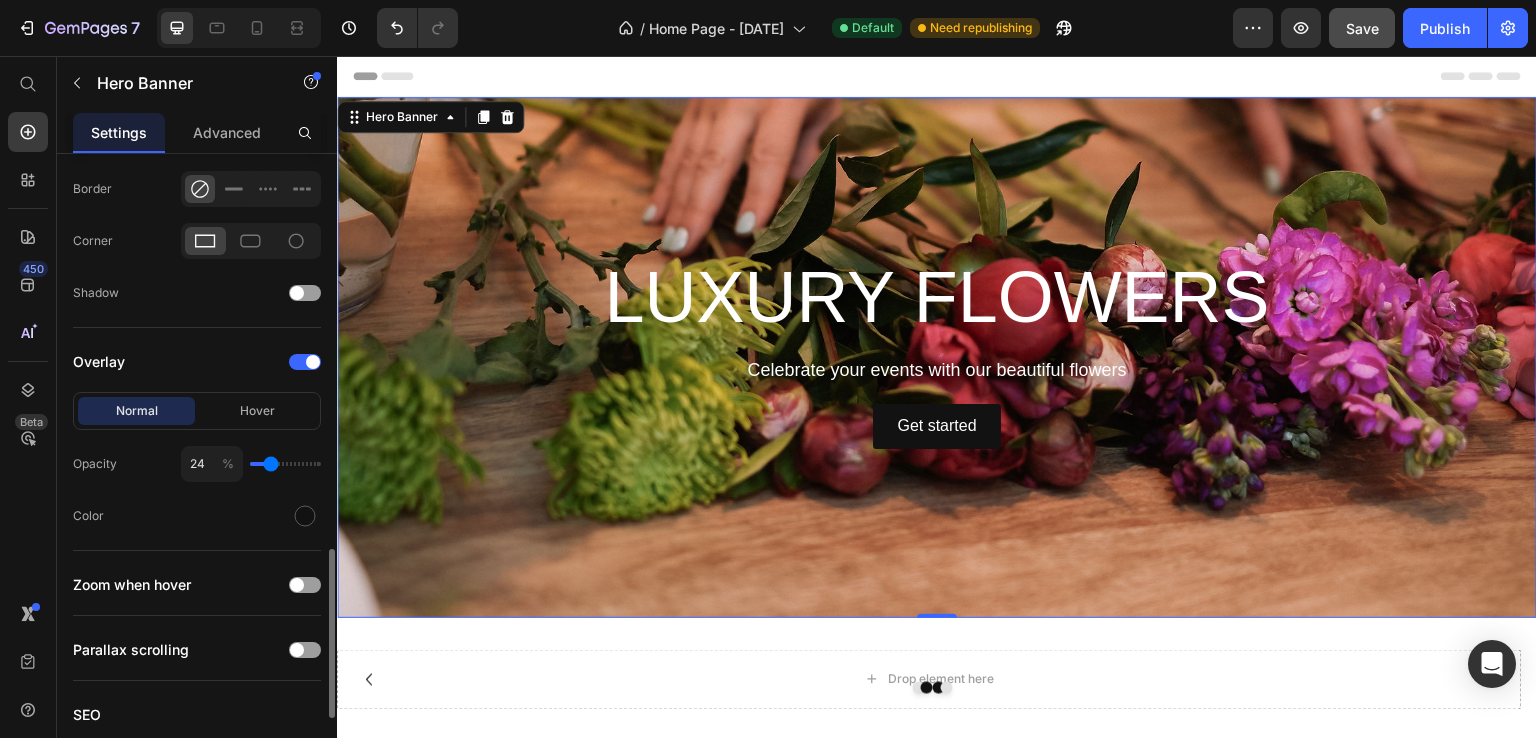 type on "27" 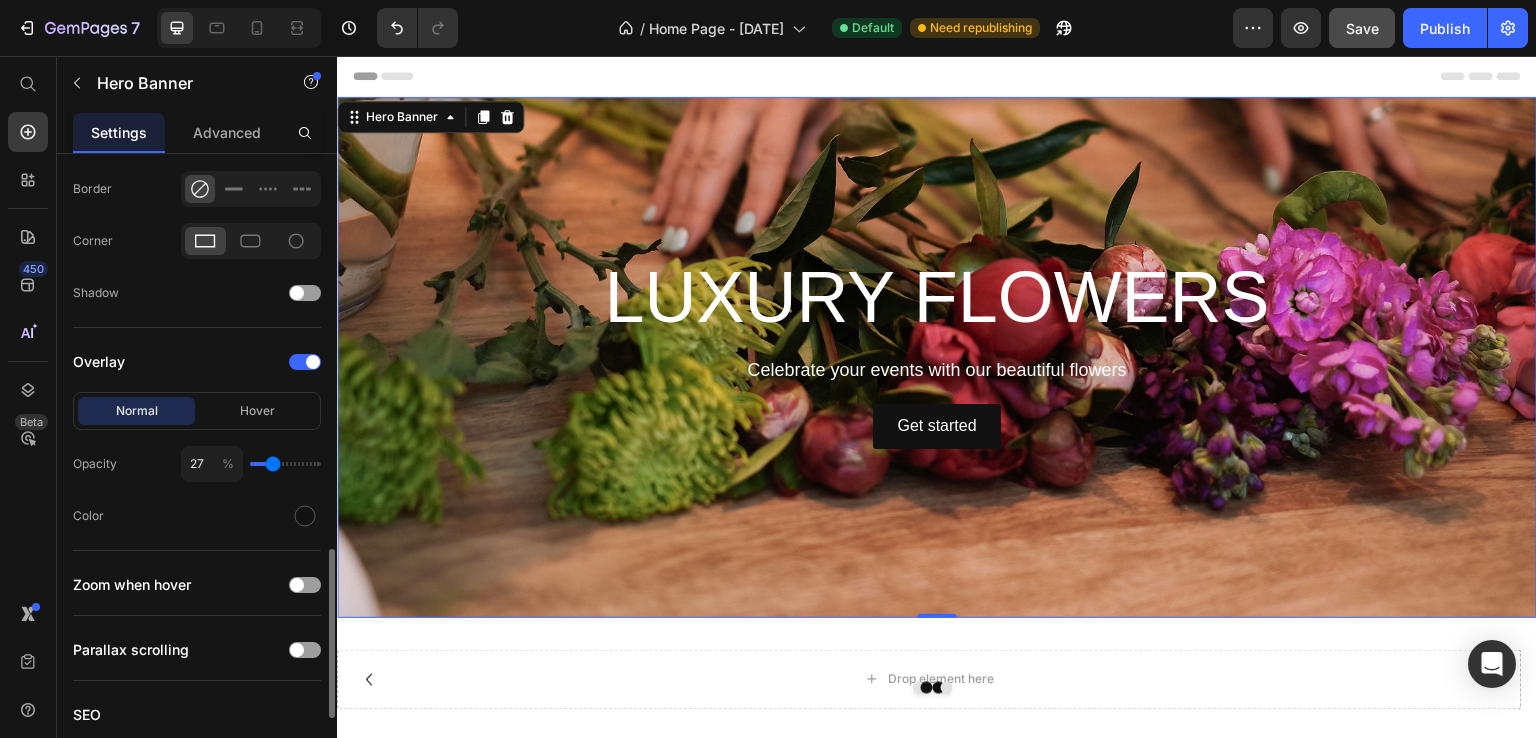 type on "28" 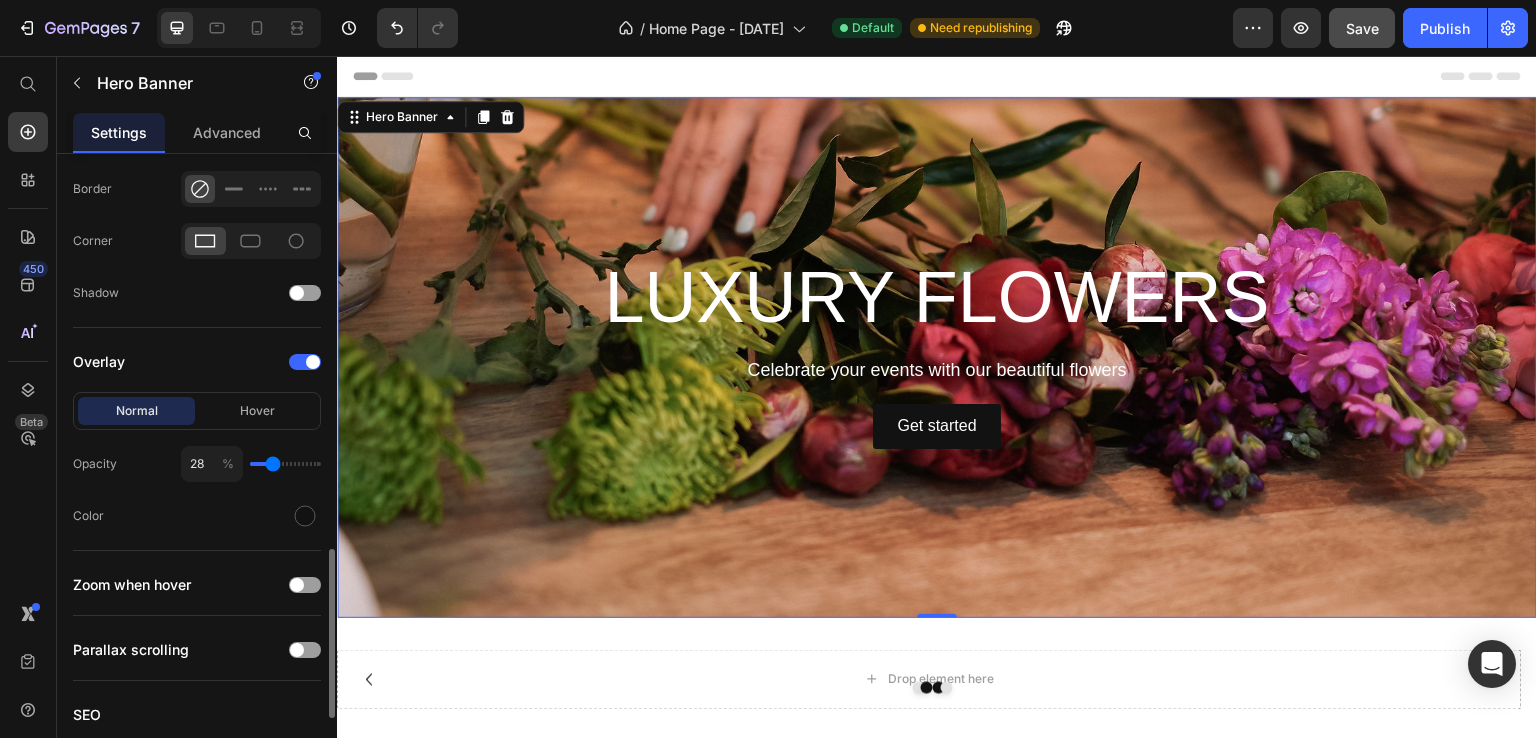 type on "31" 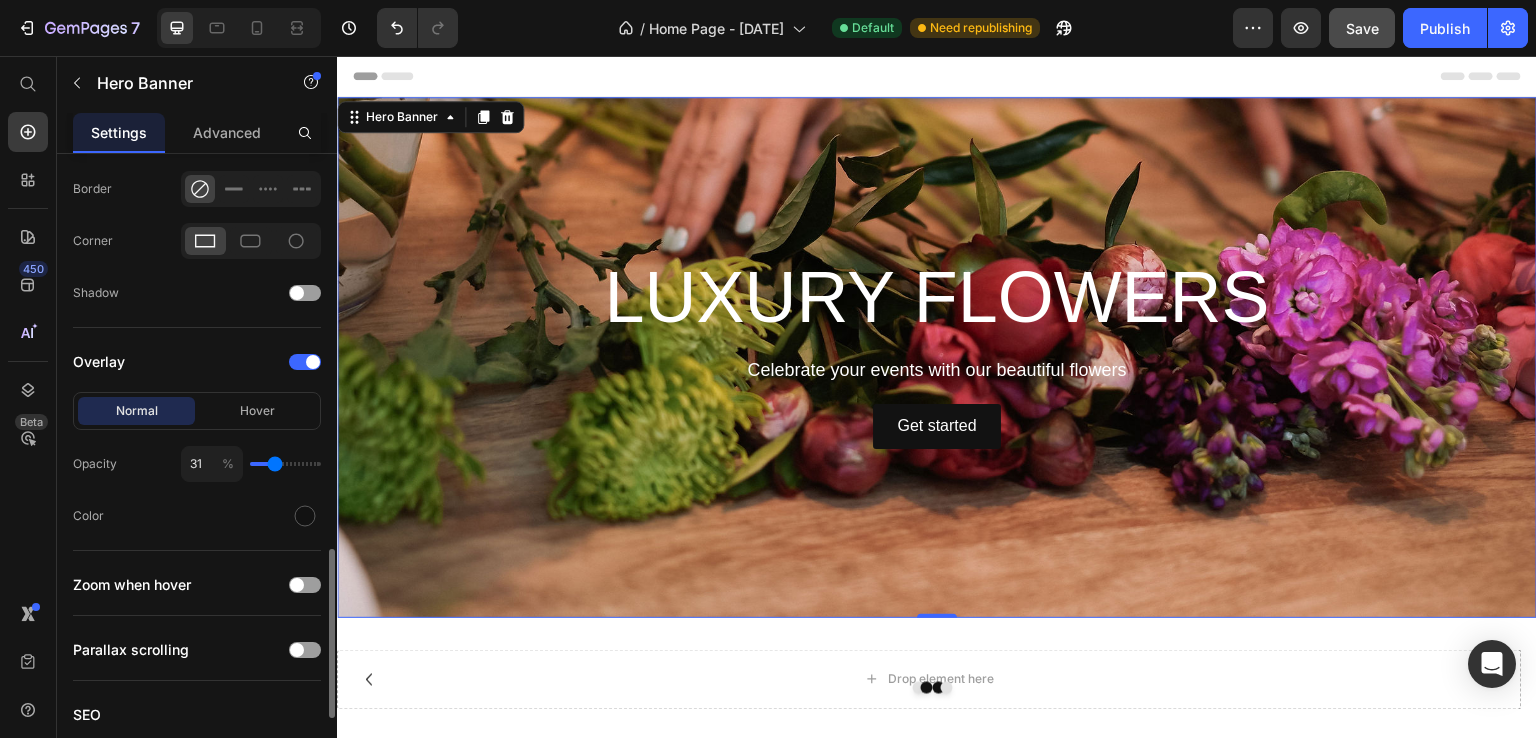 type on "33" 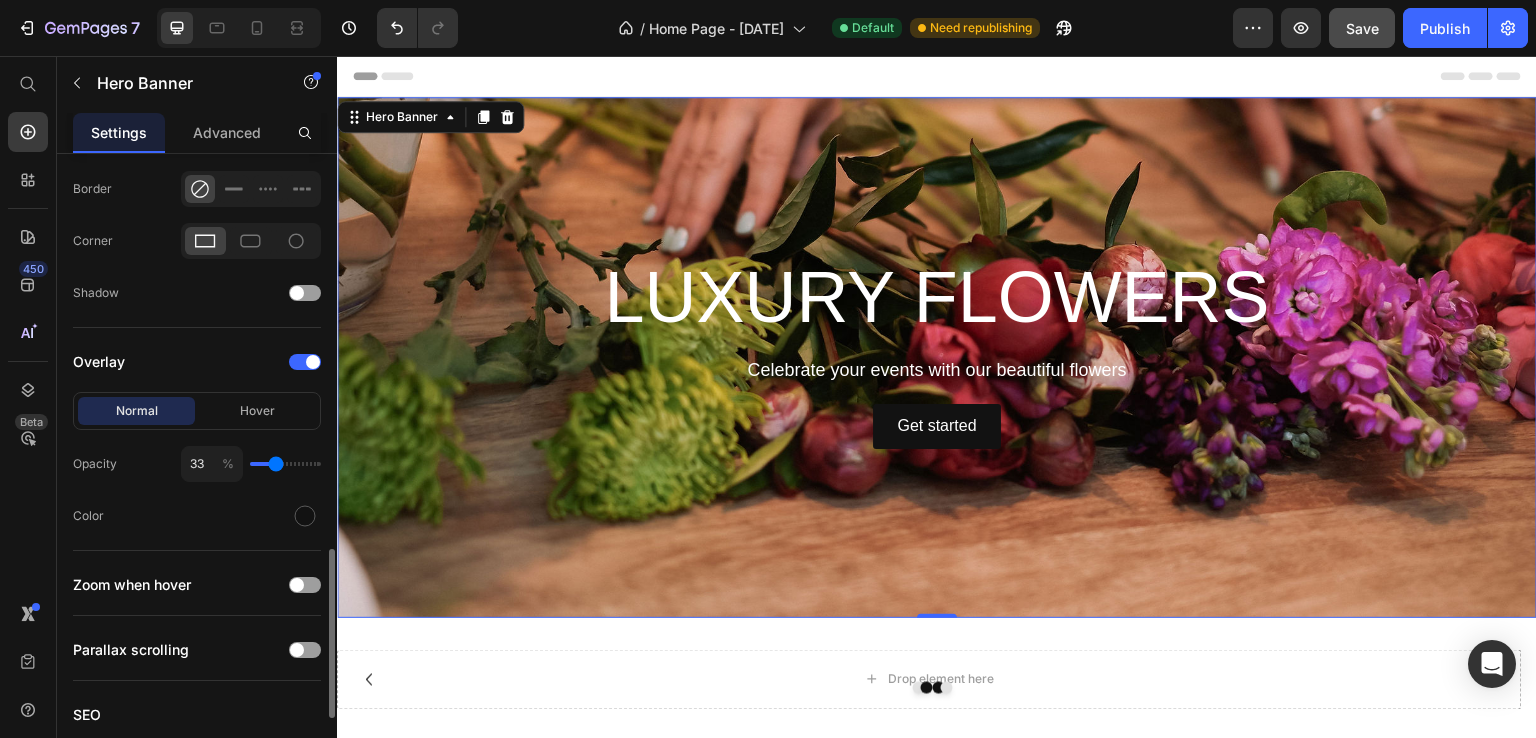 drag, startPoint x: 254, startPoint y: 459, endPoint x: 276, endPoint y: 461, distance: 22.090721 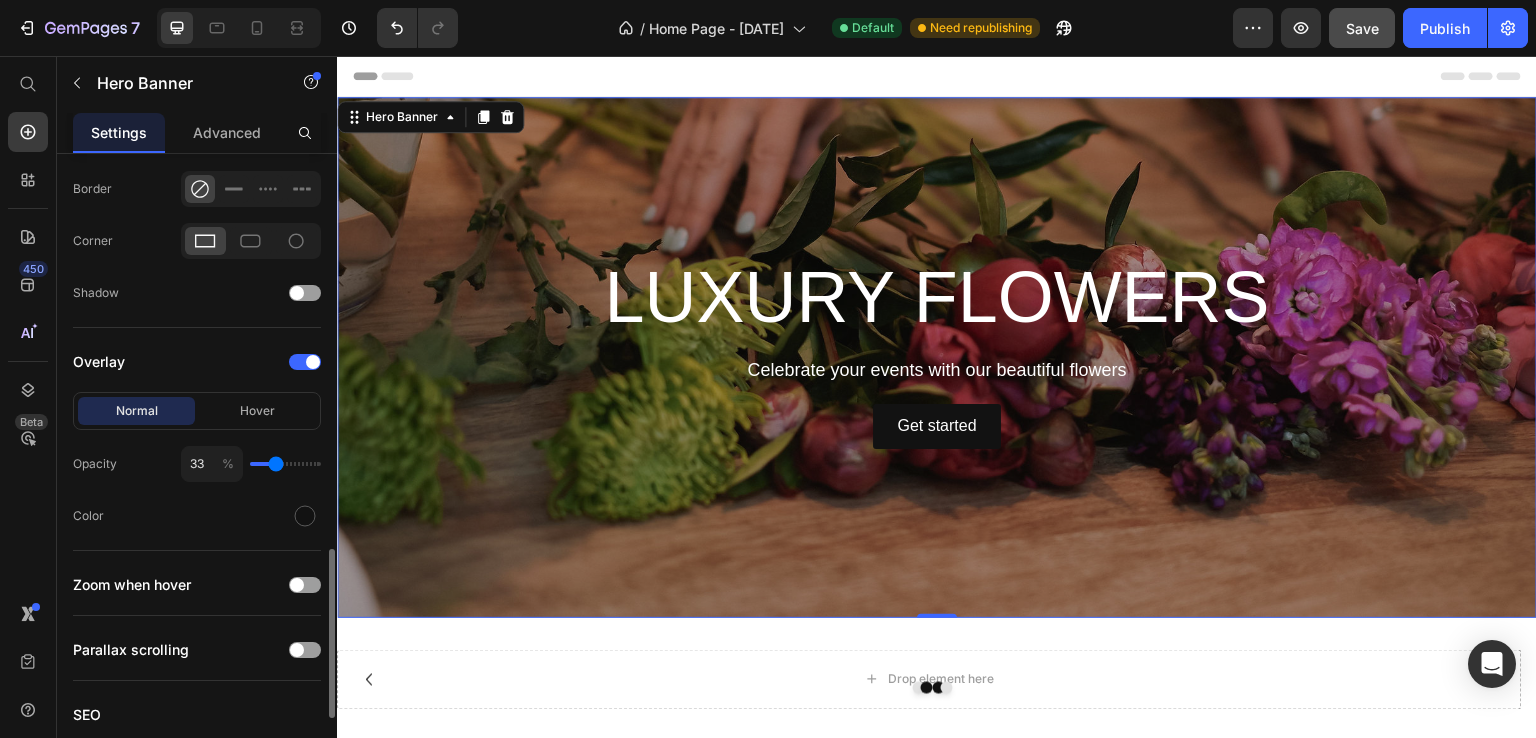 type on "37" 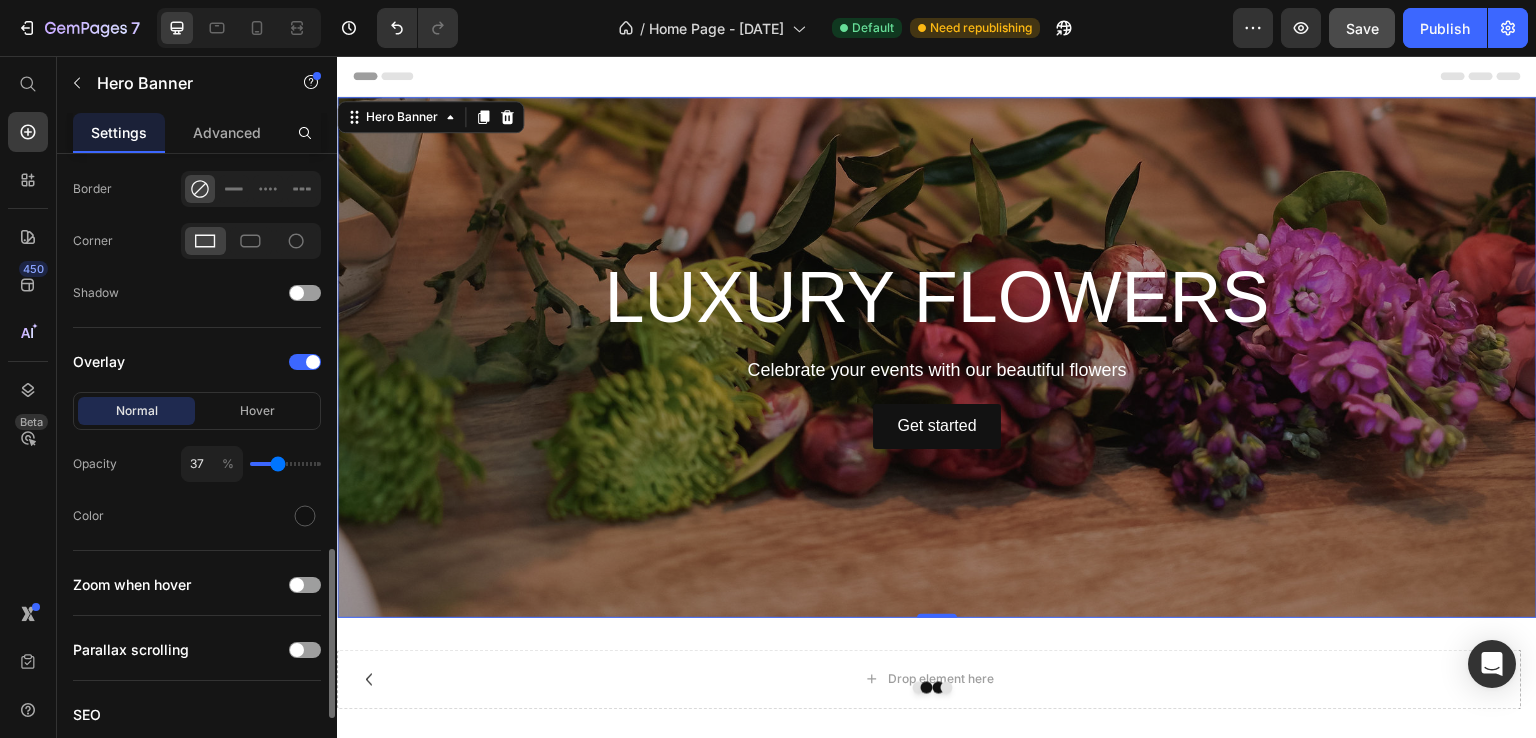type on "39" 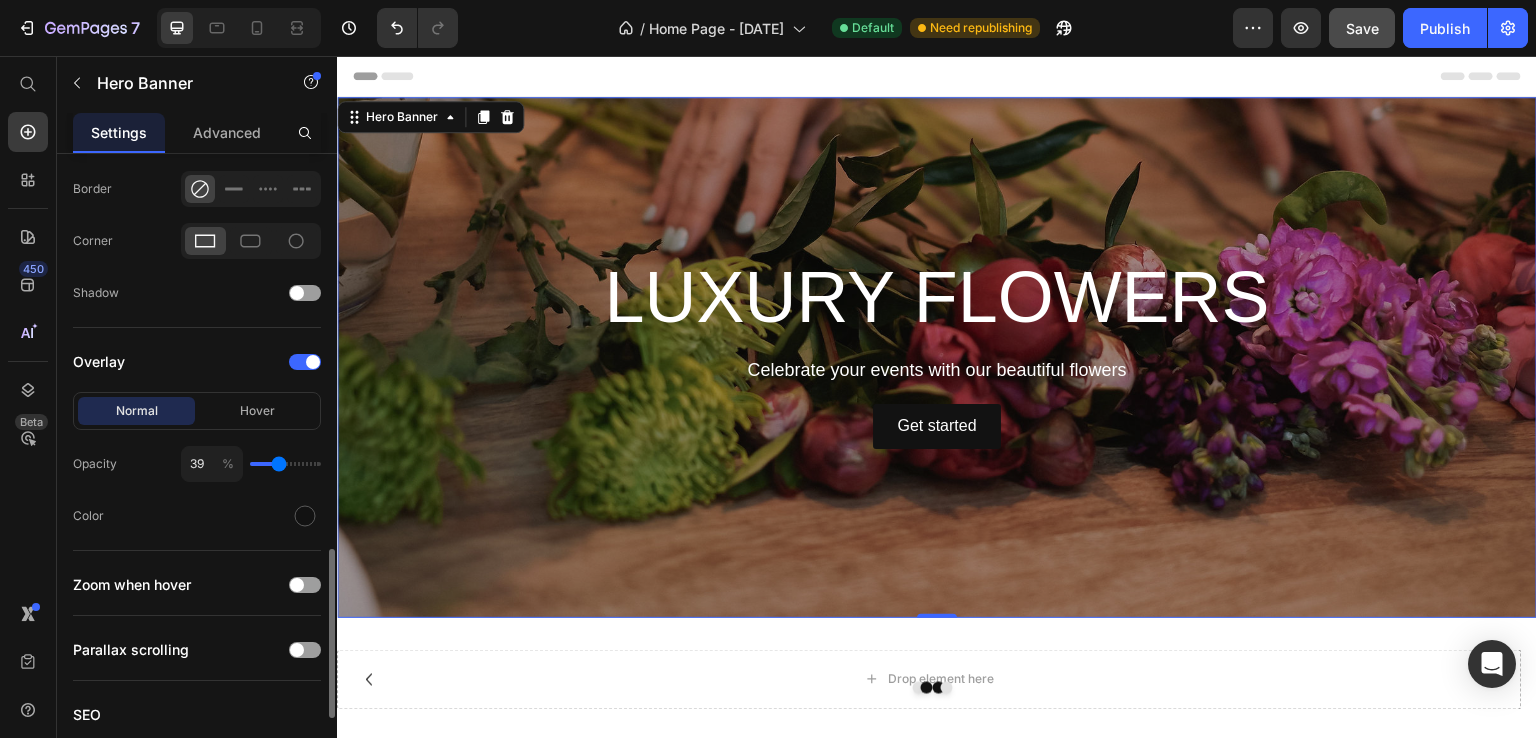 type on "41" 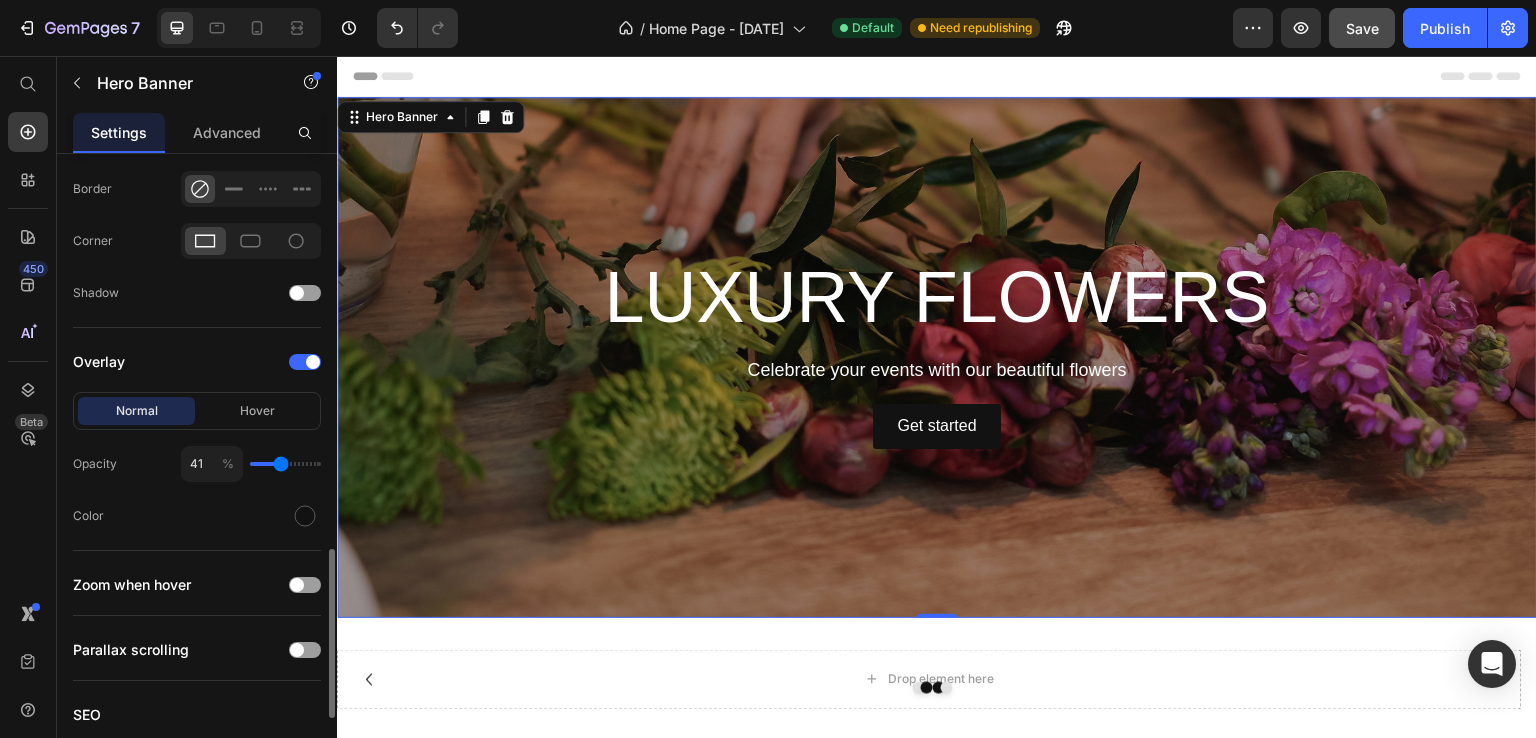 type on "43" 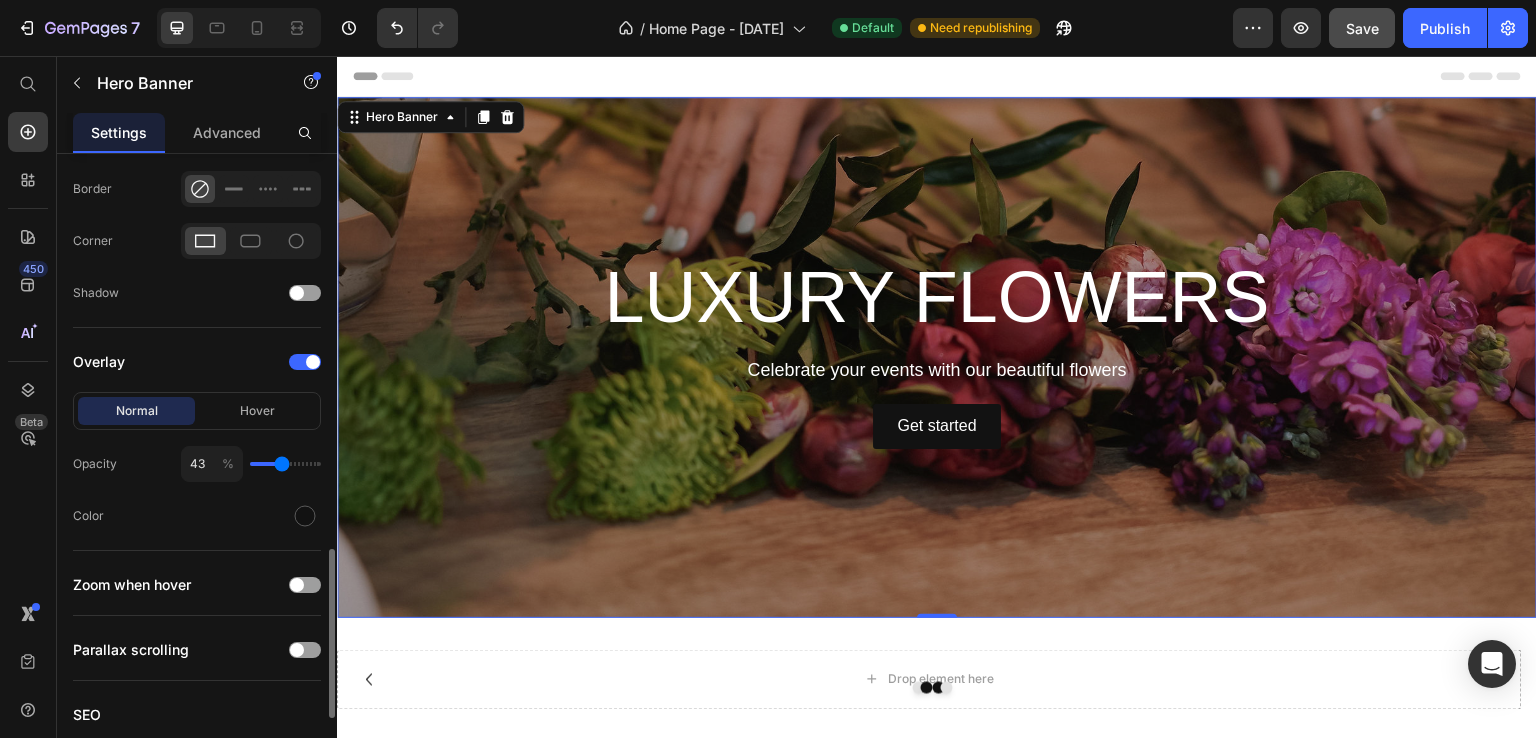 type on "43" 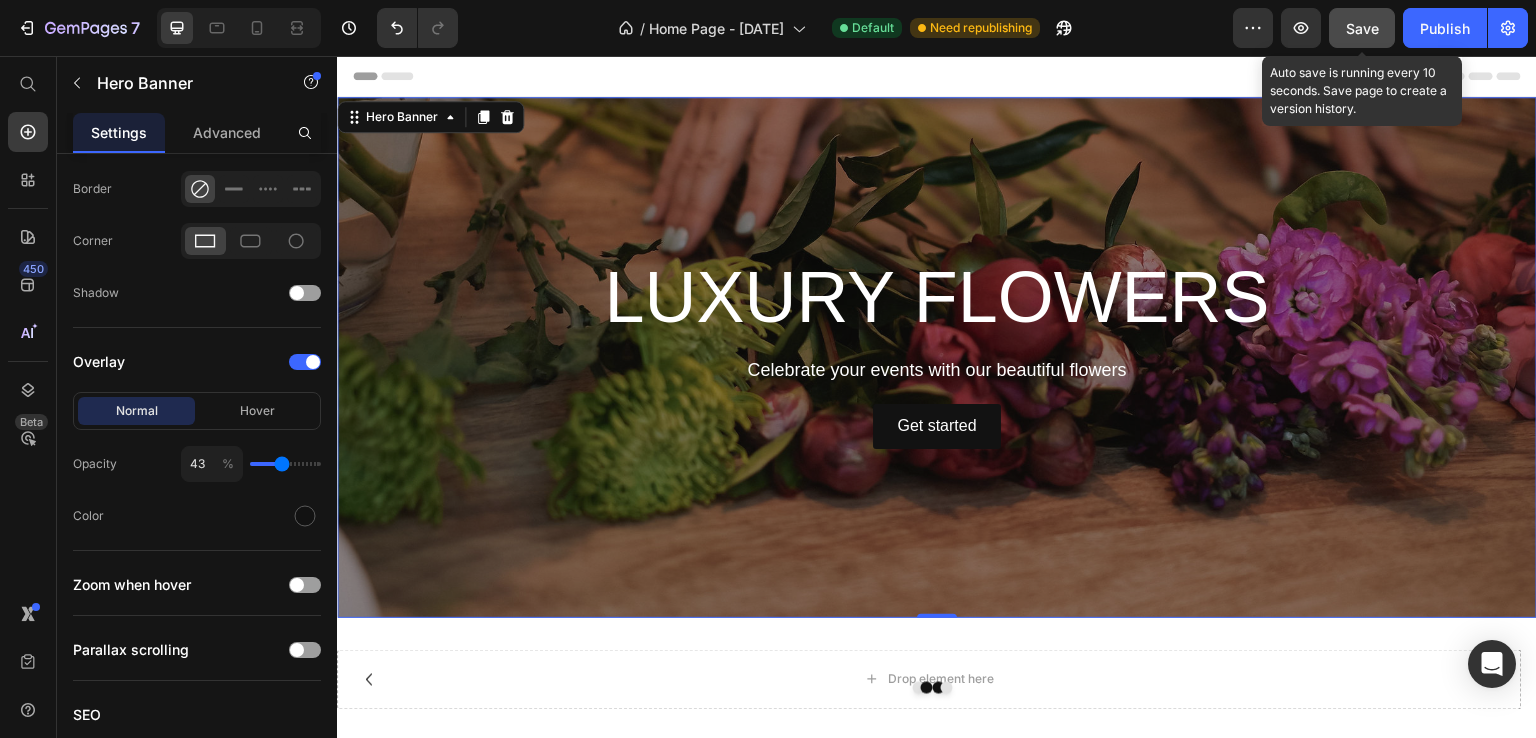 click on "Save" 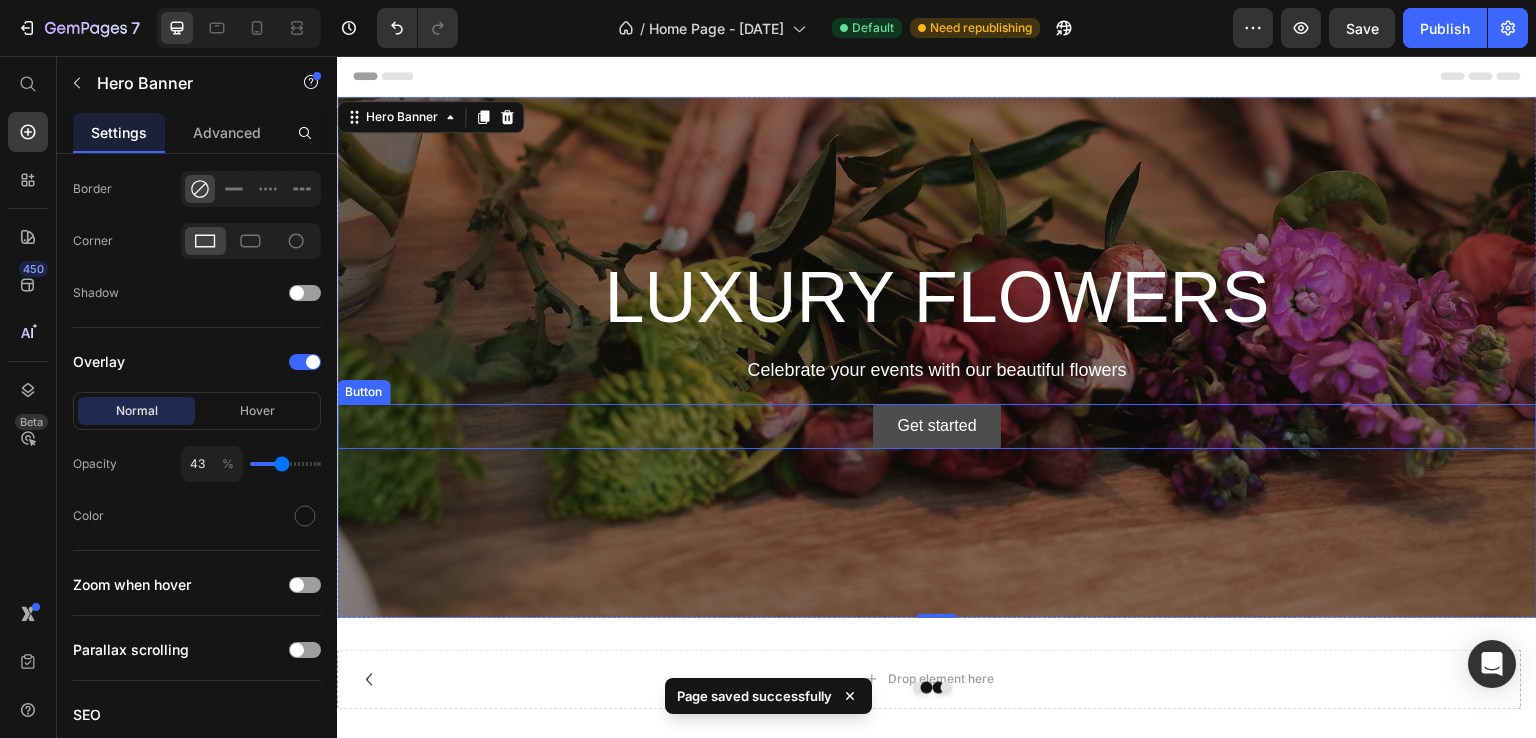click on "Get started" at bounding box center (936, 426) 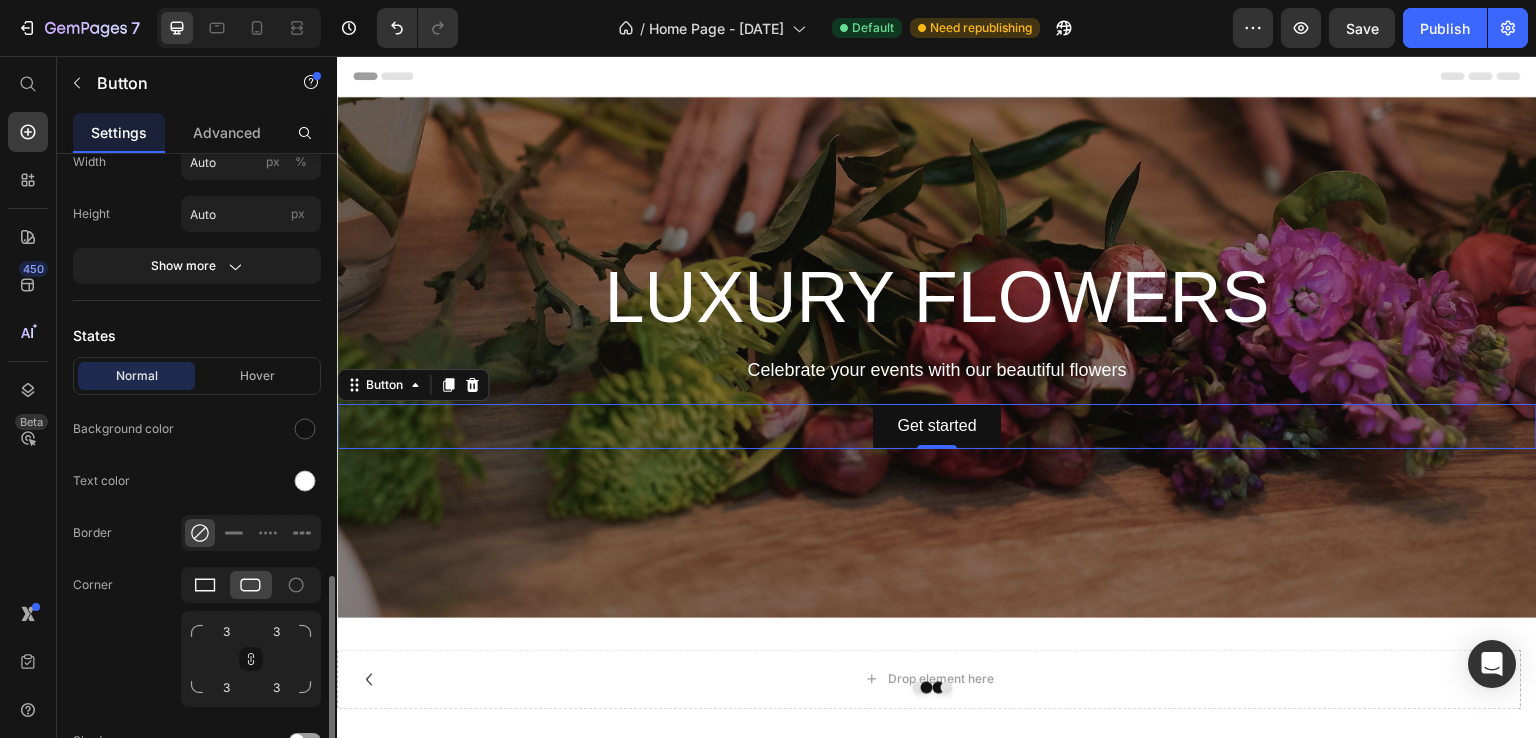 scroll, scrollTop: 500, scrollLeft: 0, axis: vertical 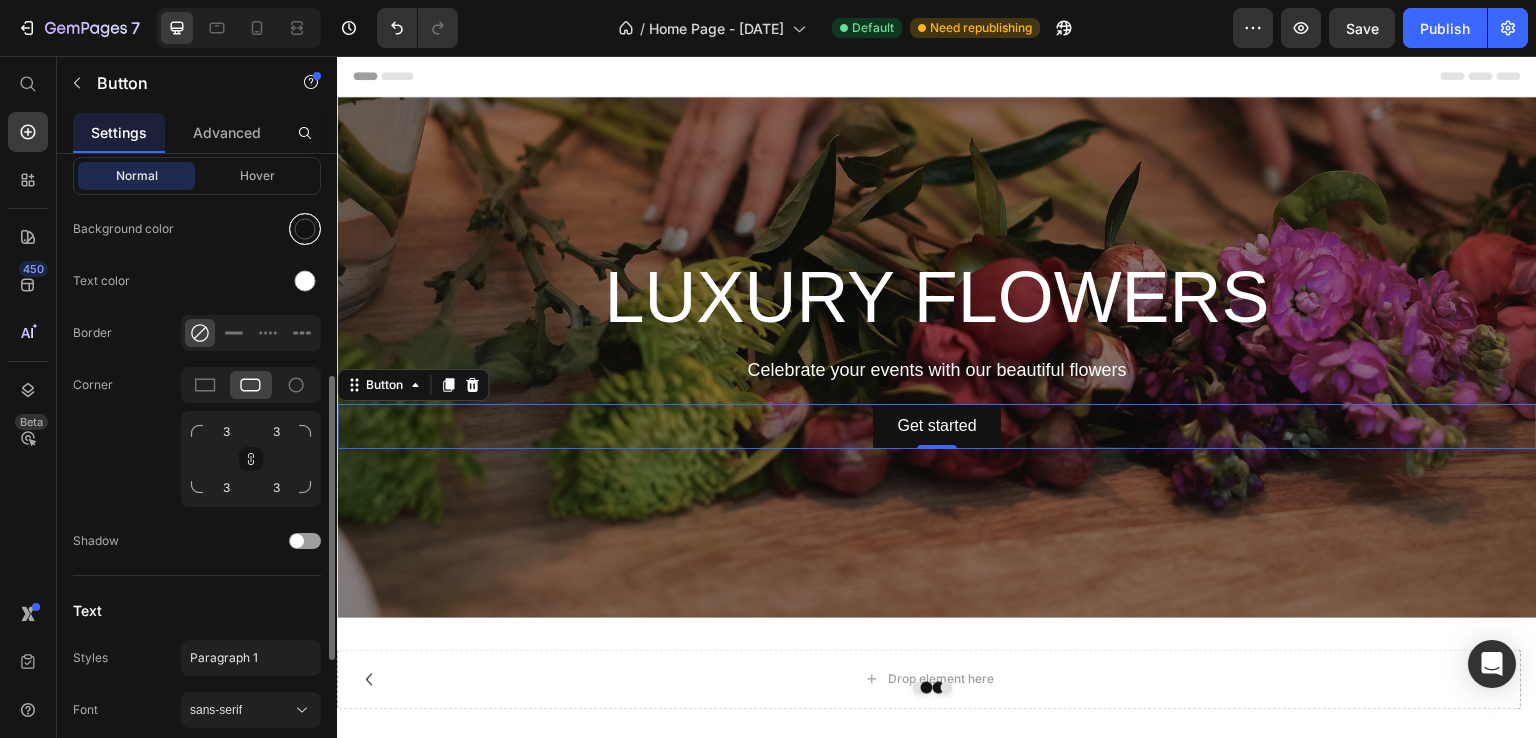 click at bounding box center (305, 229) 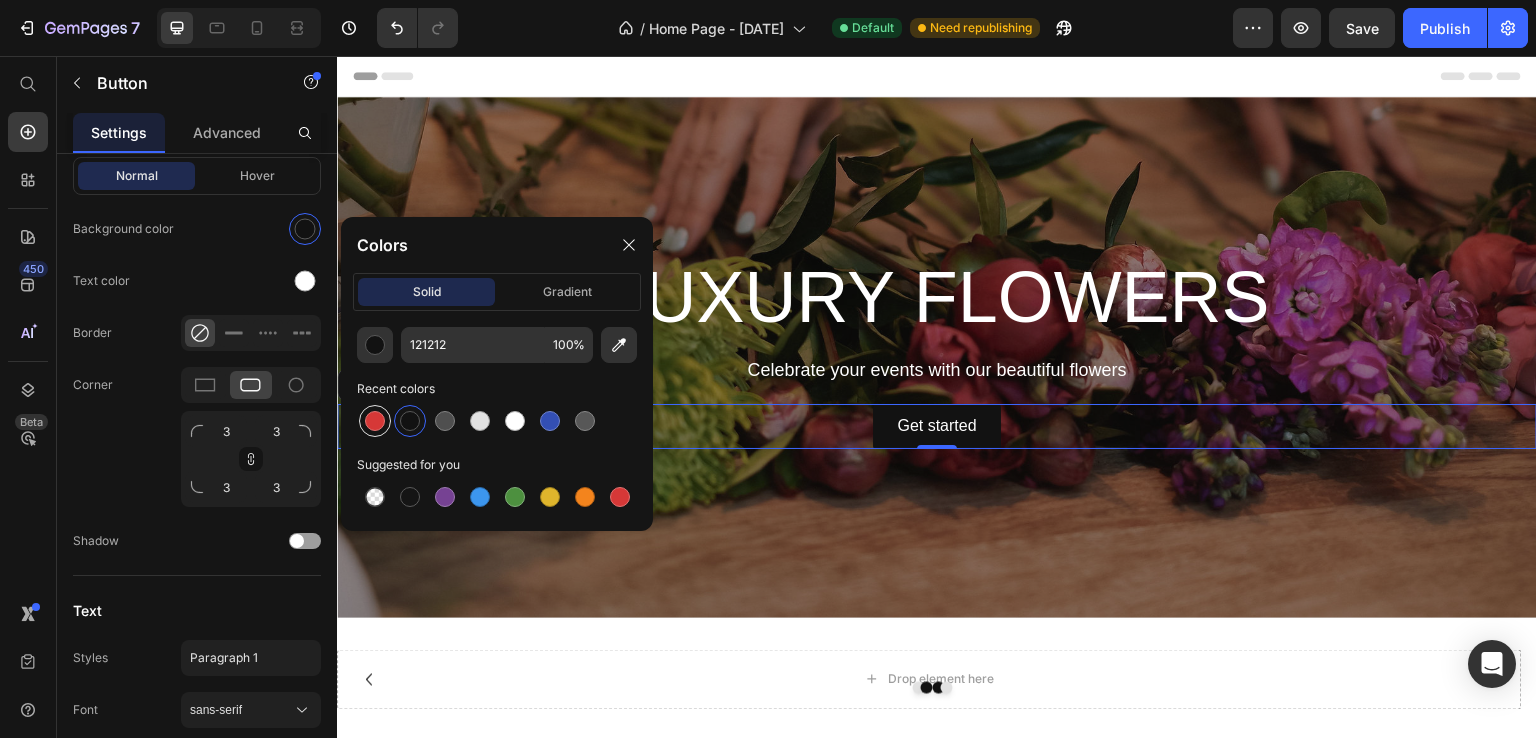 click at bounding box center [375, 421] 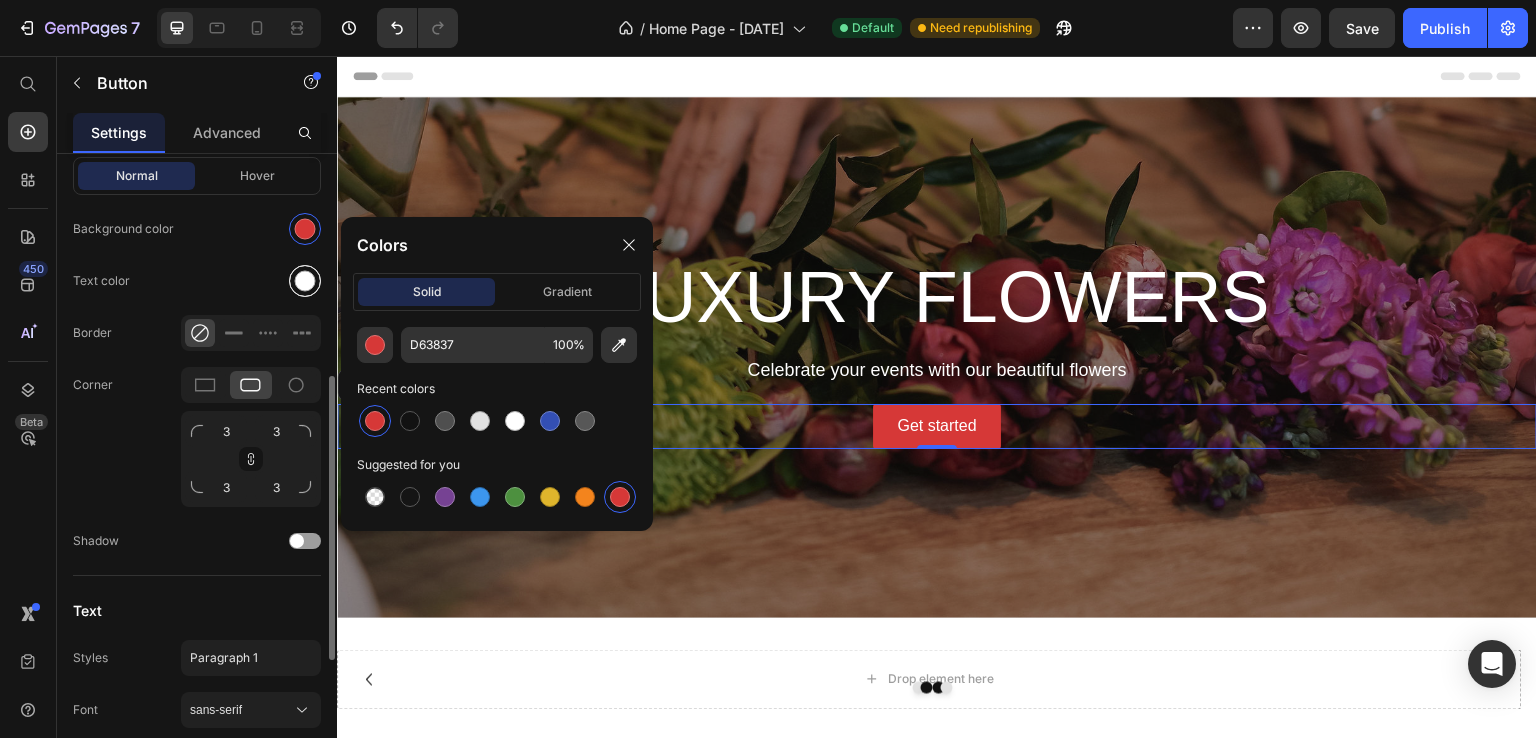 click at bounding box center [305, 281] 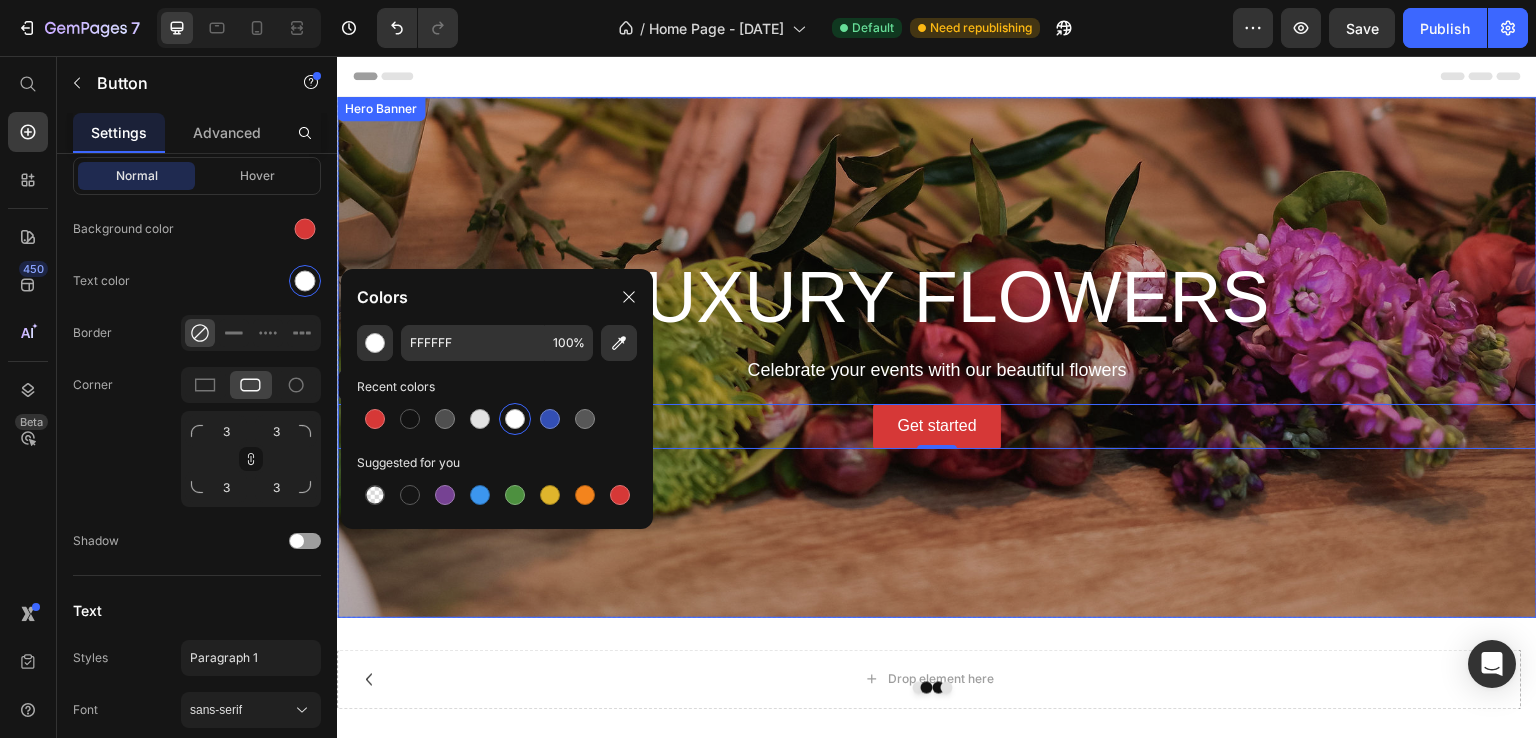 click at bounding box center [937, 357] 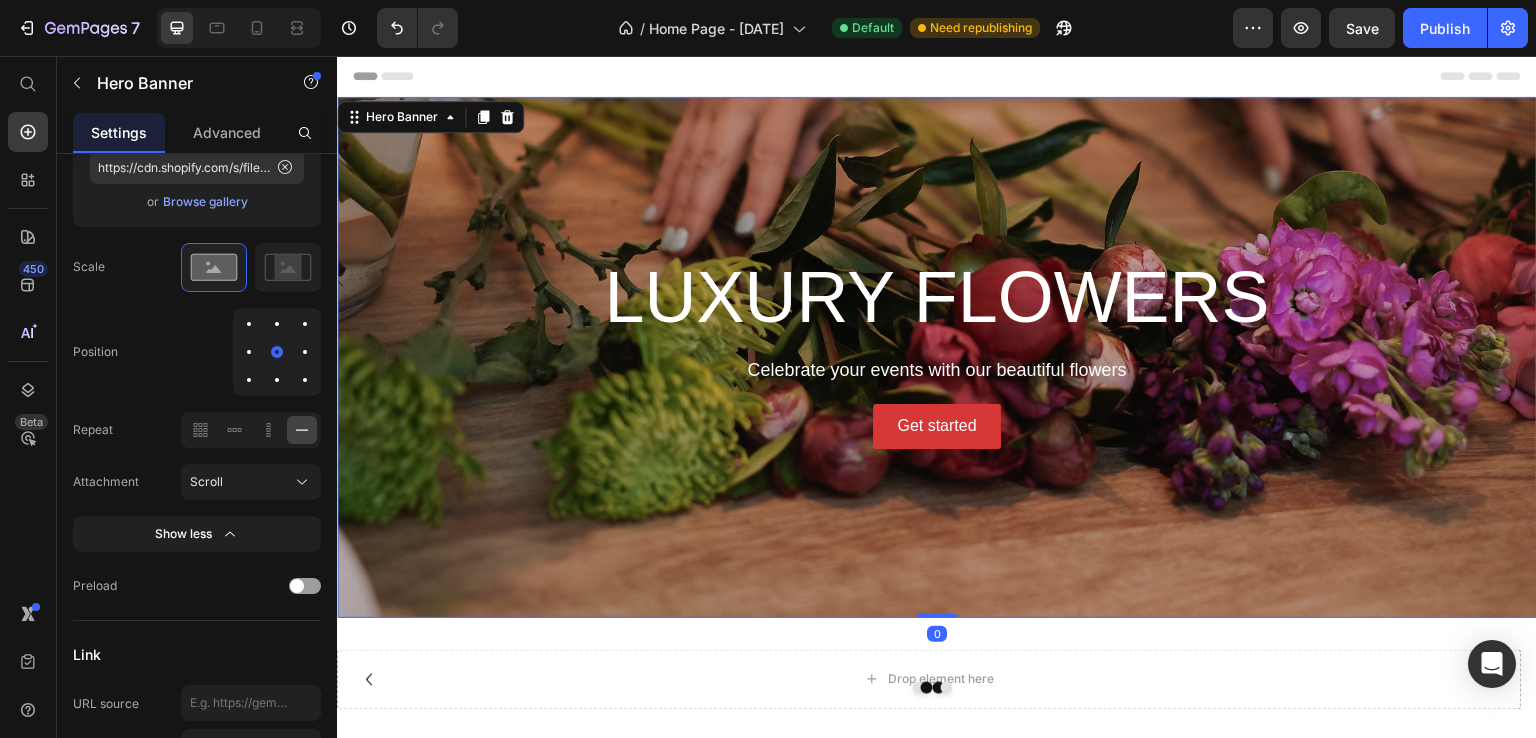 scroll, scrollTop: 0, scrollLeft: 0, axis: both 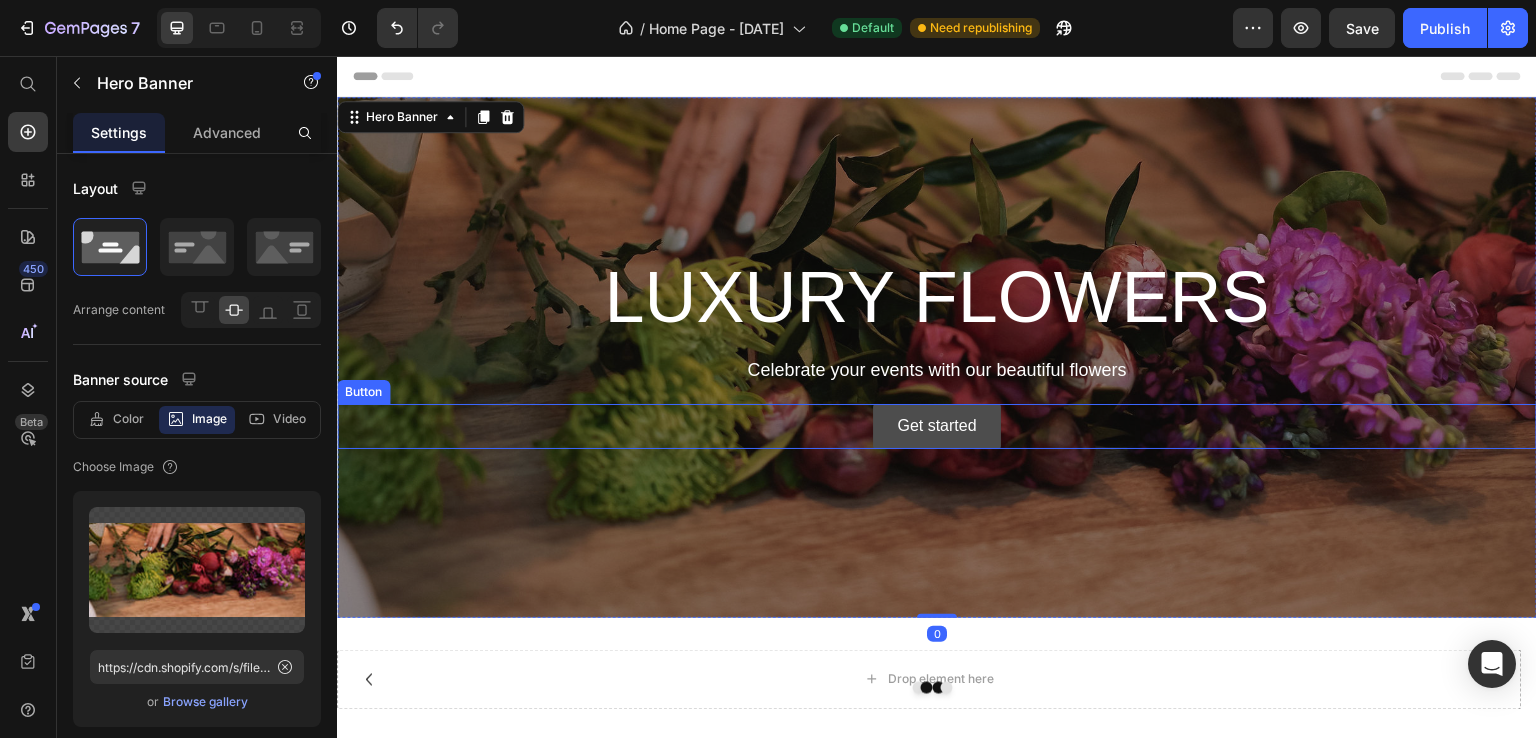 click on "Get started" at bounding box center [936, 426] 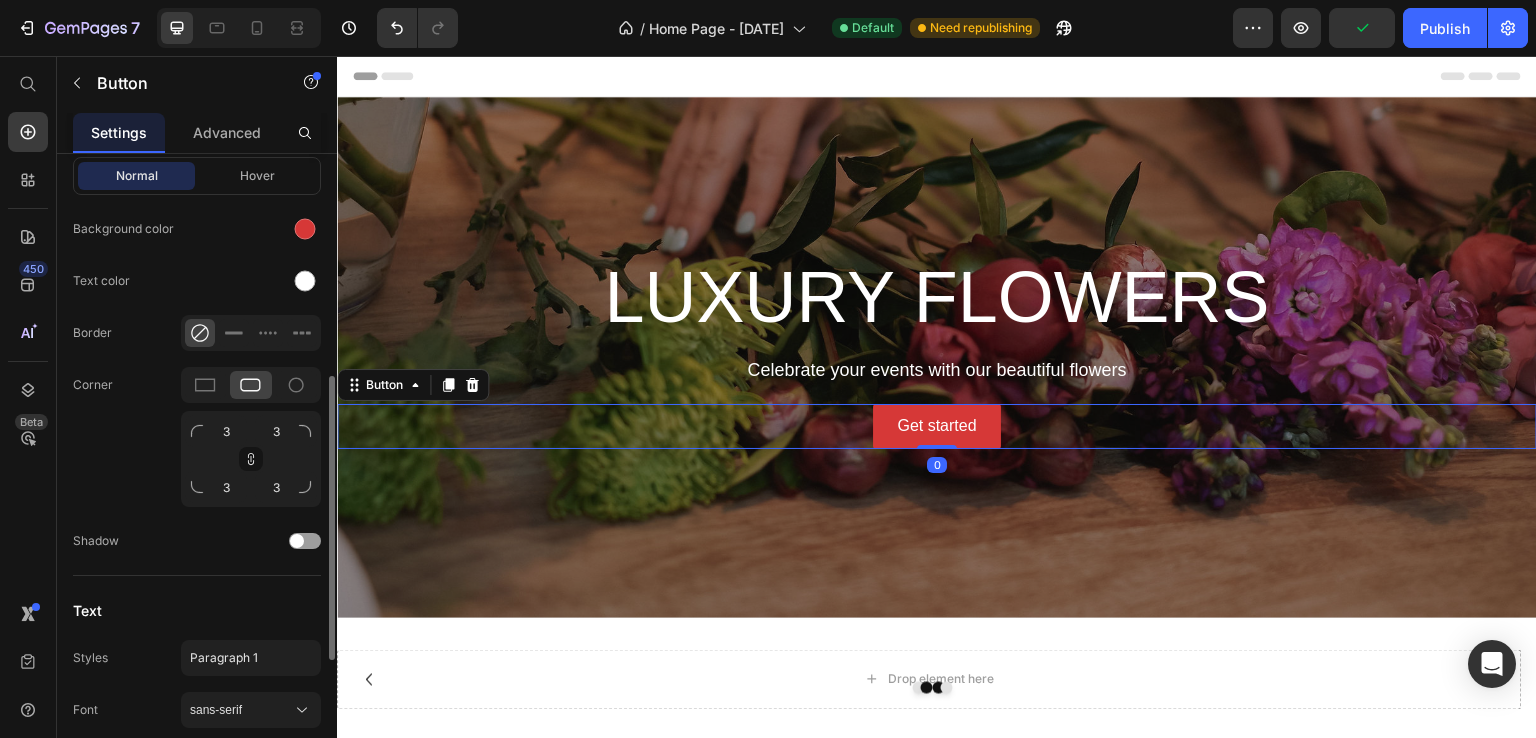 scroll, scrollTop: 600, scrollLeft: 0, axis: vertical 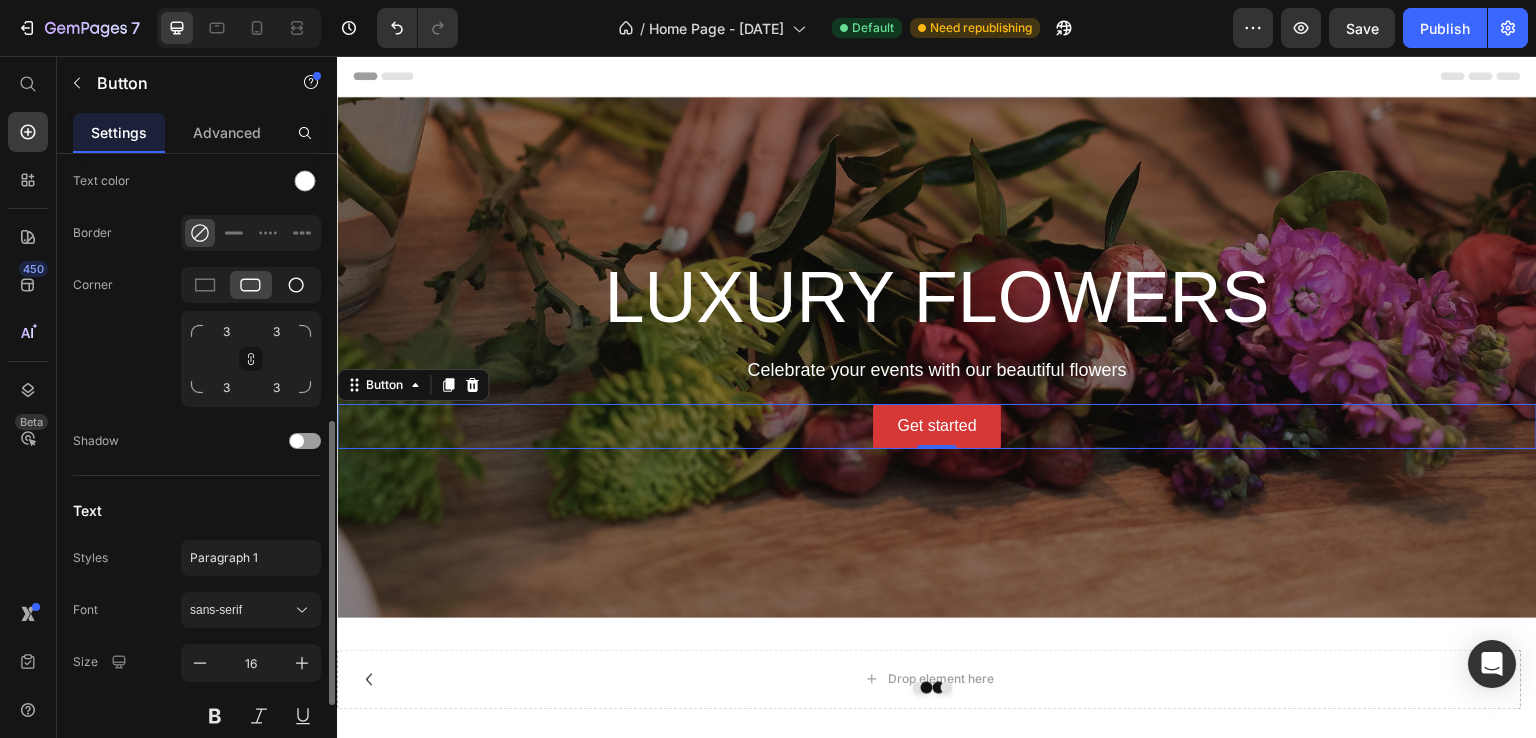click 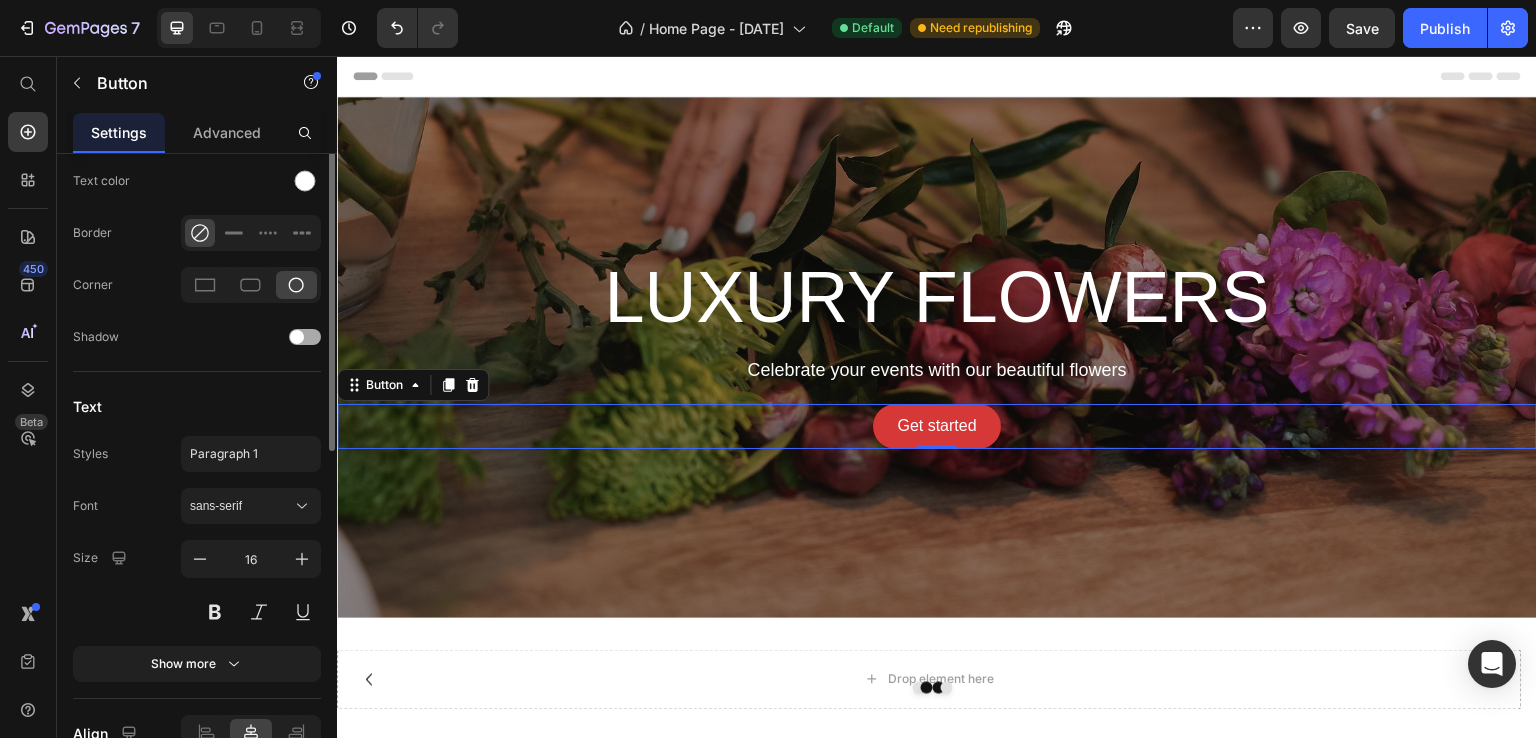 scroll, scrollTop: 400, scrollLeft: 0, axis: vertical 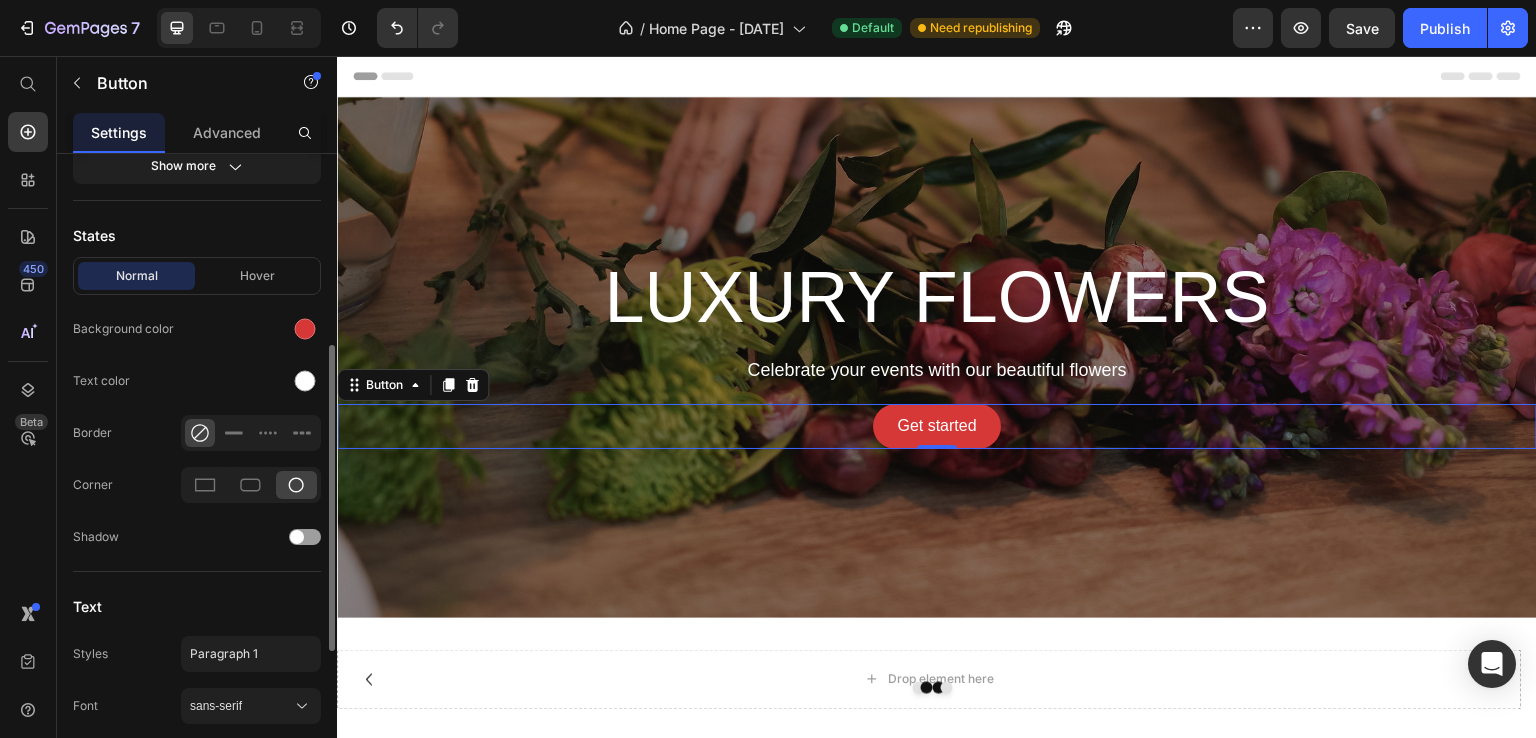 click on "Normal Hover Background color Text color Border Corner Shadow" 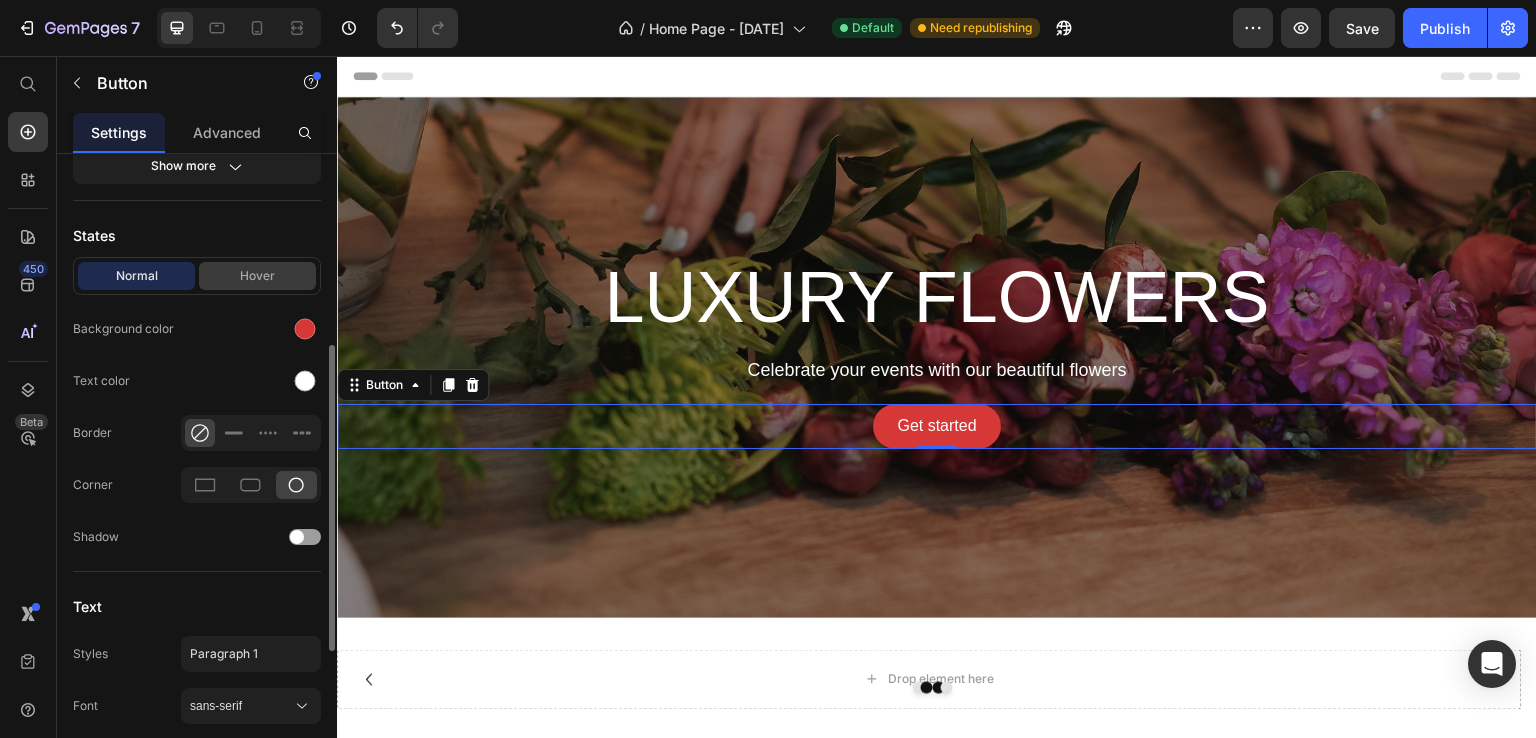 click on "Hover" at bounding box center (257, 276) 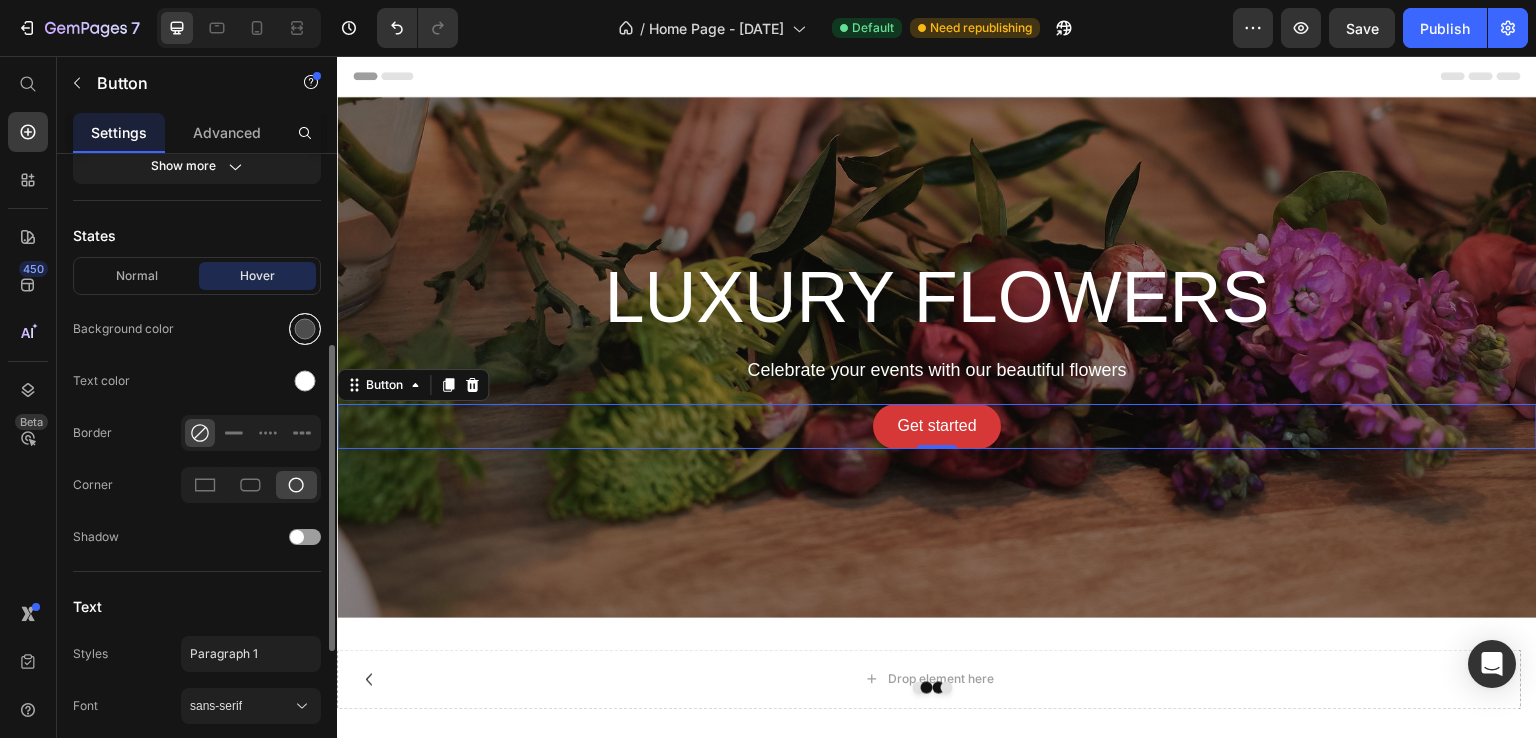 click at bounding box center [305, 329] 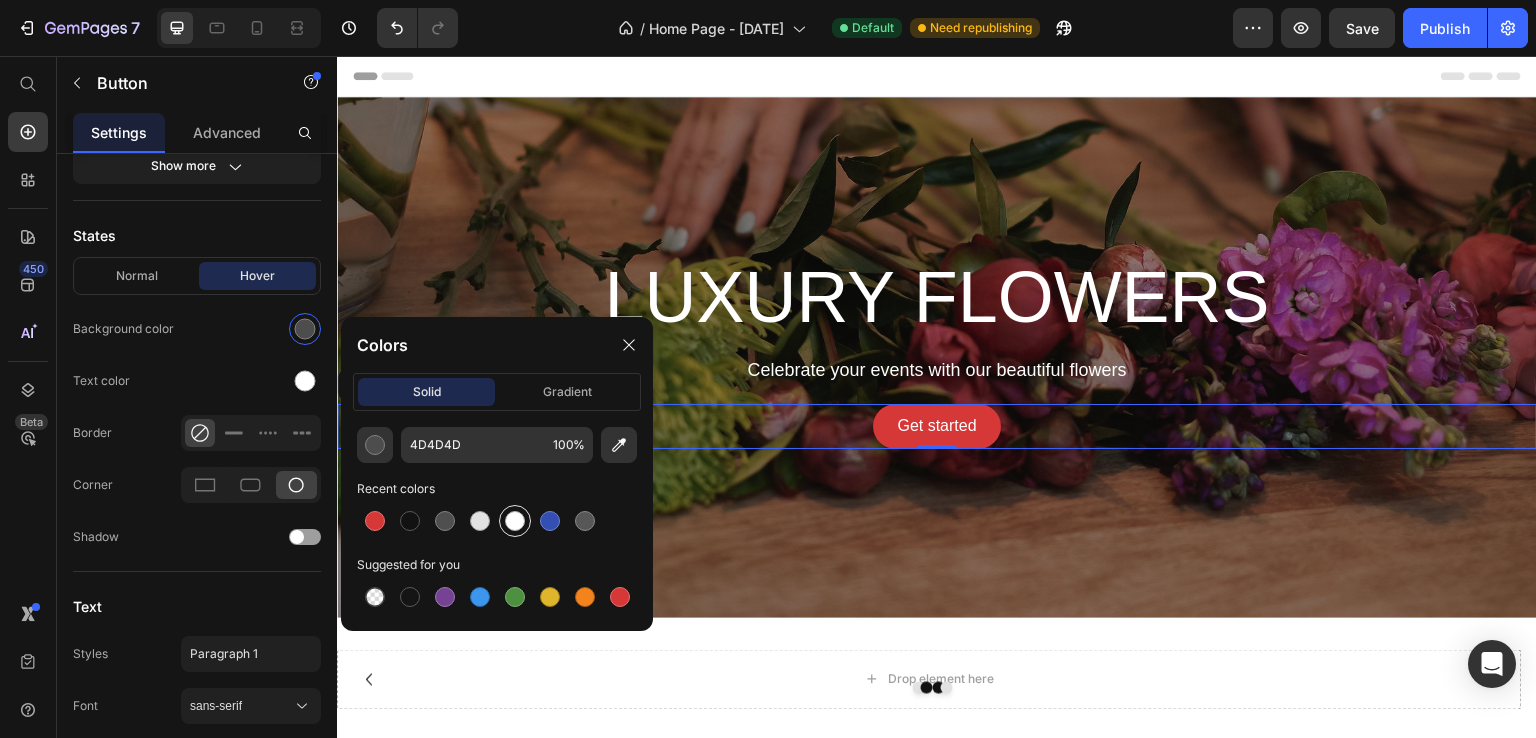 click at bounding box center [515, 521] 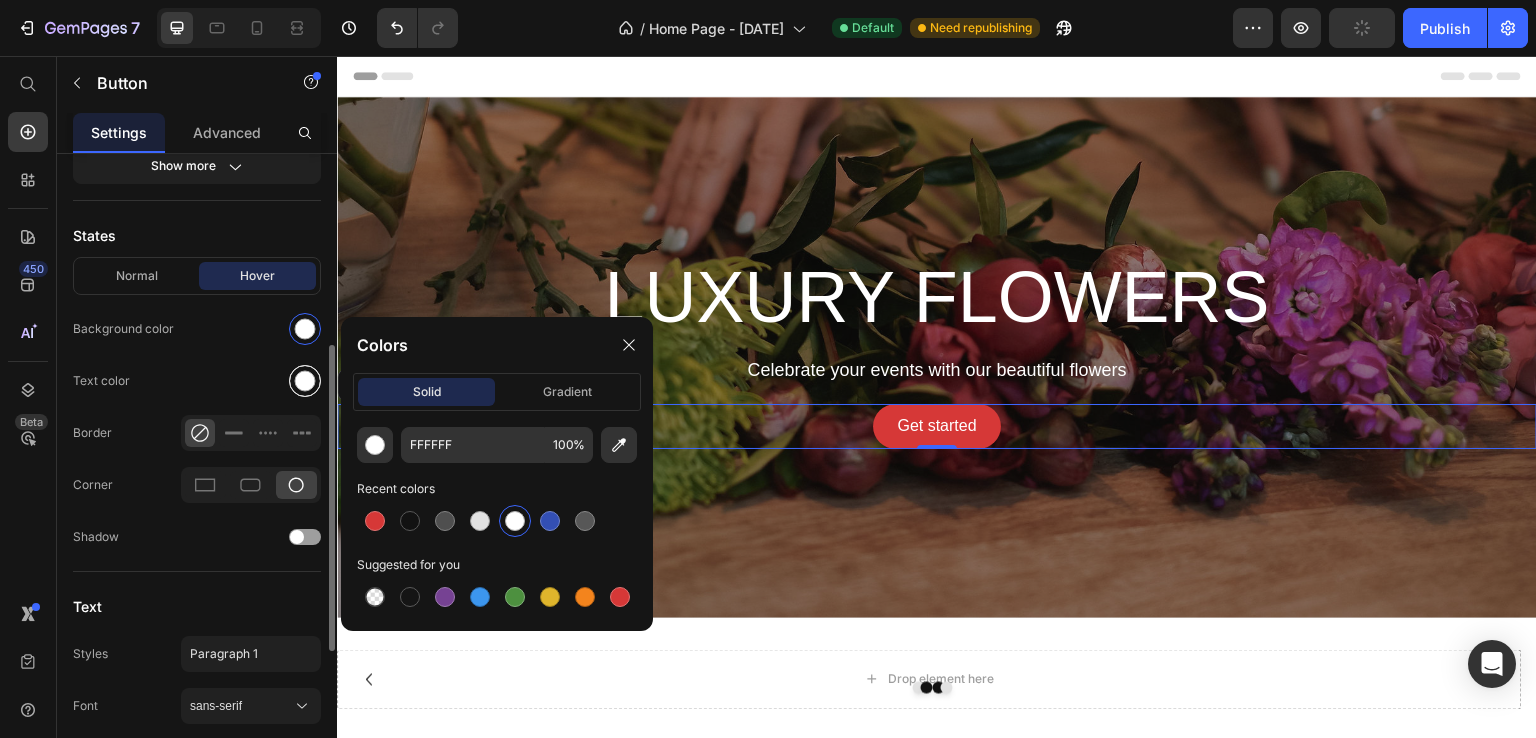 click at bounding box center (305, 381) 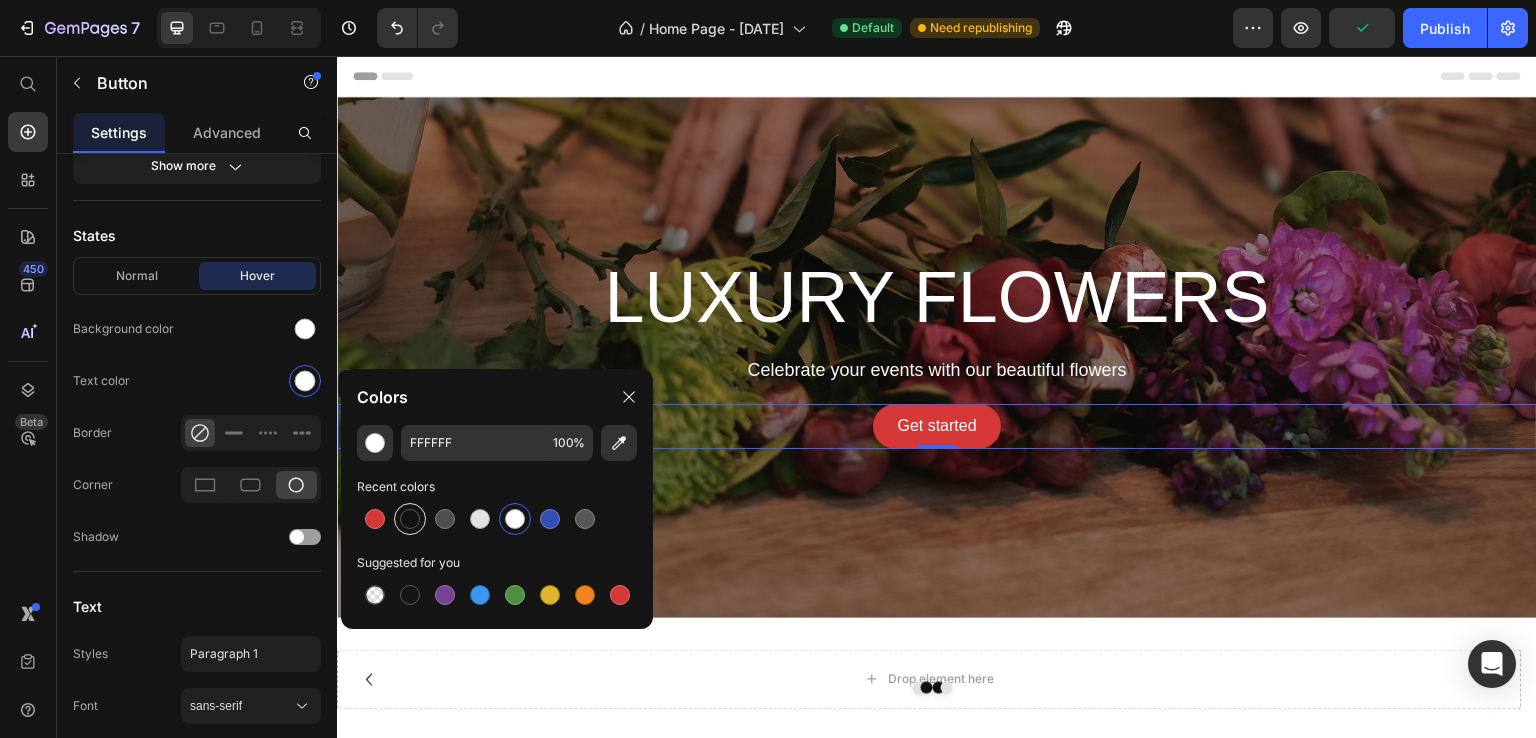 click at bounding box center (410, 519) 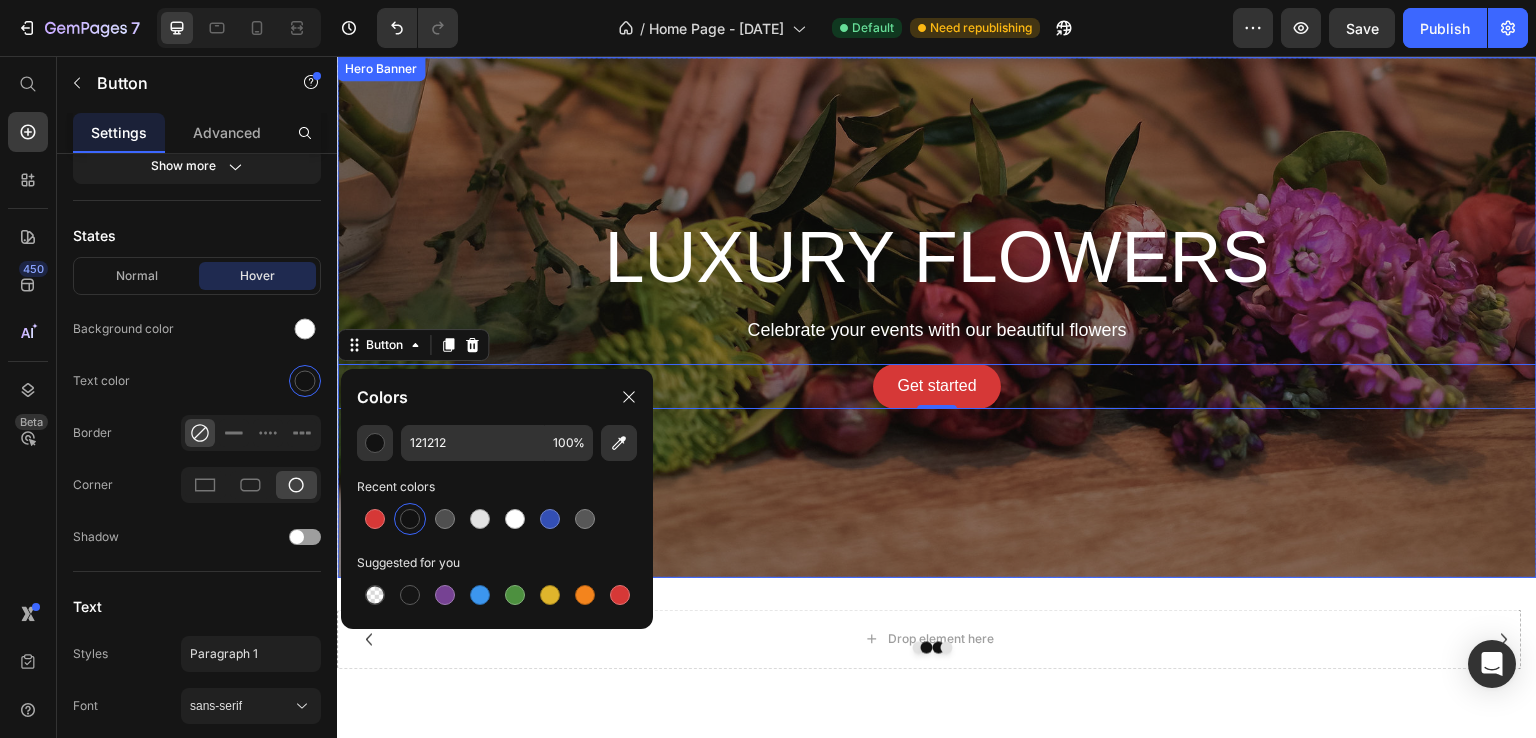 scroll, scrollTop: 100, scrollLeft: 0, axis: vertical 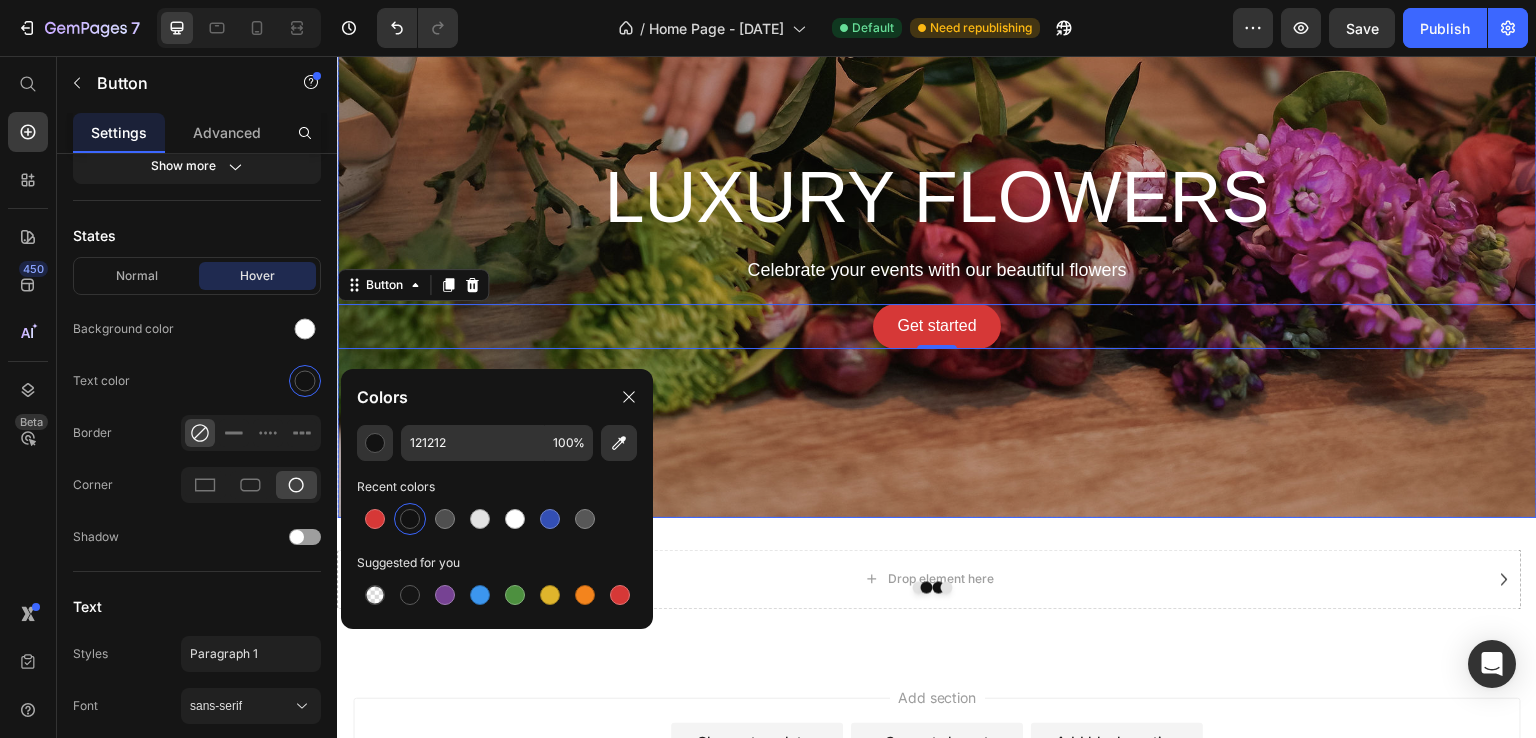 click at bounding box center [937, 257] 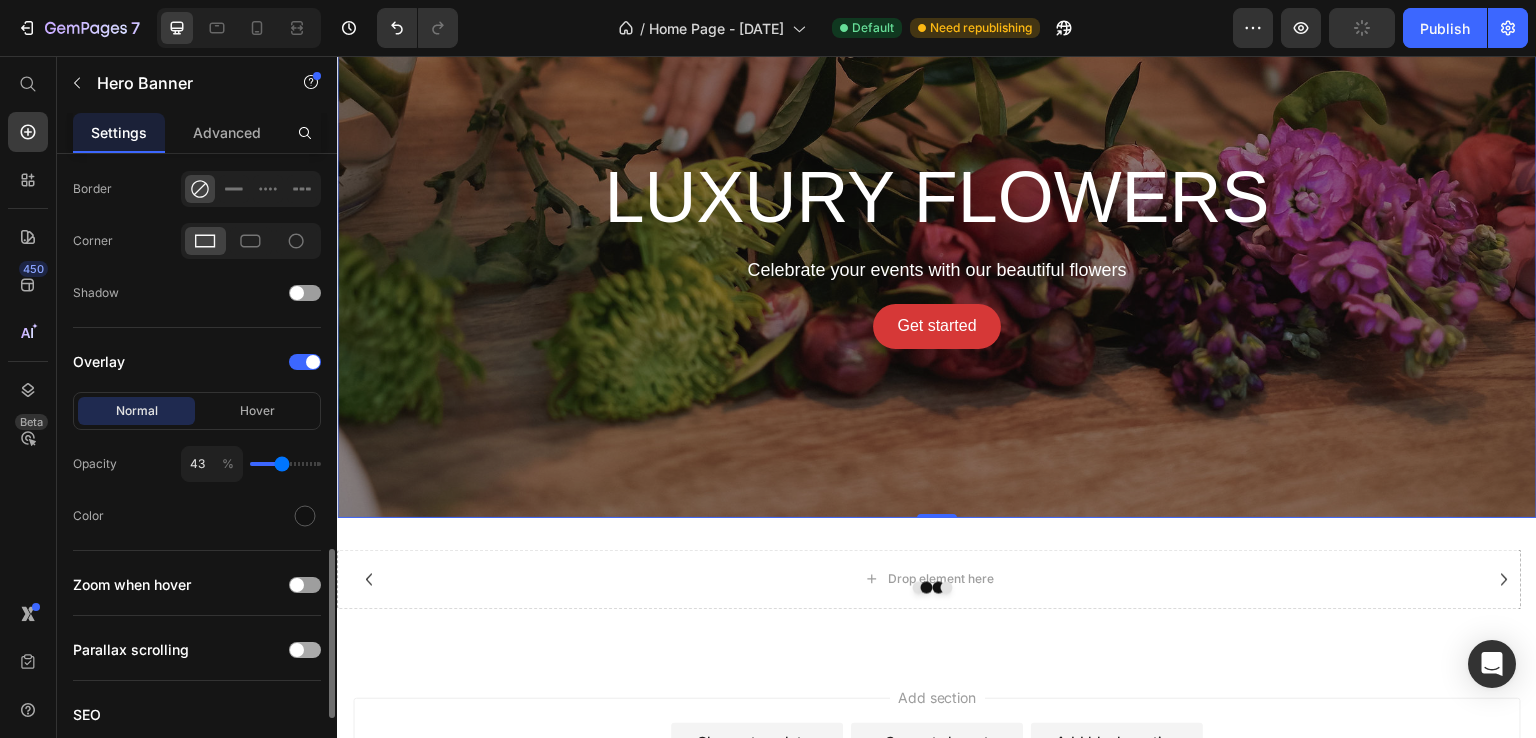 scroll, scrollTop: 1700, scrollLeft: 0, axis: vertical 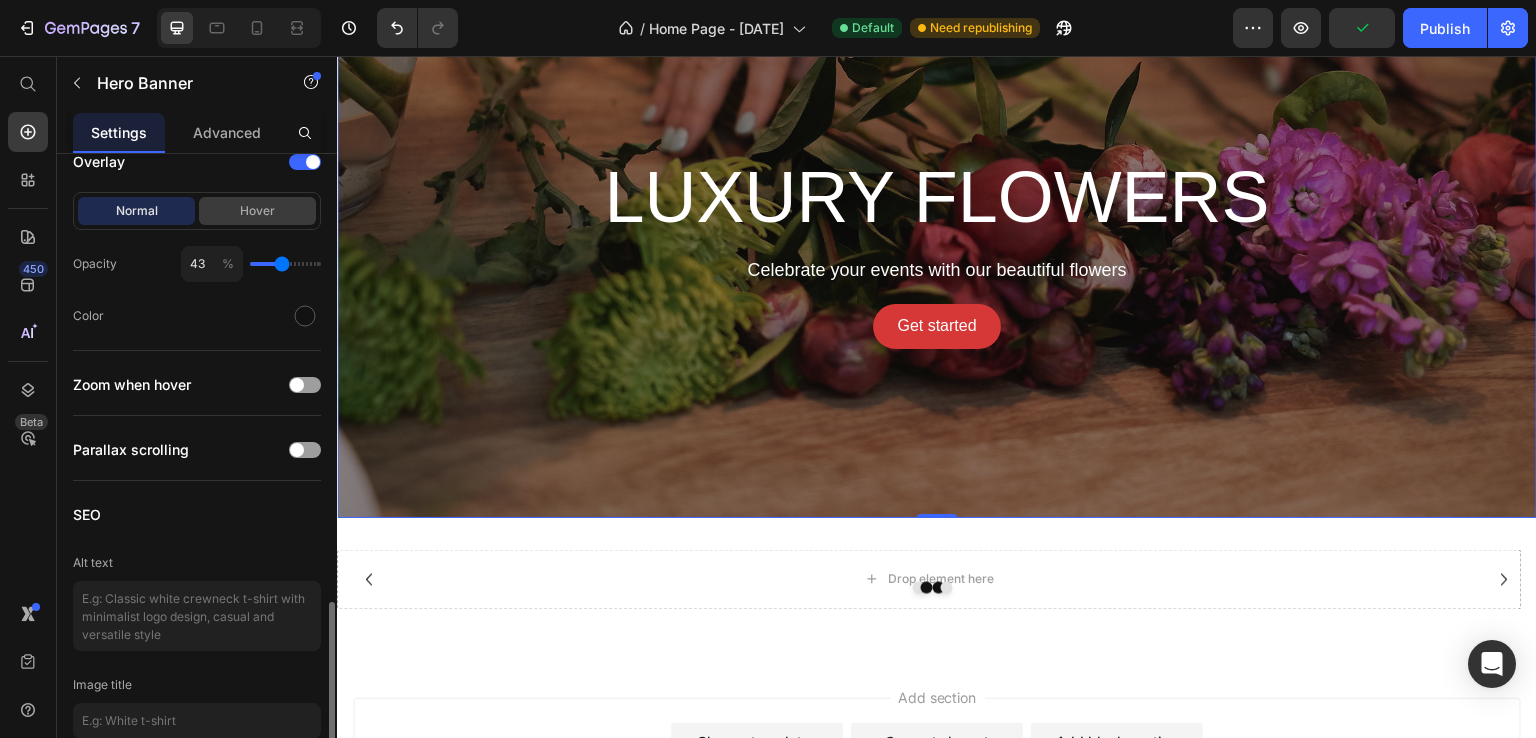 click on "Hover" at bounding box center [257, 211] 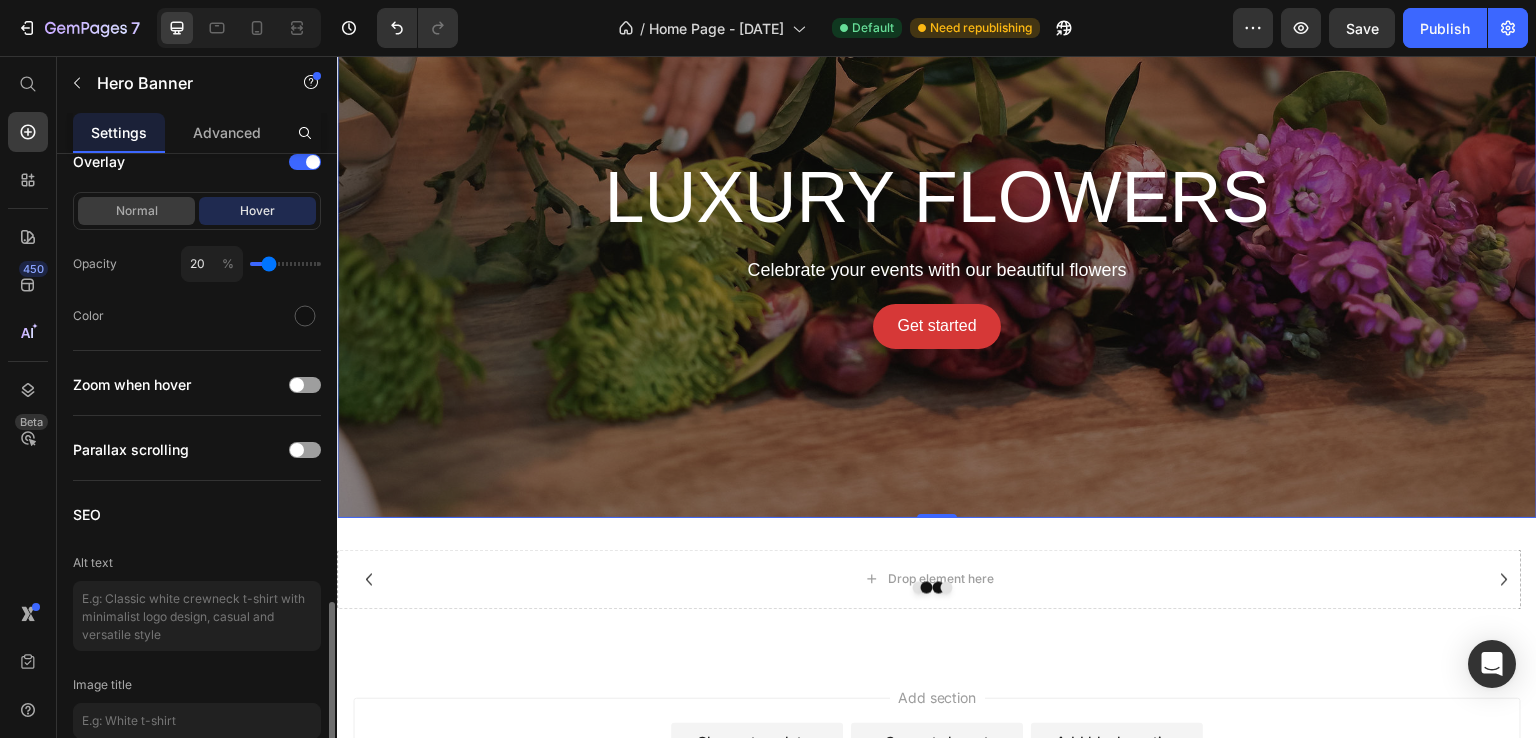click on "Normal" at bounding box center (136, 211) 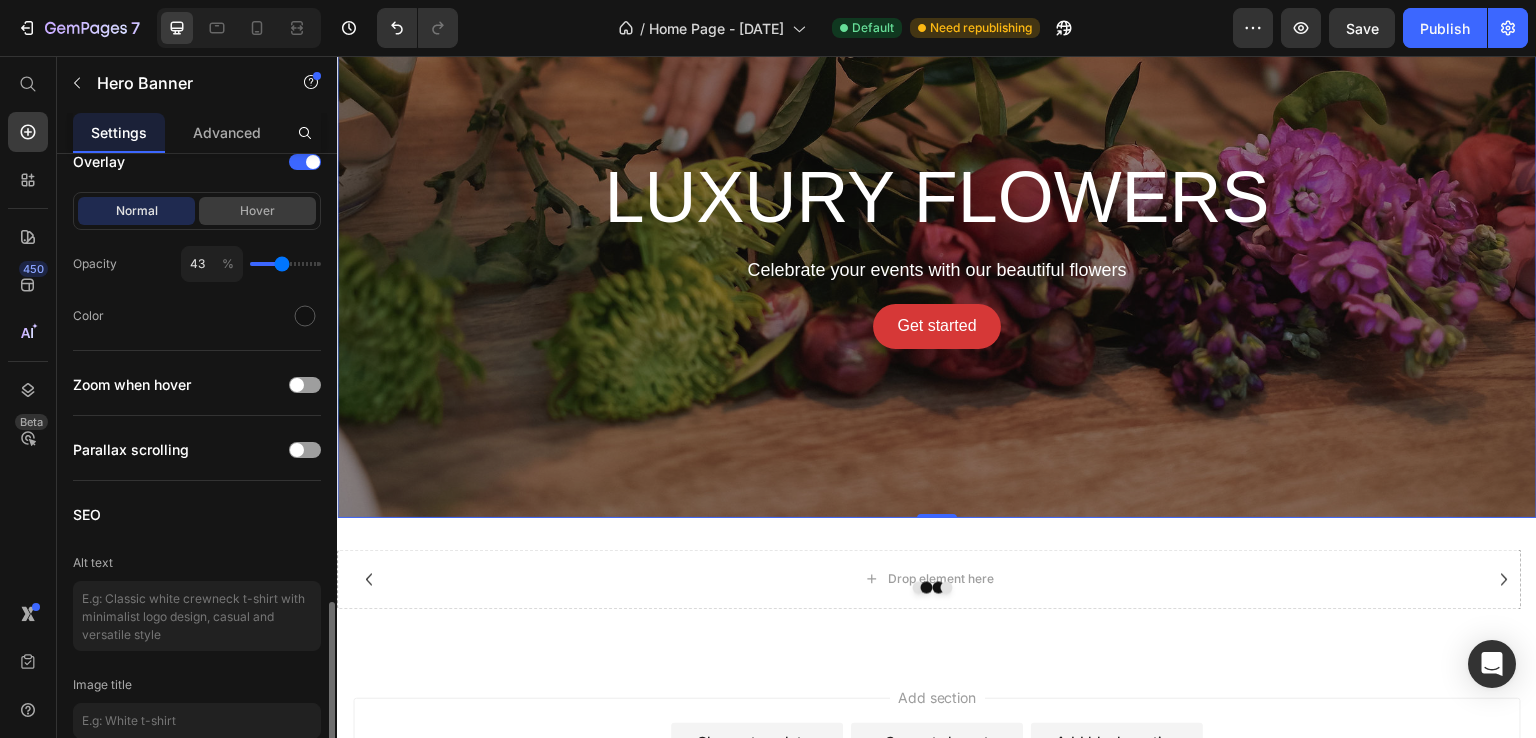 click on "Hover" at bounding box center (257, 211) 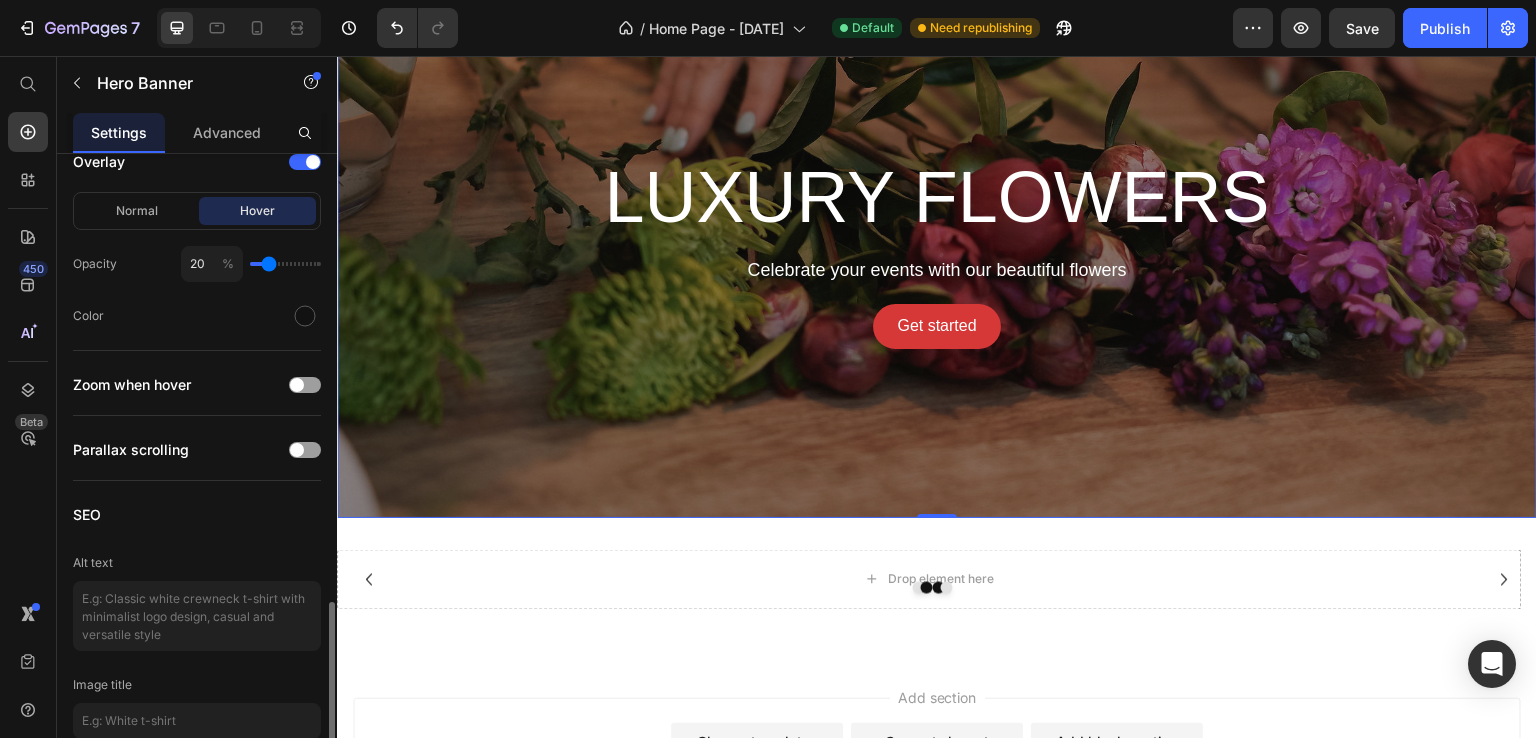 type on "36" 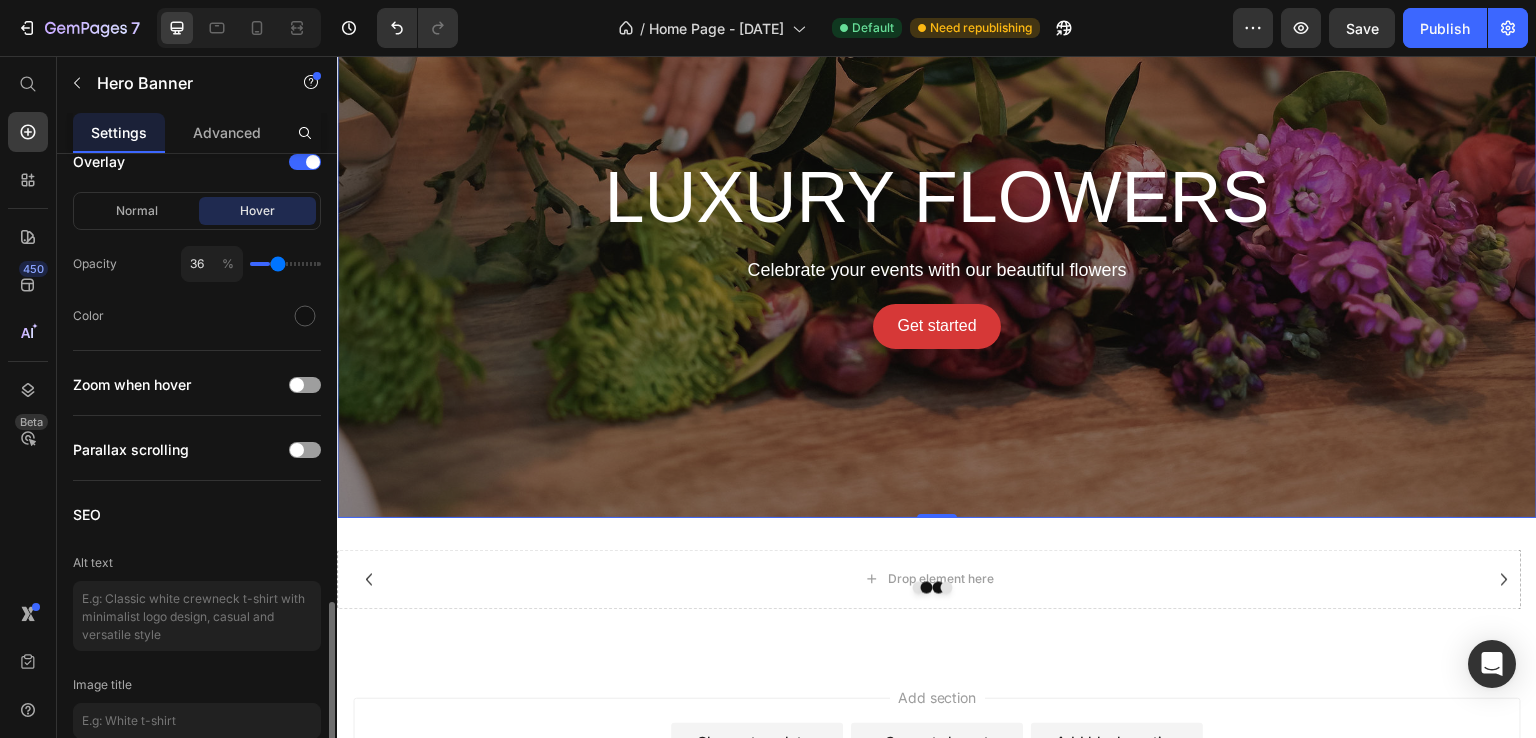 type on "36" 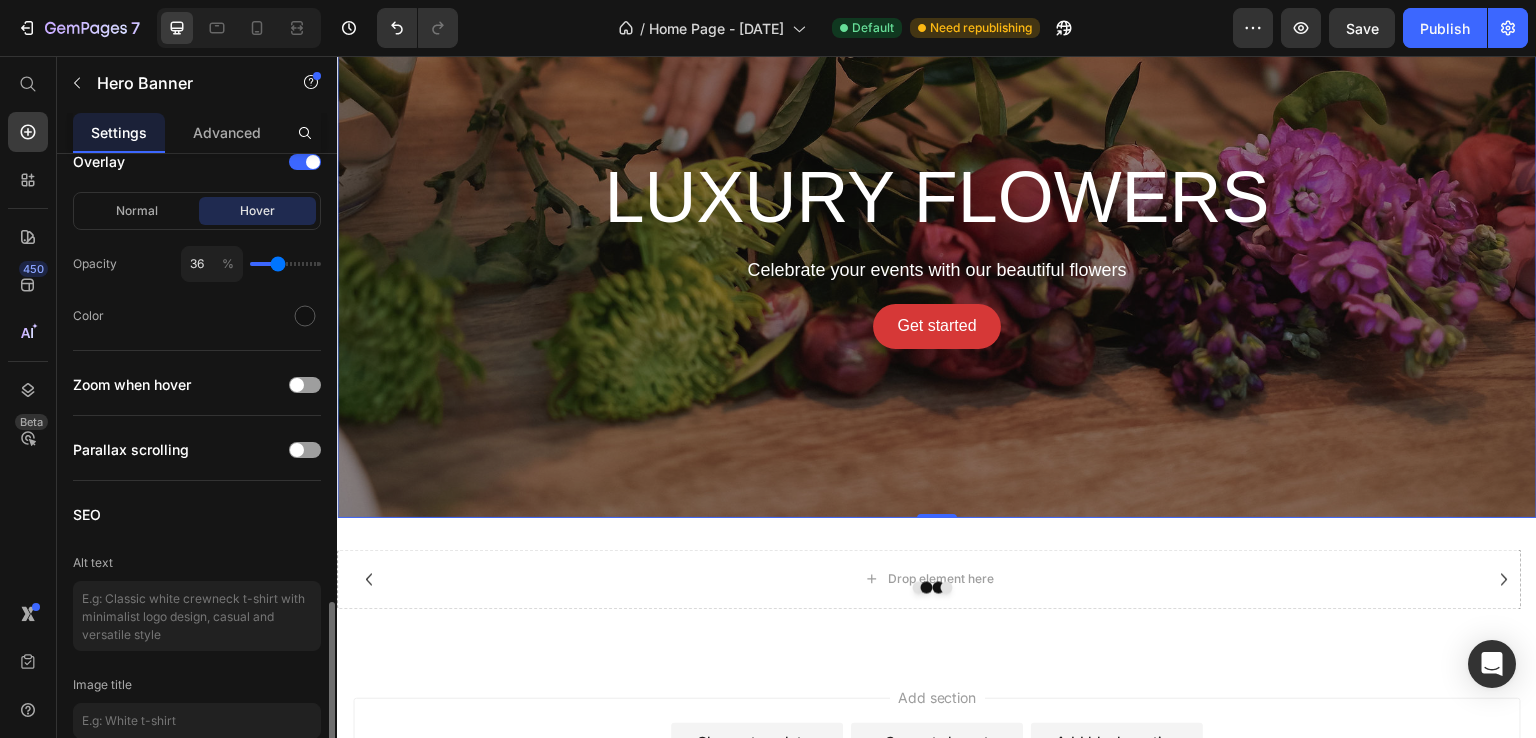 type on "37" 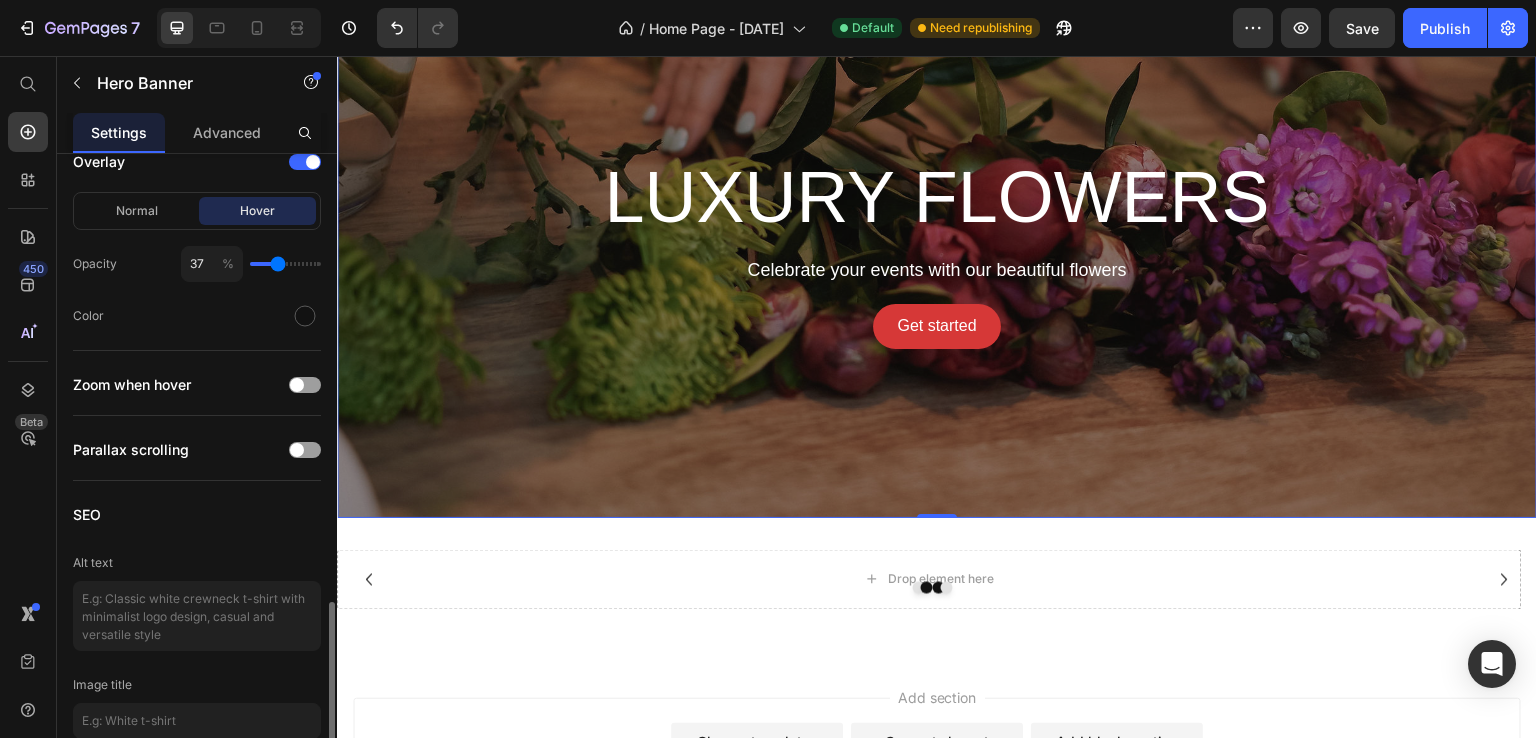 type on "39" 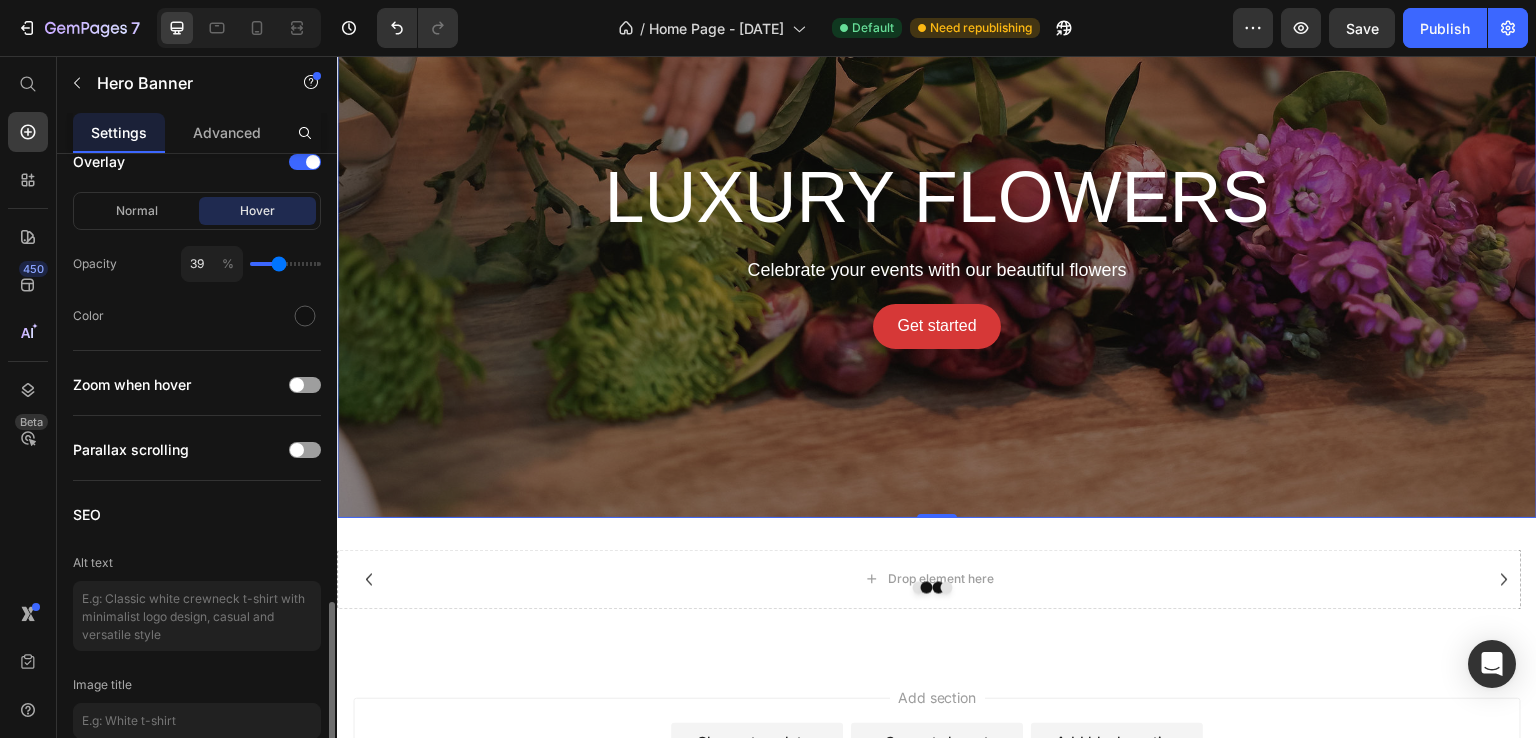 type on "40" 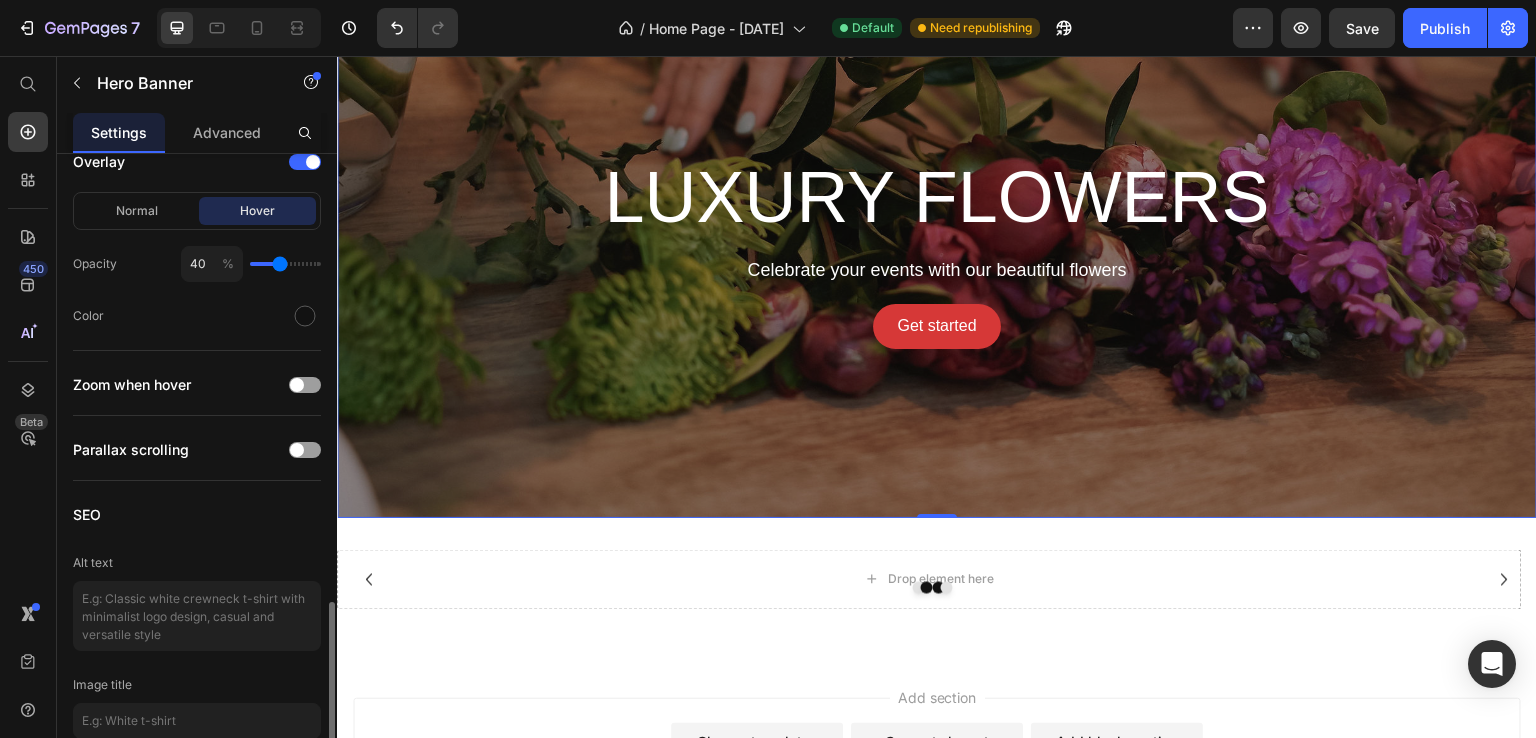 type on "41" 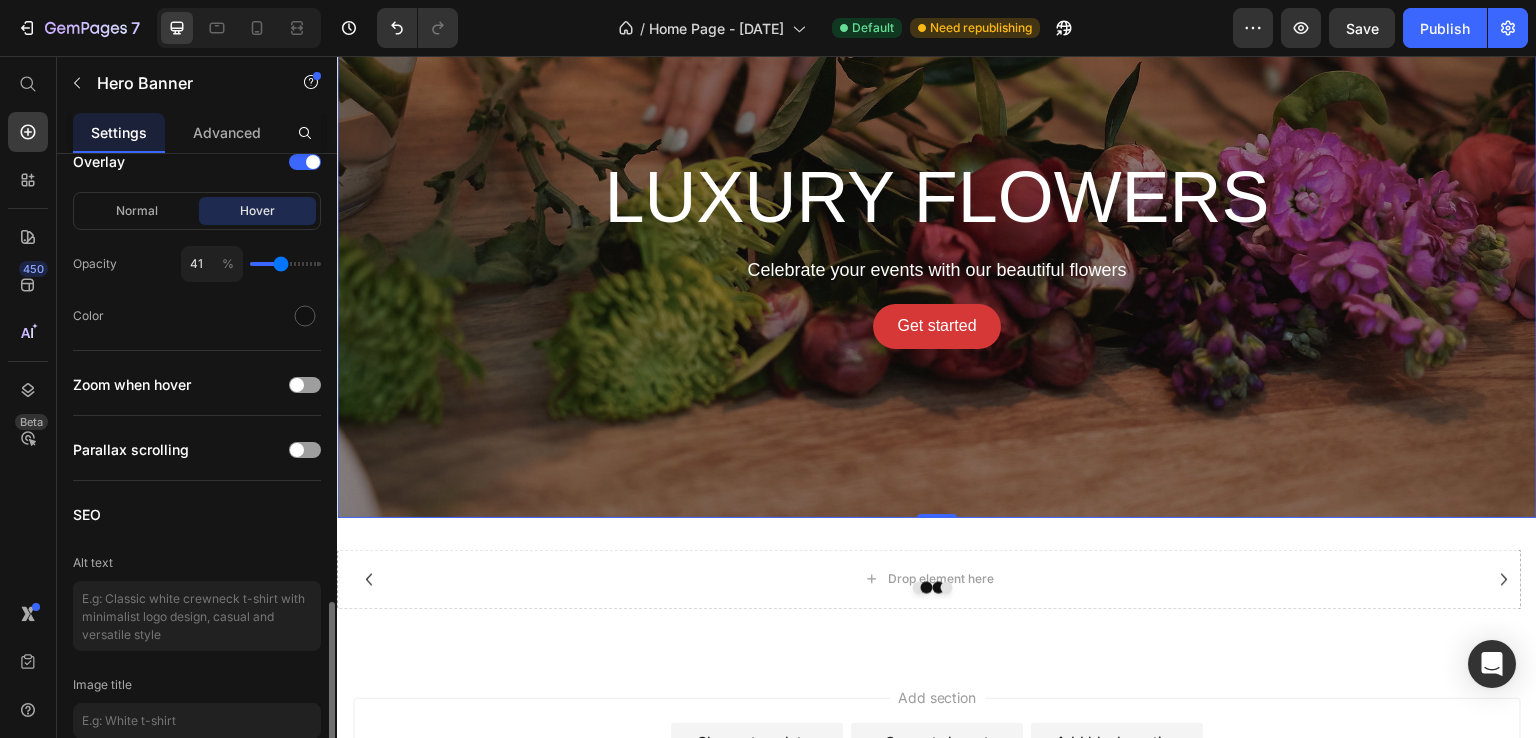 type on "43" 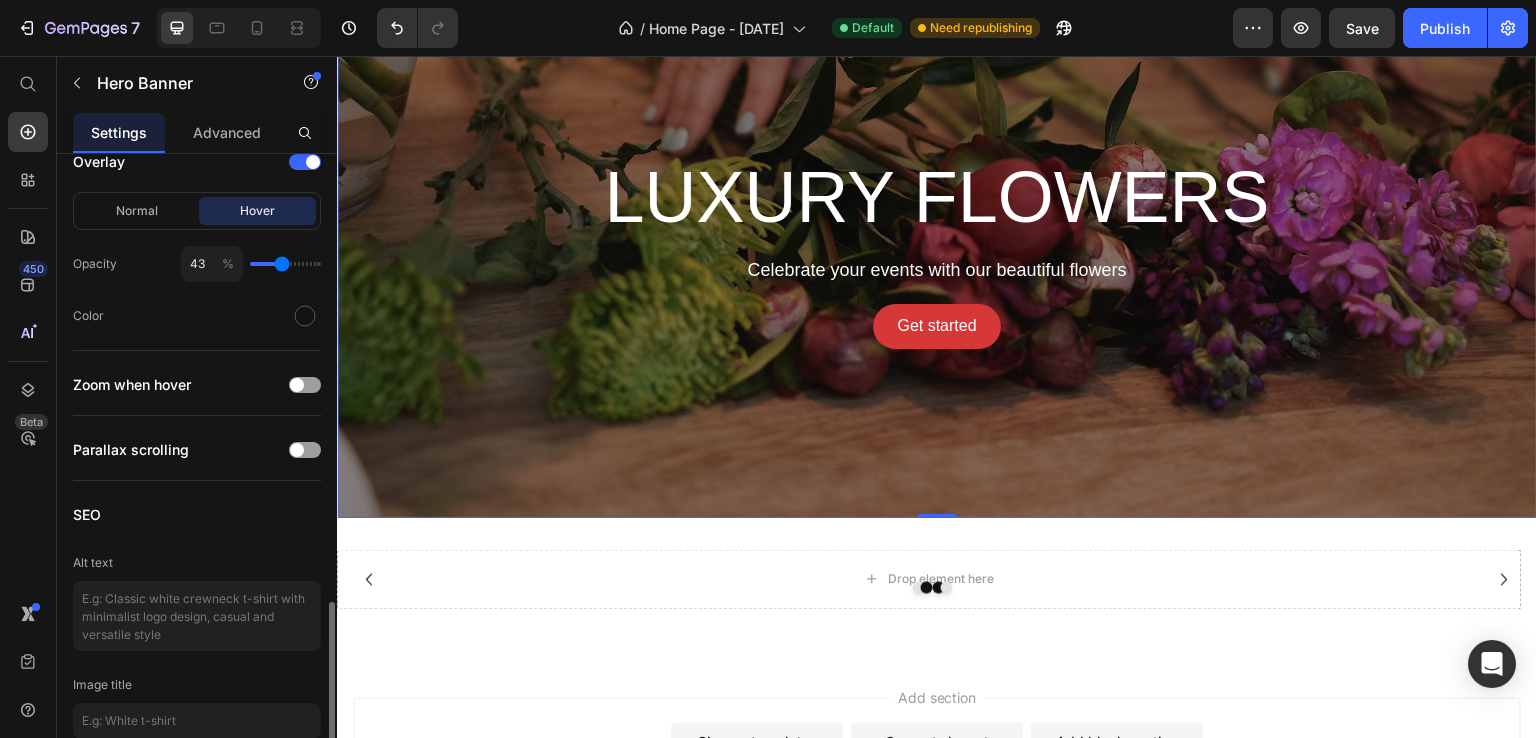 type on "46" 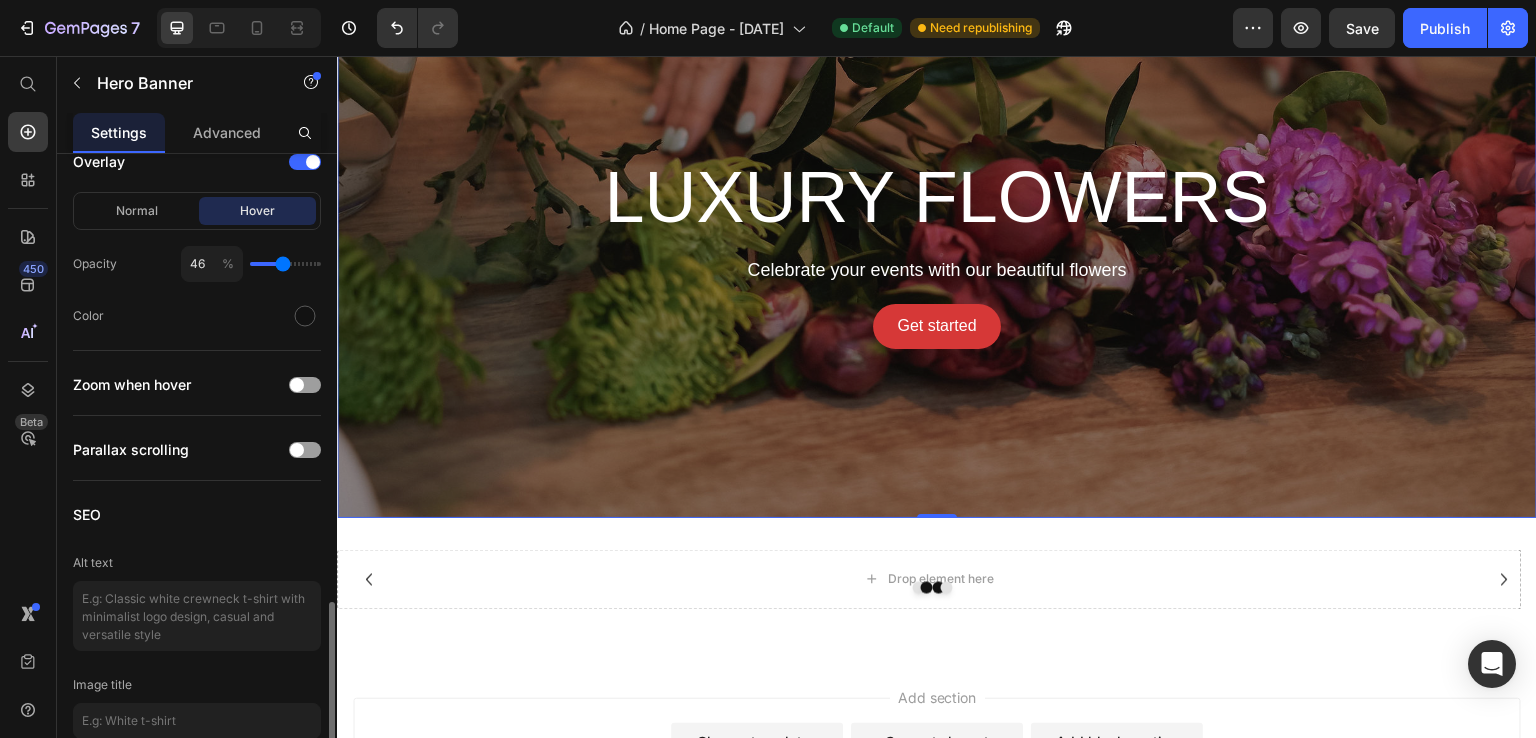 type on "47" 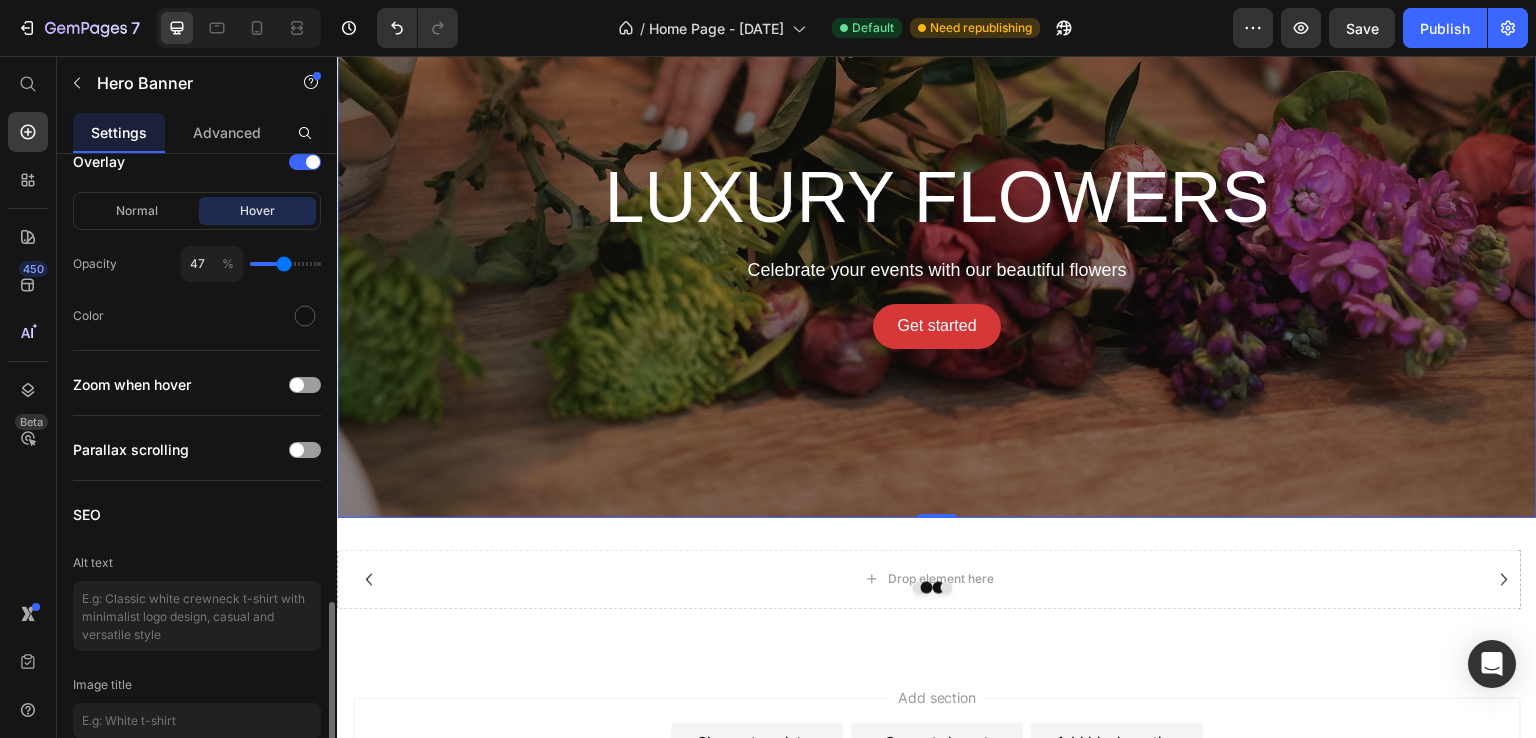 type on "46" 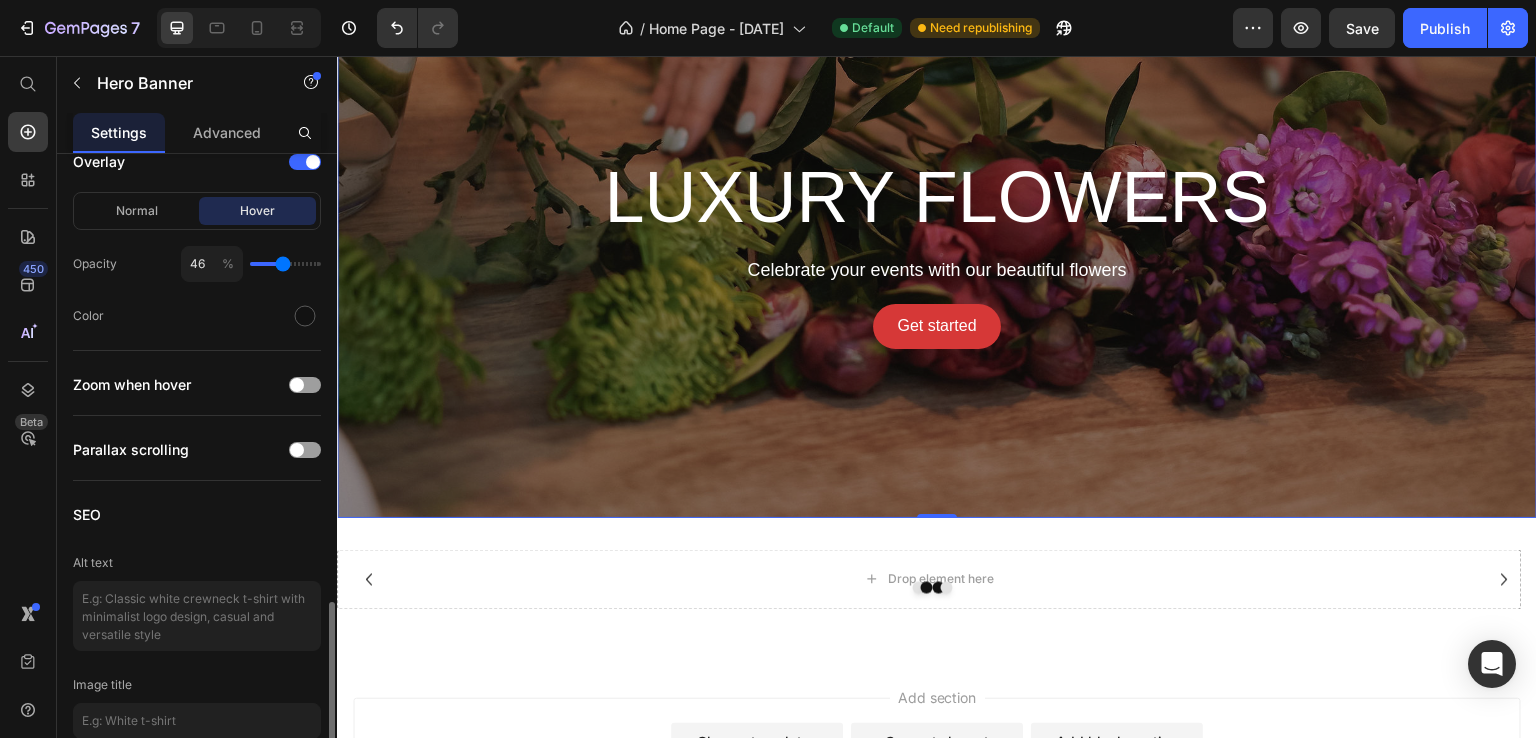type on "43" 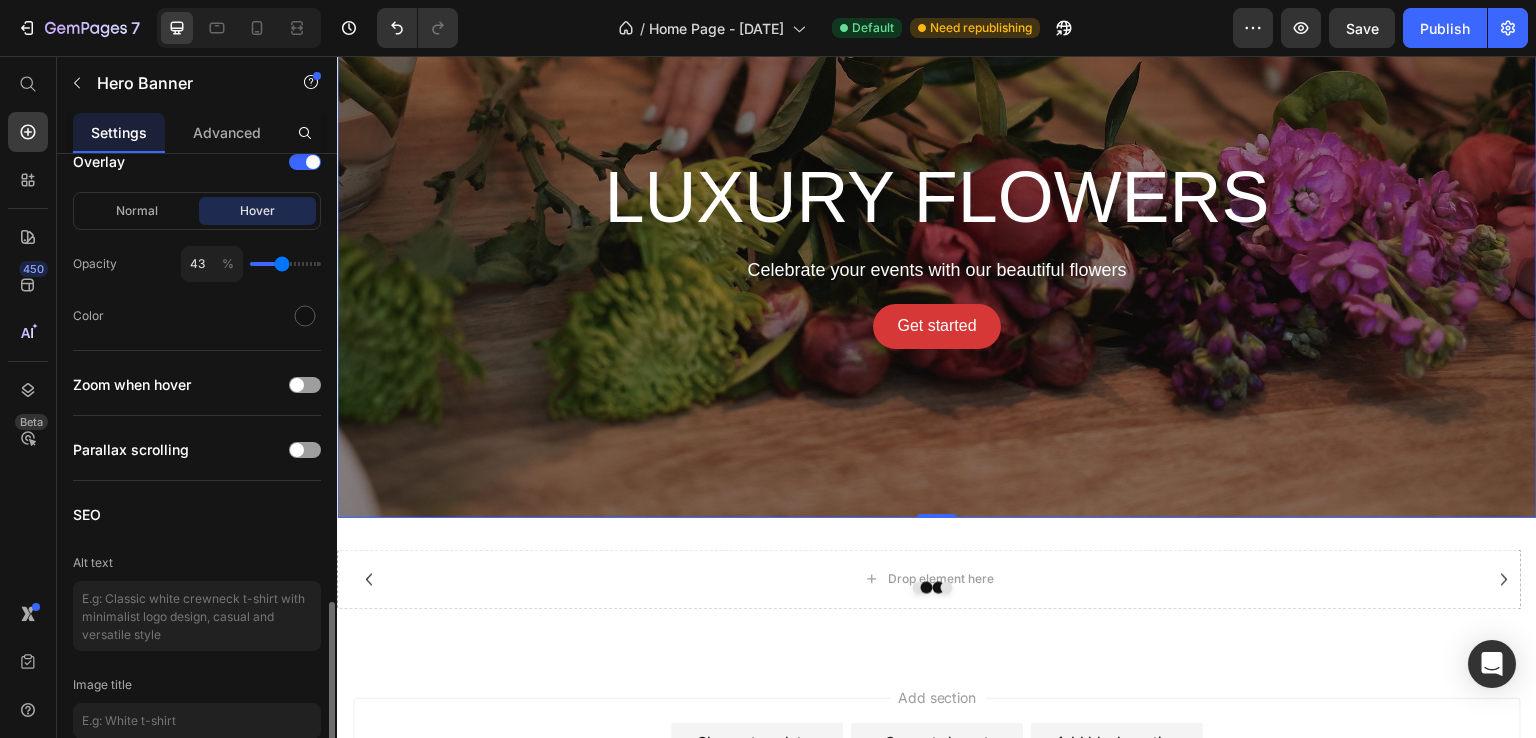 type on "43" 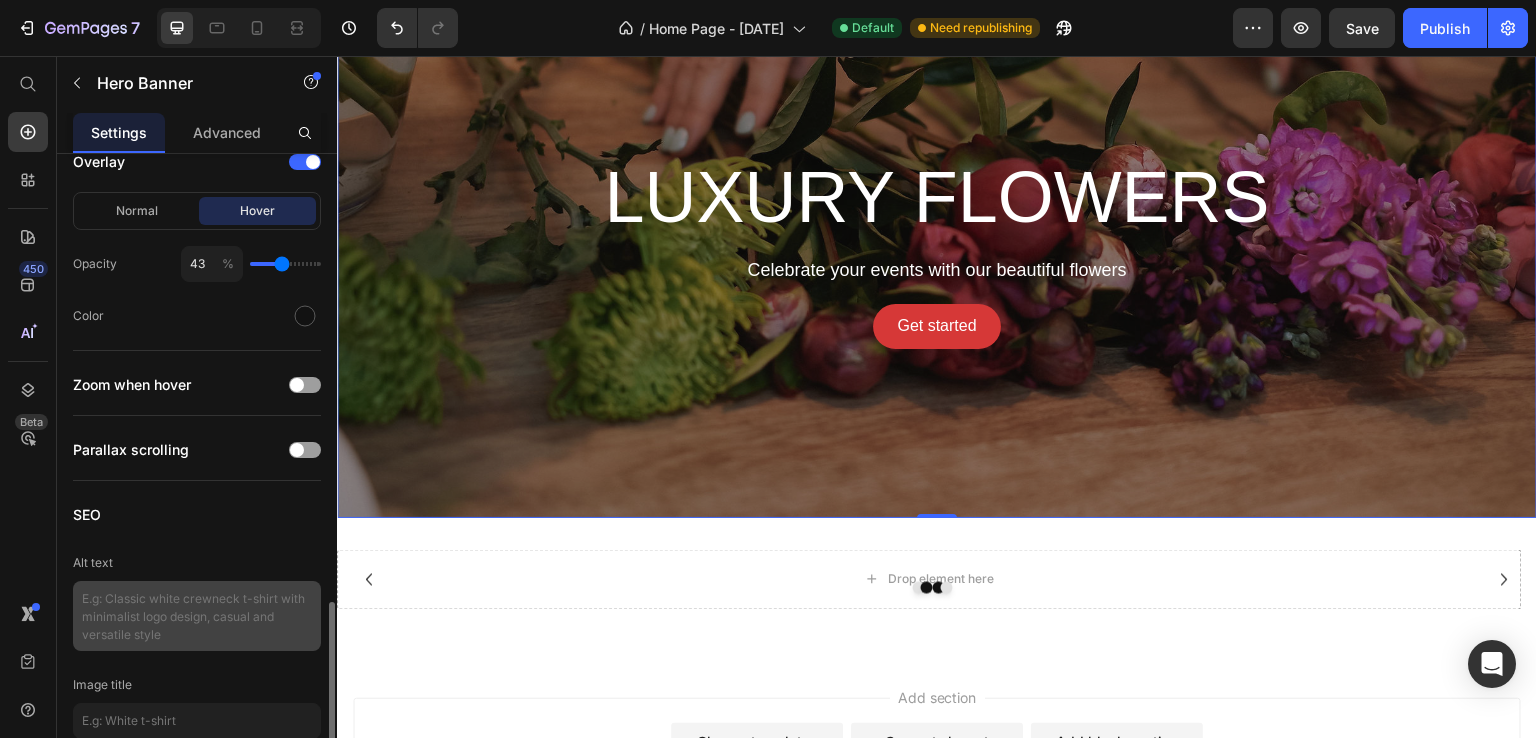 scroll, scrollTop: 1788, scrollLeft: 0, axis: vertical 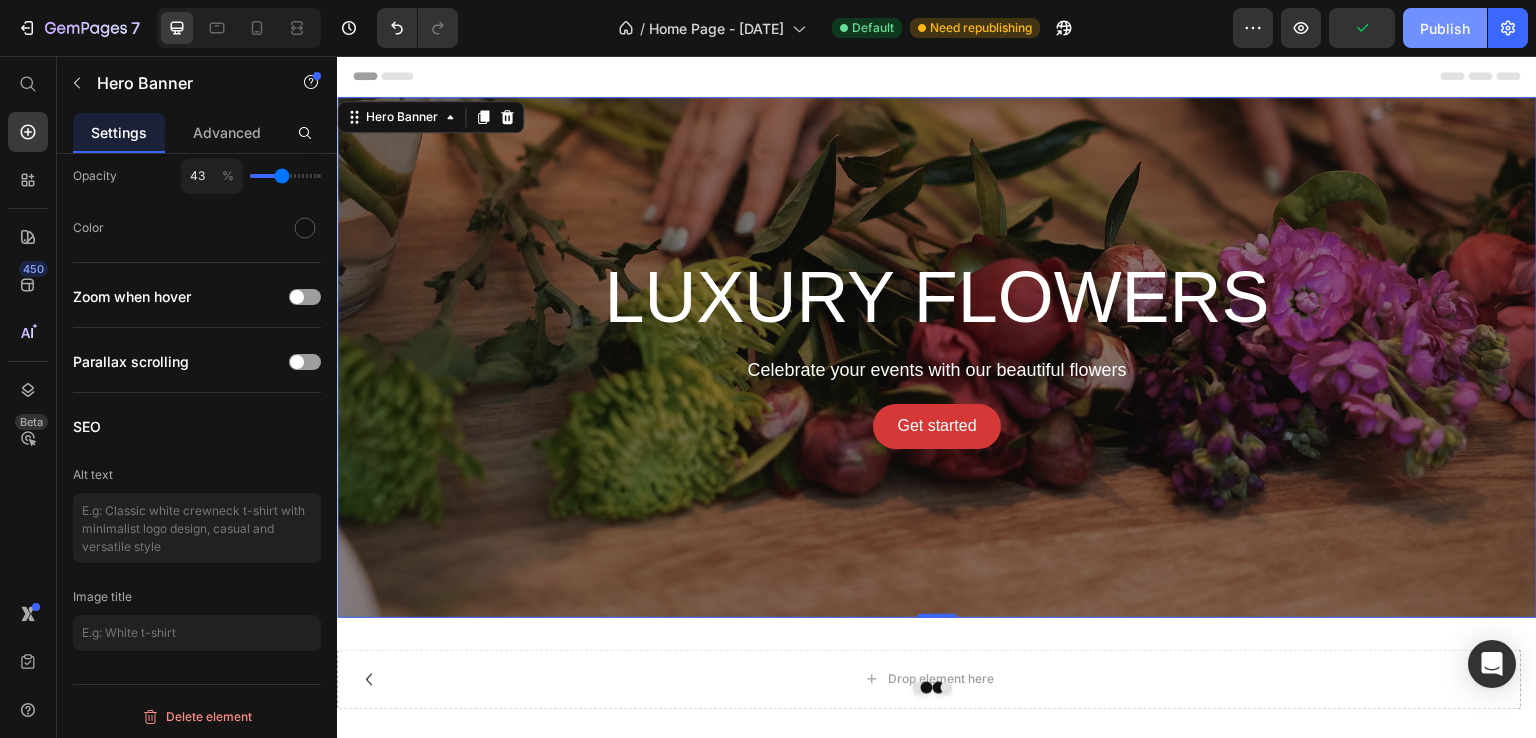 click on "Publish" 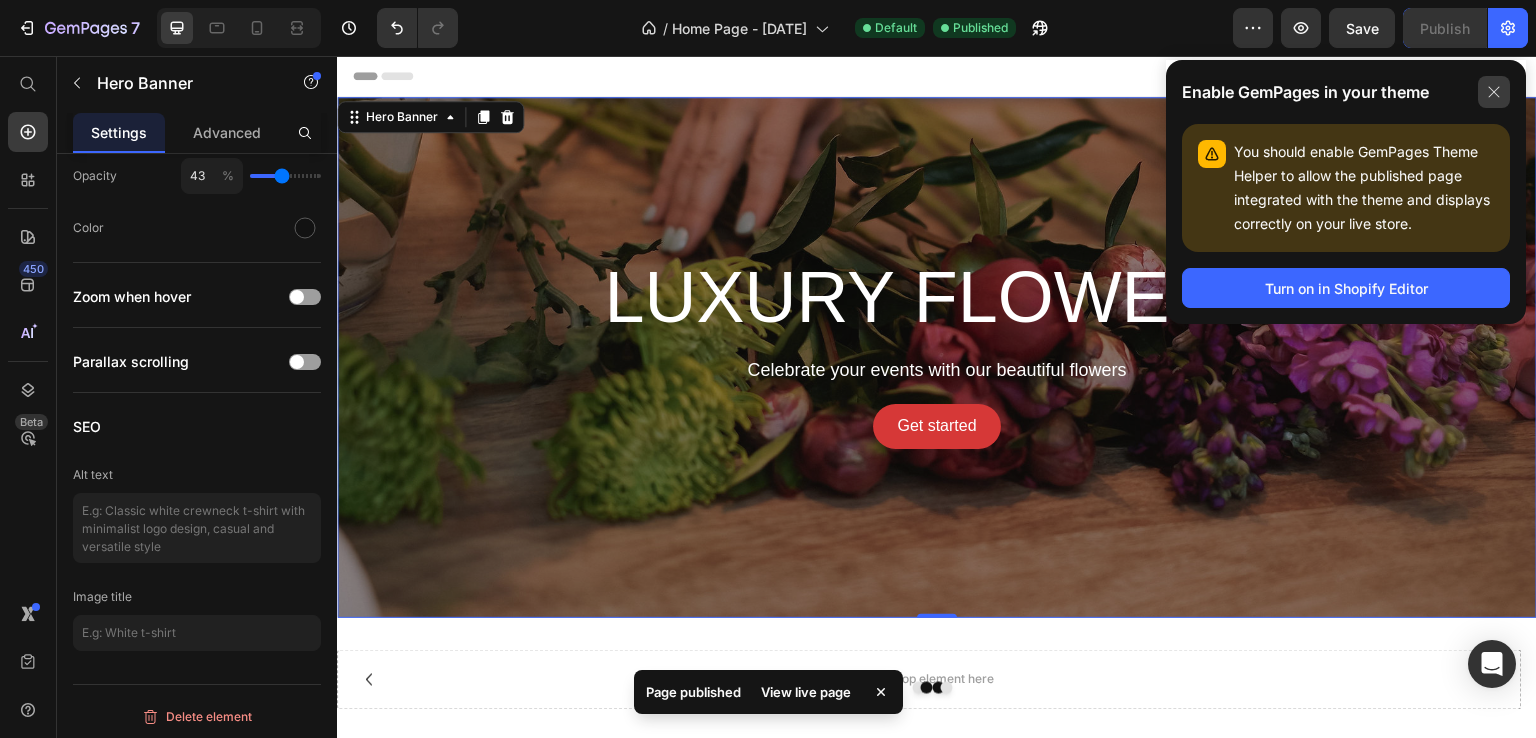 click 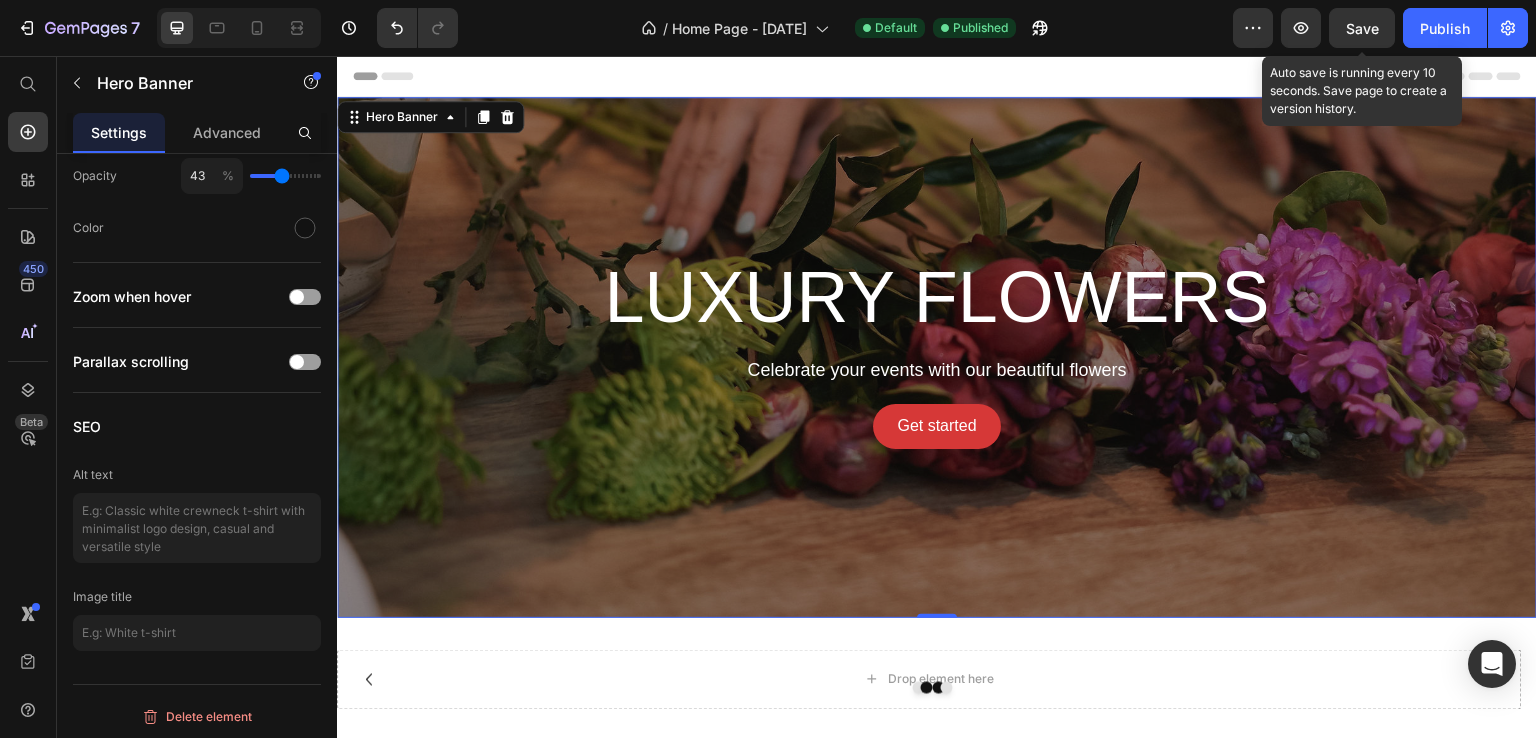 drag, startPoint x: 1356, startPoint y: 17, endPoint x: 972, endPoint y: 28, distance: 384.15753 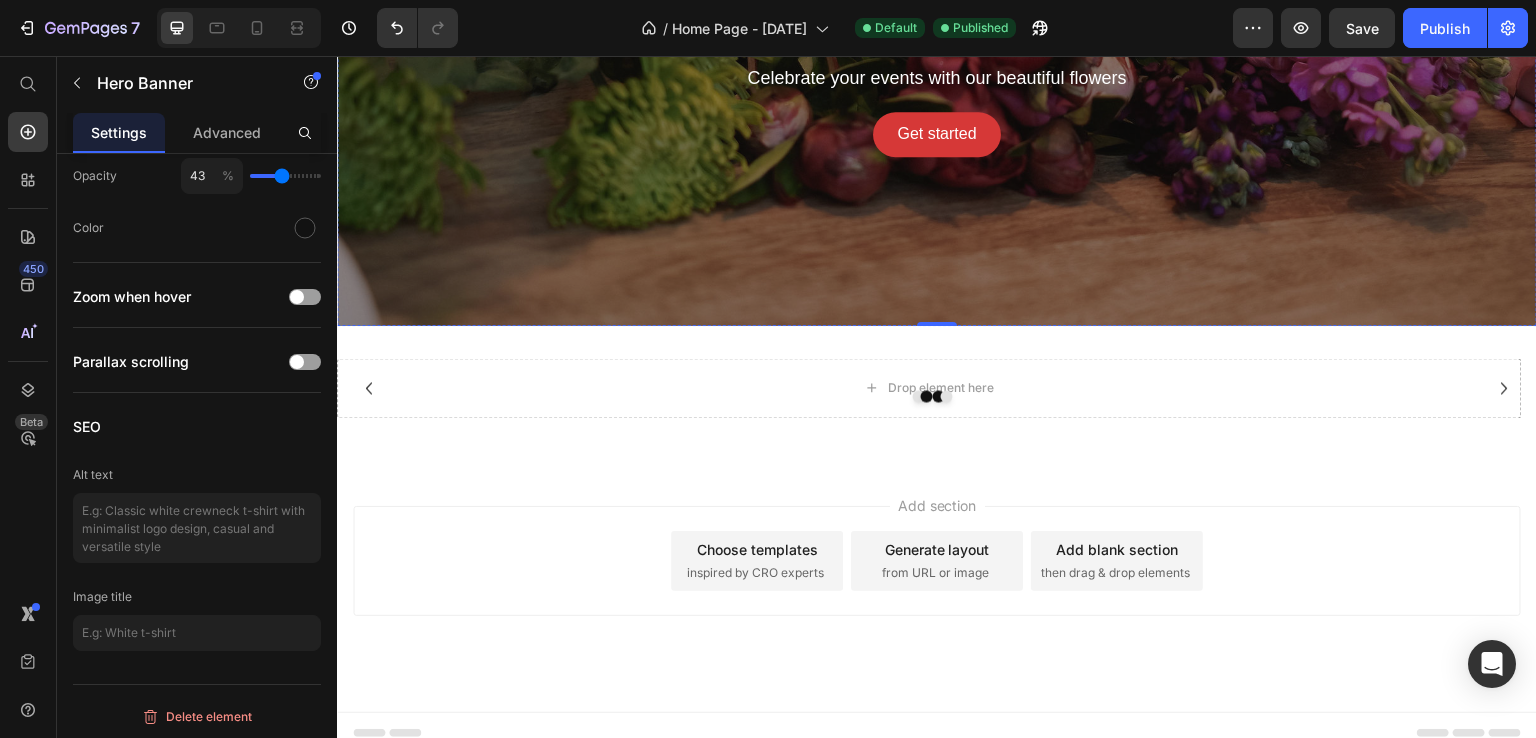 scroll, scrollTop: 300, scrollLeft: 0, axis: vertical 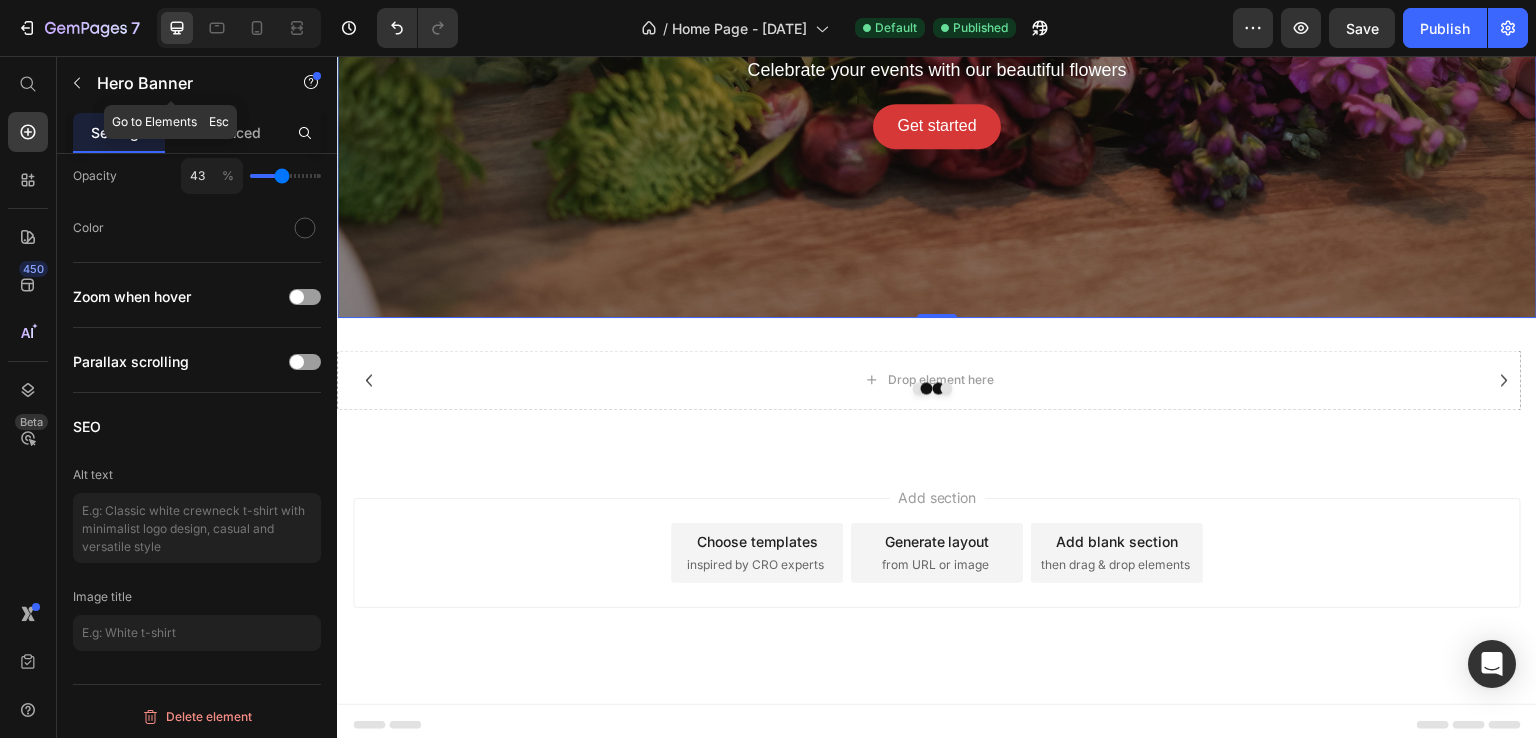 drag, startPoint x: 83, startPoint y: 73, endPoint x: 75, endPoint y: 89, distance: 17.888544 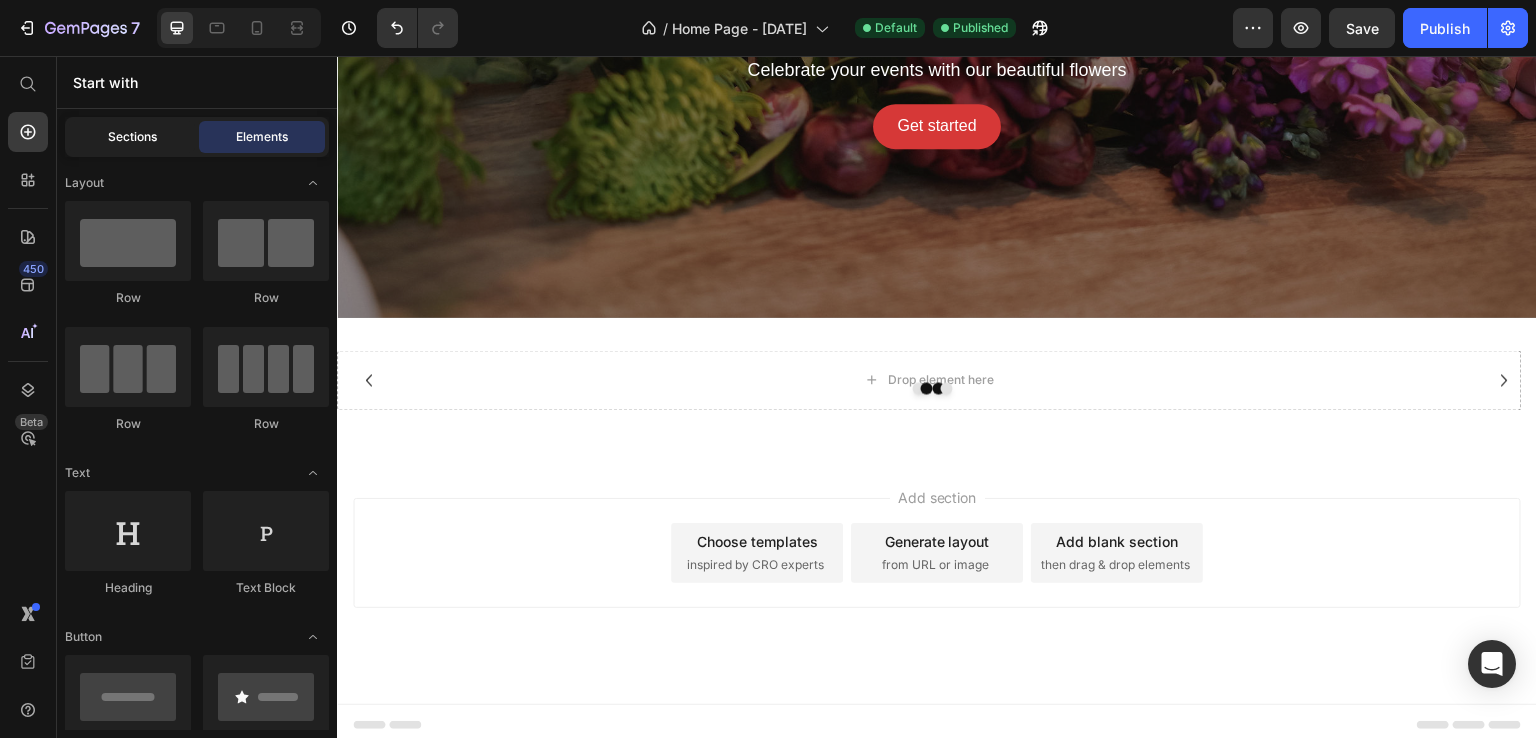 click on "Sections" 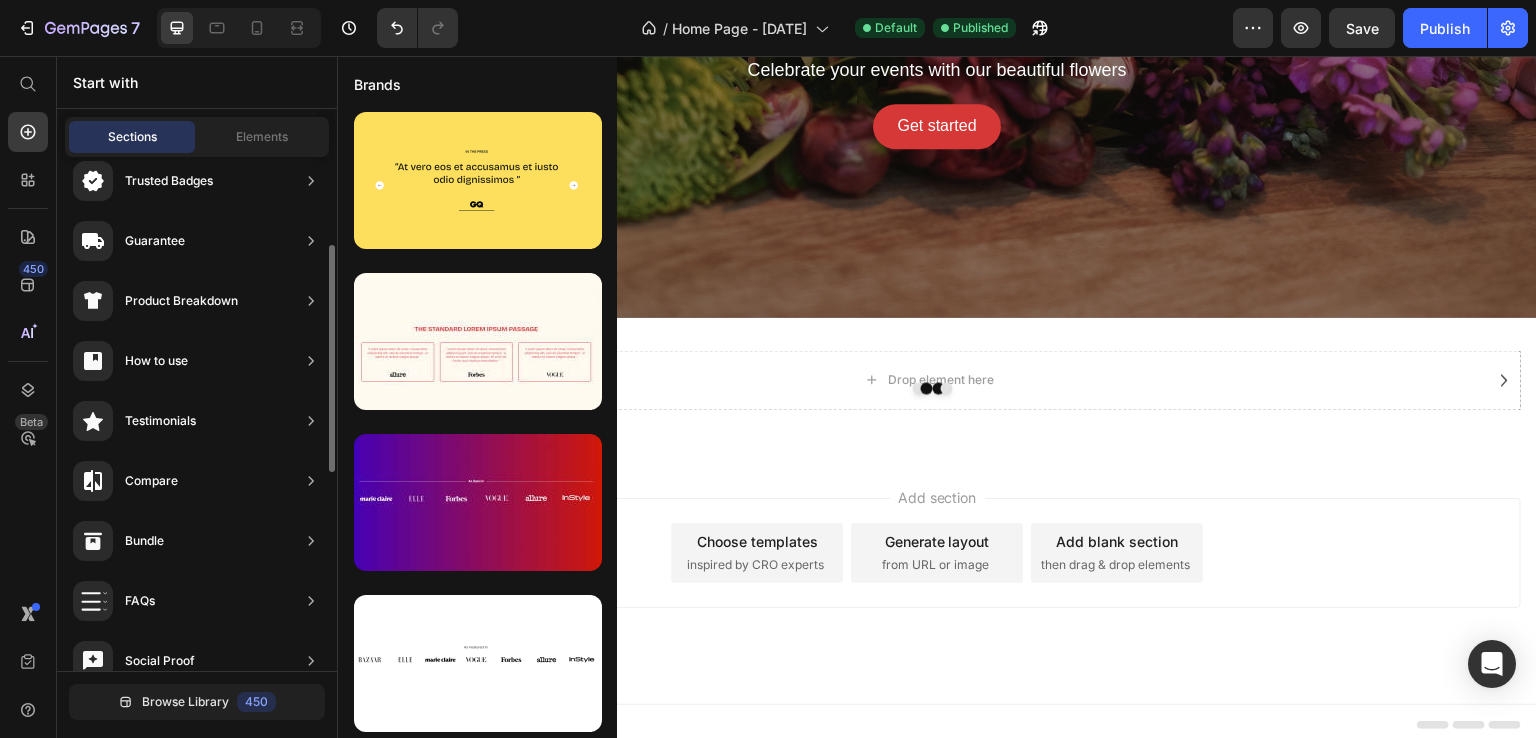 scroll, scrollTop: 0, scrollLeft: 0, axis: both 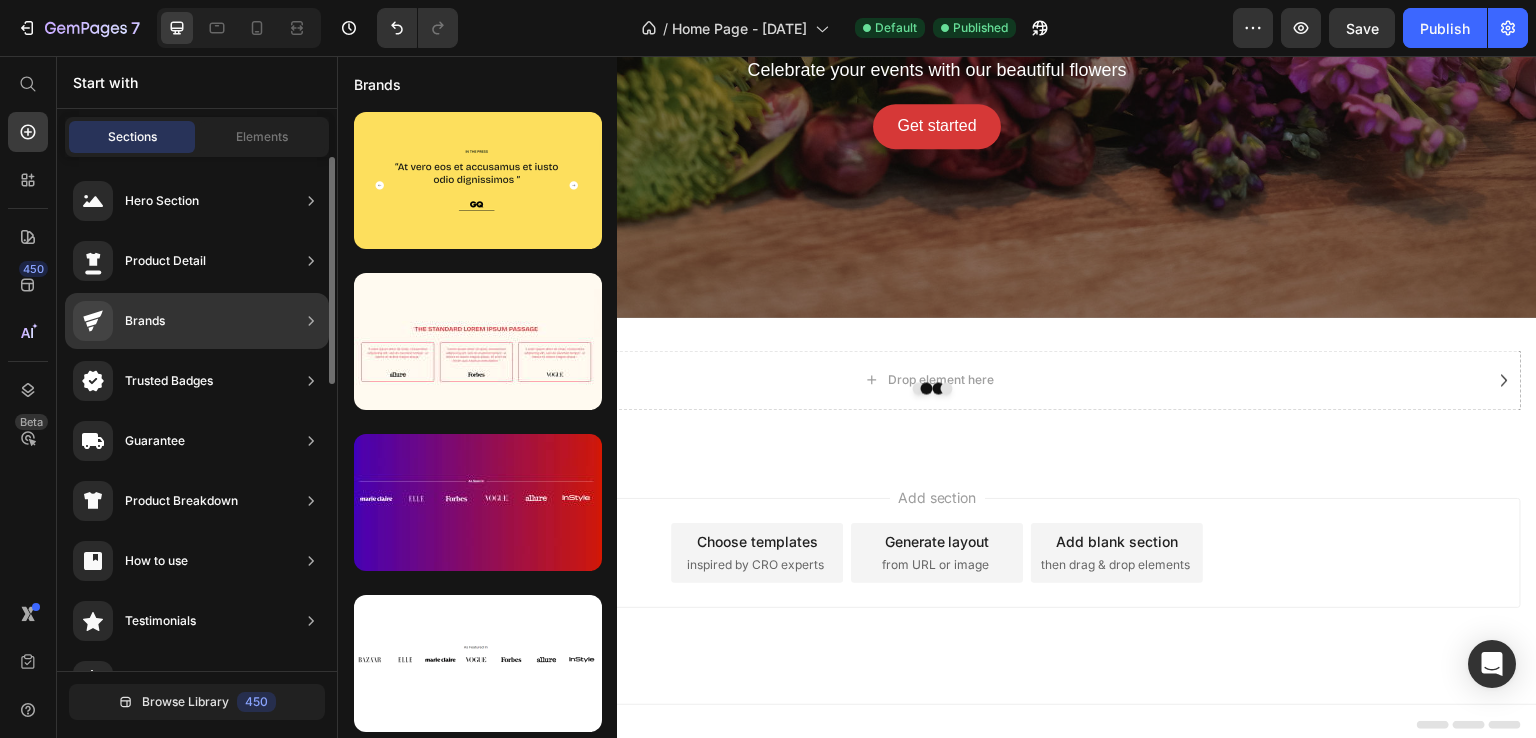 click on "Brands" 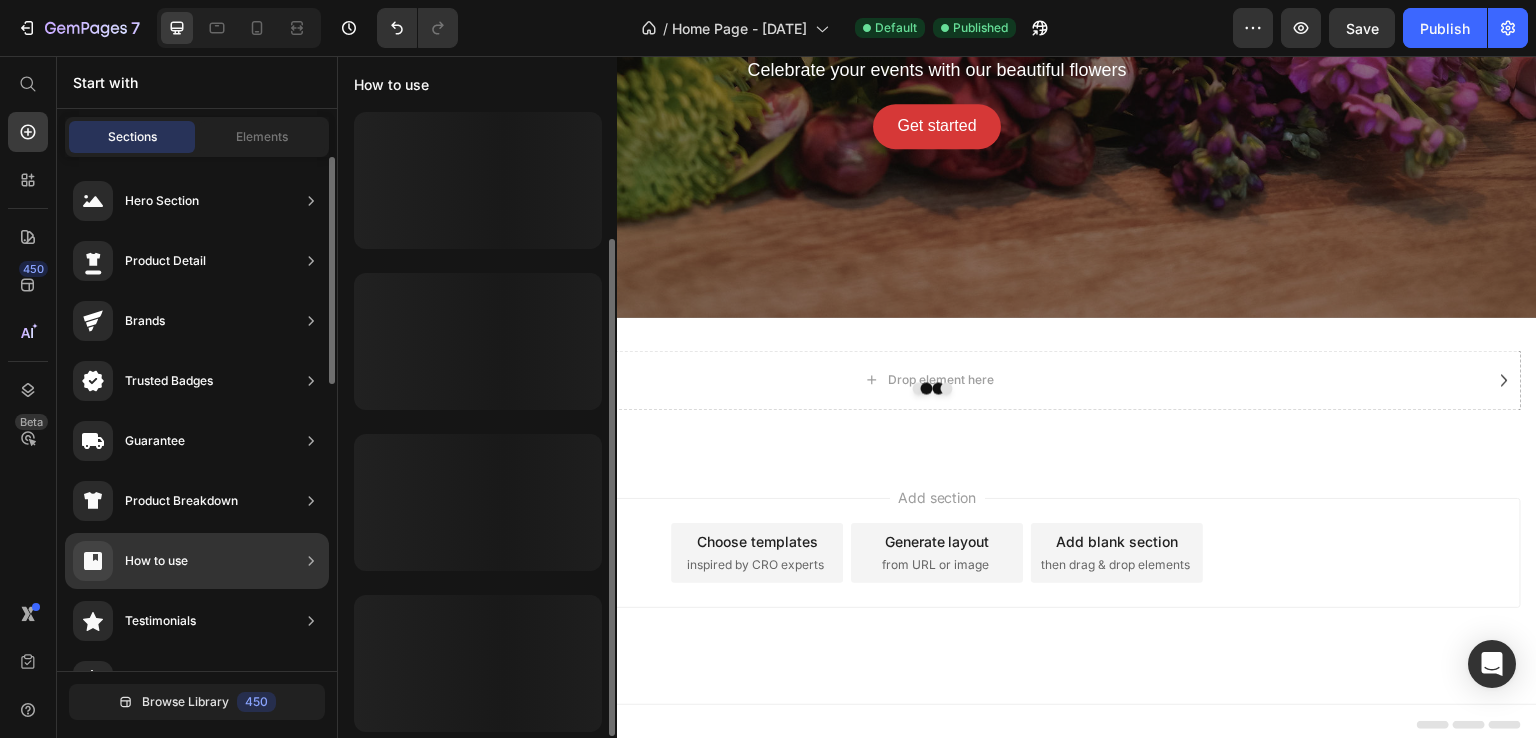 scroll, scrollTop: 4, scrollLeft: 0, axis: vertical 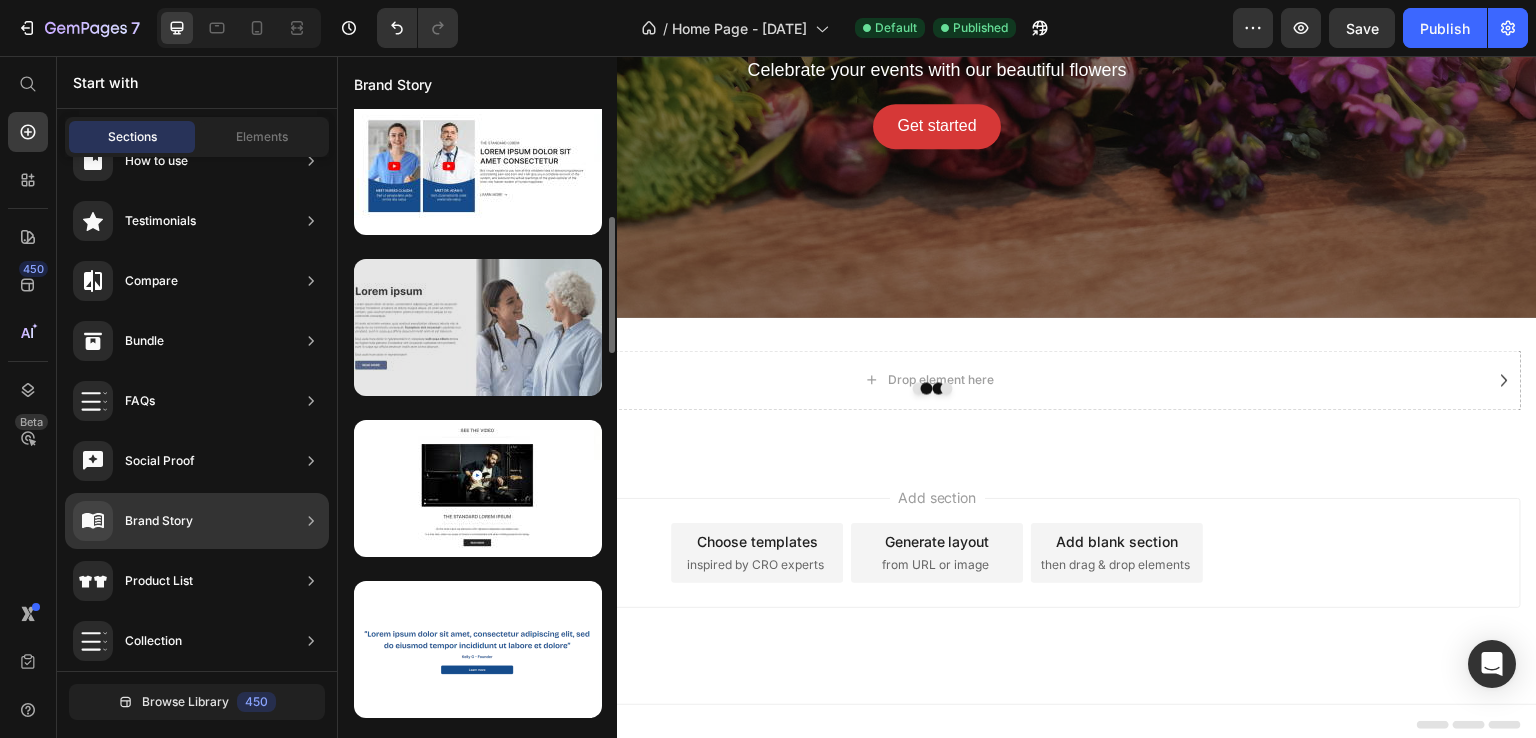 click at bounding box center (478, 327) 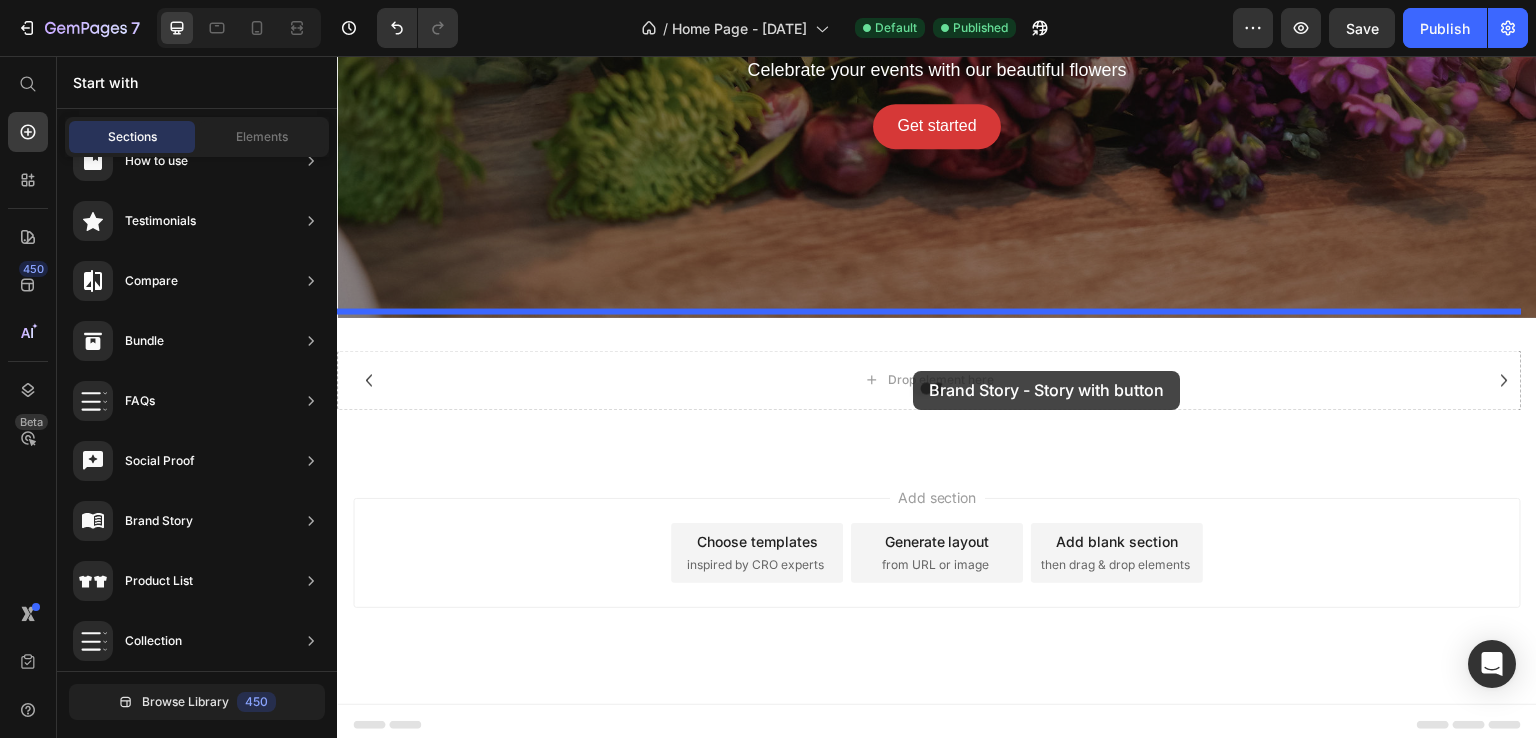 drag, startPoint x: 836, startPoint y: 400, endPoint x: 913, endPoint y: 371, distance: 82.28001 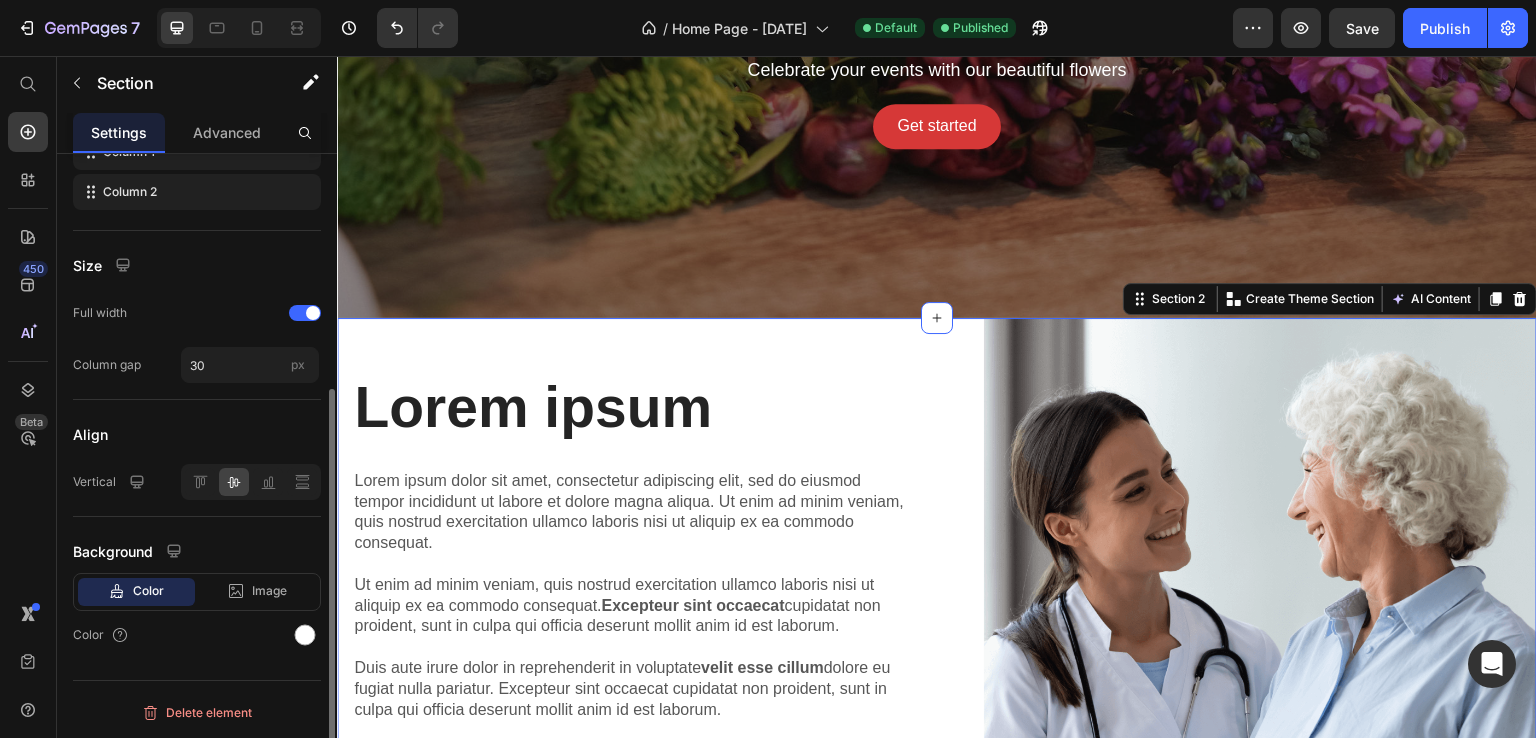 scroll, scrollTop: 0, scrollLeft: 0, axis: both 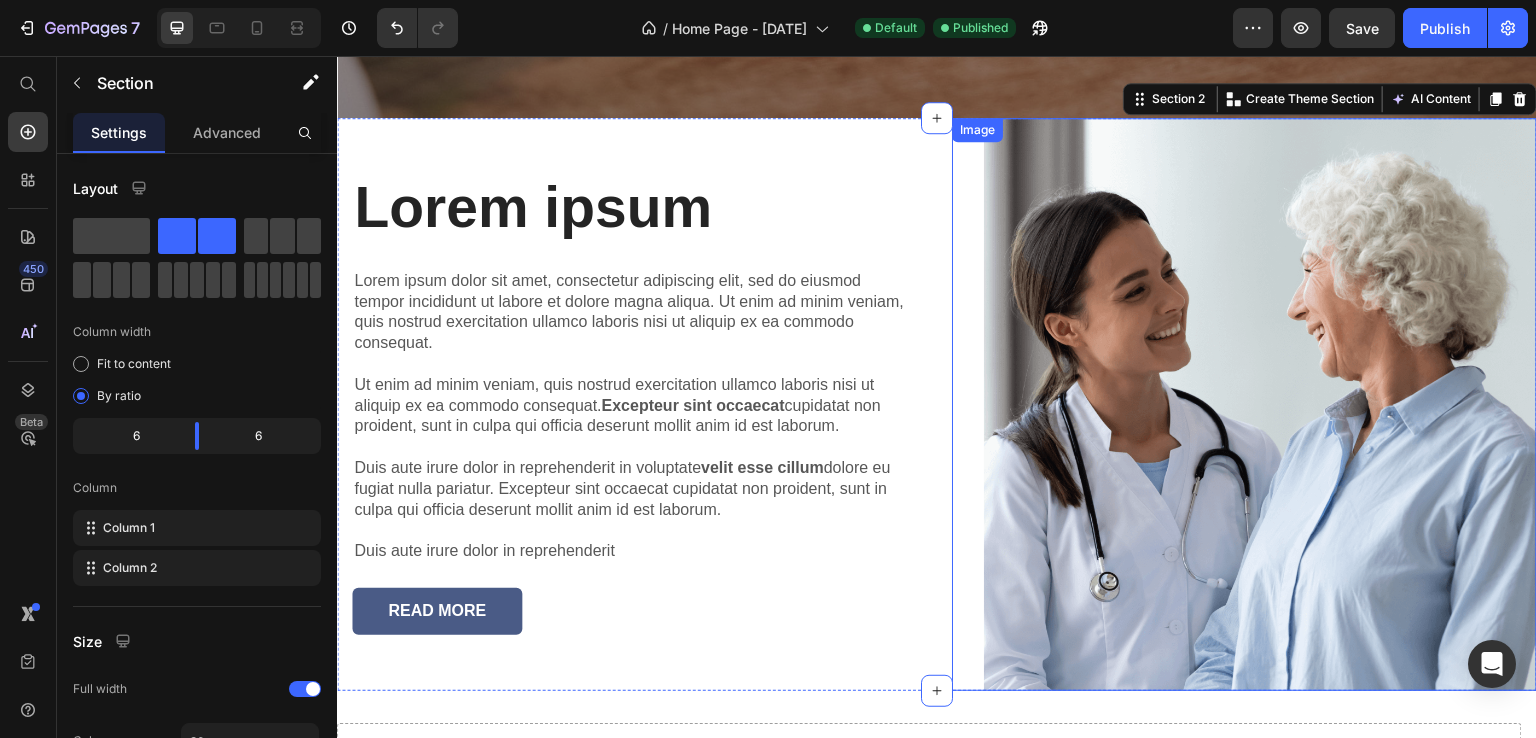 click at bounding box center [1244, 404] 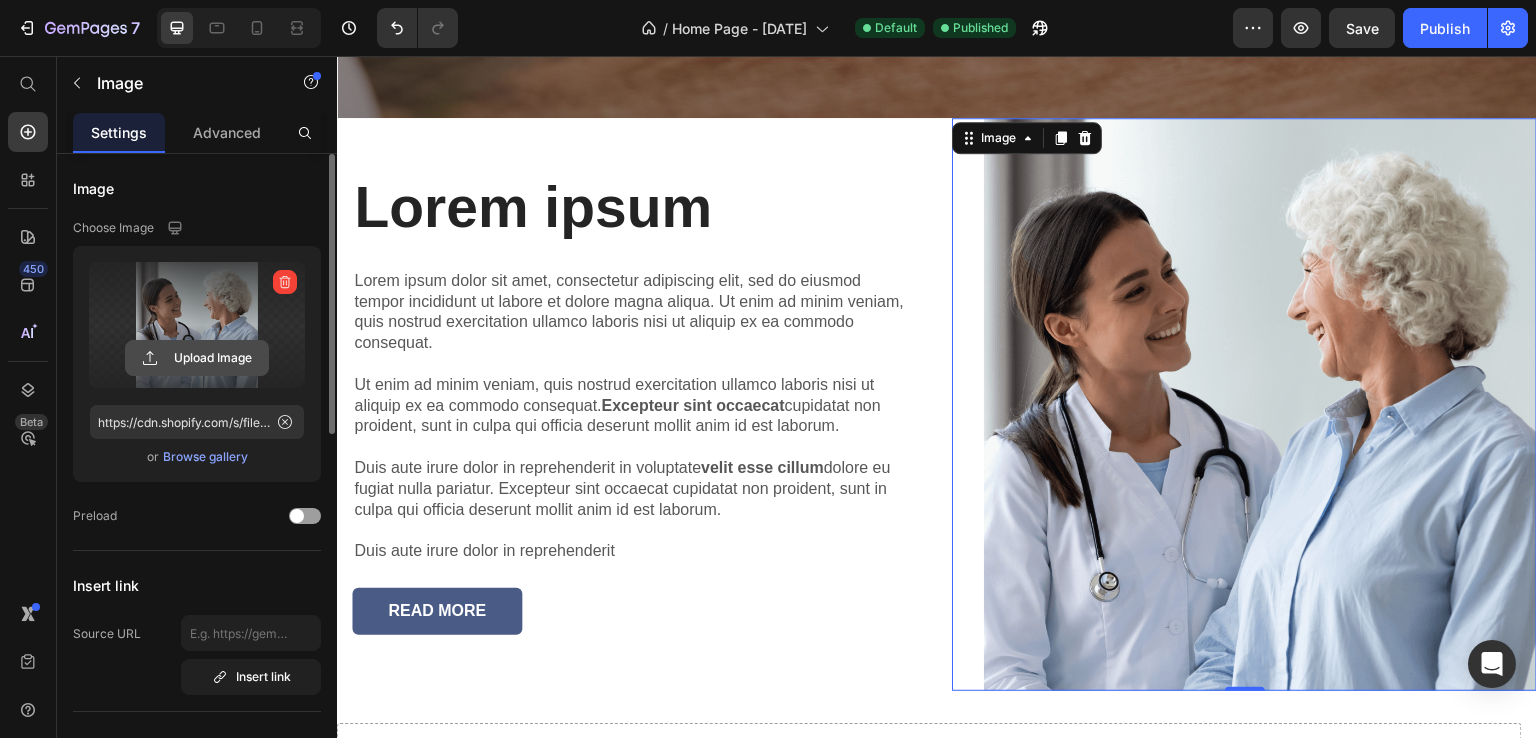 click 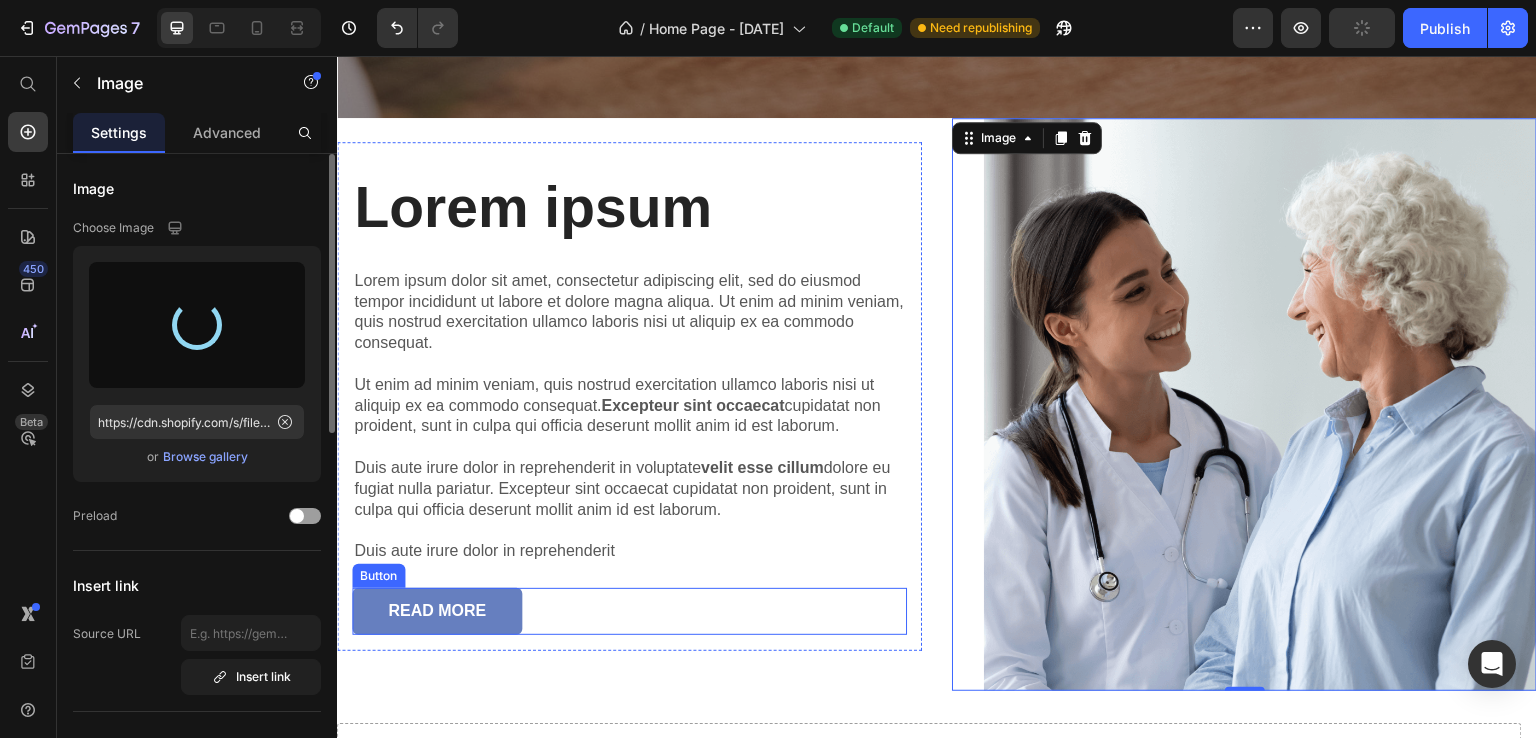 type on "https://cdn.shopify.com/s/files/1/0767/9174/2685/files/gempages_575002341565006960-89e3ad02-e463-4c35-8e4a-9b03b13eee60.jpg" 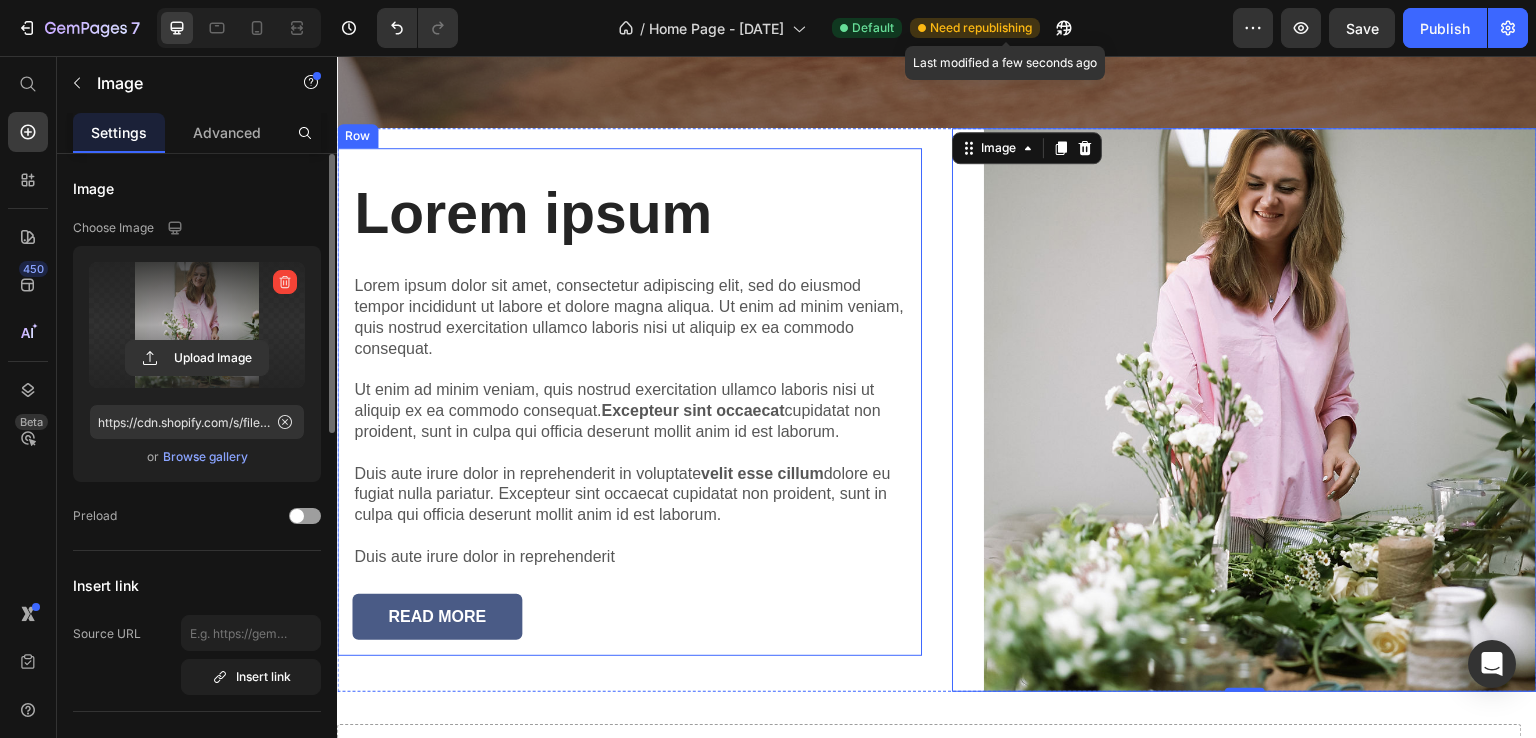 scroll, scrollTop: 500, scrollLeft: 0, axis: vertical 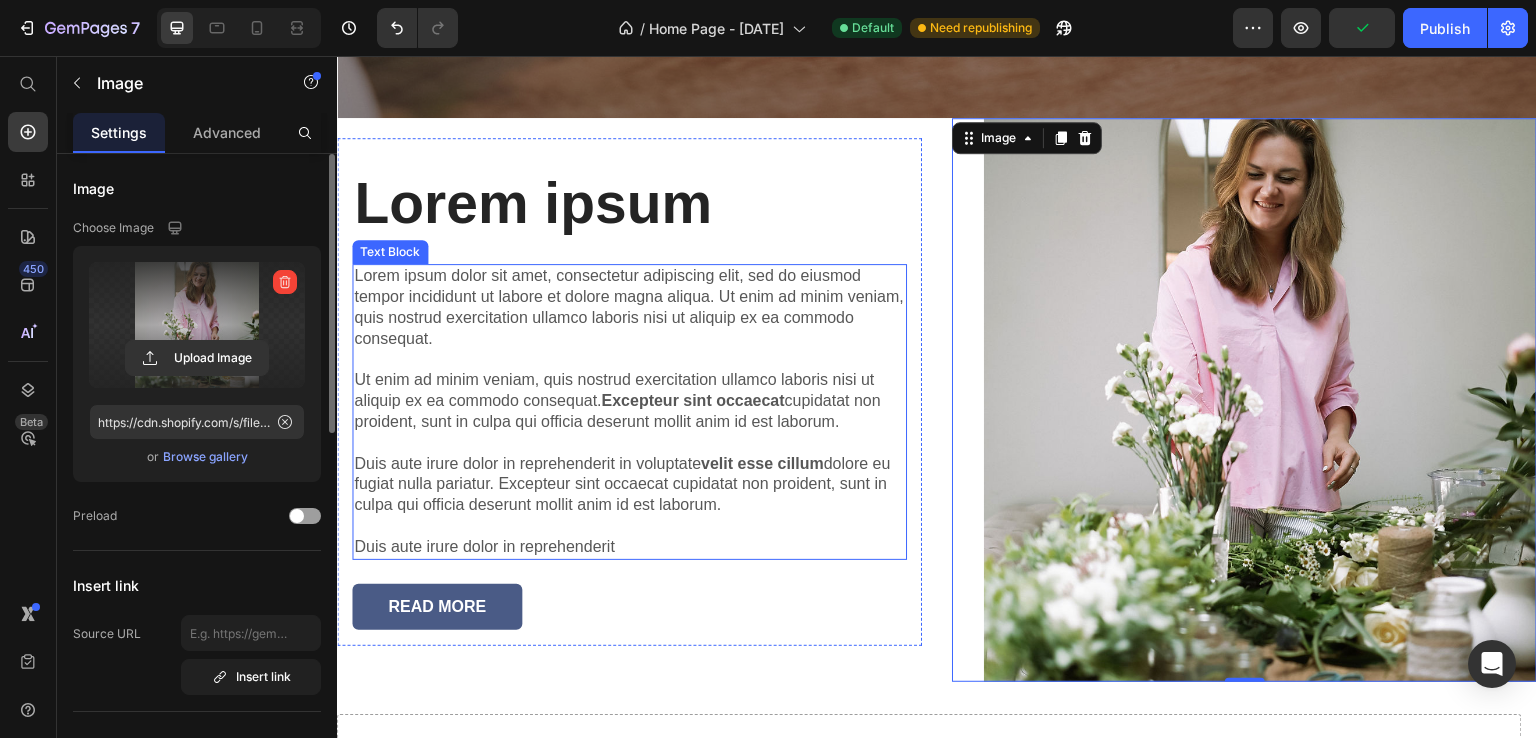 click on "Lorem ipsum dolor sit amet, consectetur adipiscing elit, sed do eiusmod tempor incididunt ut labore et dolore magna aliqua. Ut enim ad minim veniam, quis nostrud exercitation ullamco laboris nisi ut aliquip ex ea commodo consequat. Ut enim ad minim veniam, quis nostrud exercitation ullamco laboris nisi ut aliquip ex ea commodo consequat.  Excepteur sint occaecat  cupidatat non proident, sunt in culpa qui officia deserunt mollit anim id est laborum. Duis aute irure dolor in reprehenderit in voluptate  velit esse cillum  dolore eu fugiat nulla pariatur. Excepteur sint occaecat cupidatat non proident, sunt in culpa qui officia deserunt mollit anim id est laborum. Duis aute irure dolor in reprehenderit" at bounding box center [629, 411] 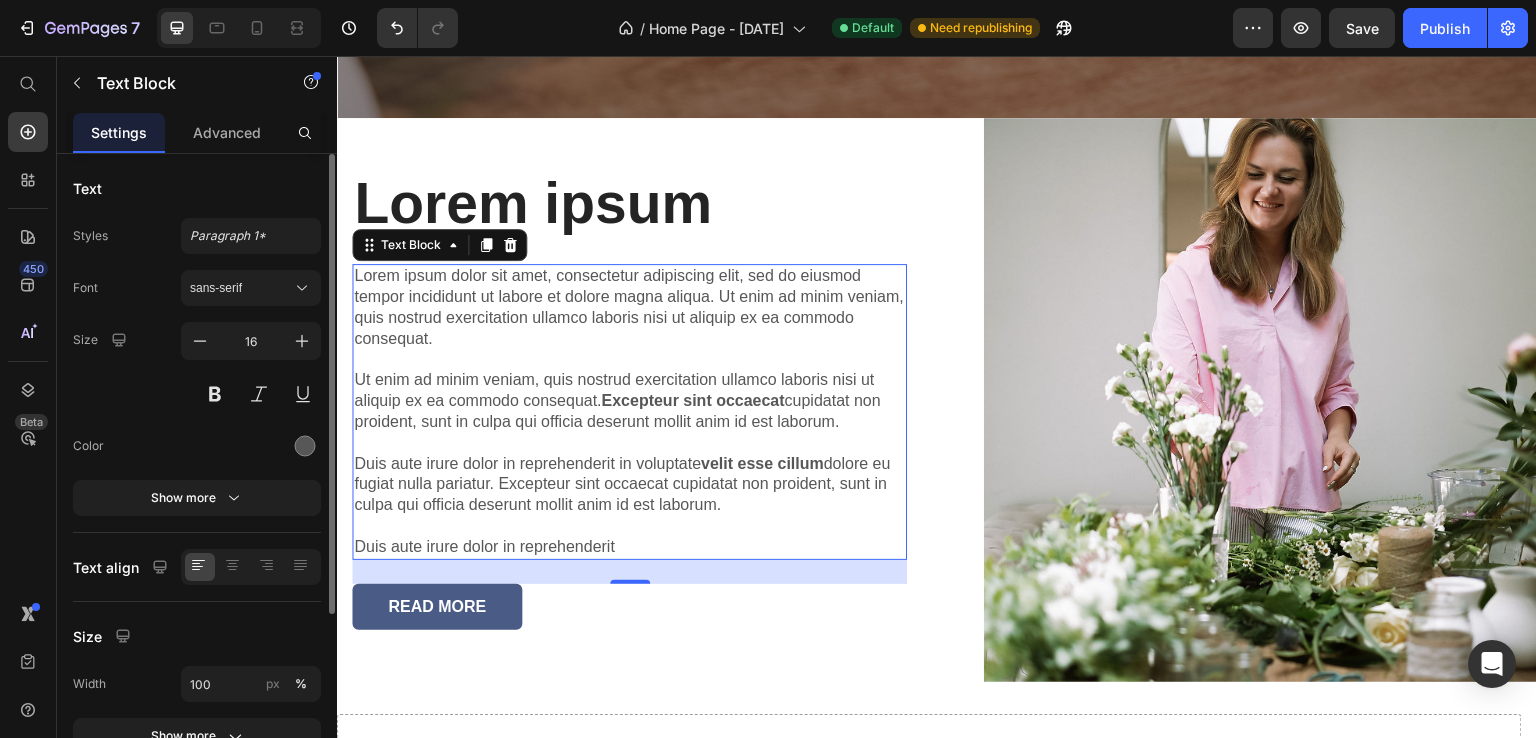 click on "Lorem ipsum dolor sit amet, consectetur adipiscing elit, sed do eiusmod tempor incididunt ut labore et dolore magna aliqua. Ut enim ad minim veniam, quis nostrud exercitation ullamco laboris nisi ut aliquip ex ea commodo consequat. Ut enim ad minim veniam, quis nostrud exercitation ullamco laboris nisi ut aliquip ex ea commodo consequat.  Excepteur sint occaecat  cupidatat non proident, sunt in culpa qui officia deserunt mollit anim id est laborum. Duis aute irure dolor in reprehenderit in voluptate  velit esse cillum  dolore eu fugiat nulla pariatur. Excepteur sint occaecat cupidatat non proident, sunt in culpa qui officia deserunt mollit anim id est laborum. Duis aute irure dolor in reprehenderit" at bounding box center [629, 411] 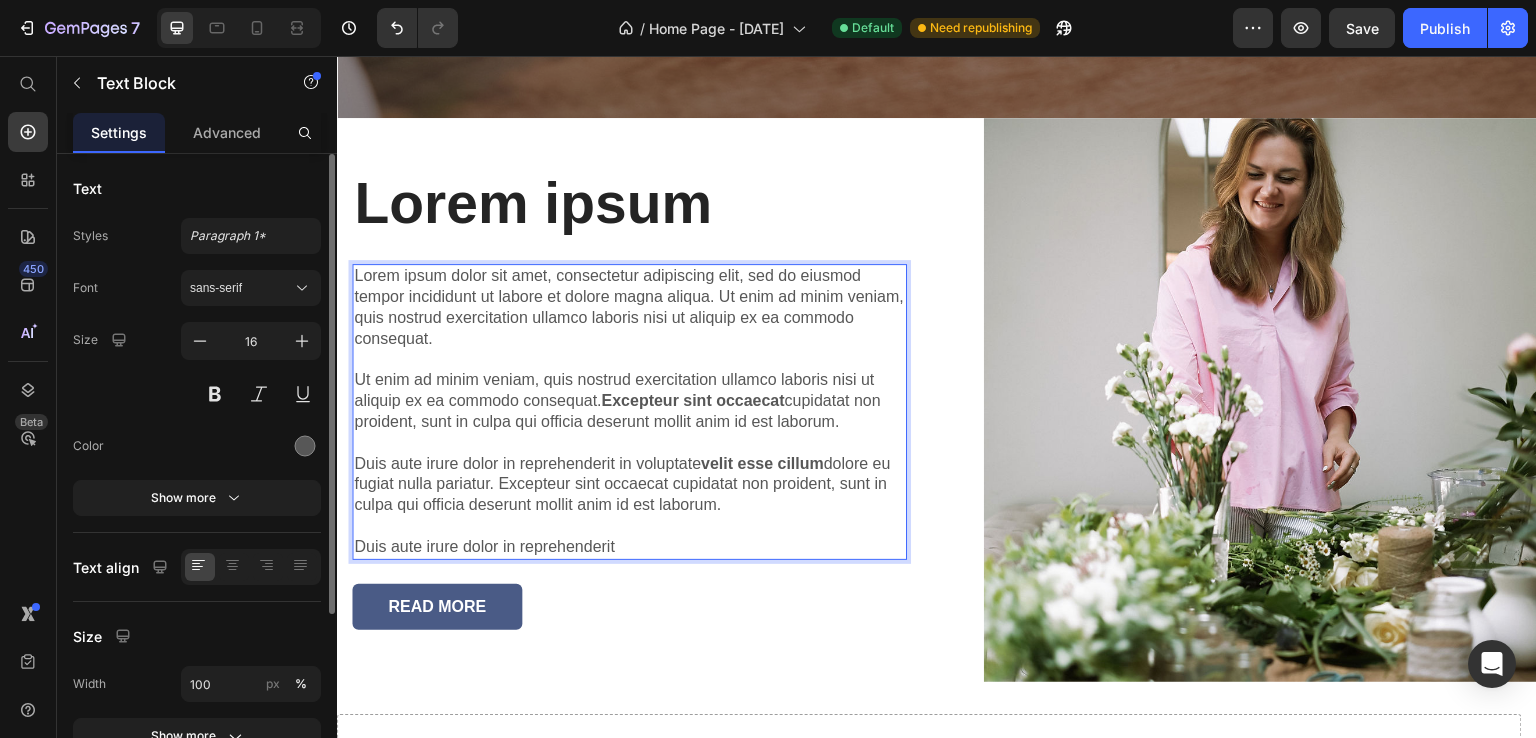 click on "Lorem ipsum dolor sit amet, consectetur adipiscing elit, sed do eiusmod tempor incididunt ut labore et dolore magna aliqua. Ut enim ad minim veniam, quis nostrud exercitation ullamco laboris nisi ut aliquip ex ea commodo consequat. Ut enim ad minim veniam, quis nostrud exercitation ullamco laboris nisi ut aliquip ex ea commodo consequat.  Excepteur sint occaecat  cupidatat non proident, sunt in culpa qui officia deserunt mollit anim id est laborum. Duis aute irure dolor in reprehenderit in voluptate  velit esse cillum  dolore eu fugiat nulla pariatur. Excepteur sint occaecat cupidatat non proident, sunt in culpa qui officia deserunt mollit anim id est laborum. Duis aute irure dolor in reprehenderit" at bounding box center [629, 411] 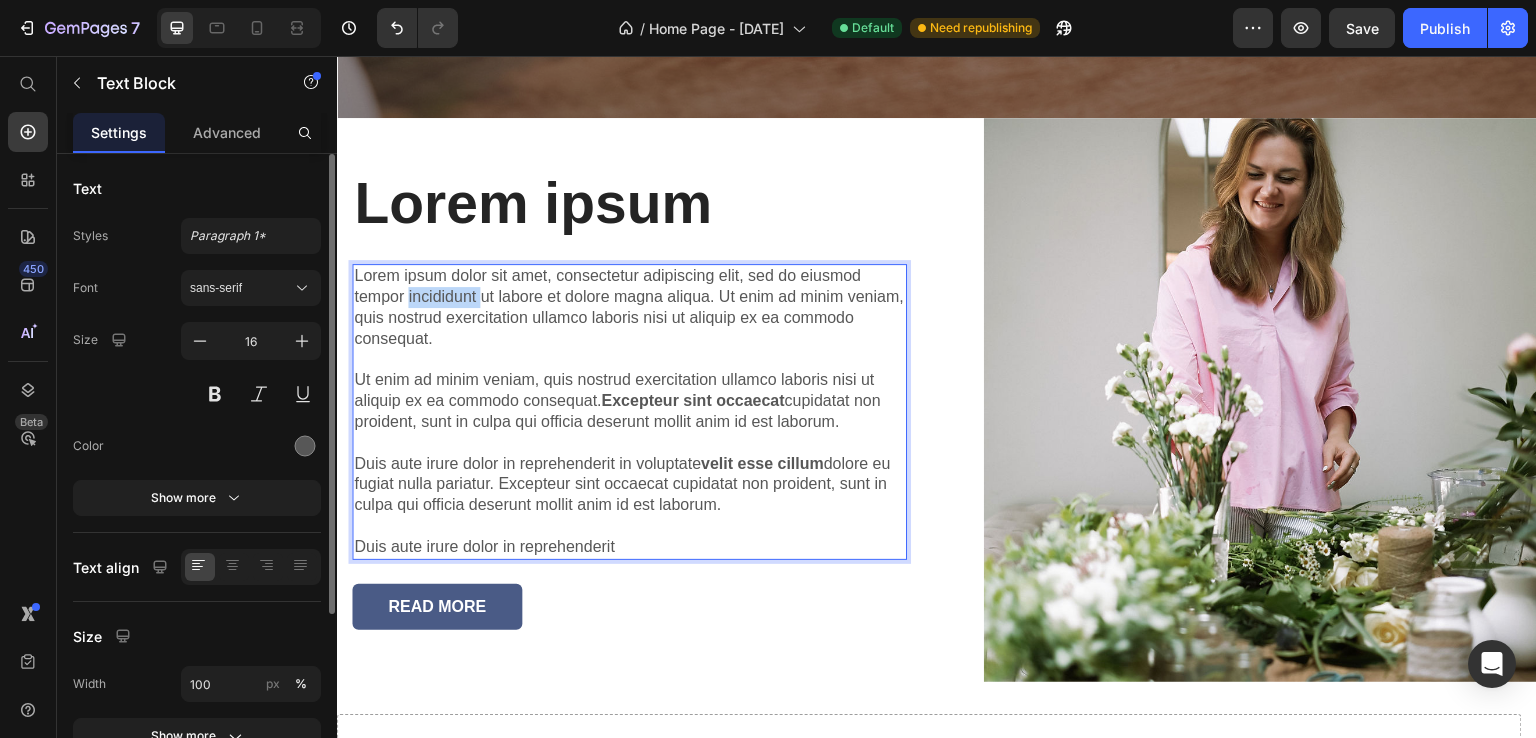 click on "Lorem ipsum dolor sit amet, consectetur adipiscing elit, sed do eiusmod tempor incididunt ut labore et dolore magna aliqua. Ut enim ad minim veniam, quis nostrud exercitation ullamco laboris nisi ut aliquip ex ea commodo consequat. Ut enim ad minim veniam, quis nostrud exercitation ullamco laboris nisi ut aliquip ex ea commodo consequat.  Excepteur sint occaecat  cupidatat non proident, sunt in culpa qui officia deserunt mollit anim id est laborum. Duis aute irure dolor in reprehenderit in voluptate  velit esse cillum  dolore eu fugiat nulla pariatur. Excepteur sint occaecat cupidatat non proident, sunt in culpa qui officia deserunt mollit anim id est laborum. Duis aute irure dolor in reprehenderit" at bounding box center (629, 411) 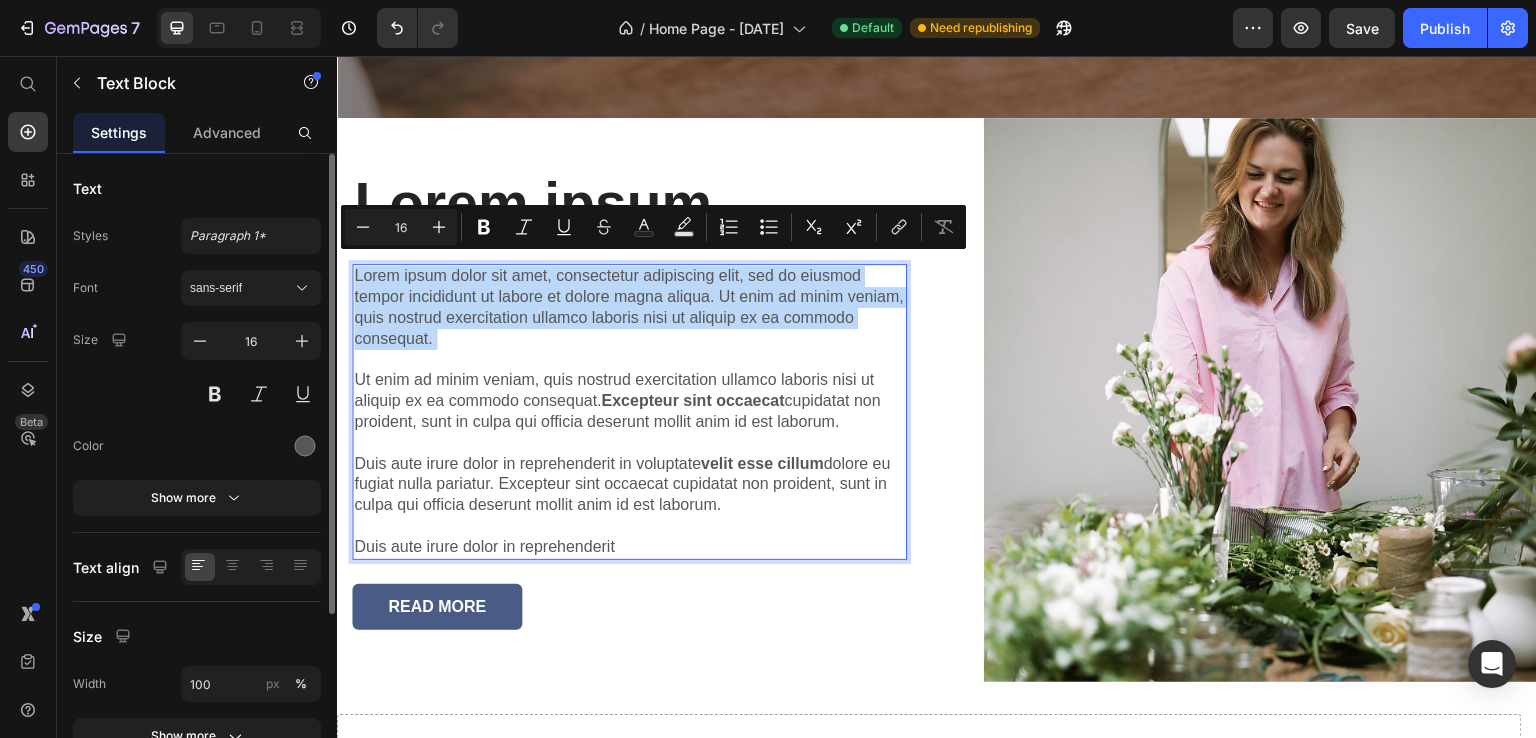 click on "Lorem ipsum dolor sit amet, consectetur adipiscing elit, sed do eiusmod tempor incididunt ut labore et dolore magna aliqua. Ut enim ad minim veniam, quis nostrud exercitation ullamco laboris nisi ut aliquip ex ea commodo consequat. Ut enim ad minim veniam, quis nostrud exercitation ullamco laboris nisi ut aliquip ex ea commodo consequat.  Excepteur sint occaecat  cupidatat non proident, sunt in culpa qui officia deserunt mollit anim id est laborum. Duis aute irure dolor in reprehenderit in voluptate  velit esse cillum  dolore eu fugiat nulla pariatur. Excepteur sint occaecat cupidatat non proident, sunt in culpa qui officia deserunt mollit anim id est laborum. Duis aute irure dolor in reprehenderit" at bounding box center [629, 411] 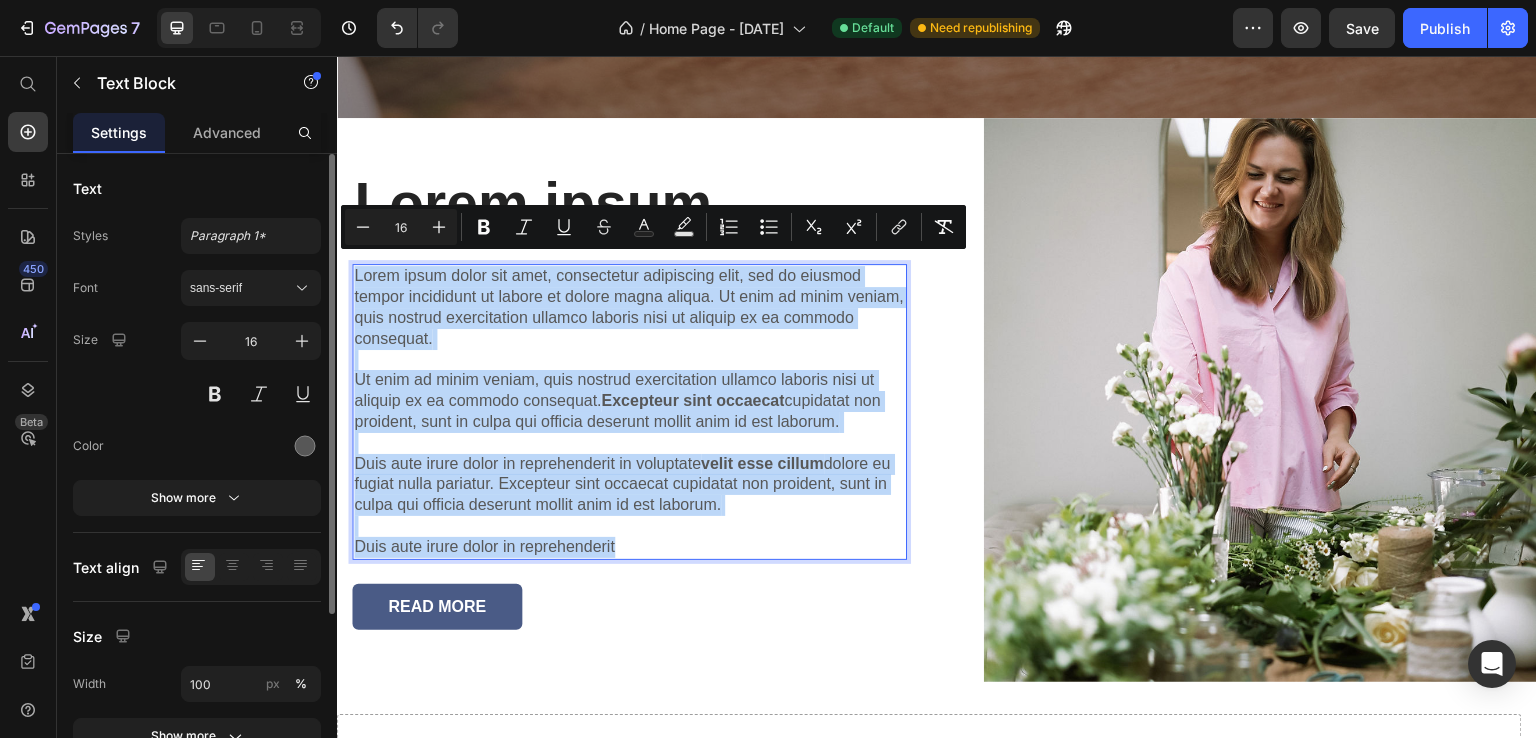 drag, startPoint x: 642, startPoint y: 527, endPoint x: 353, endPoint y: 266, distance: 389.41238 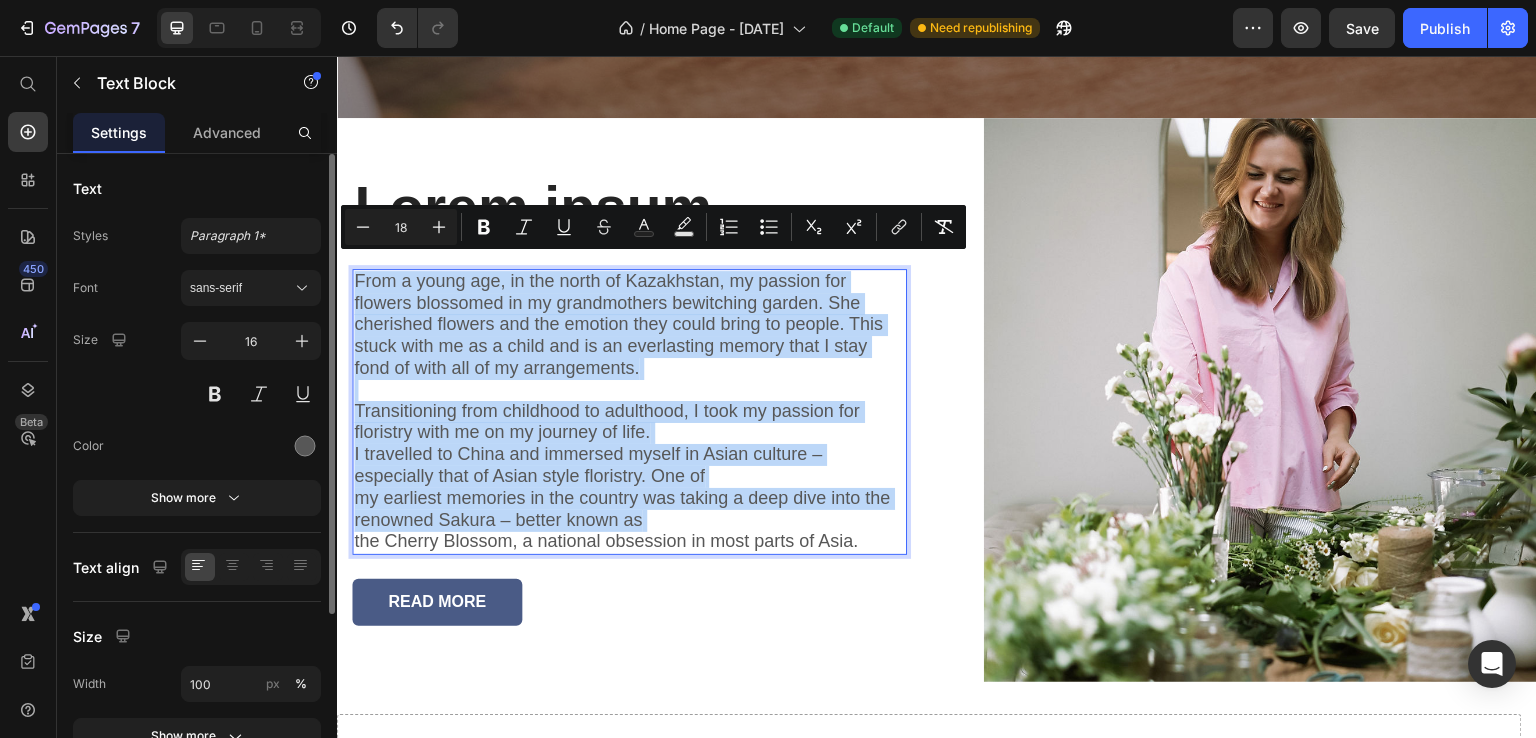 scroll, scrollTop: 510, scrollLeft: 0, axis: vertical 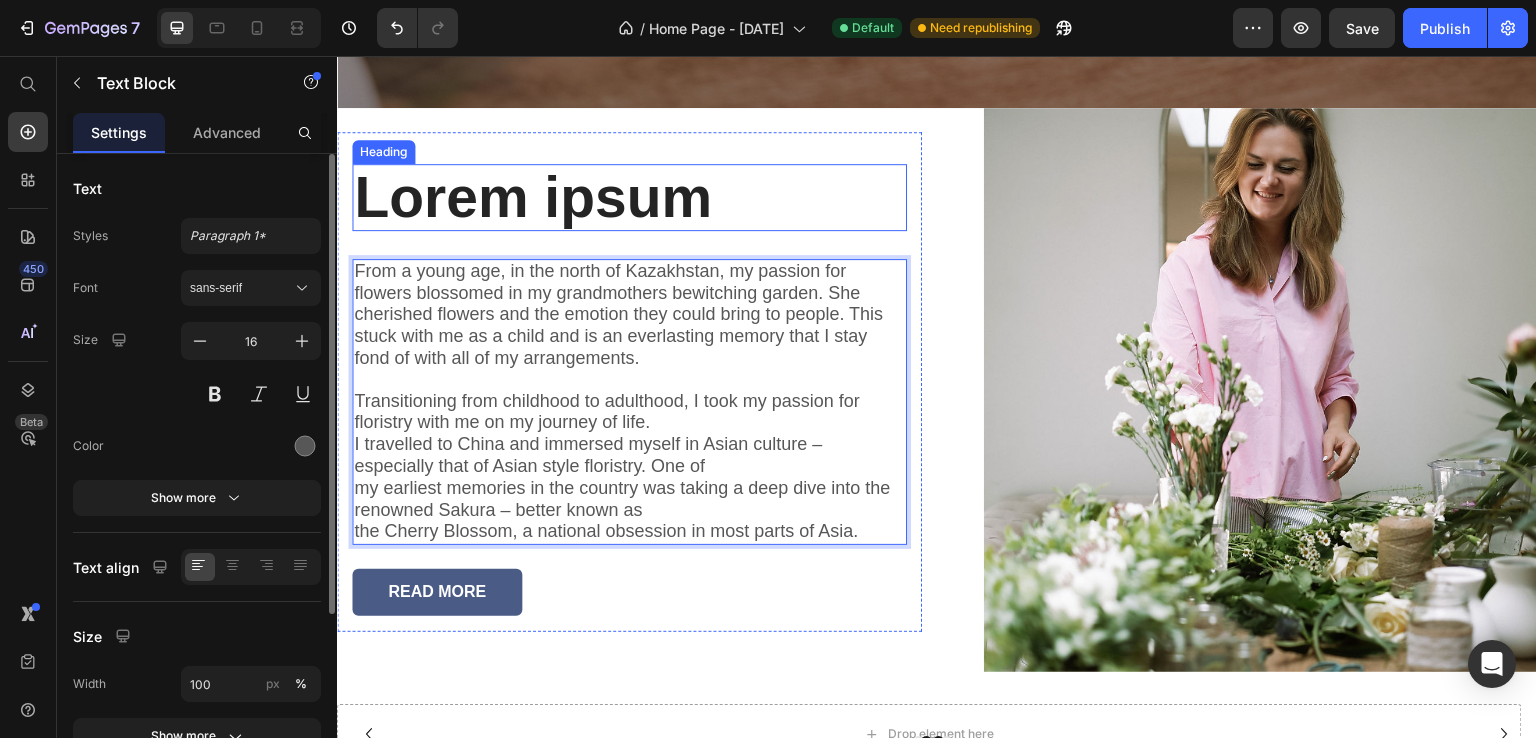 click on "Lorem ipsum" at bounding box center (629, 197) 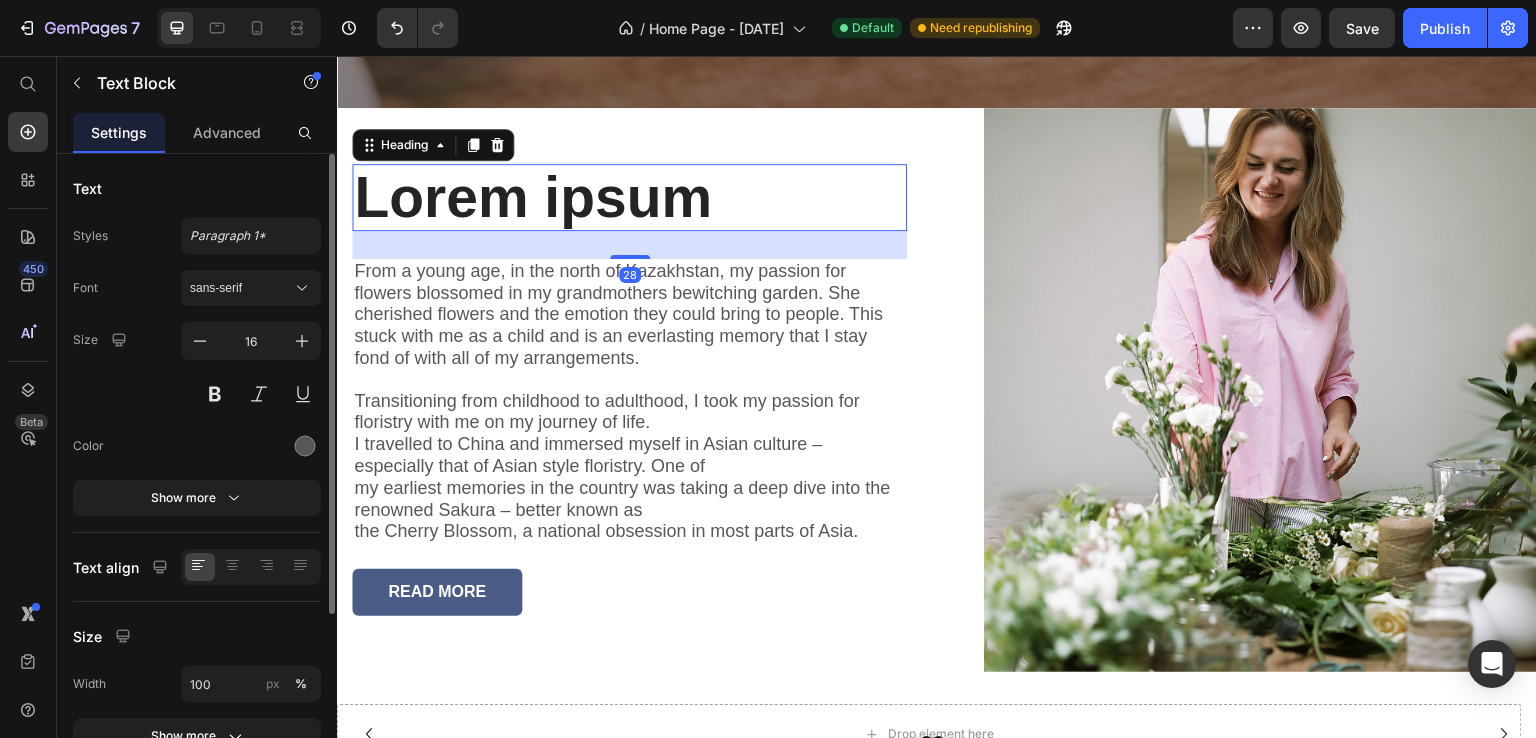 click on "Lorem ipsum" at bounding box center (629, 197) 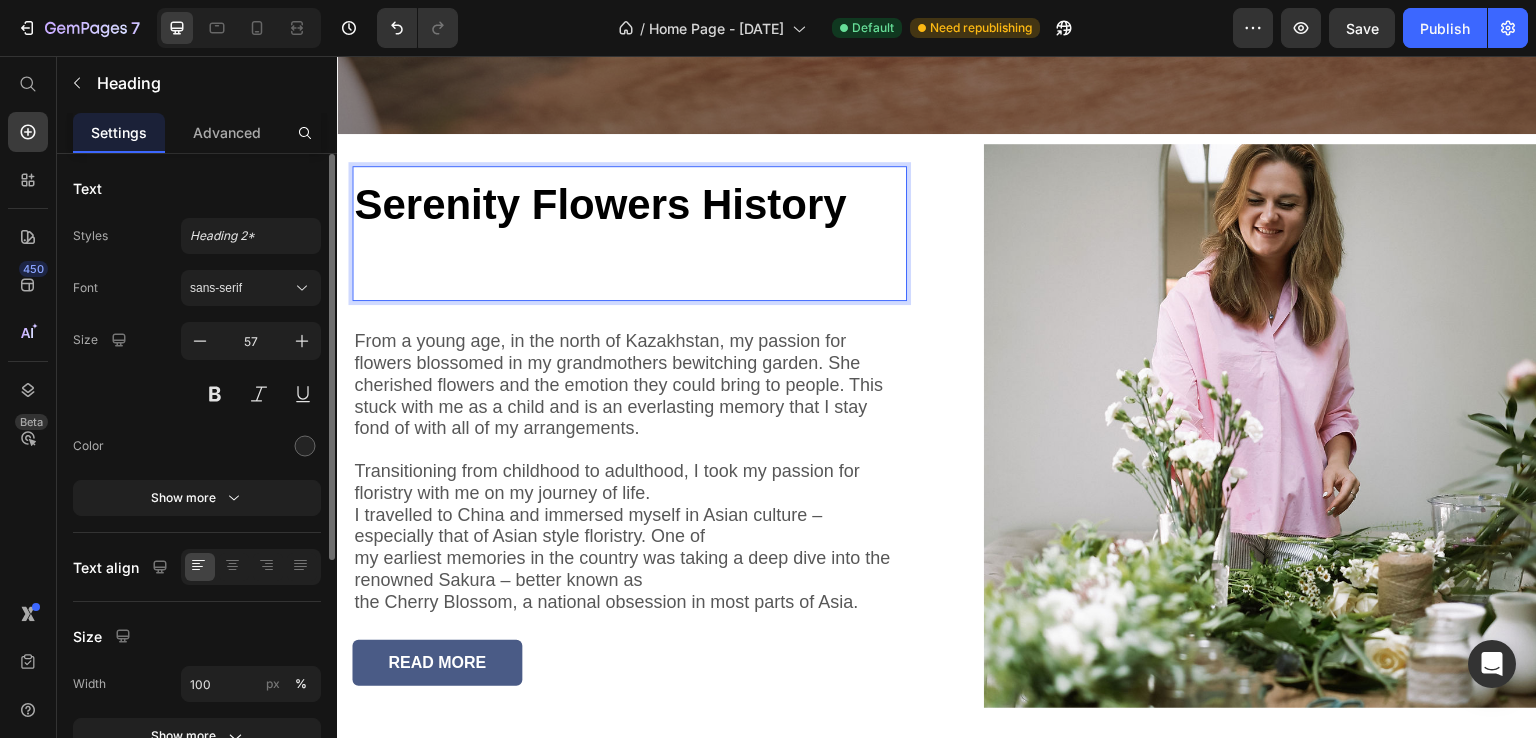 scroll, scrollTop: 507, scrollLeft: 0, axis: vertical 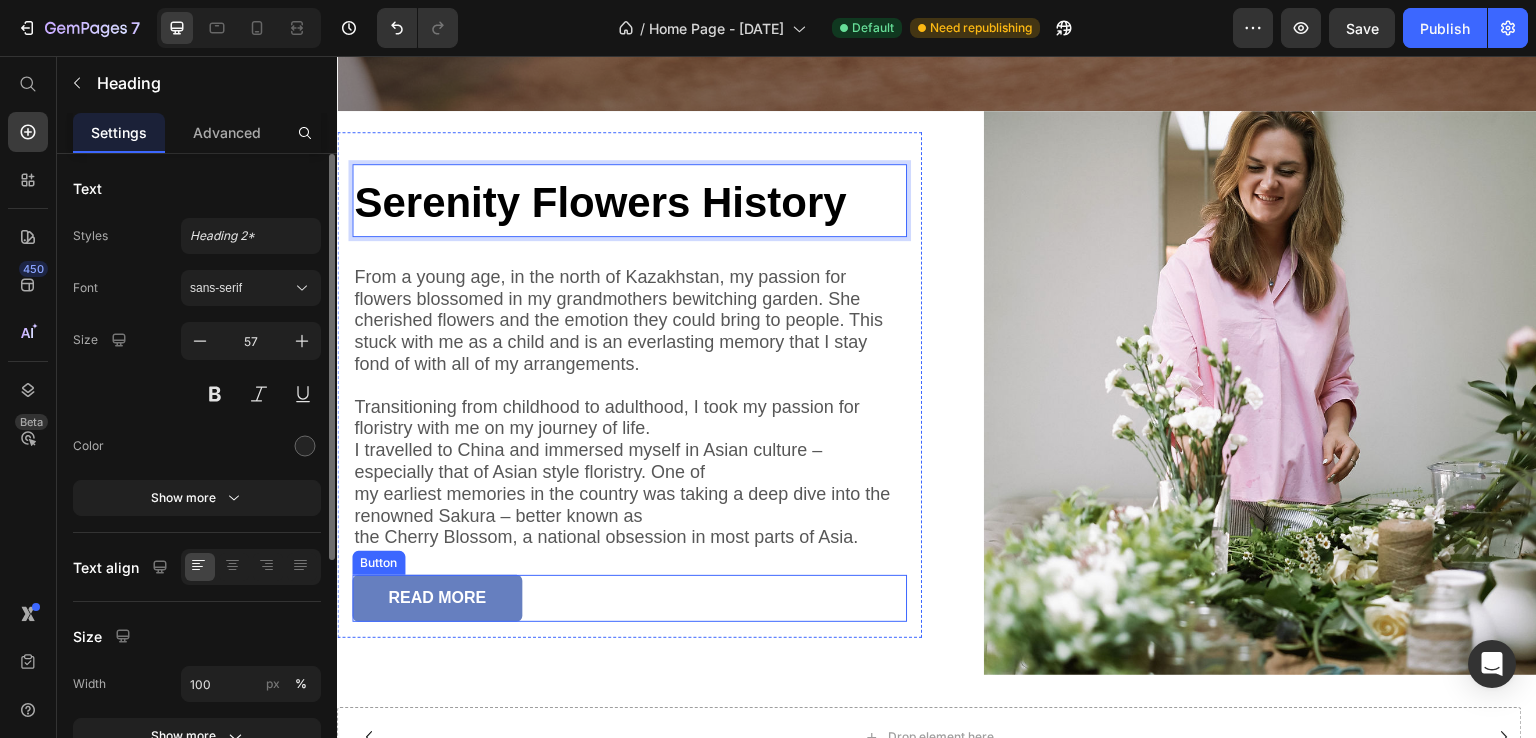 click on "READ MORE" at bounding box center (437, 598) 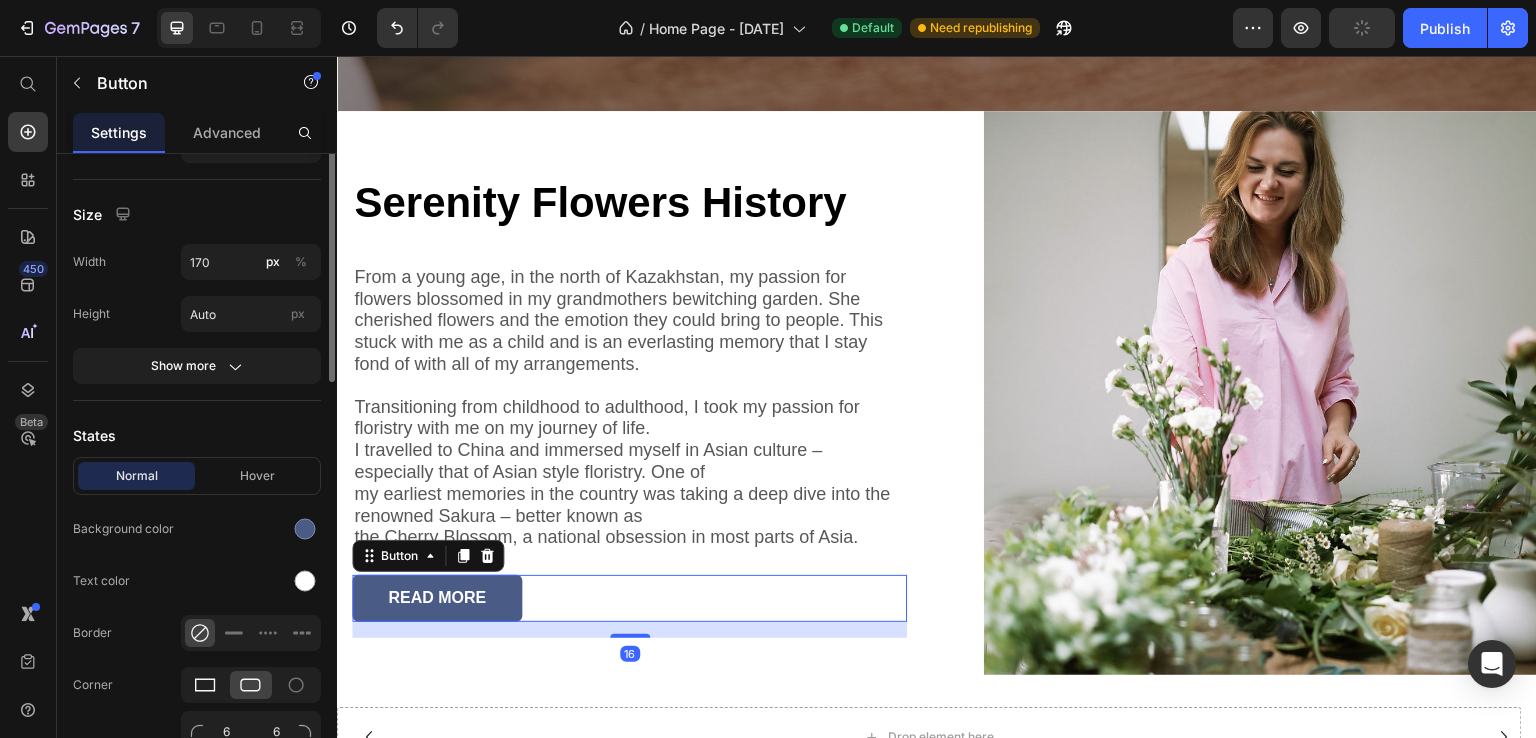 scroll, scrollTop: 300, scrollLeft: 0, axis: vertical 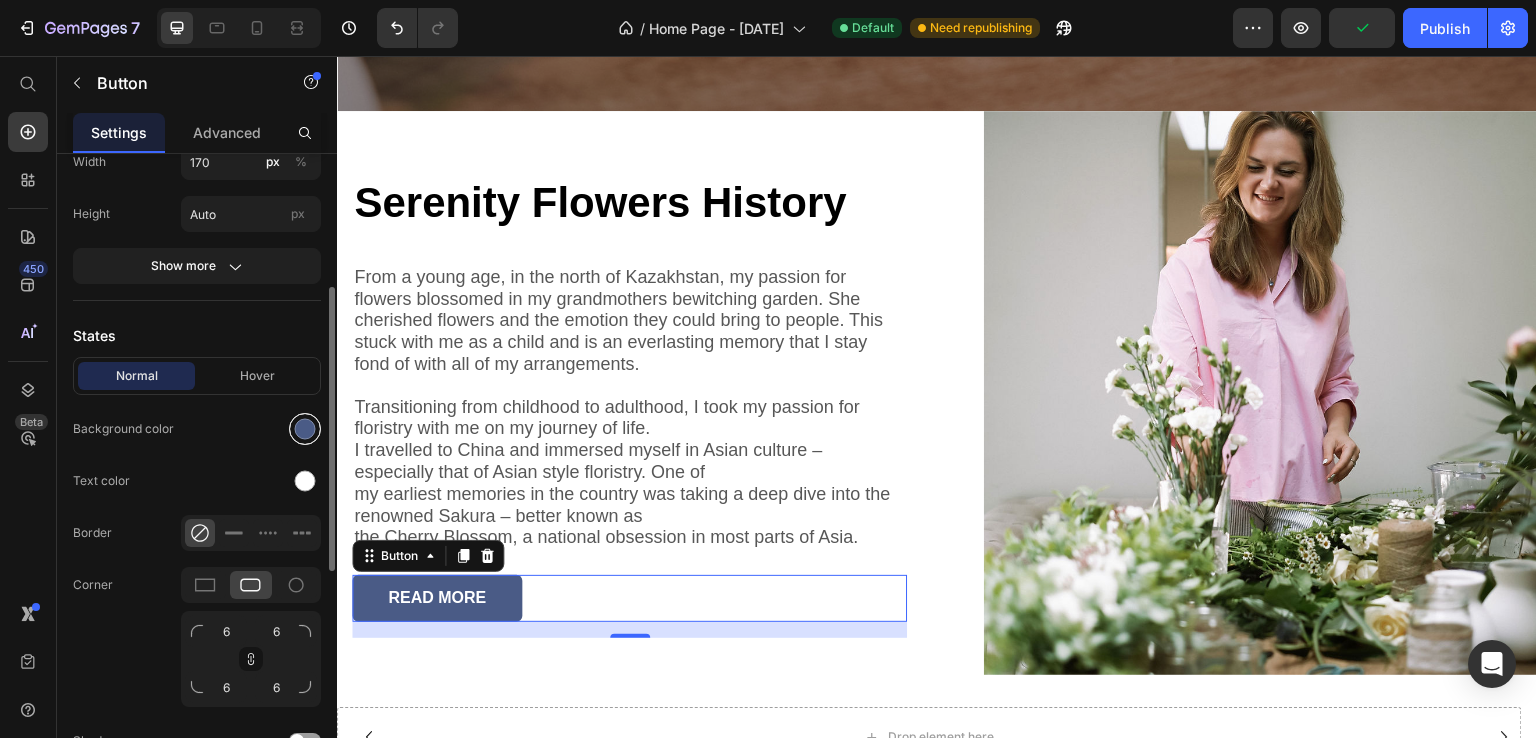 click at bounding box center (305, 429) 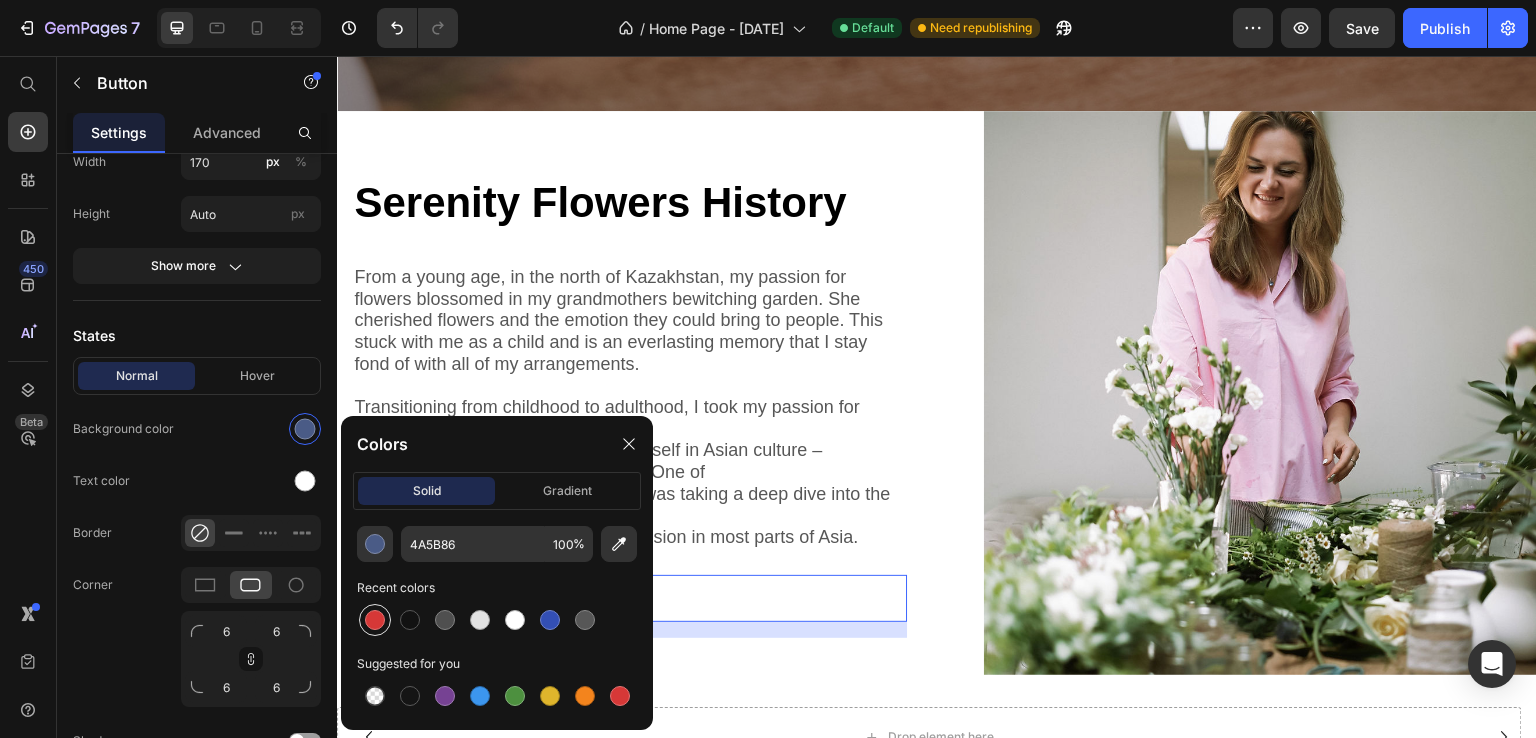 click at bounding box center [375, 620] 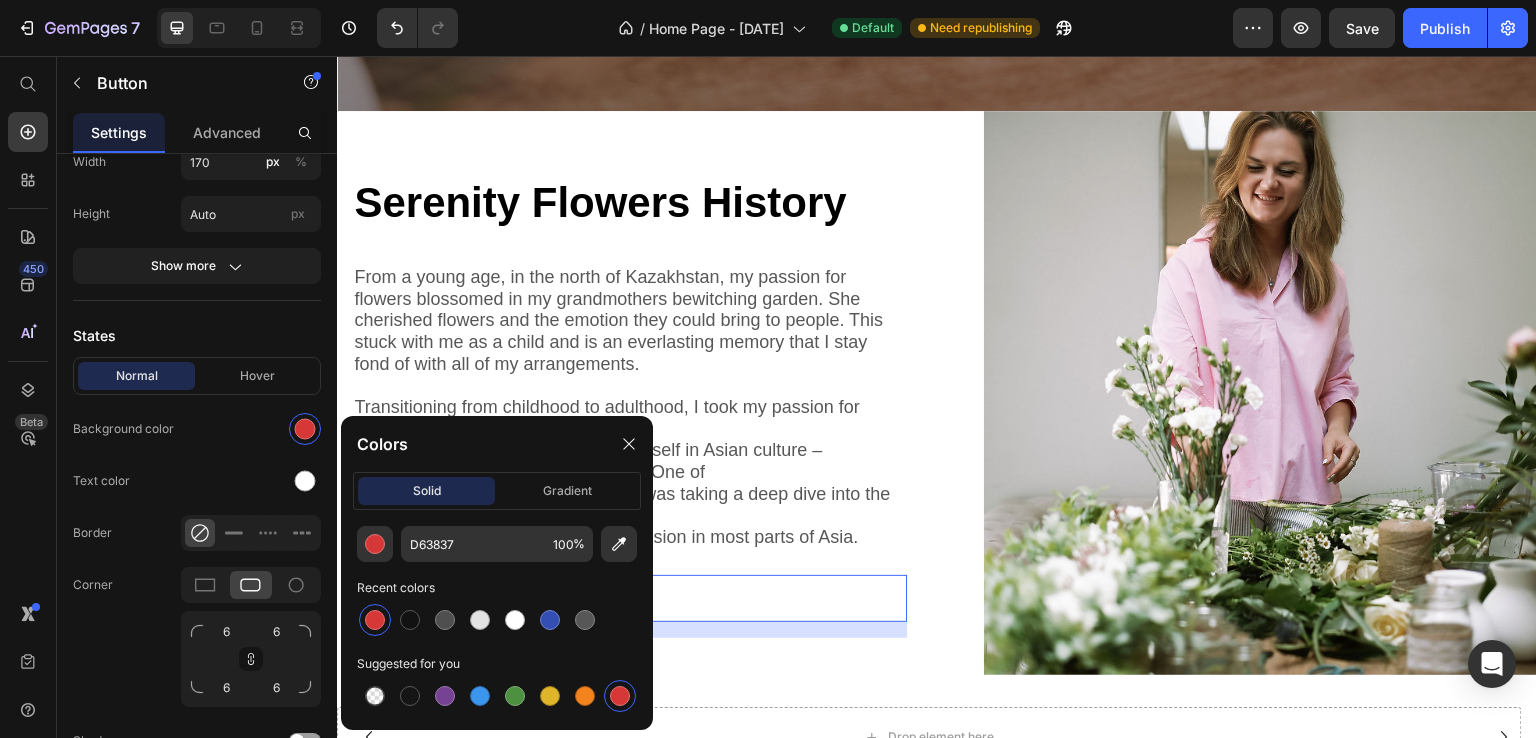 click on "⁠⁠⁠⁠⁠⁠⁠ Serenity Flowers History Heading From a young age, in the north of [LOCATION], my passion for flowers blossomed in my grandmothers bewitching garden. She cherished flowers and the emotion they could bring to people. This stuck with me as a child and is an everlasting memory that I stay fond of with all of my arrangements. Transitioning from childhood to adulthood, I took my passion for floristry with me on my journey of life. I travelled to [LOCATION] and immersed myself in Asian culture – especially that of Asian style floristry. One of my earliest memories in the country was taking a deep dive into the renowned Sakura – better known as the Cherry Blossom, a national obsession in most parts of Asia. Text Block READ MORE Button 16 Row" at bounding box center [629, 393] 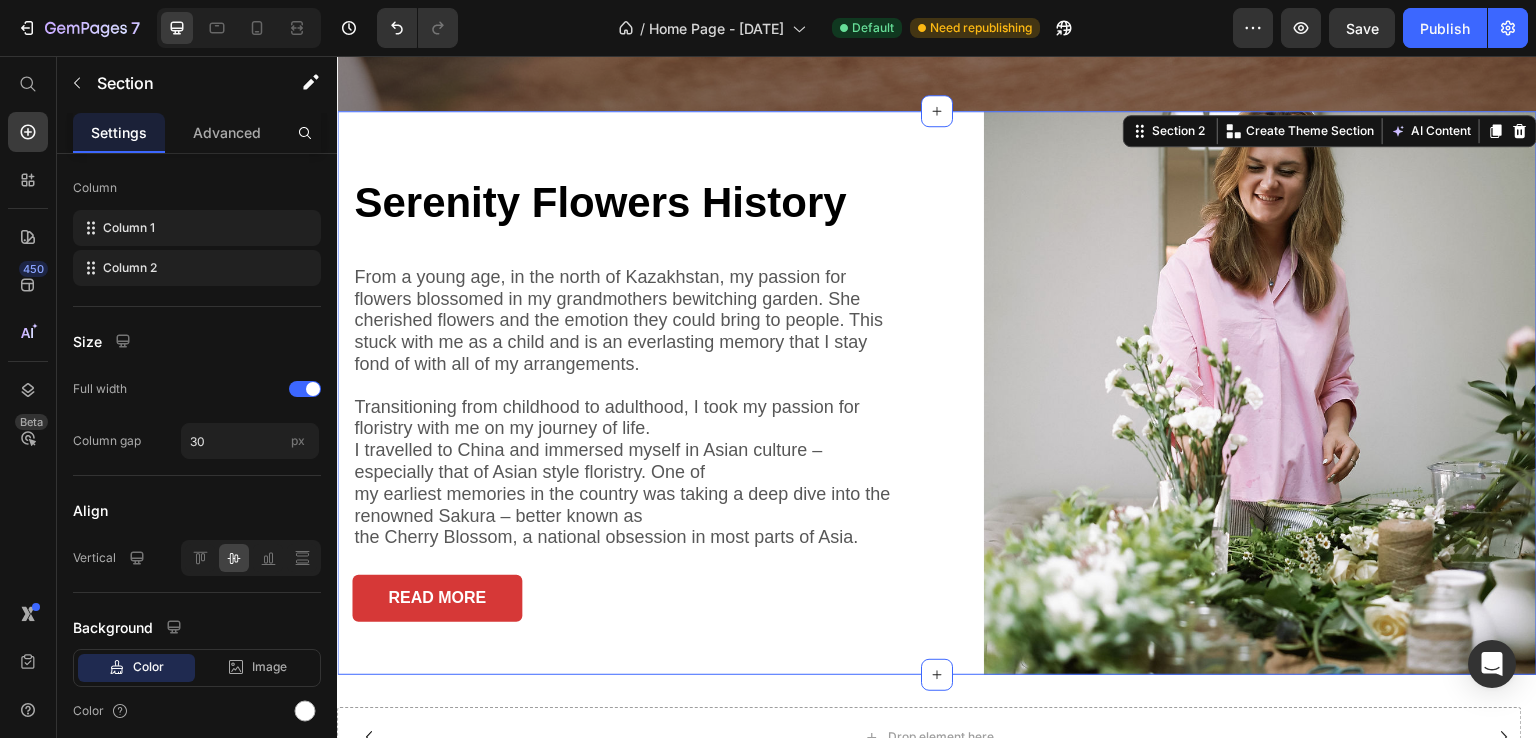scroll, scrollTop: 0, scrollLeft: 0, axis: both 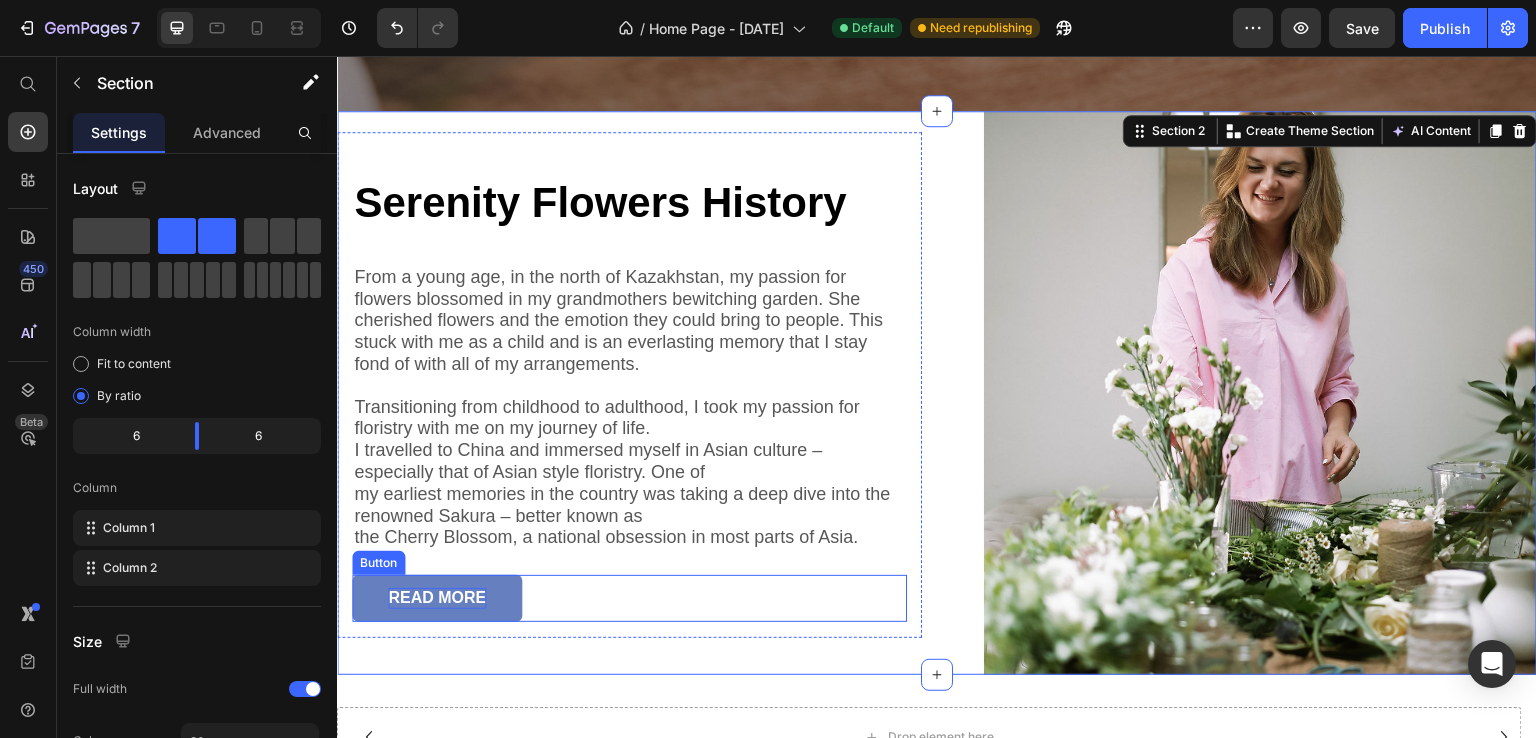 click on "READ MORE" at bounding box center (437, 598) 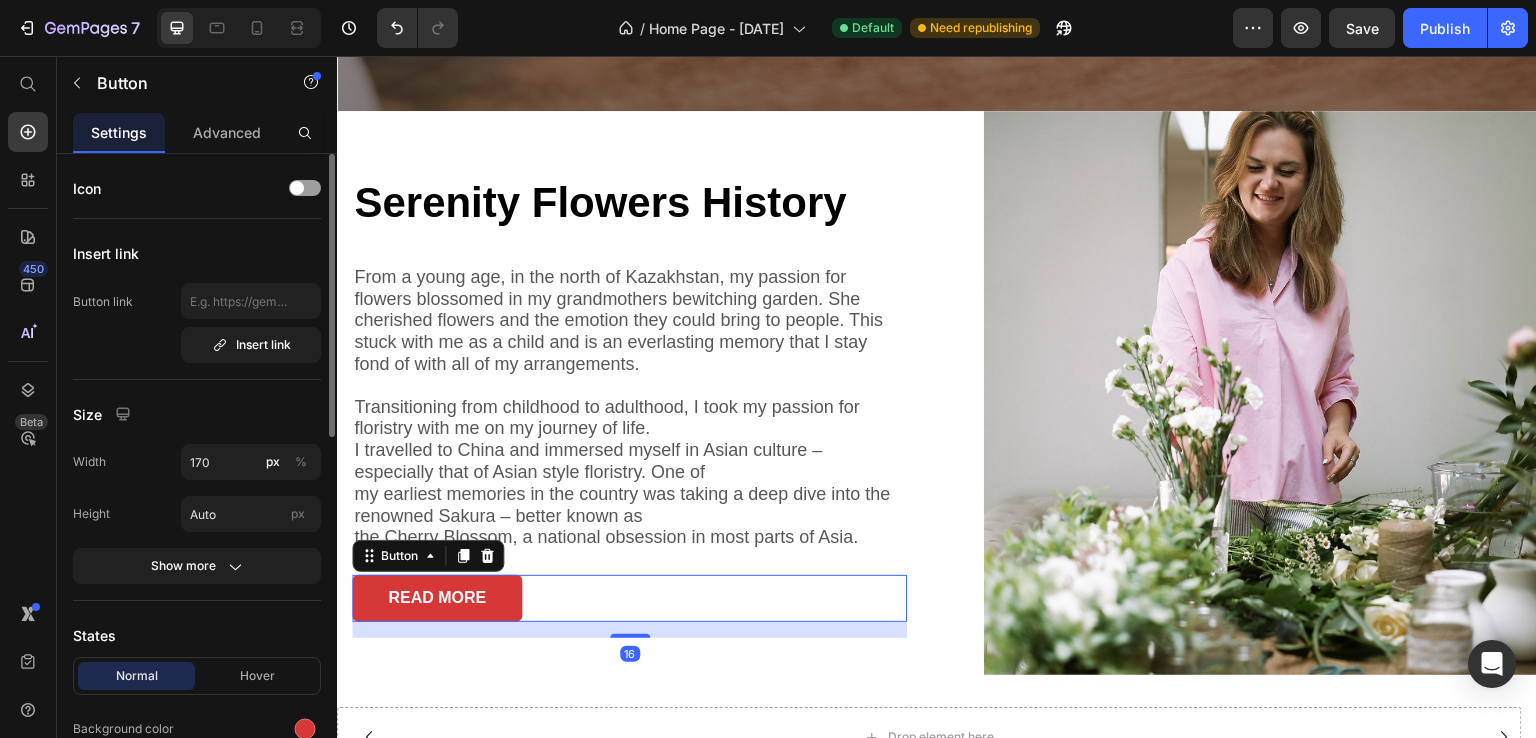scroll, scrollTop: 100, scrollLeft: 0, axis: vertical 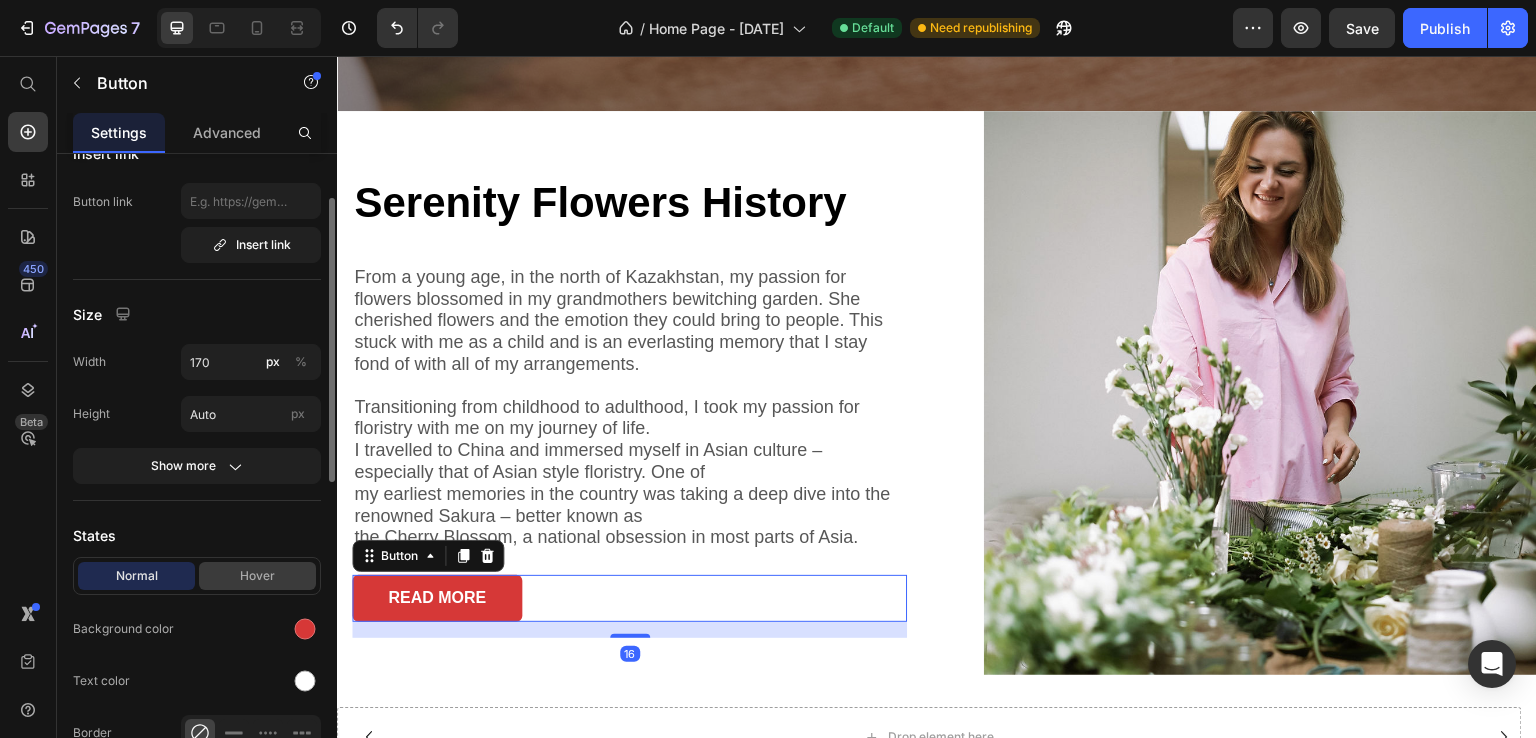 click on "Hover" at bounding box center [257, 576] 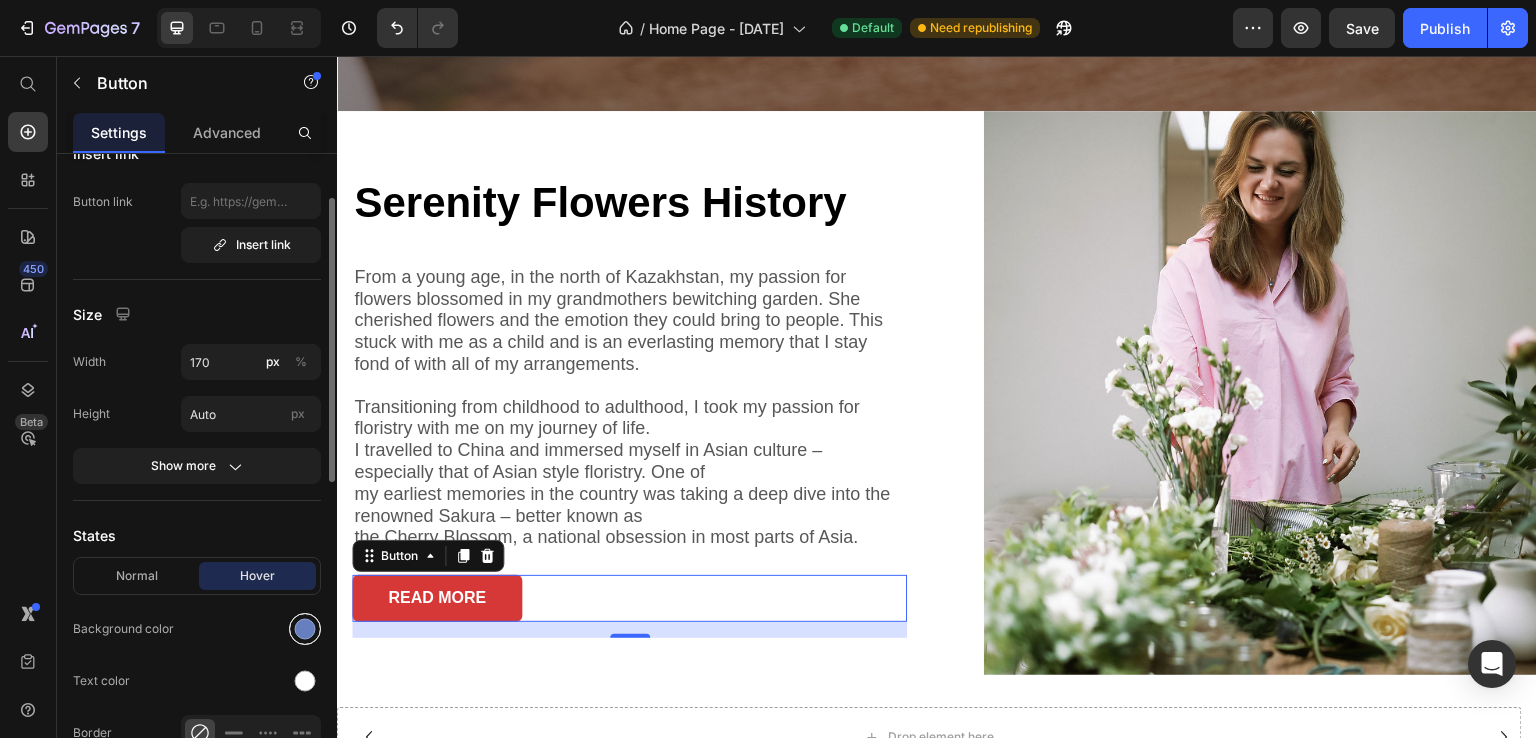 click at bounding box center [305, 629] 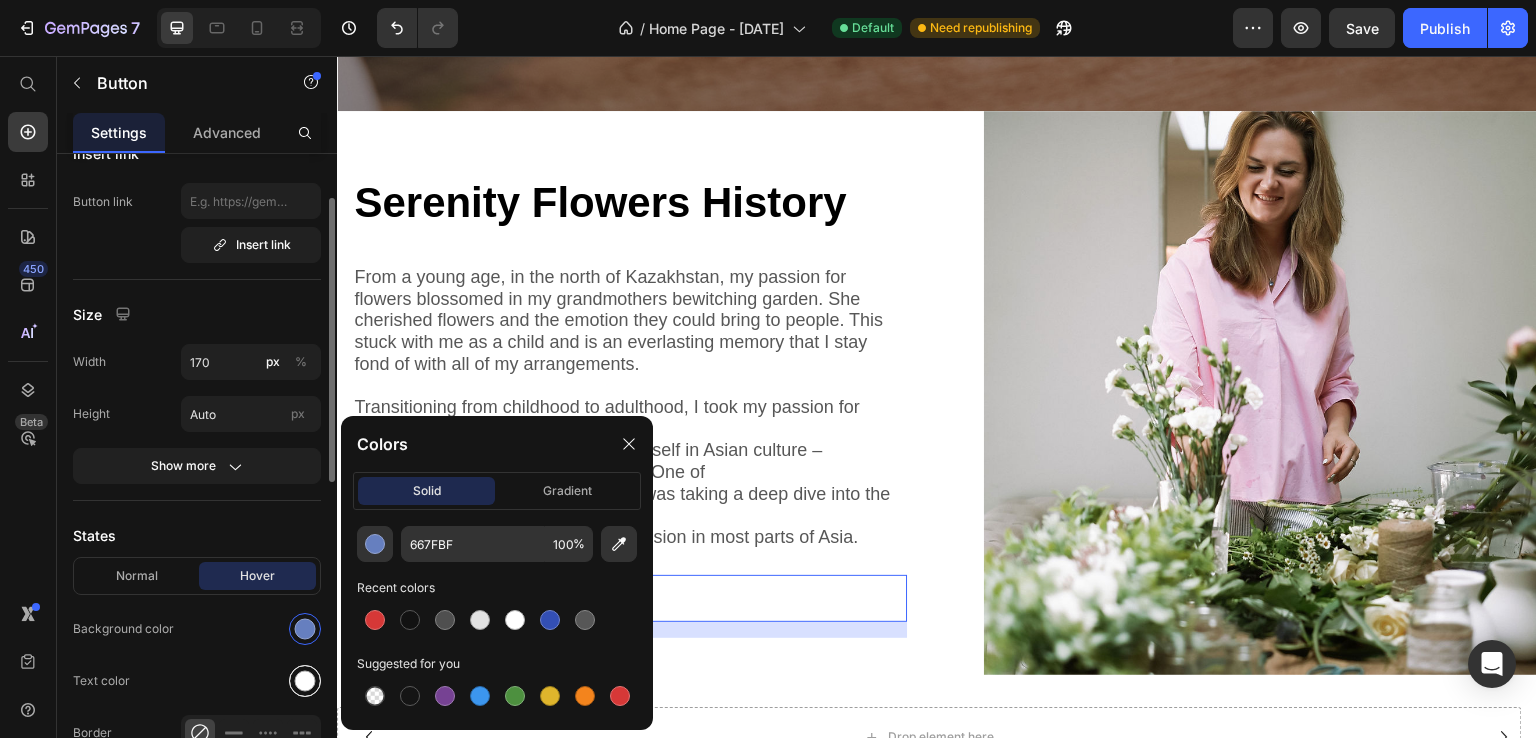 click at bounding box center [305, 681] 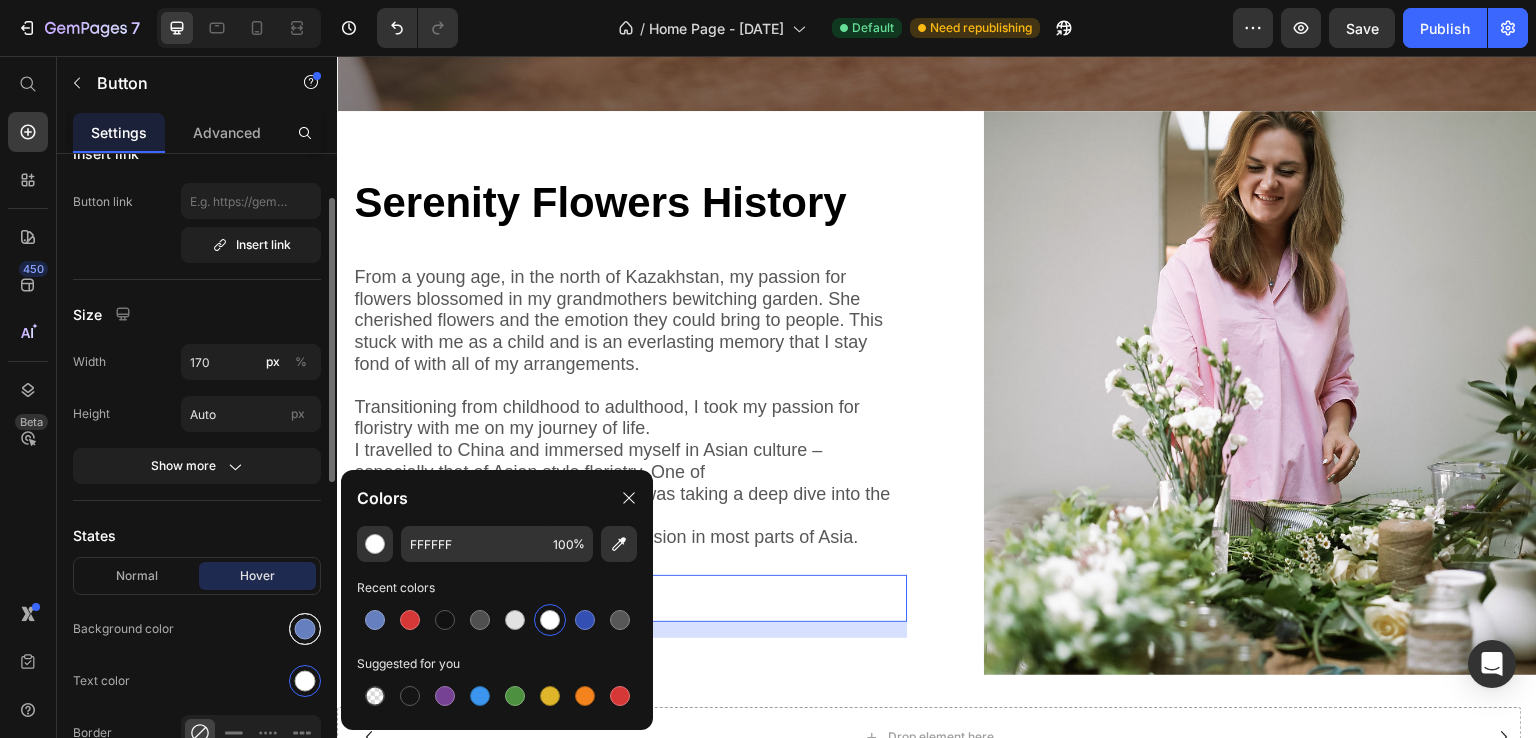 click at bounding box center (305, 629) 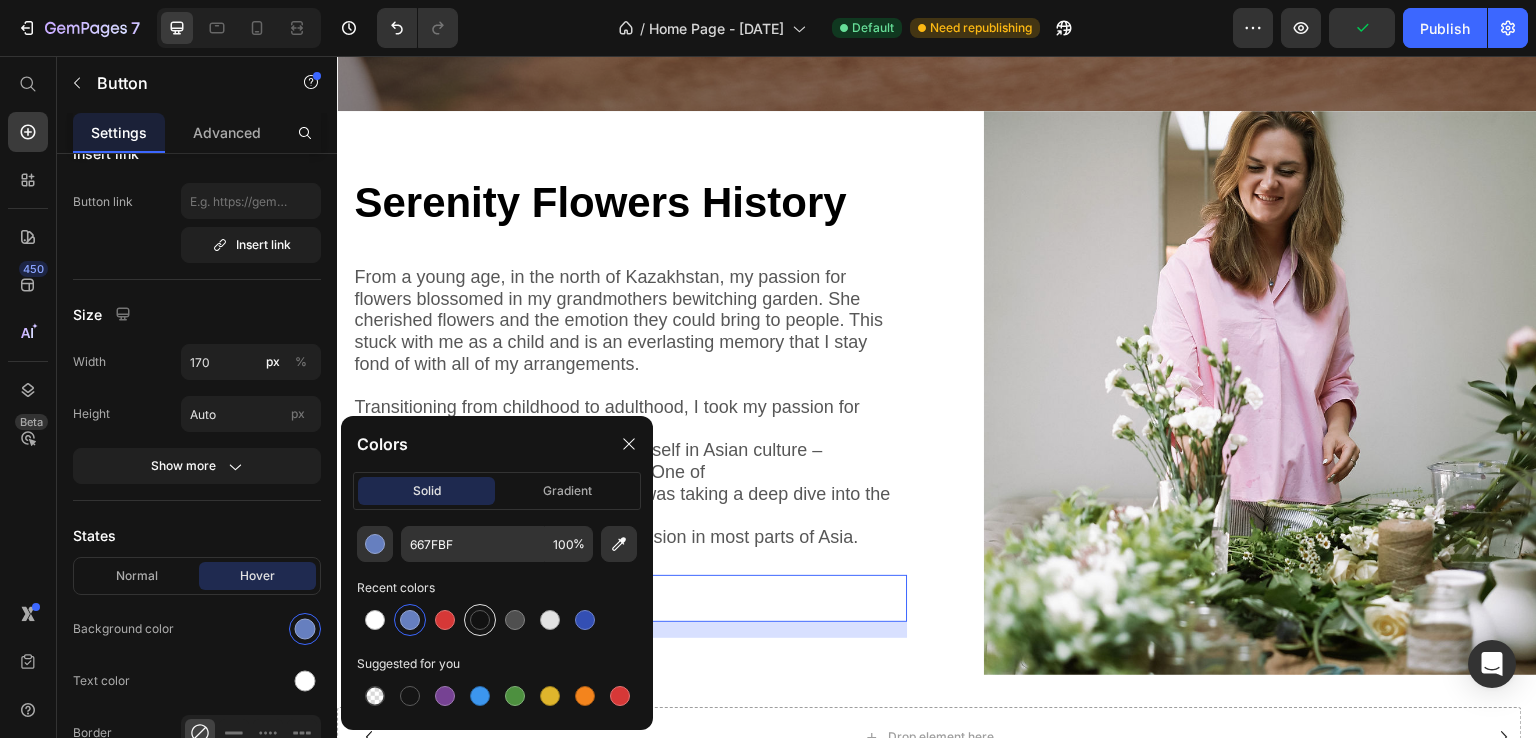 click at bounding box center [480, 620] 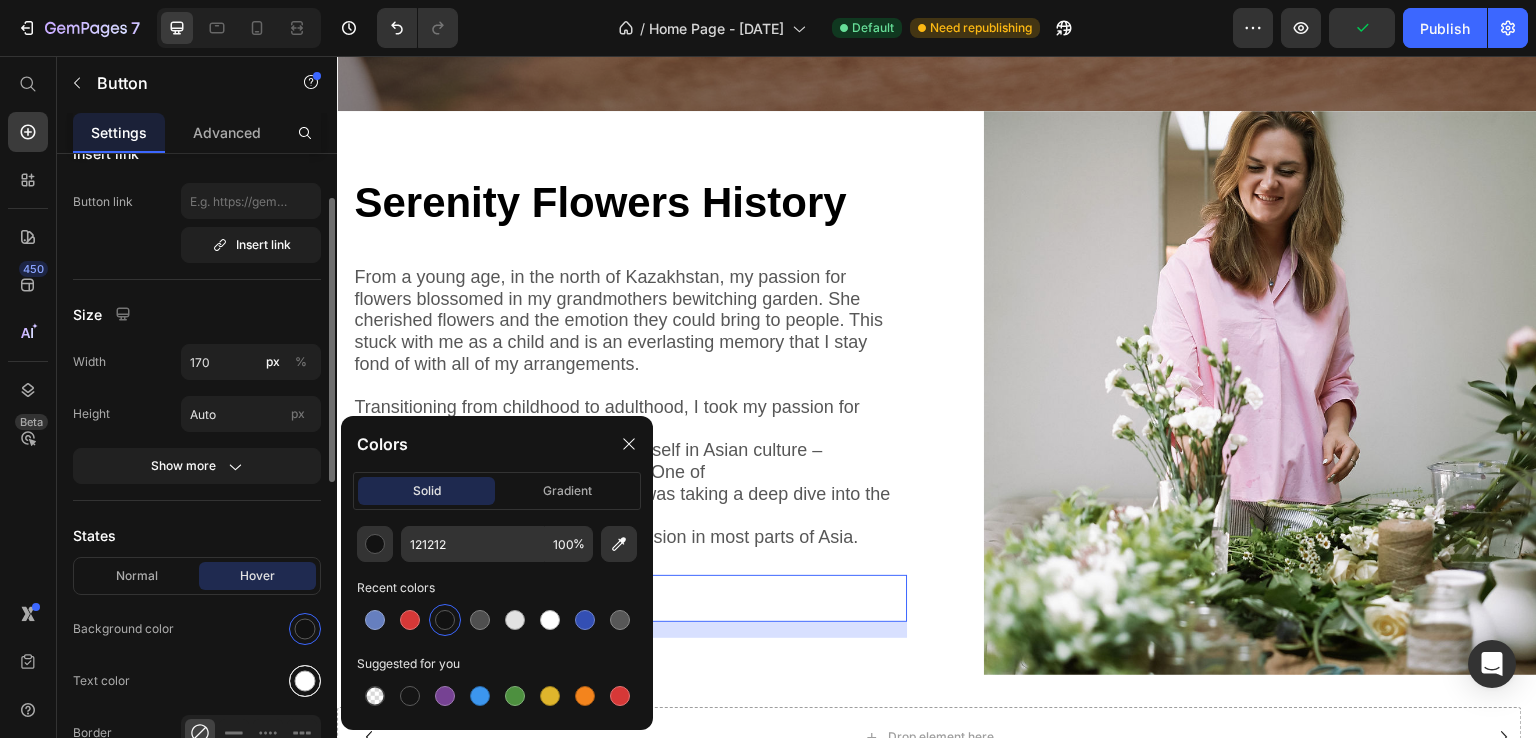 click at bounding box center [305, 681] 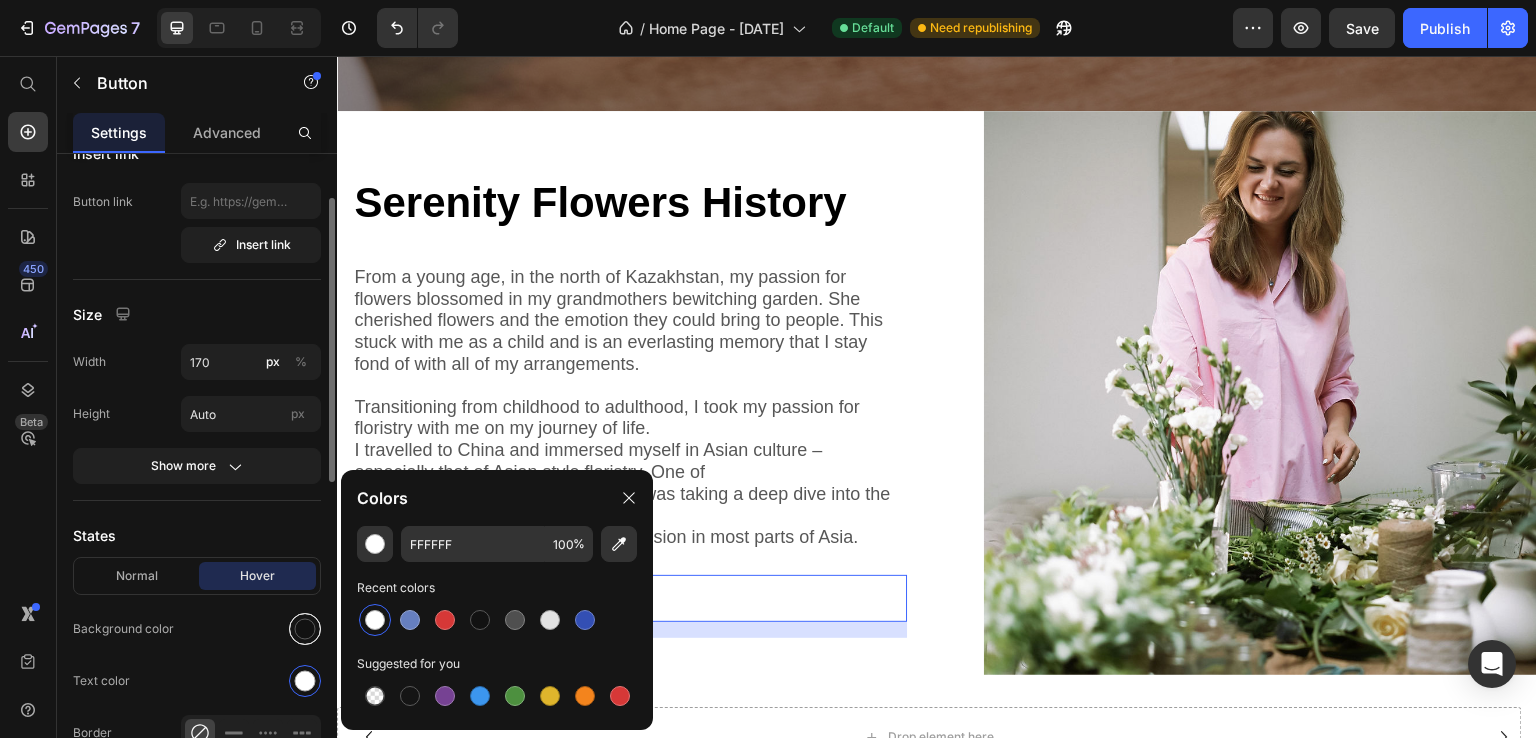 click at bounding box center [305, 629] 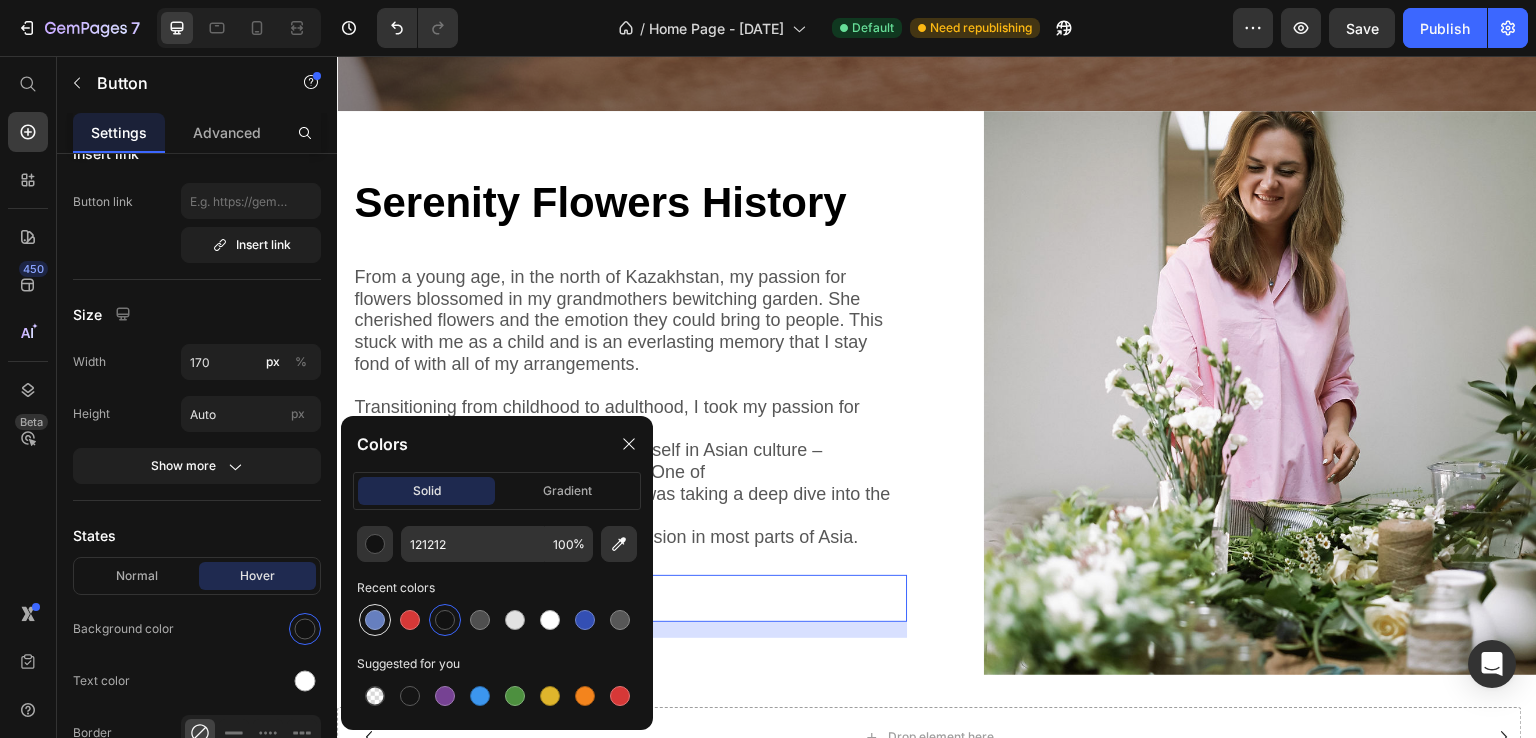 click at bounding box center [375, 620] 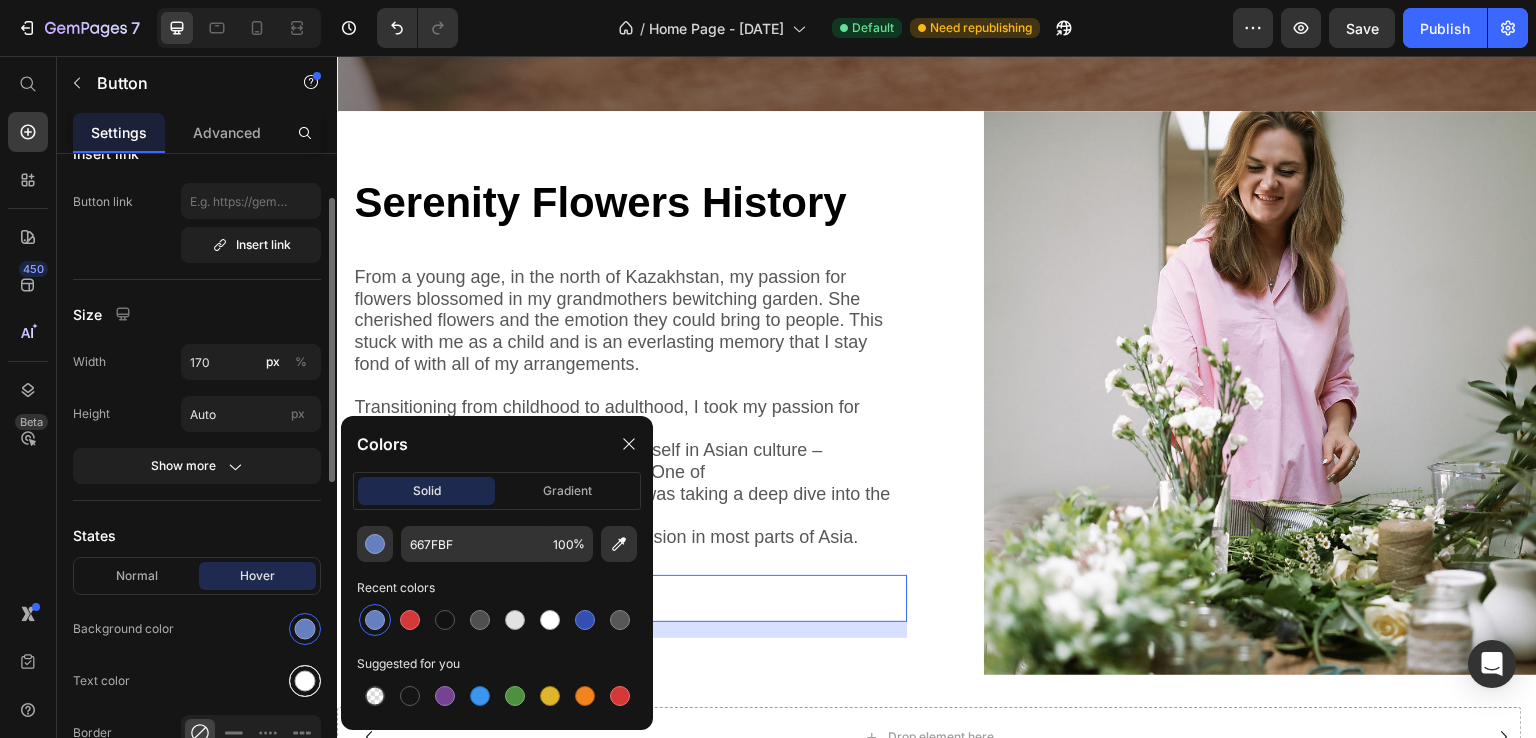 click at bounding box center [305, 681] 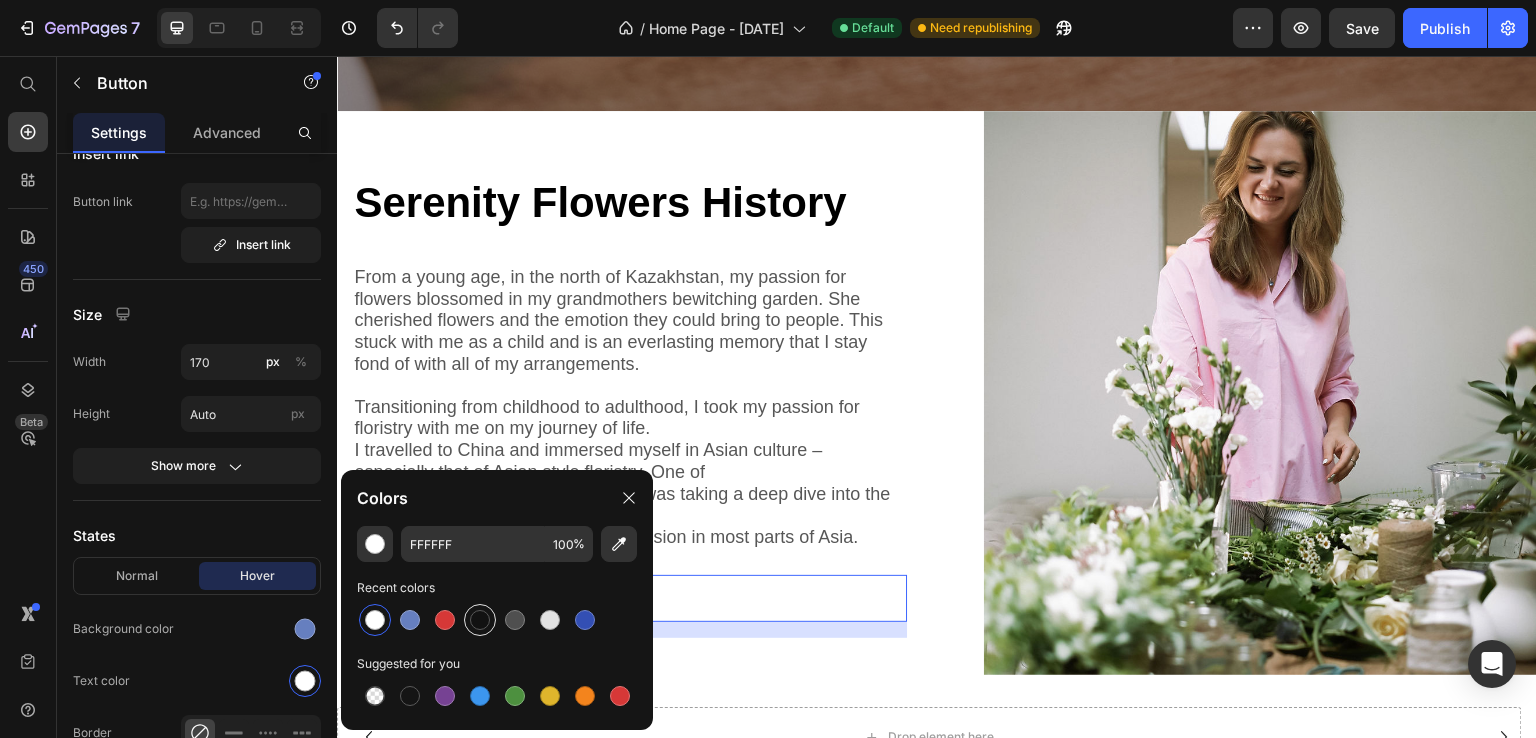 click at bounding box center [497, 620] 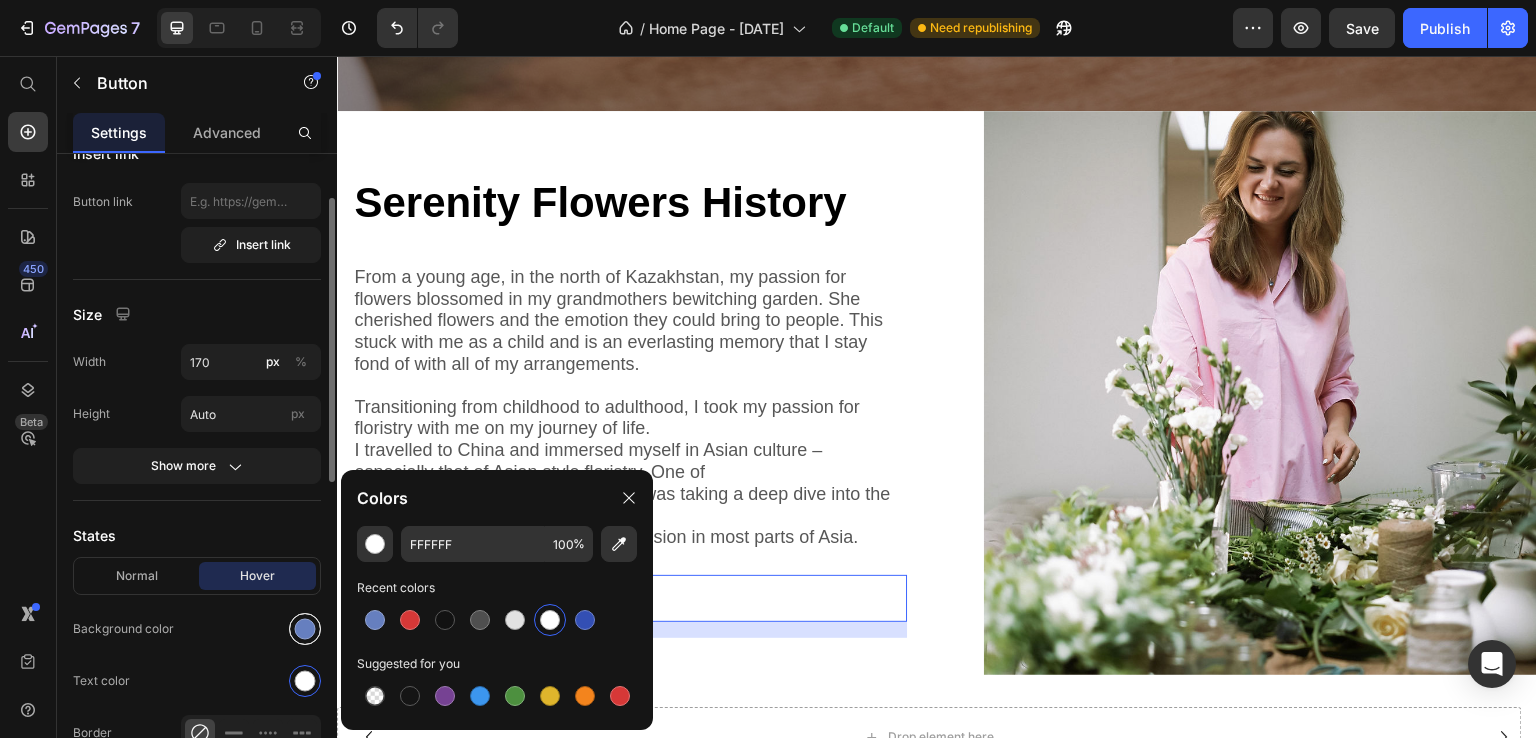 click at bounding box center (305, 629) 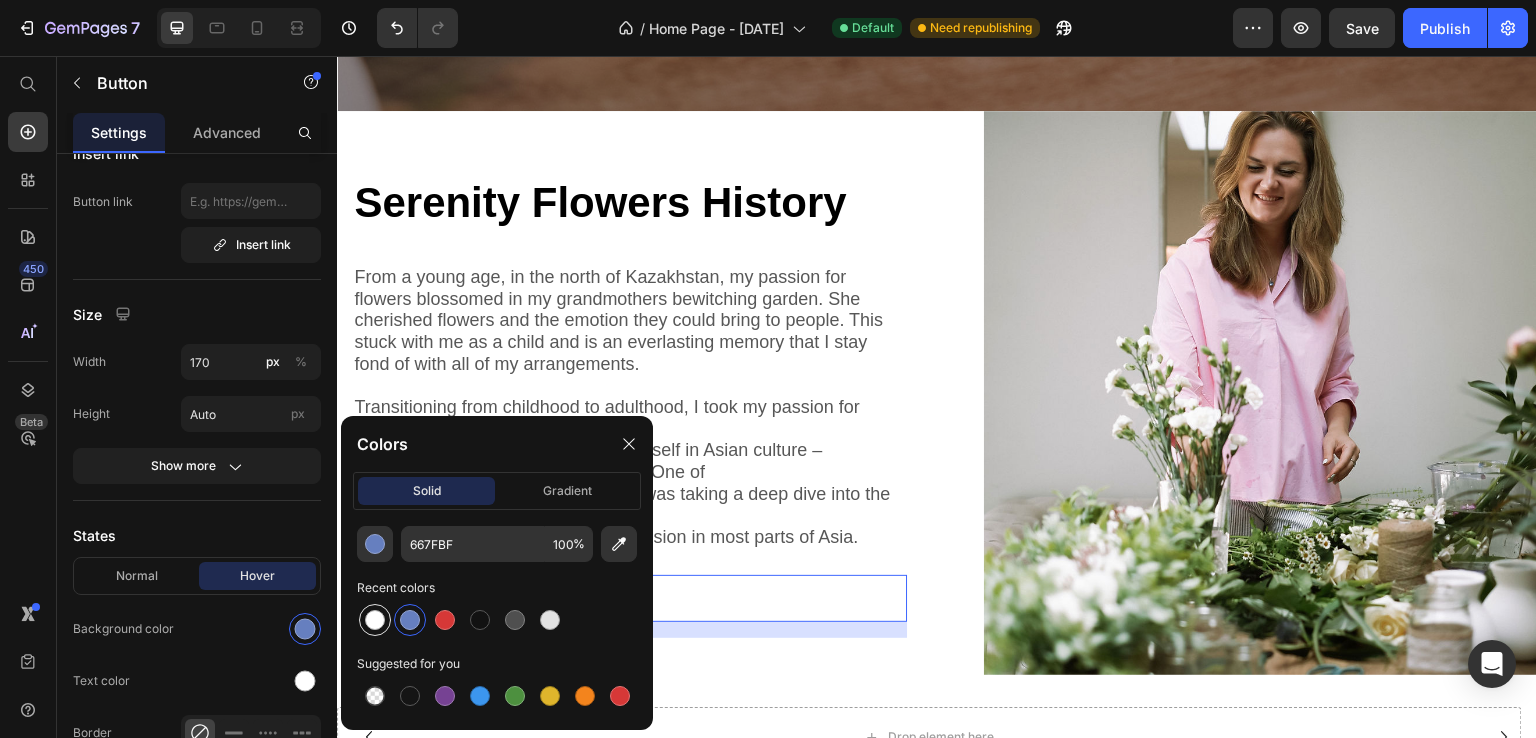 click at bounding box center [375, 620] 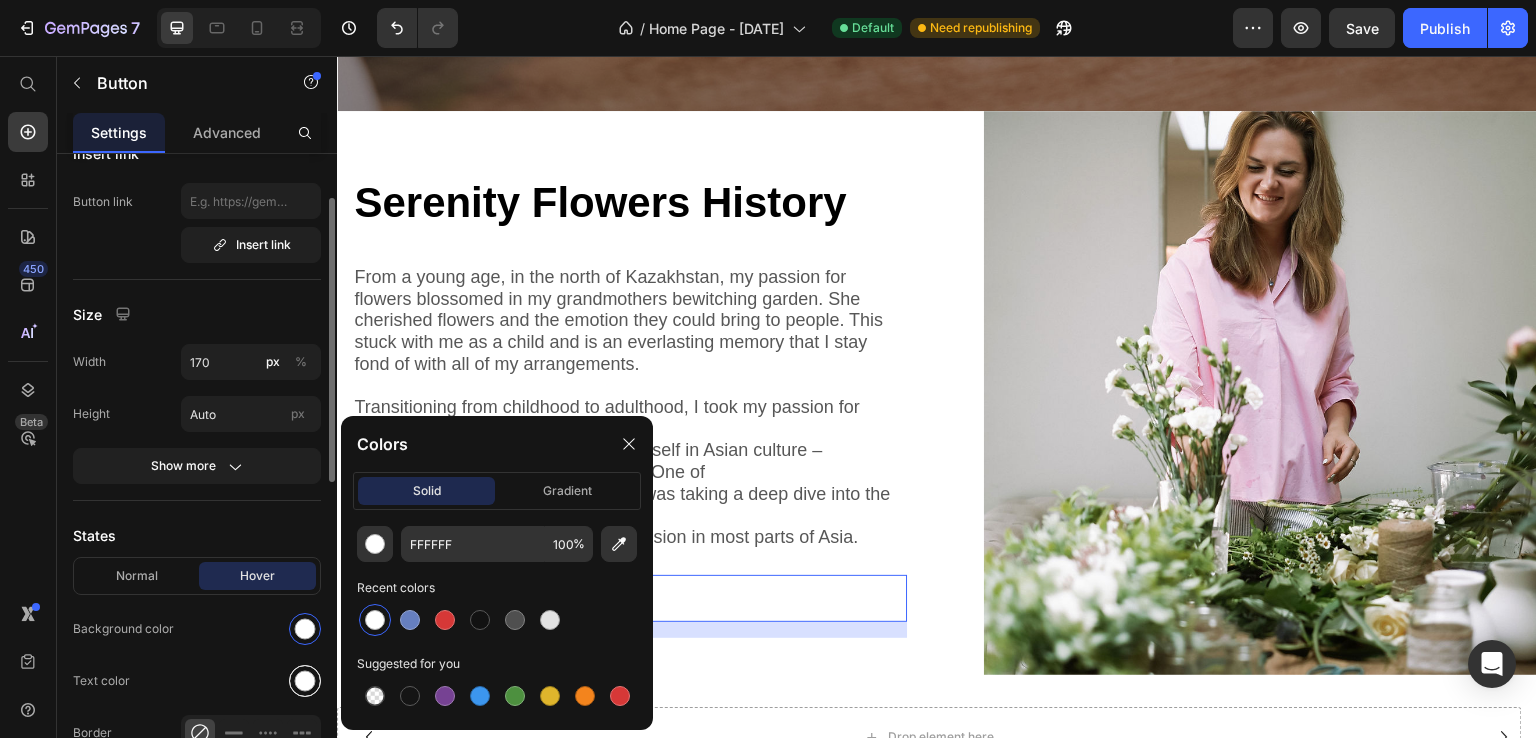 click at bounding box center [305, 681] 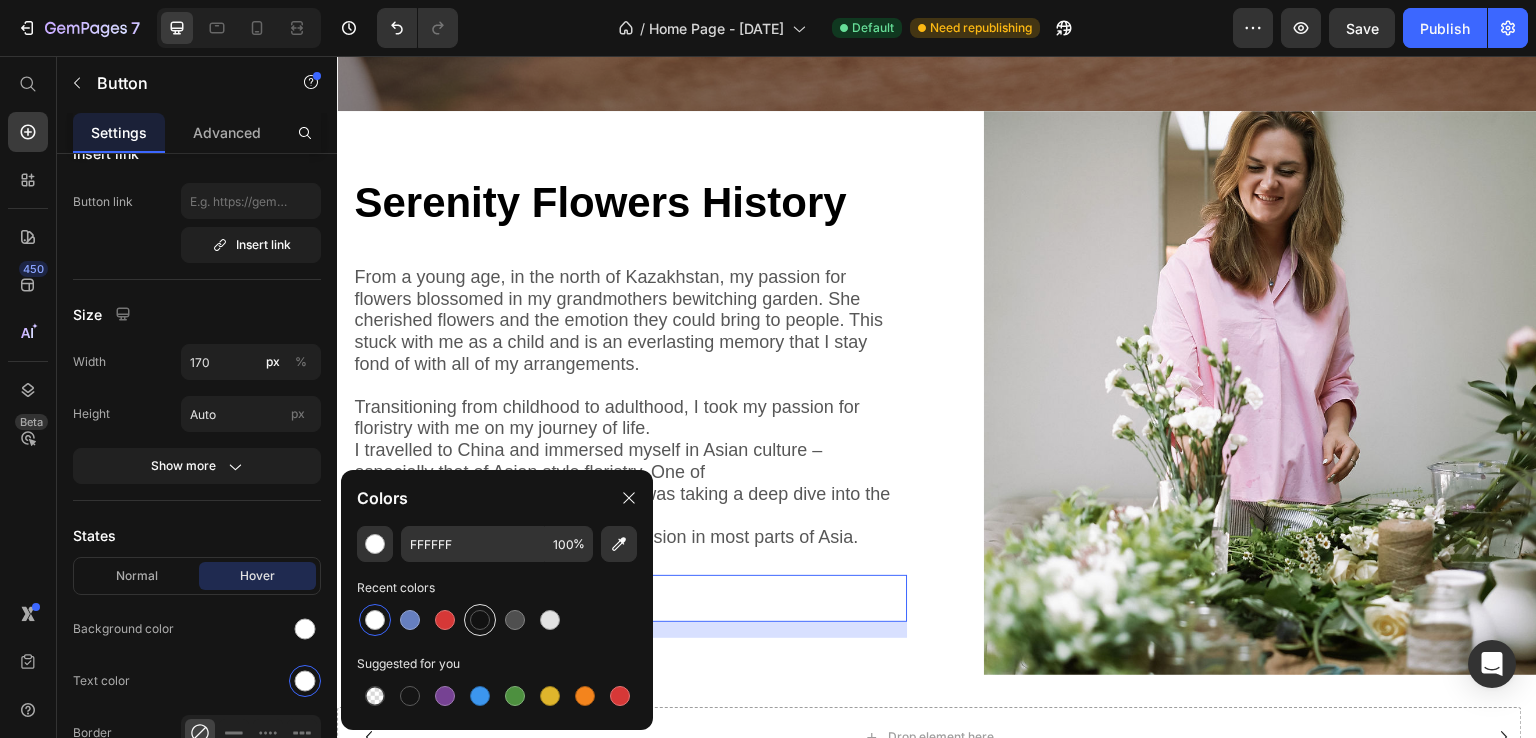 click at bounding box center (480, 620) 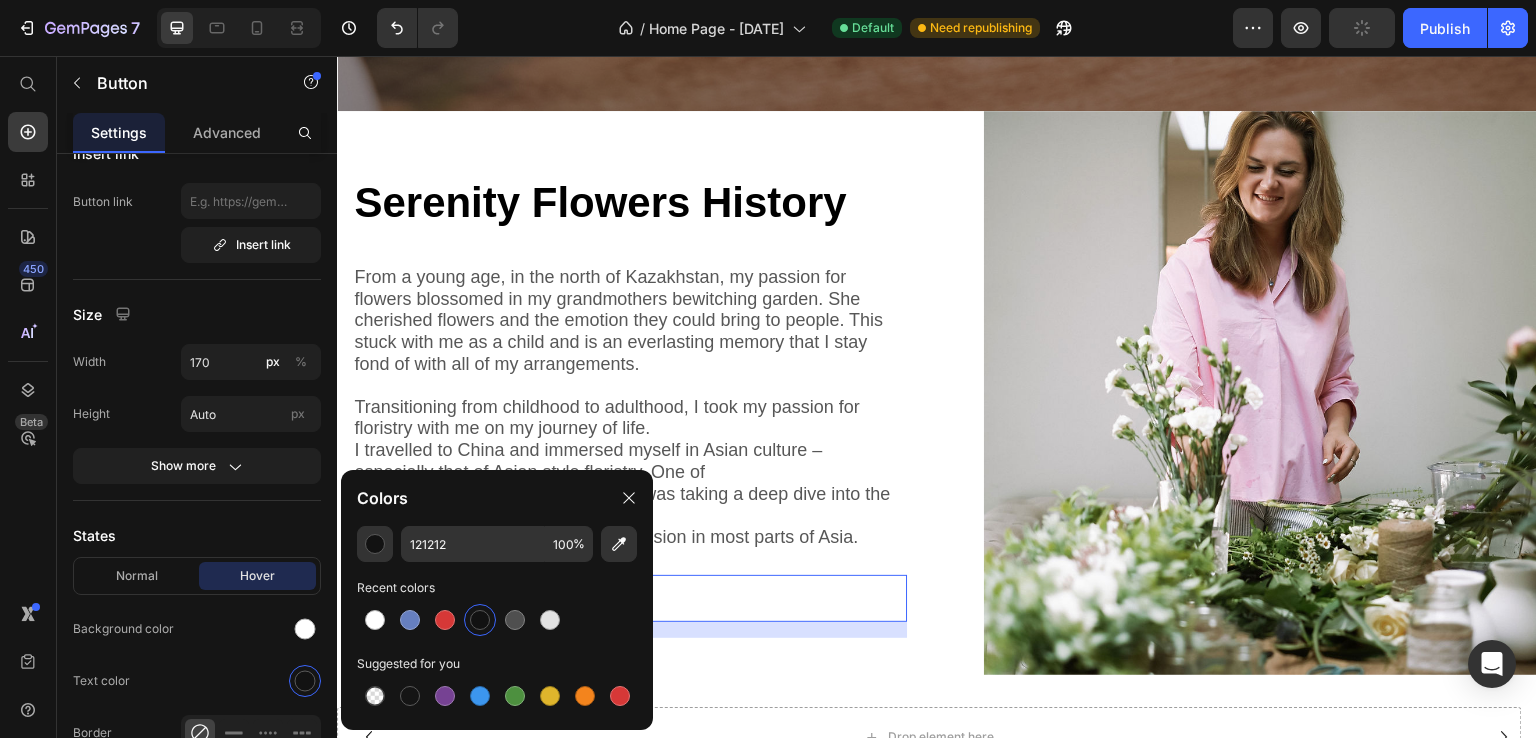 click on "121212 100 % Recent colors Suggested for you" 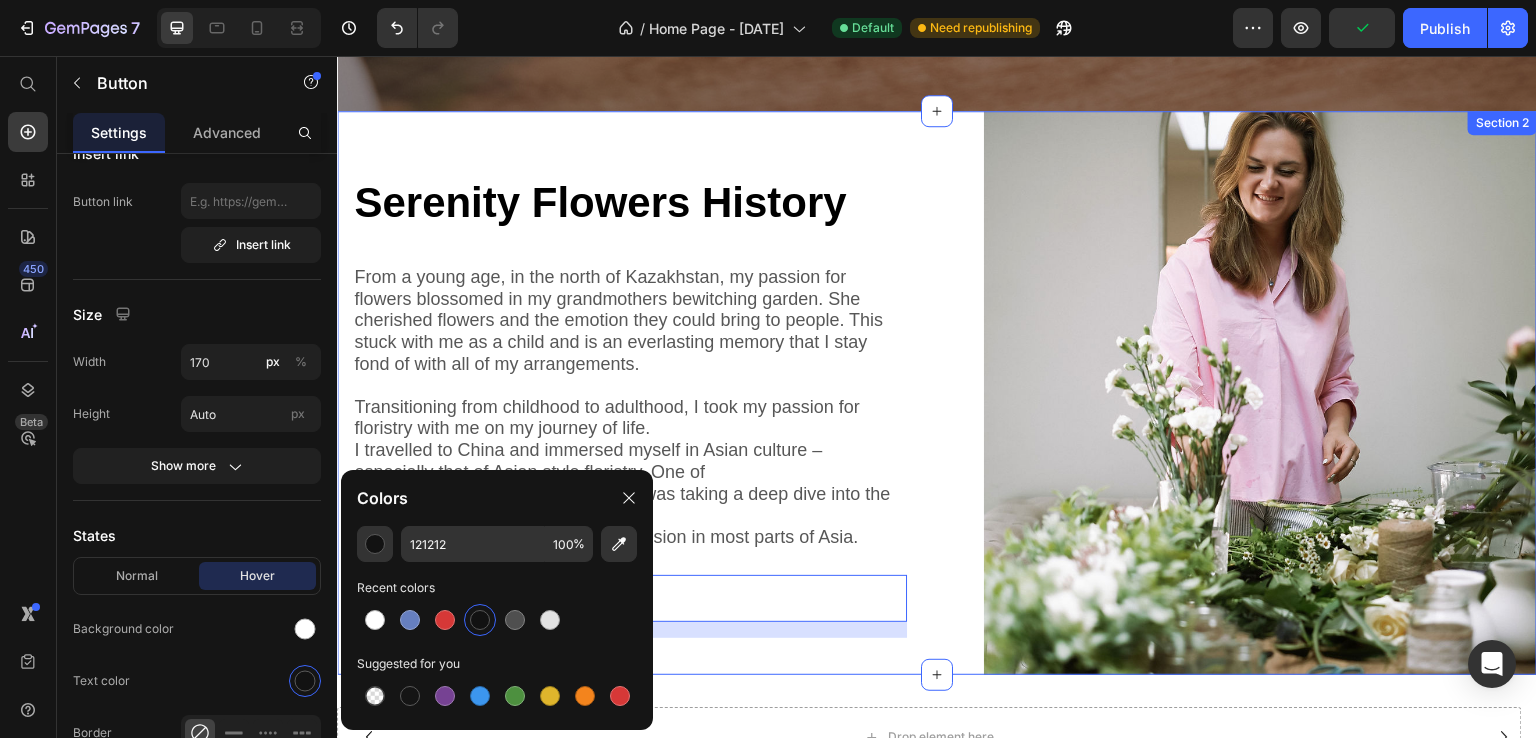 click on "⁠⁠⁠⁠⁠⁠⁠ Serenity Flowers History Heading From a young age, in the north of [LOCATION], my passion for flowers blossomed in my grandmothers bewitching garden. She cherished flowers and the emotion they could bring to people. This stuck with me as a child and is an everlasting memory that I stay fond of with all of my arrangements. Transitioning from childhood to adulthood, I took my passion for floristry with me on my journey of life. I travelled to [LOCATION] and immersed myself in Asian culture – especially that of Asian style floristry. One of my earliest memories in the country was taking a deep dive into the renowned Sakura – better known as the Cherry Blossom, a national obsession in most parts of Asia. Text Block READ MORE Button 16 Row" at bounding box center [629, 393] 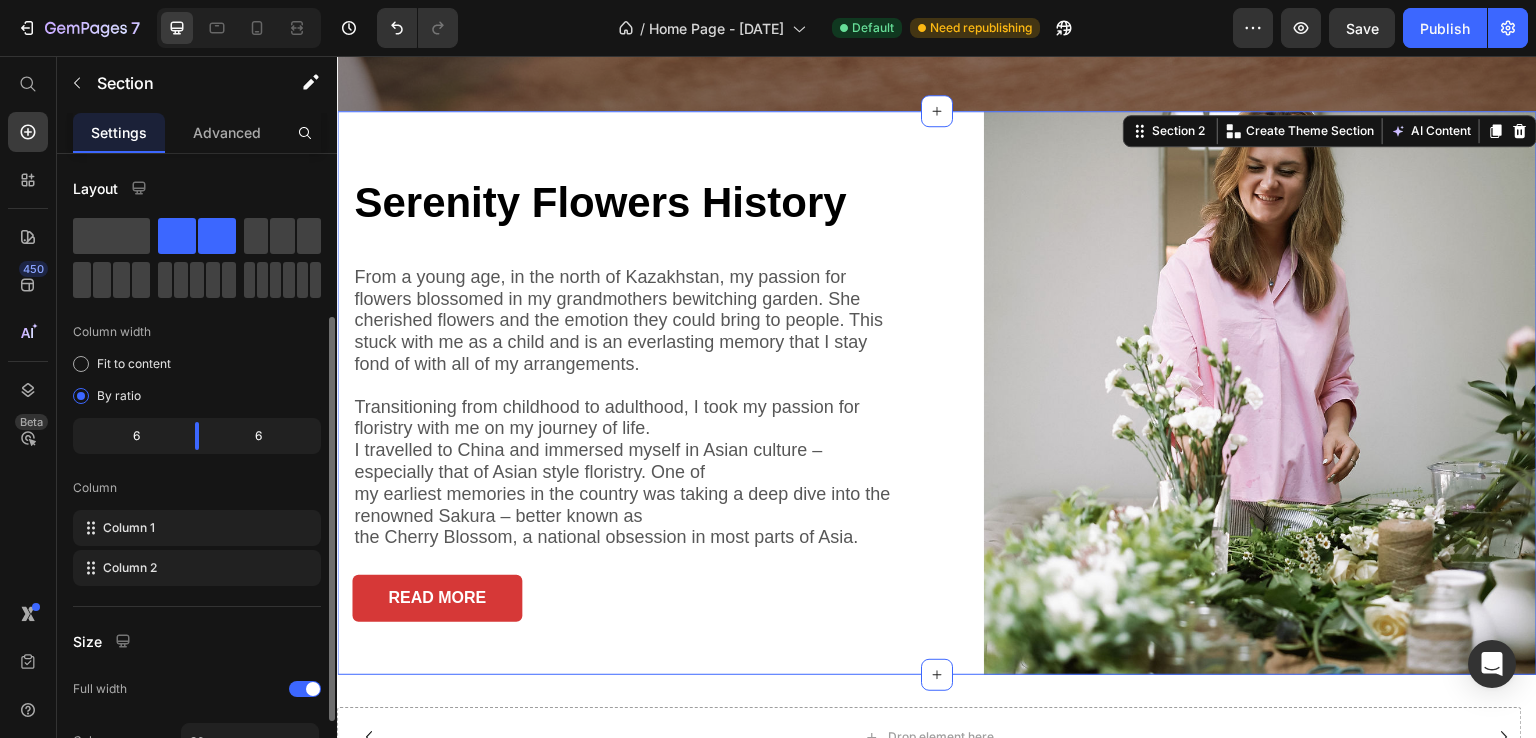 scroll, scrollTop: 100, scrollLeft: 0, axis: vertical 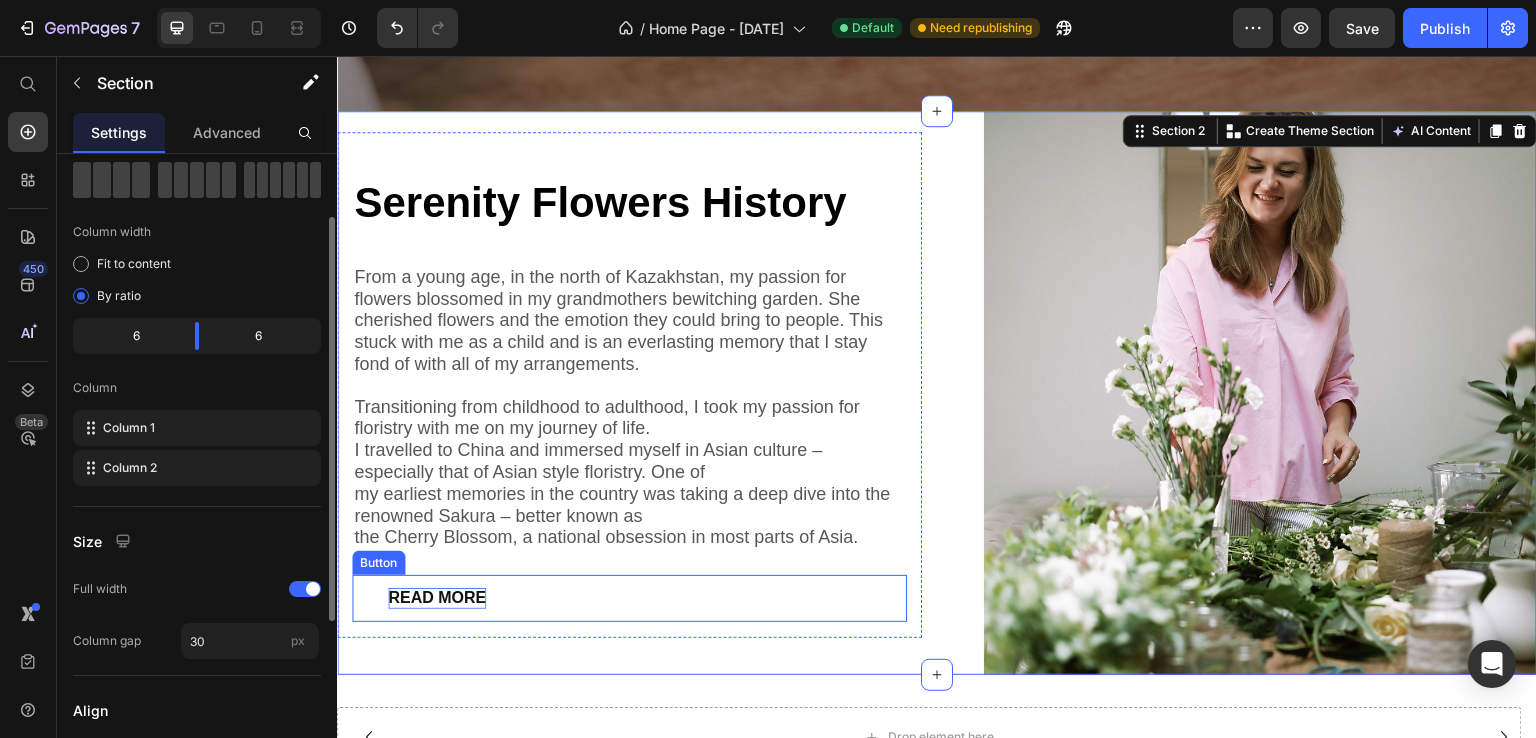click on "READ MORE" at bounding box center (437, 598) 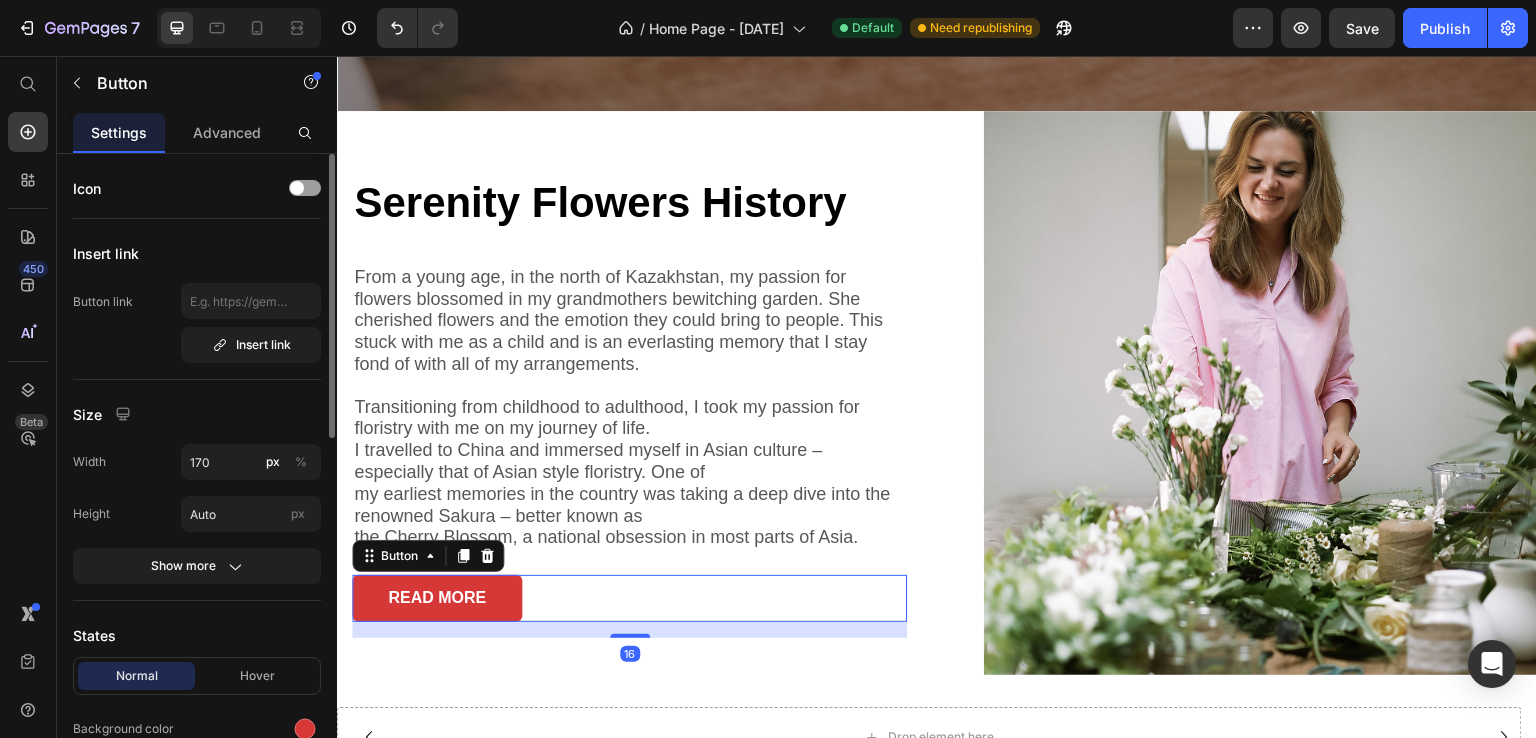scroll, scrollTop: 400, scrollLeft: 0, axis: vertical 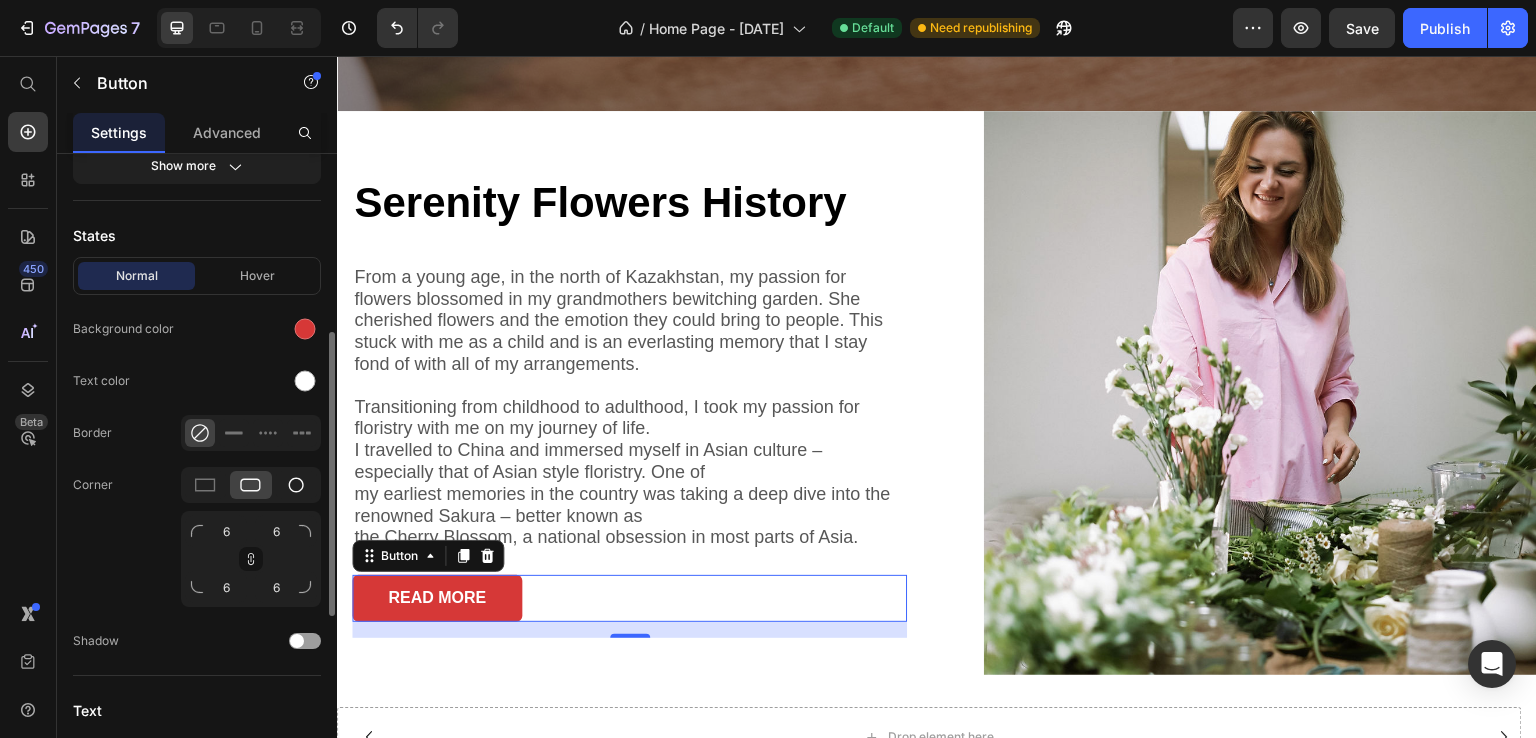 click 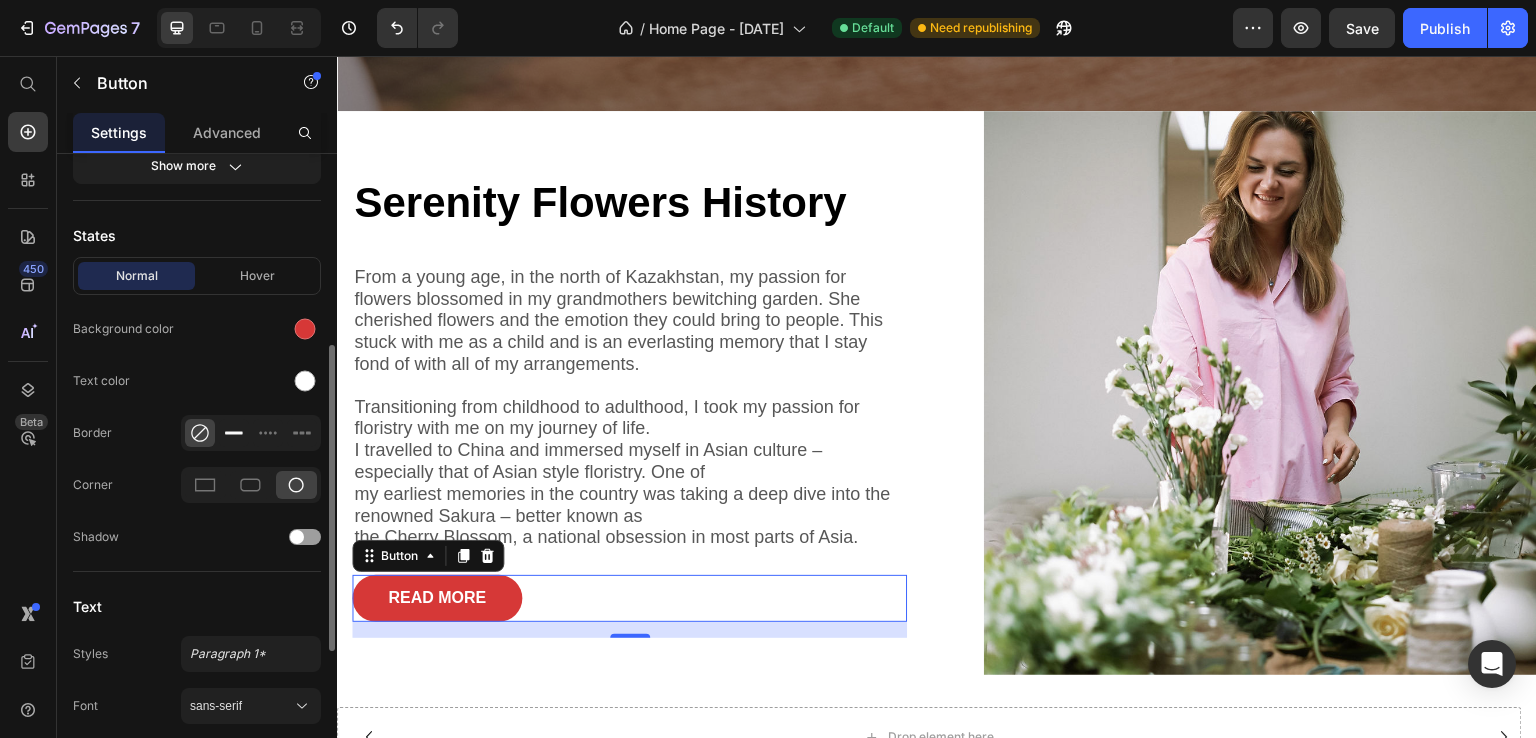 click 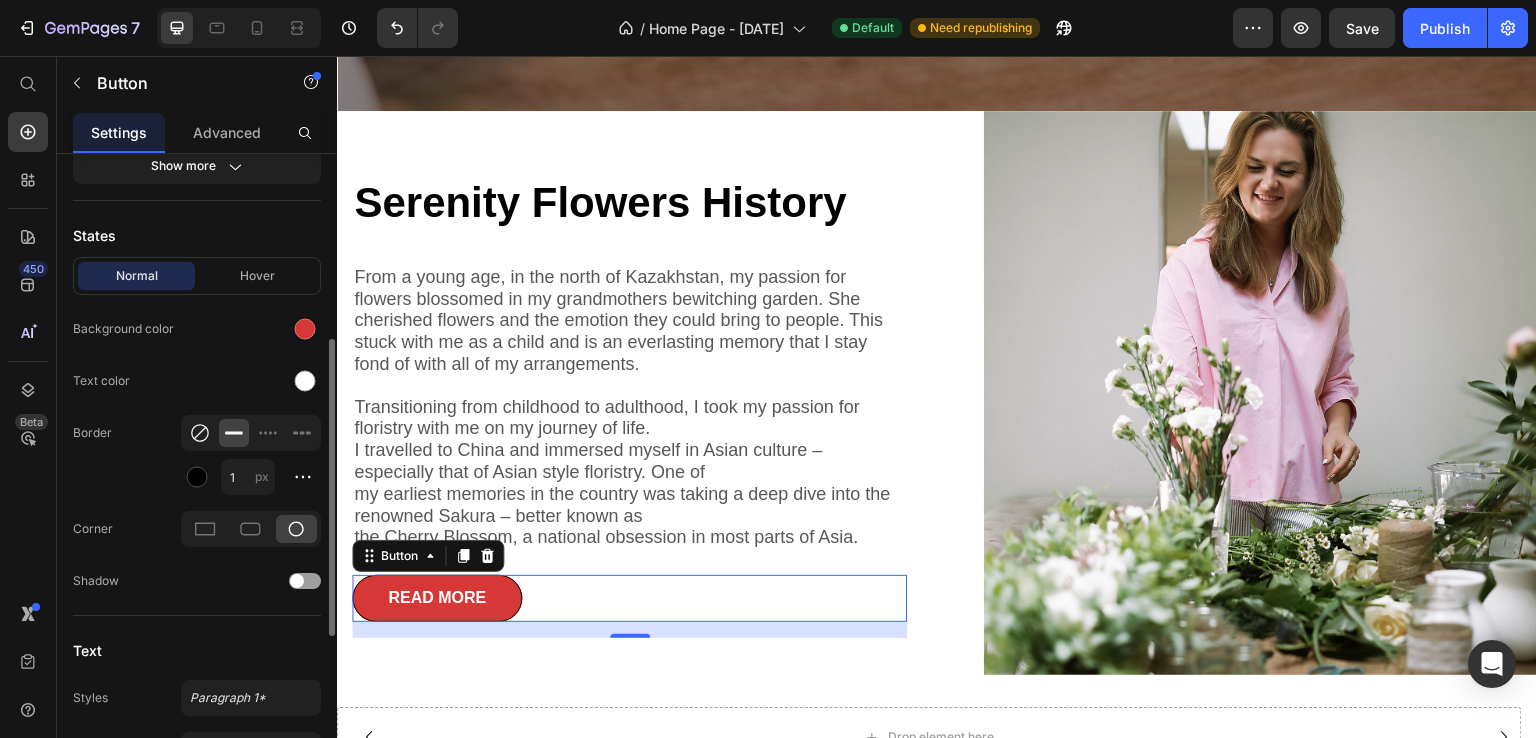 click 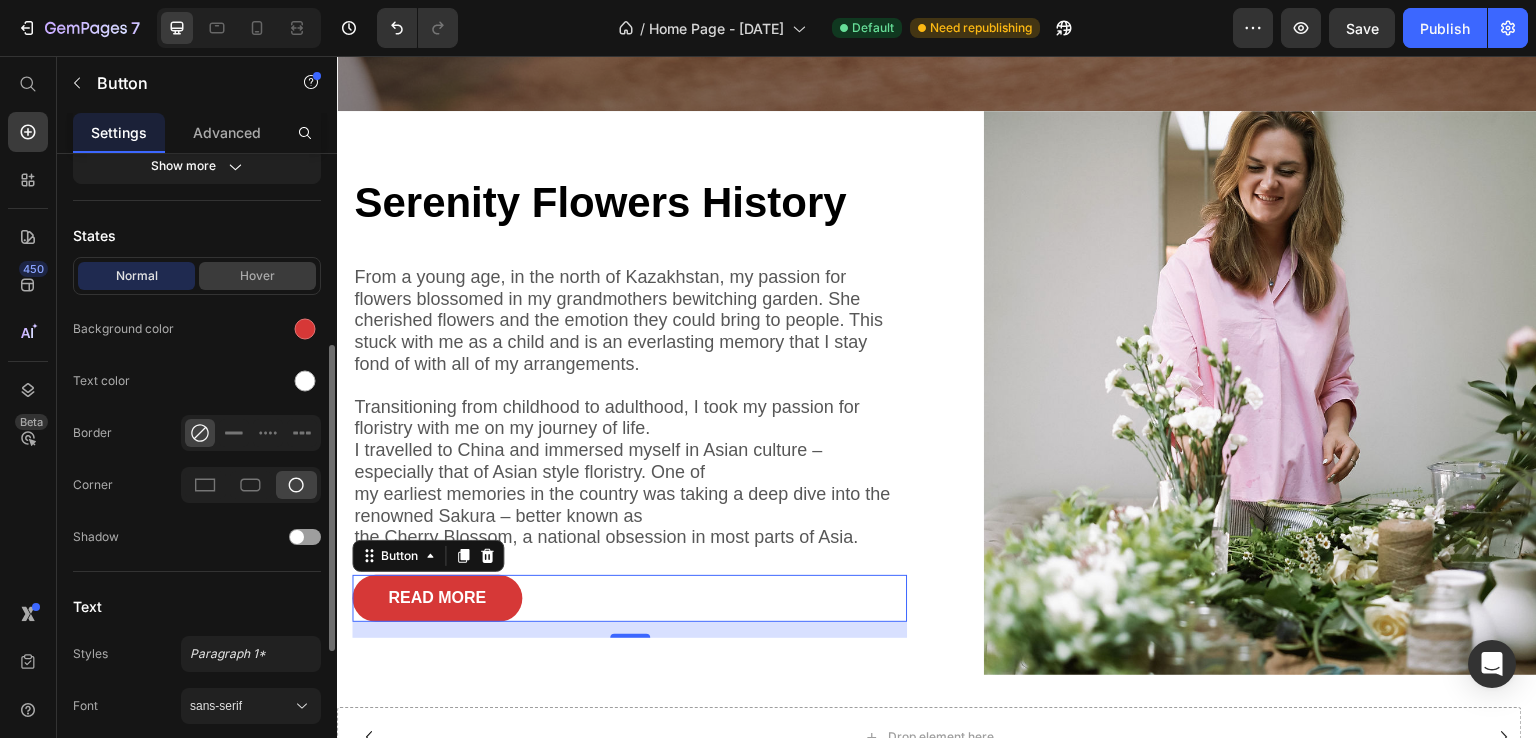 click on "Hover" at bounding box center [257, 276] 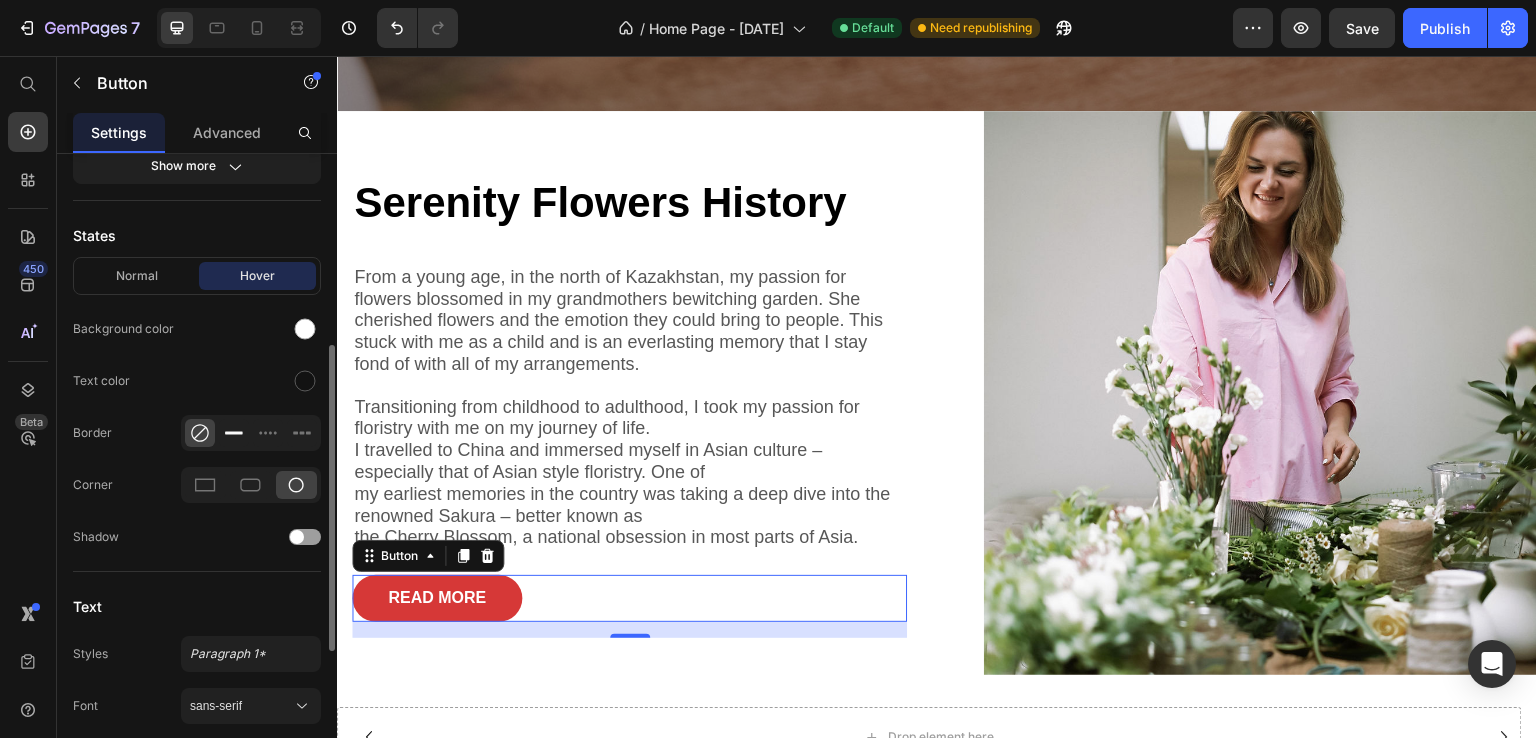 click 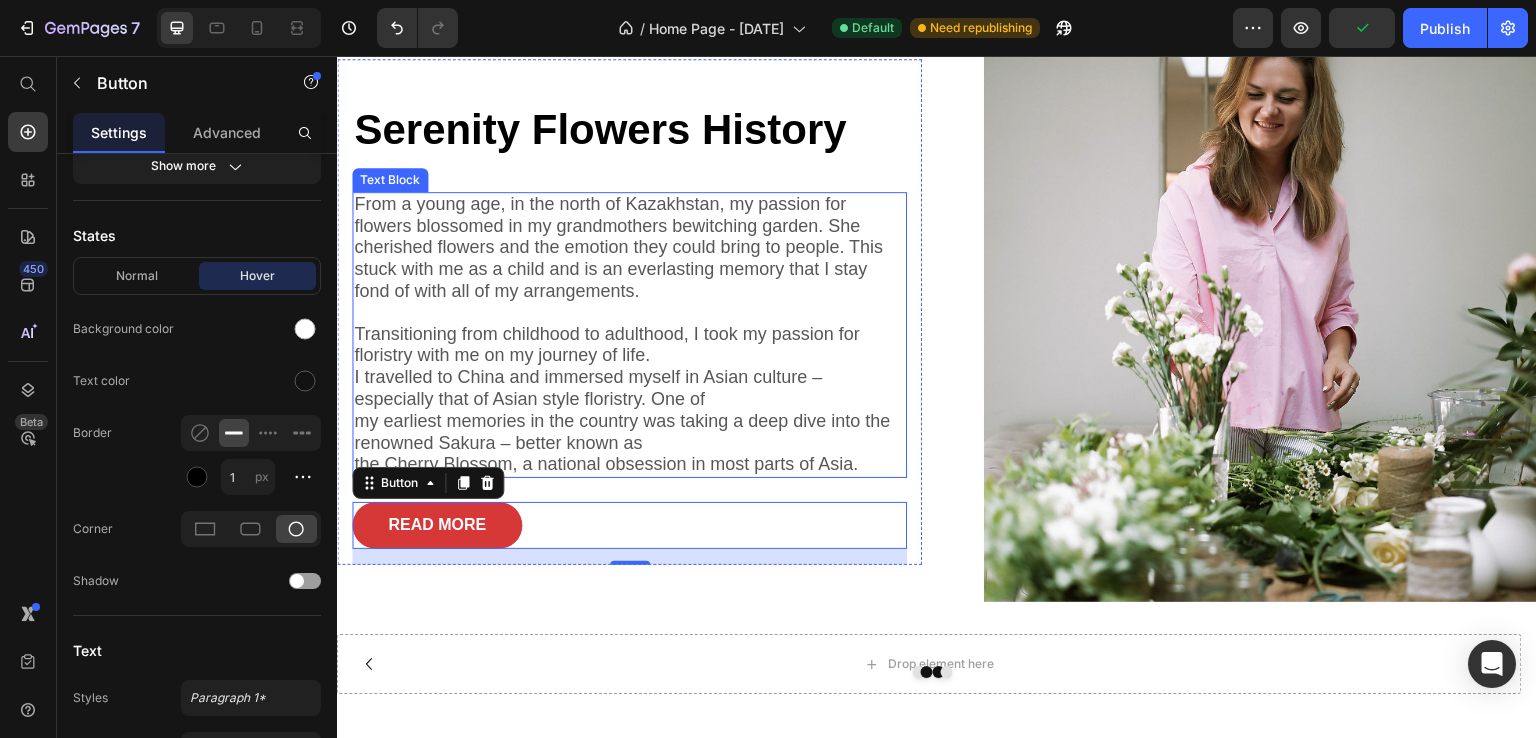 scroll, scrollTop: 707, scrollLeft: 0, axis: vertical 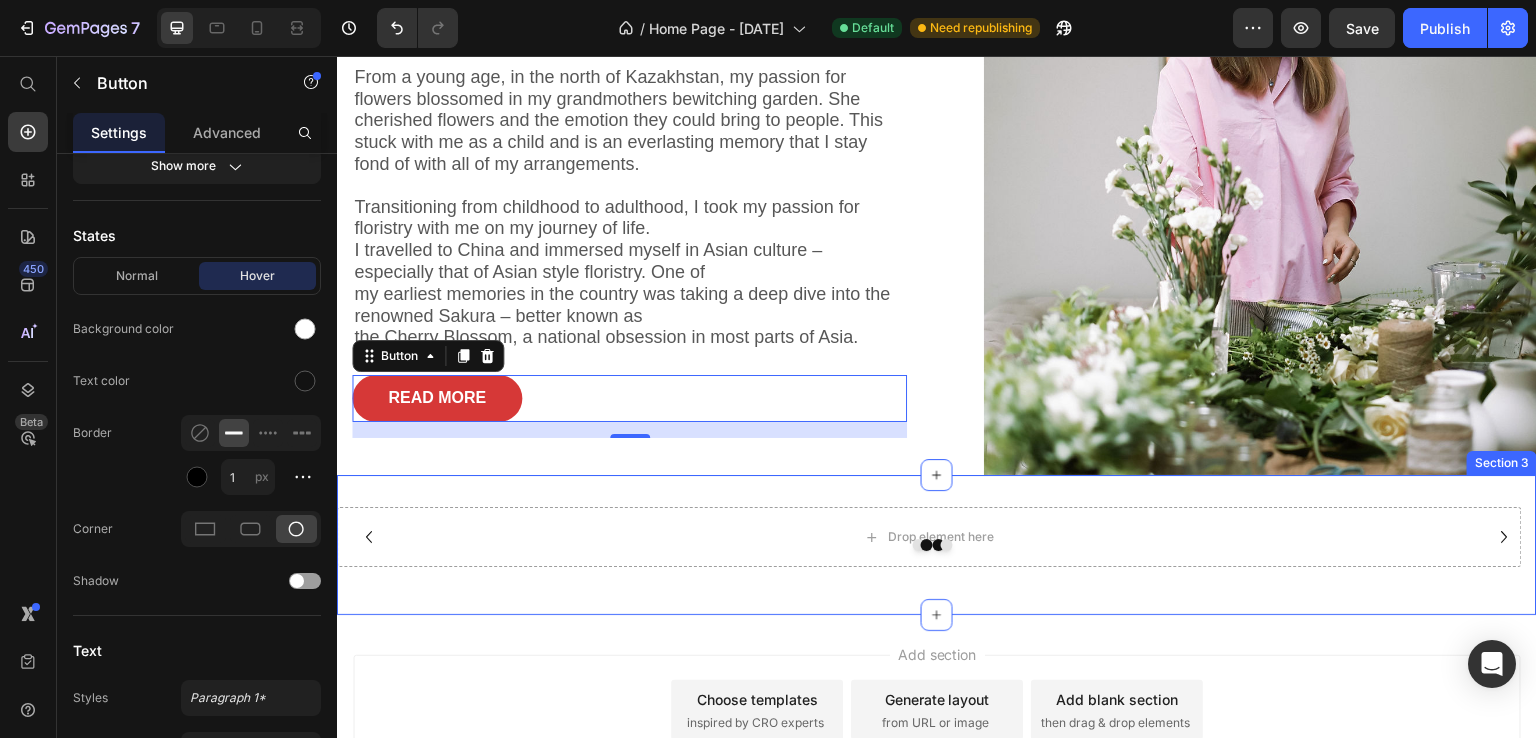 click on "Drop element here
Drop element here
Carousel
Drop element here
Carousel Section 3" at bounding box center (937, 545) 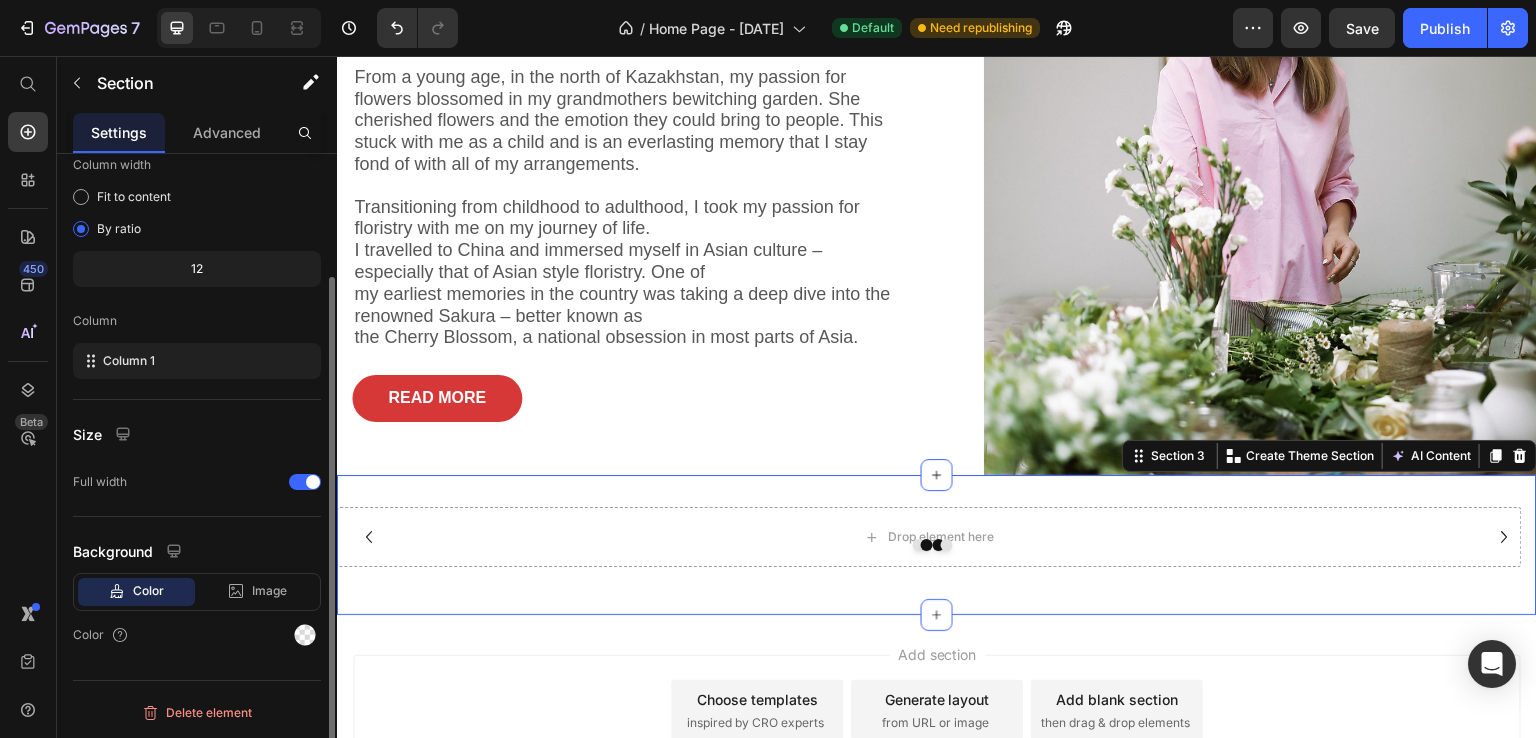 scroll, scrollTop: 0, scrollLeft: 0, axis: both 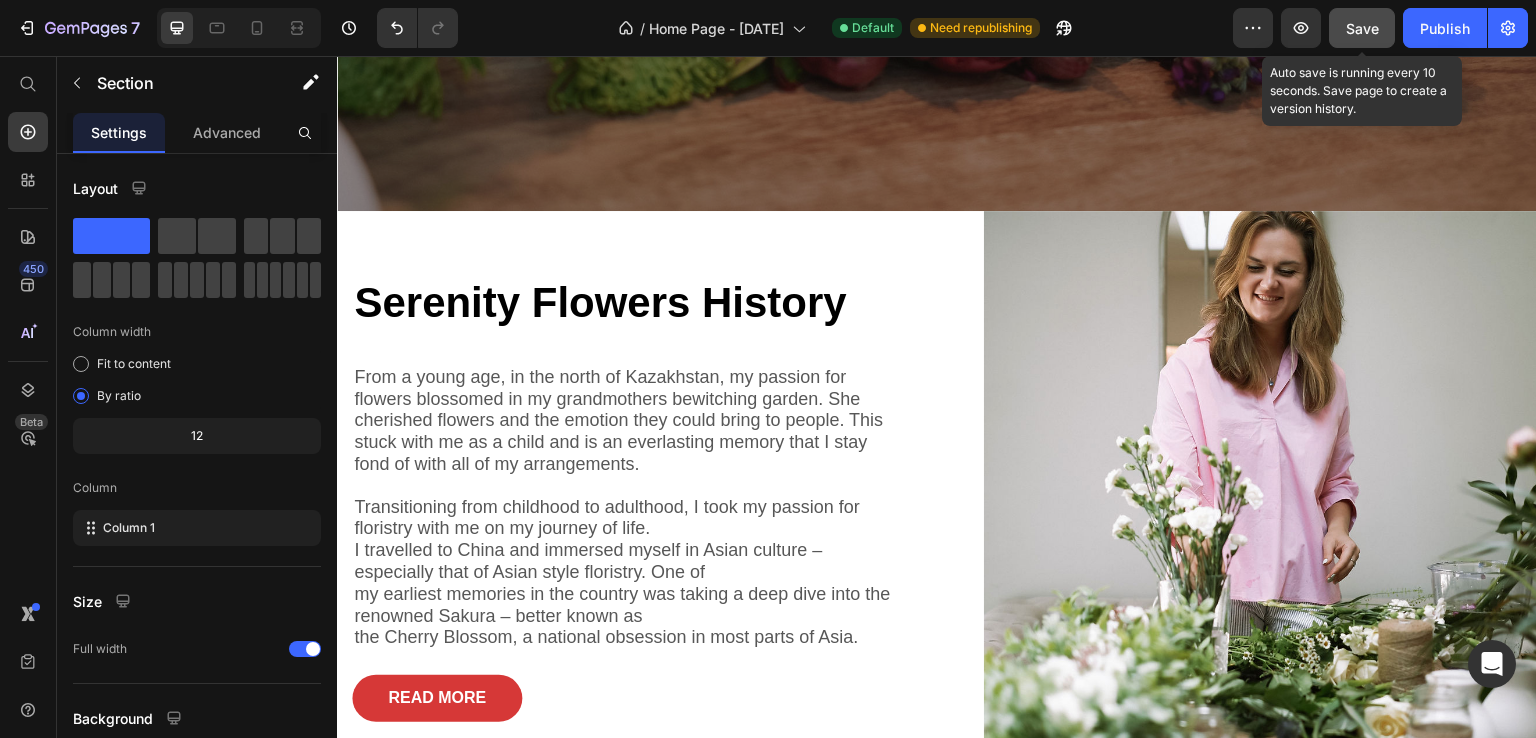 click on "Save" at bounding box center [1362, 28] 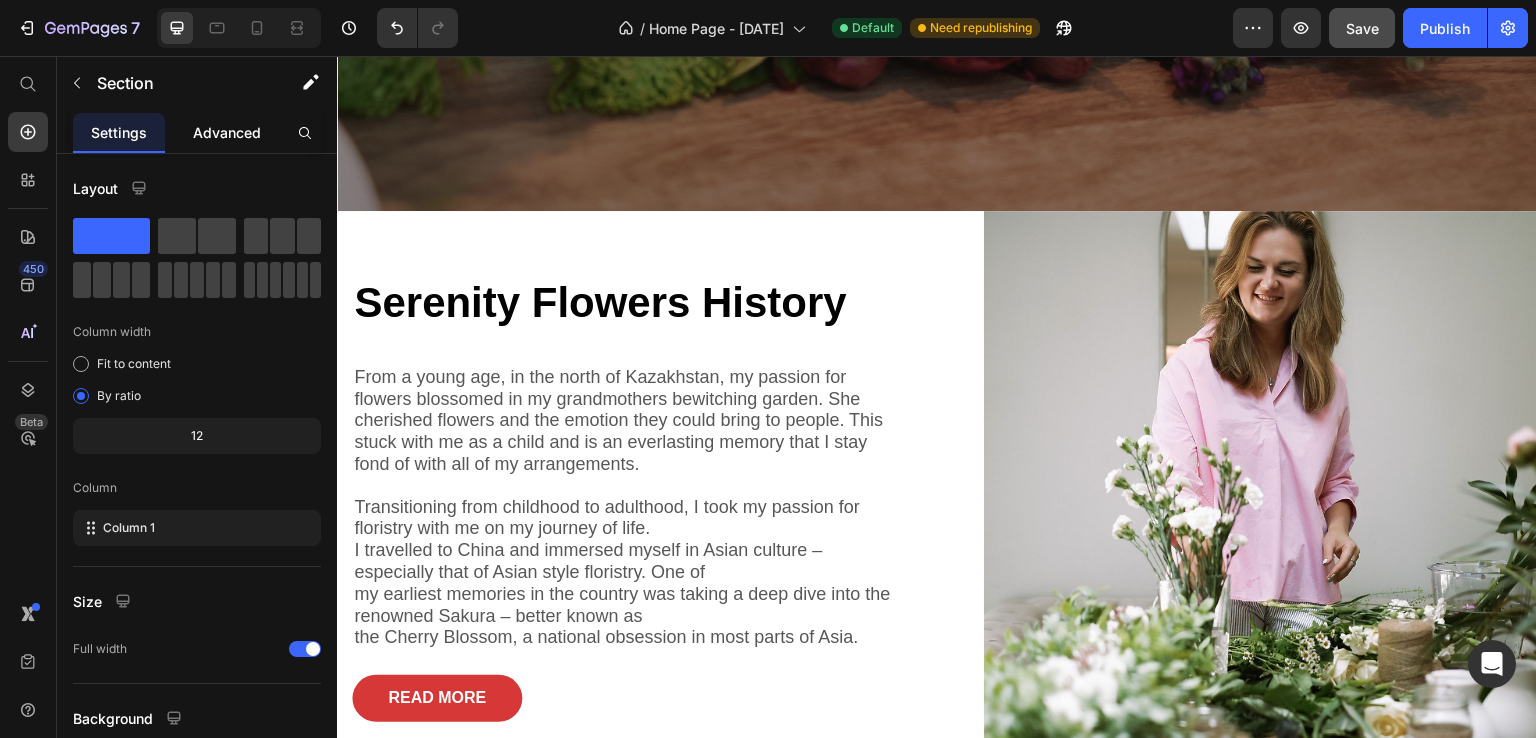 click on "Advanced" at bounding box center [227, 132] 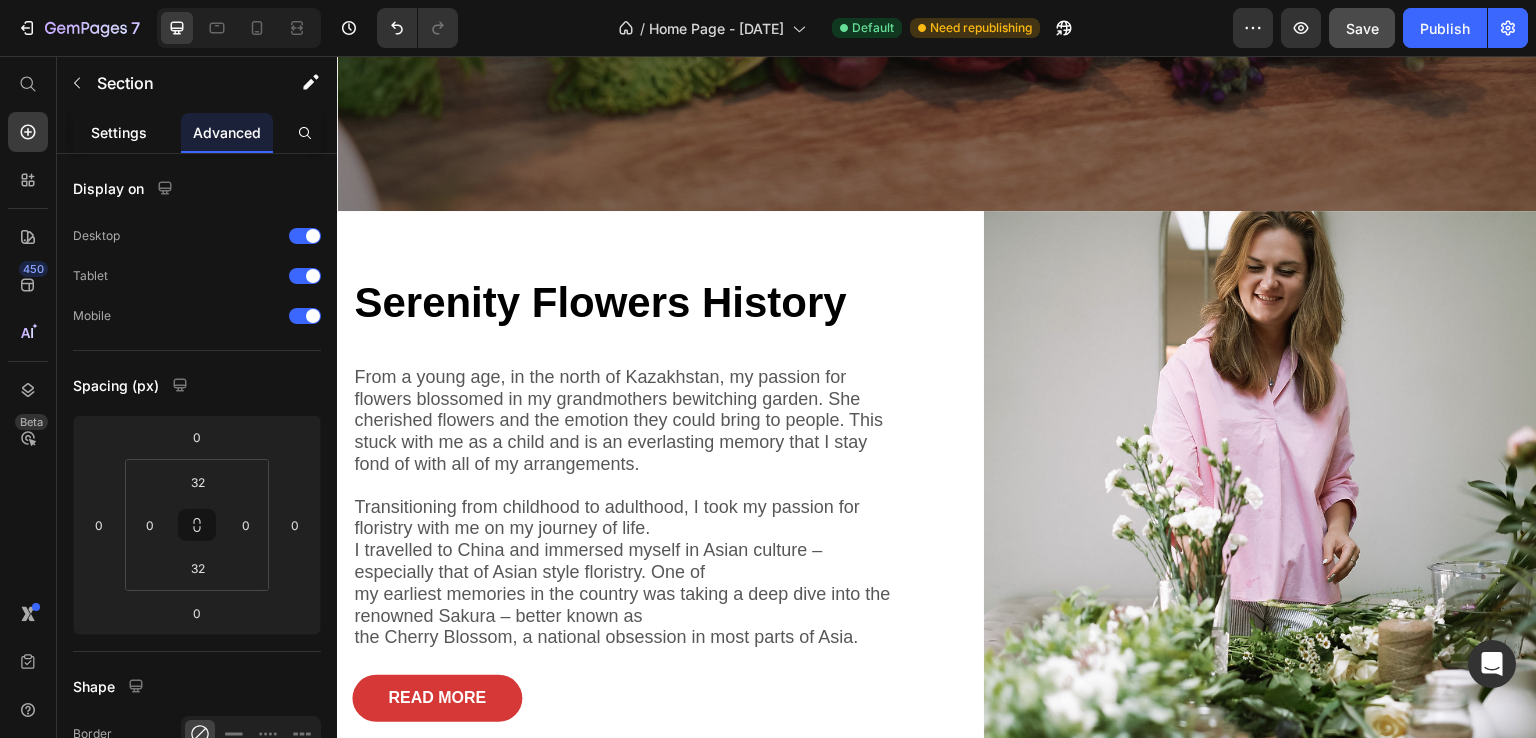 click on "Settings" at bounding box center [119, 132] 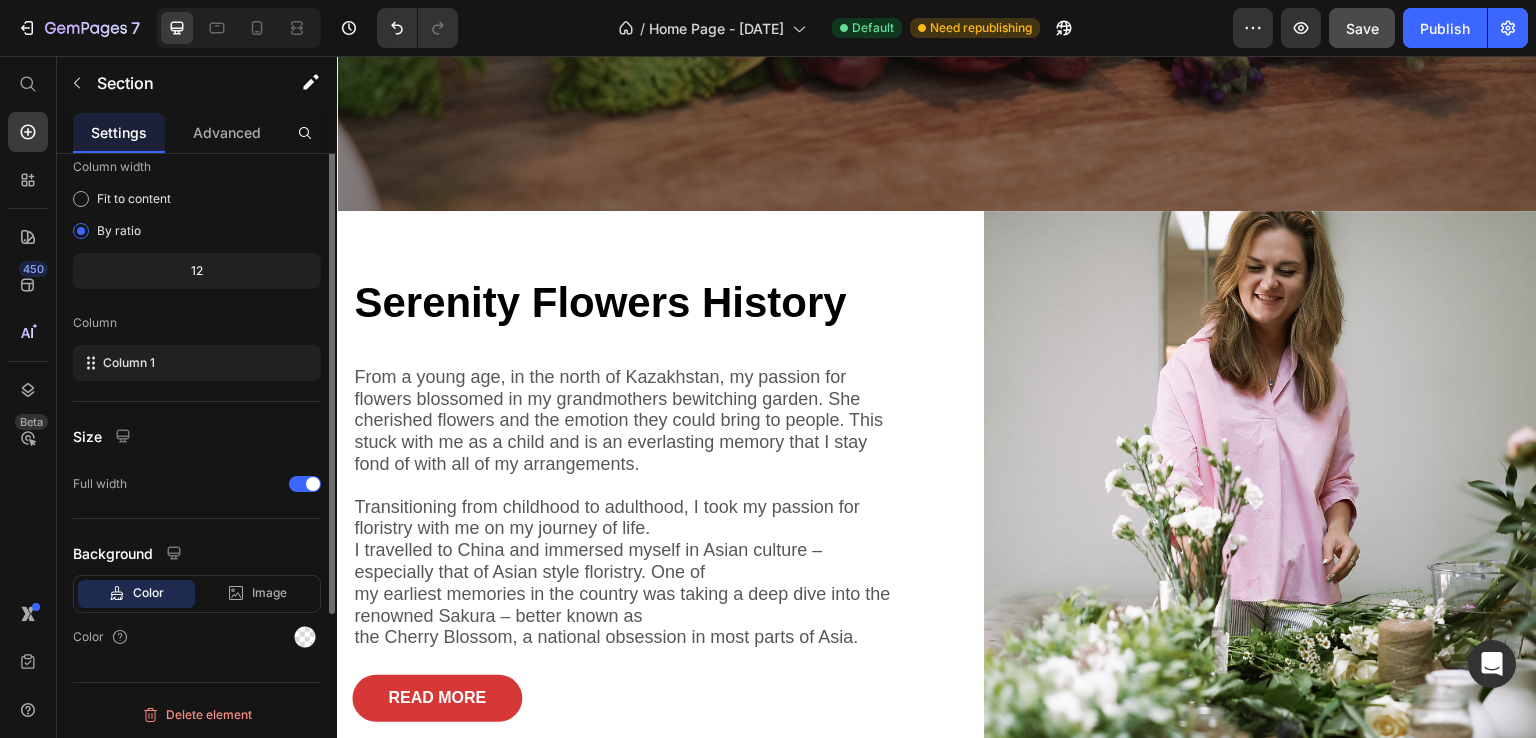 scroll, scrollTop: 0, scrollLeft: 0, axis: both 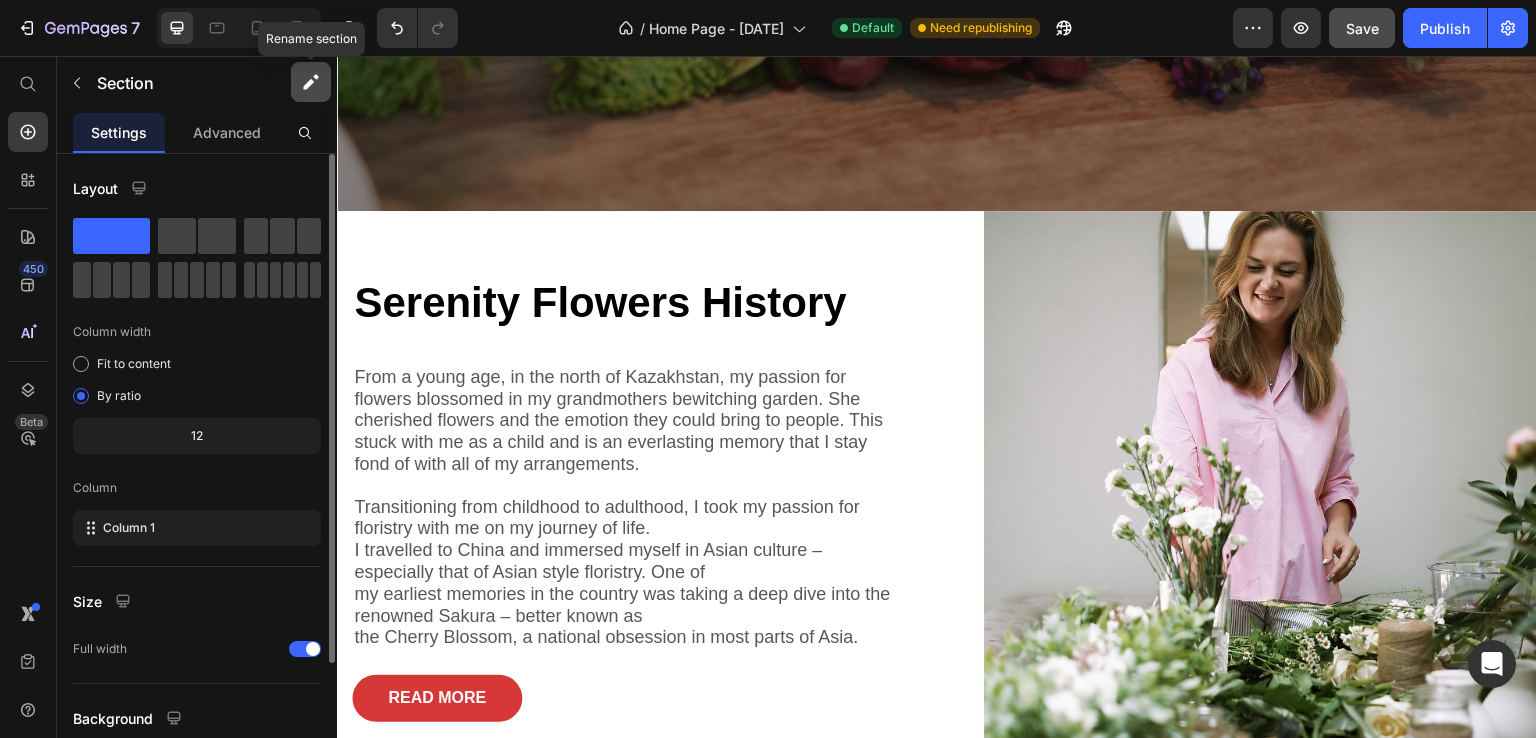 click 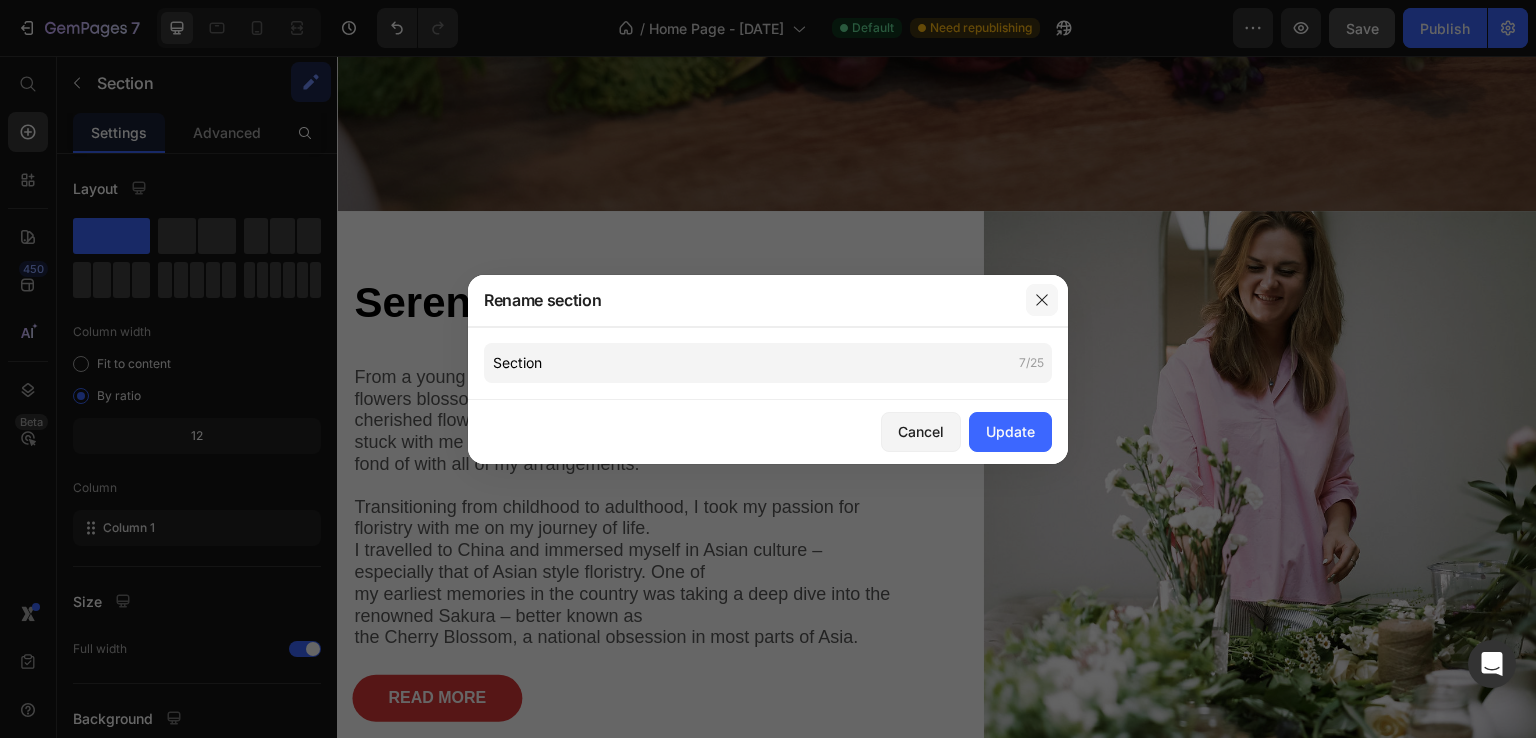 click 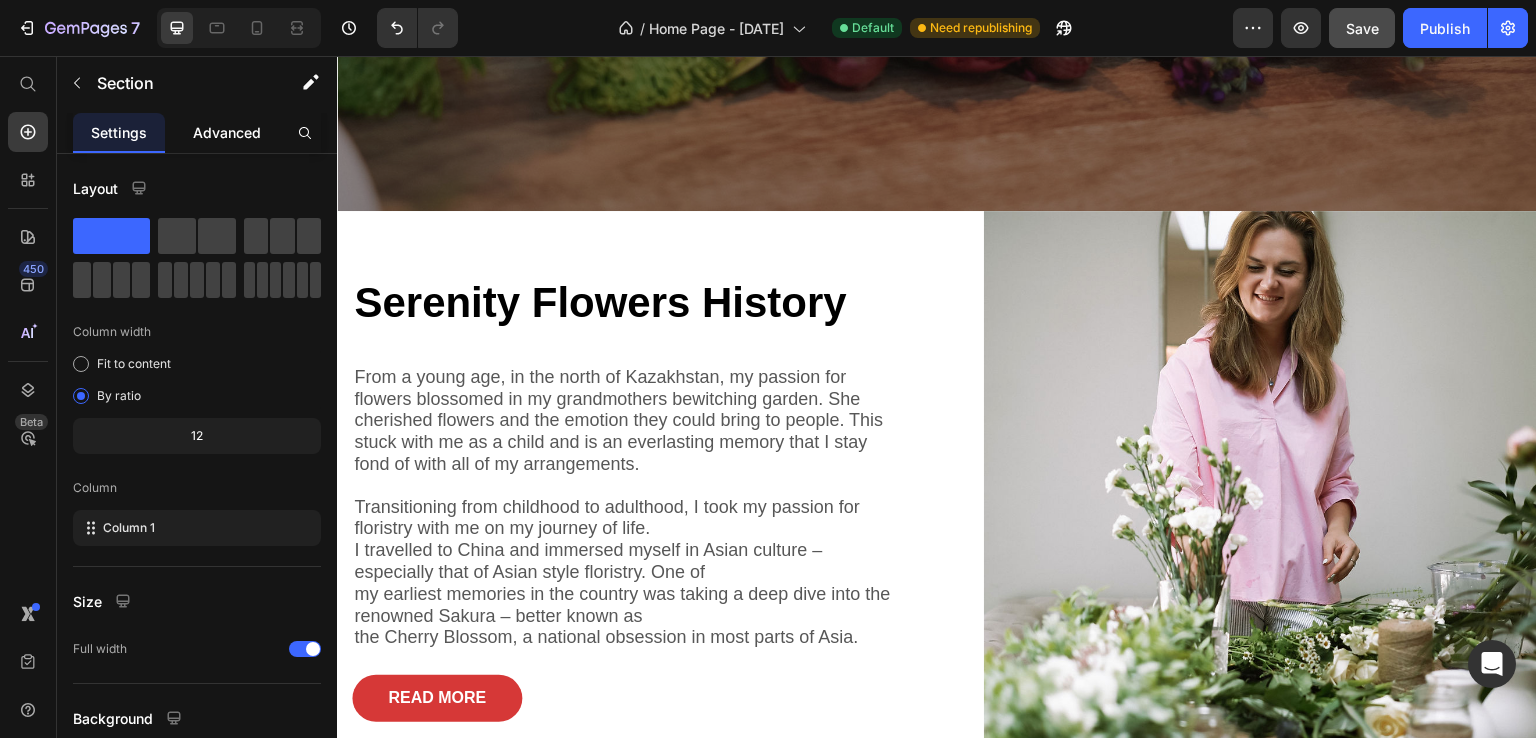 click on "Advanced" 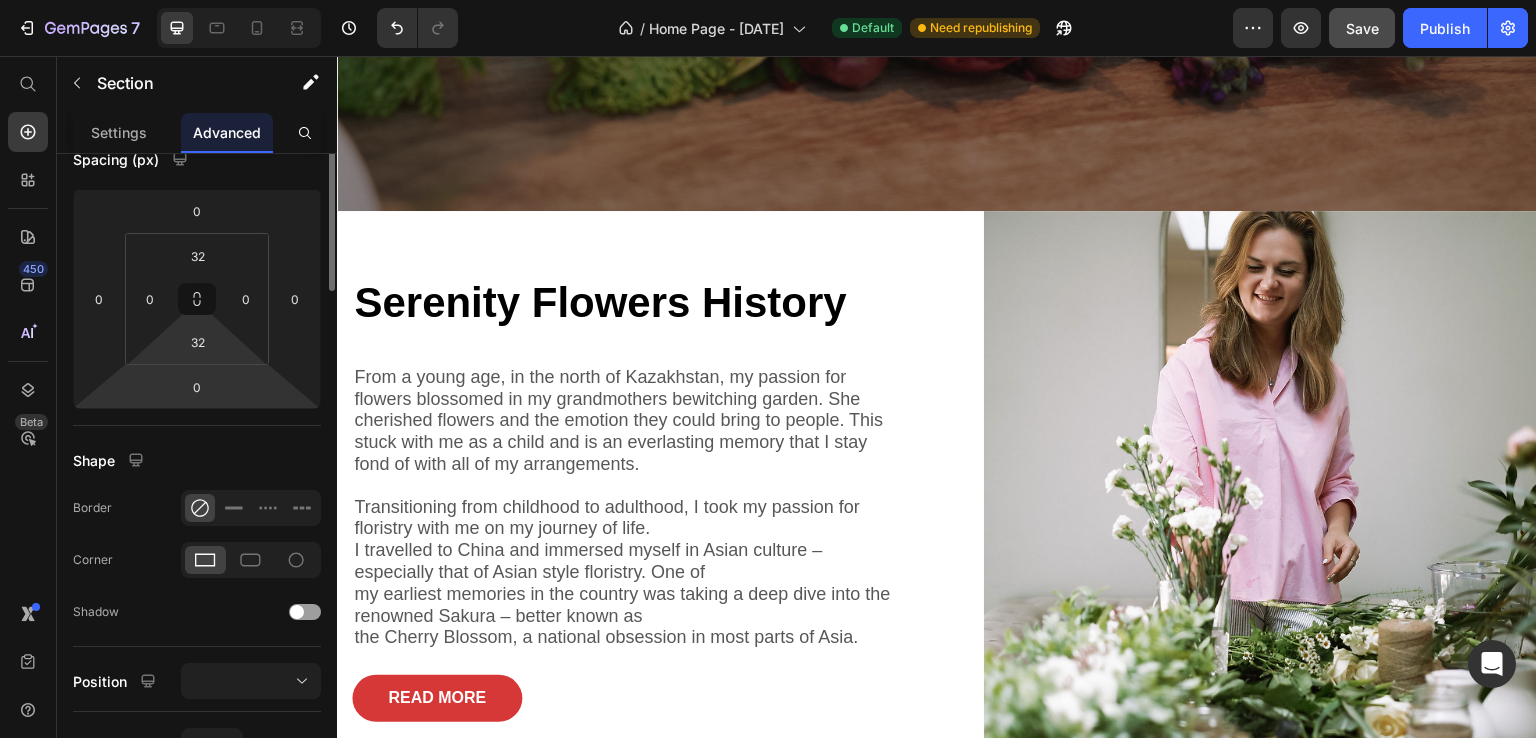 scroll, scrollTop: 0, scrollLeft: 0, axis: both 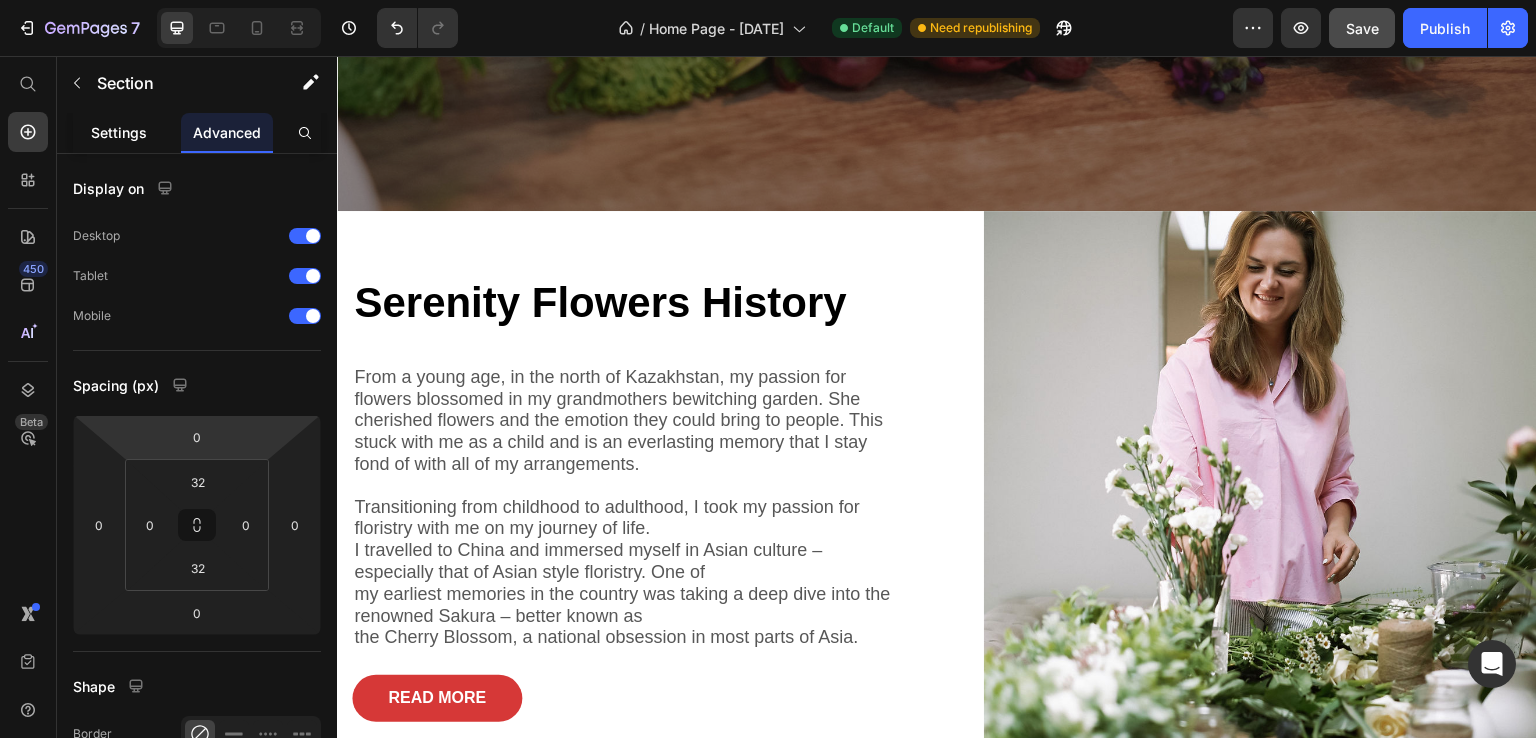 click on "Settings" at bounding box center (119, 132) 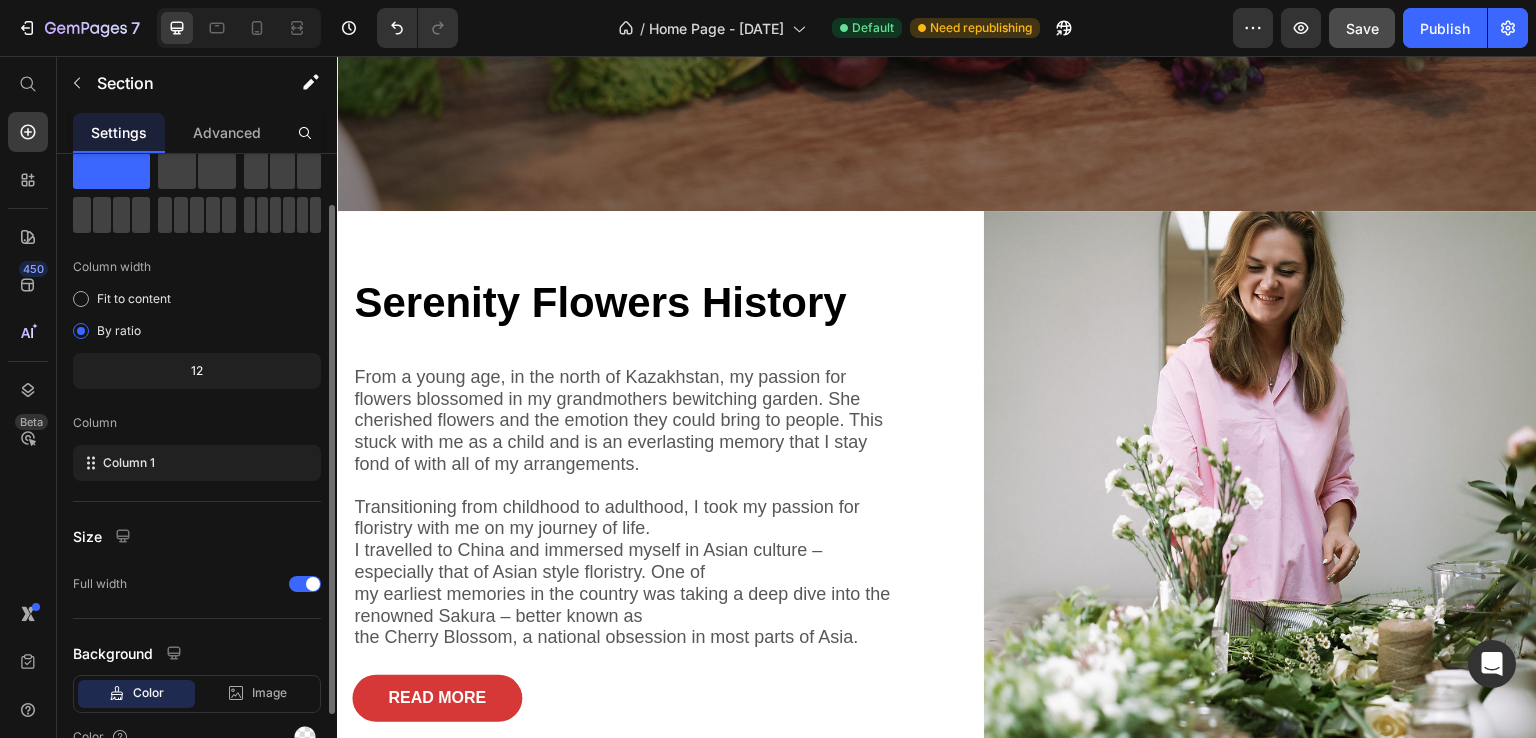 scroll, scrollTop: 0, scrollLeft: 0, axis: both 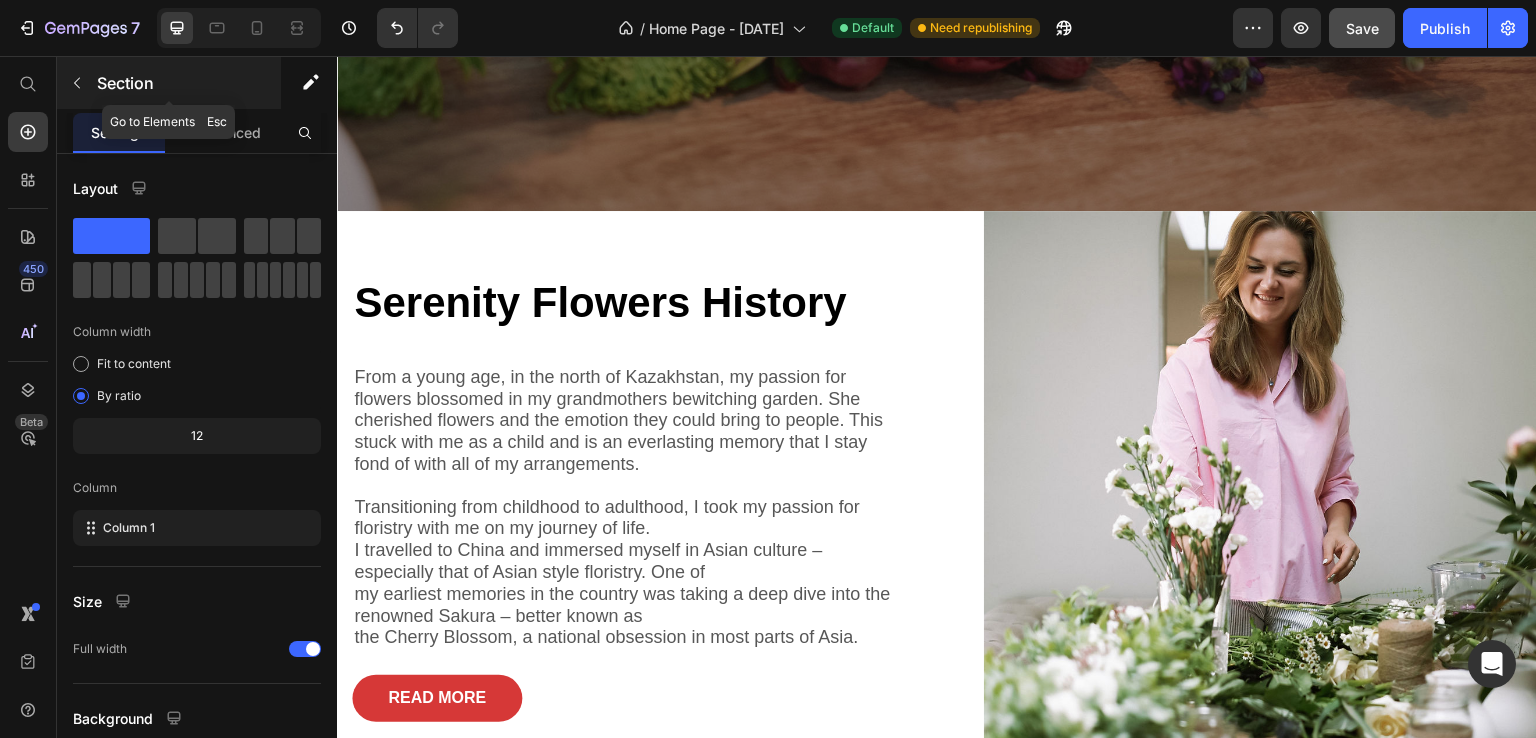 click 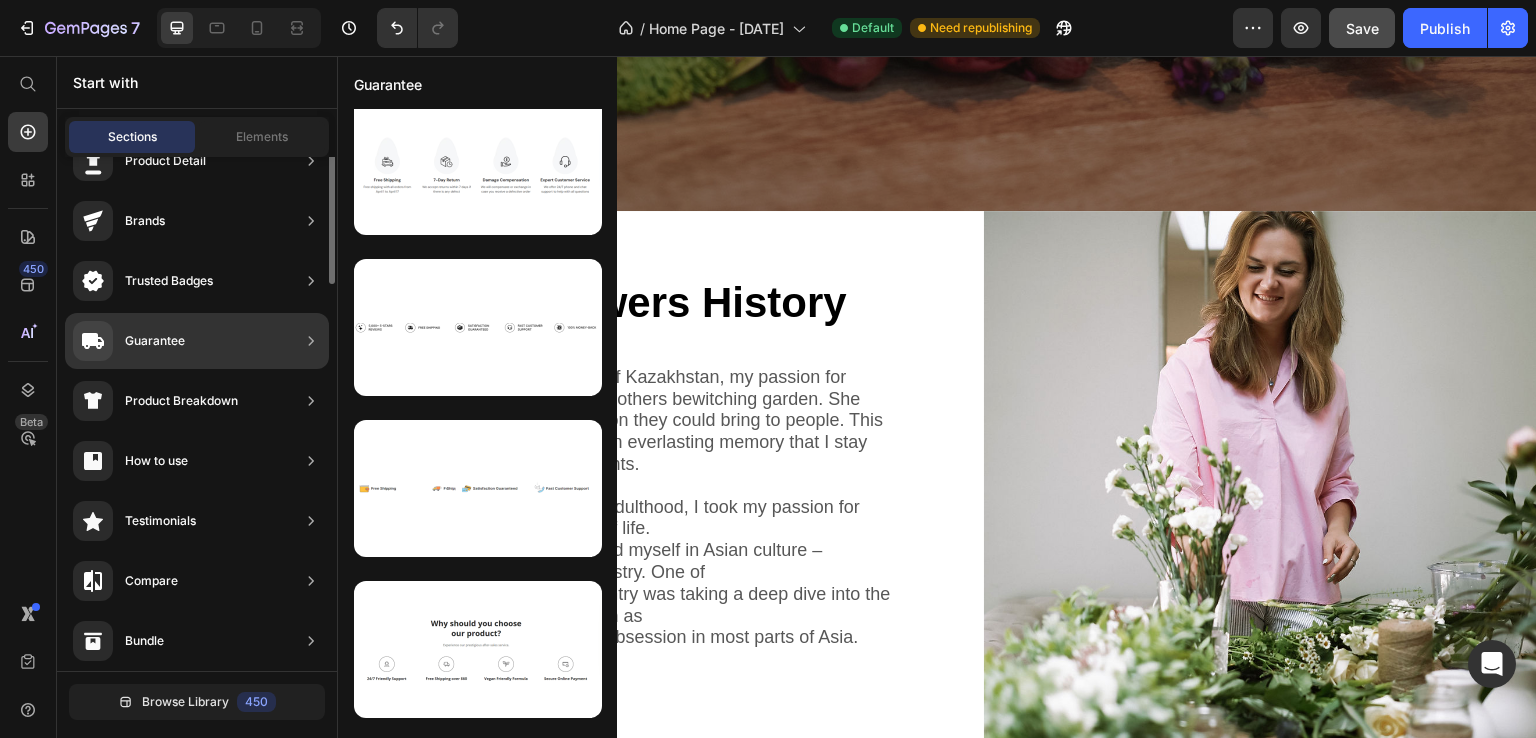 scroll, scrollTop: 0, scrollLeft: 0, axis: both 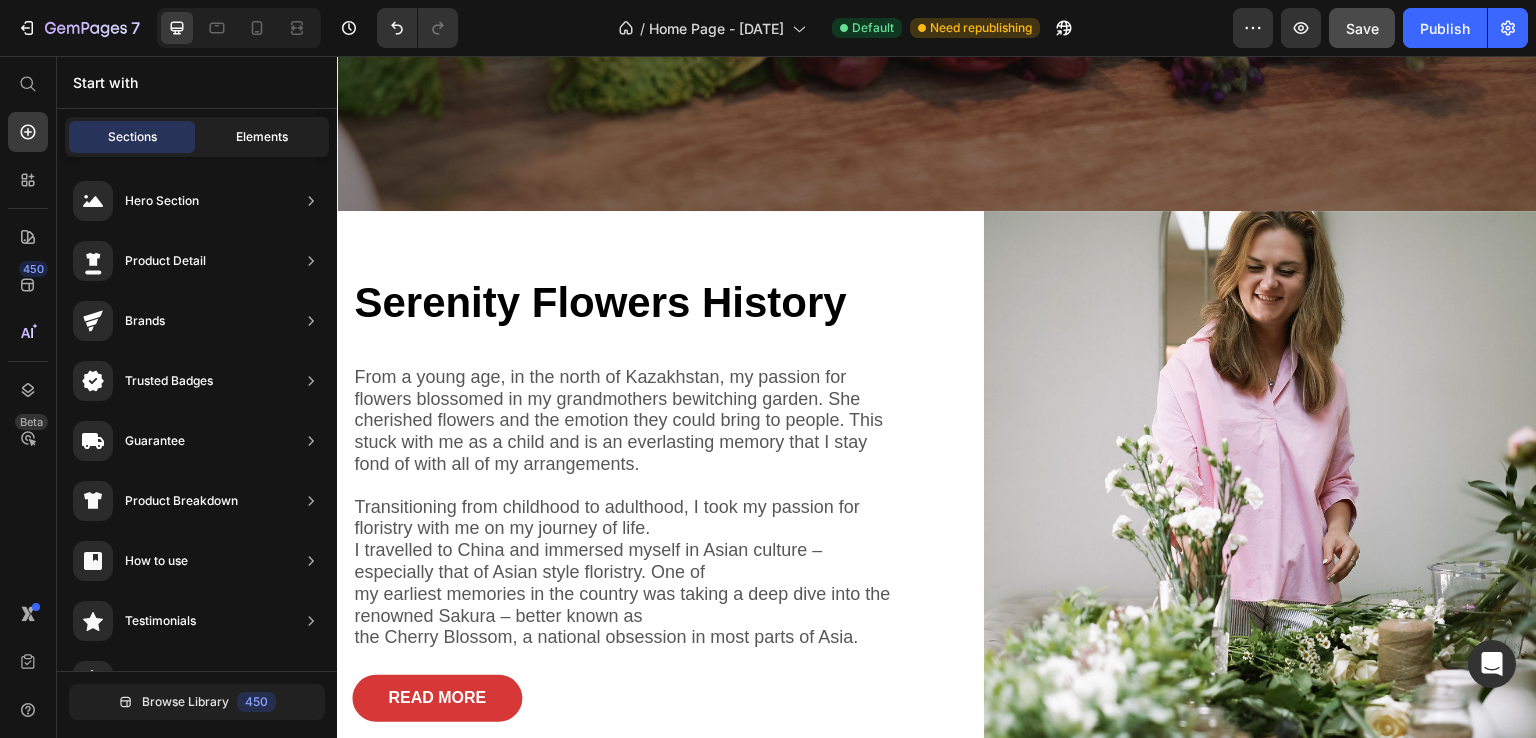 click on "Elements" at bounding box center (262, 137) 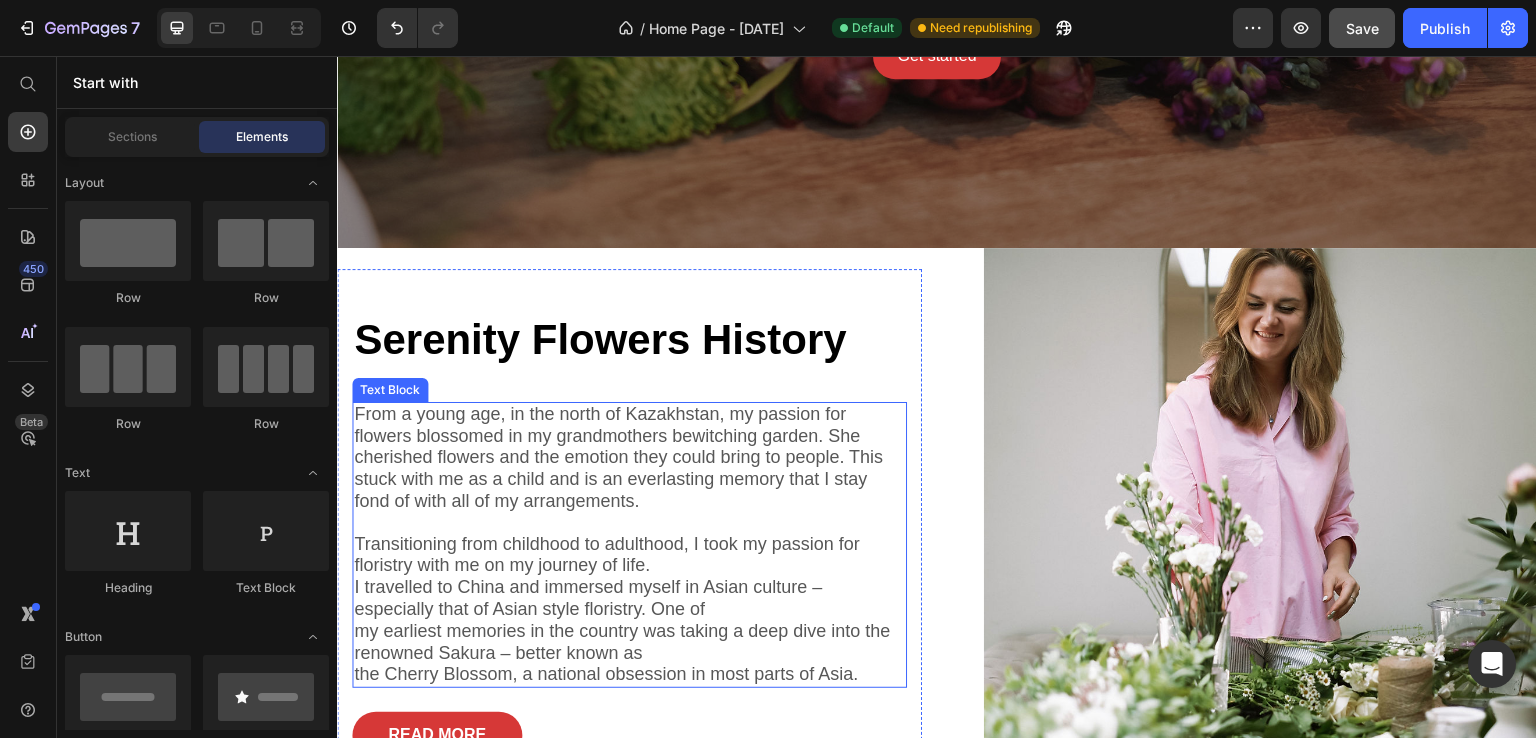scroll, scrollTop: 307, scrollLeft: 0, axis: vertical 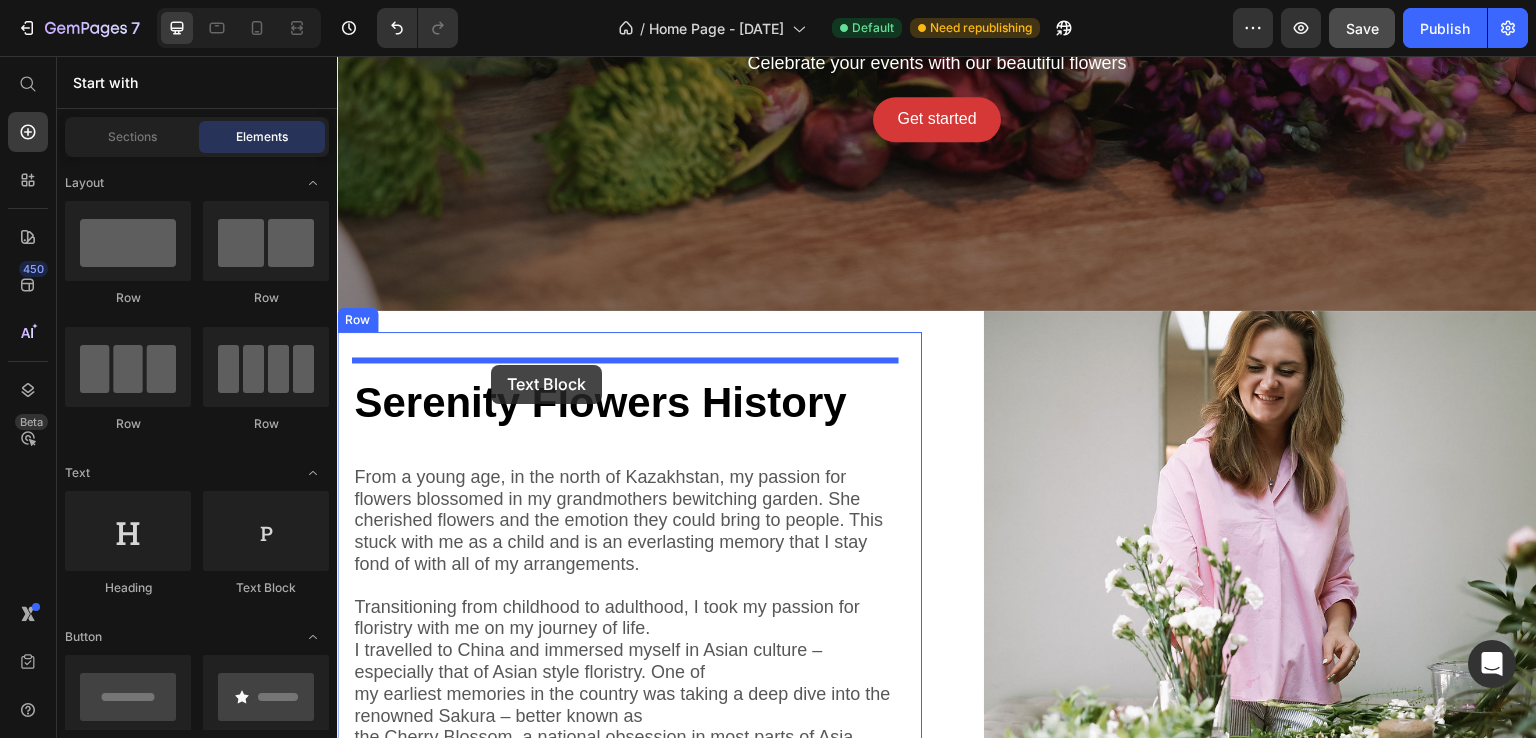 drag, startPoint x: 614, startPoint y: 596, endPoint x: 490, endPoint y: 365, distance: 262.17743 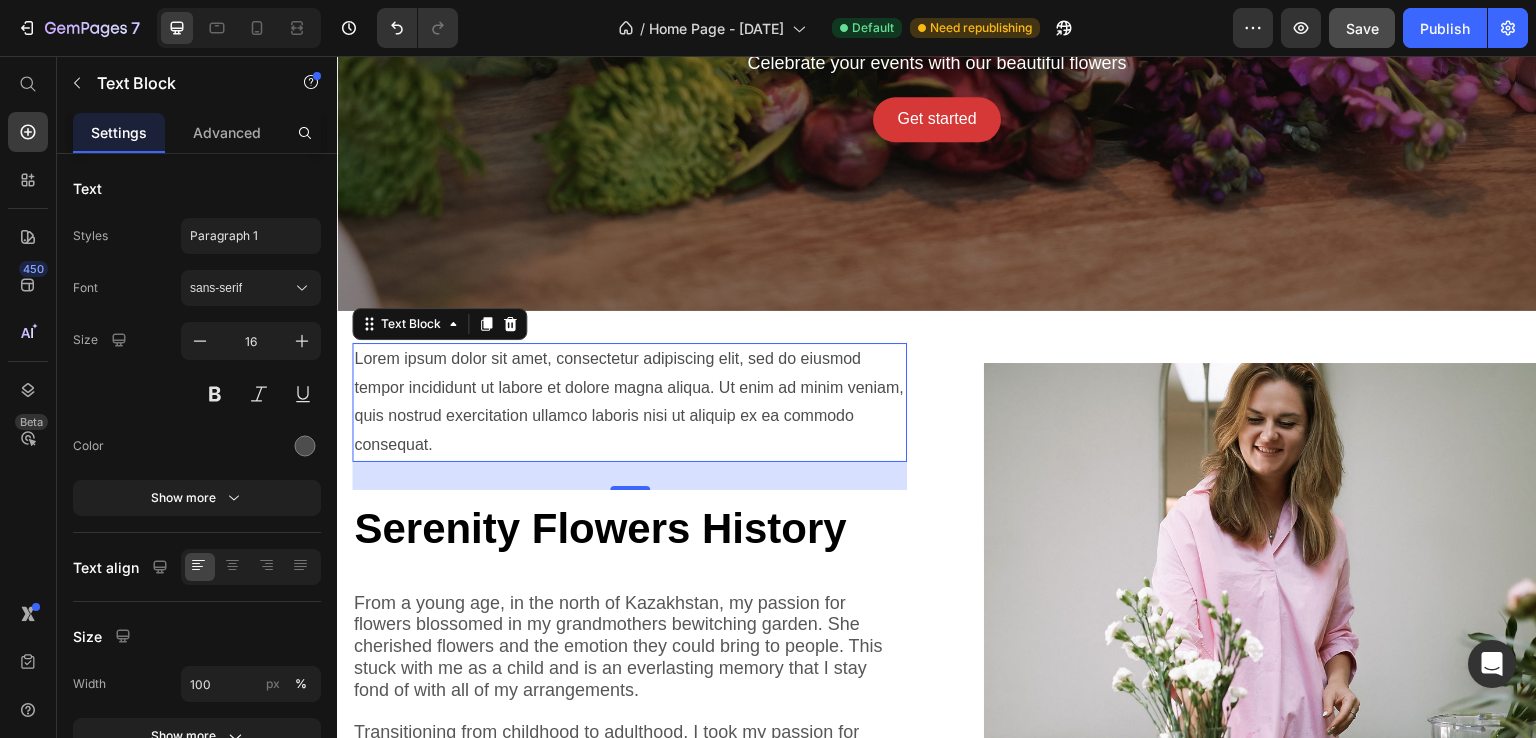 click on "Lorem ipsum dolor sit amet, consectetur adipiscing elit, sed do eiusmod tempor incididunt ut labore et dolore magna aliqua. Ut enim ad minim veniam, quis nostrud exercitation ullamco laboris nisi ut aliquip ex ea commodo consequat." at bounding box center [629, 402] 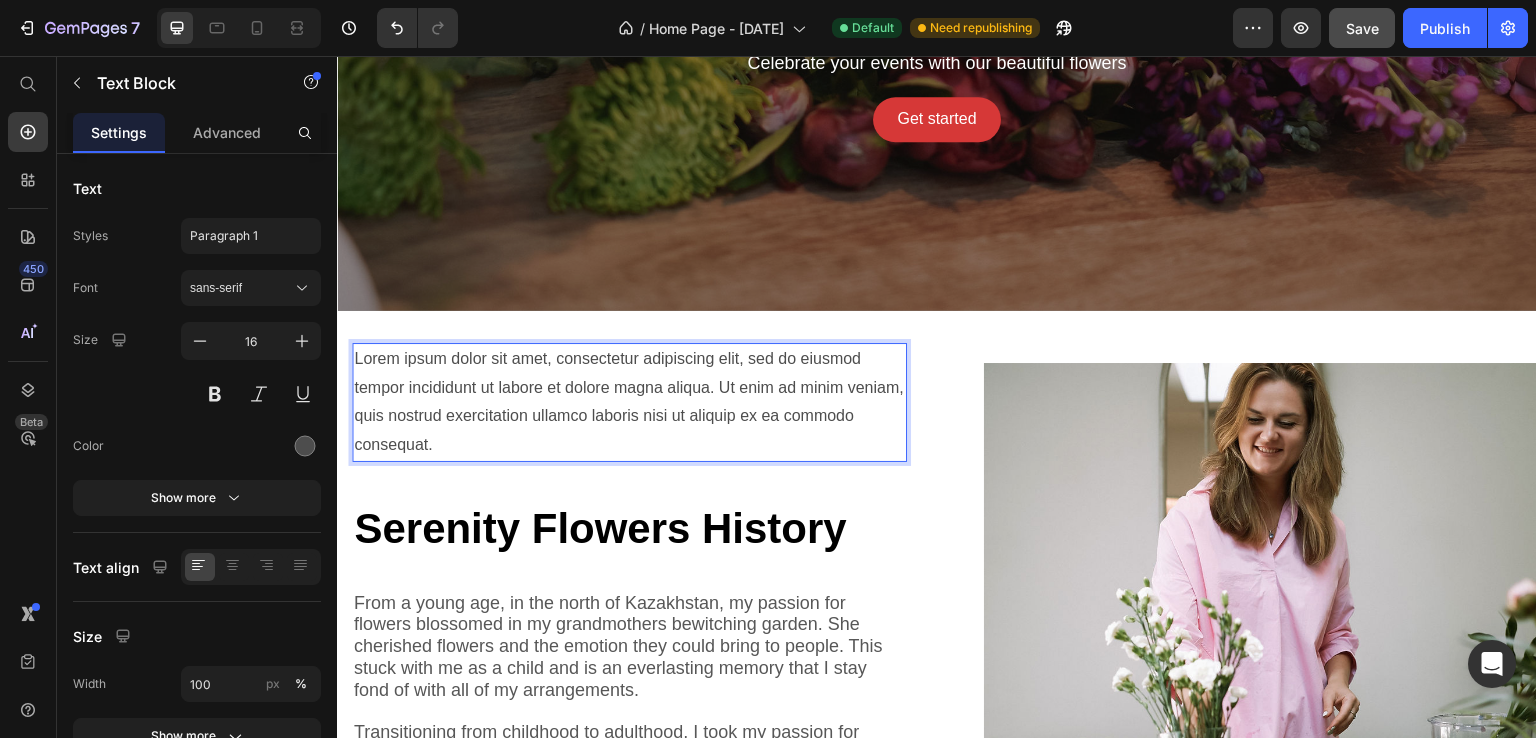 click on "Lorem ipsum dolor sit amet, consectetur adipiscing elit, sed do eiusmod tempor incididunt ut labore et dolore magna aliqua. Ut enim ad minim veniam, quis nostrud exercitation ullamco laboris nisi ut aliquip ex ea commodo consequat." at bounding box center (629, 402) 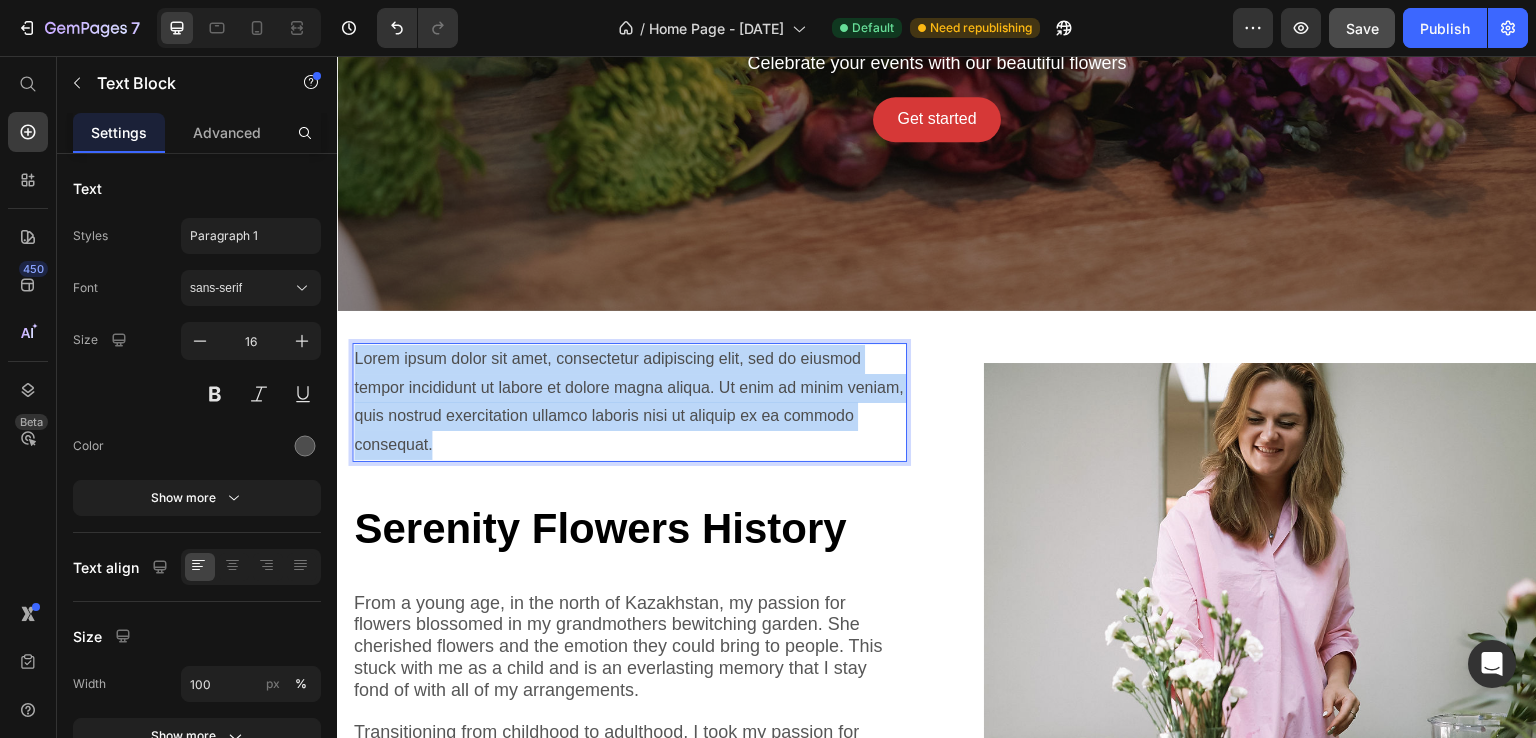 click on "Lorem ipsum dolor sit amet, consectetur adipiscing elit, sed do eiusmod tempor incididunt ut labore et dolore magna aliqua. Ut enim ad minim veniam, quis nostrud exercitation ullamco laboris nisi ut aliquip ex ea commodo consequat." at bounding box center [629, 402] 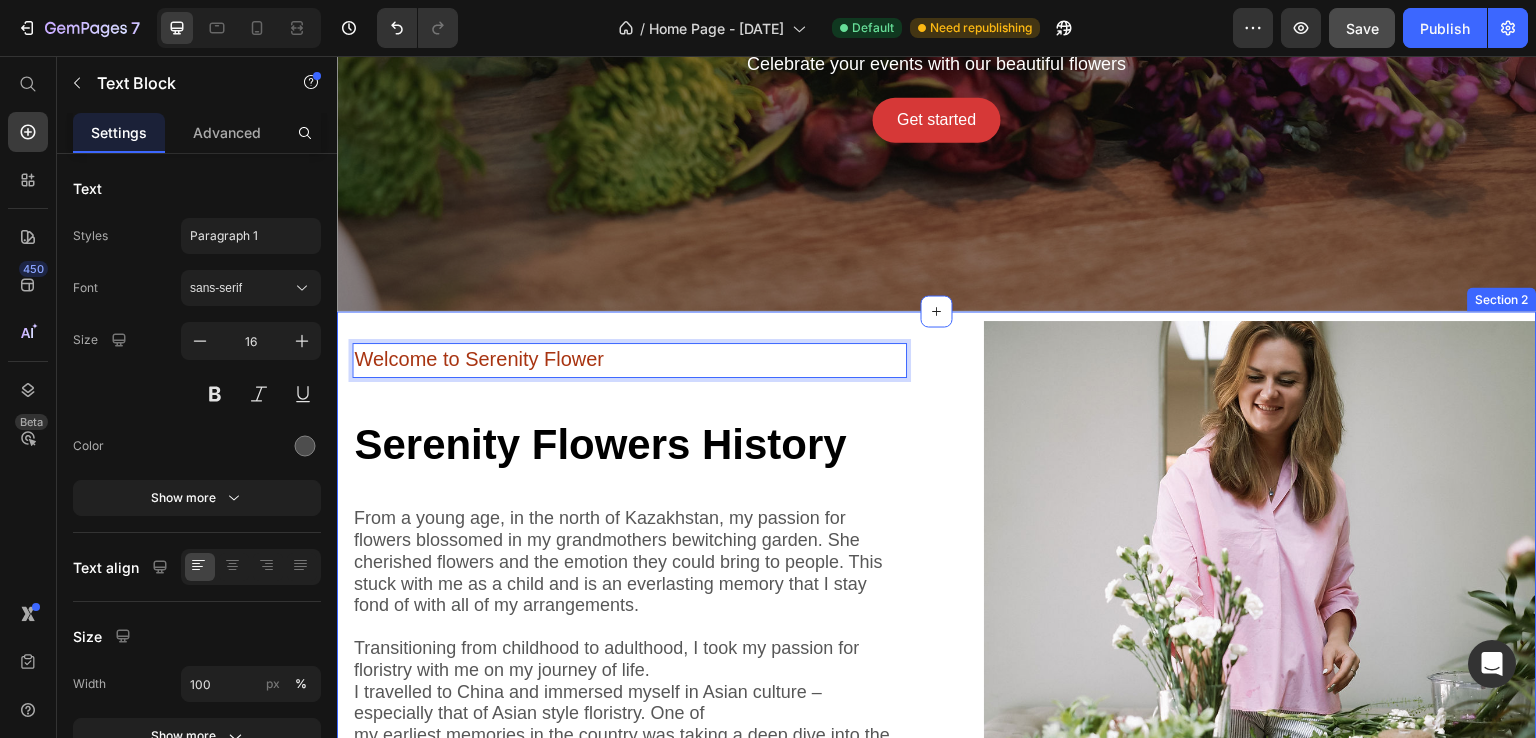 click on "Welcome to Serenity Flower Text Block 28 ⁠⁠⁠⁠⁠⁠⁠ Serenity Flowers History Heading From a young age, in the north of [LOCATION], my passion for flowers blossomed in my grandmothers bewitching garden. She cherished flowers and the emotion they could bring to people. This stuck with me as a child and is an everlasting memory that I stay fond of with all of my arrangements. Transitioning from childhood to adulthood, I took my passion for floristry with me on my journey of life. I travelled to [LOCATION] and immersed myself in Asian culture – especially that of Asian style floristry. One of my earliest memories in the country was taking a deep dive into the renowned Sakura – better known as the Cherry Blossom, a national obsession in most parts of Asia. Text Block READ MORE Button Row Image Section 2" at bounding box center [937, 603] 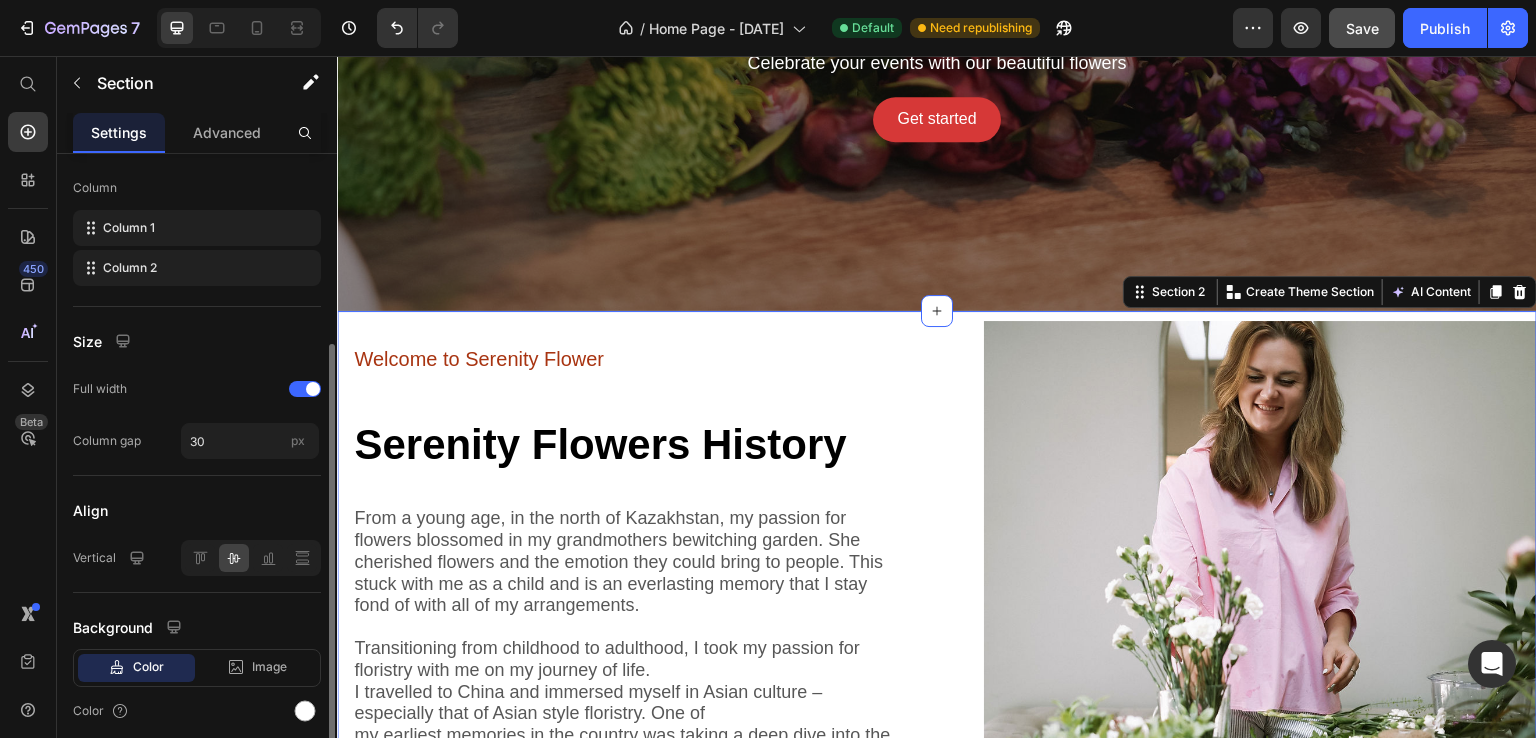 scroll, scrollTop: 374, scrollLeft: 0, axis: vertical 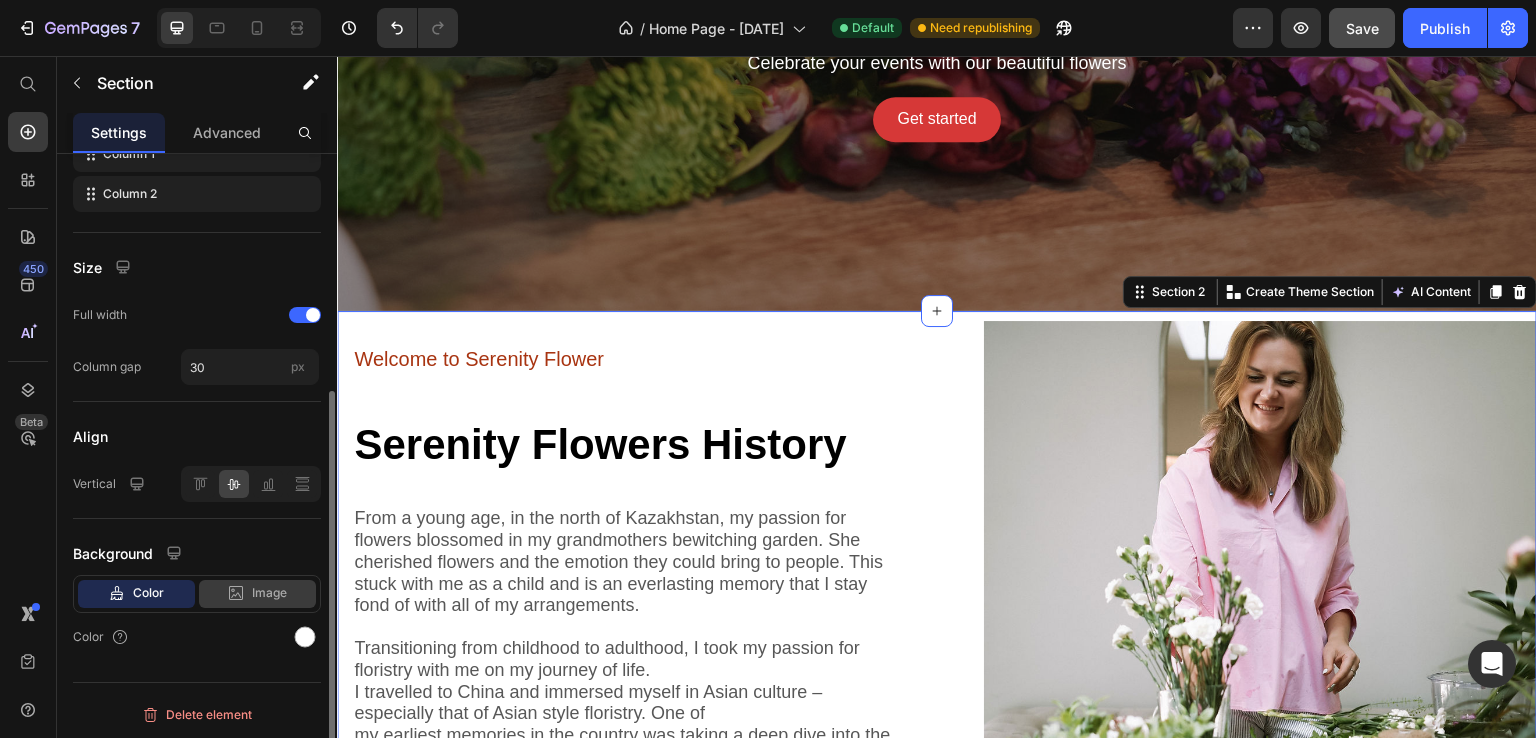 click on "Image" 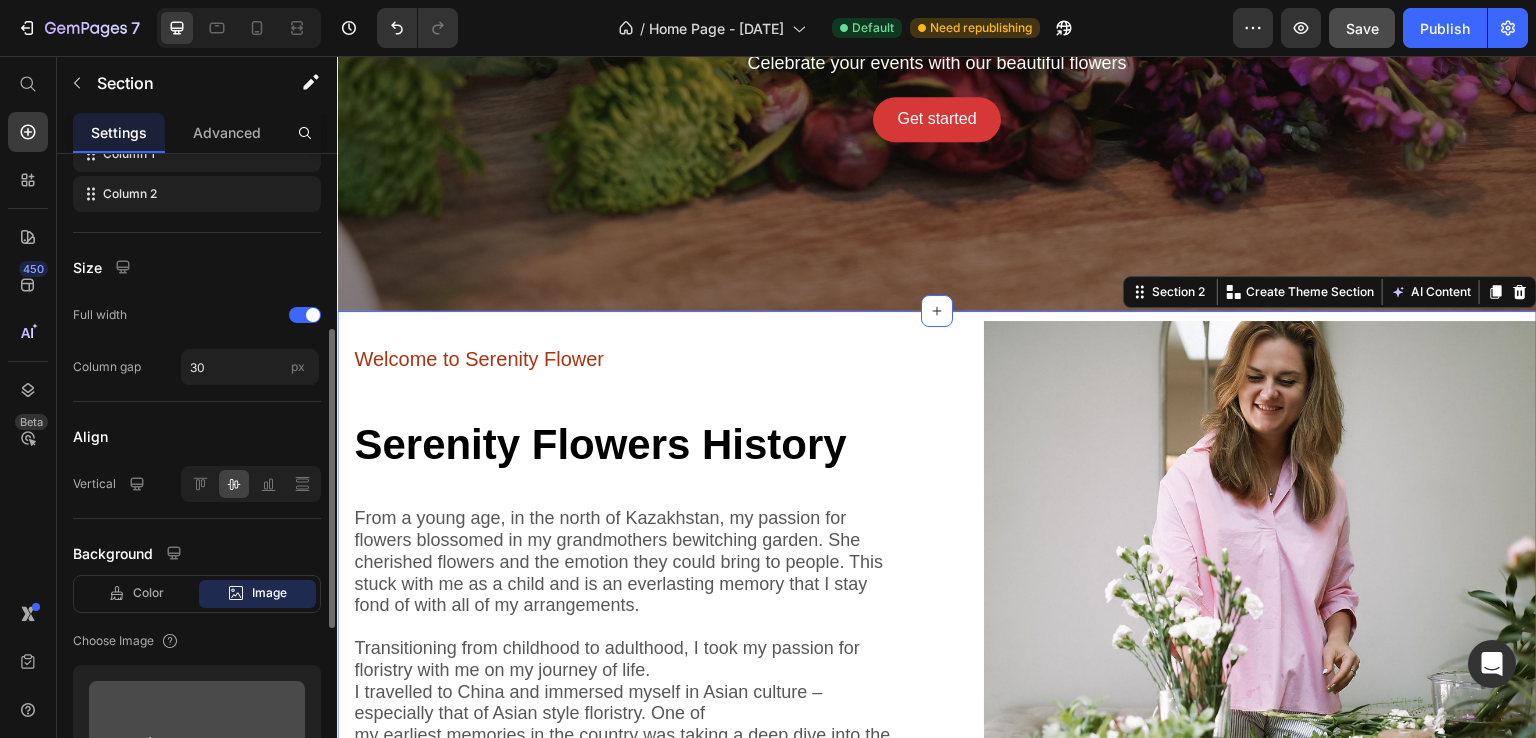 scroll, scrollTop: 574, scrollLeft: 0, axis: vertical 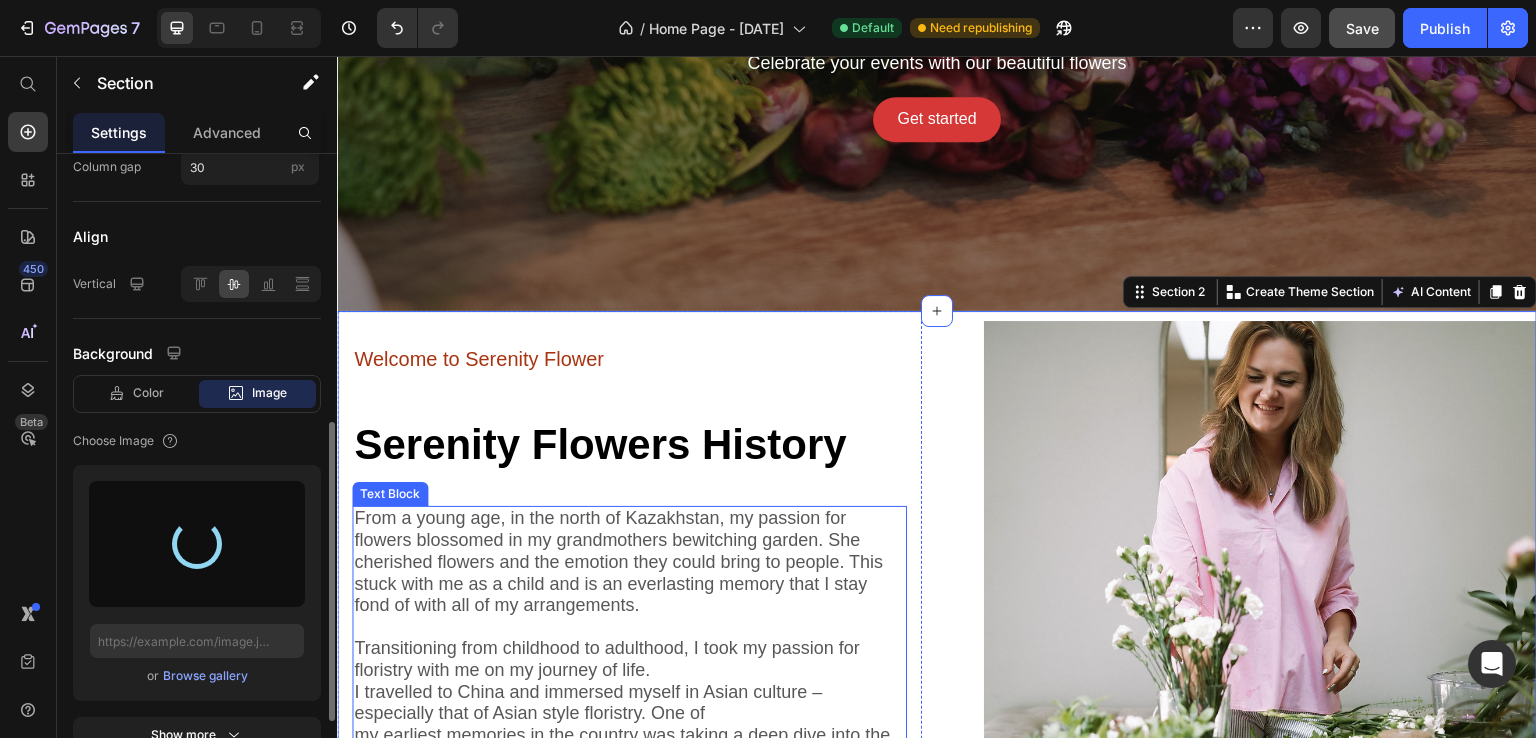 type on "https://cdn.shopify.com/s/files/1/0767/9174/2685/files/gempages_575002341565006960-13712731-d185-4de7-82c0-a20ef77cfa93.png" 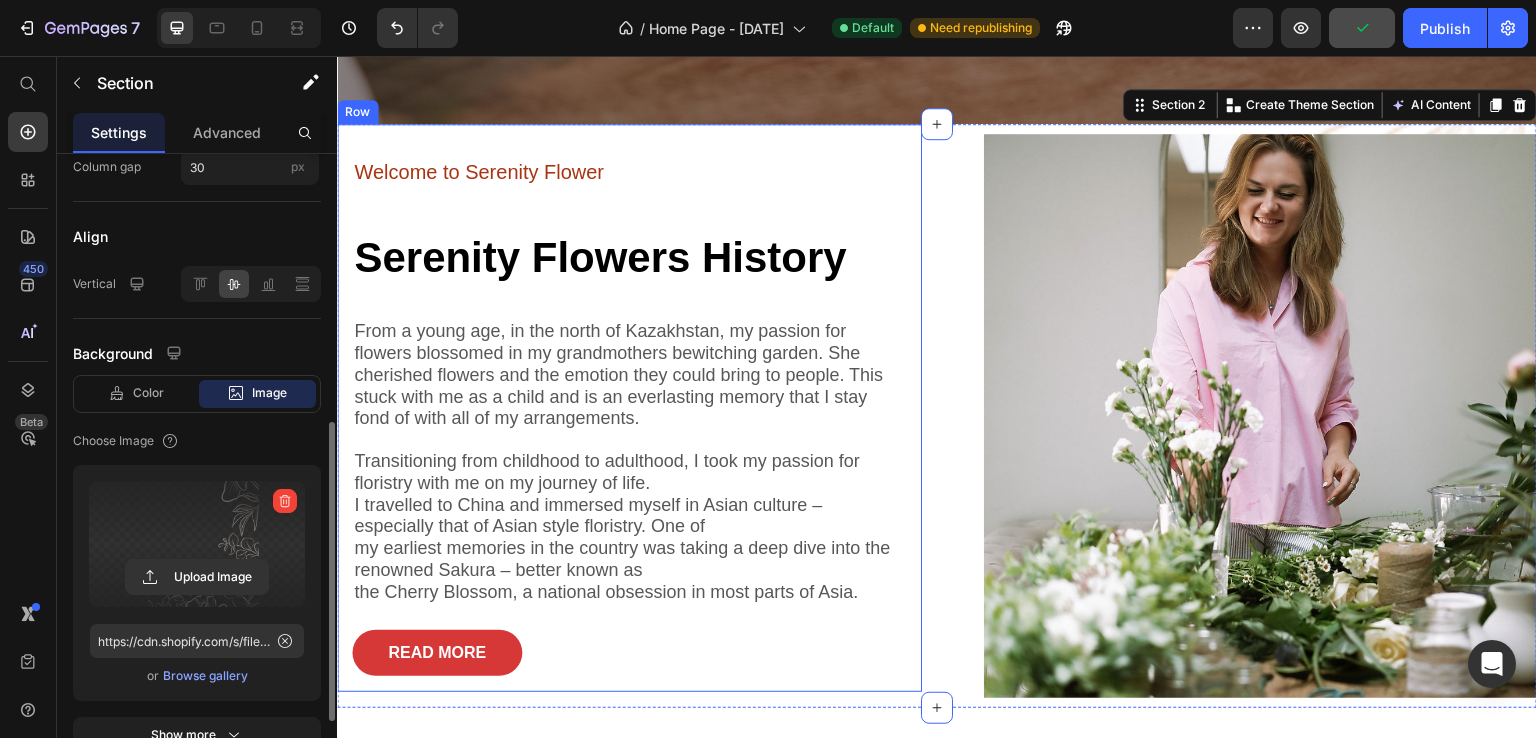 scroll, scrollTop: 507, scrollLeft: 0, axis: vertical 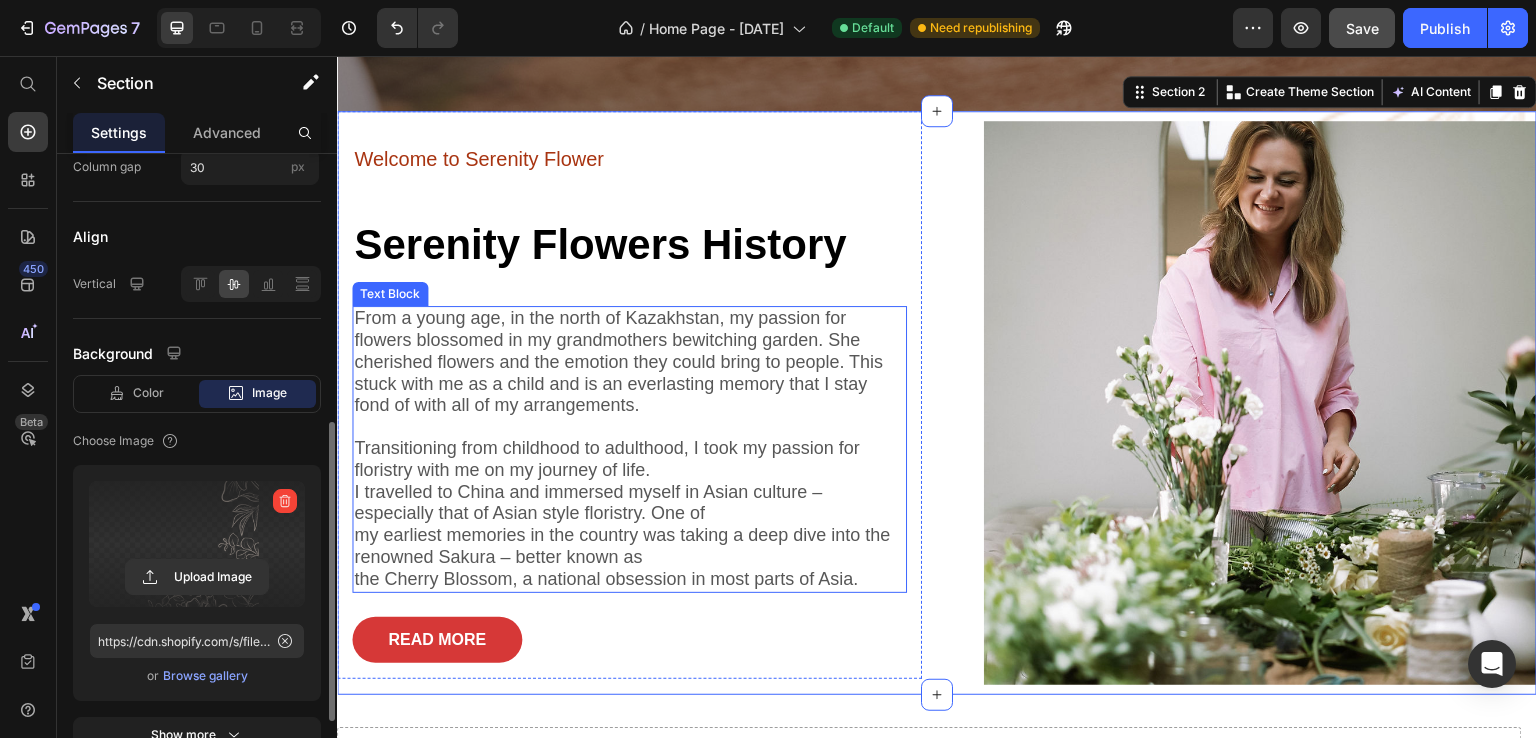 drag, startPoint x: 926, startPoint y: 113, endPoint x: 738, endPoint y: 382, distance: 328.1844 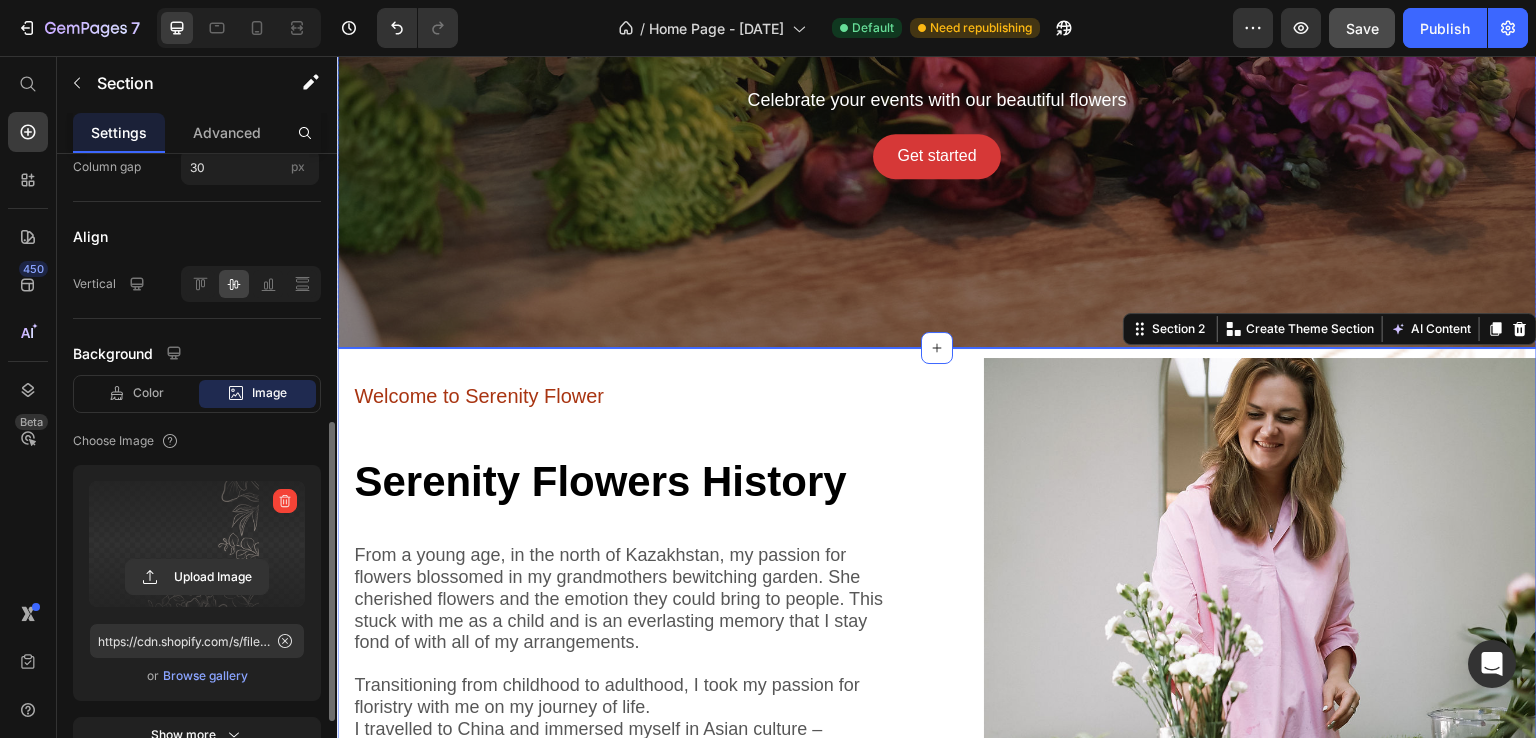 scroll, scrollTop: 207, scrollLeft: 0, axis: vertical 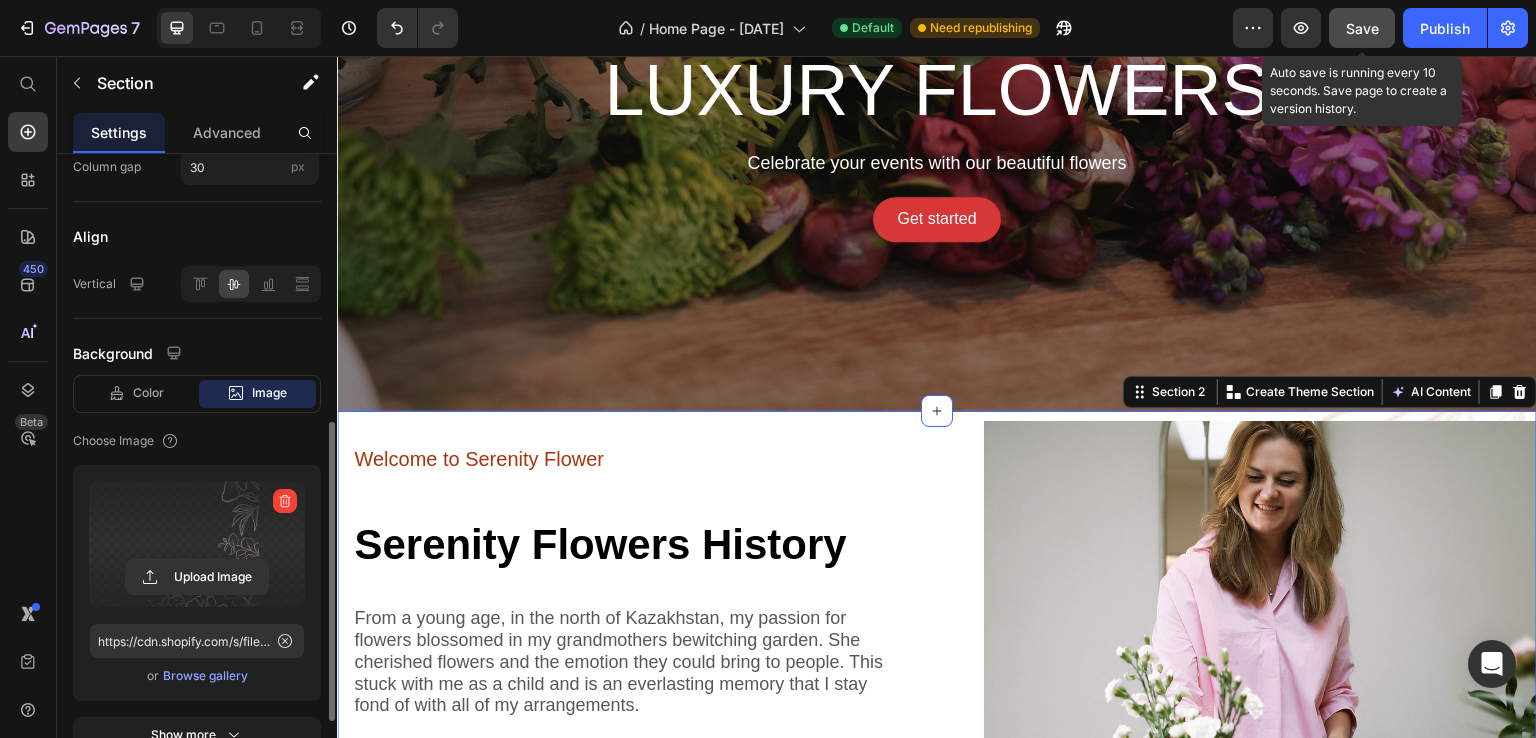 click on "Save" at bounding box center [1362, 28] 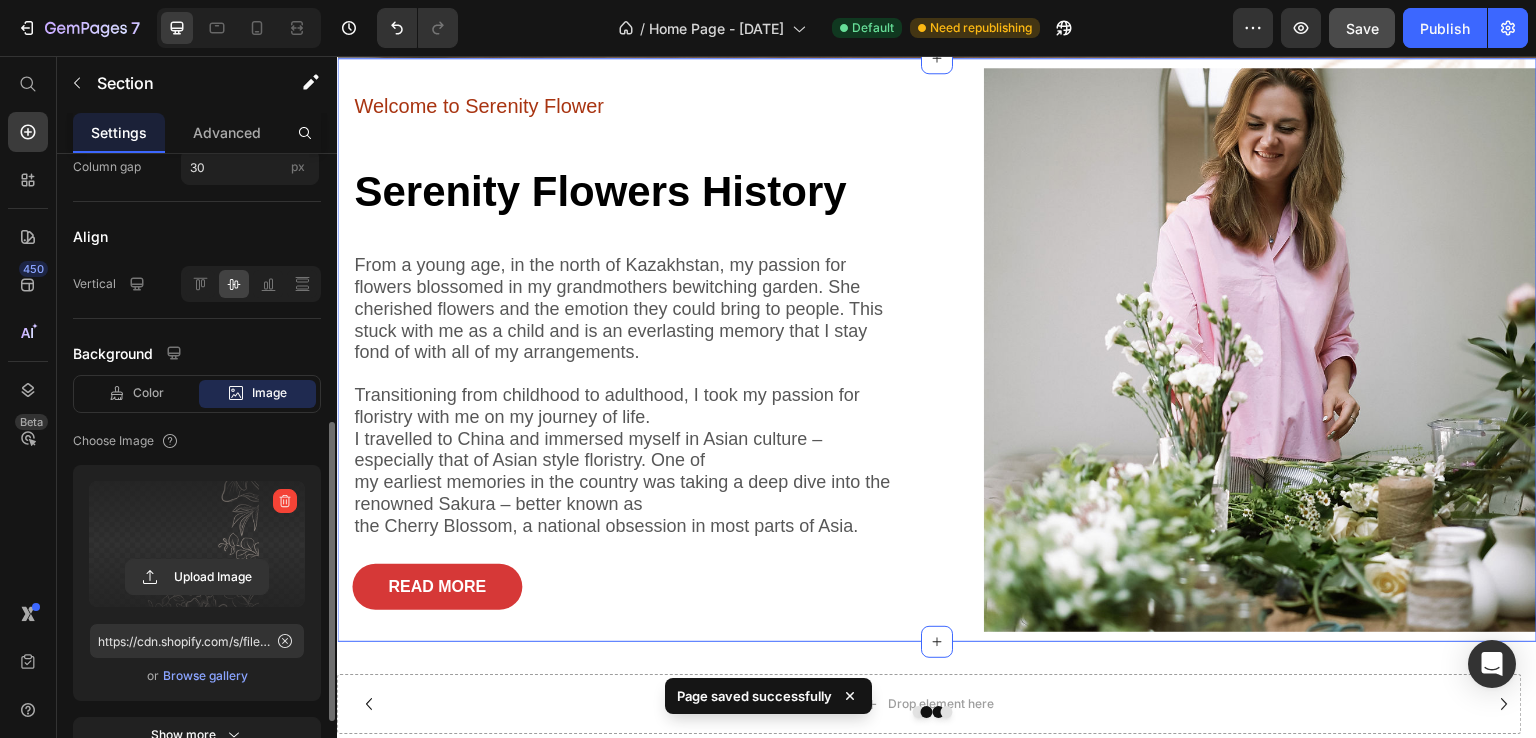 scroll, scrollTop: 507, scrollLeft: 0, axis: vertical 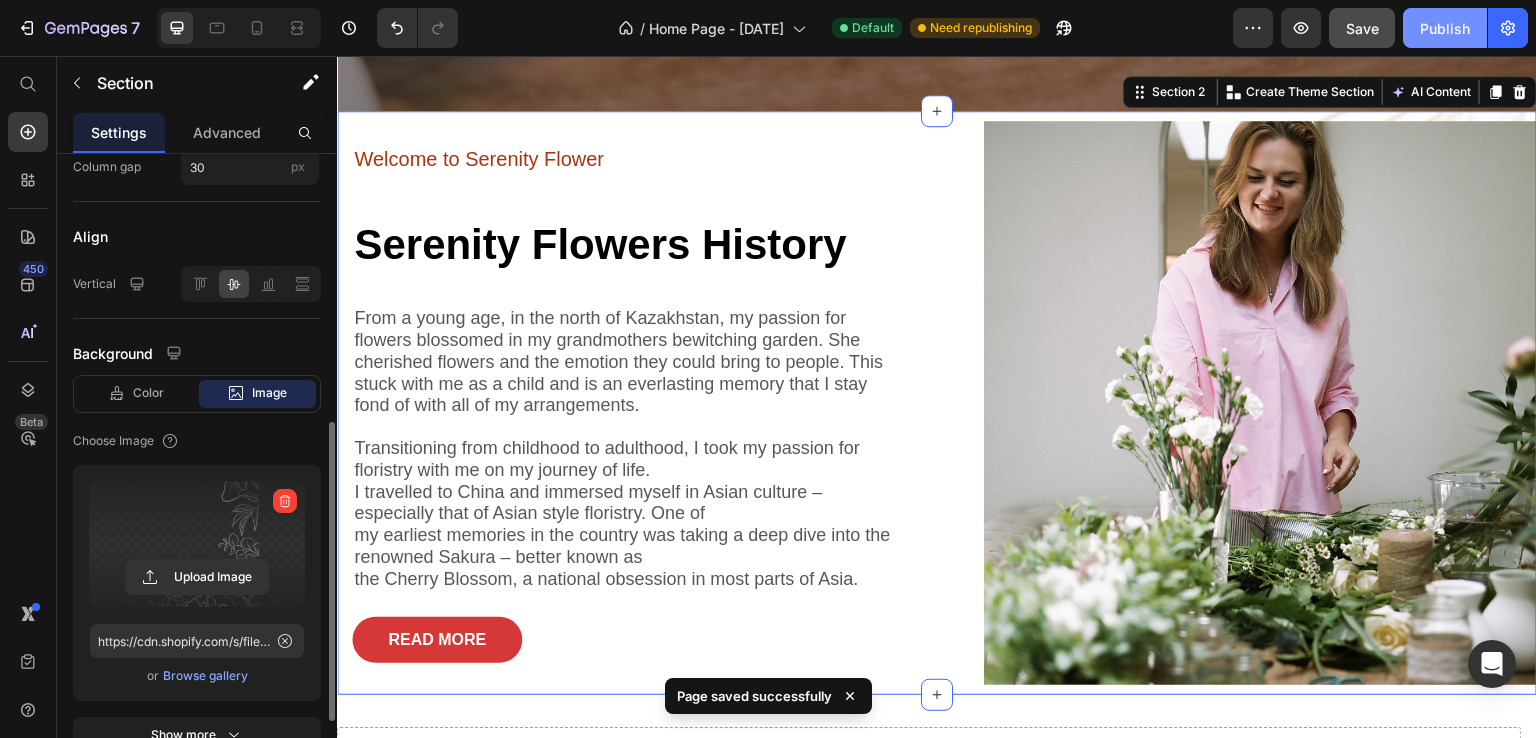 click on "Publish" at bounding box center [1445, 28] 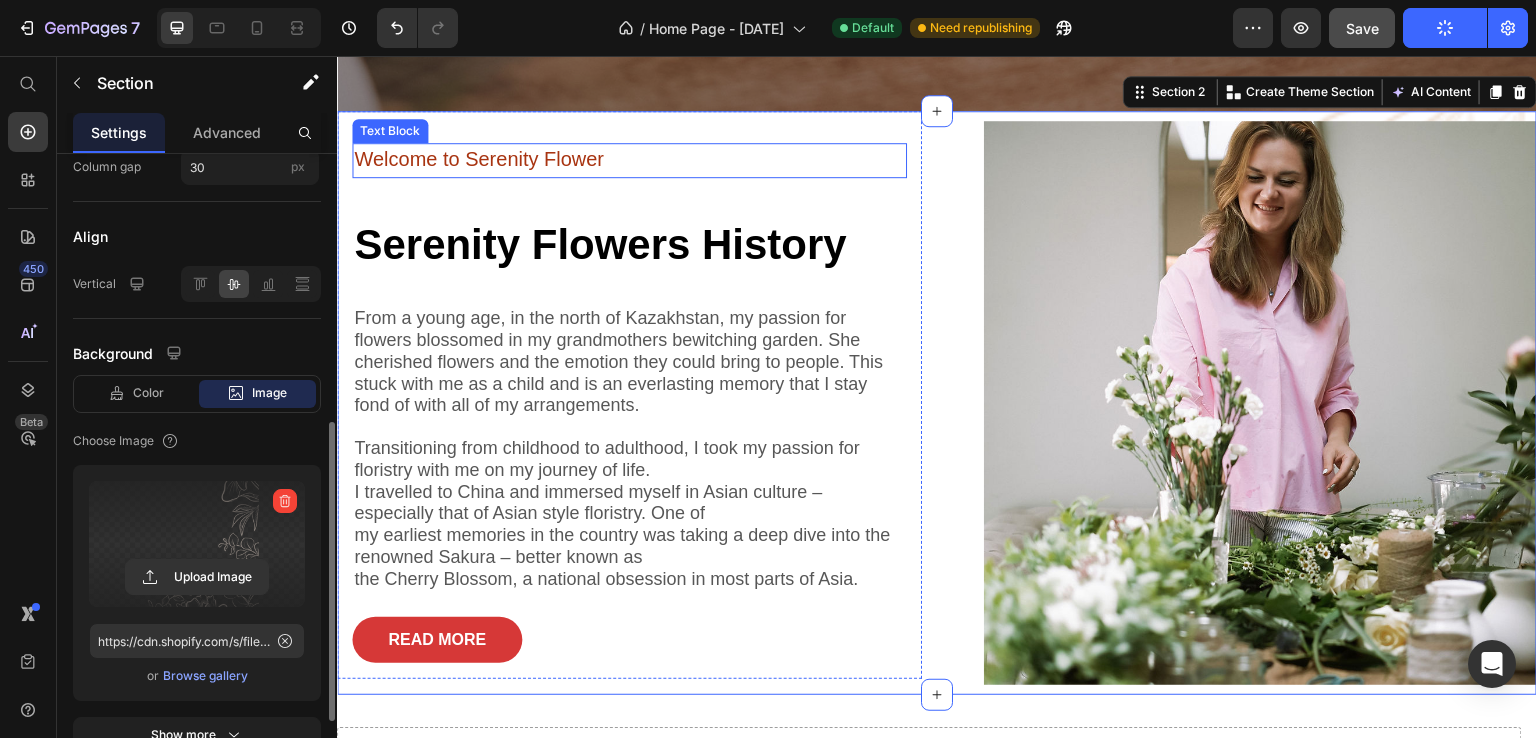 click on "Welcome to Serenity Flower" at bounding box center [629, 160] 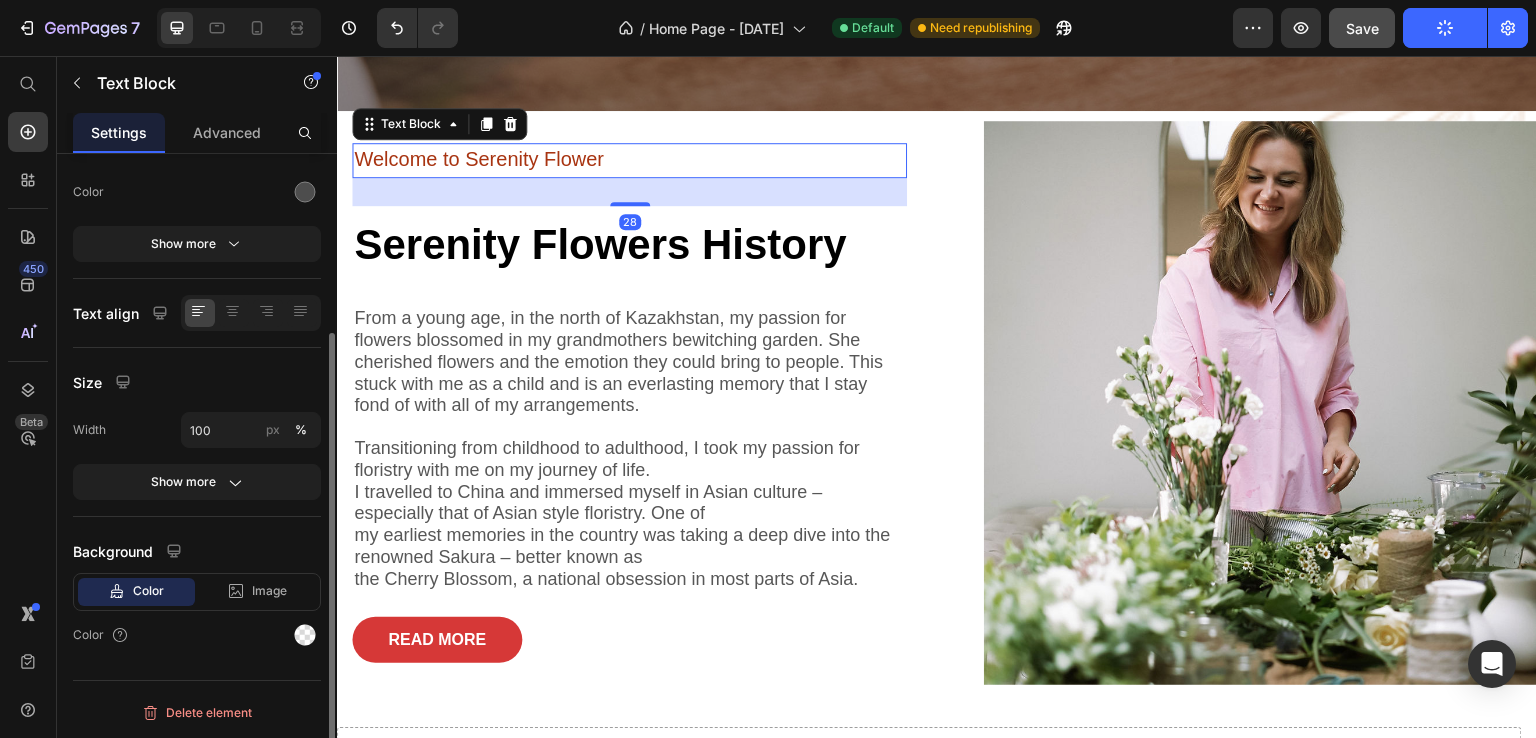 scroll, scrollTop: 0, scrollLeft: 0, axis: both 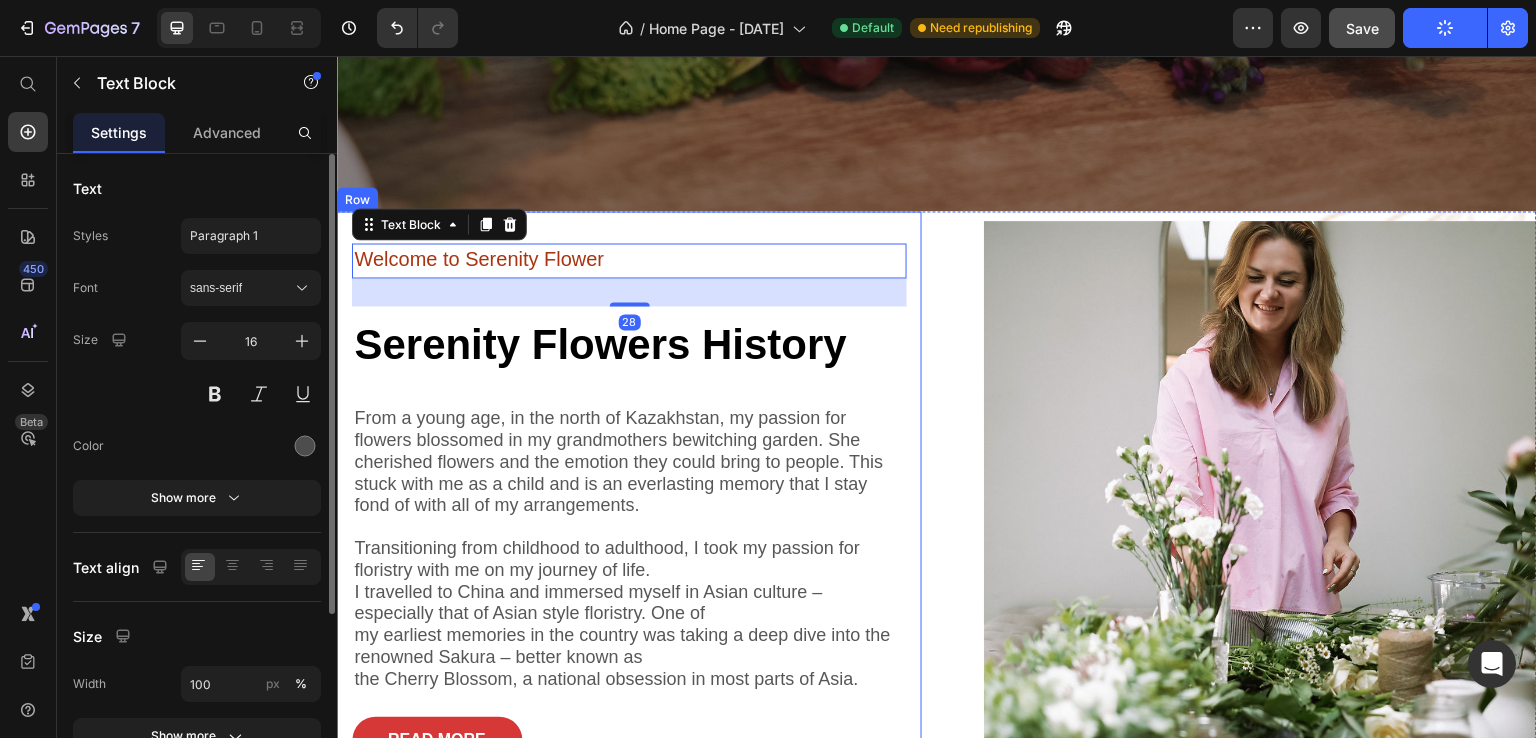 click on "Welcome to Serenity Flower Text Block 28 ⁠⁠⁠⁠⁠⁠⁠ Serenity Flowers History Heading From a young age, in the north of [LOCATION], my passion for flowers blossomed in my grandmothers bewitching garden. She cherished flowers and the emotion they could bring to people. This stuck with me as a child and is an everlasting memory that I stay fond of with all of my arrangements. Transitioning from childhood to adulthood, I took my passion for floristry with me on my journey of life. I travelled to [LOCATION] and immersed myself in Asian culture – especially that of Asian style floristry. One of my earliest memories in the country was taking a deep dive into the renowned Sakura – better known as the Cherry Blossom, a national obsession in most parts of Asia. Text Block READ MORE Button Row" at bounding box center [629, 495] 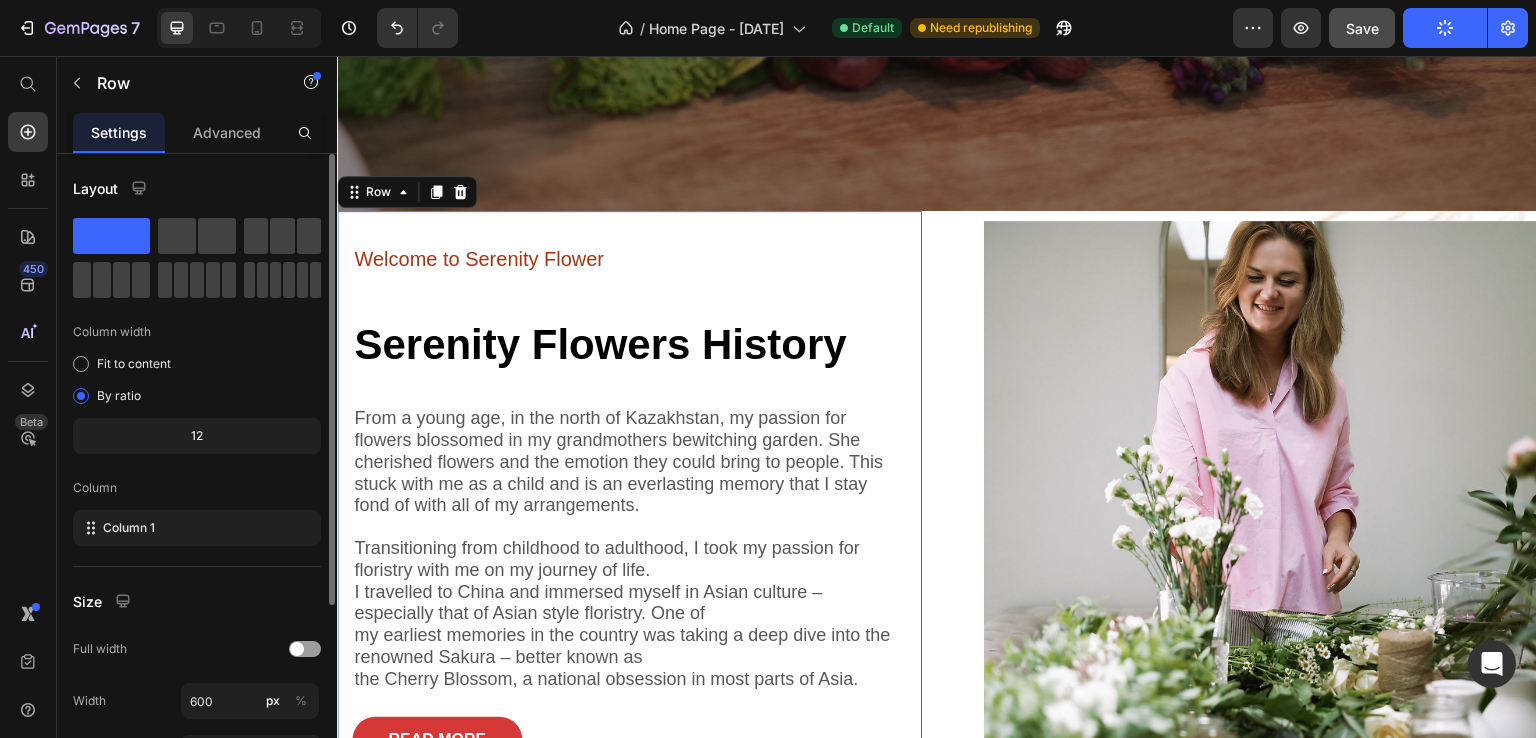 click on "Welcome to Serenity Flower Text Block ⁠⁠⁠⁠⁠⁠⁠ Serenity Flowers History Heading From a young age, in the north of [LOCATION], my passion for flowers blossomed in my grandmothers bewitching garden. She cherished flowers and the emotion they could bring to people. This stuck with me as a child and is an everlasting memory that I stay fond of with all of my arrangements. Transitioning from childhood to adulthood, I took my passion for floristry with me on my journey of life. I travelled to [LOCATION] and immersed myself in Asian culture – especially that of Asian style floristry. One of my earliest memories in the country was taking a deep dive into the renowned Sakura – better known as the Cherry Blossom, a national obsession in most parts of Asia. Text Block READ MORE Button" at bounding box center [629, 511] 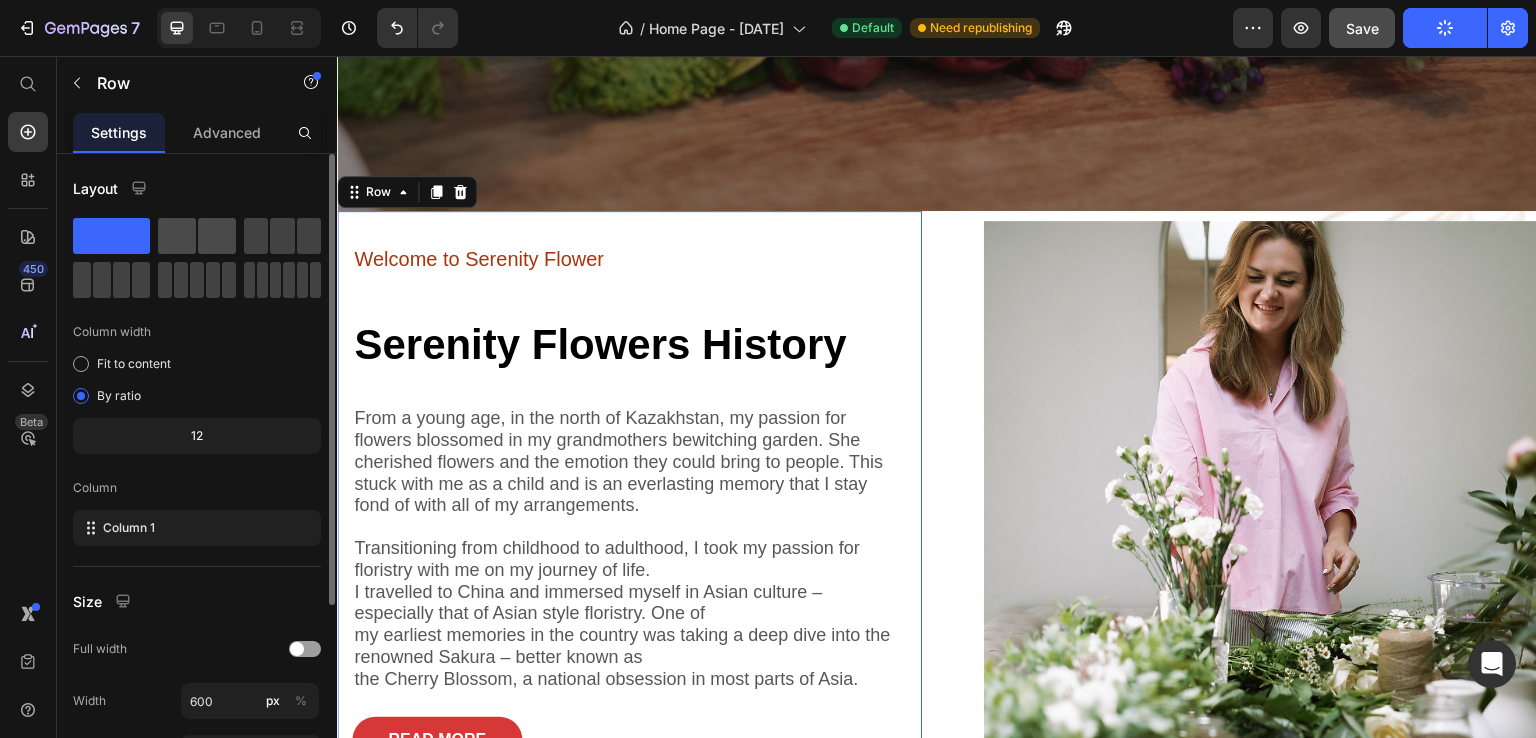 click 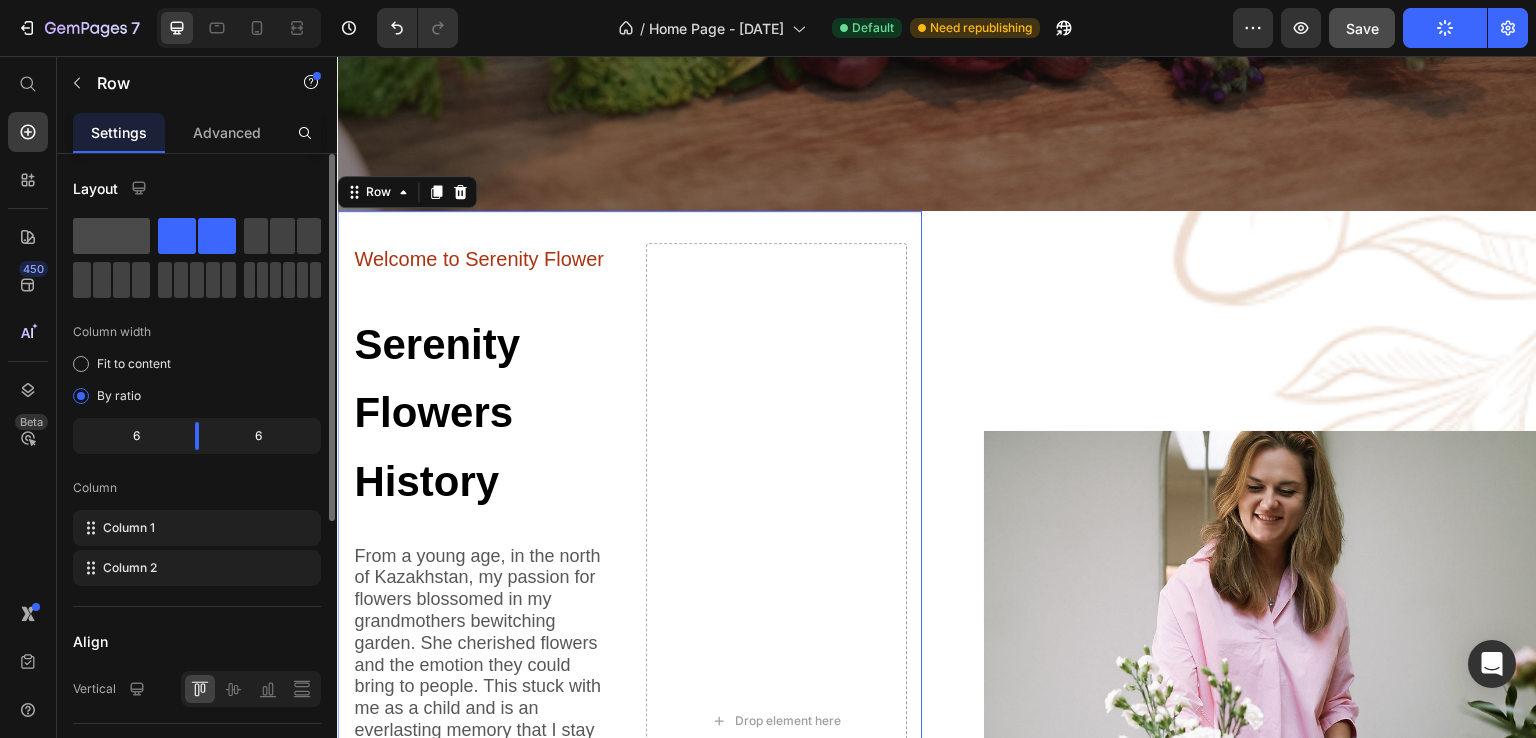 click 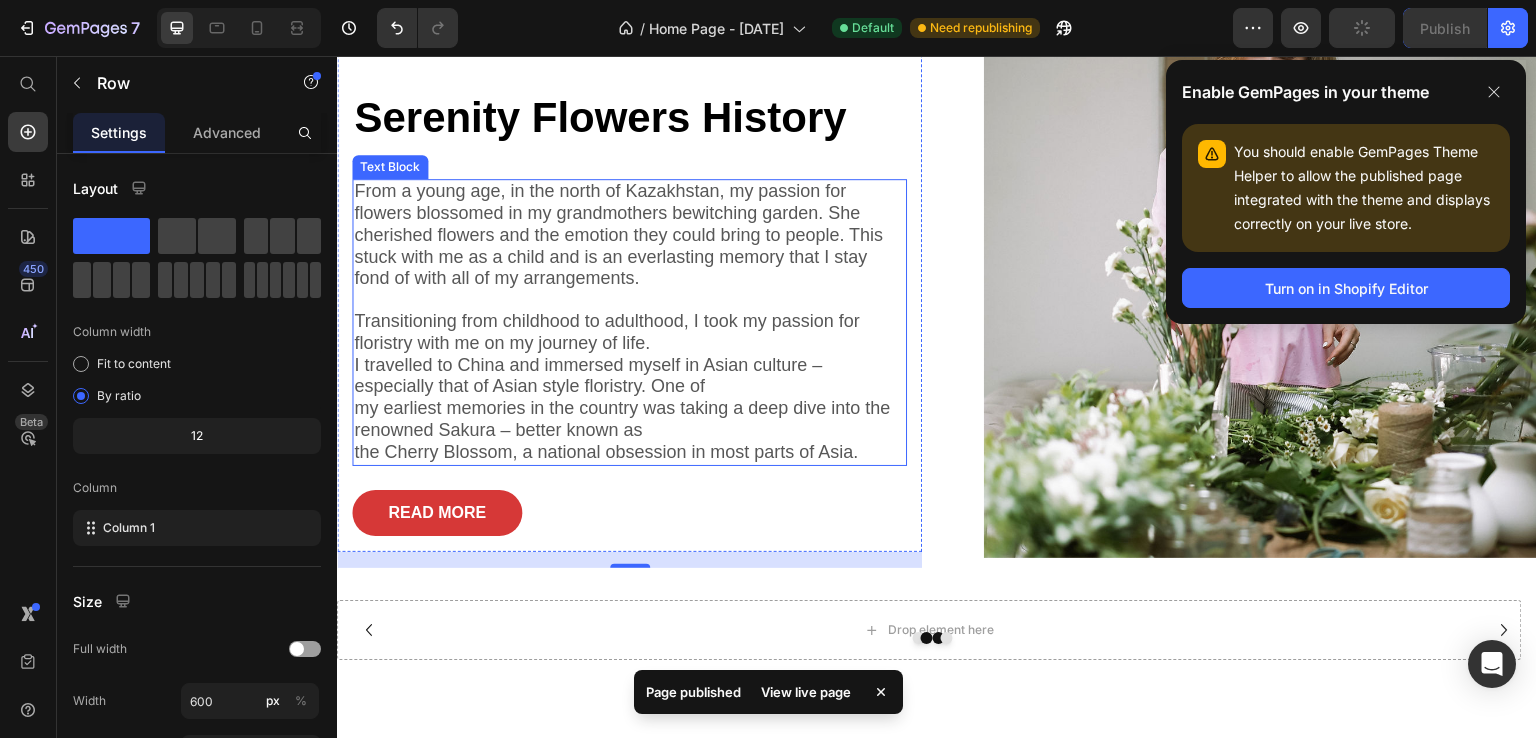 scroll, scrollTop: 807, scrollLeft: 0, axis: vertical 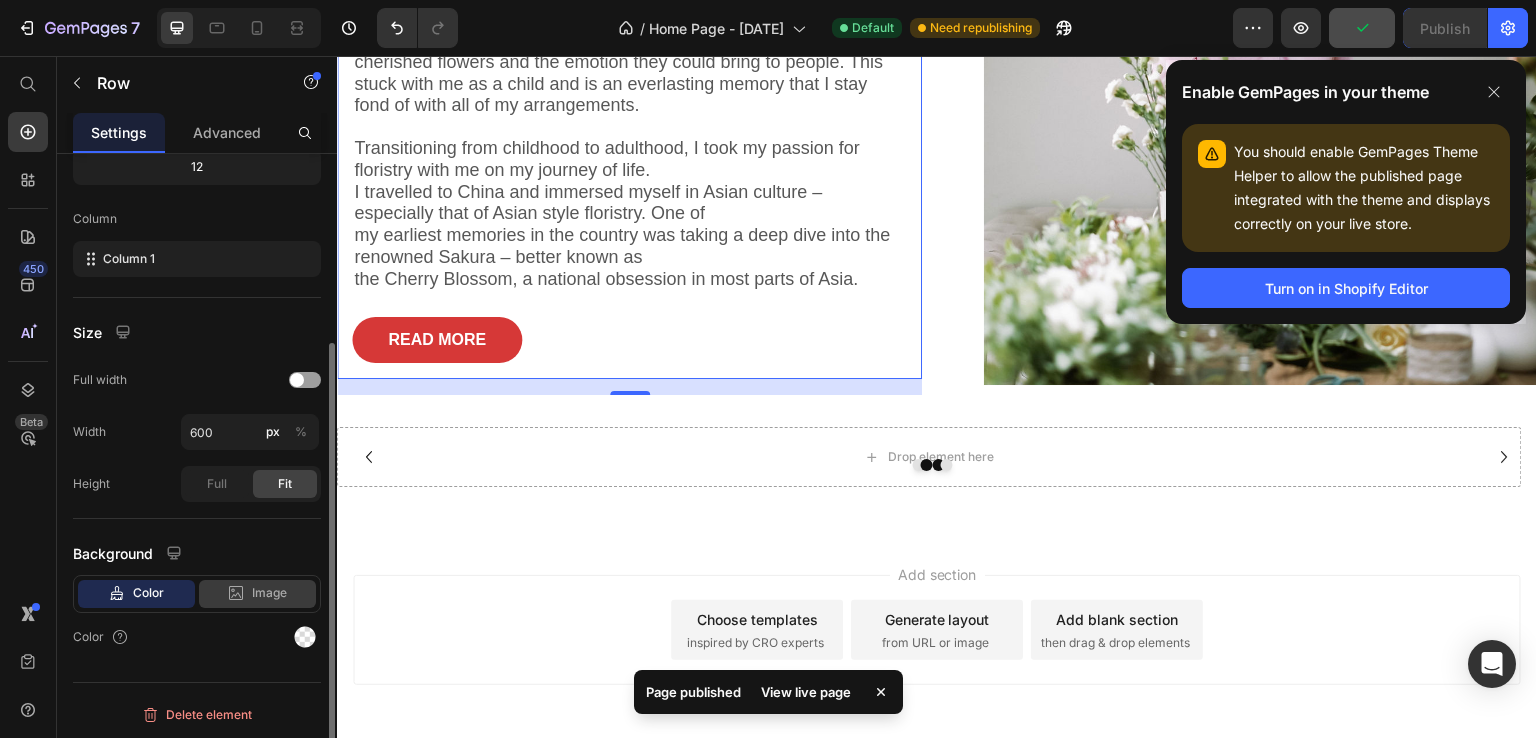click on "Image" 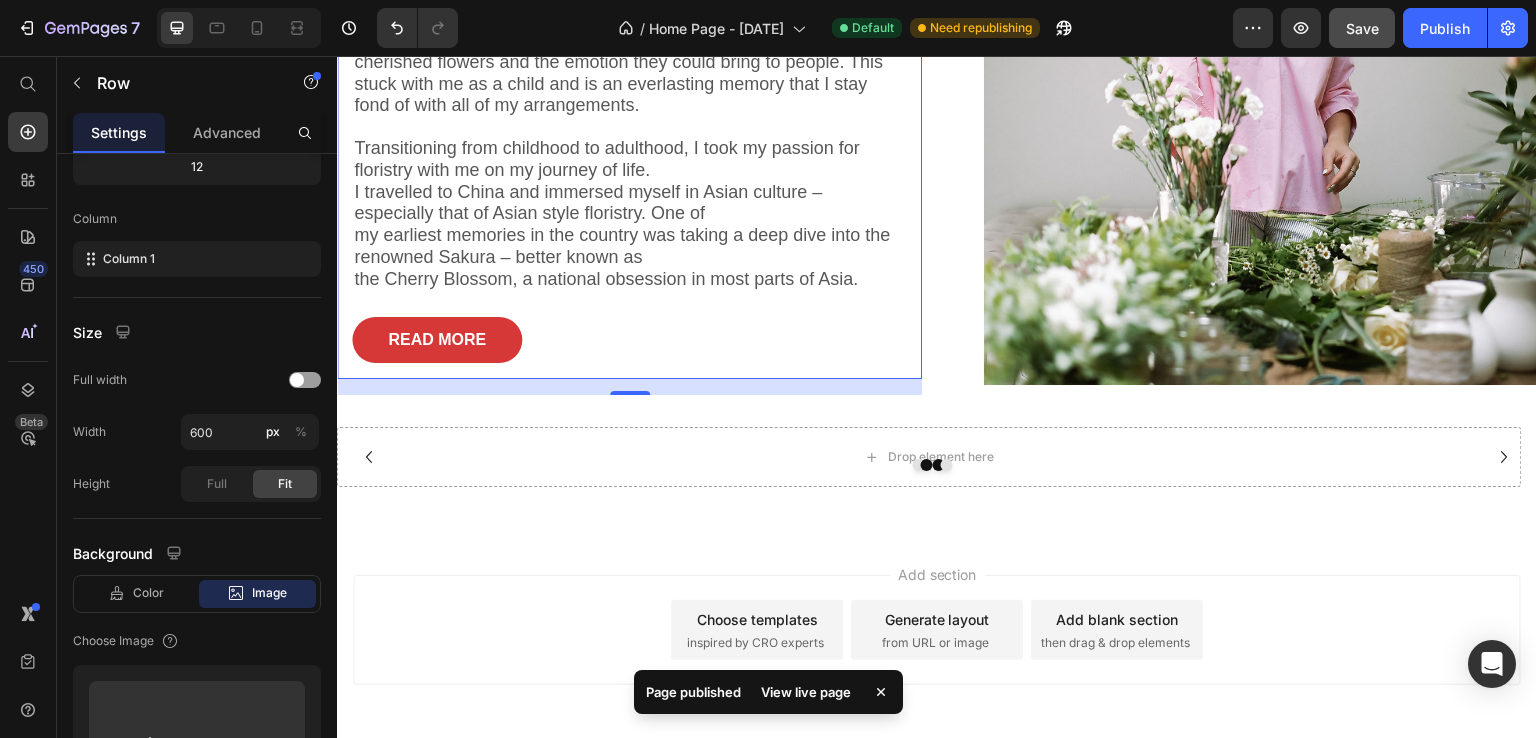 scroll, scrollTop: 569, scrollLeft: 0, axis: vertical 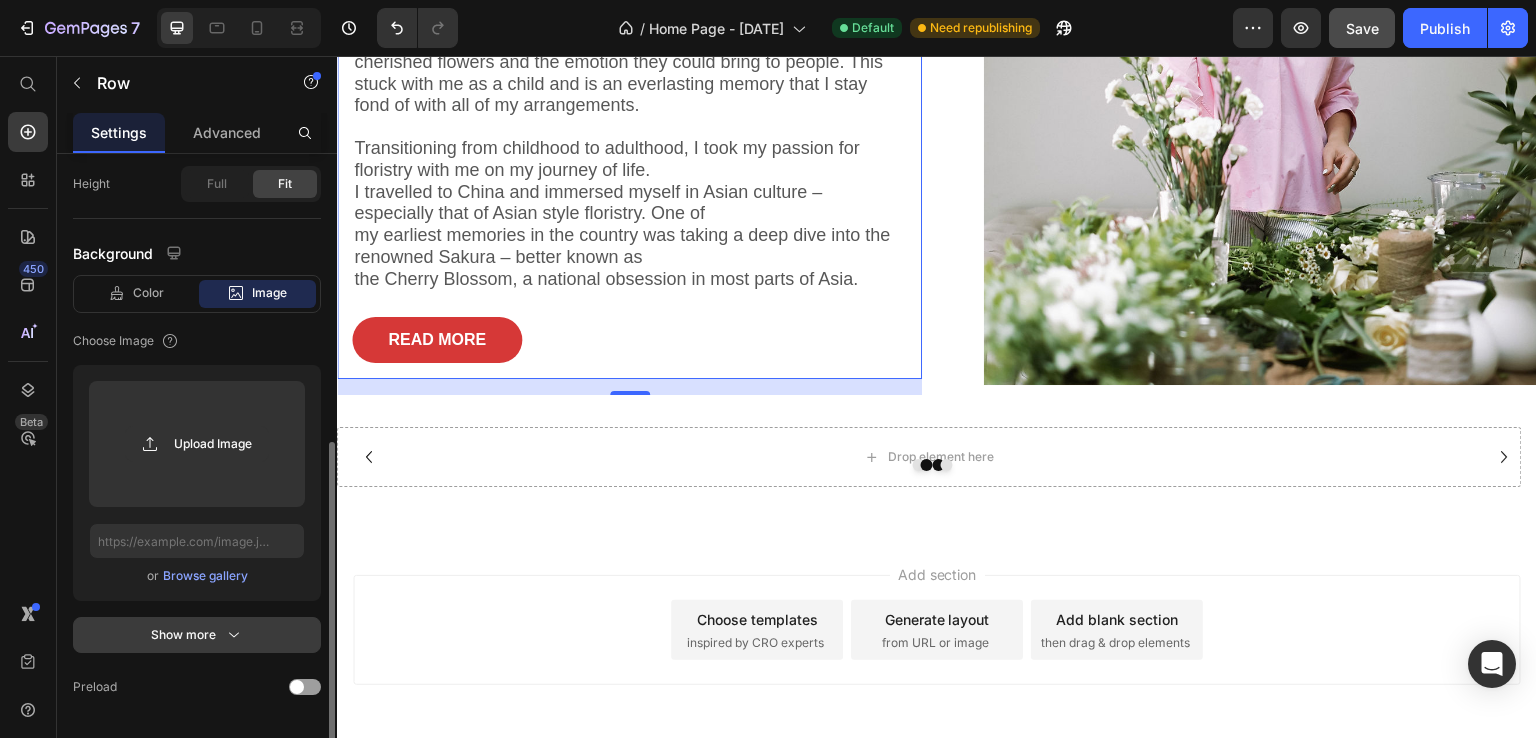 click on "Show more" at bounding box center (197, 635) 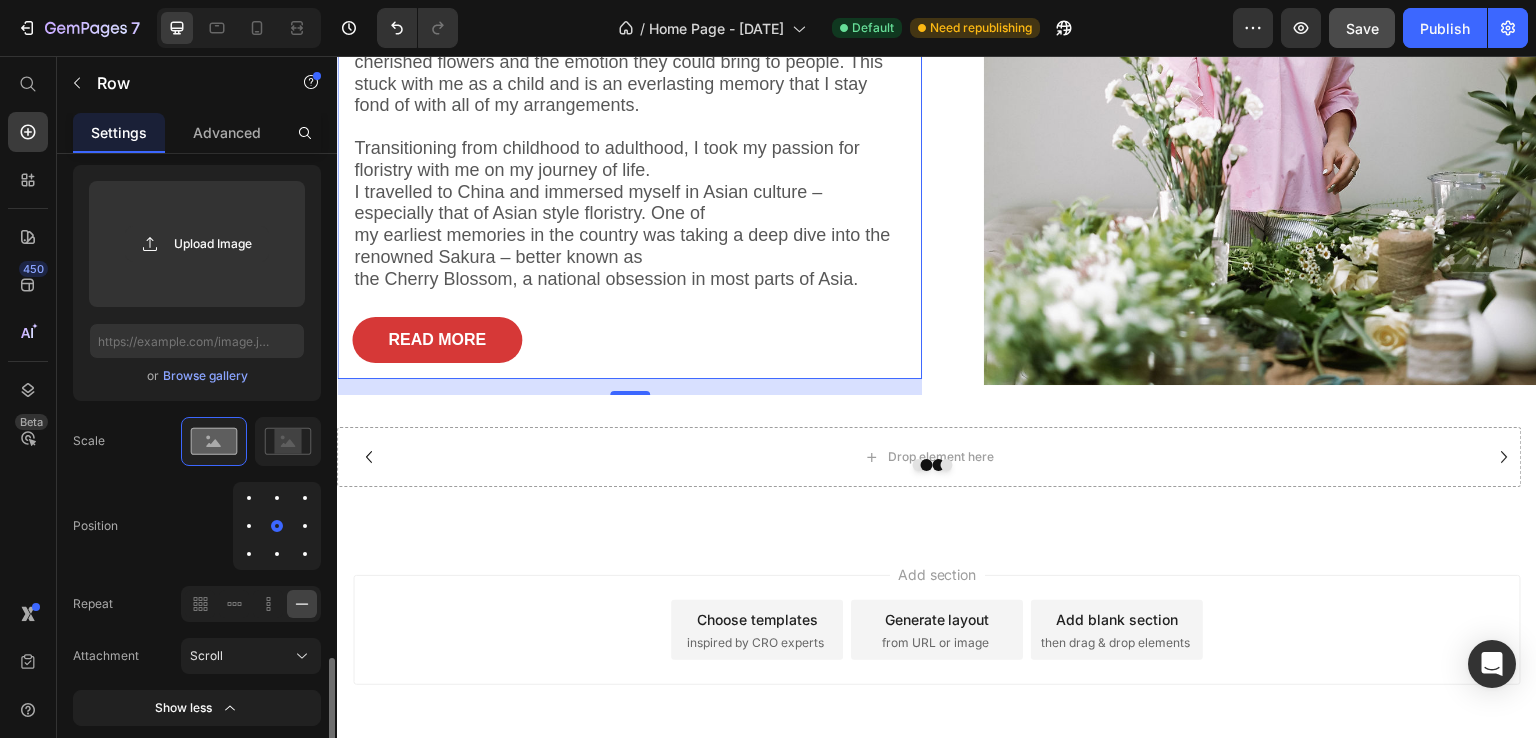 scroll, scrollTop: 898, scrollLeft: 0, axis: vertical 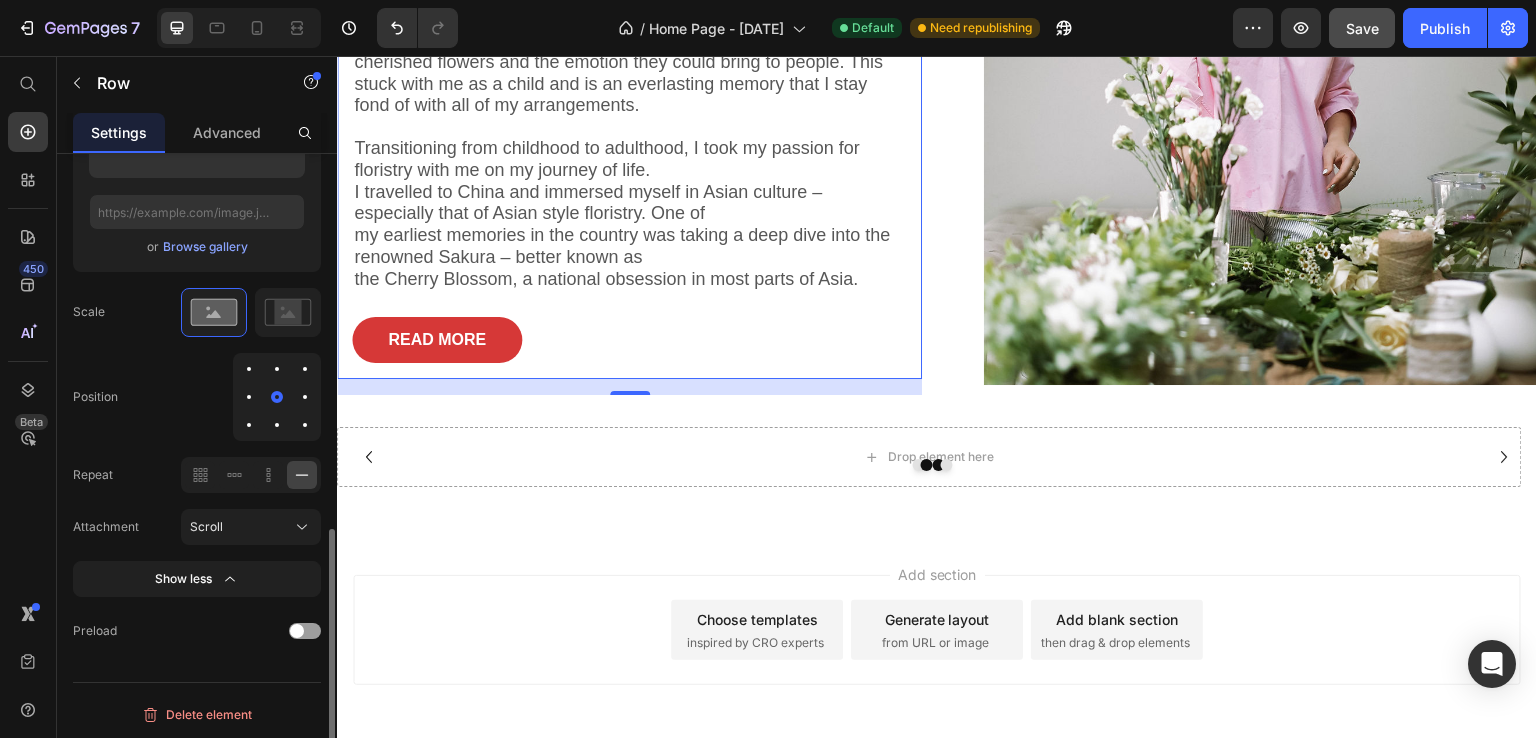 click at bounding box center (249, 397) 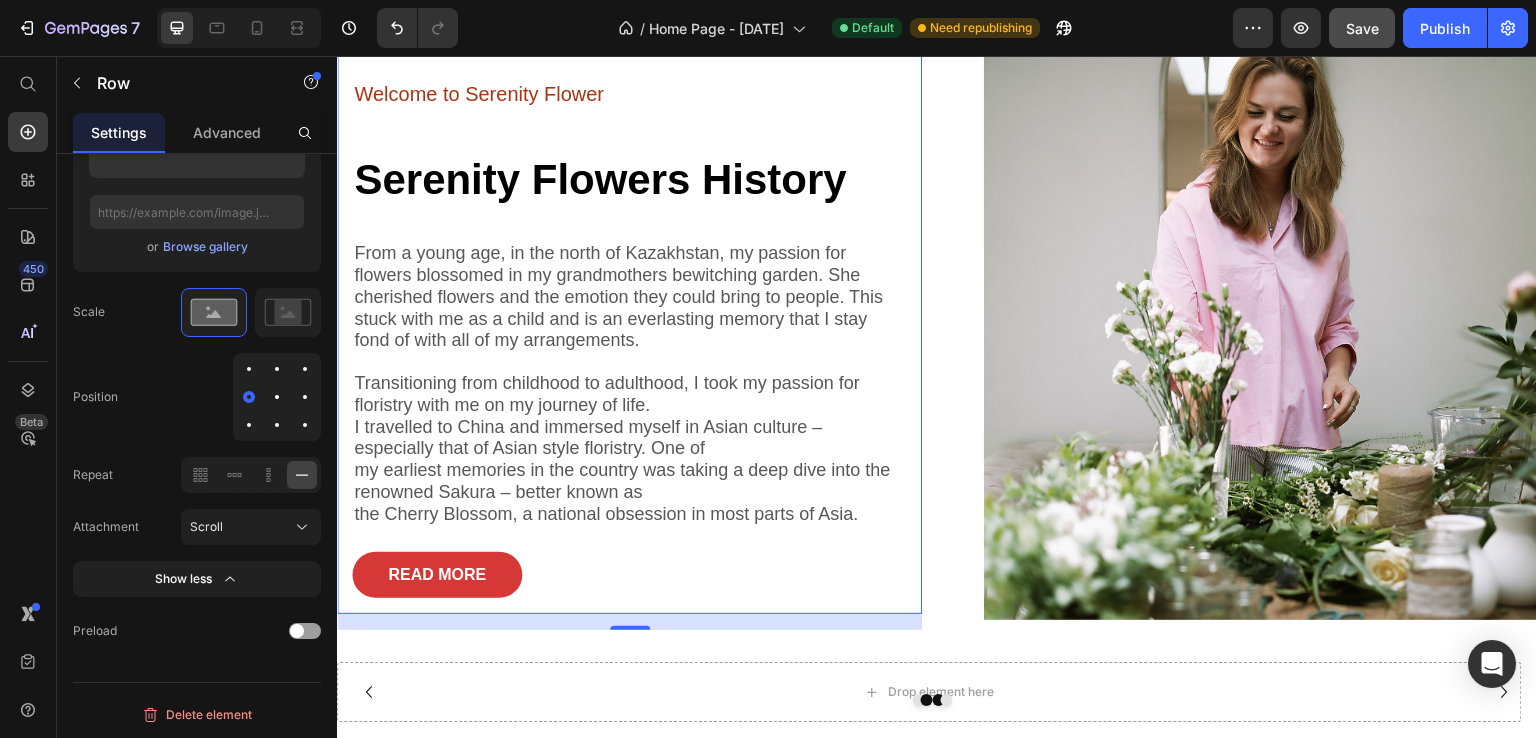 scroll, scrollTop: 607, scrollLeft: 0, axis: vertical 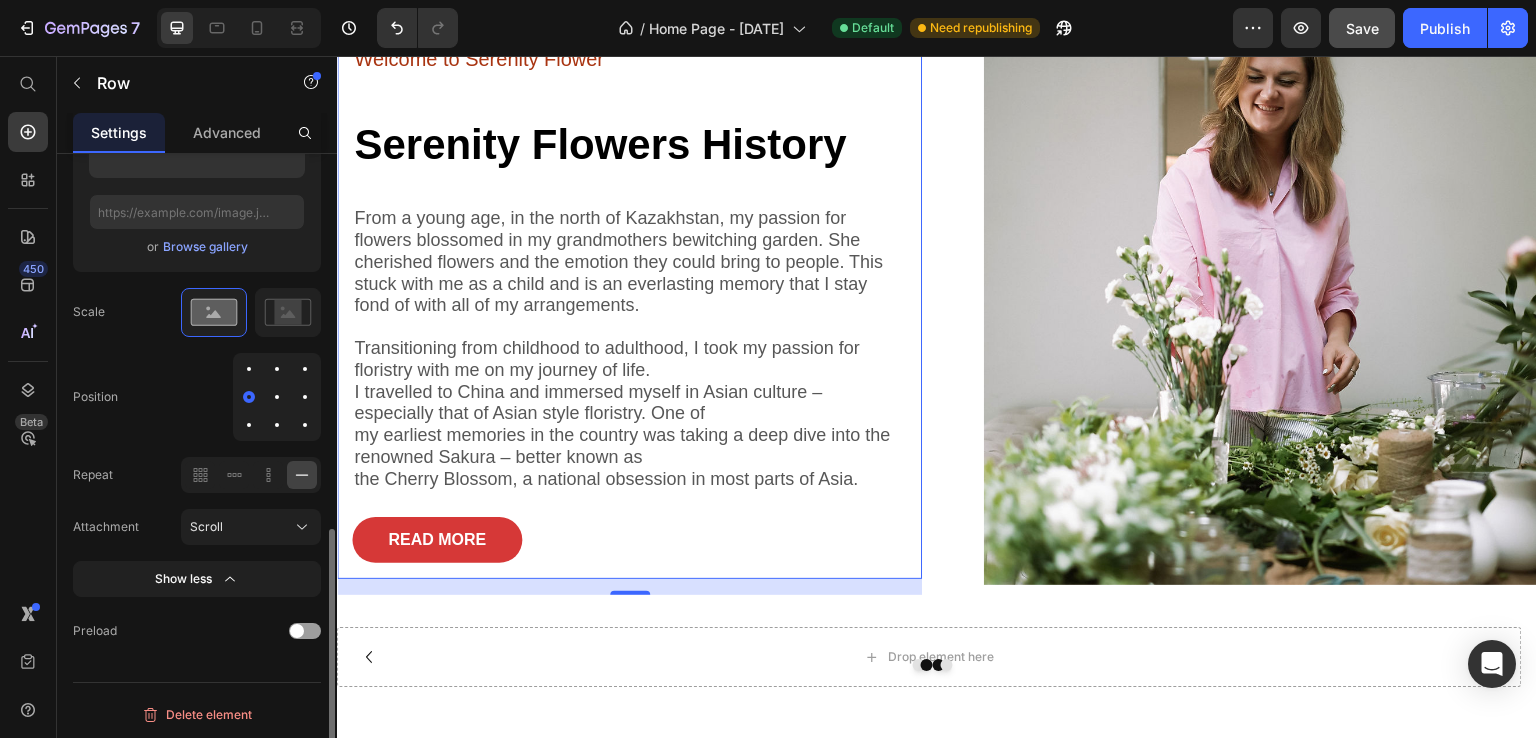 click at bounding box center [249, 369] 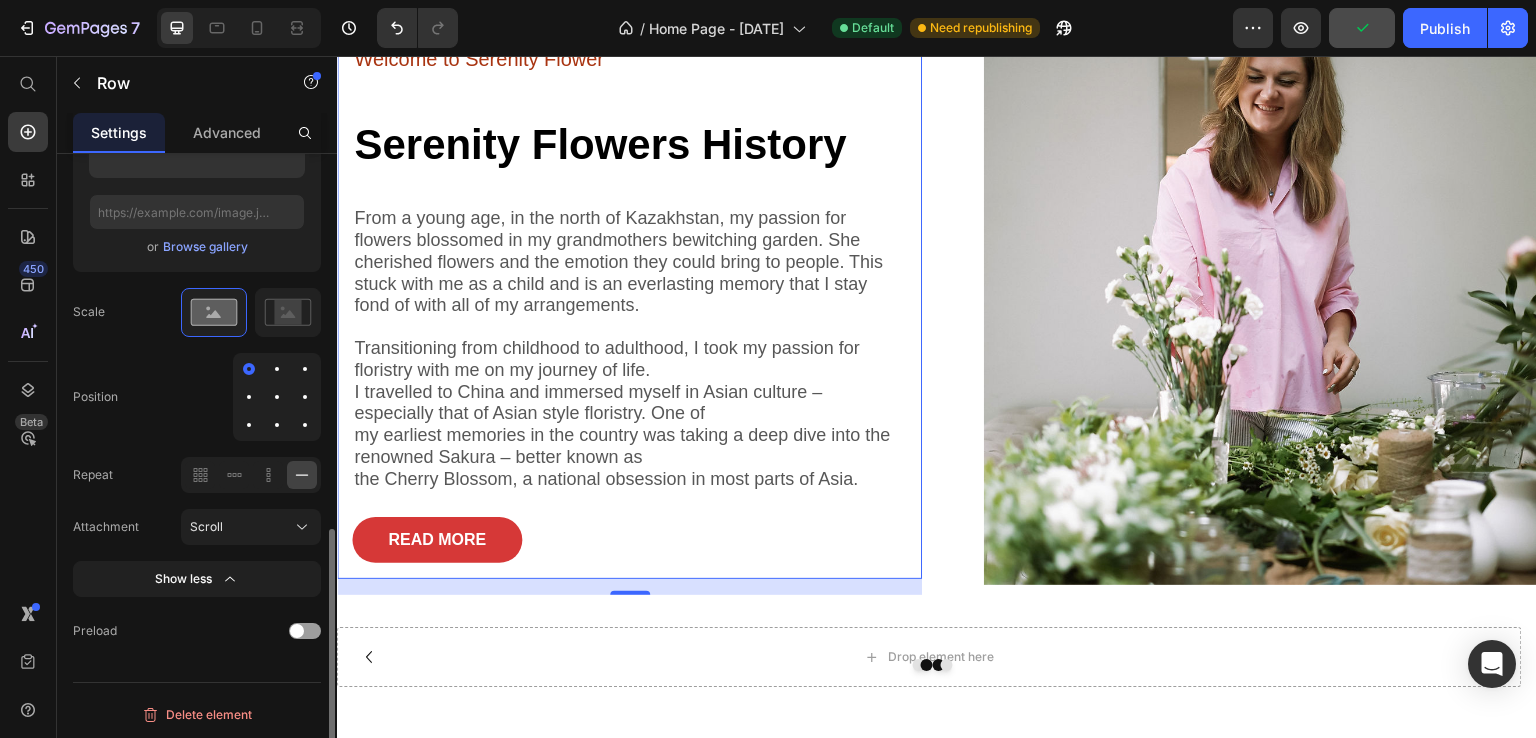click at bounding box center (249, 397) 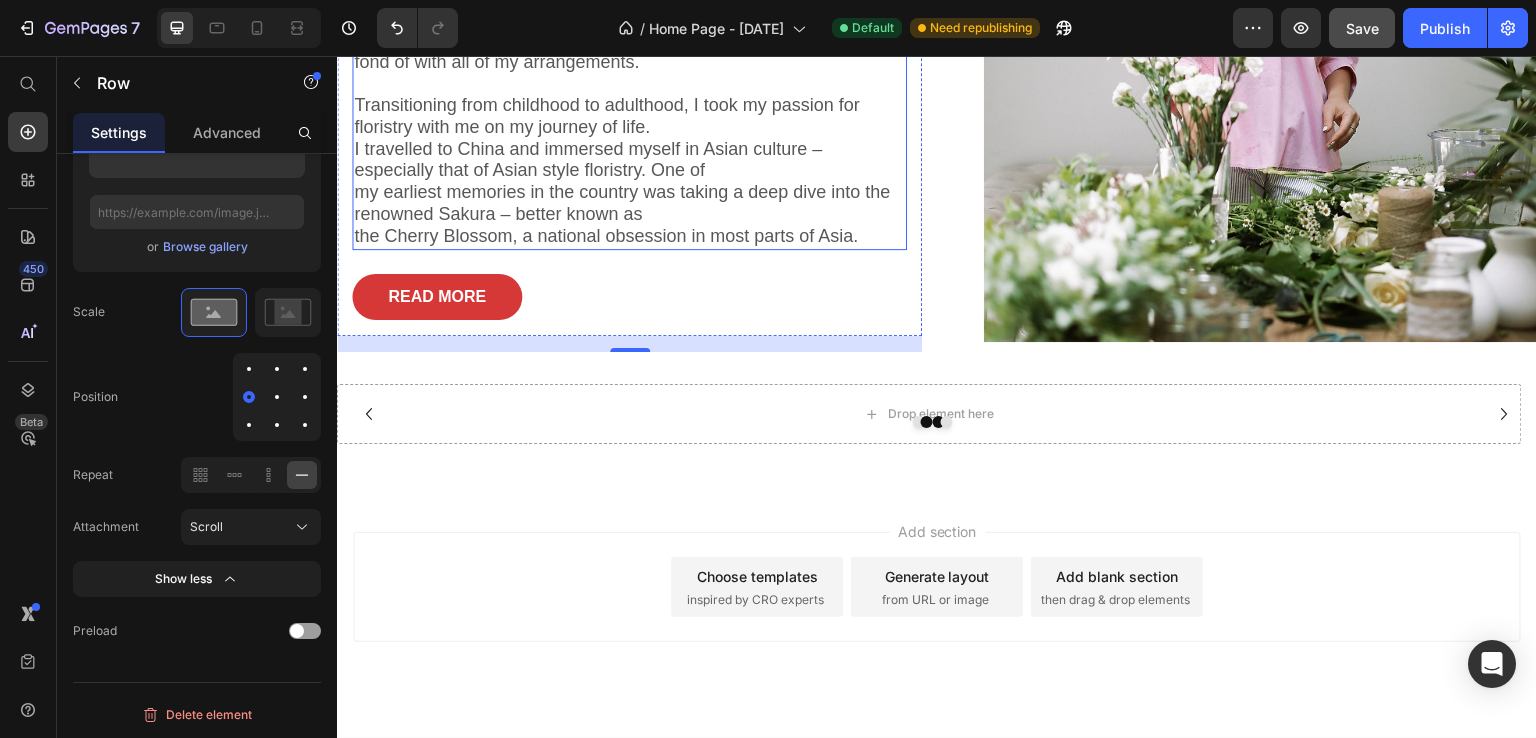 scroll, scrollTop: 872, scrollLeft: 0, axis: vertical 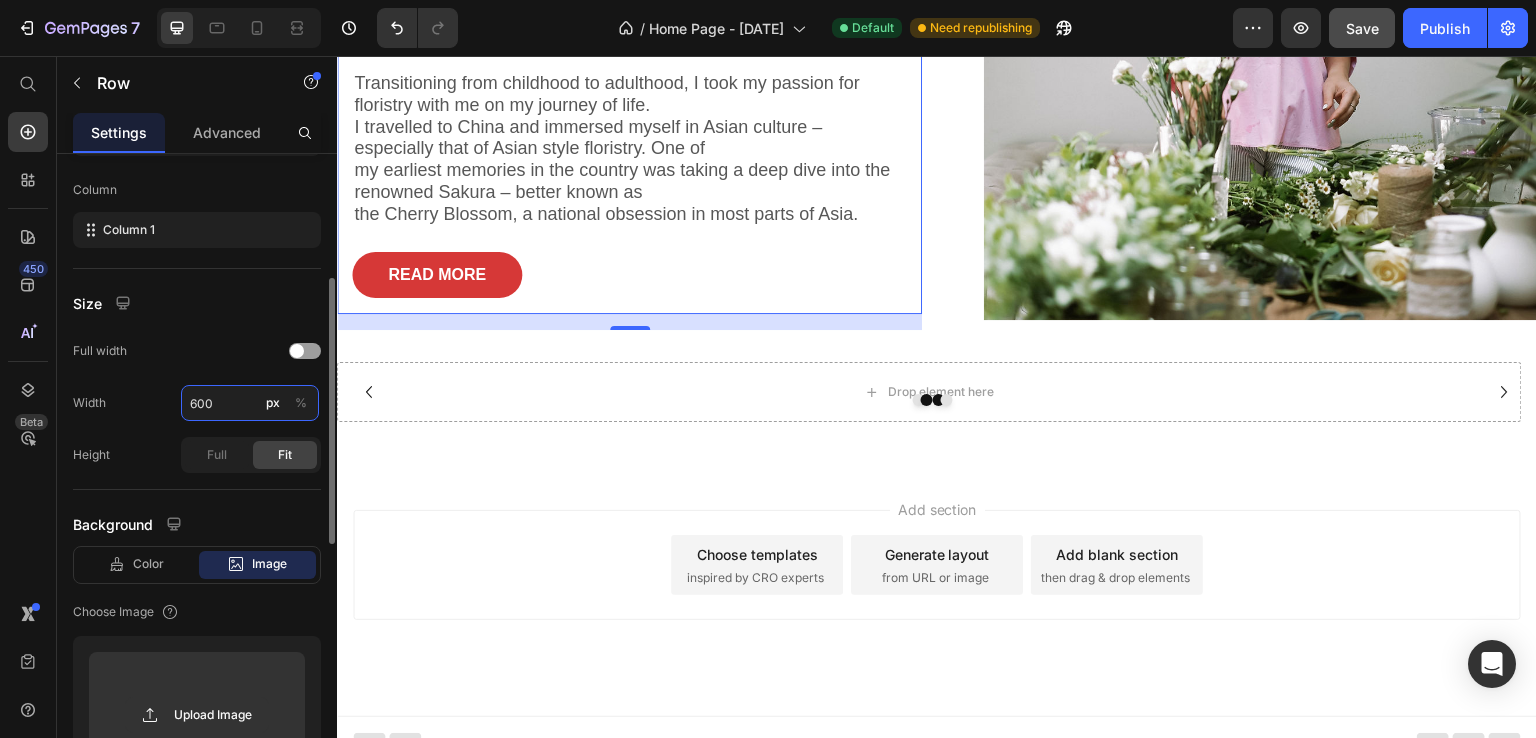 click on "600" at bounding box center (250, 403) 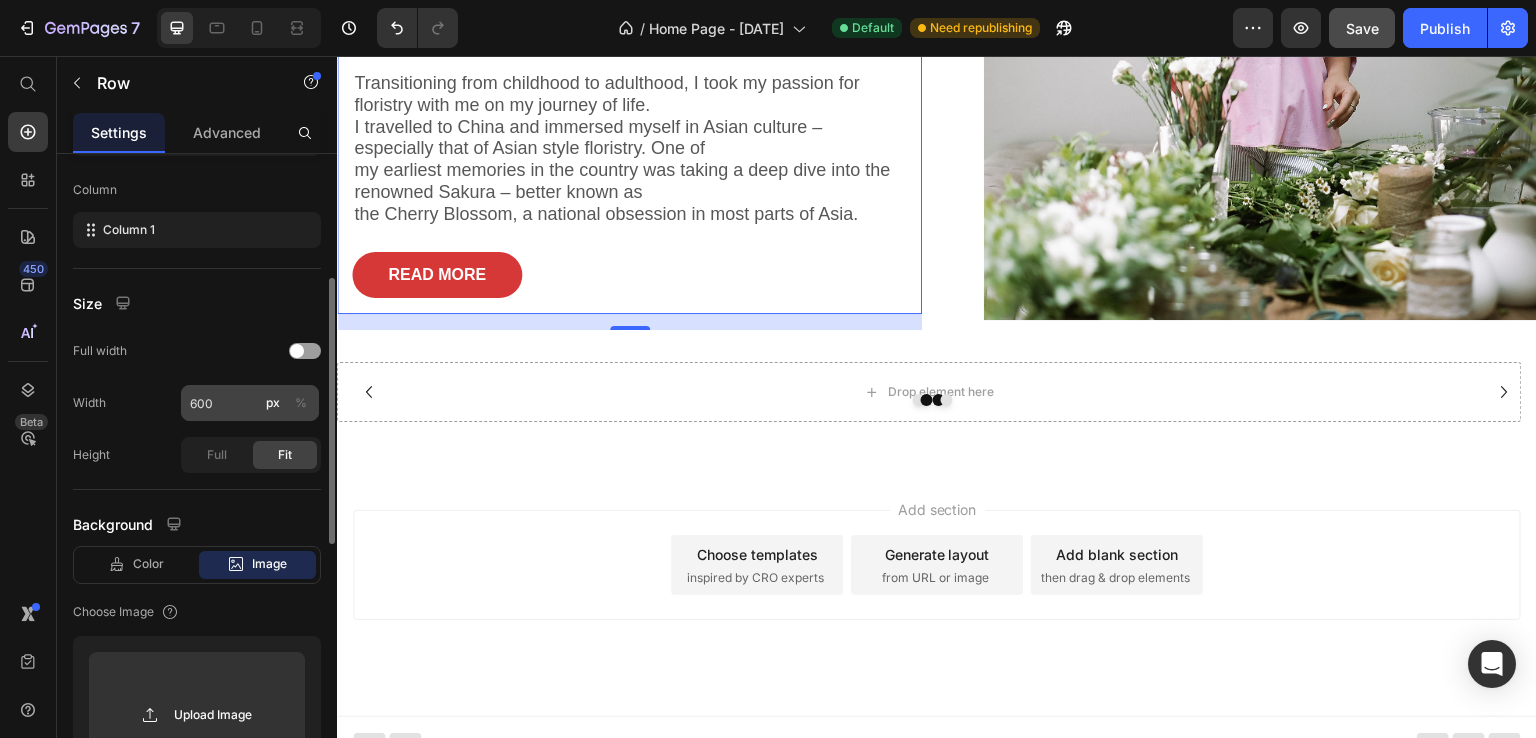 click on "px %" at bounding box center (287, 403) 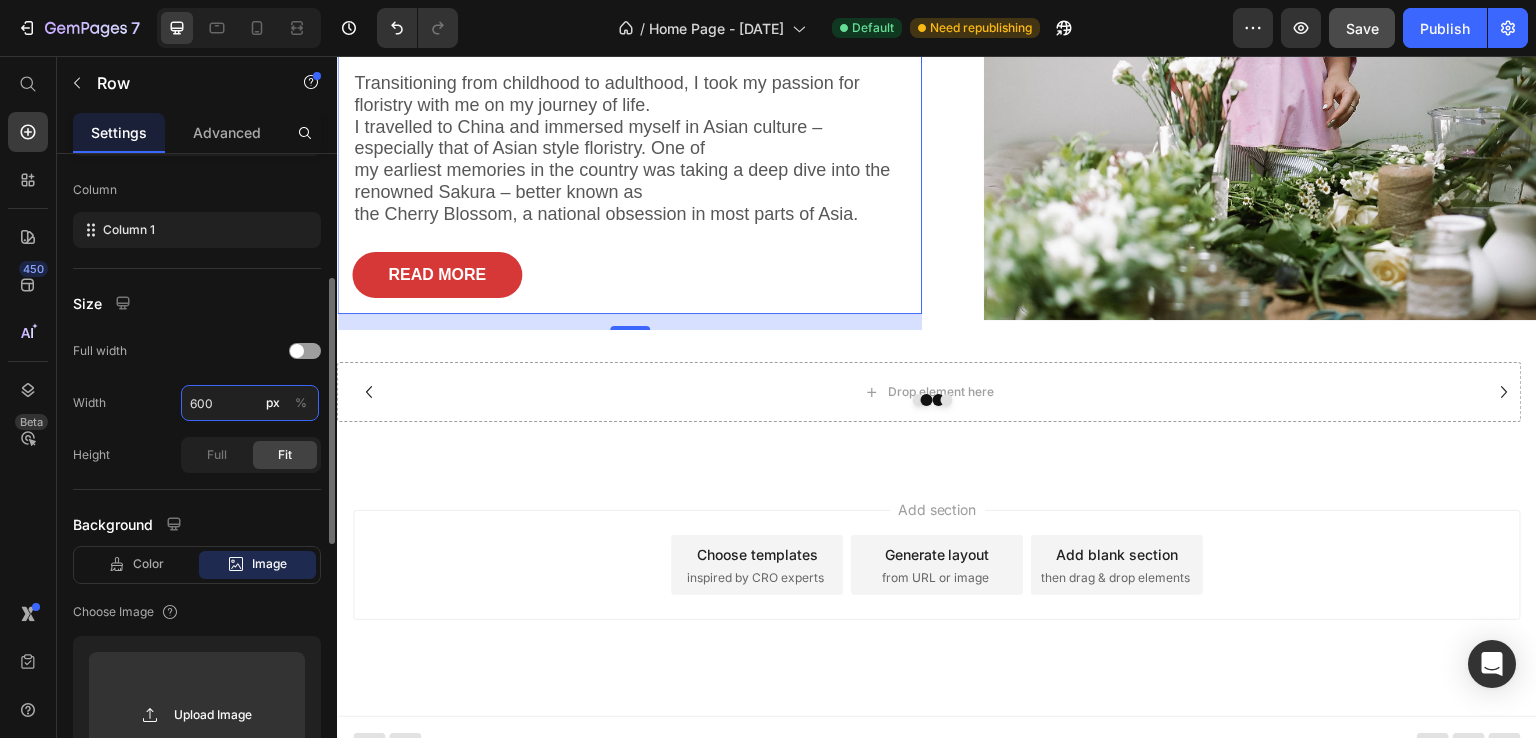 click on "600" at bounding box center [250, 403] 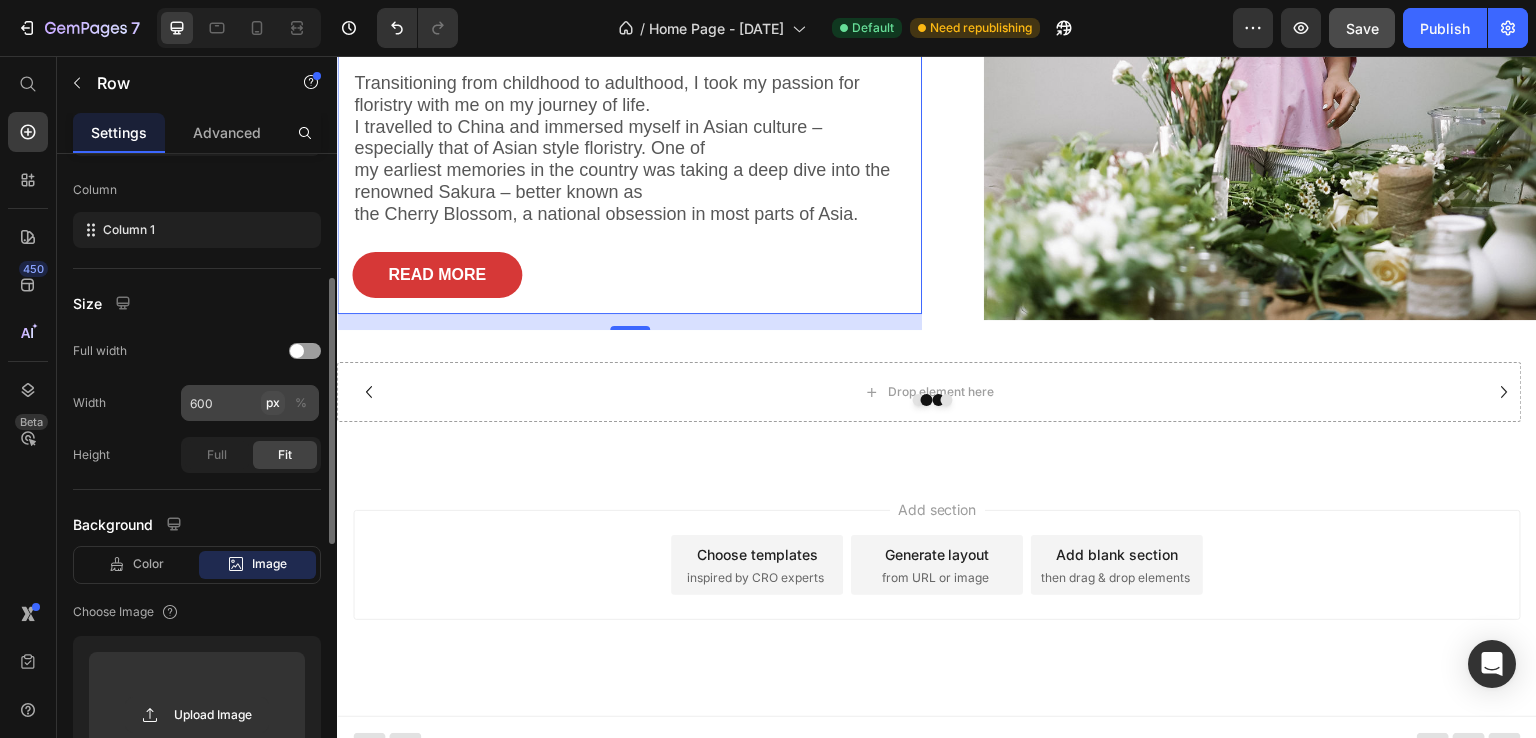 click on "px" at bounding box center (273, 403) 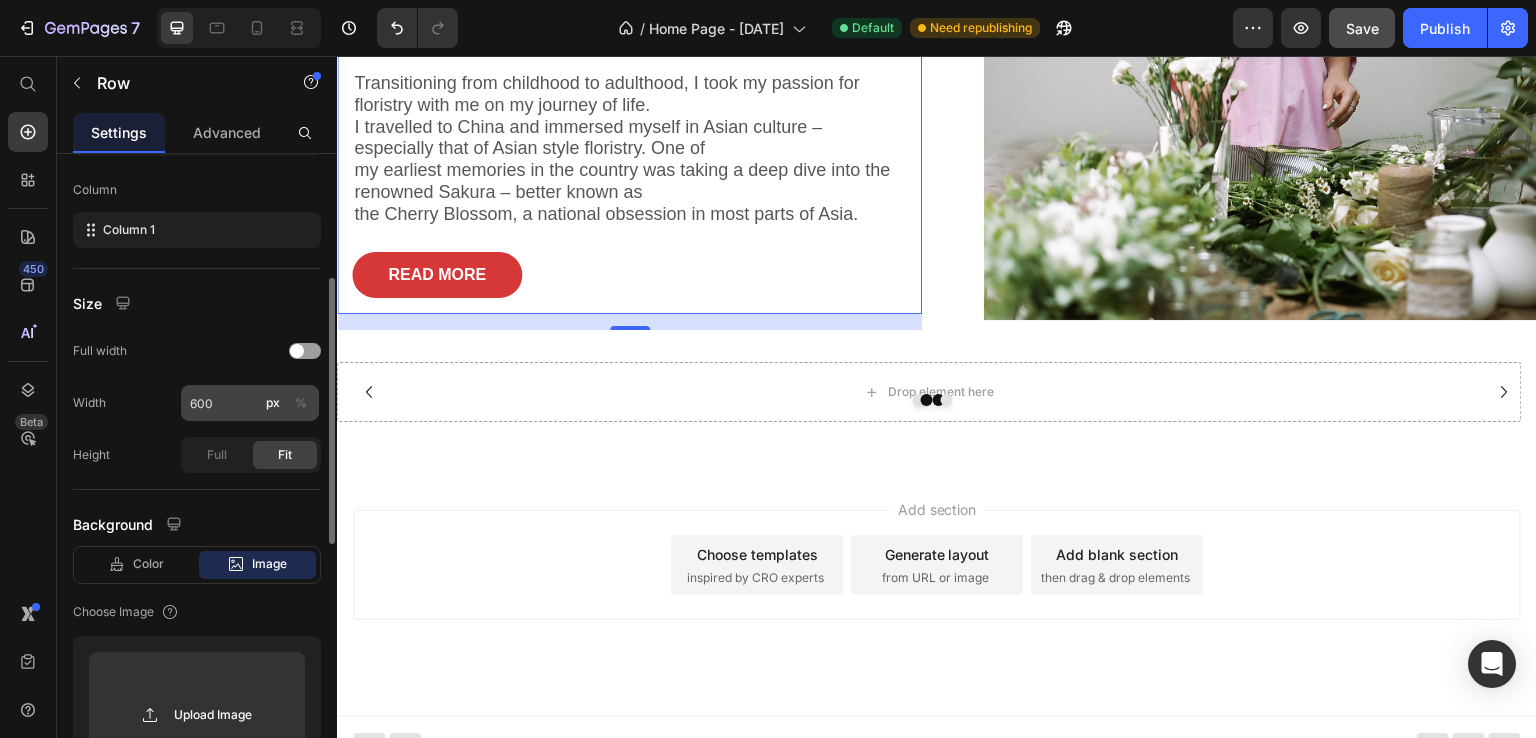 click on "%" at bounding box center (301, 403) 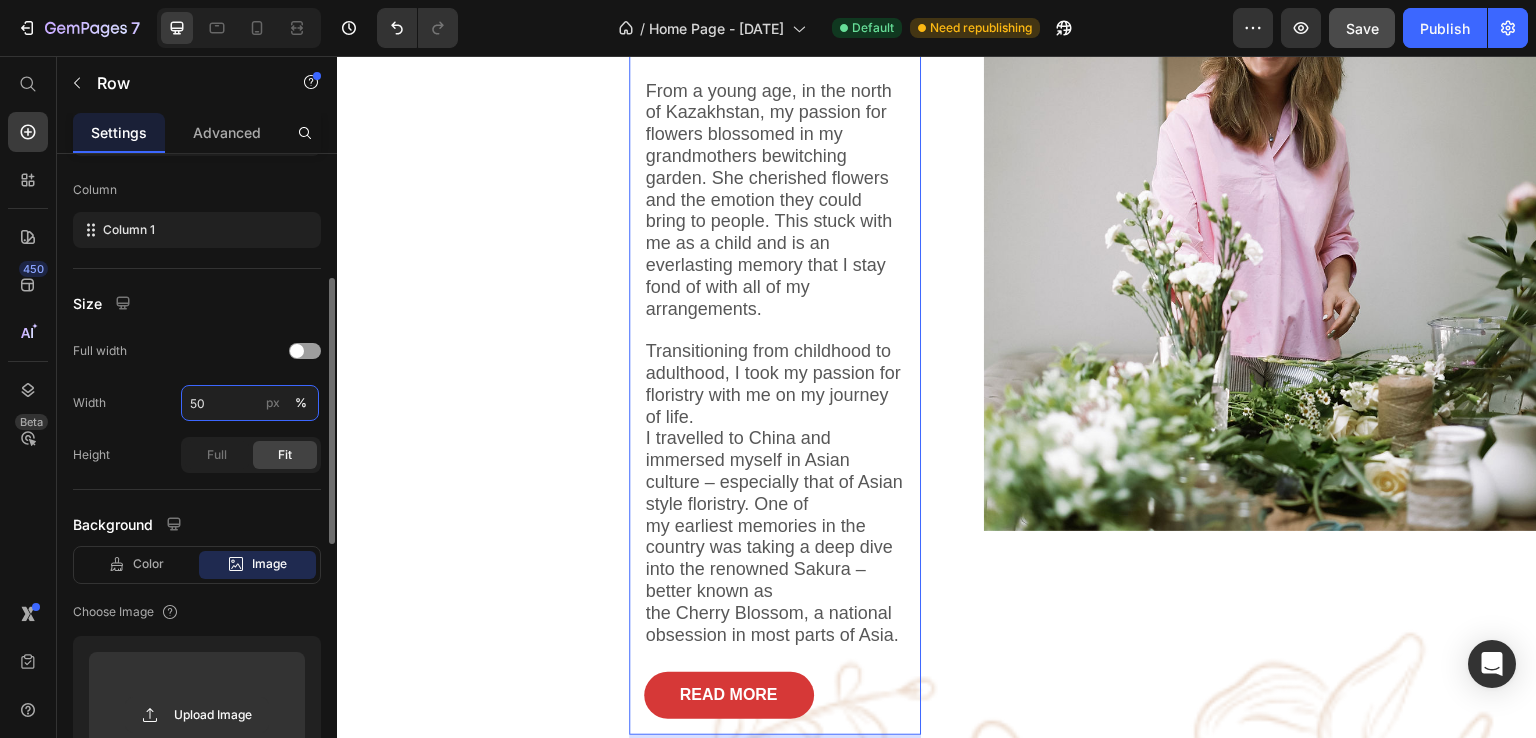 type on "600" 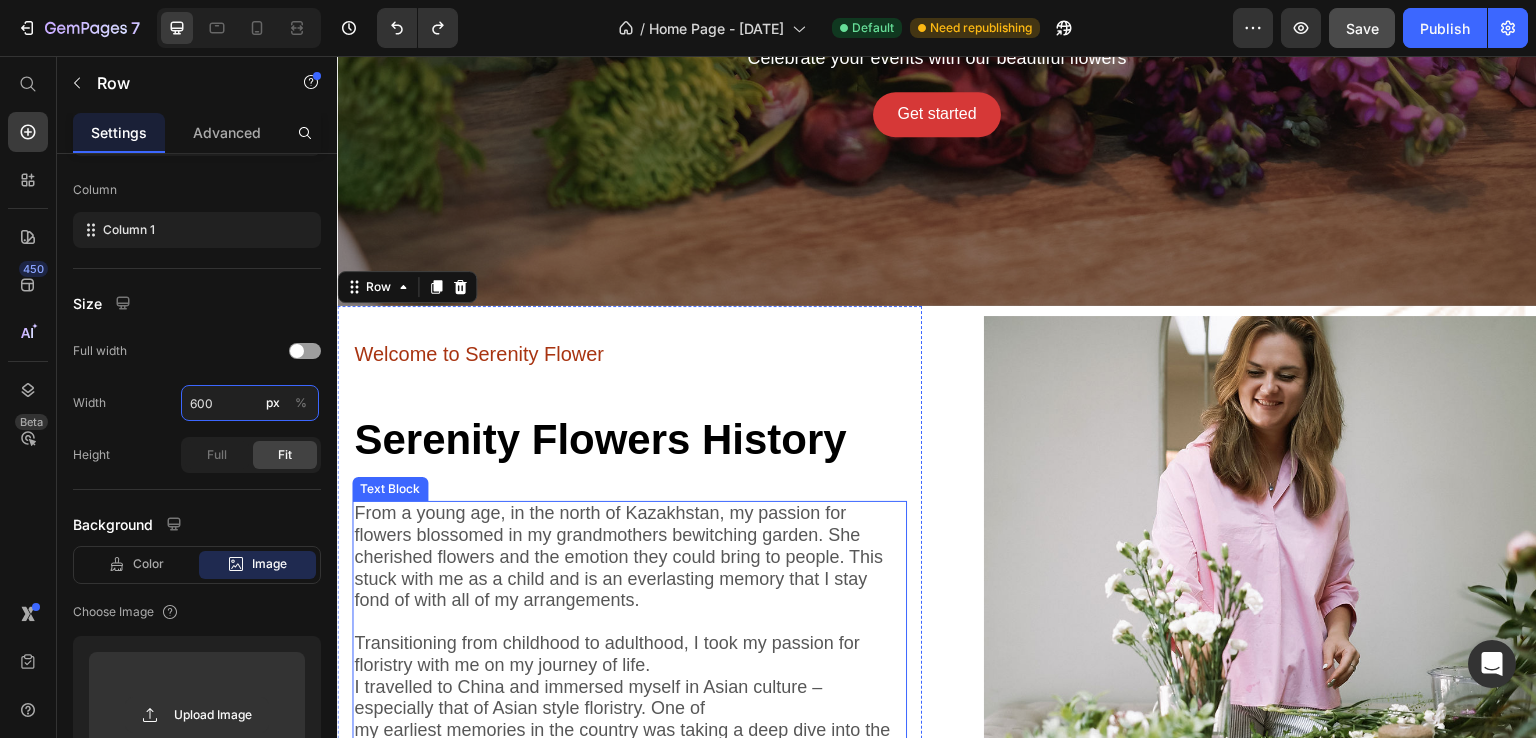 scroll, scrollTop: 272, scrollLeft: 0, axis: vertical 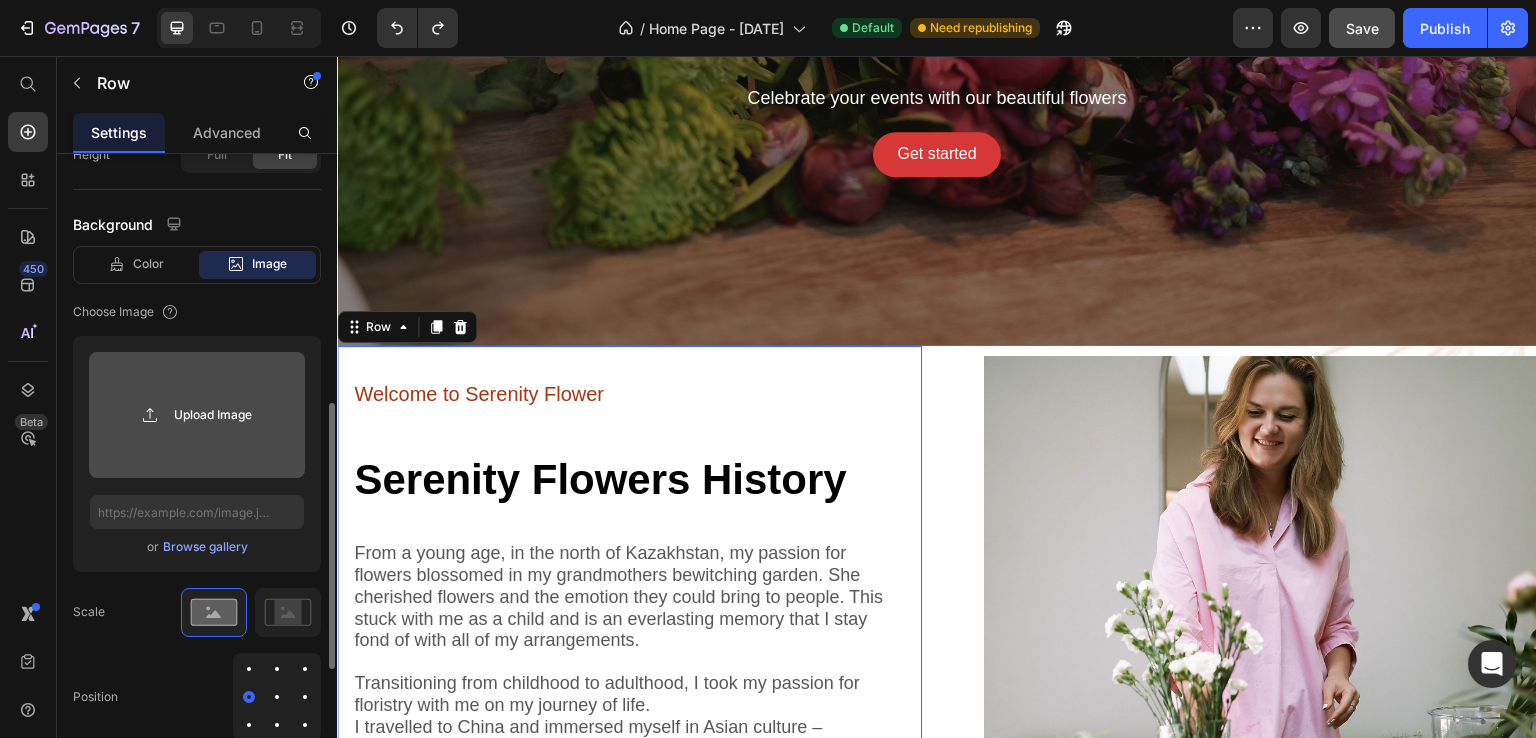 click 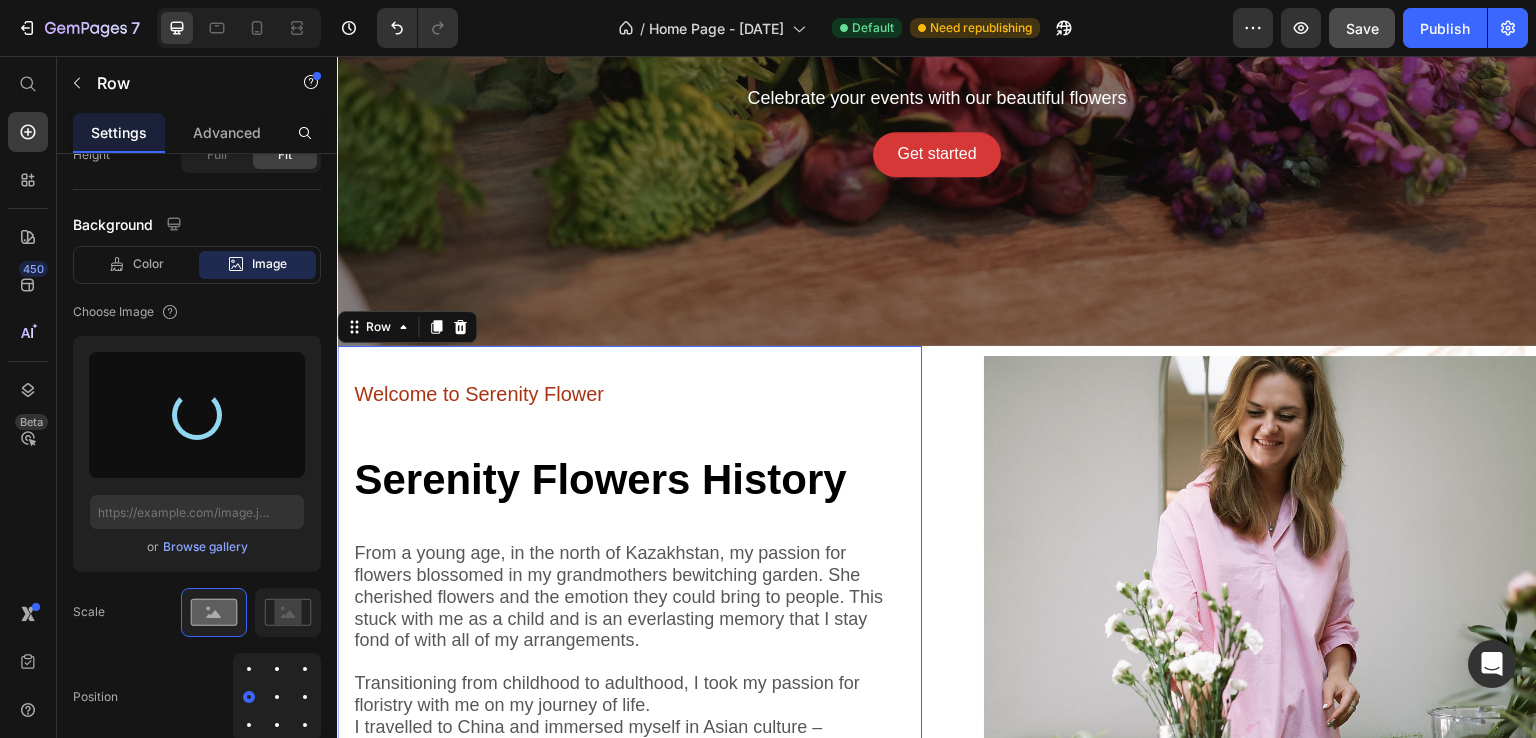 type on "https://cdn.shopify.com/s/files/1/0767/9174/2685/files/gempages_575002341565006960-13712731-d185-4de7-82c0-a20ef77cfa93.png" 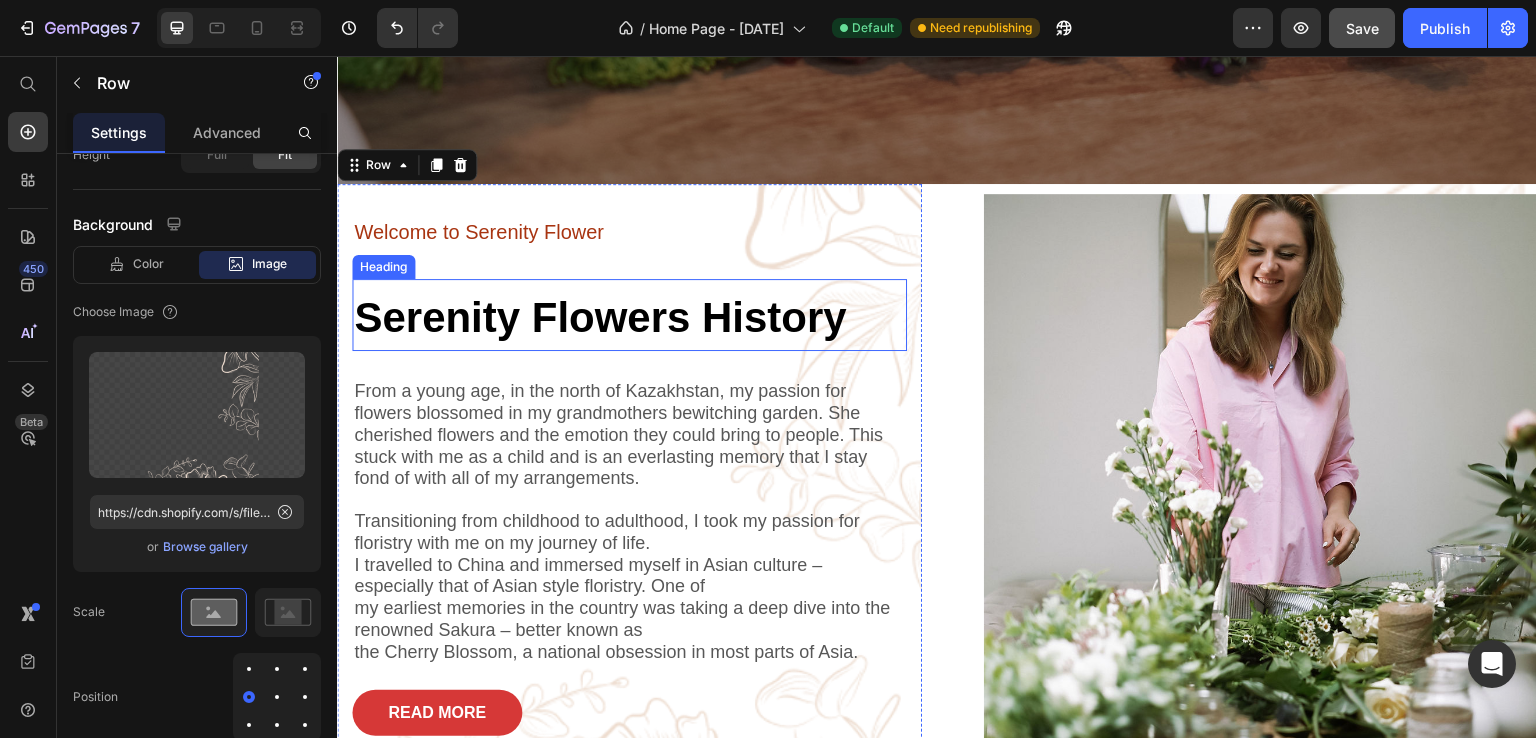 scroll, scrollTop: 472, scrollLeft: 0, axis: vertical 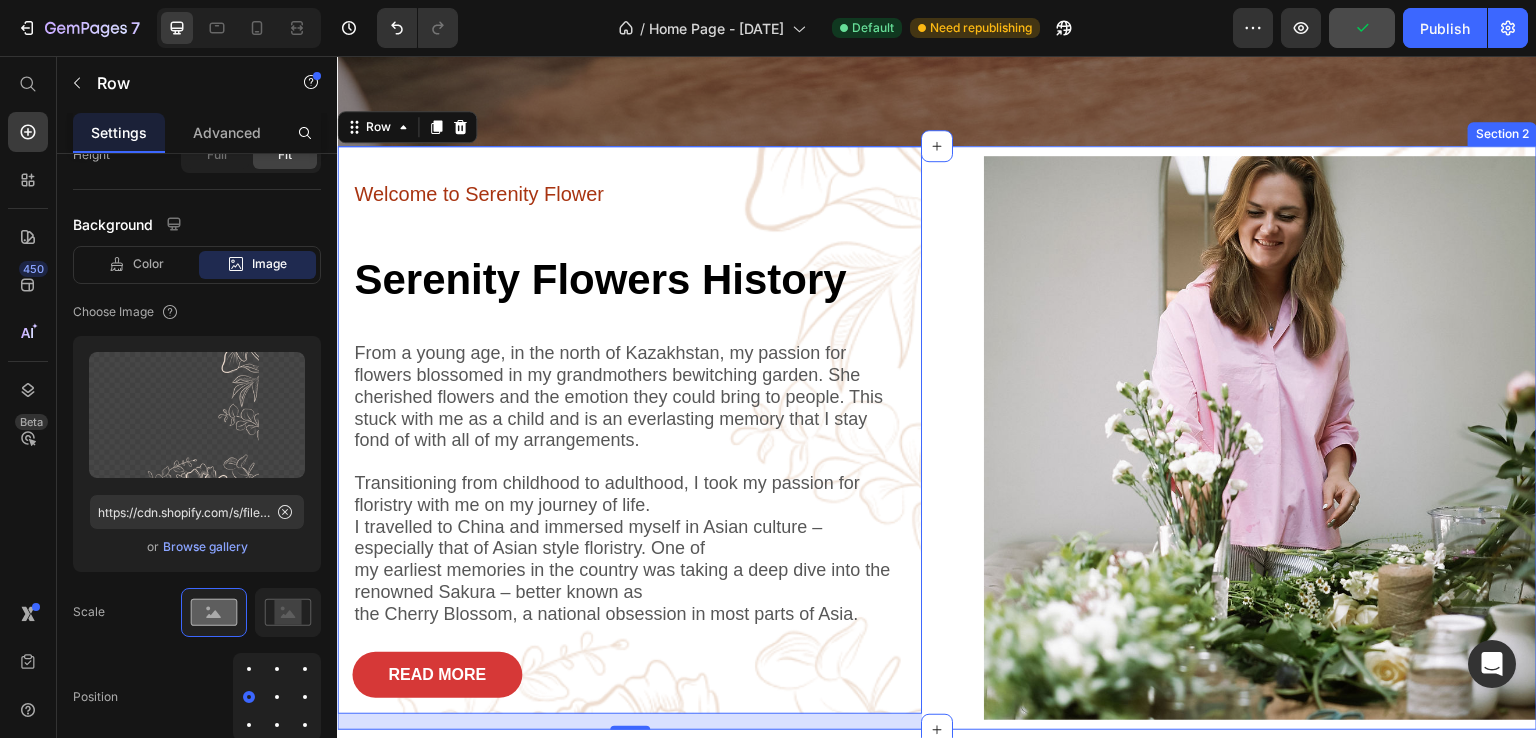 click on "Welcome to Serenity Flower Text Block Serenity Flowers History Heading From a young age, in the north of [LOCATION], my passion for flowers blossomed in my grandmothers bewitching garden. She cherished flowers and the emotion they could bring to people. This stuck with me as a child and is an everlasting memory that I stay fond of with all of my arrangements. Transitioning from childhood to adulthood, I took my passion for floristry with me on my journey of life. I travelled to [LOCATION] and immersed myself in Asian culture – especially that of Asian style floristry. One of my earliest memories in the country was taking a deep dive into the renowned Sakura – better known as the Cherry Blossom, a national obsession in most parts of Asia. Text Block READ MORE Button Row 16 Image Section 2" at bounding box center [937, 438] 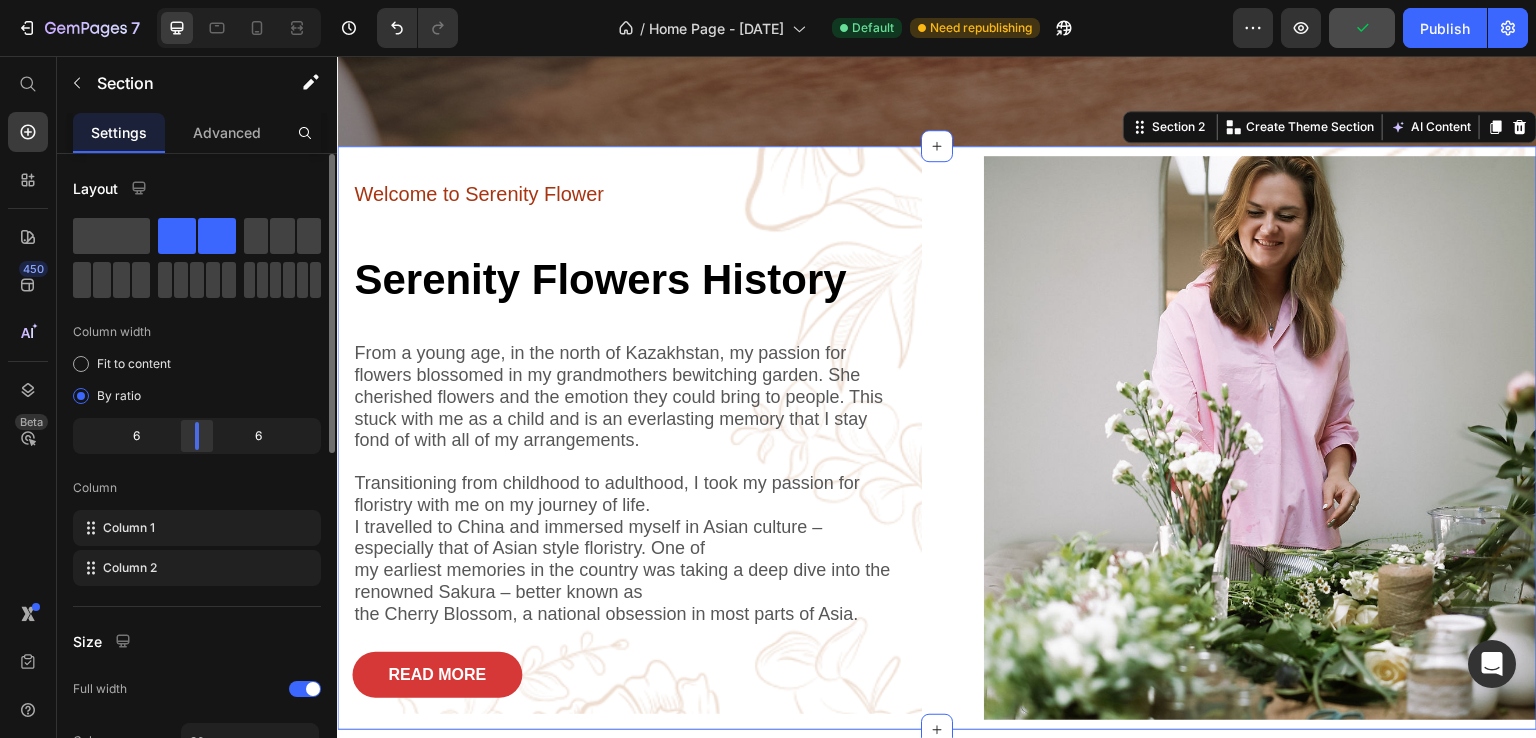 scroll, scrollTop: 600, scrollLeft: 0, axis: vertical 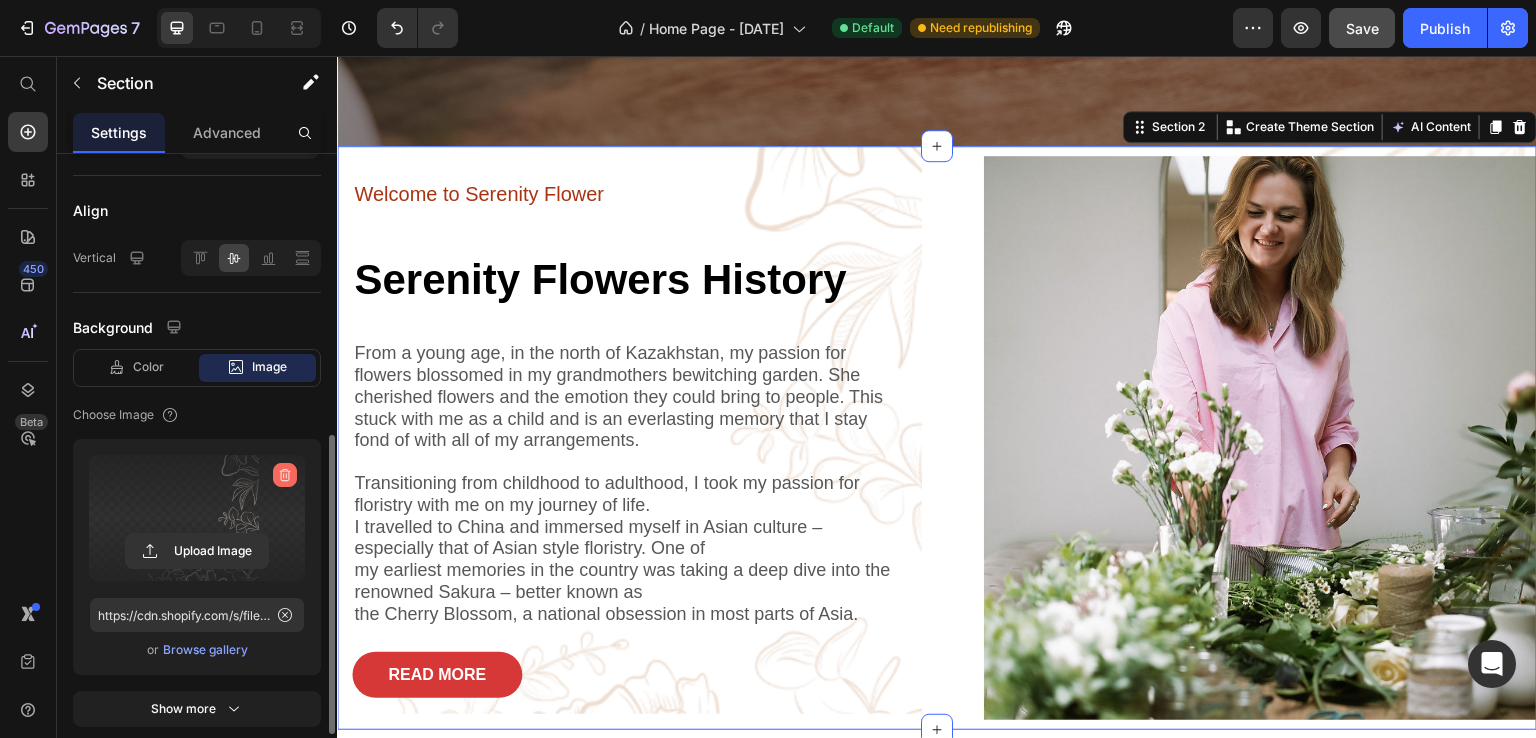 click 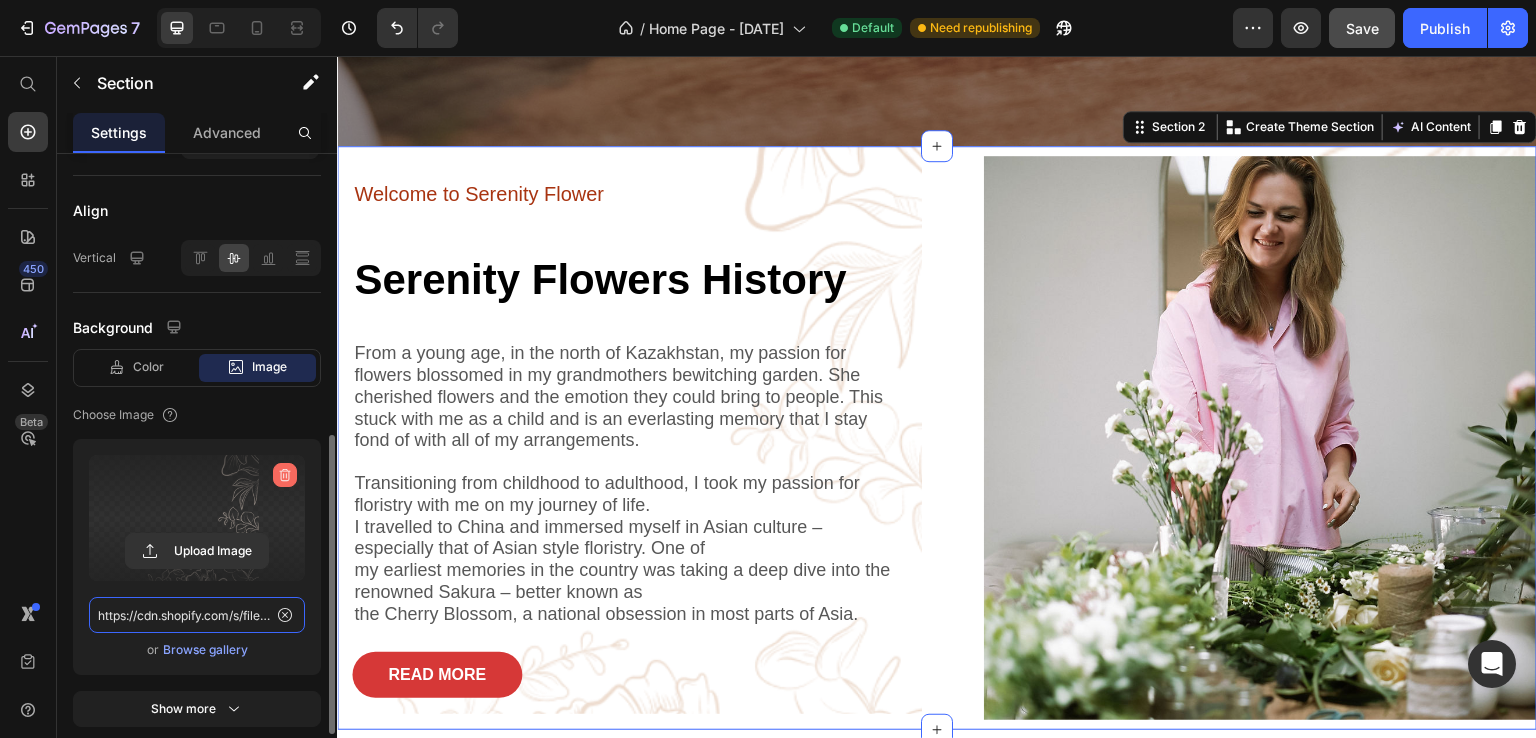 type 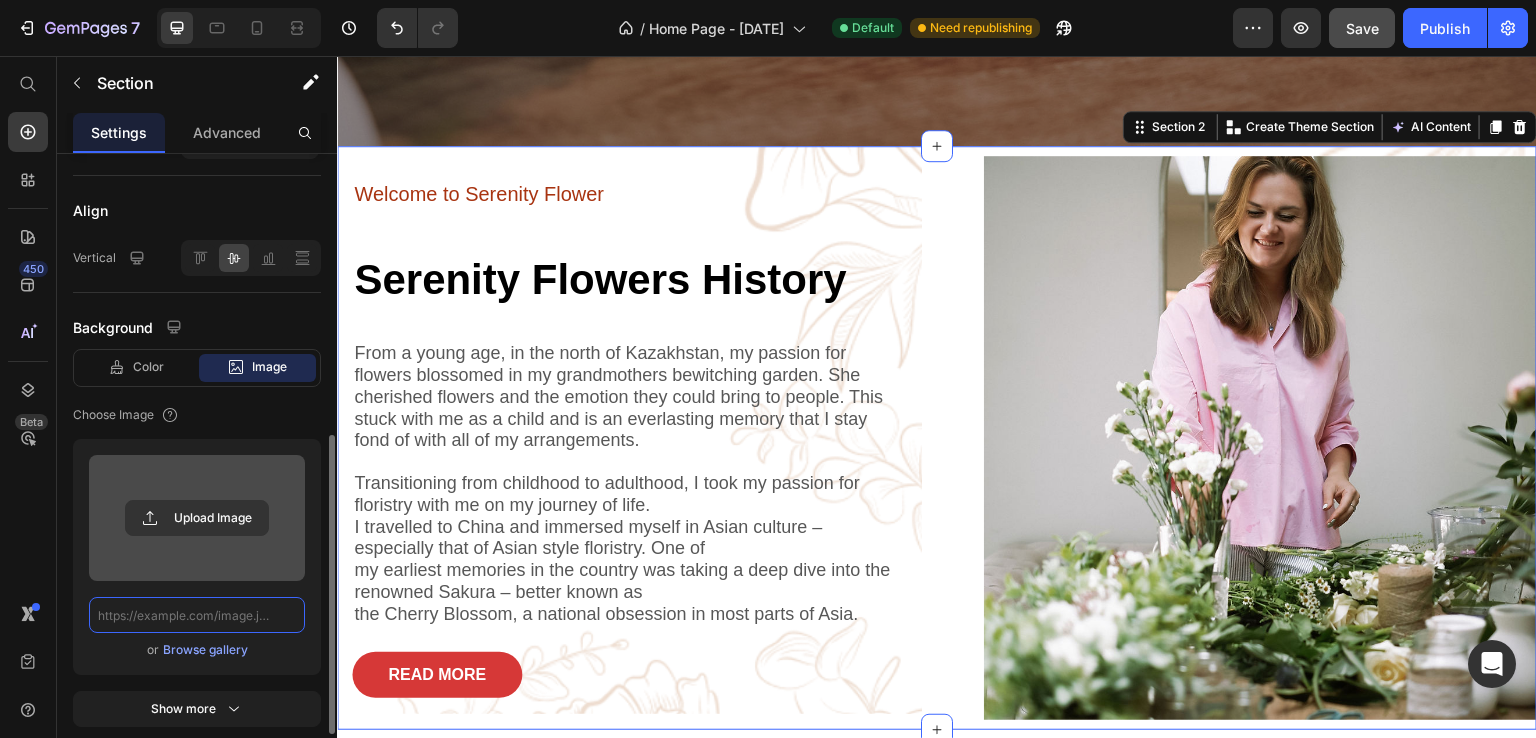 scroll, scrollTop: 0, scrollLeft: 0, axis: both 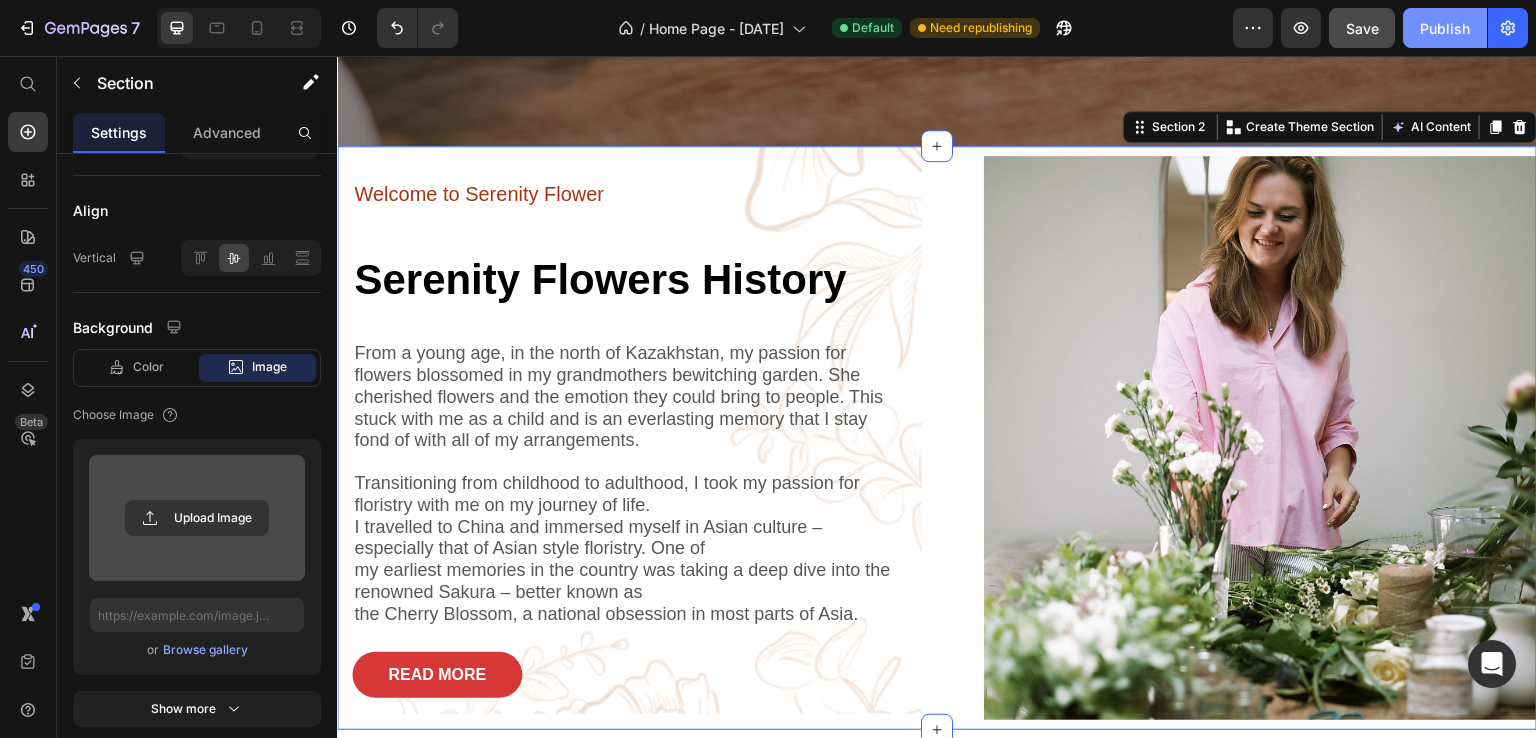 click on "Publish" at bounding box center (1445, 28) 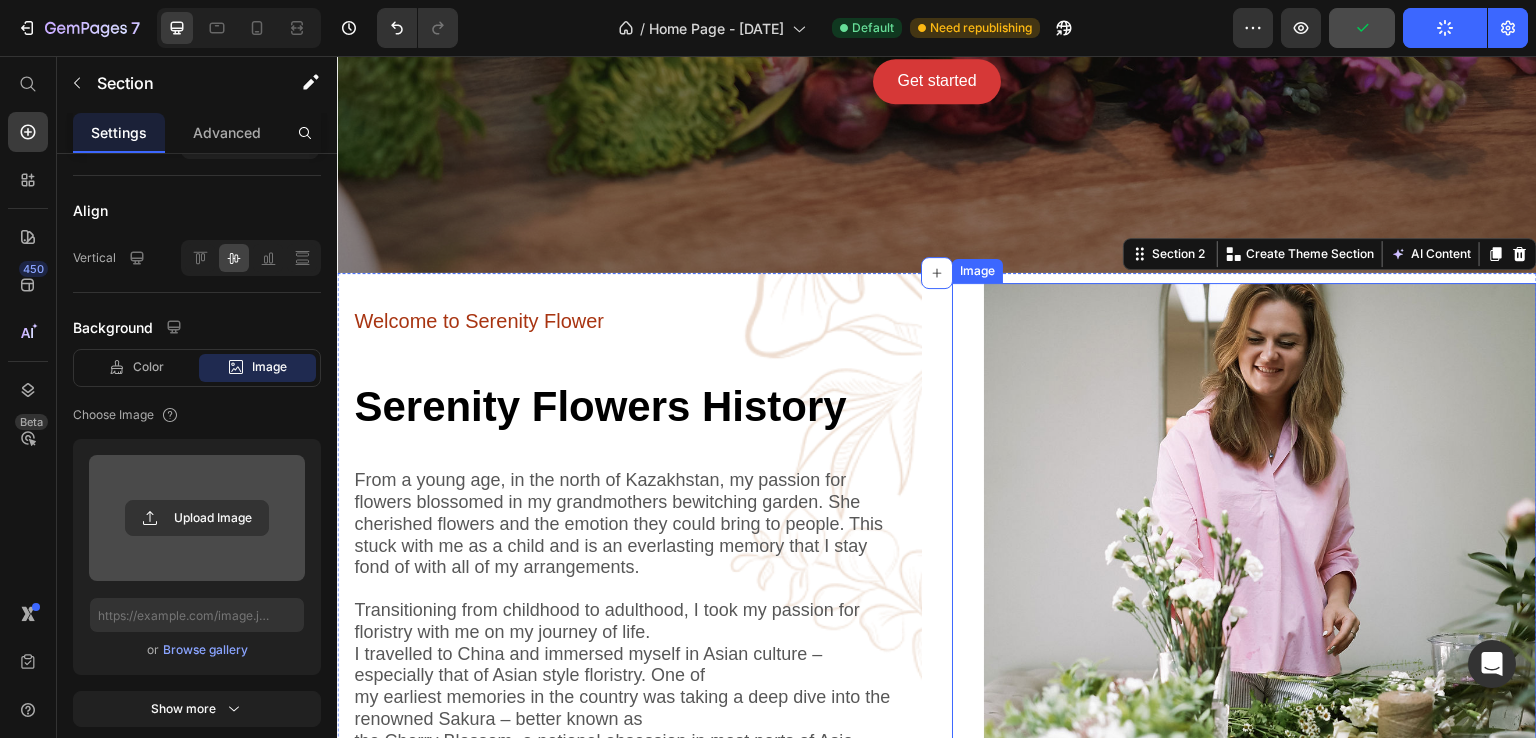 scroll, scrollTop: 572, scrollLeft: 0, axis: vertical 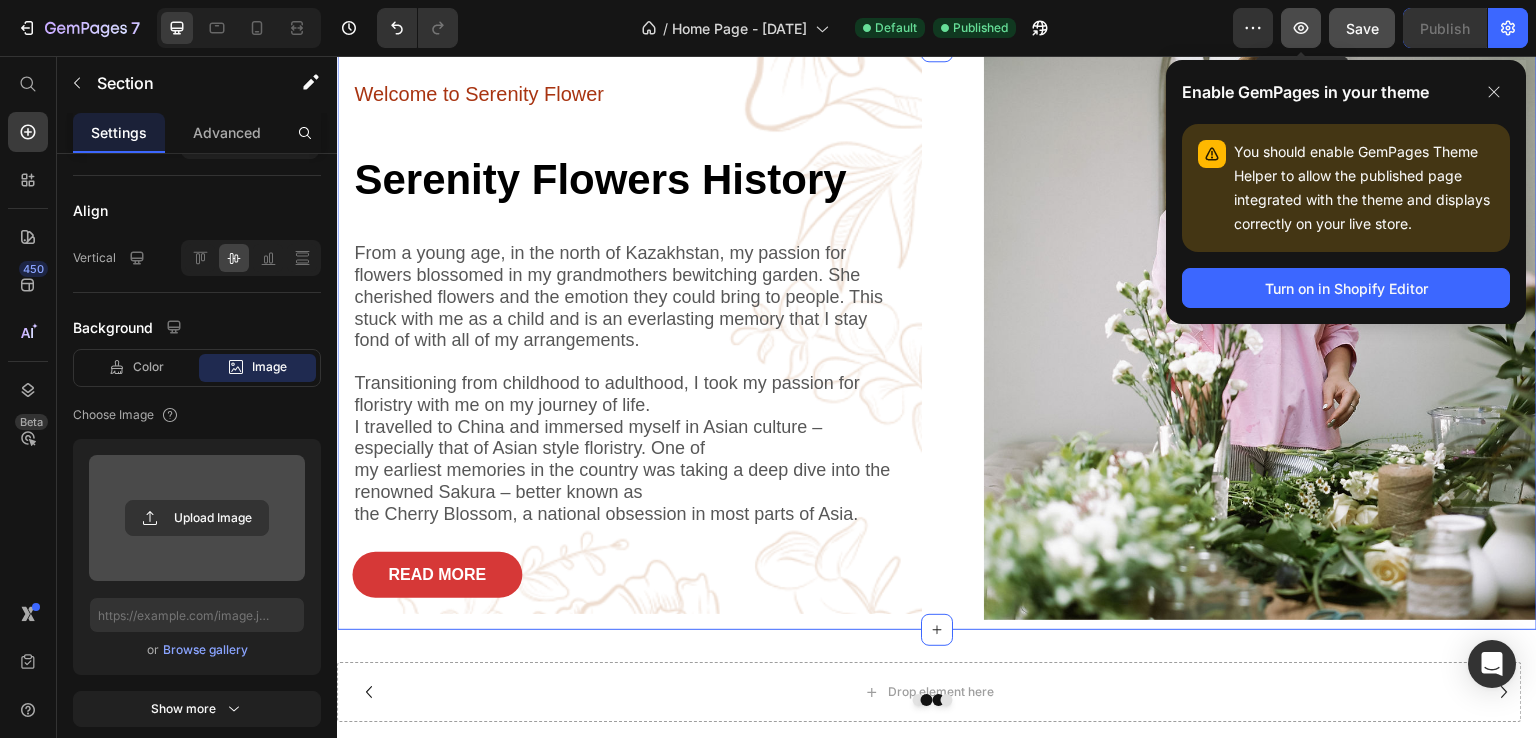 click 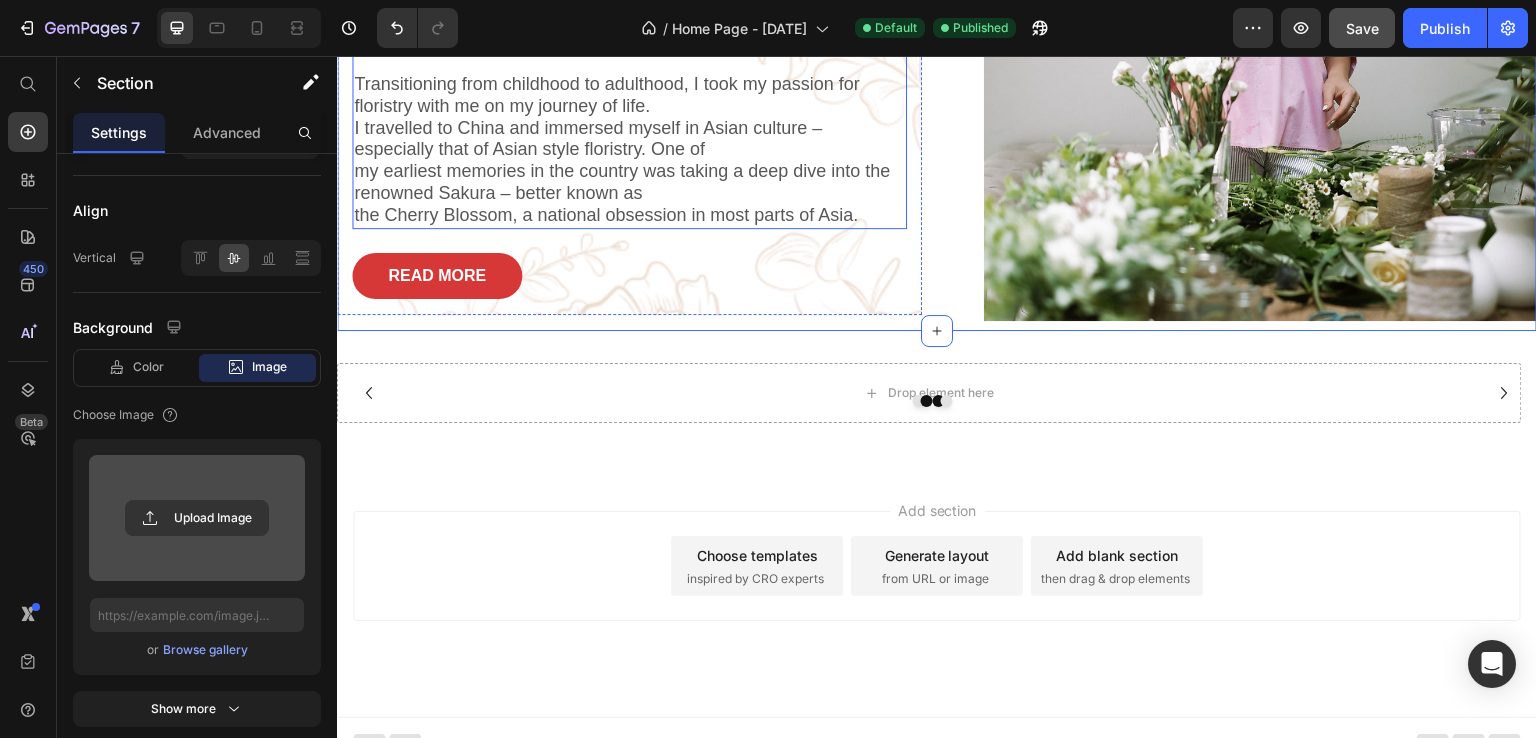 scroll, scrollTop: 872, scrollLeft: 0, axis: vertical 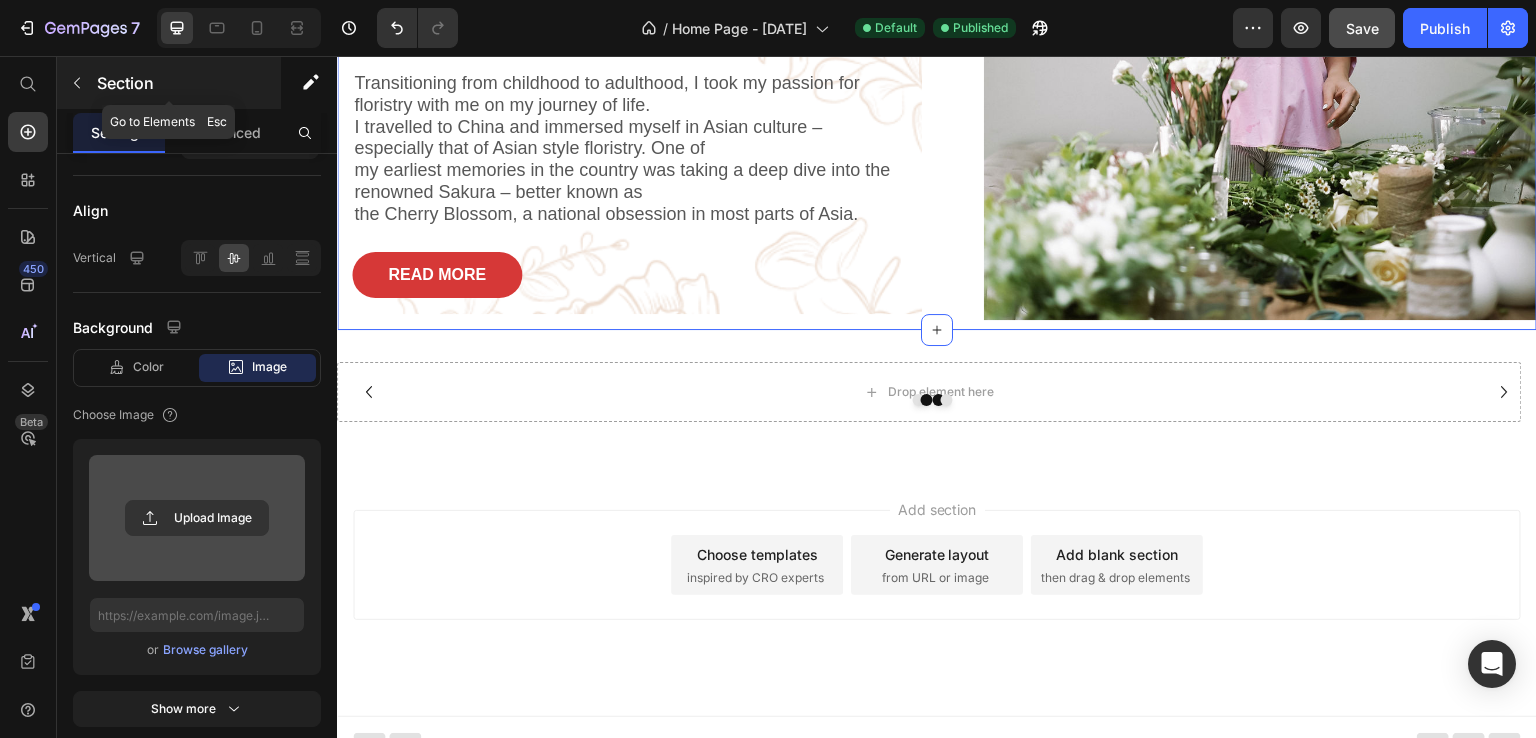 click at bounding box center (77, 83) 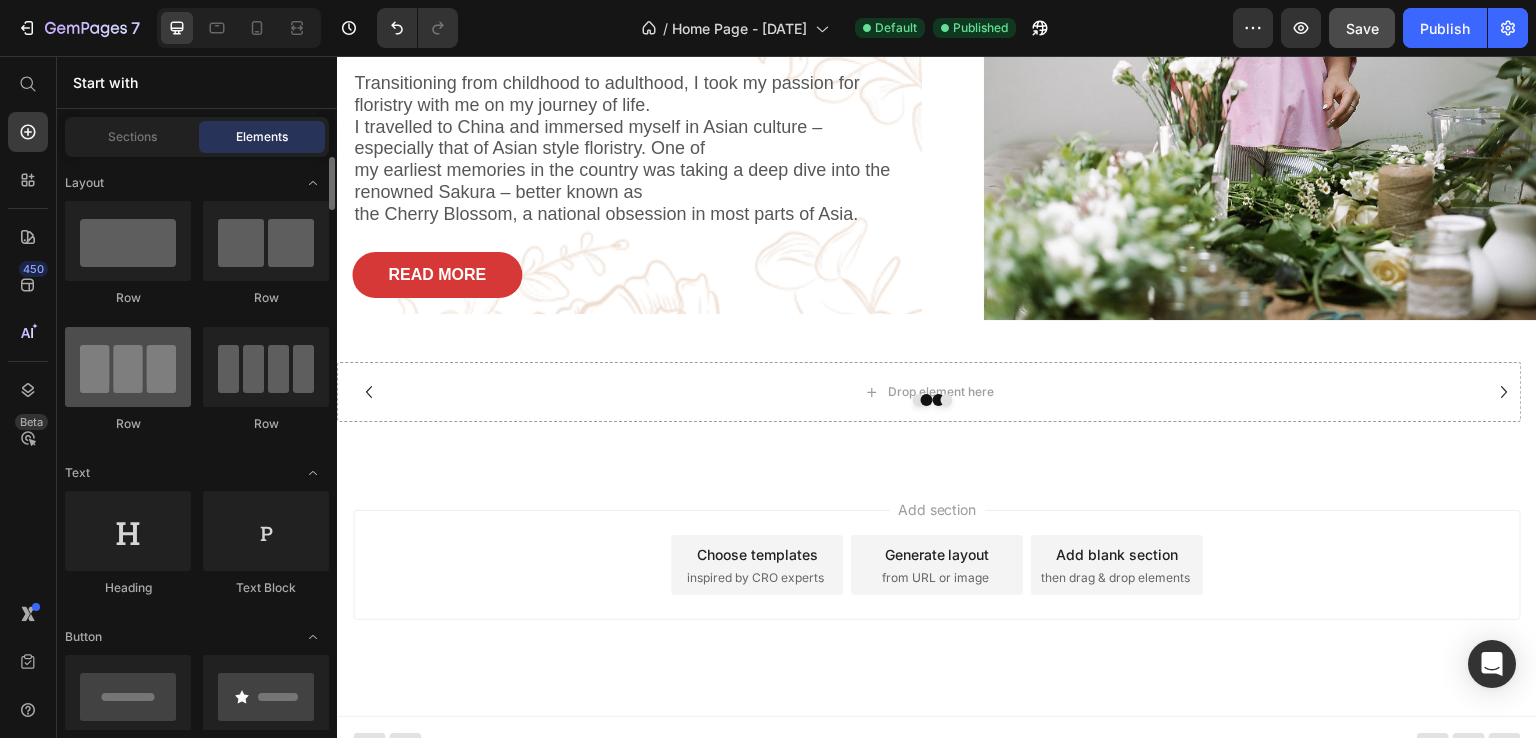 scroll, scrollTop: 100, scrollLeft: 0, axis: vertical 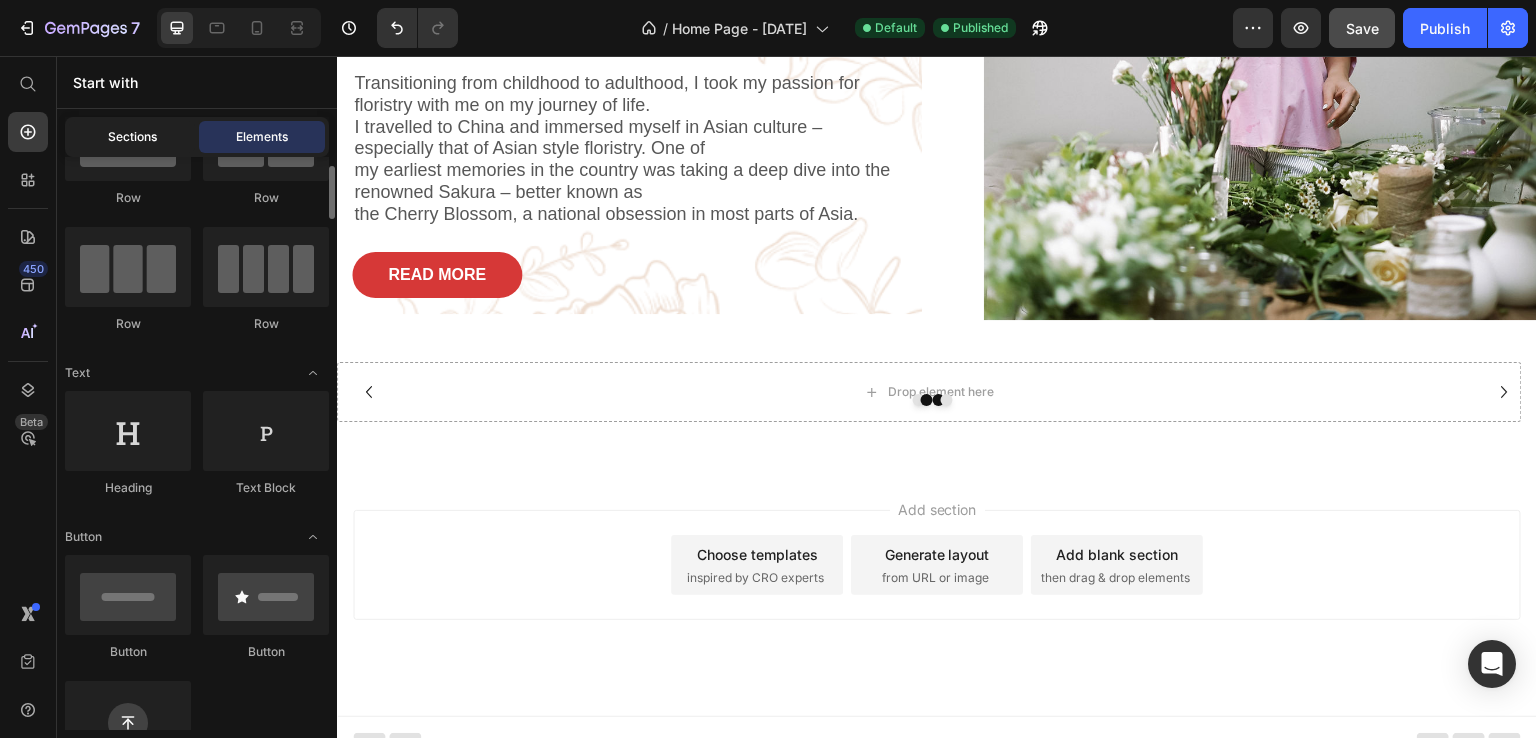 click on "Sections" at bounding box center [132, 137] 